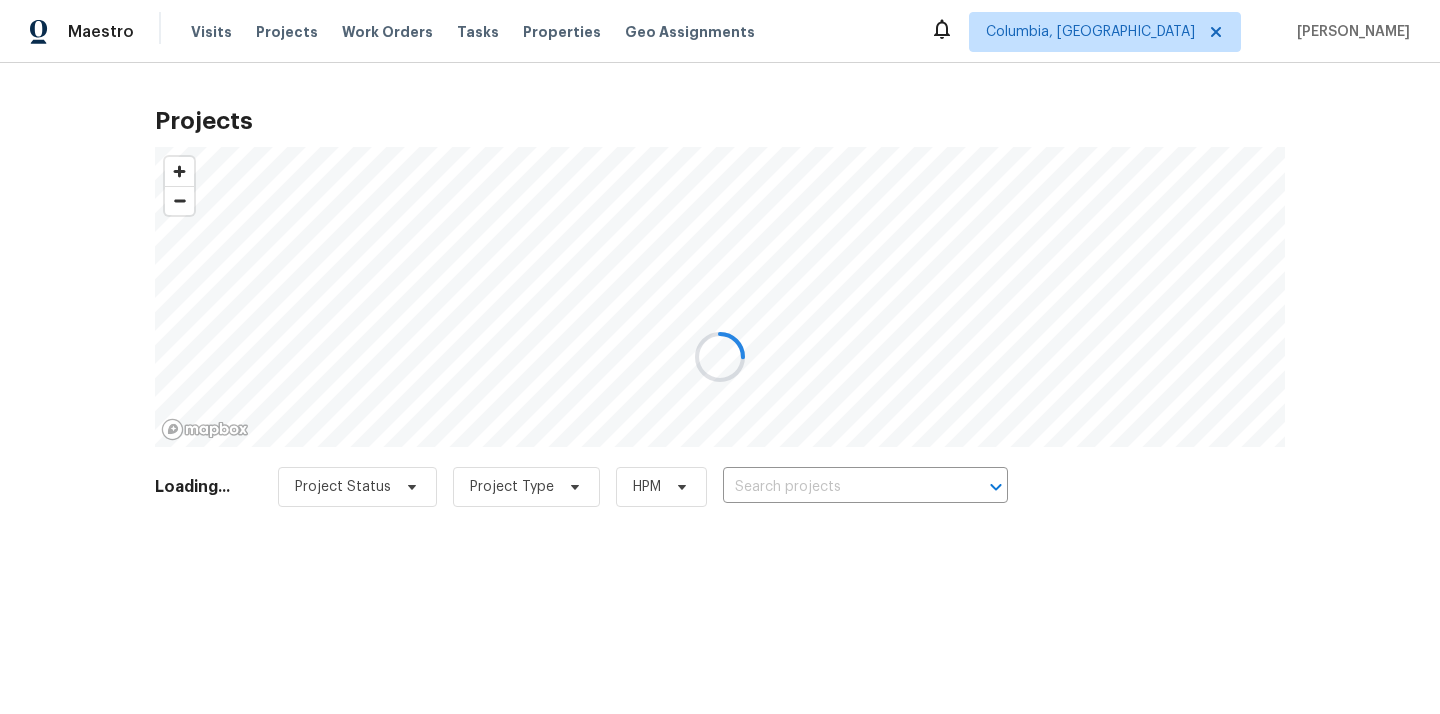 scroll, scrollTop: 0, scrollLeft: 0, axis: both 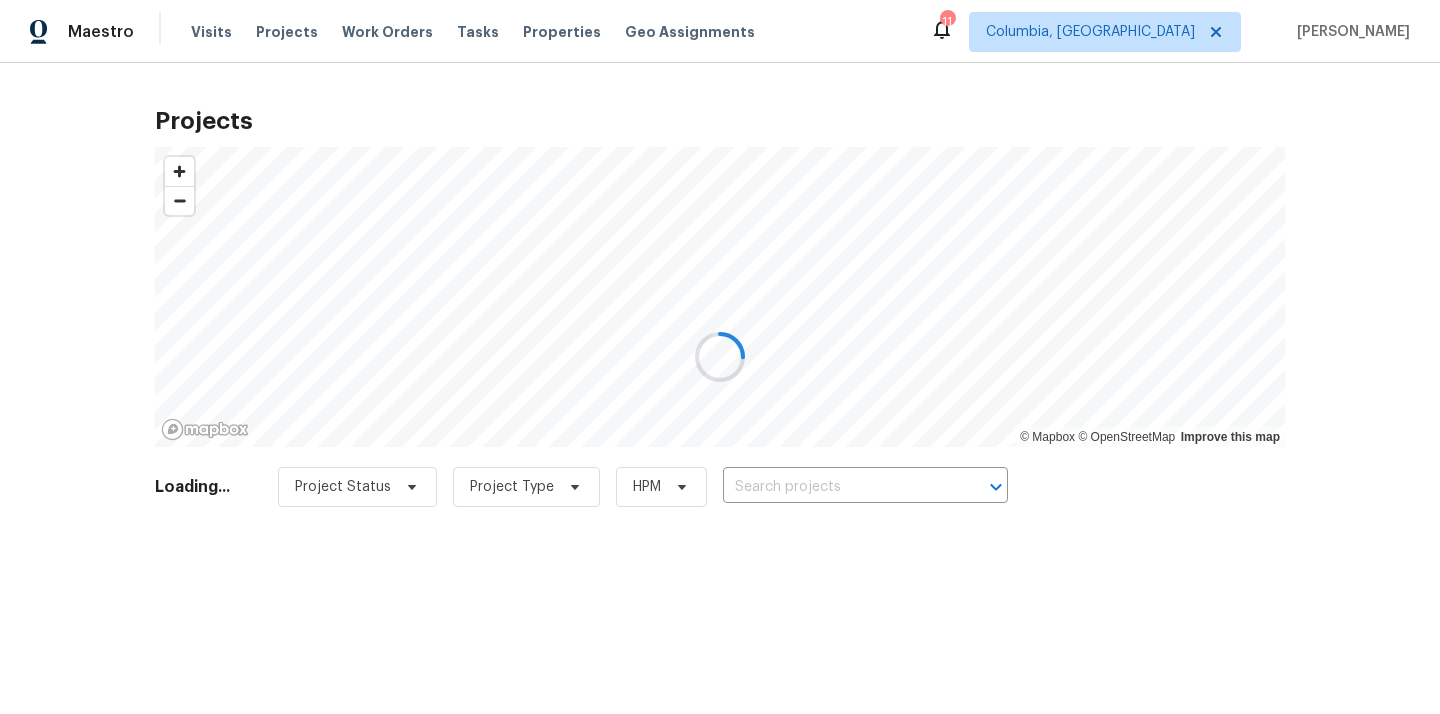 click at bounding box center [720, 357] 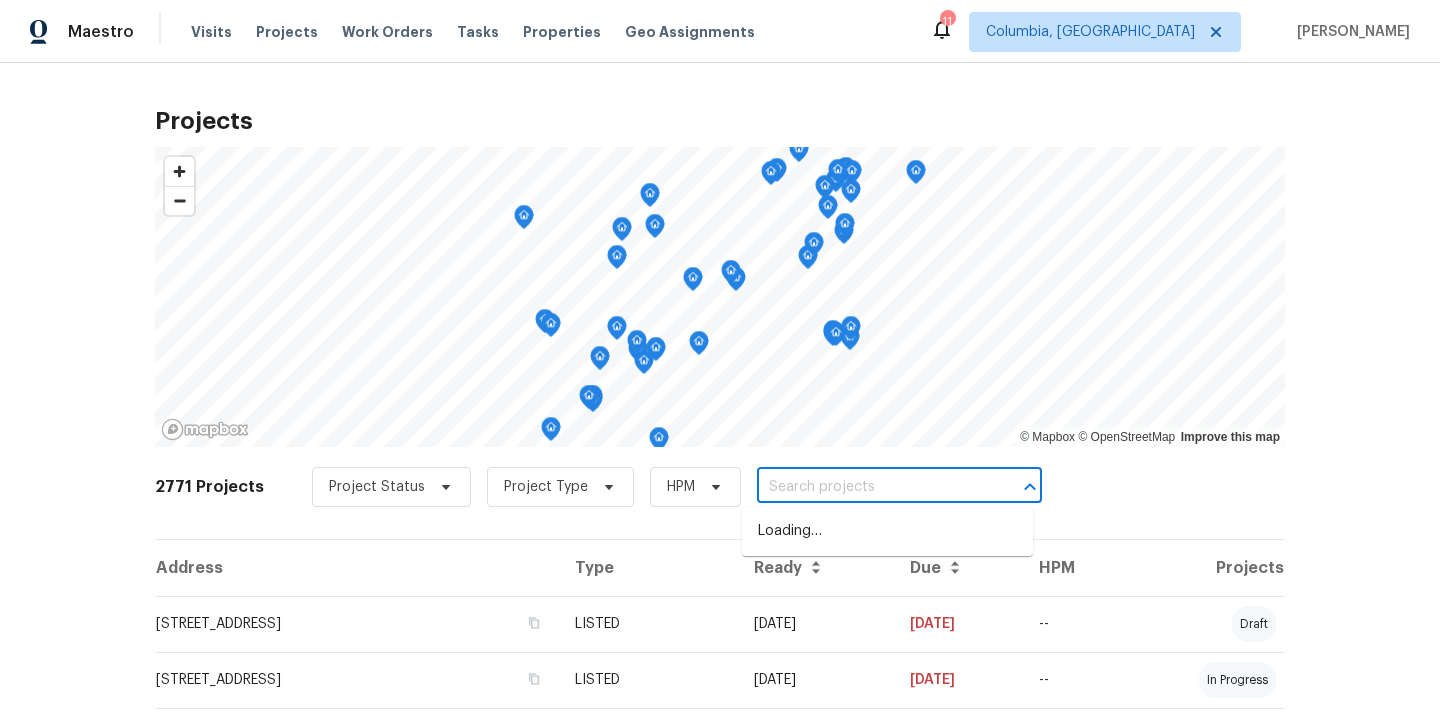 click at bounding box center (871, 487) 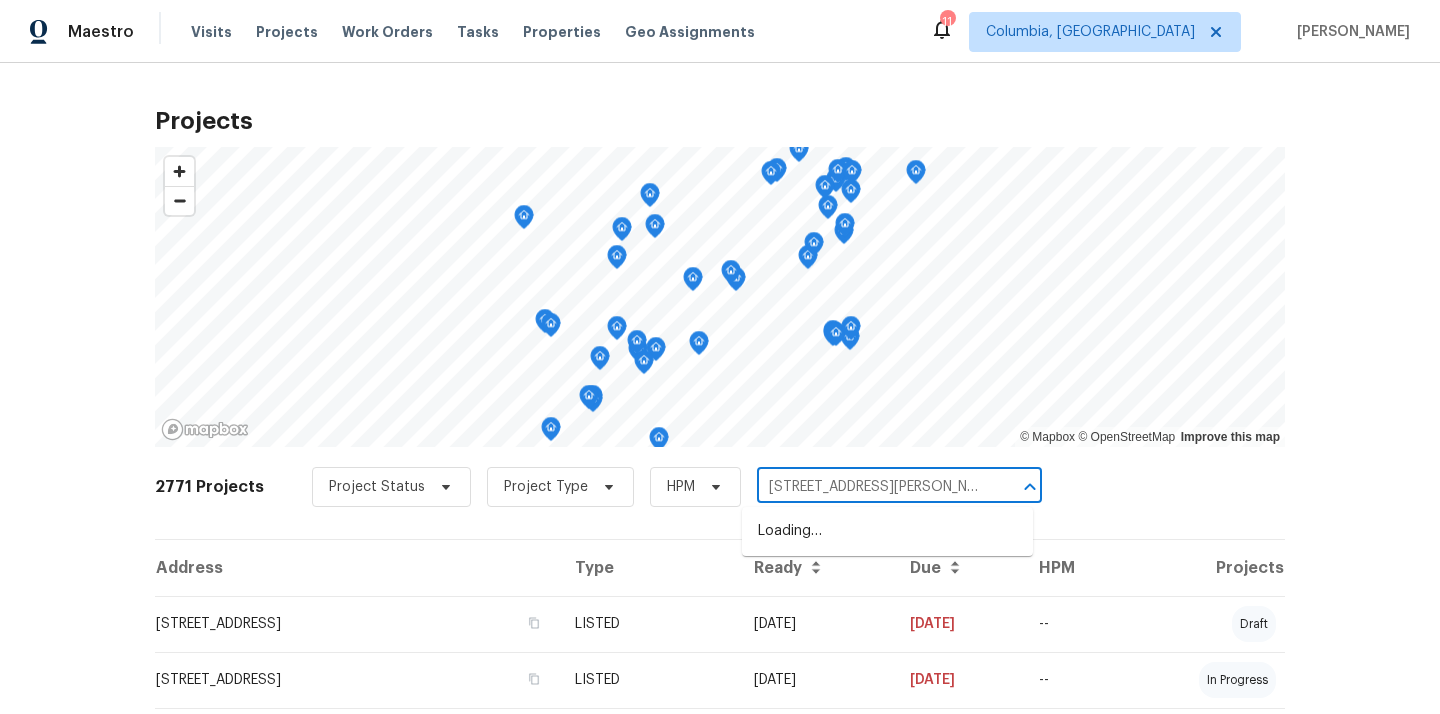 scroll, scrollTop: 0, scrollLeft: 22, axis: horizontal 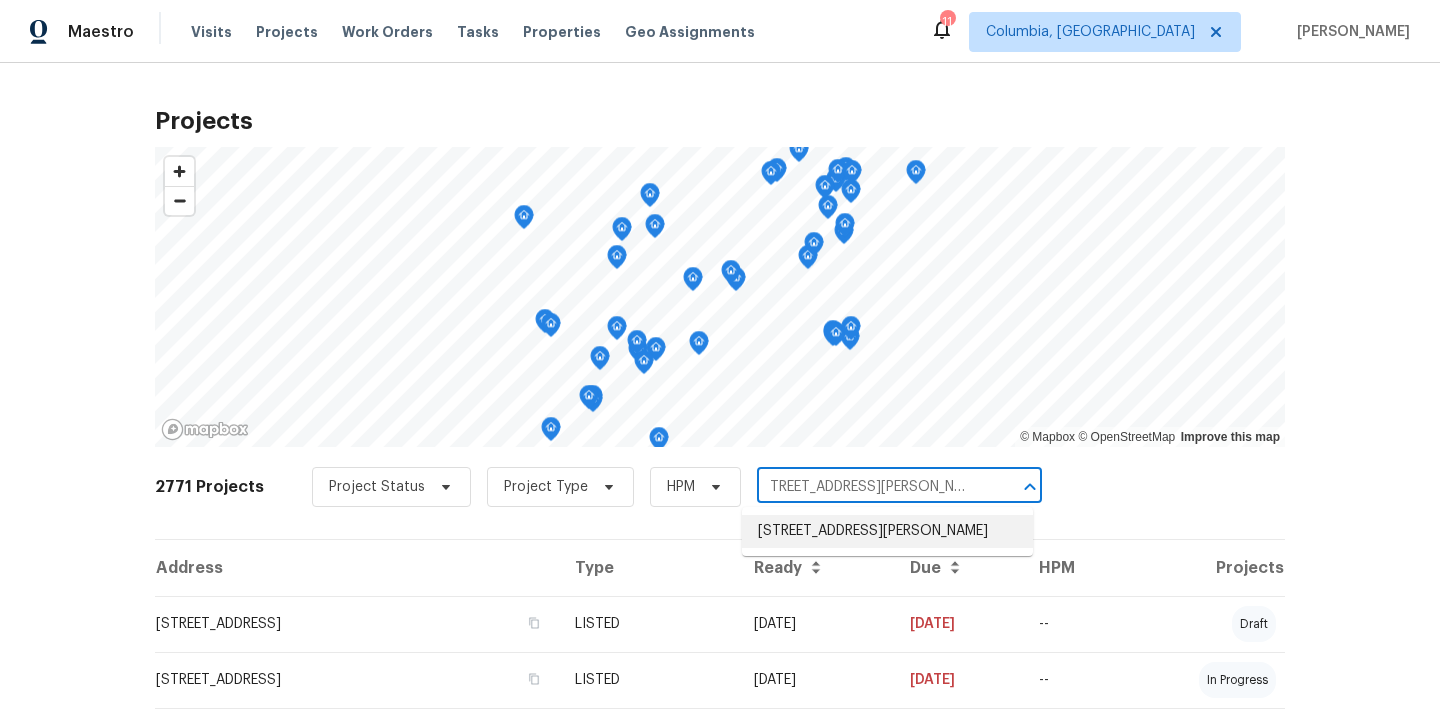 click on "[STREET_ADDRESS][PERSON_NAME]" at bounding box center [887, 531] 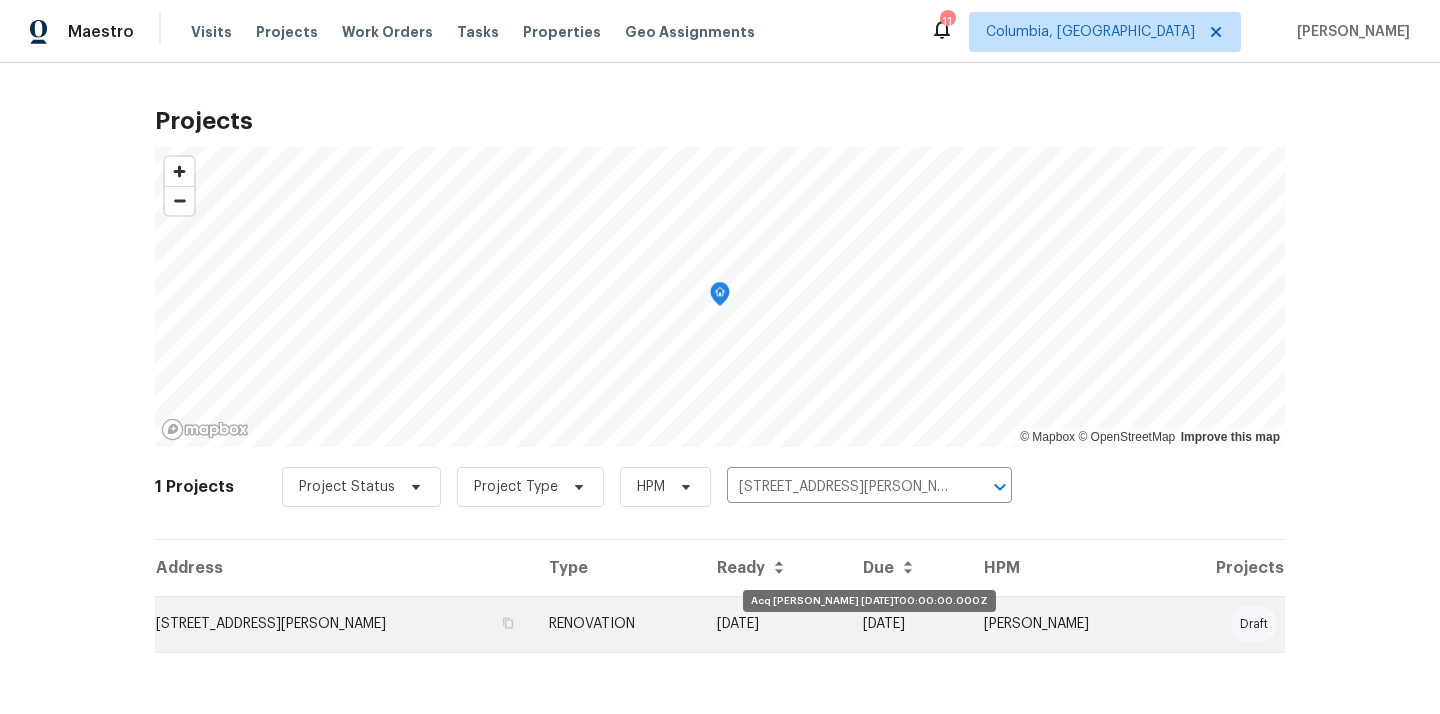click on "[DATE]" at bounding box center (774, 624) 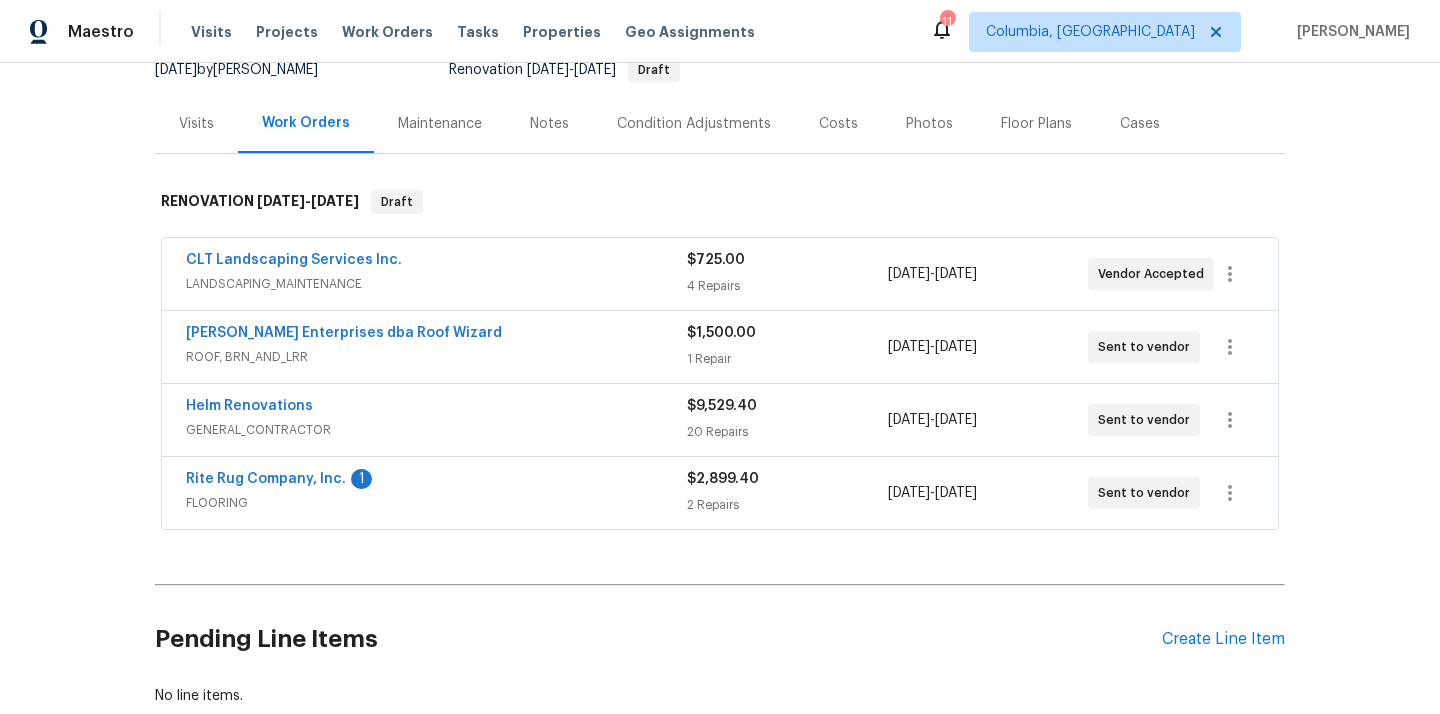 scroll, scrollTop: 242, scrollLeft: 0, axis: vertical 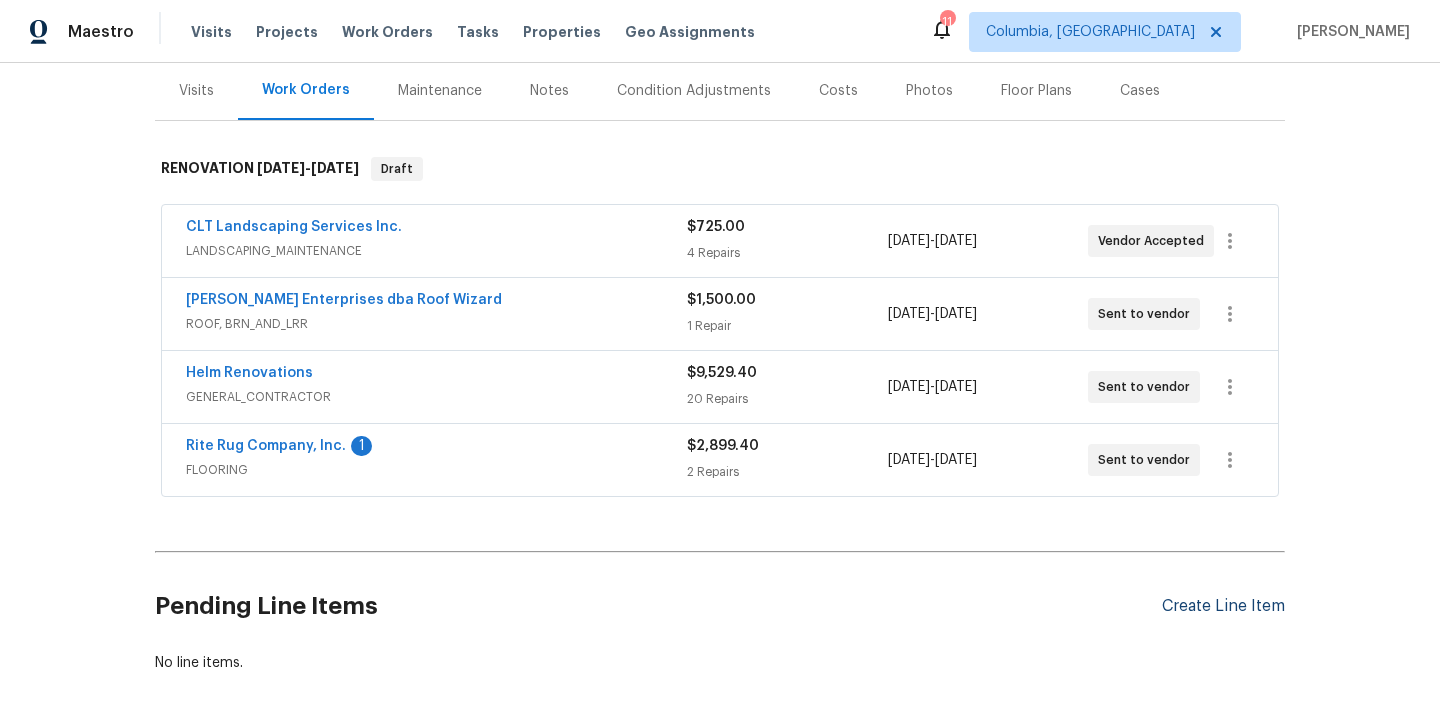 click on "Create Line Item" at bounding box center (1223, 606) 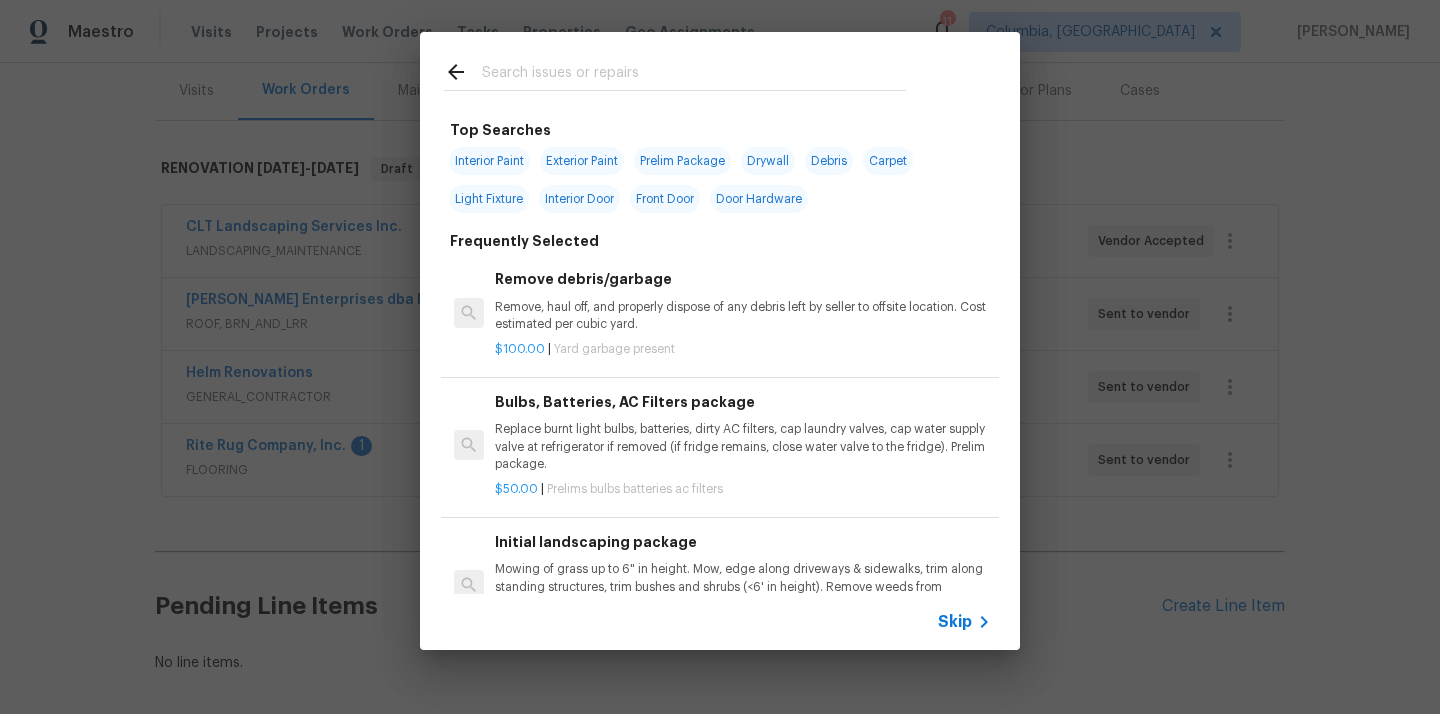 click at bounding box center (675, 71) 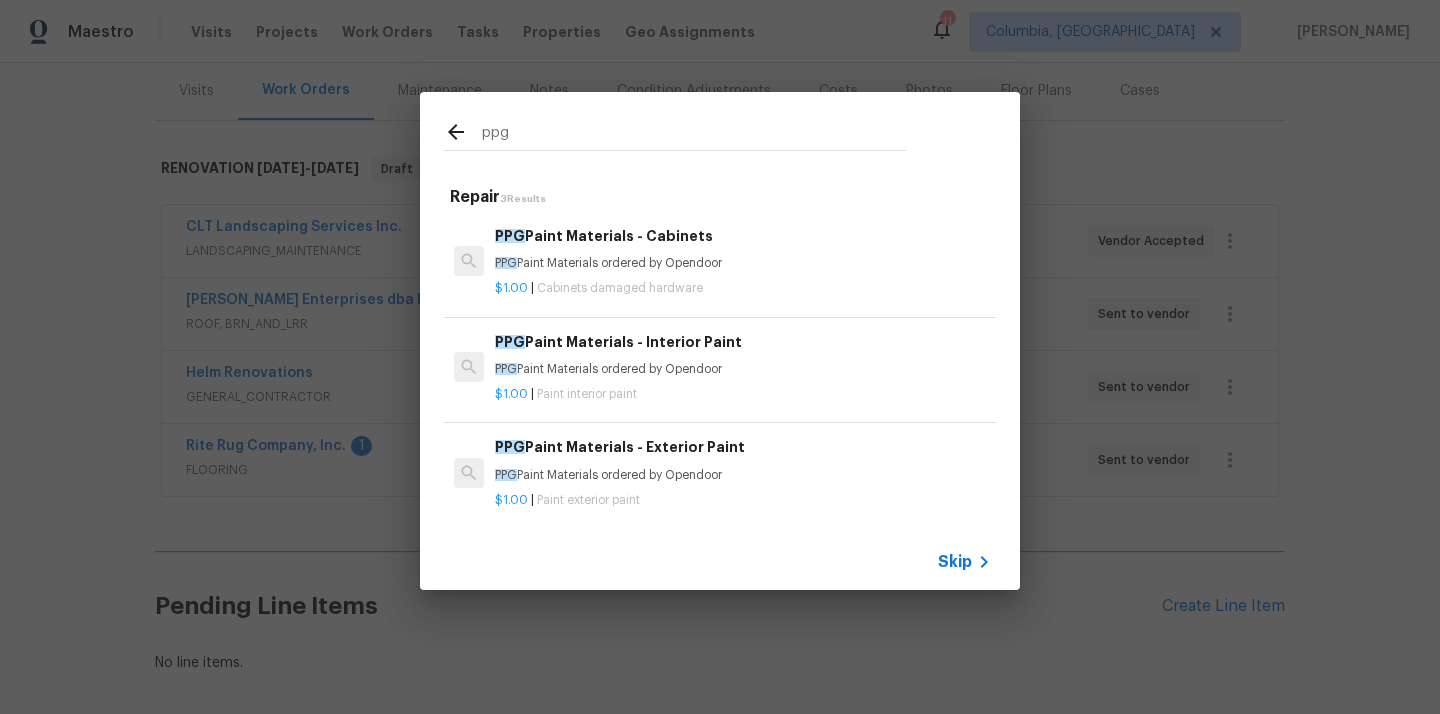 type on "ppg" 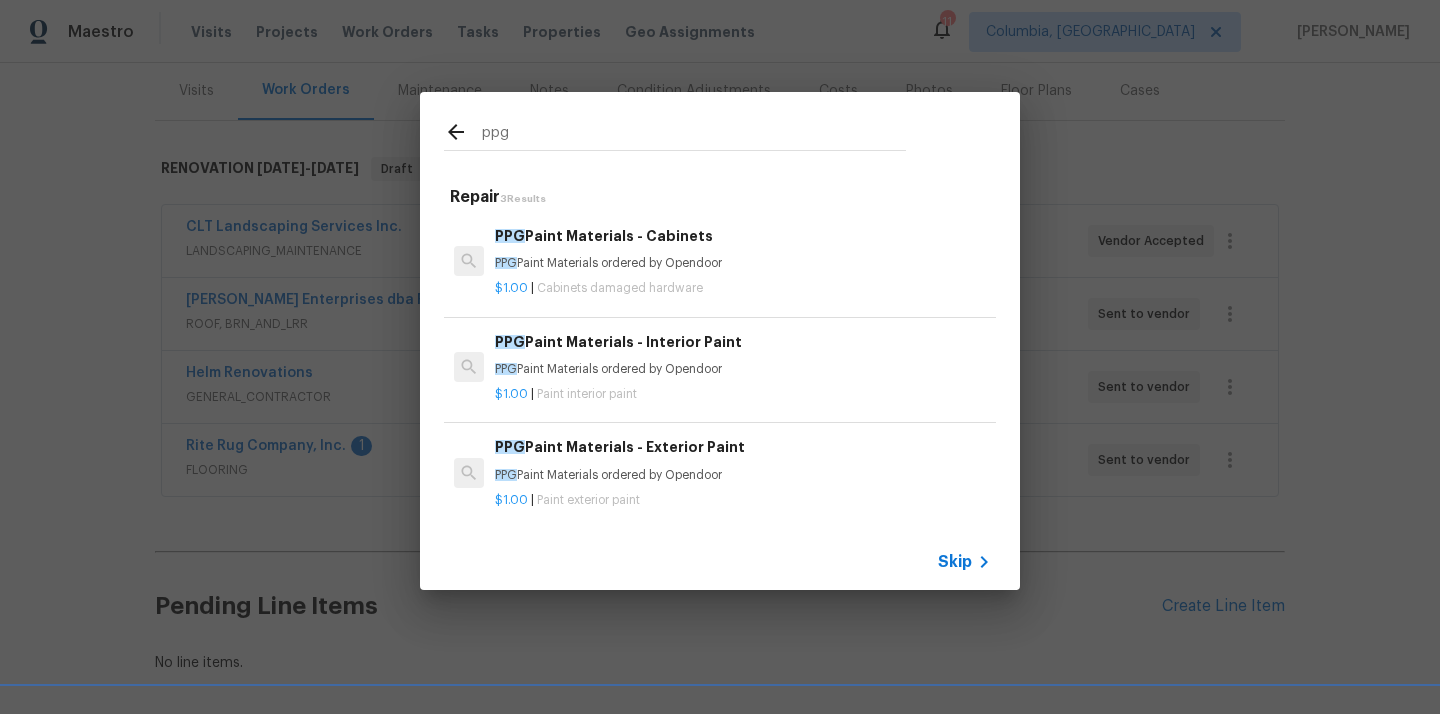 click on "PPG  Paint Materials - Interior Paint PPG  Paint Materials ordered by Opendoor" at bounding box center [743, 355] 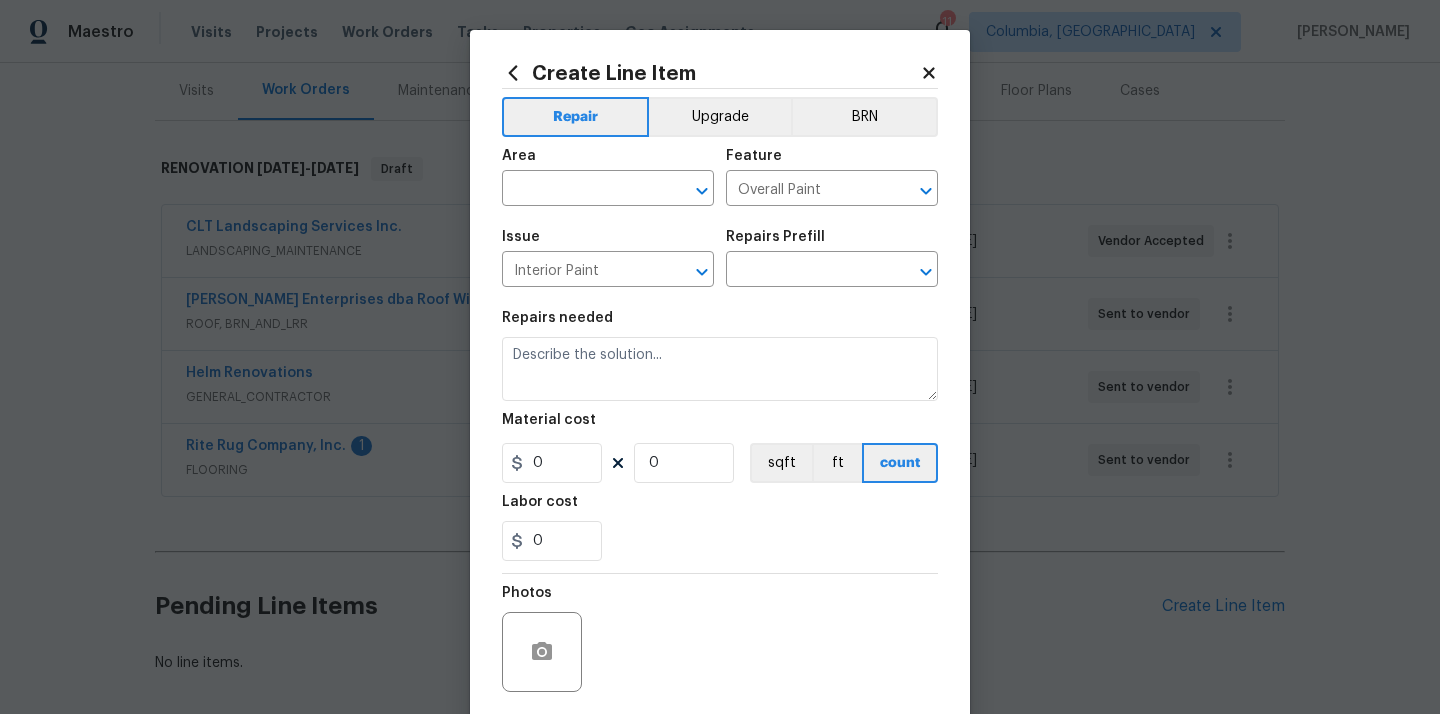 type on "PPG Paint Materials - Interior Paint $1.00" 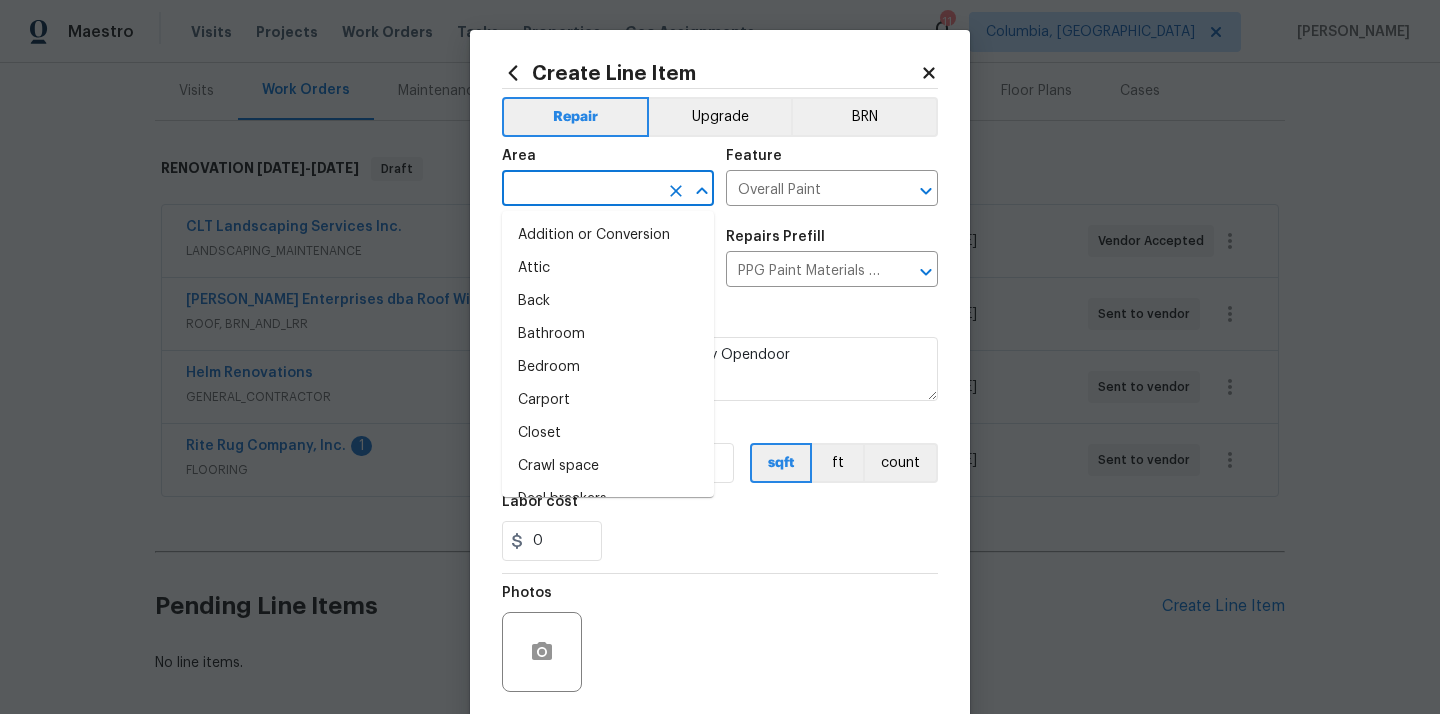 click at bounding box center [580, 190] 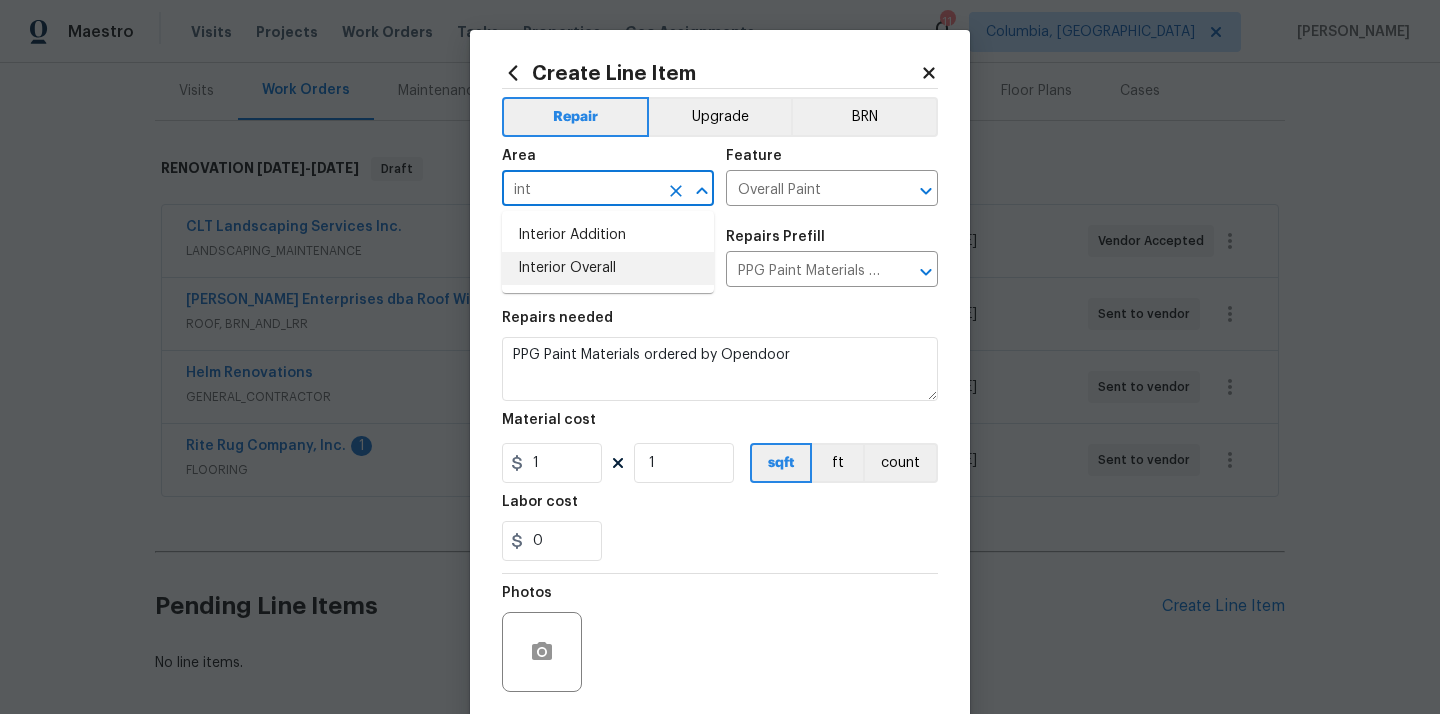 click on "Interior Overall" at bounding box center (608, 268) 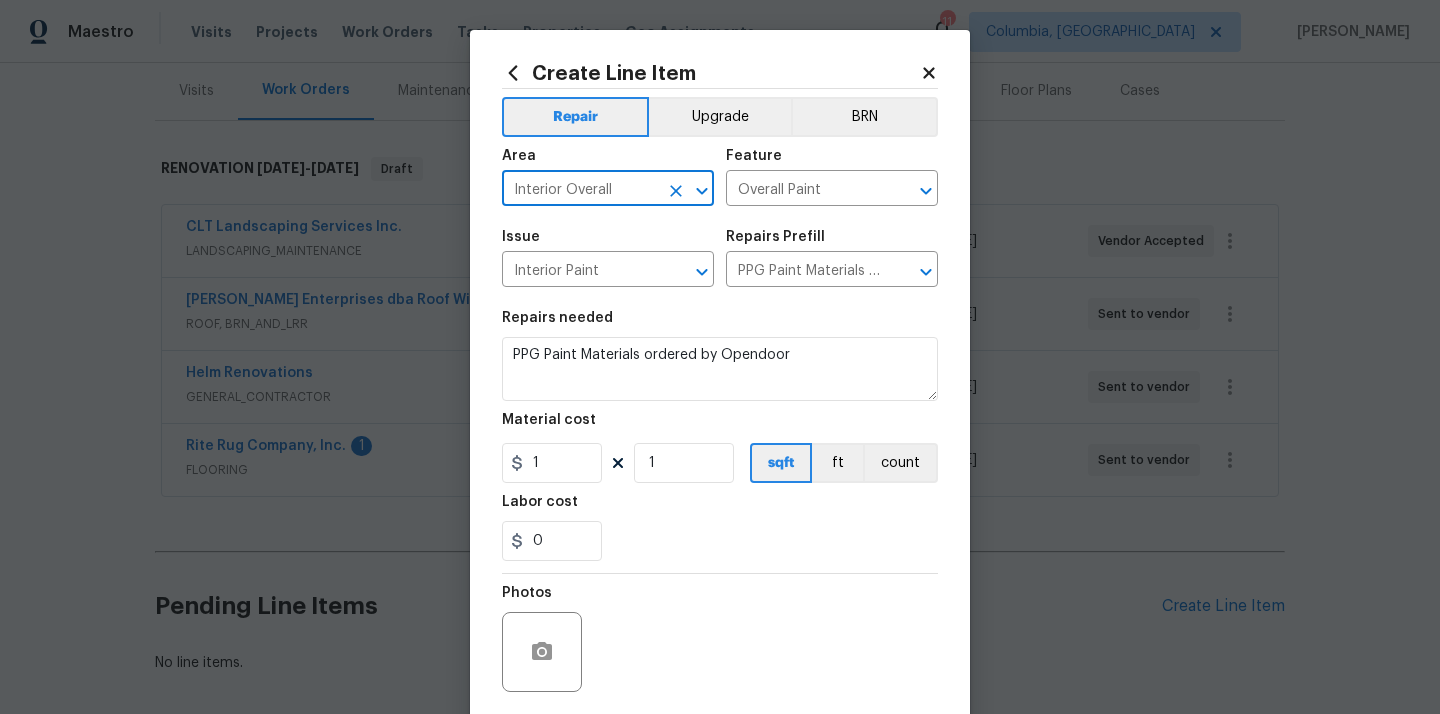 type on "Interior Overall" 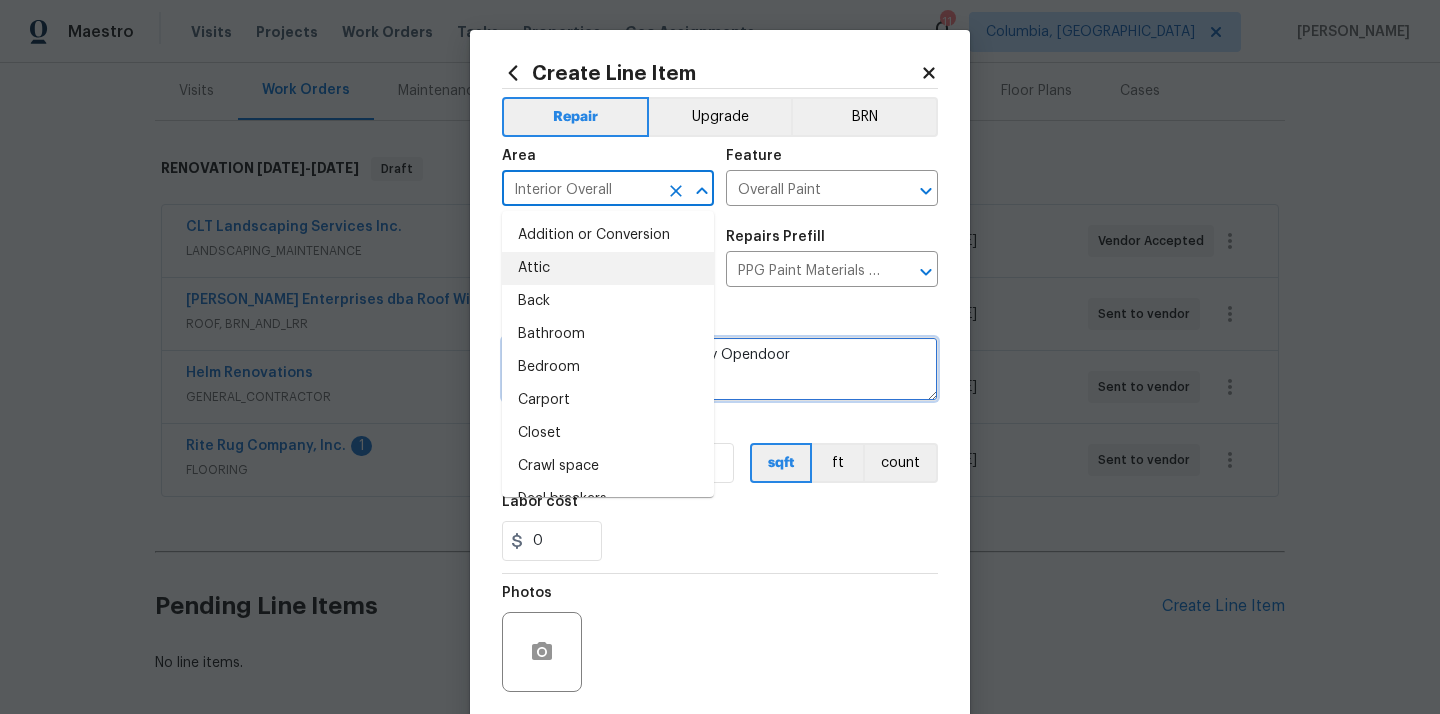 click on "PPG Paint Materials ordered by Opendoor" at bounding box center [720, 369] 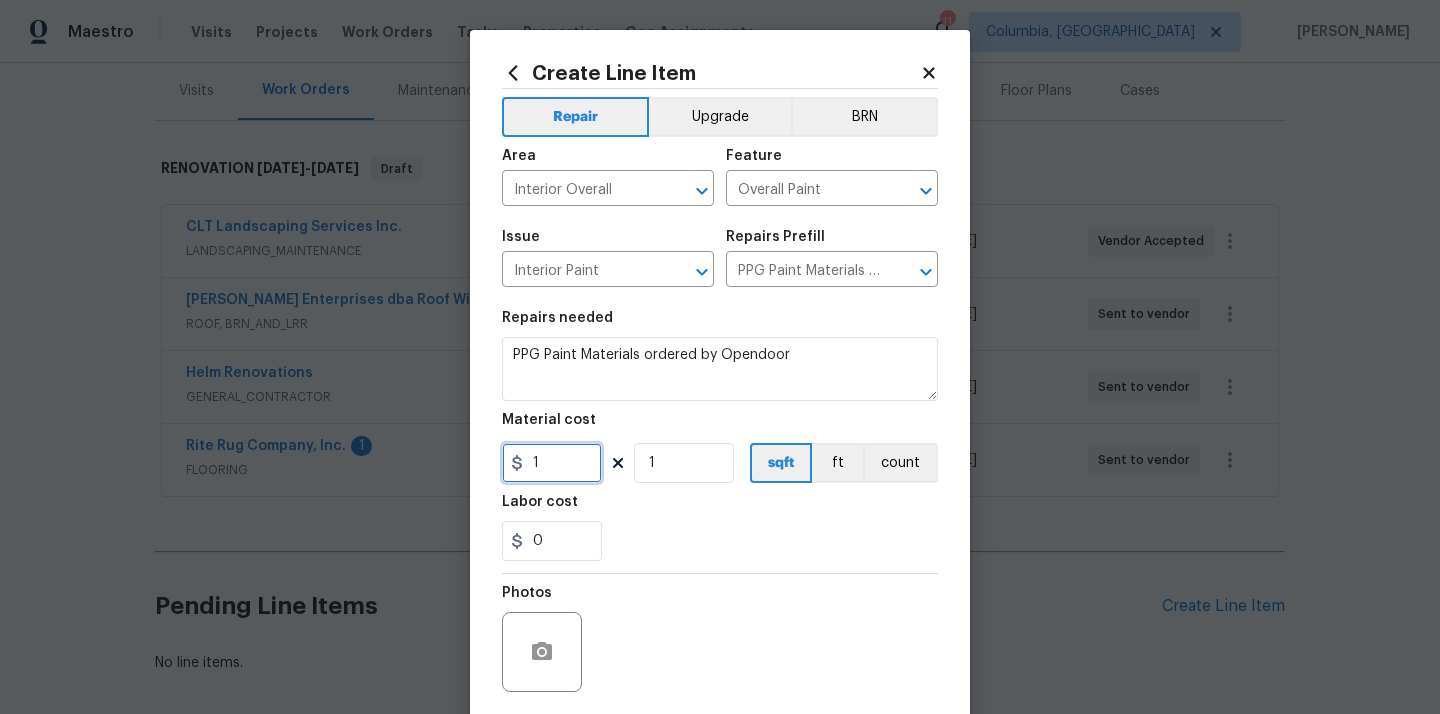 drag, startPoint x: 564, startPoint y: 460, endPoint x: 495, endPoint y: 463, distance: 69.065186 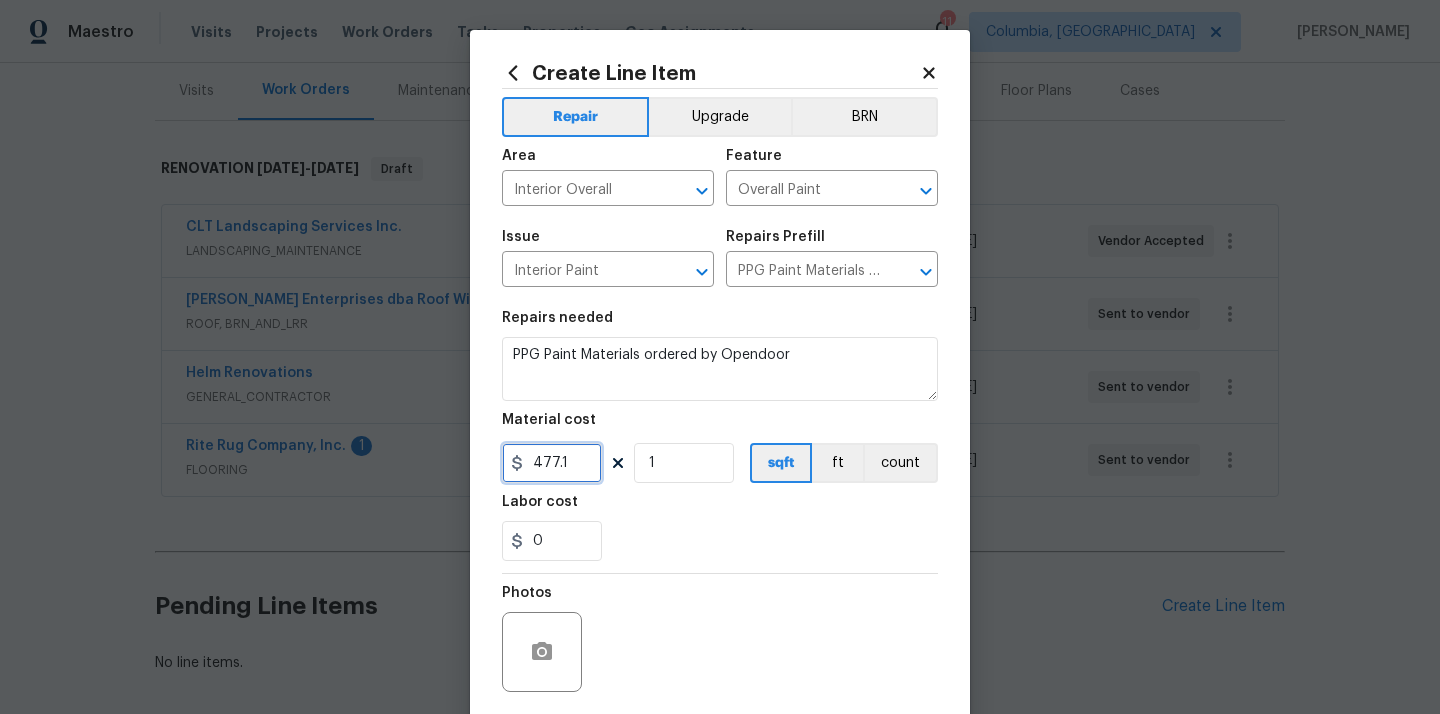 type on "477.1" 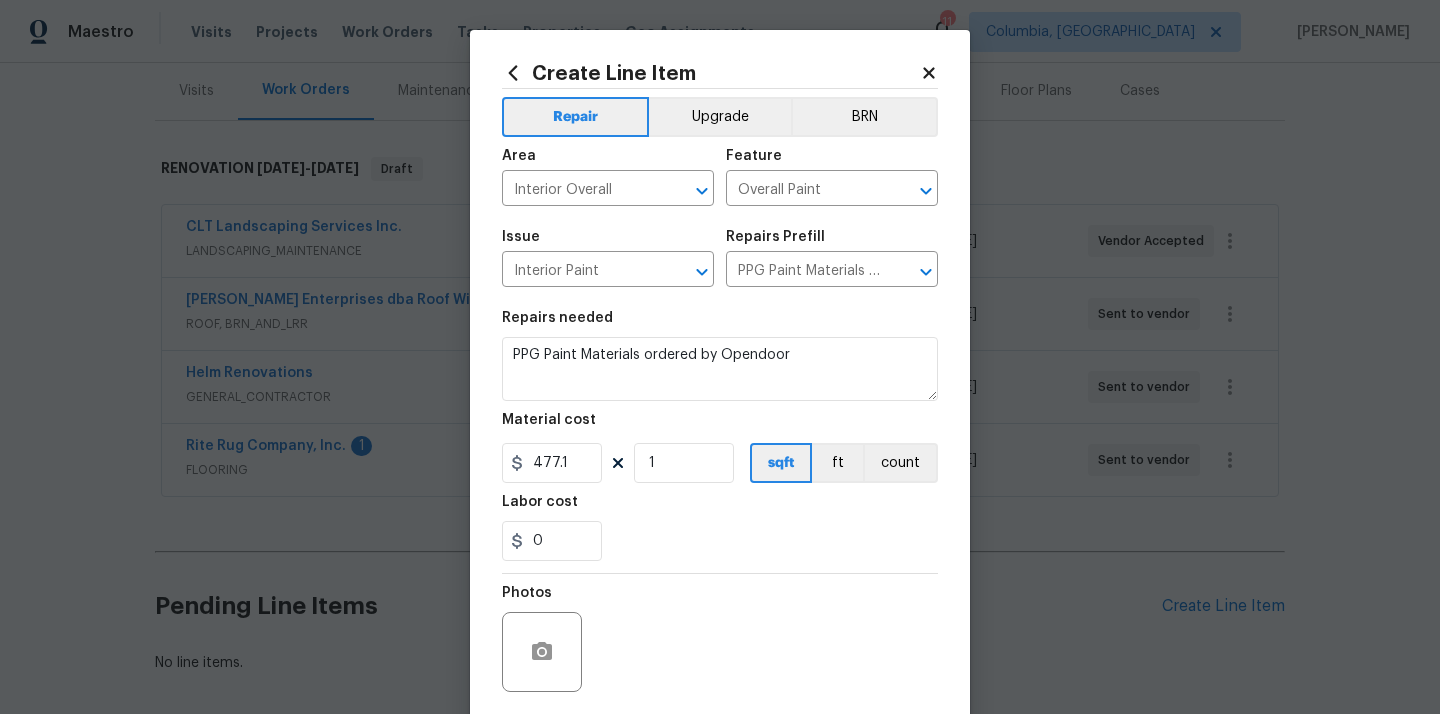 click on "Labor cost" at bounding box center (720, 508) 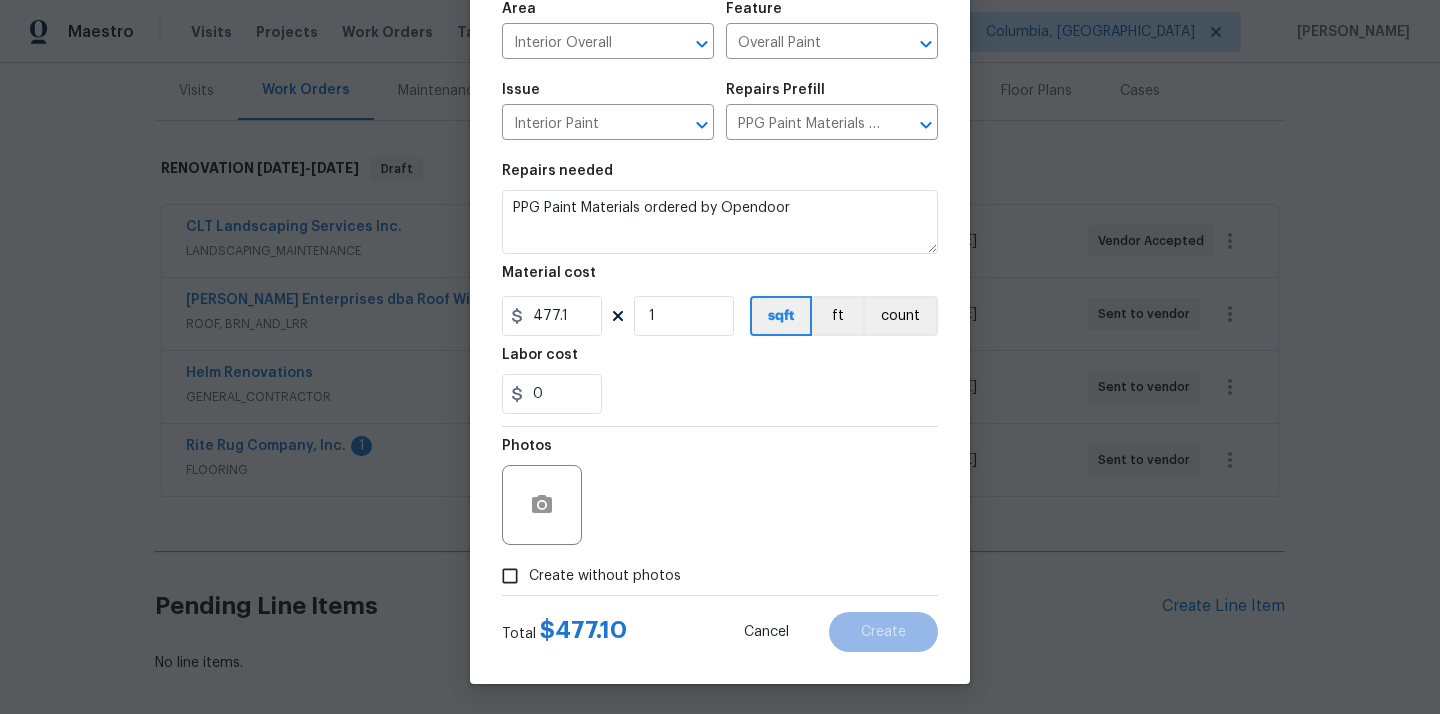 click on "Create without photos" at bounding box center [586, 576] 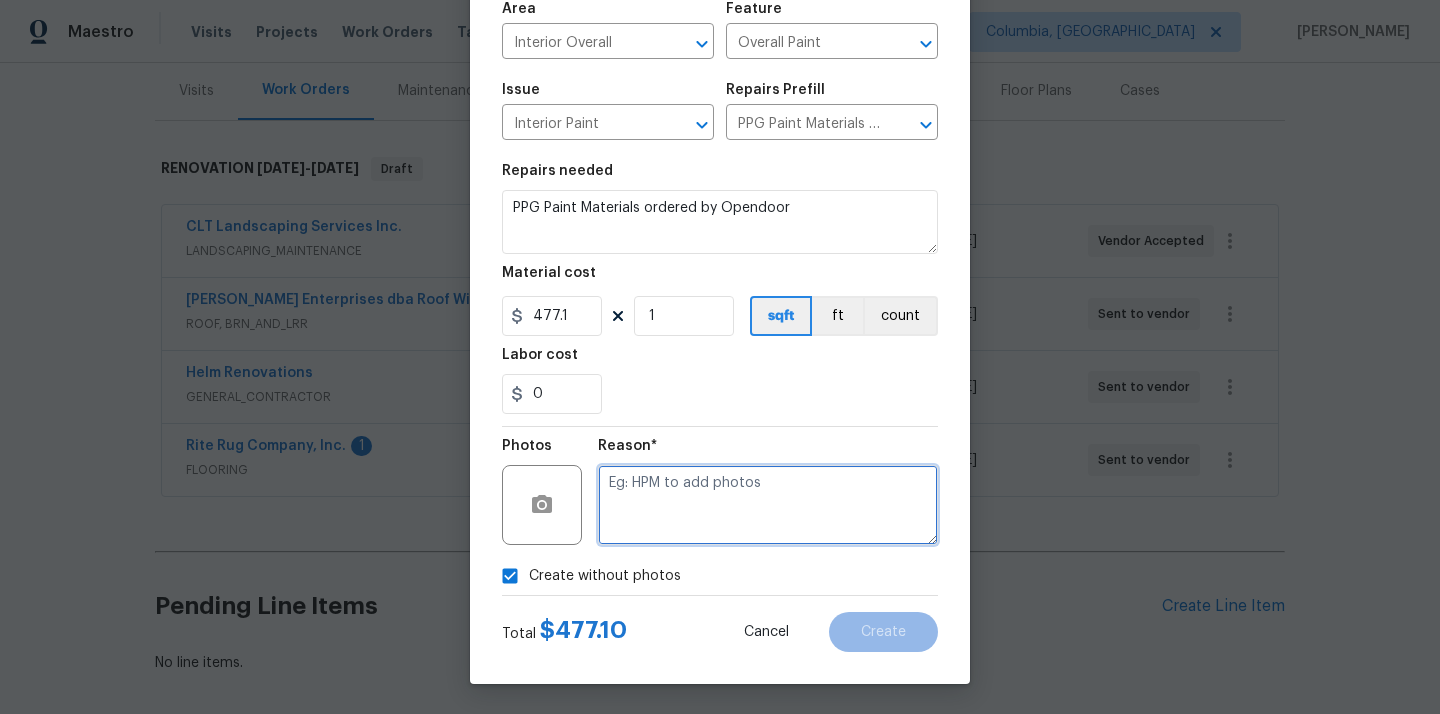 click at bounding box center [768, 505] 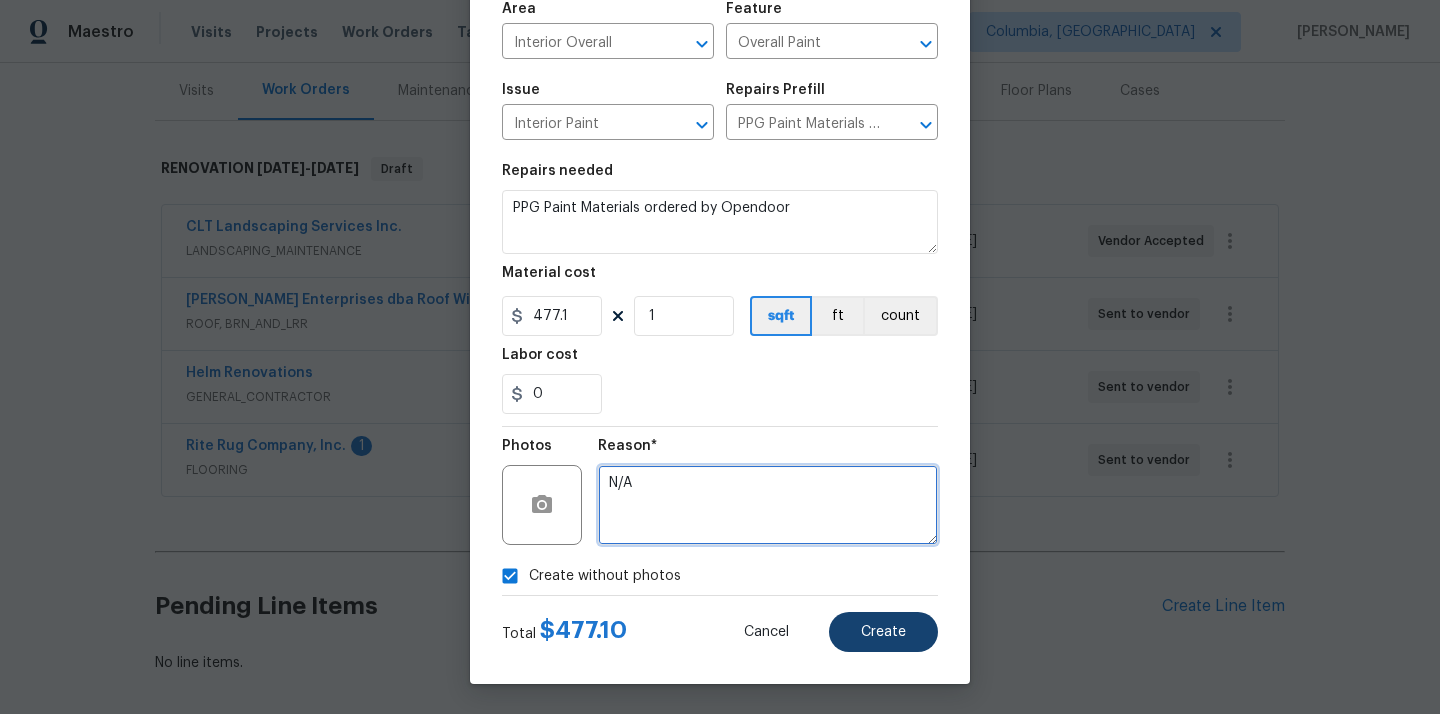 type on "N/A" 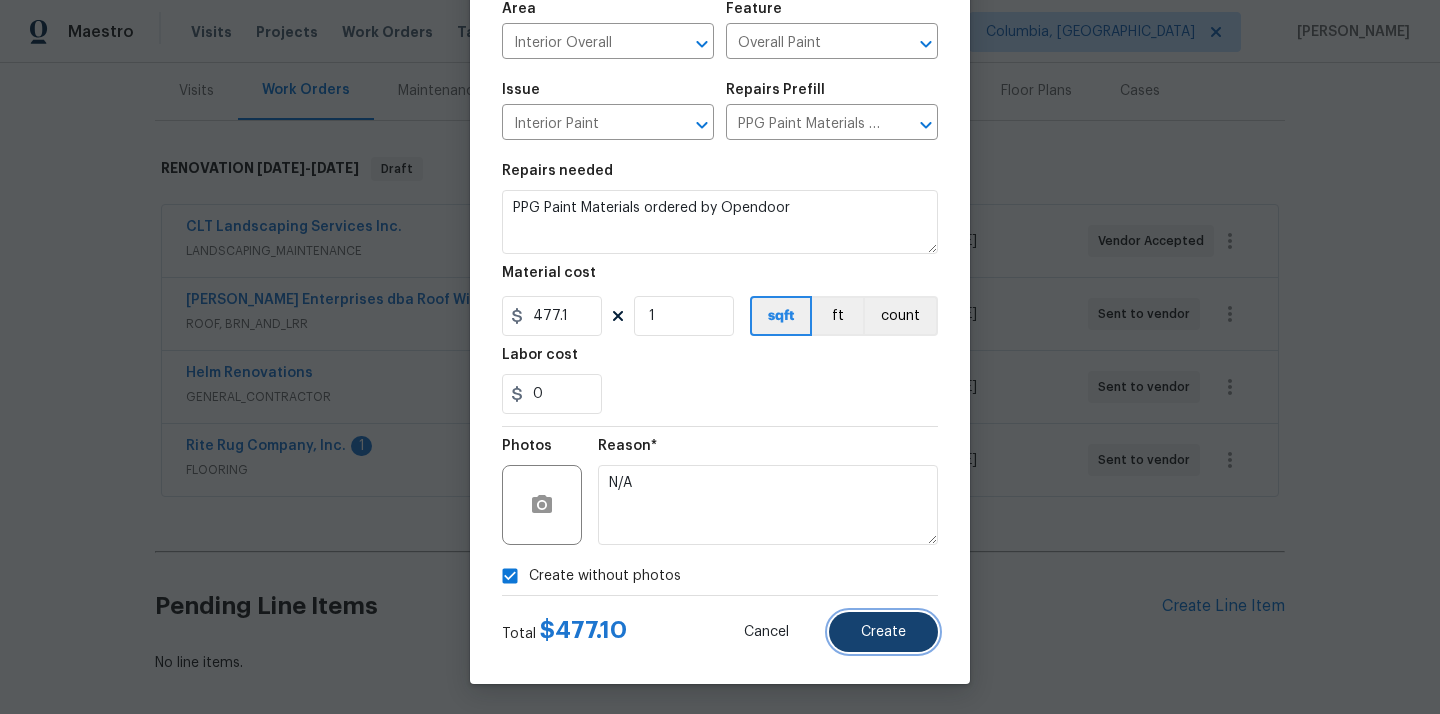 click on "Create" at bounding box center [883, 632] 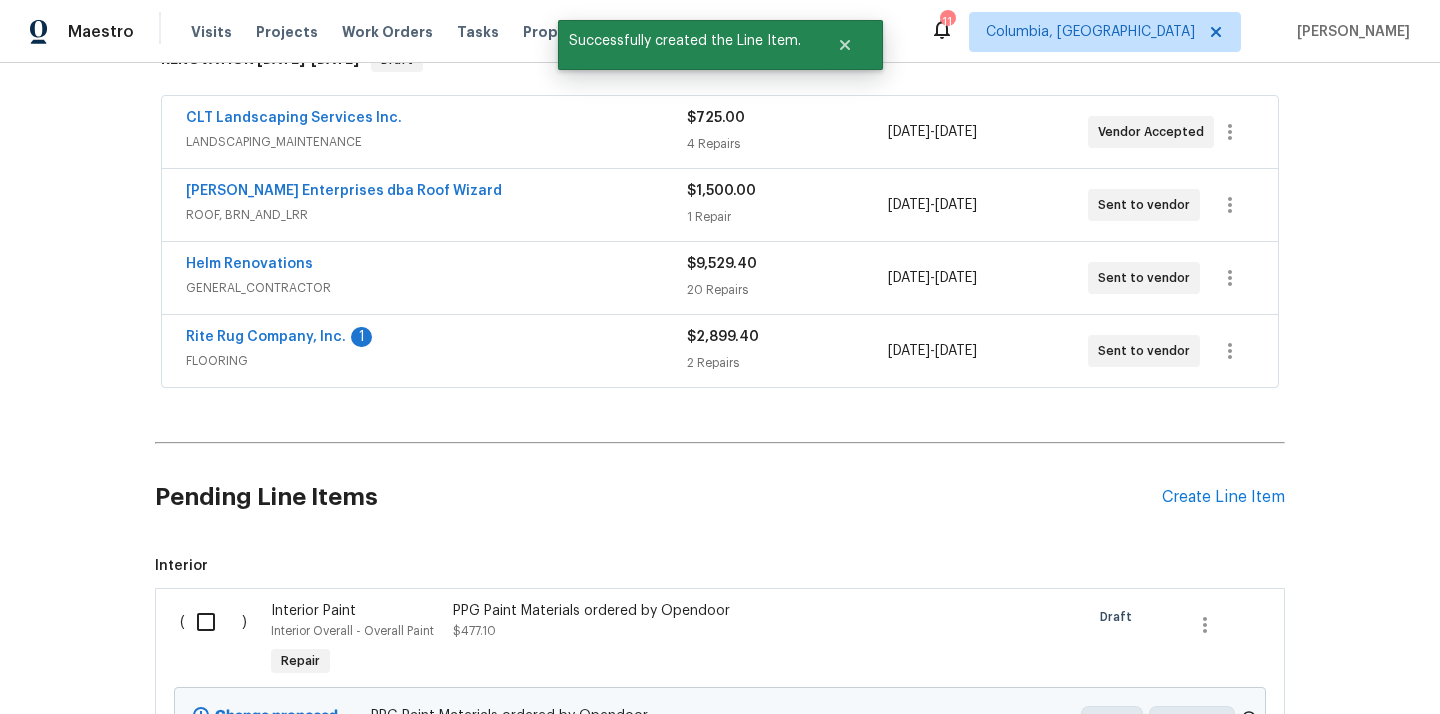scroll, scrollTop: 508, scrollLeft: 0, axis: vertical 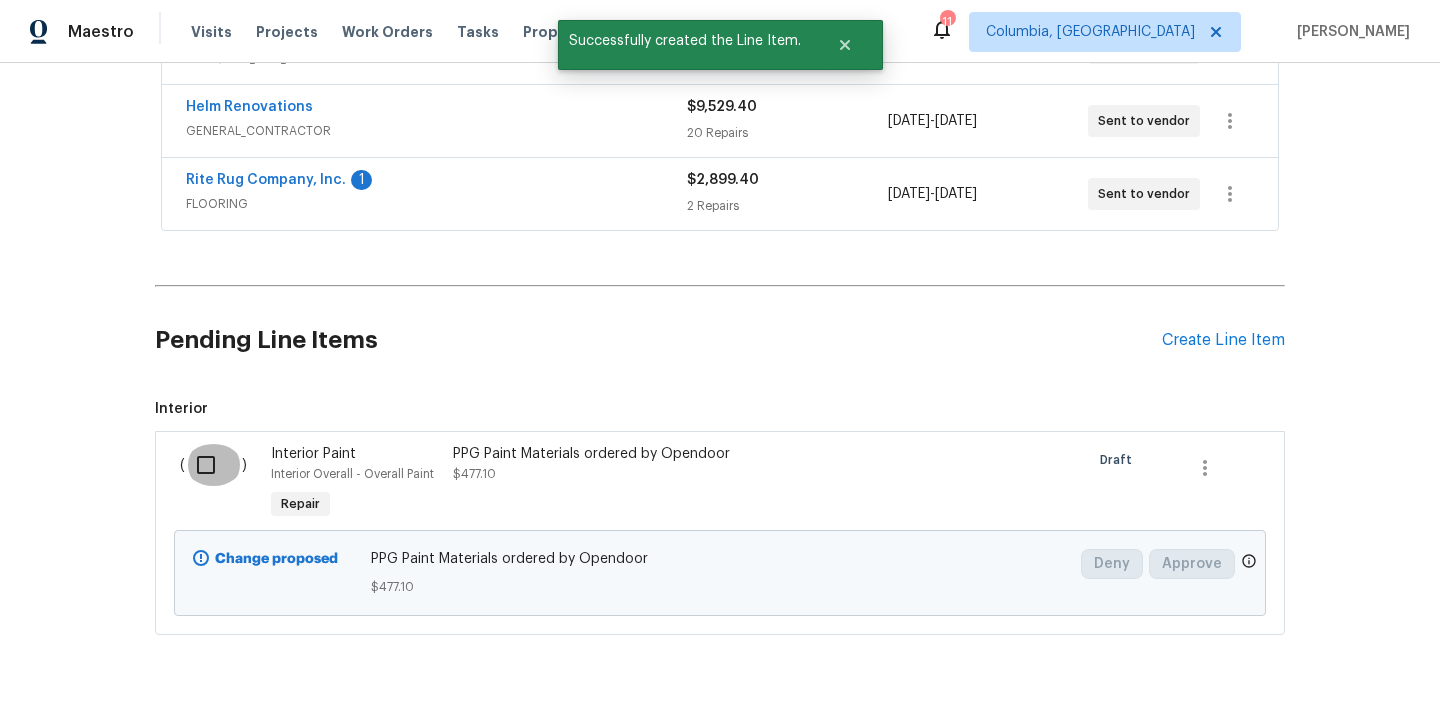 click at bounding box center (213, 465) 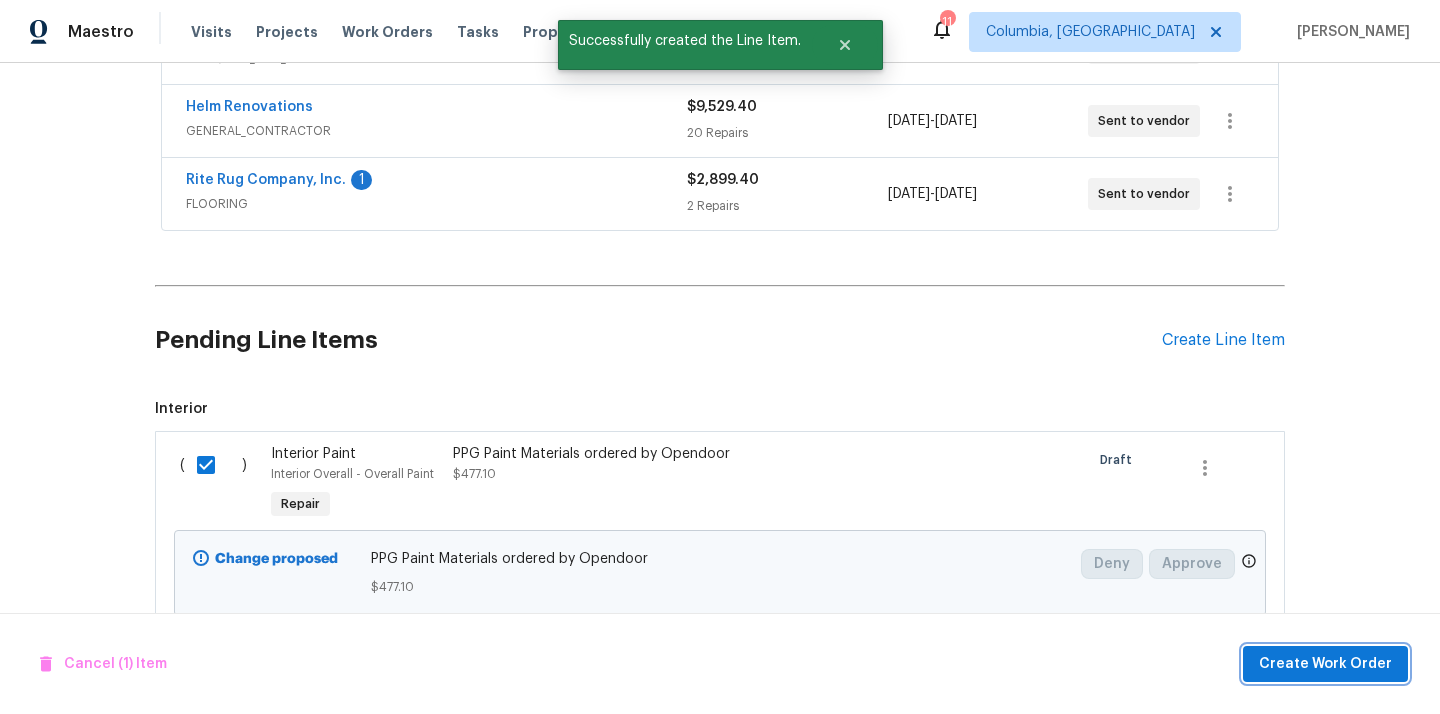 click on "Create Work Order" at bounding box center (1325, 664) 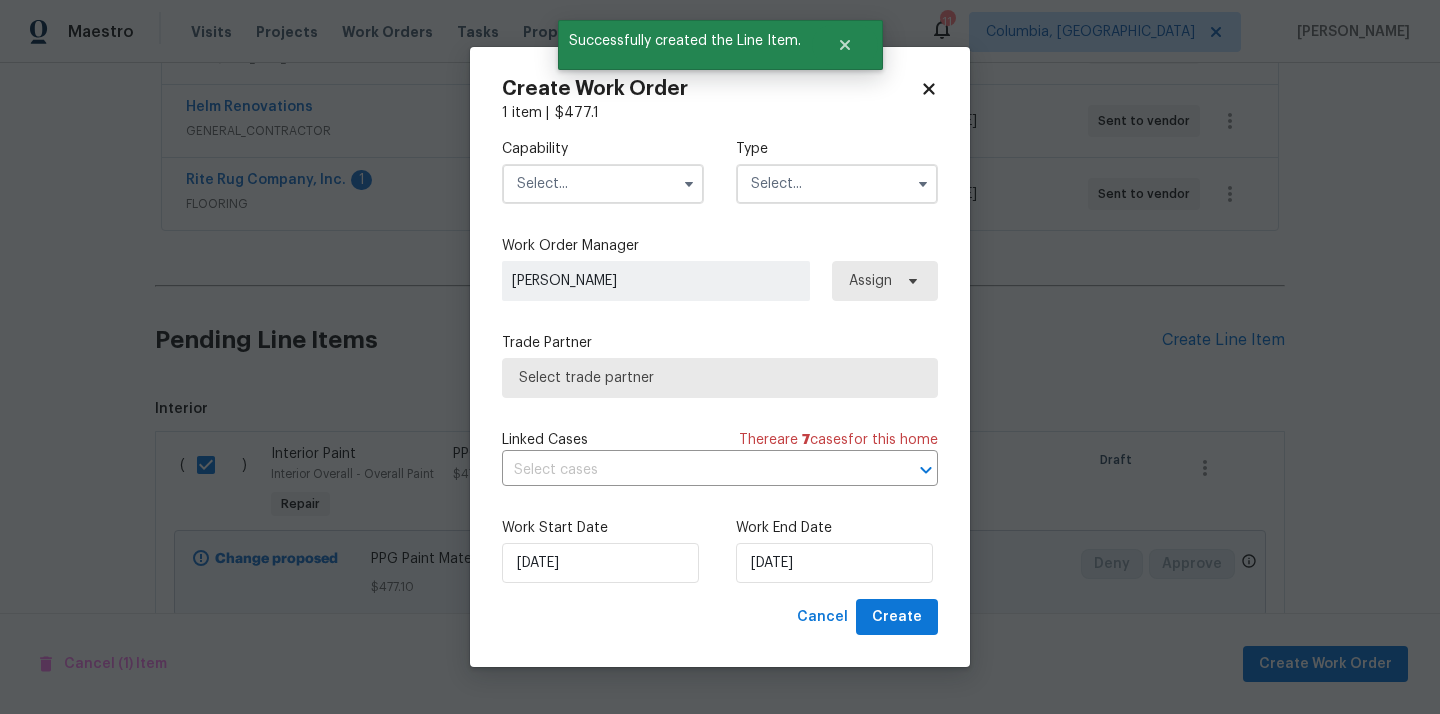 click at bounding box center [603, 184] 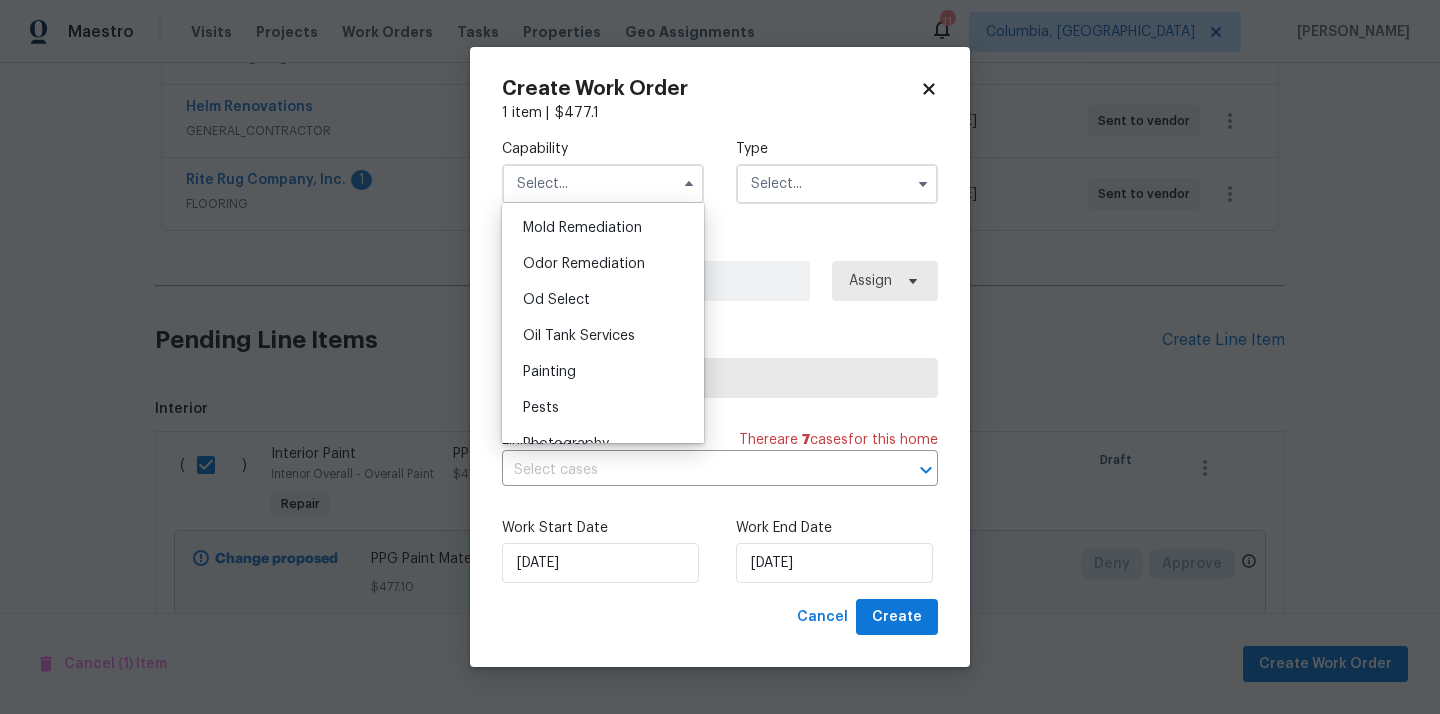 scroll, scrollTop: 1537, scrollLeft: 0, axis: vertical 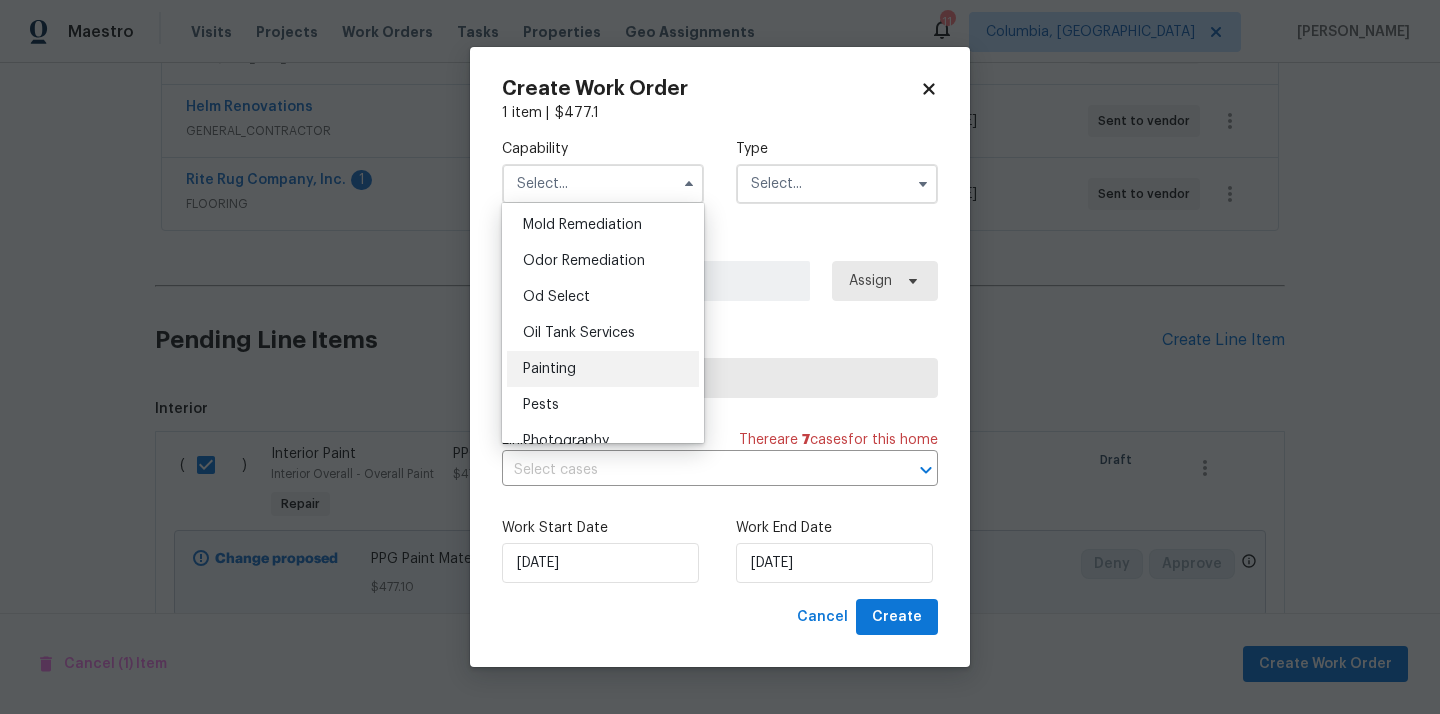 click on "Painting" at bounding box center [603, 369] 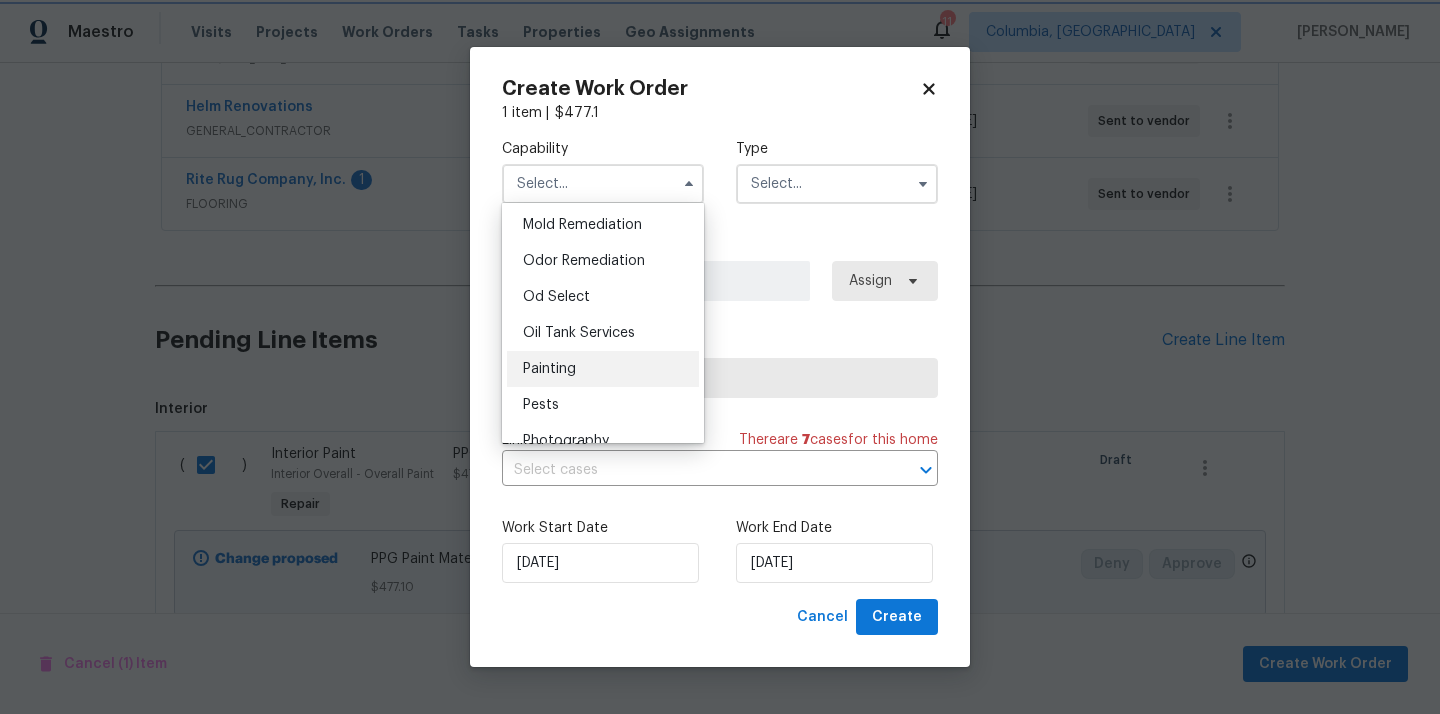 type on "Painting" 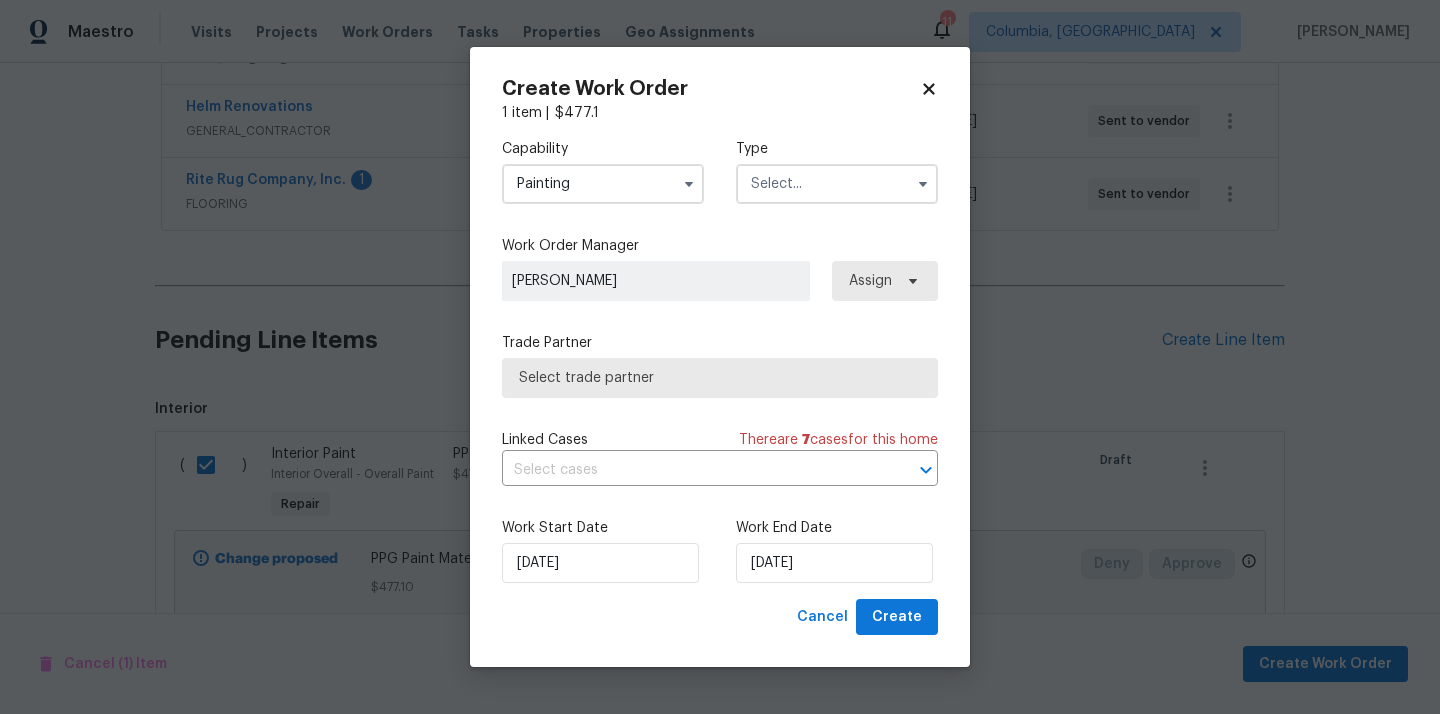 click at bounding box center (837, 184) 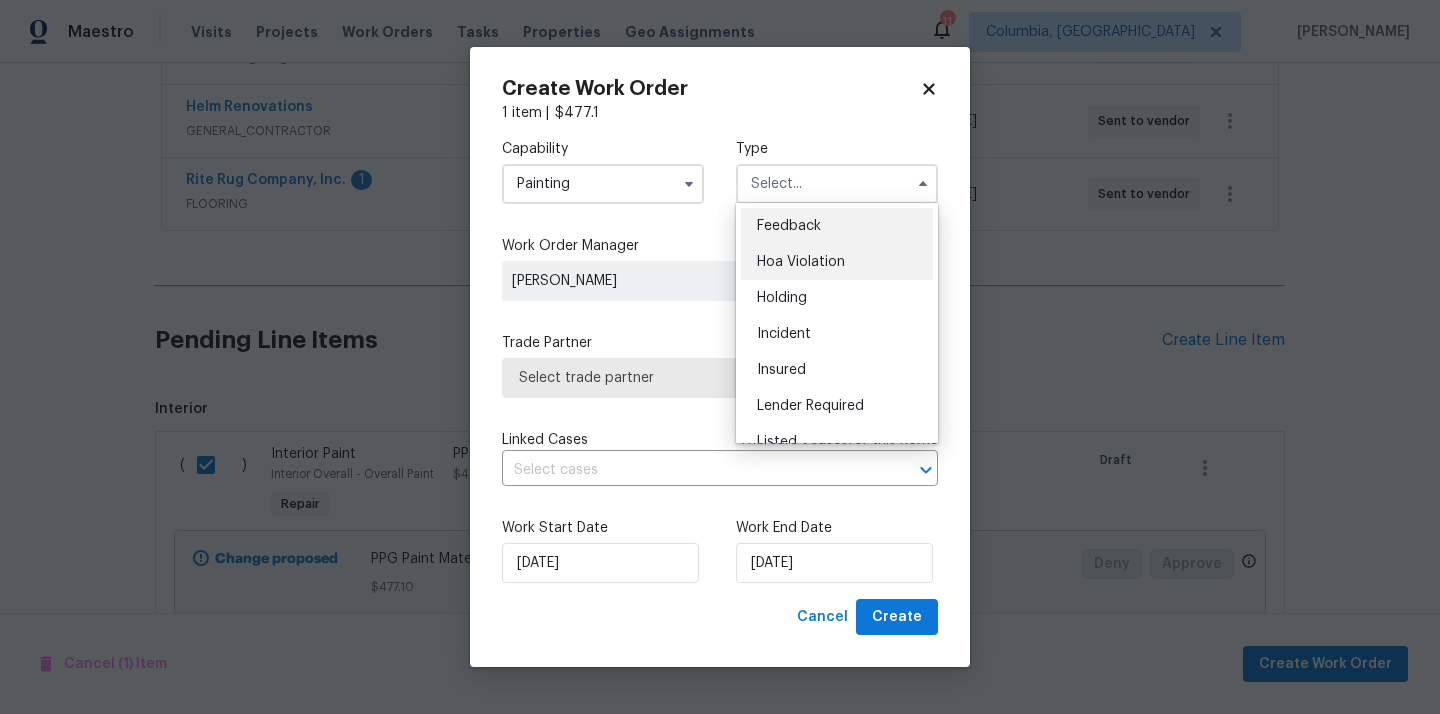 scroll, scrollTop: 454, scrollLeft: 0, axis: vertical 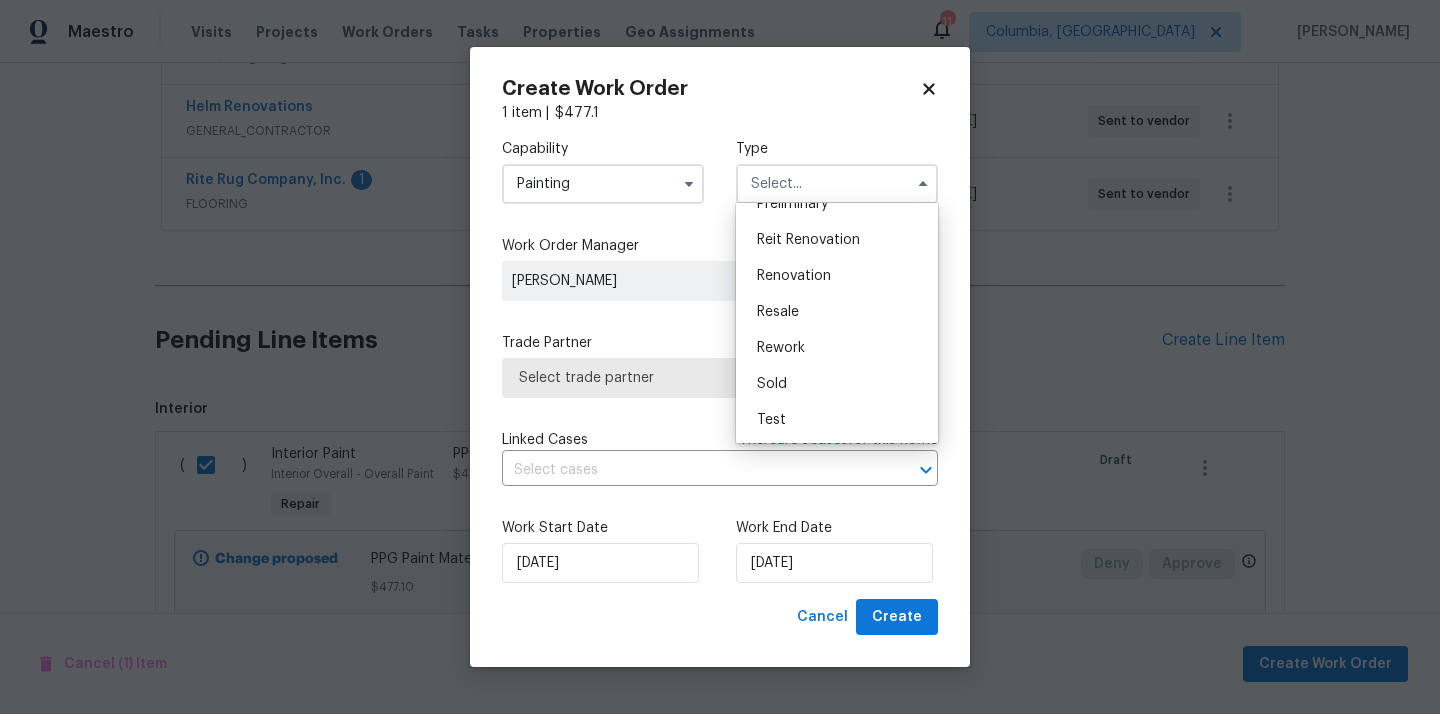 click on "Renovation" at bounding box center [794, 276] 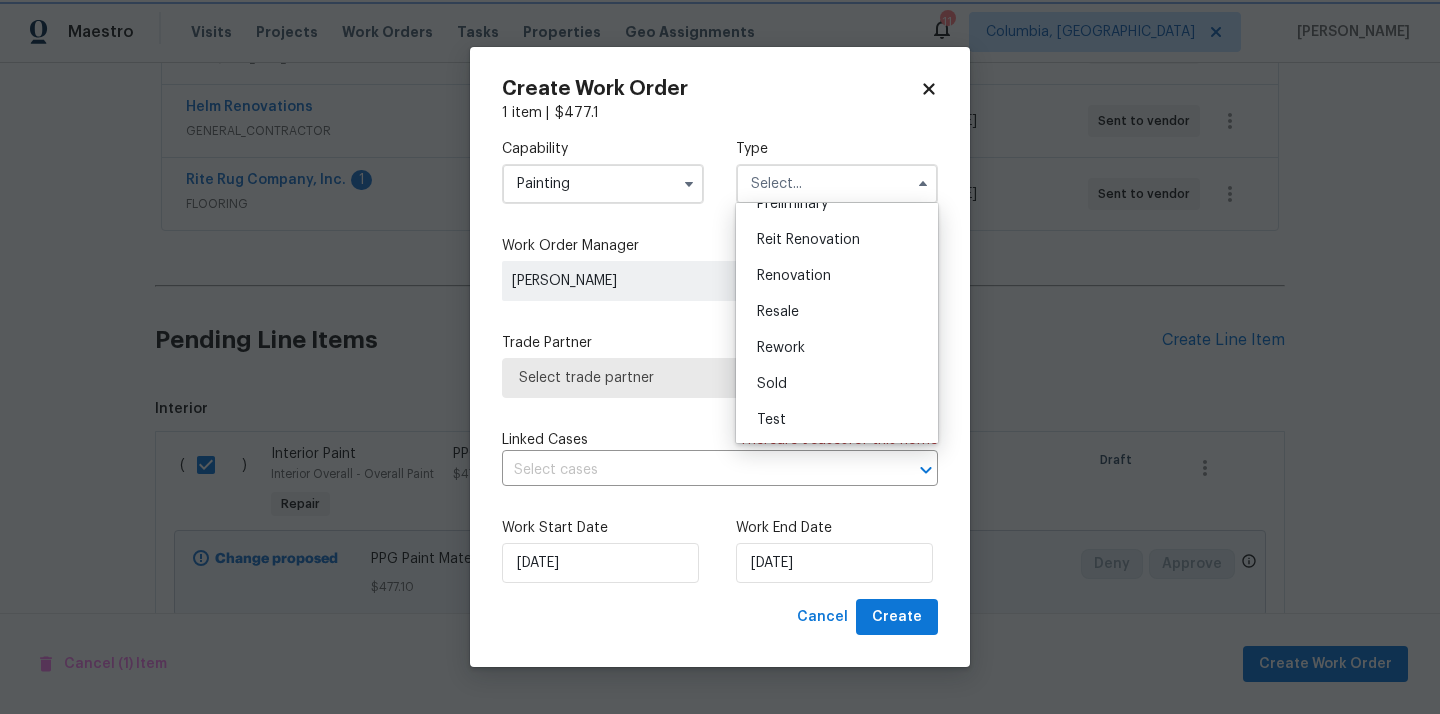 type on "Renovation" 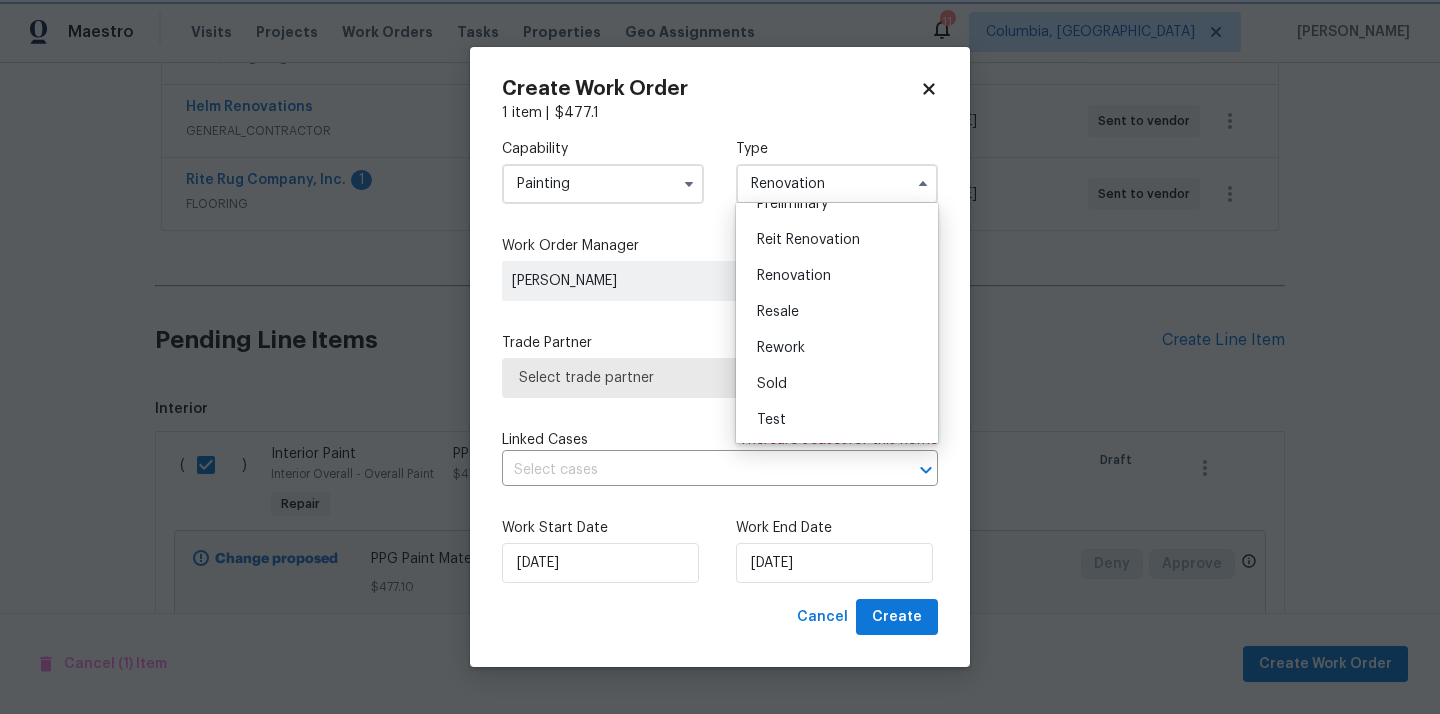 scroll, scrollTop: 0, scrollLeft: 0, axis: both 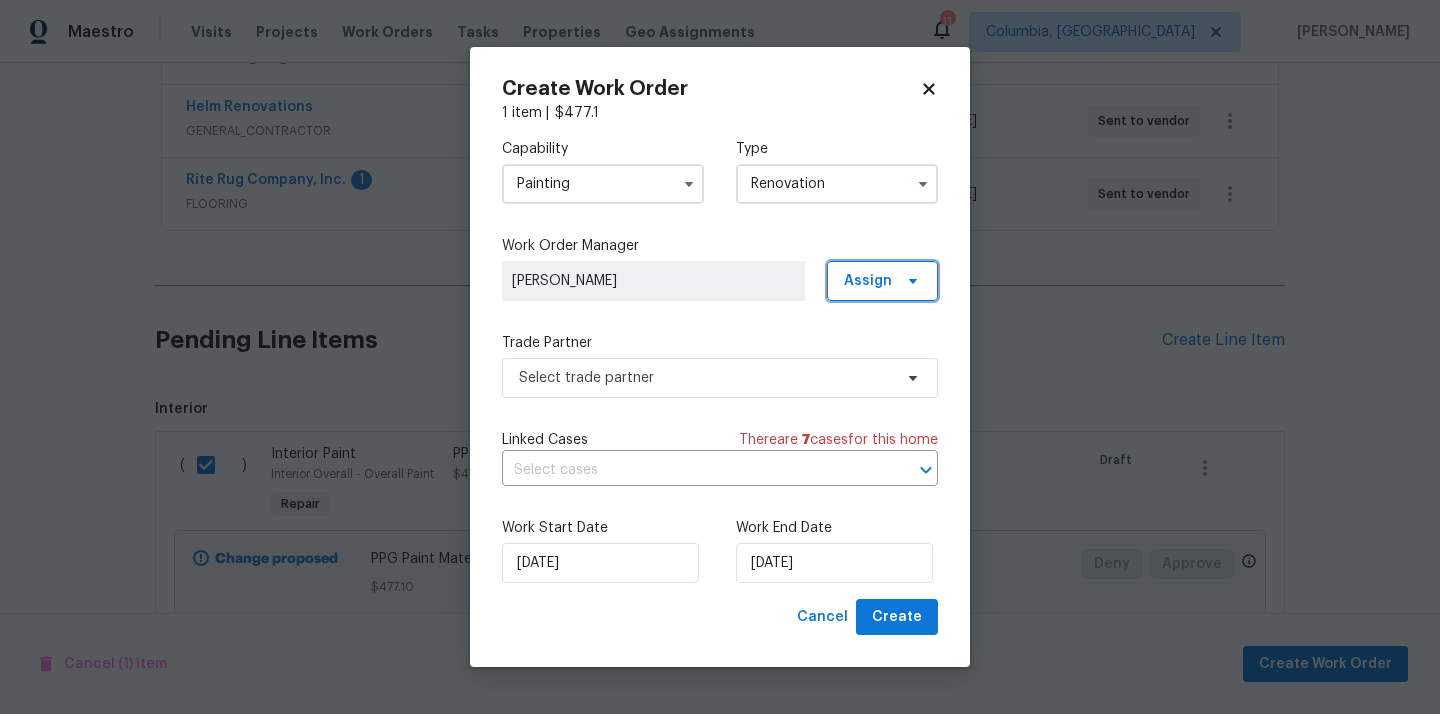 click on "Assign" at bounding box center [868, 281] 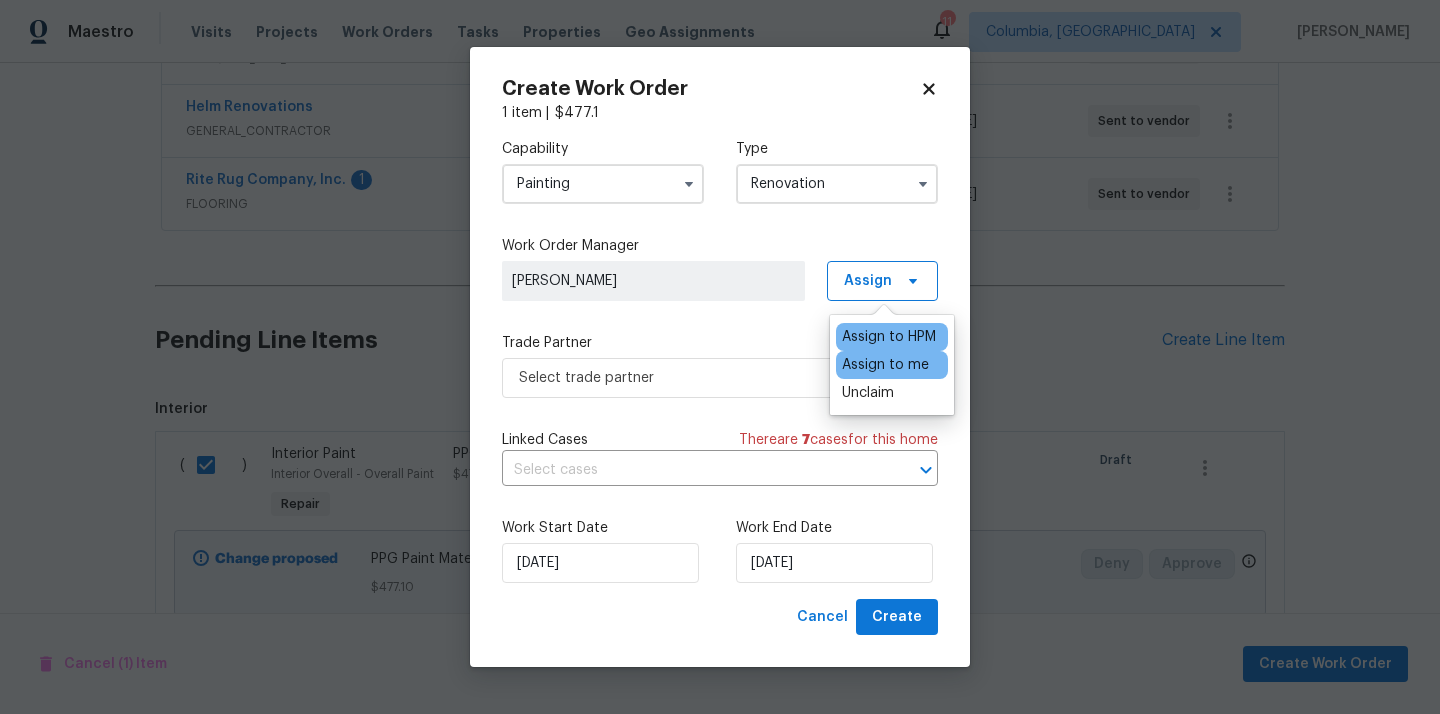 click on "Assign to me" at bounding box center (885, 365) 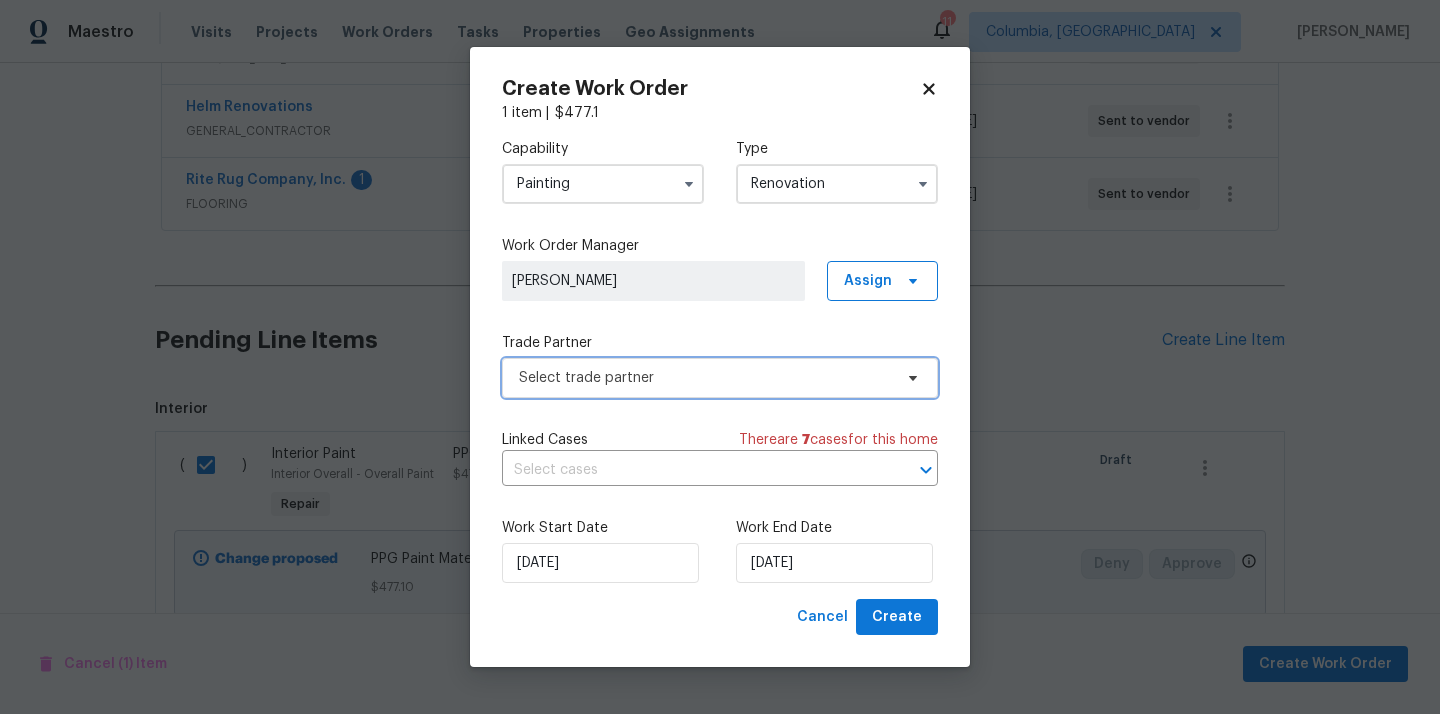 click on "Select trade partner" at bounding box center [720, 378] 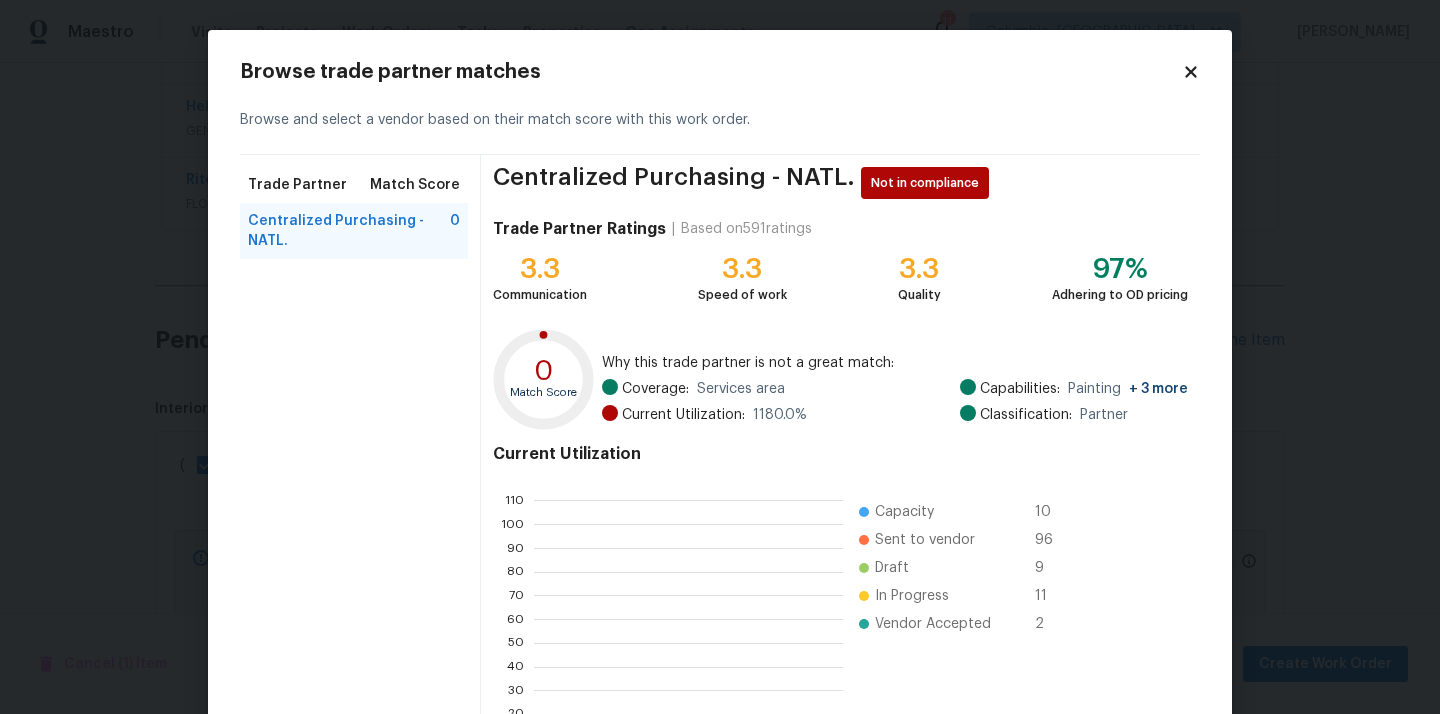 scroll, scrollTop: 2, scrollLeft: 2, axis: both 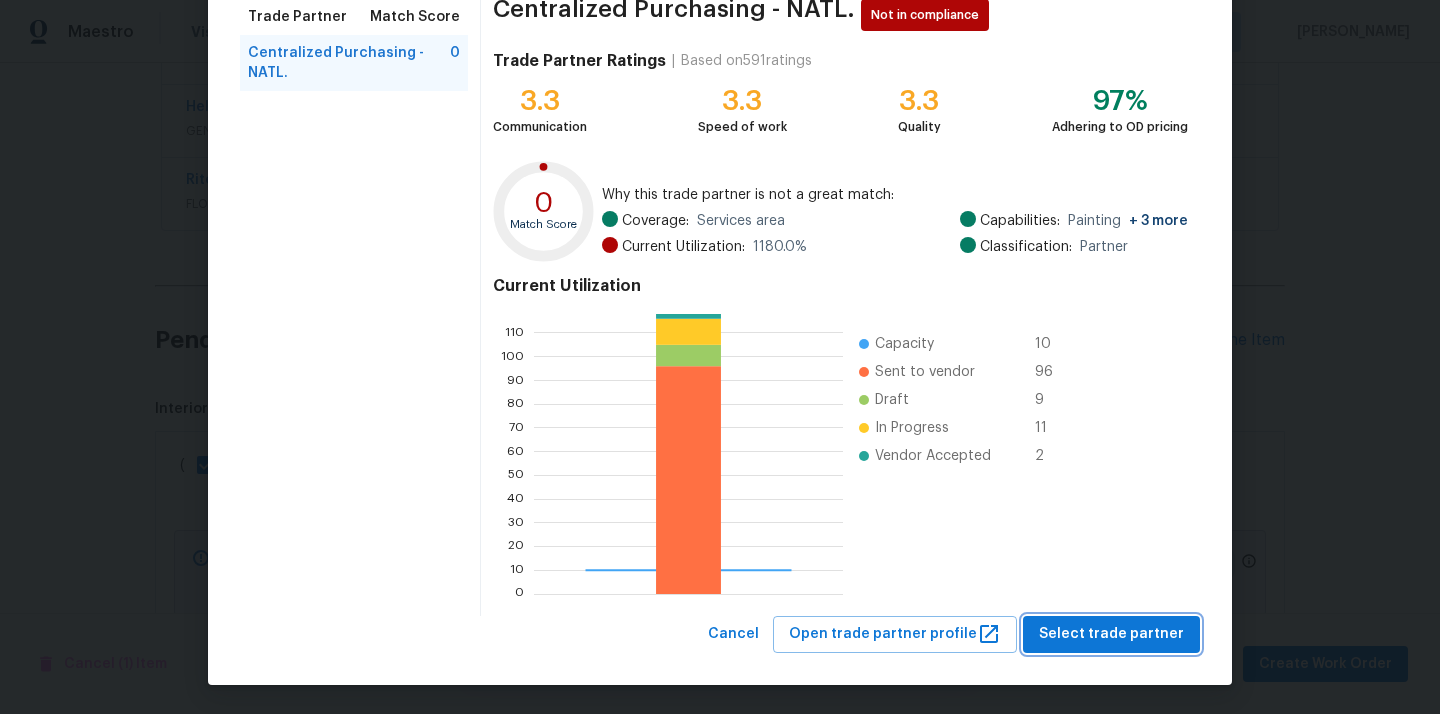 click on "Select trade partner" at bounding box center (1111, 634) 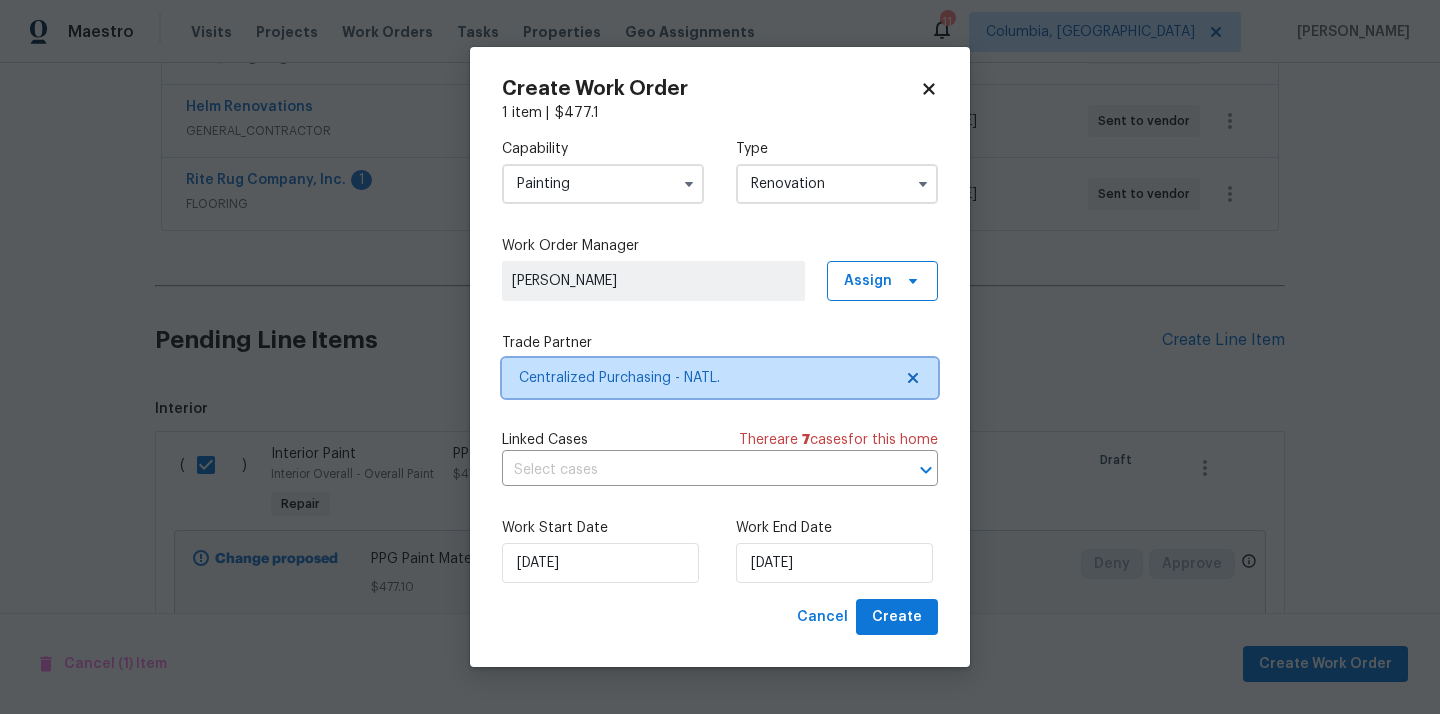 scroll, scrollTop: 0, scrollLeft: 0, axis: both 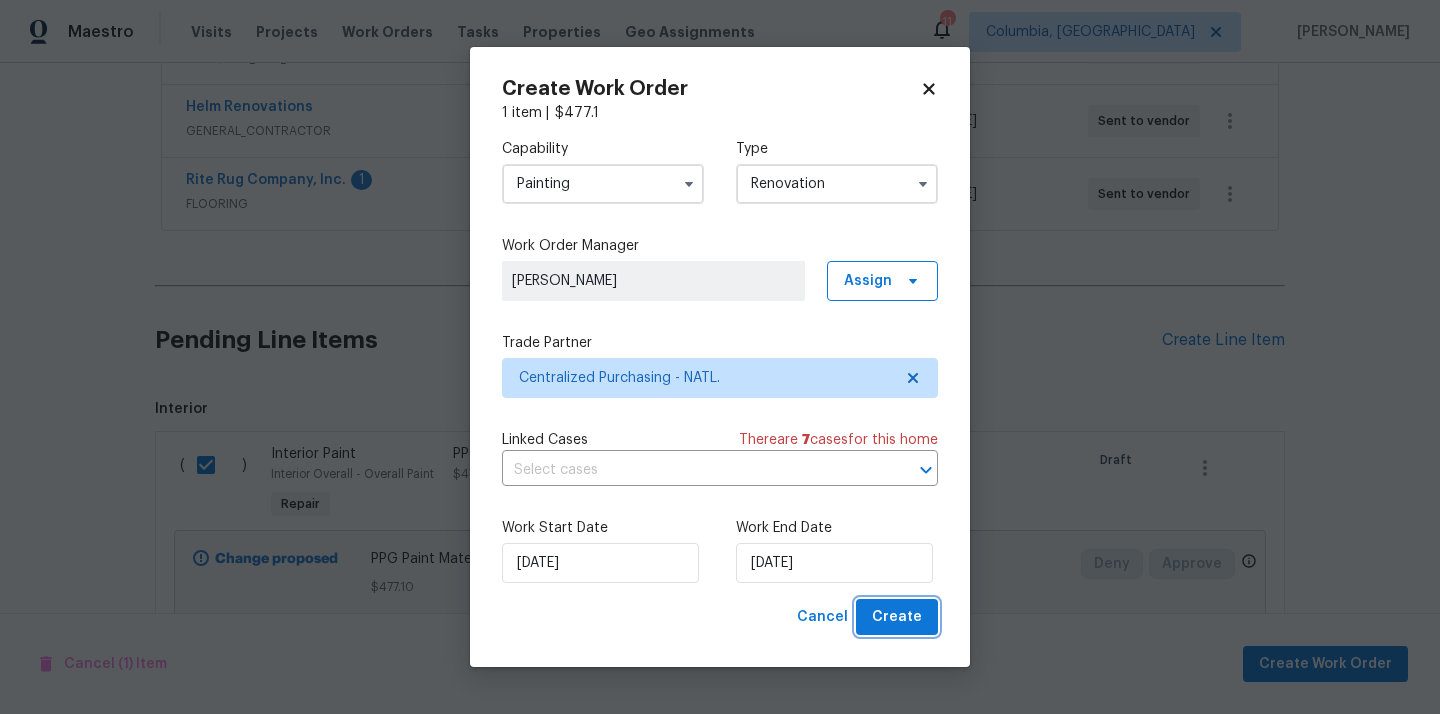click on "Create" at bounding box center (897, 617) 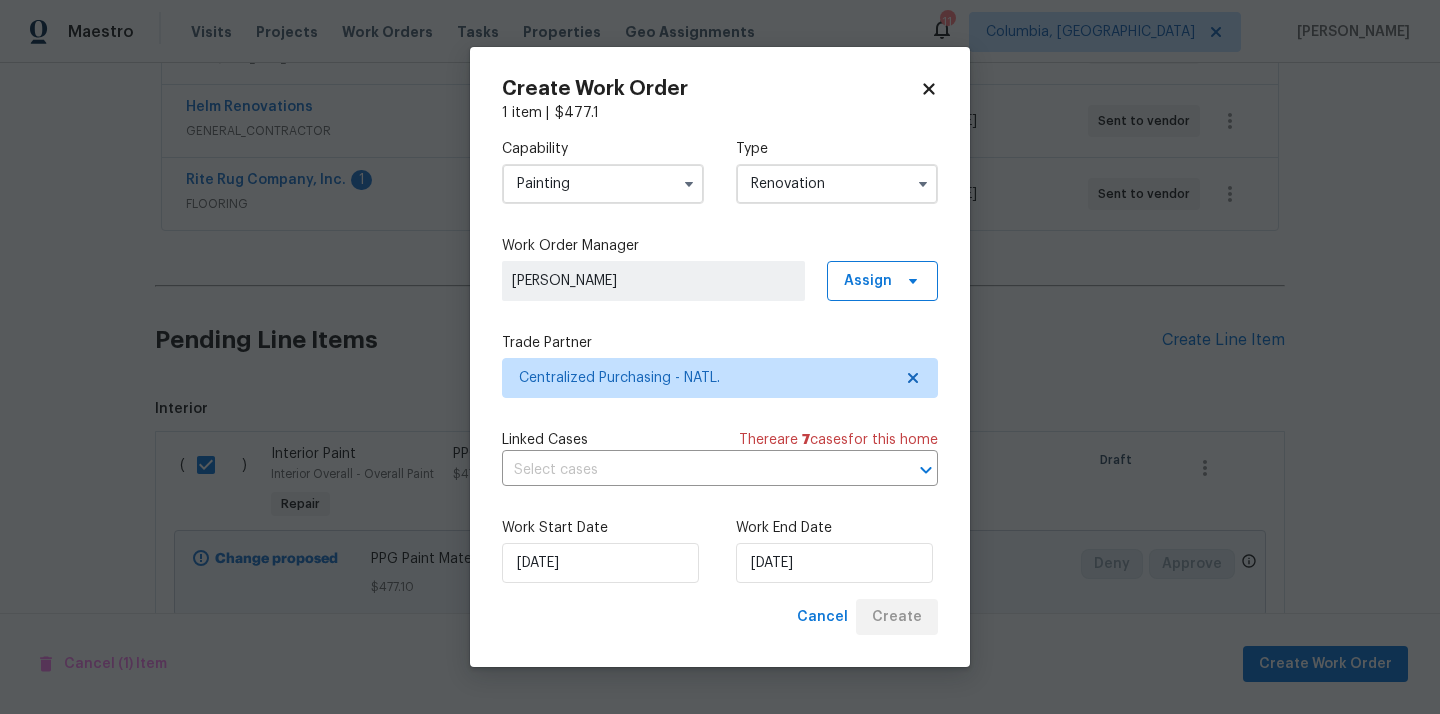 scroll, scrollTop: 410, scrollLeft: 0, axis: vertical 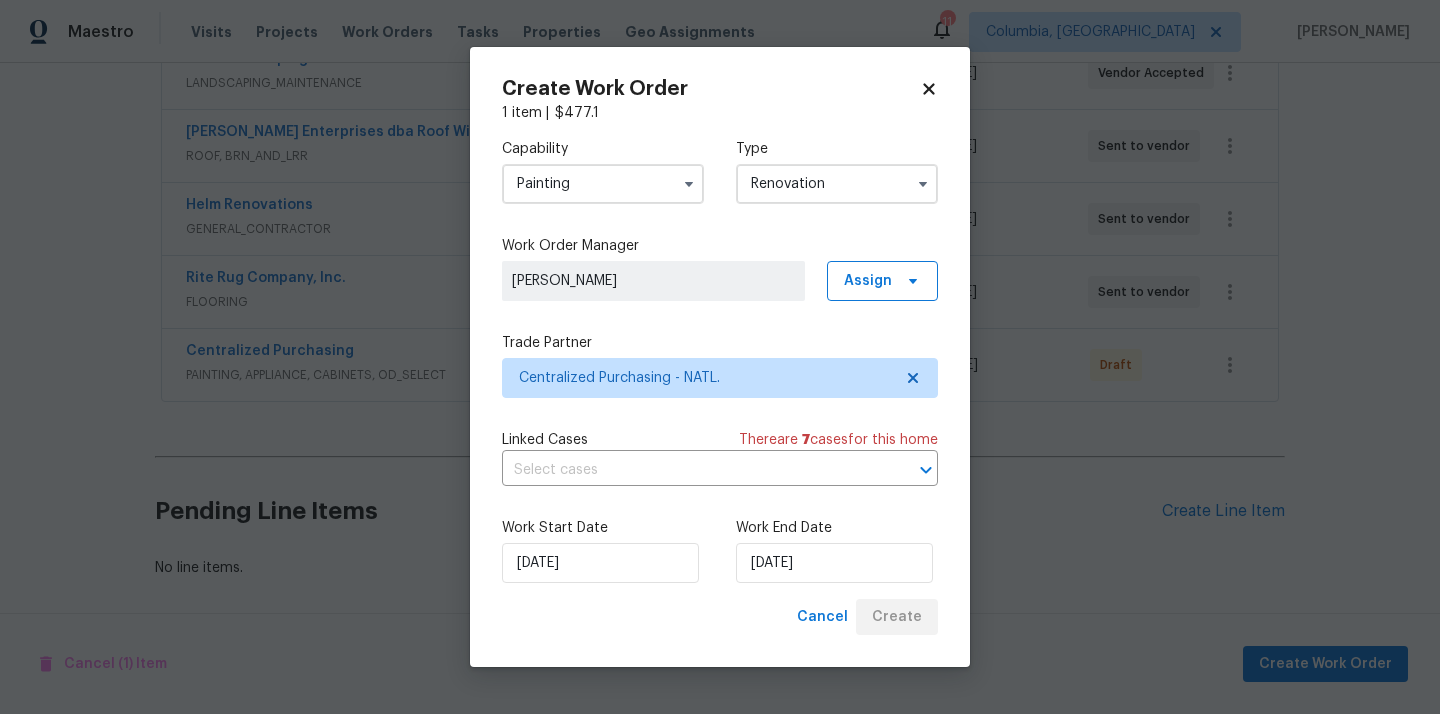 click on "Cancel Create" at bounding box center (863, 617) 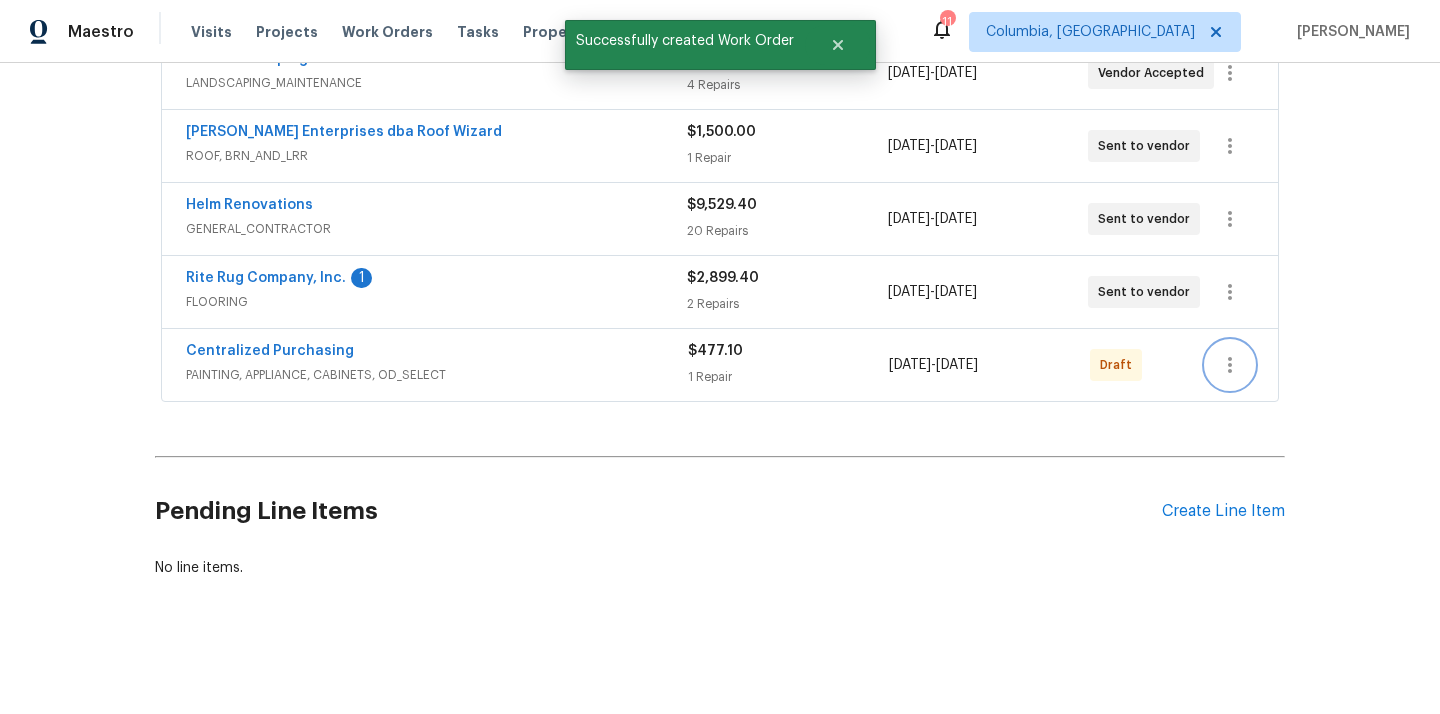 click at bounding box center (1230, 365) 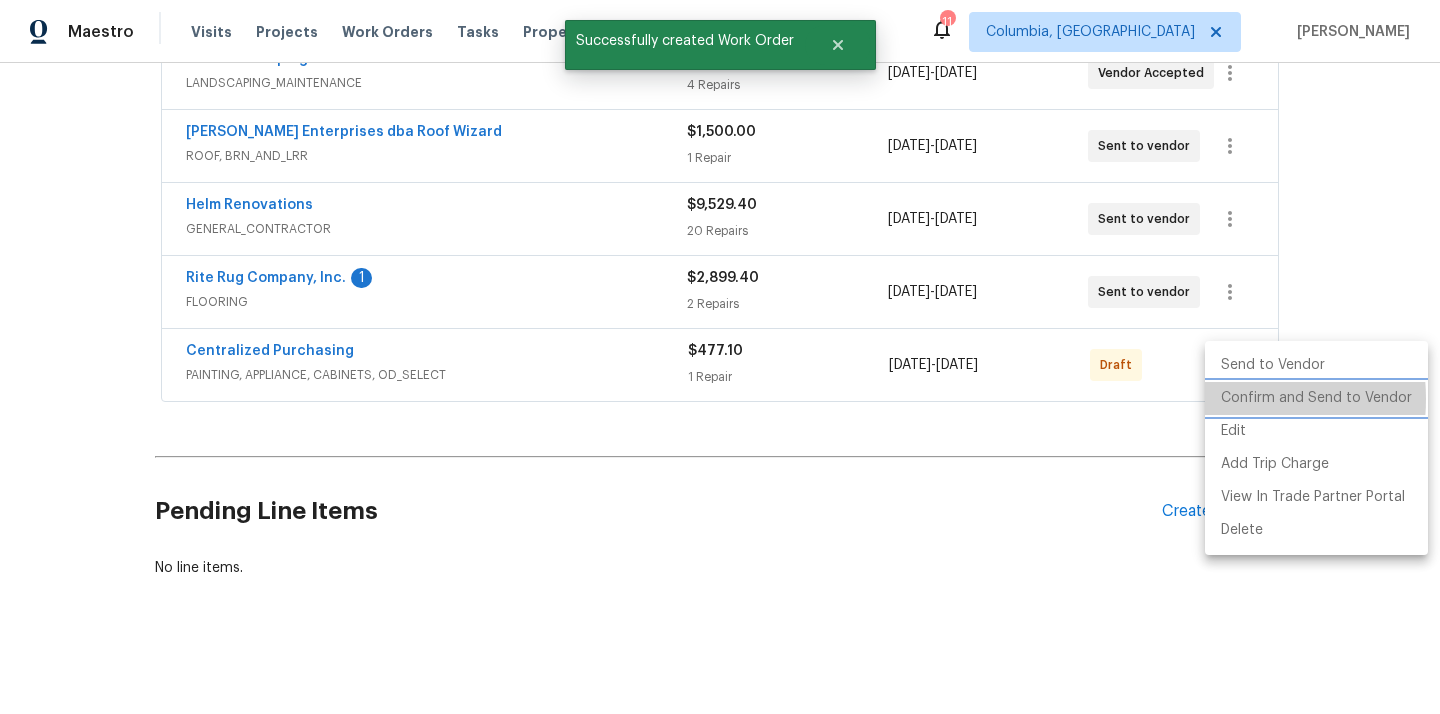 click on "Confirm and Send to Vendor" at bounding box center (1316, 398) 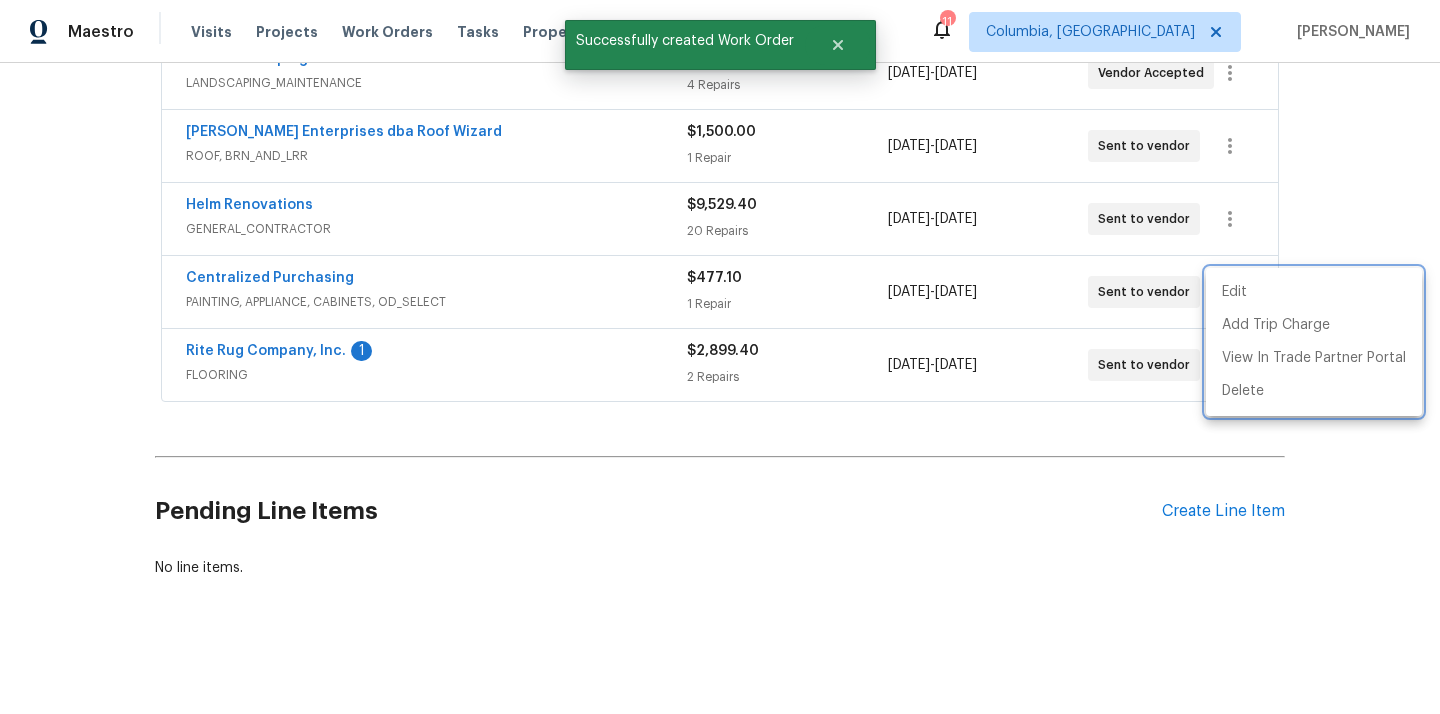 click at bounding box center (720, 357) 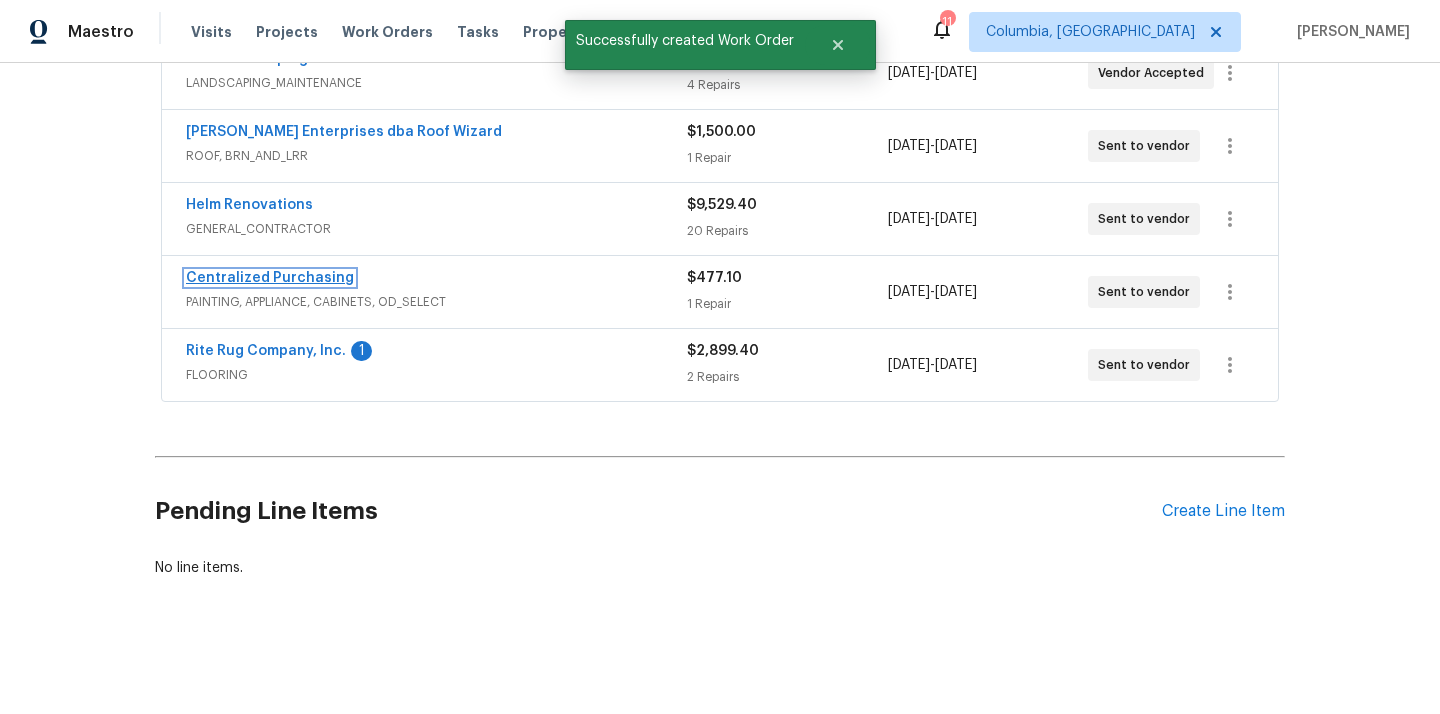 click on "Centralized Purchasing" at bounding box center (270, 278) 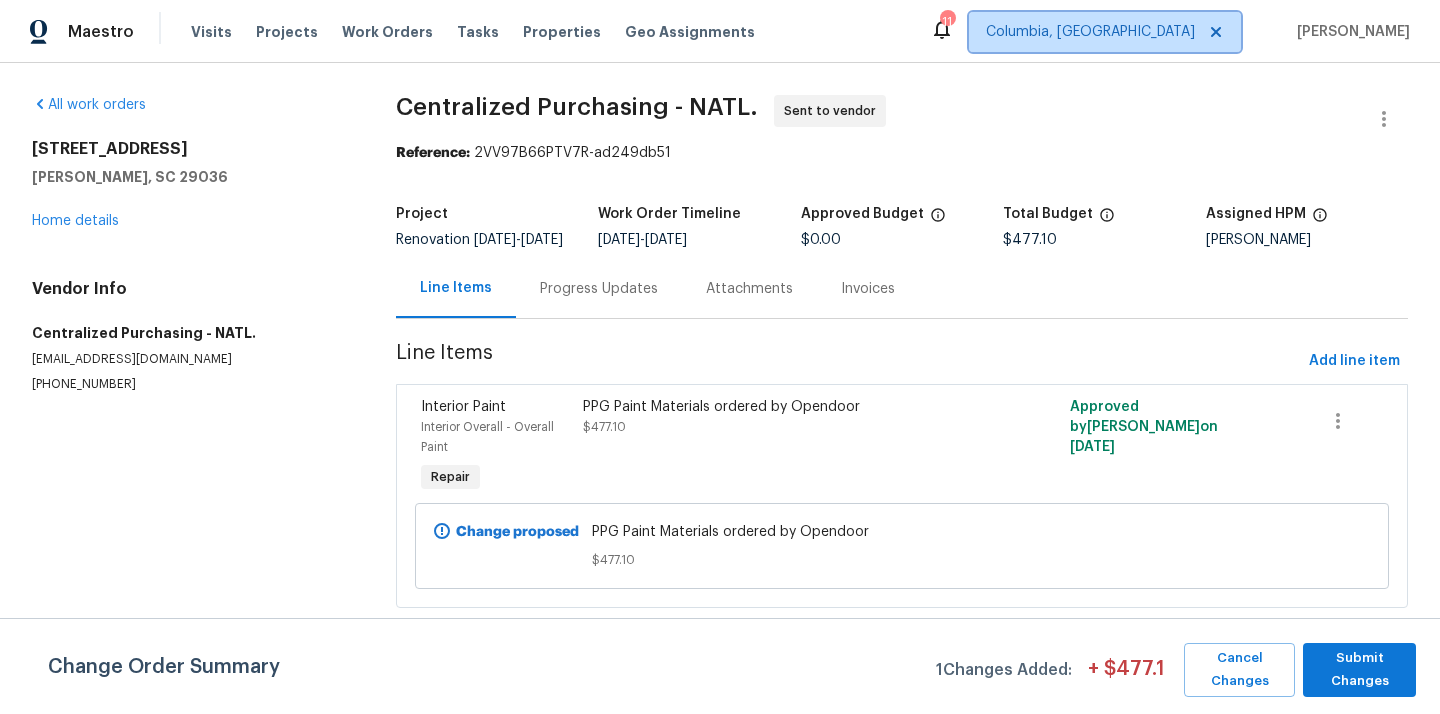 click on "Columbia, [GEOGRAPHIC_DATA]" at bounding box center (1105, 32) 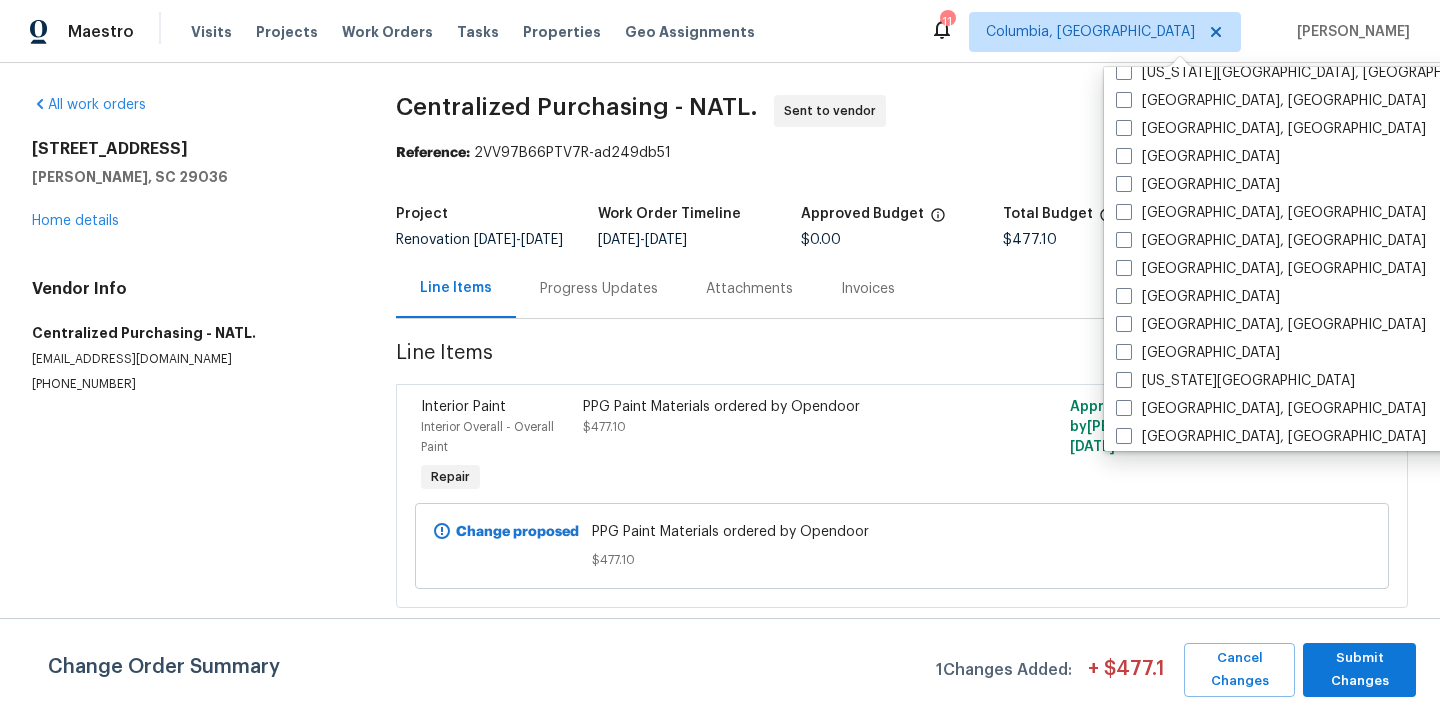 scroll, scrollTop: 554, scrollLeft: 0, axis: vertical 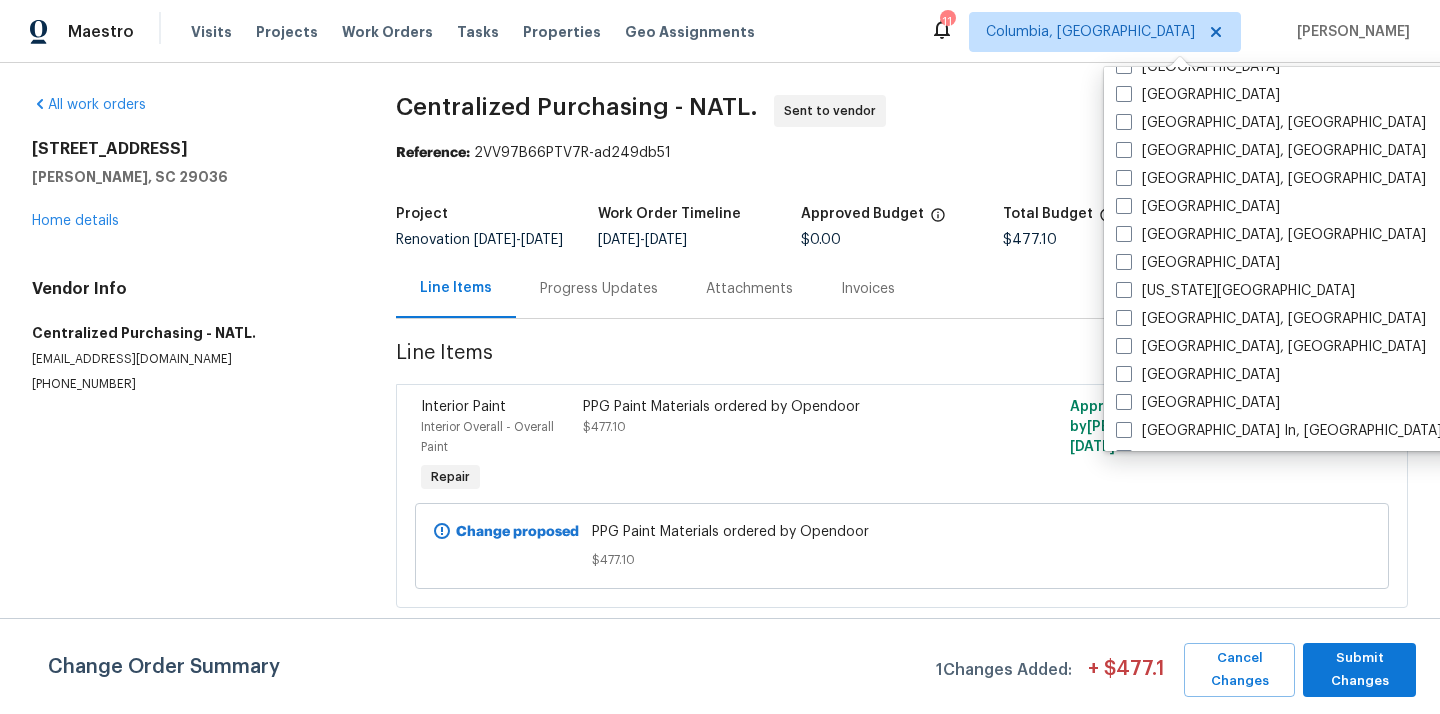 click on "[GEOGRAPHIC_DATA], [GEOGRAPHIC_DATA]" at bounding box center (1271, 235) 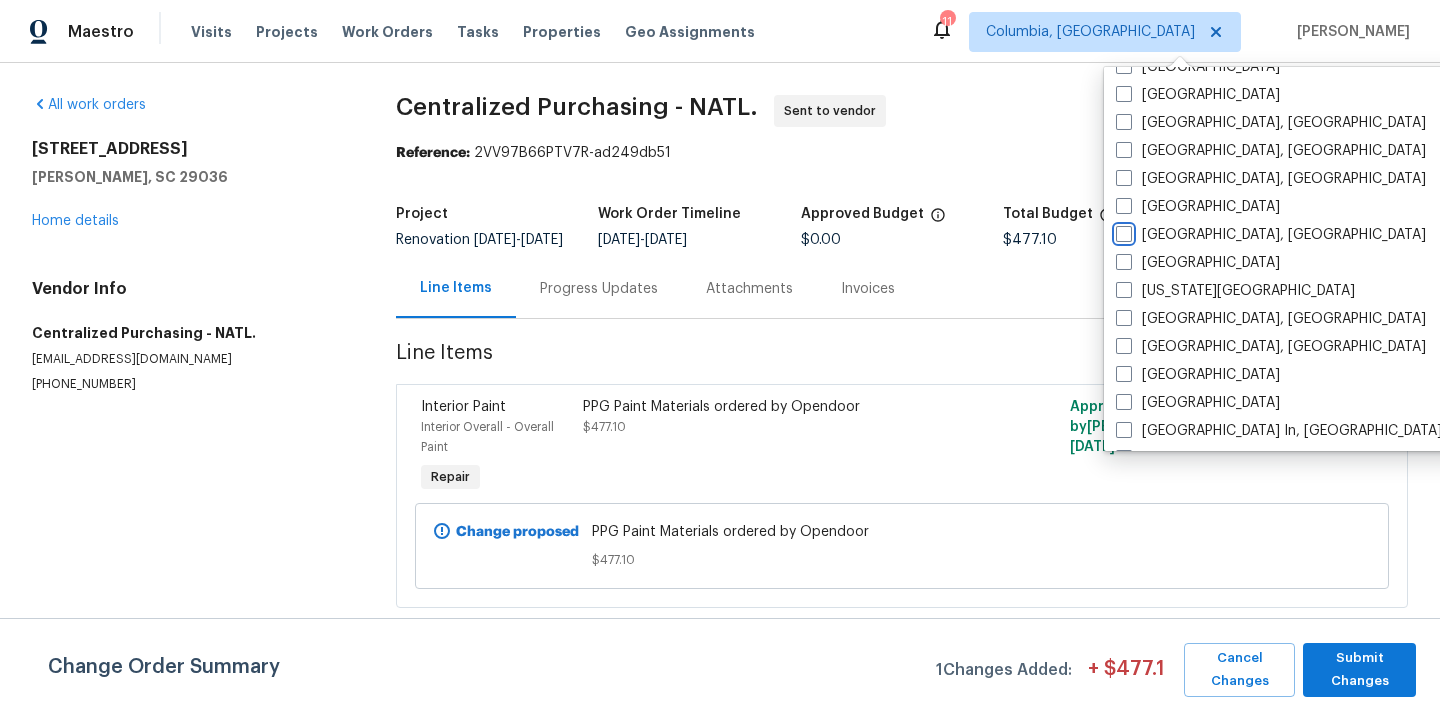 click on "[GEOGRAPHIC_DATA], [GEOGRAPHIC_DATA]" at bounding box center [1122, 231] 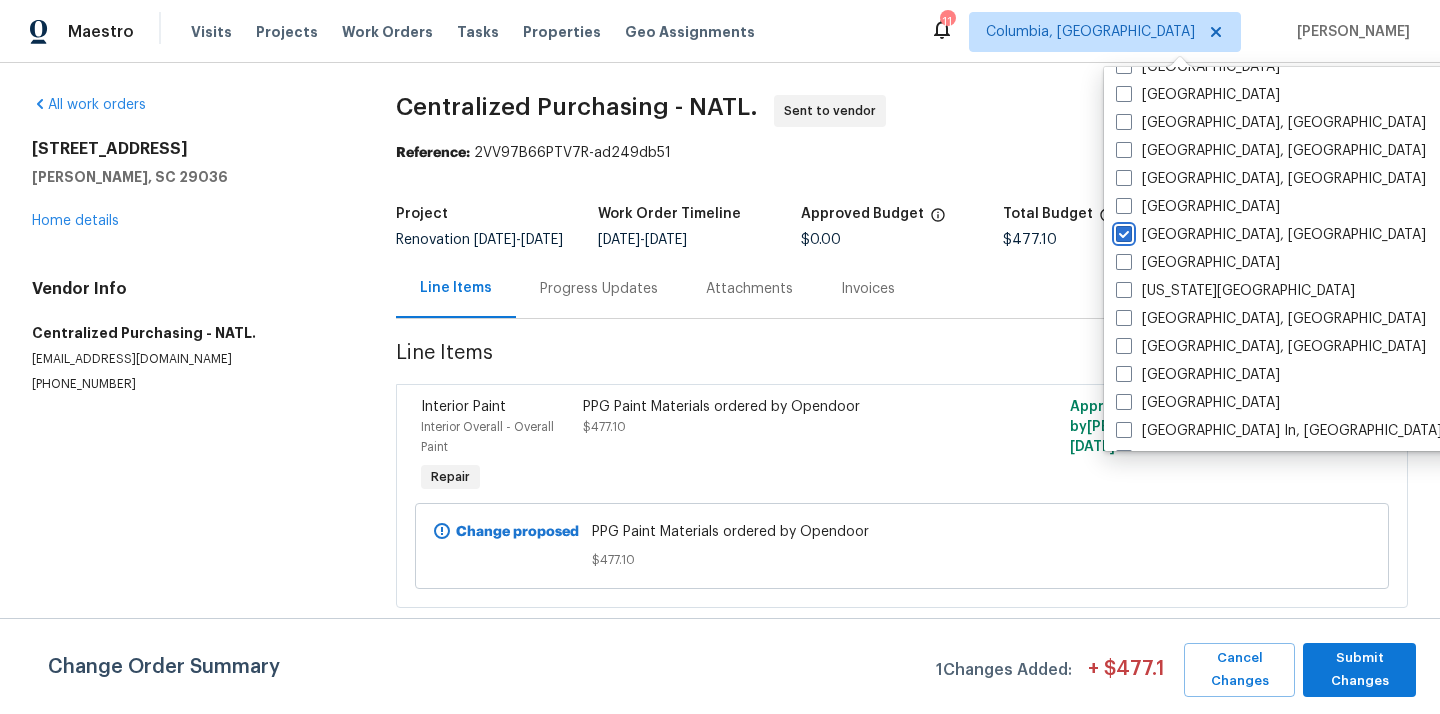 checkbox on "true" 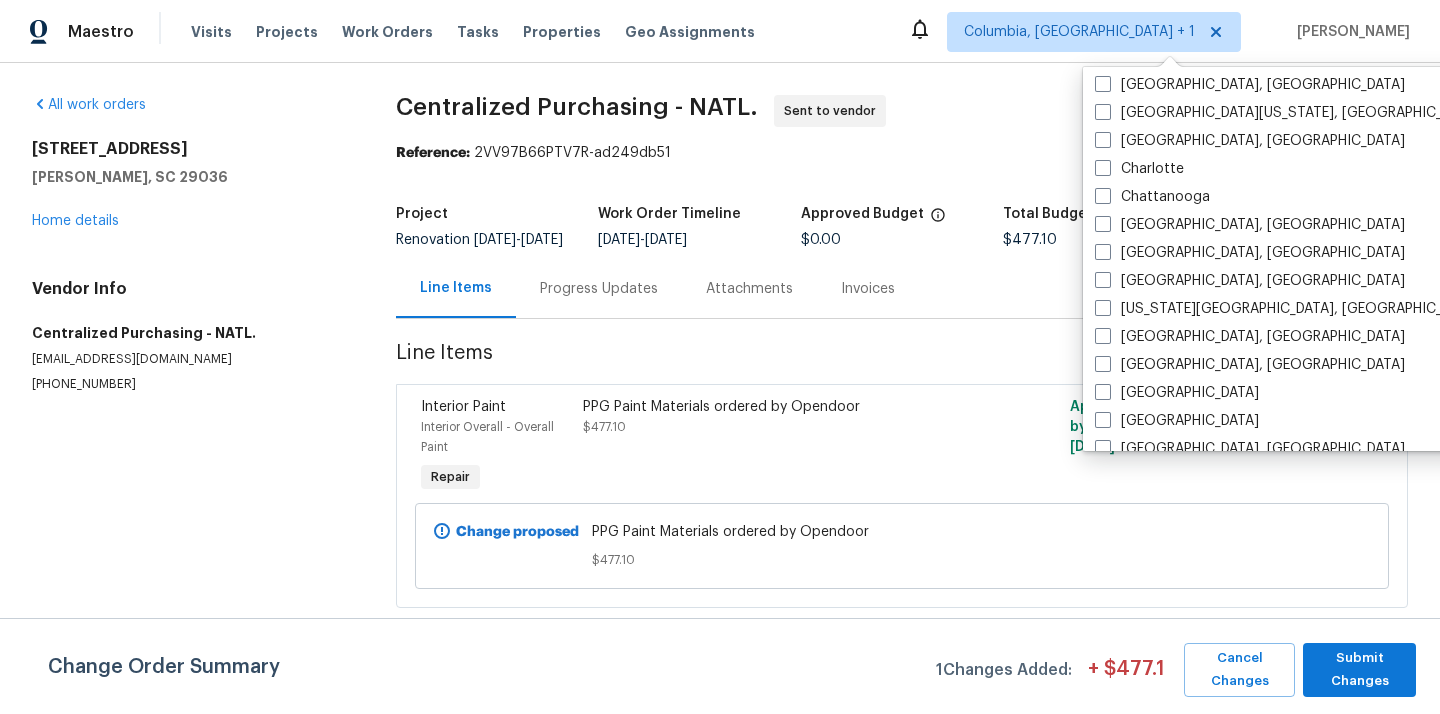scroll, scrollTop: 0, scrollLeft: 0, axis: both 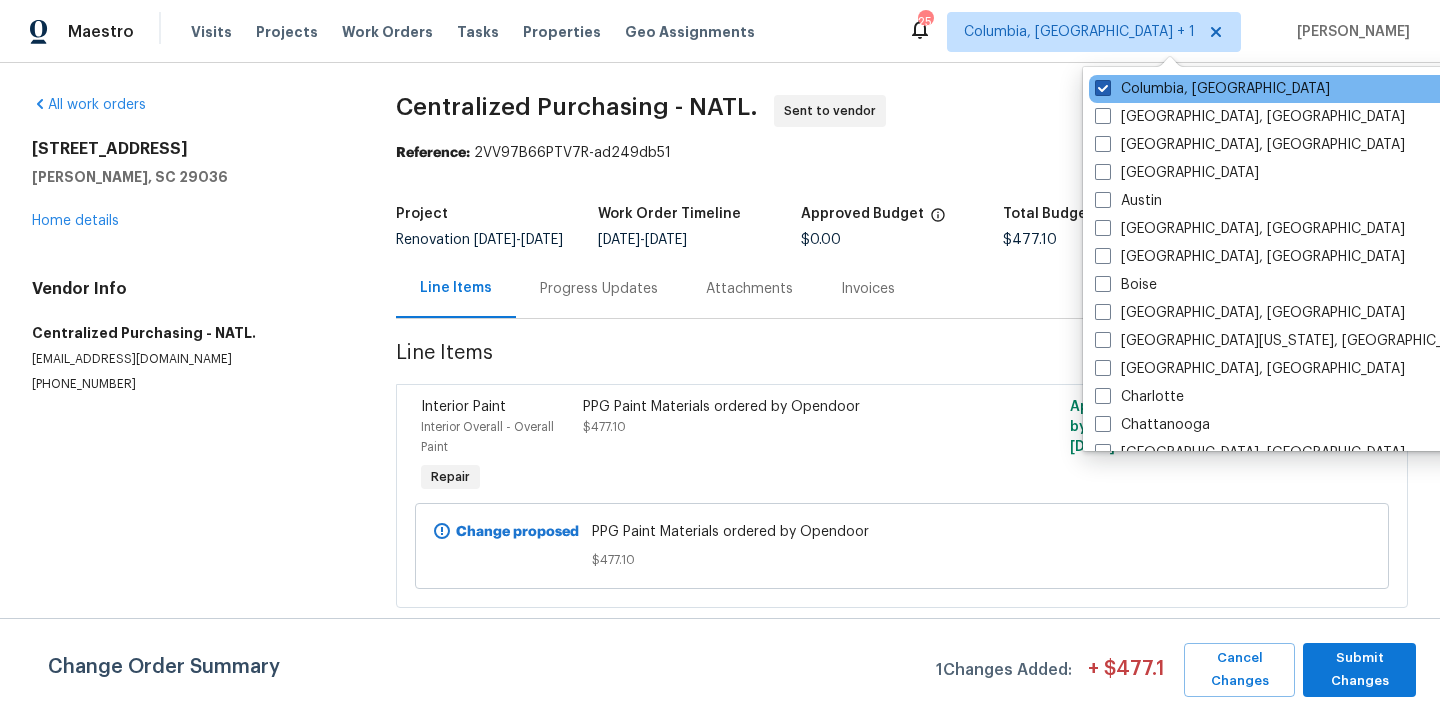 click on "Columbia, [GEOGRAPHIC_DATA]" at bounding box center (1212, 89) 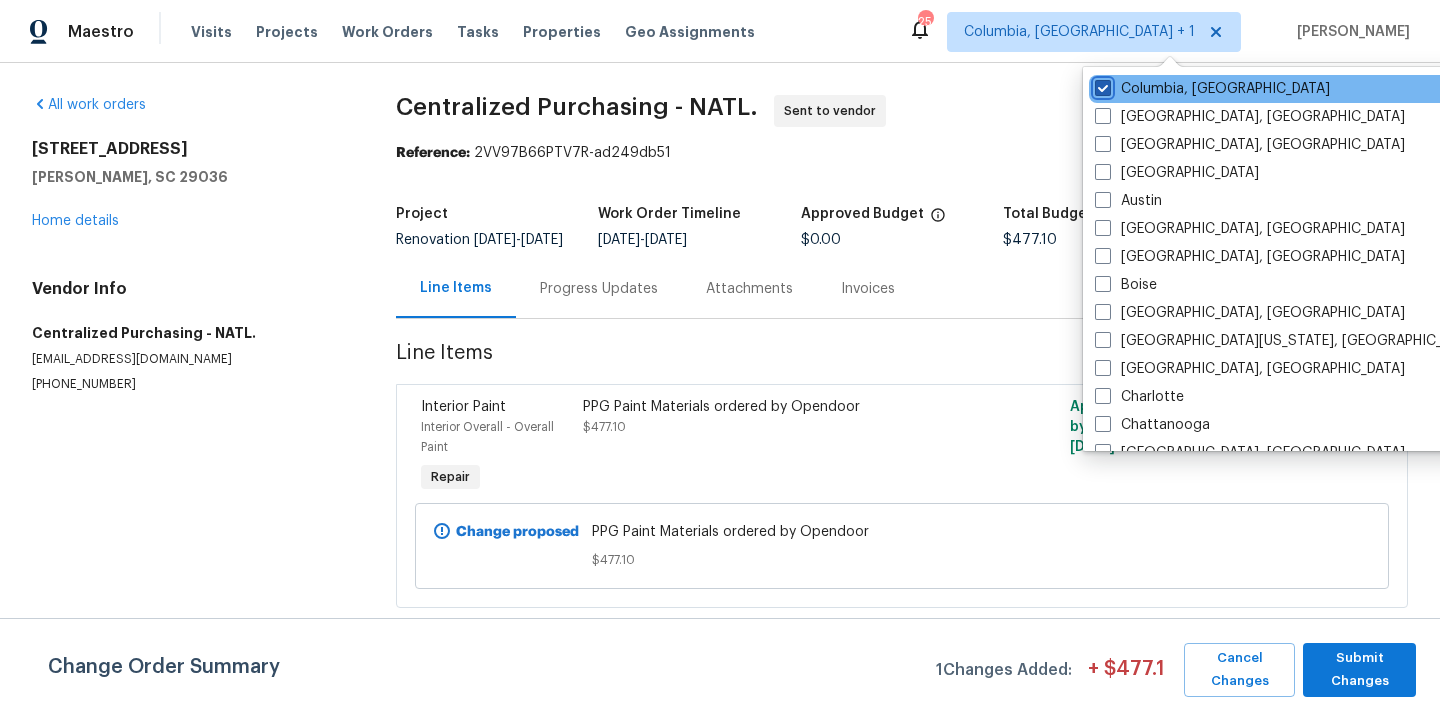 click on "Columbia, [GEOGRAPHIC_DATA]" at bounding box center [1101, 85] 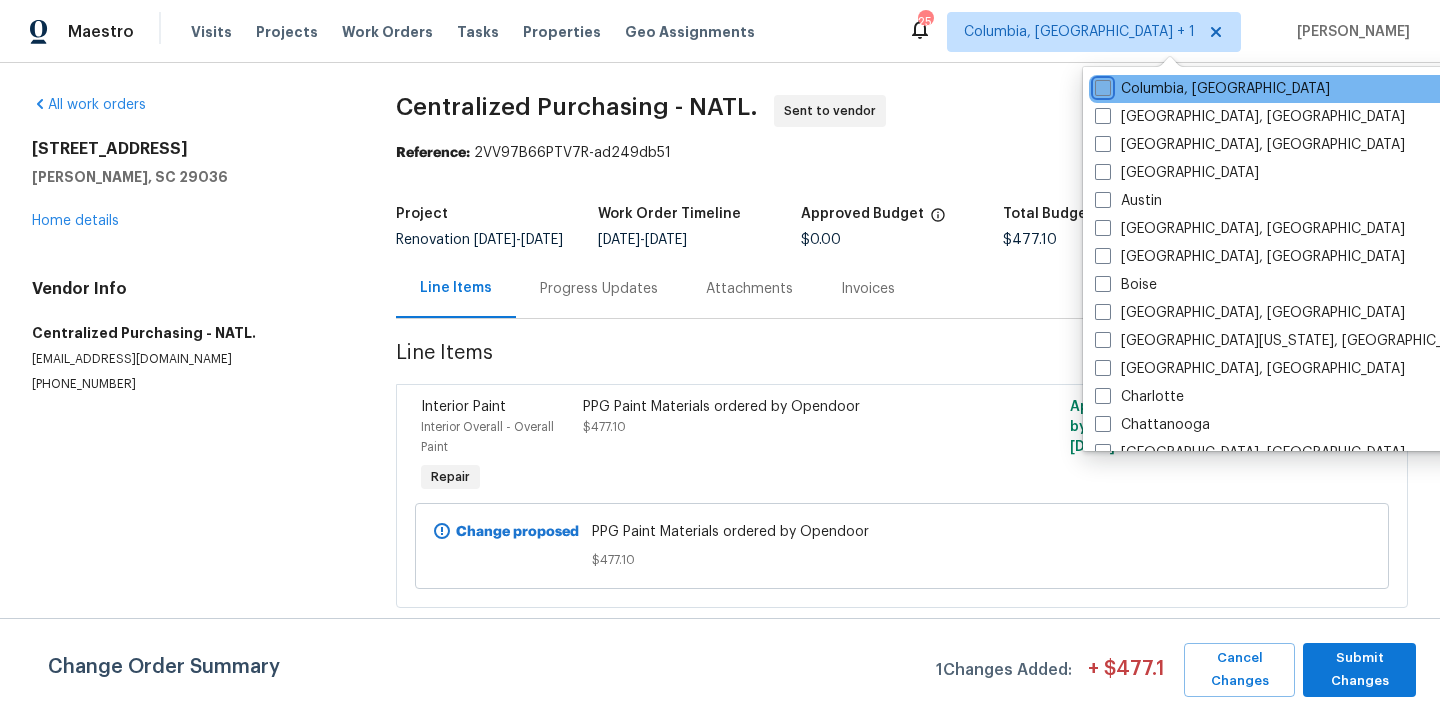 checkbox on "false" 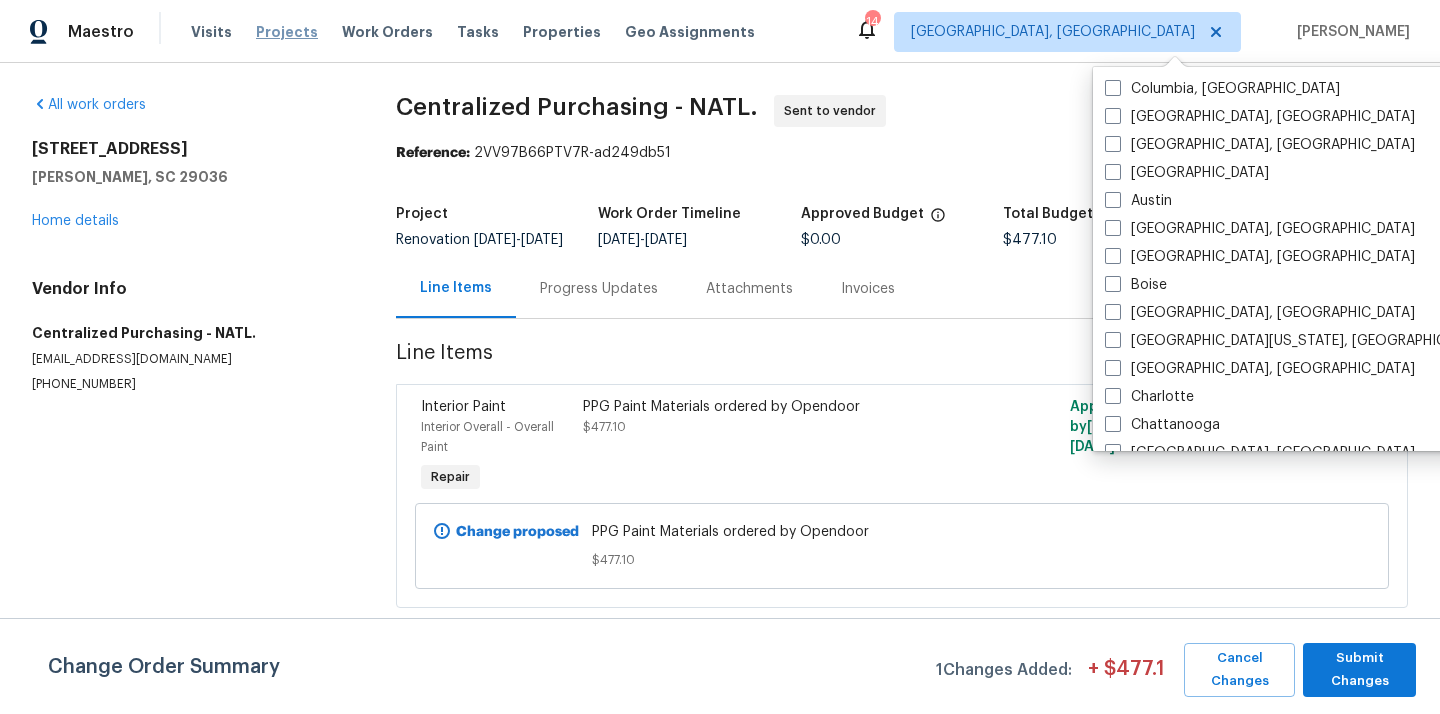 click on "Projects" at bounding box center [287, 32] 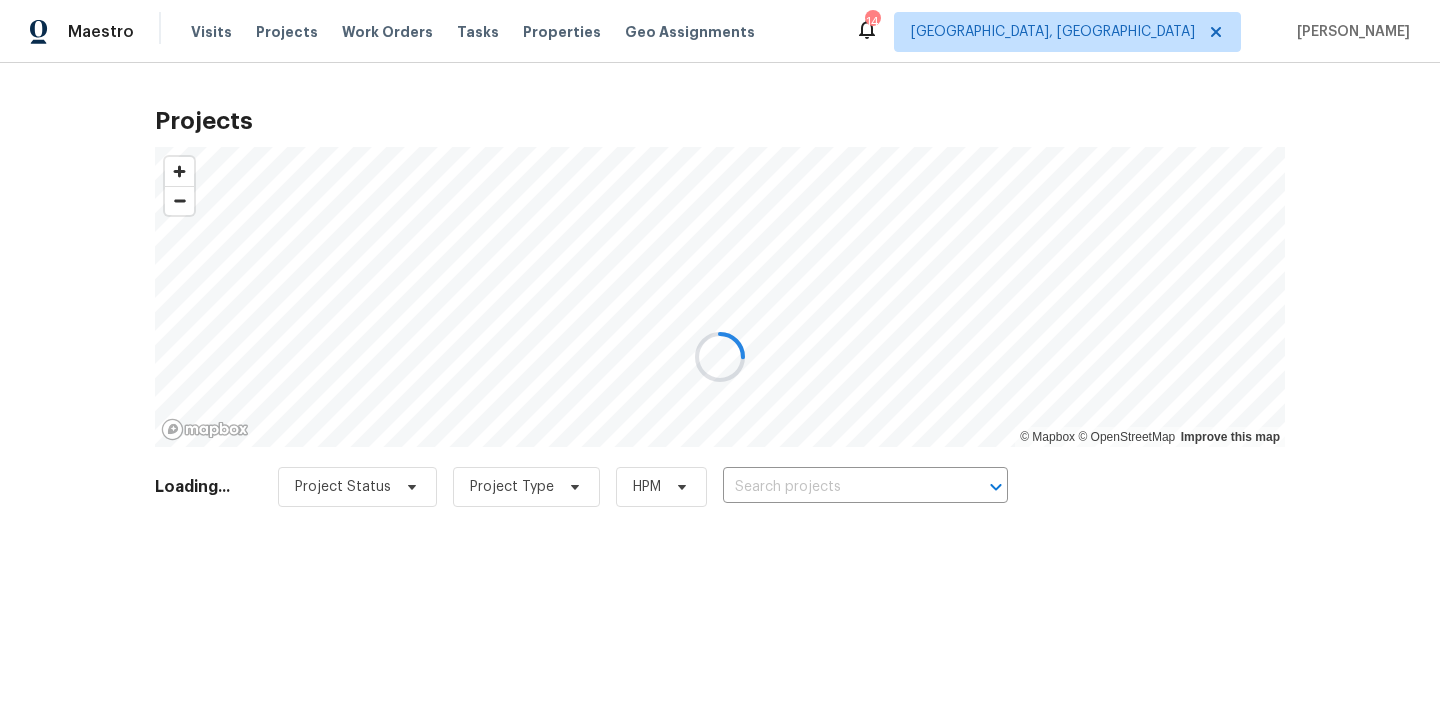 click at bounding box center [720, 357] 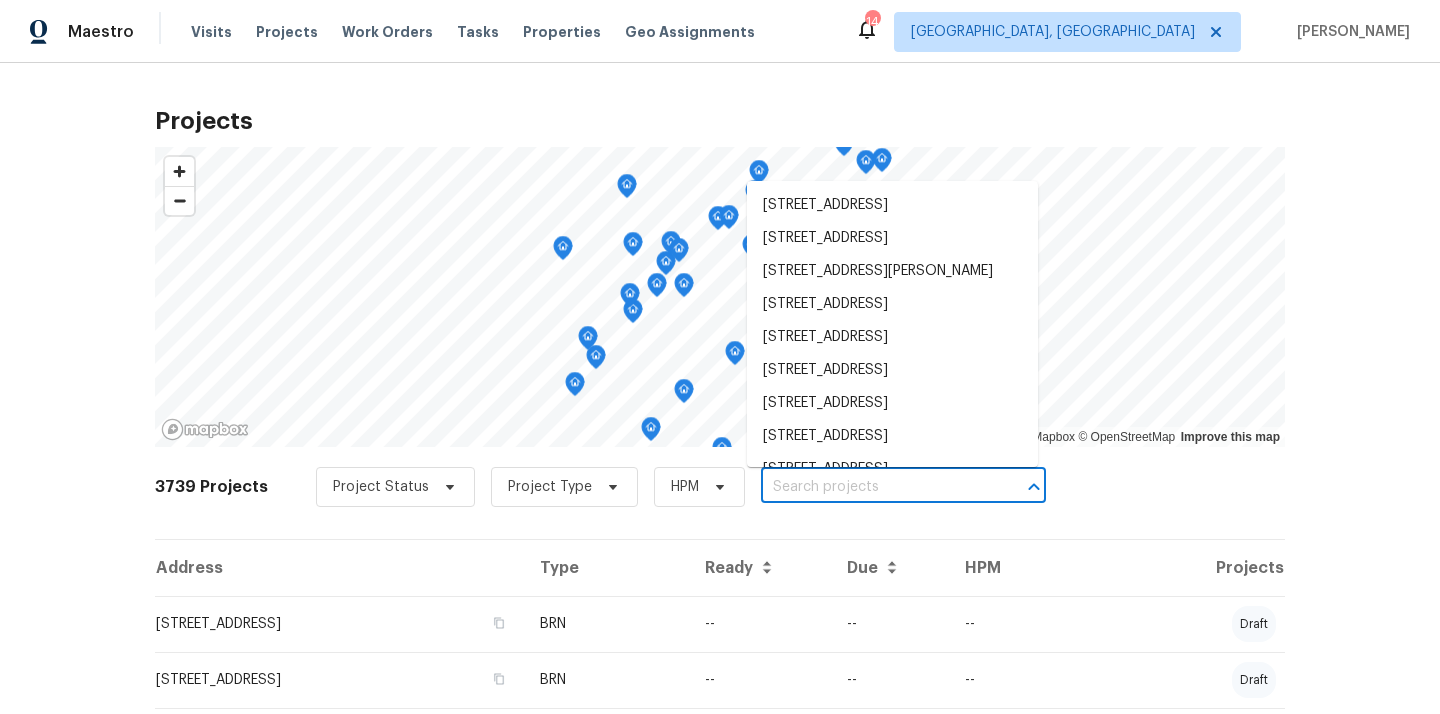 click at bounding box center [875, 487] 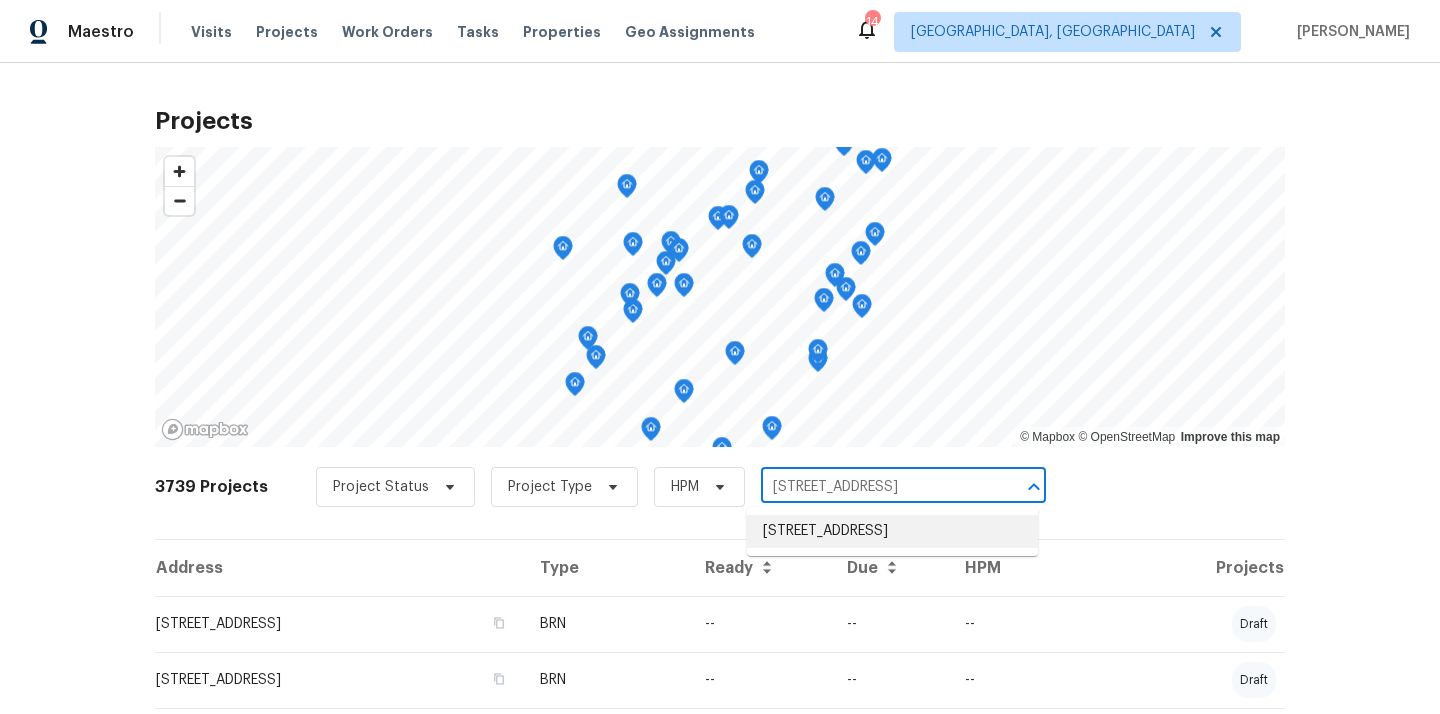 click on "[STREET_ADDRESS]" at bounding box center (892, 531) 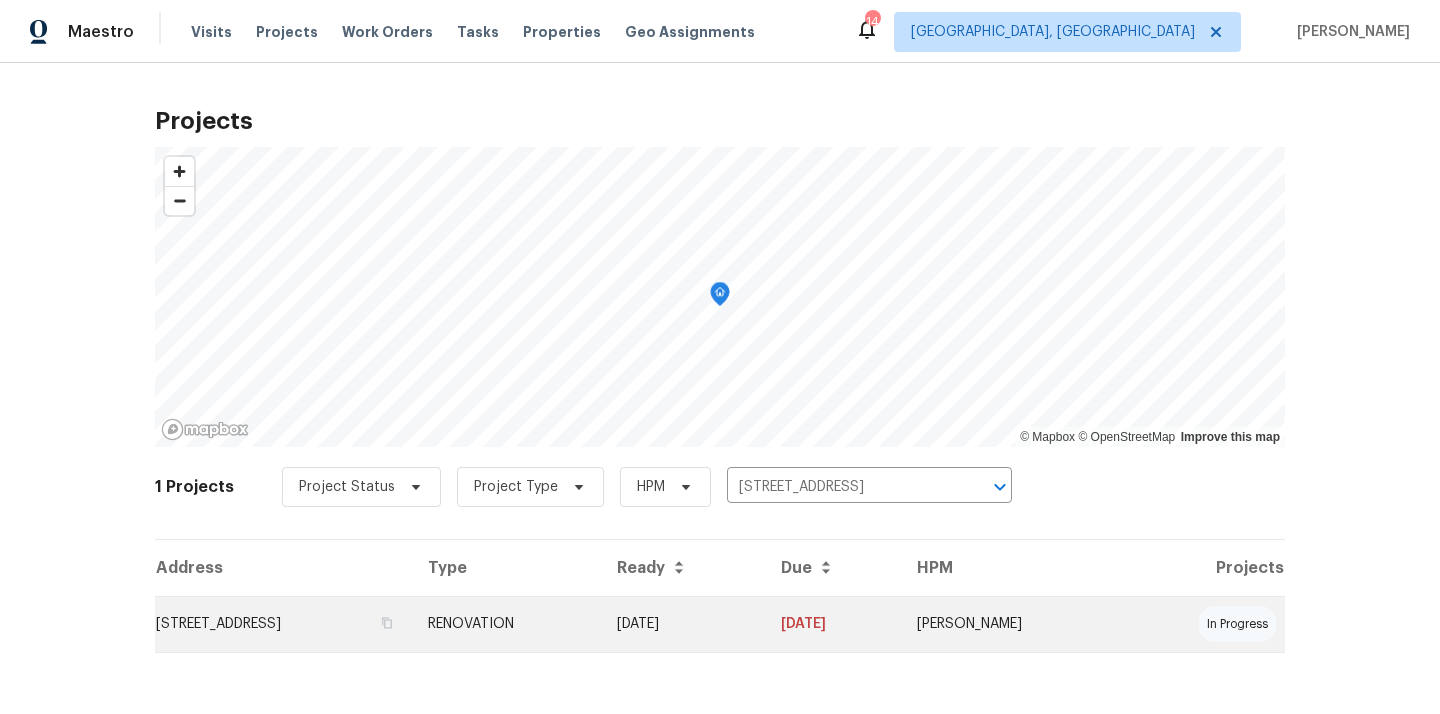 click on "[STREET_ADDRESS]" at bounding box center [283, 624] 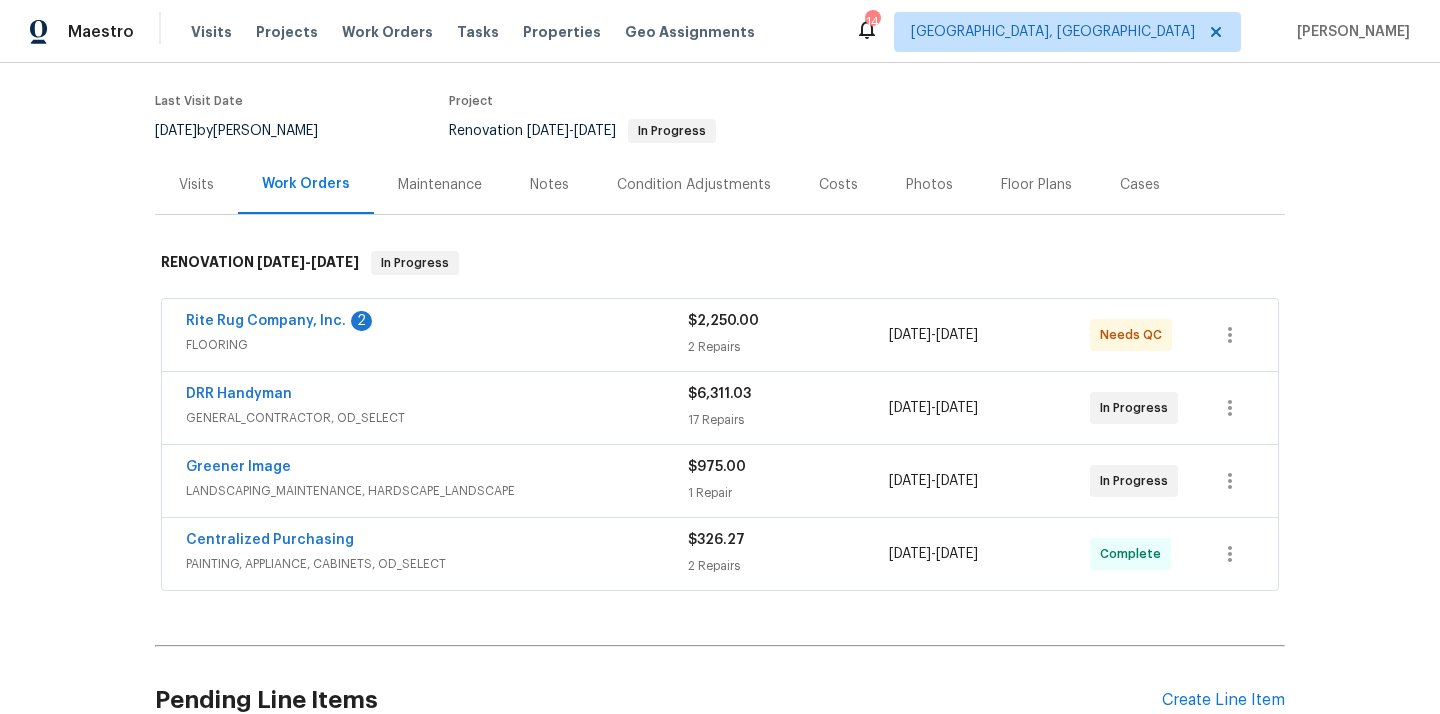 scroll, scrollTop: 151, scrollLeft: 0, axis: vertical 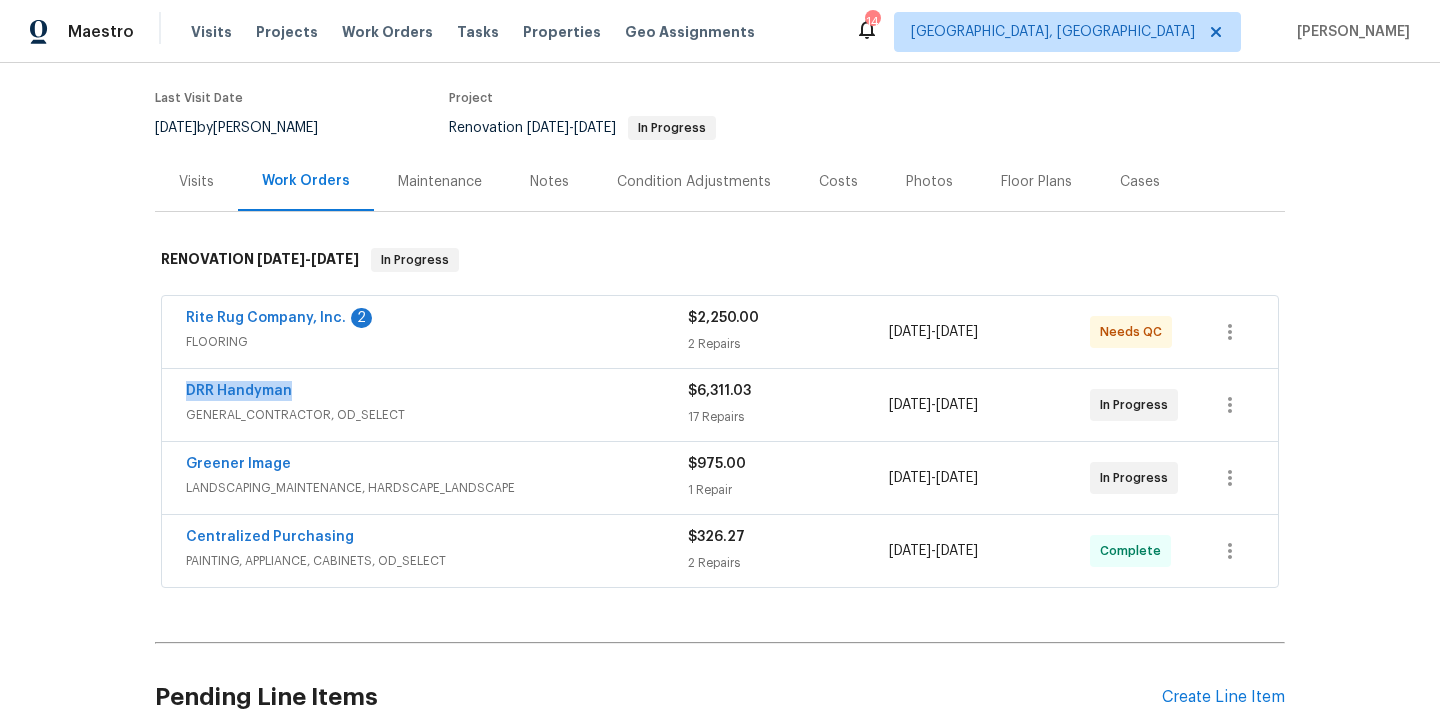 drag, startPoint x: 307, startPoint y: 383, endPoint x: 176, endPoint y: 388, distance: 131.09538 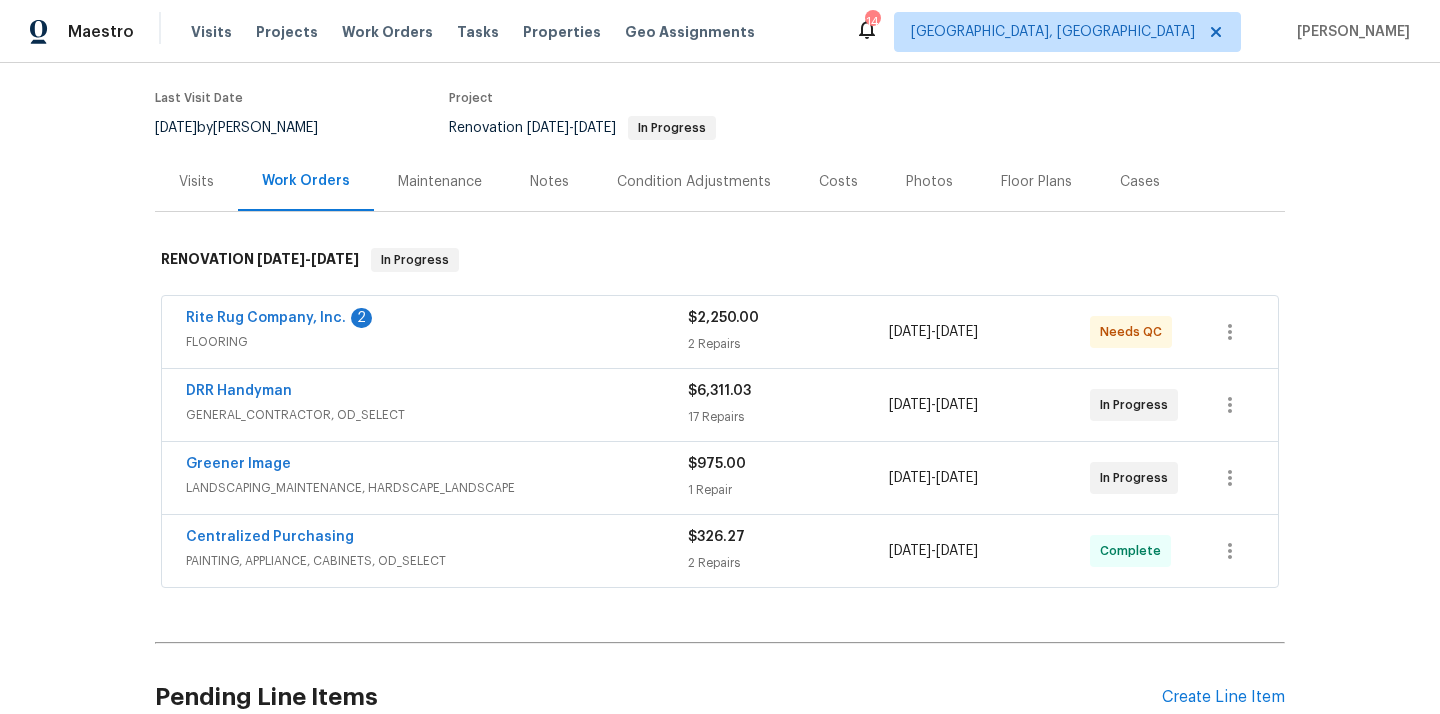 click on "PAINTING, APPLIANCE, CABINETS, OD_SELECT" at bounding box center (437, 561) 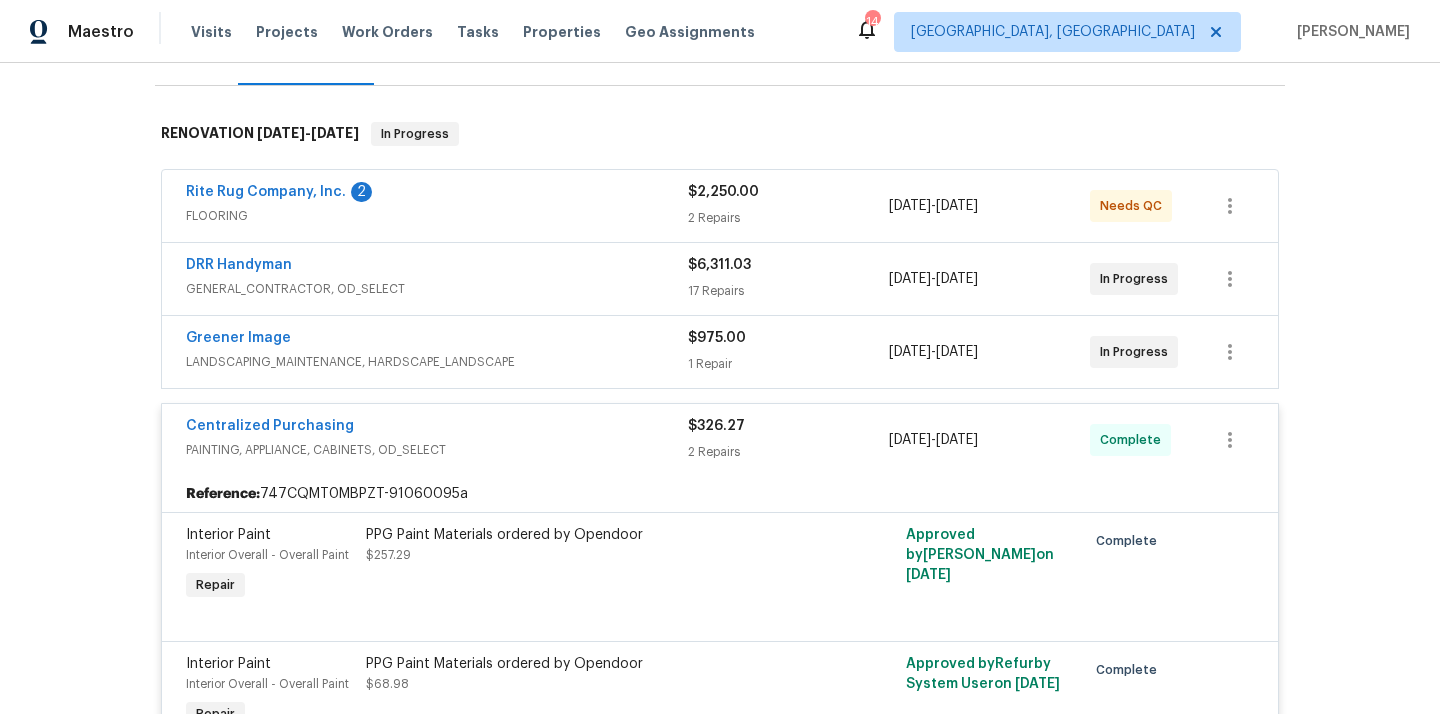 scroll, scrollTop: 358, scrollLeft: 0, axis: vertical 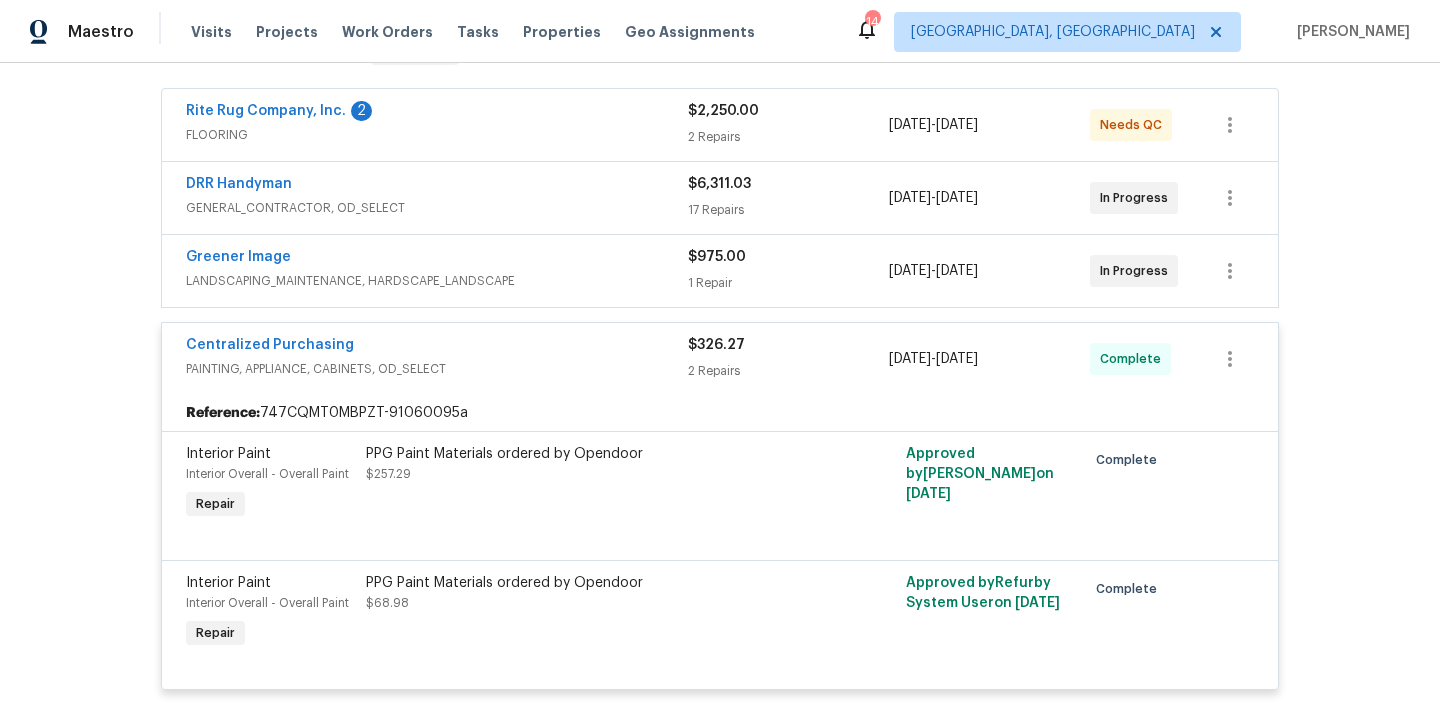 click on "Centralized Purchasing" at bounding box center (437, 347) 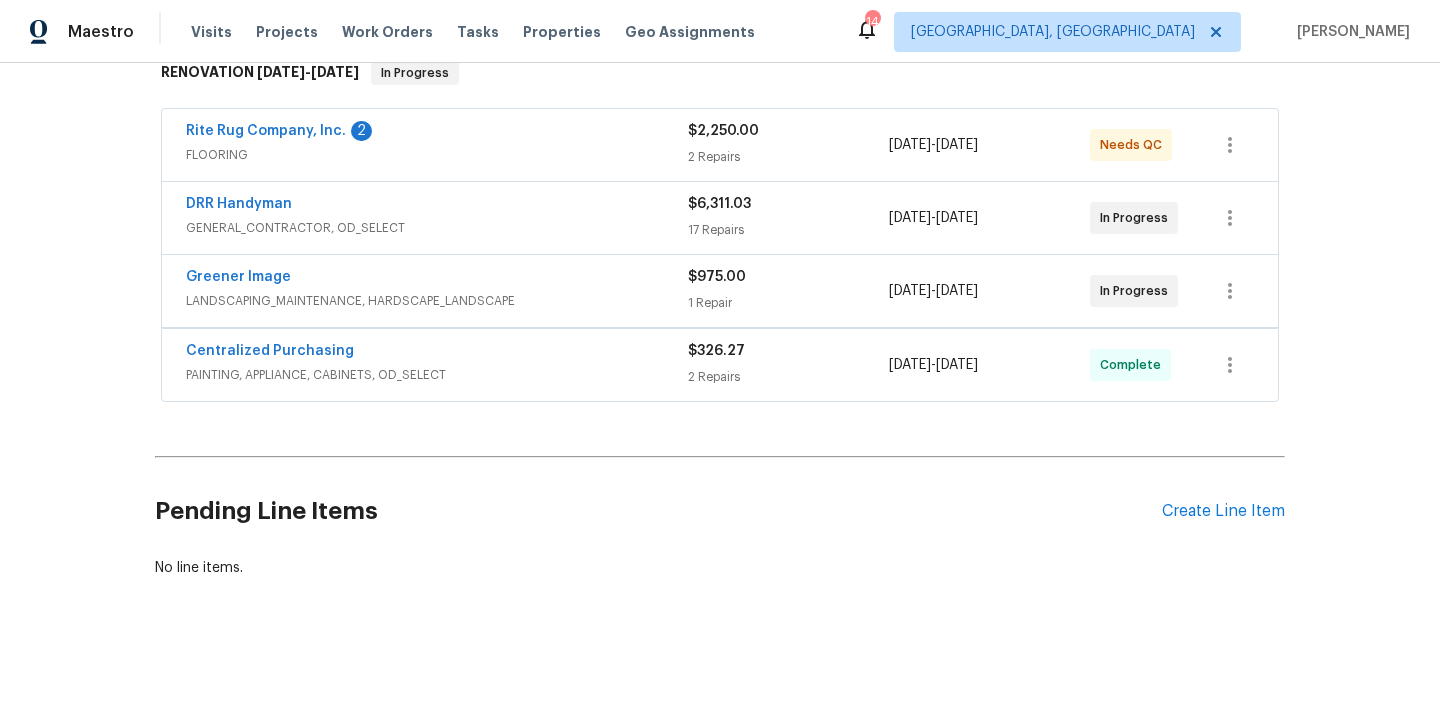scroll, scrollTop: 337, scrollLeft: 0, axis: vertical 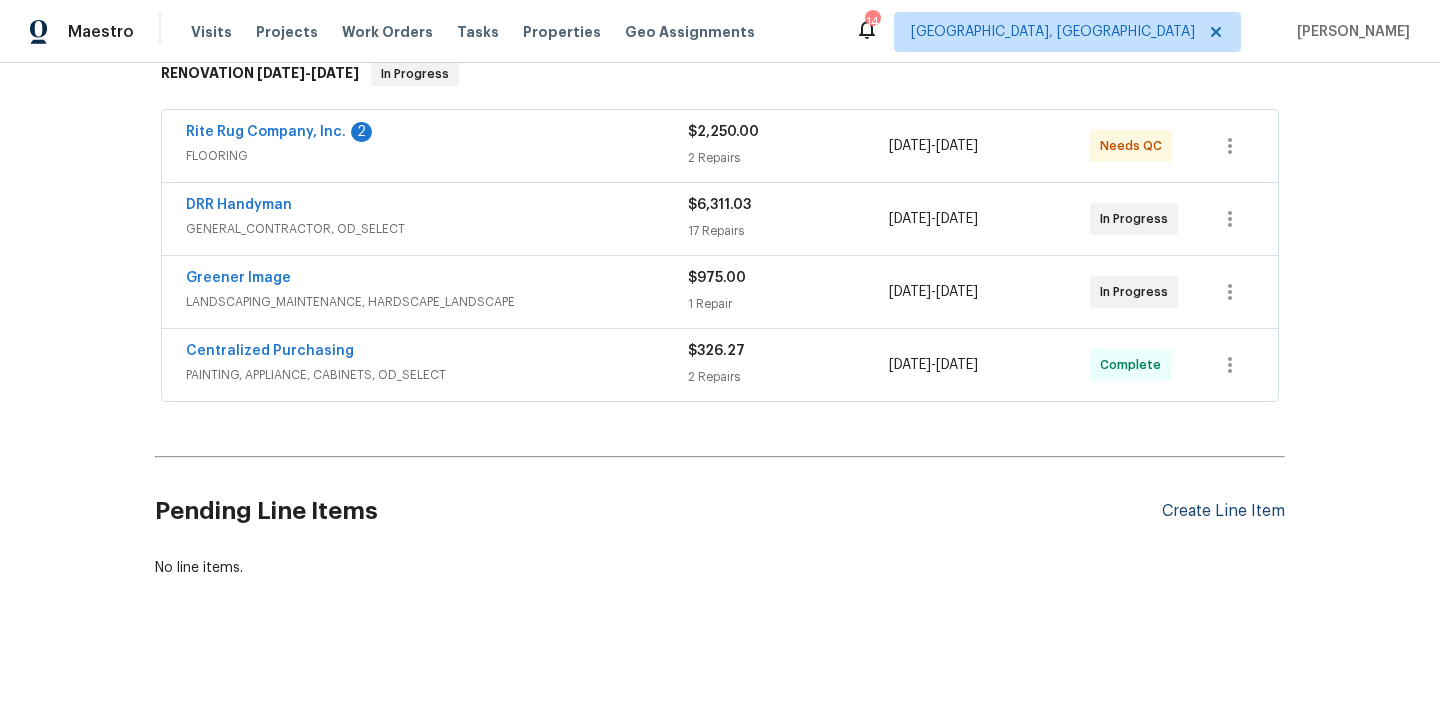 click on "Create Line Item" at bounding box center [1223, 511] 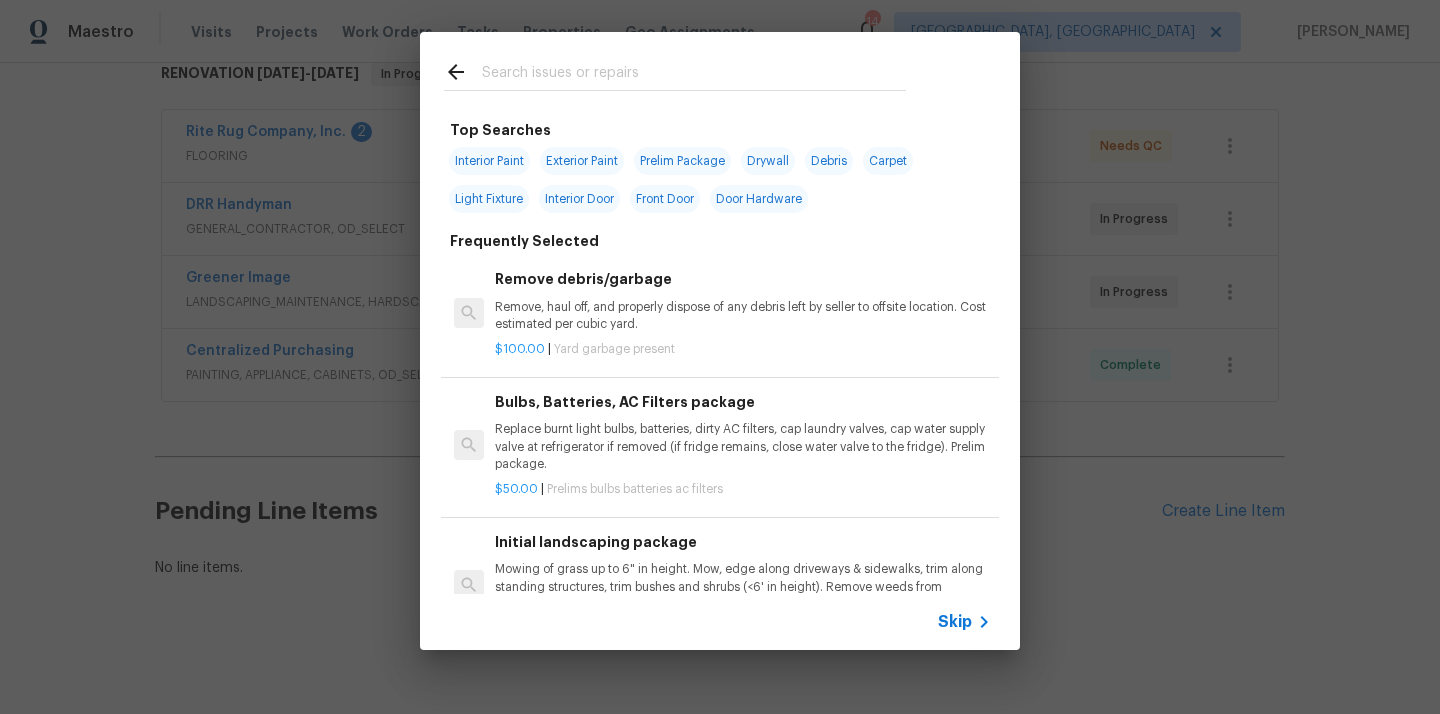 click at bounding box center [694, 75] 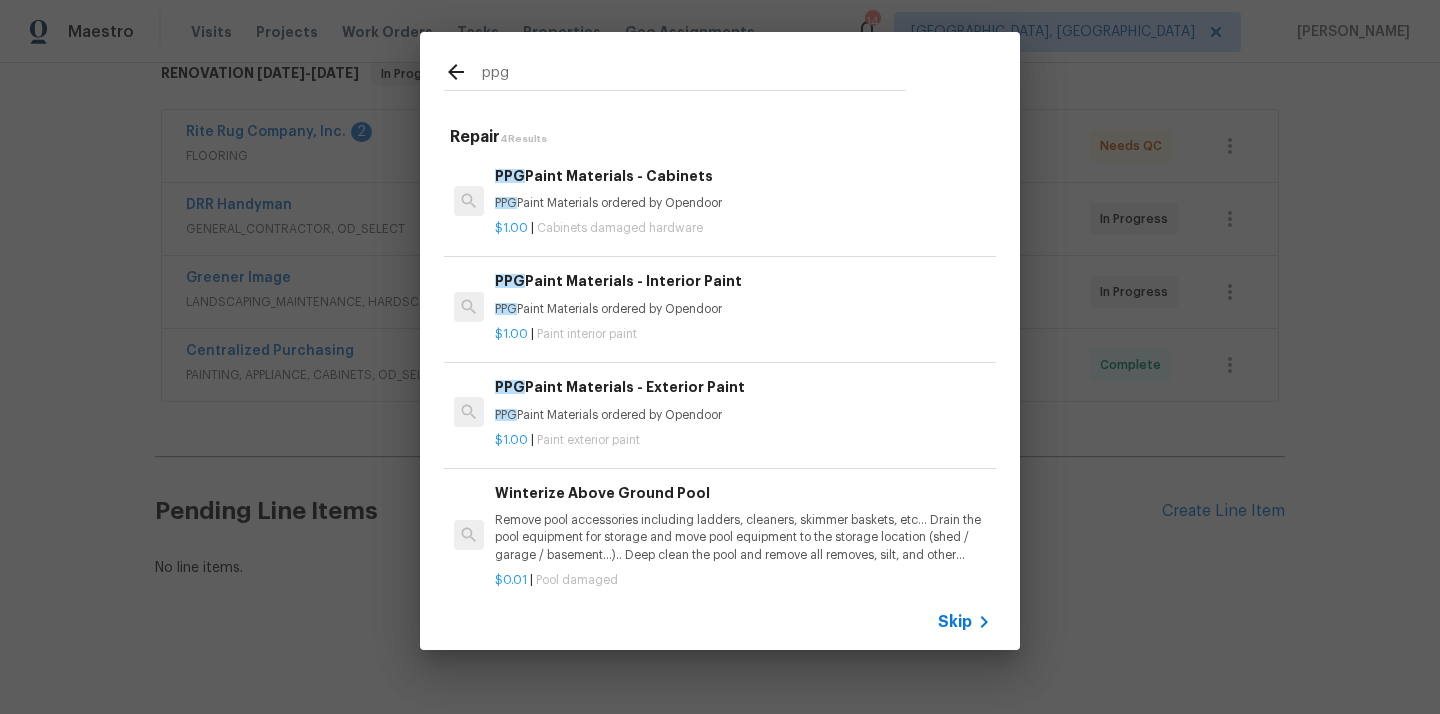 type on "ppg" 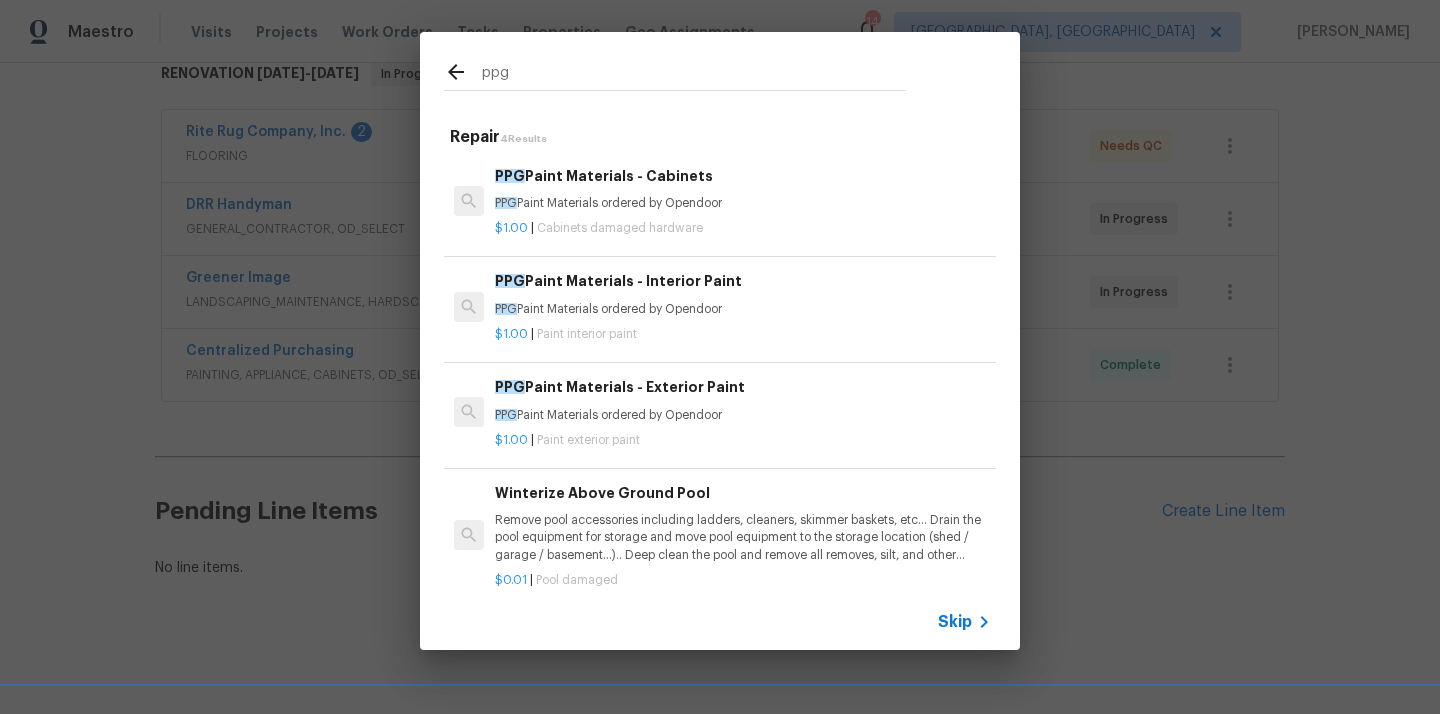 click on "PPG  Paint Materials ordered by Opendoor" at bounding box center (743, 415) 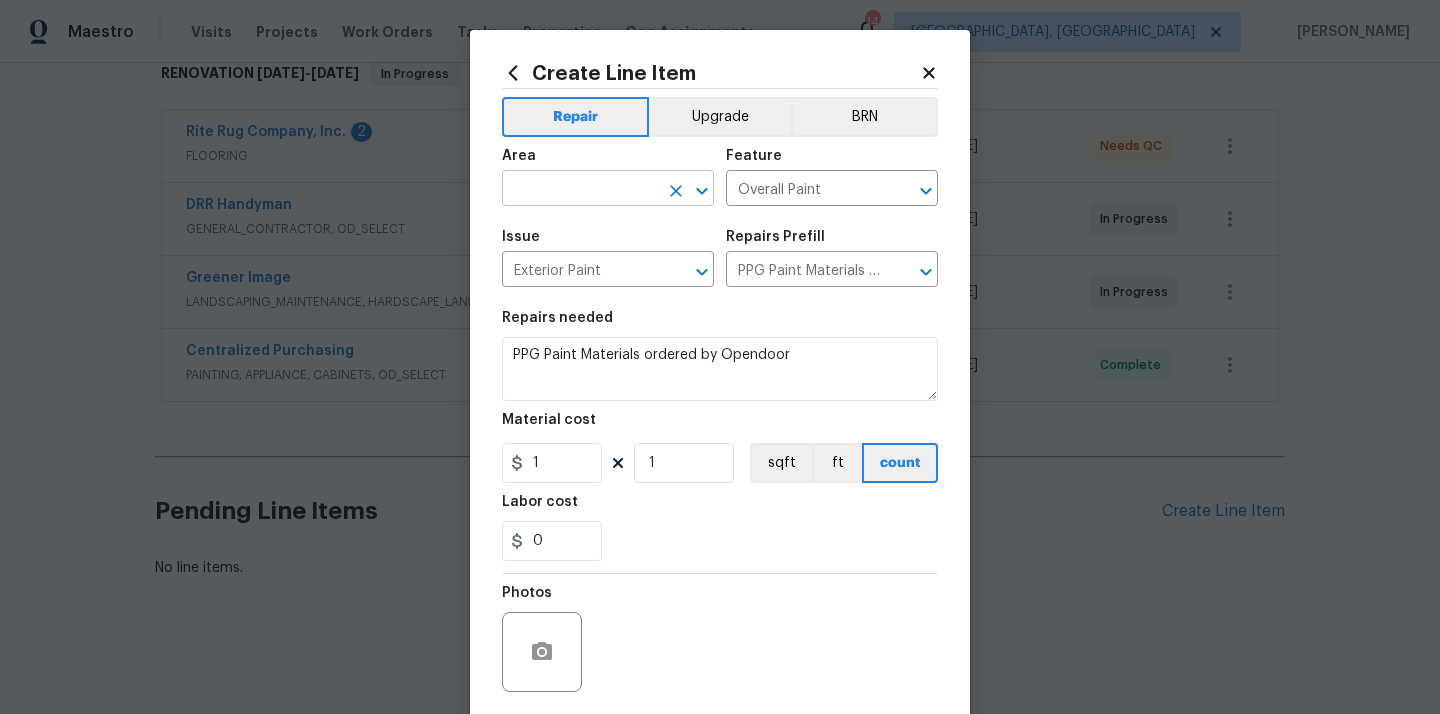 click at bounding box center (580, 190) 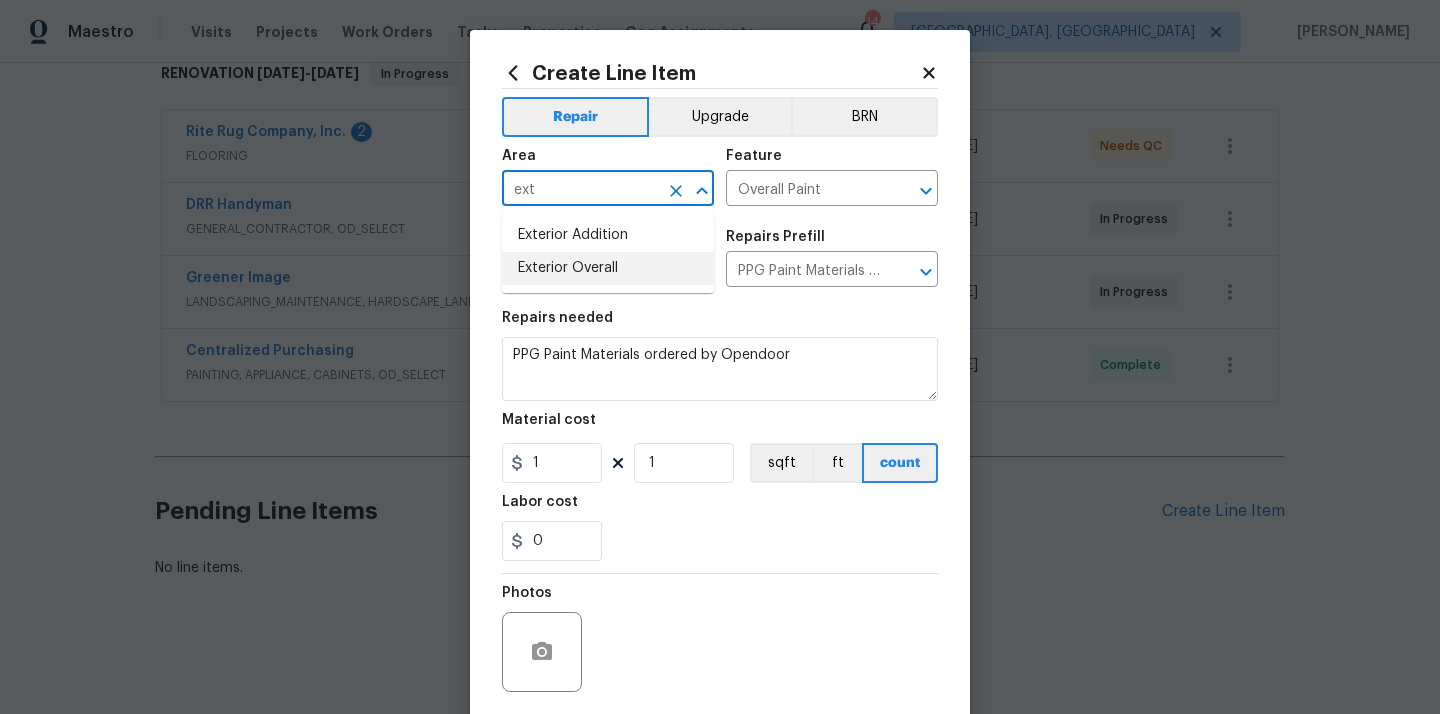 click on "Exterior Overall" at bounding box center [608, 268] 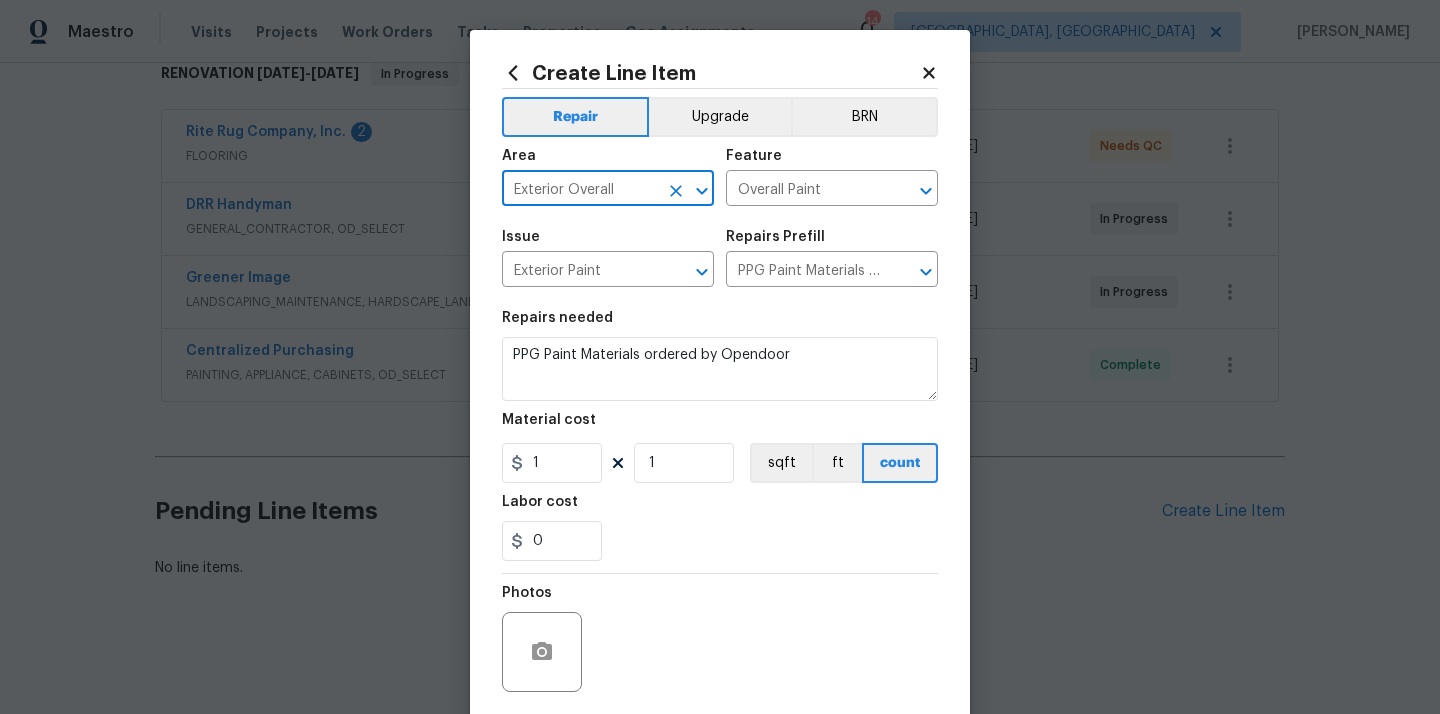 type on "Exterior Overall" 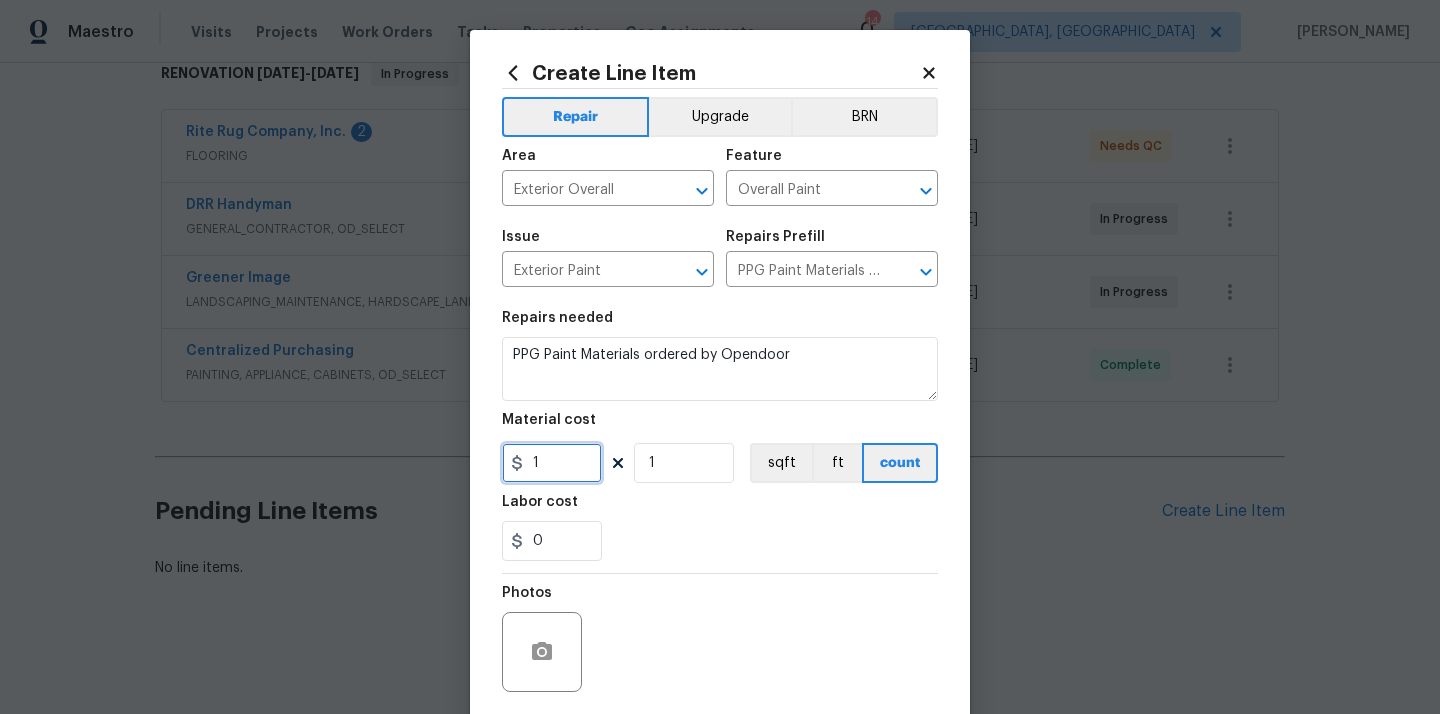 drag, startPoint x: 568, startPoint y: 470, endPoint x: 488, endPoint y: 470, distance: 80 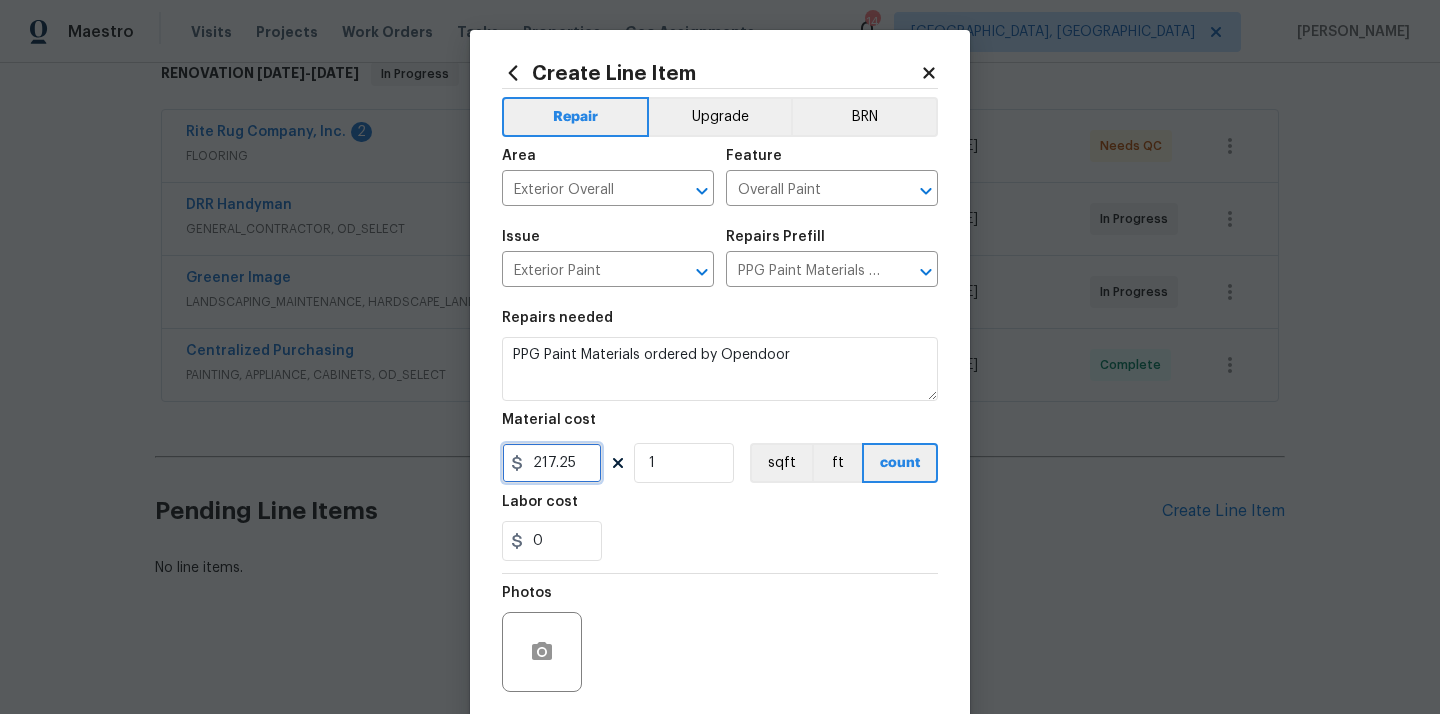 type on "217.25" 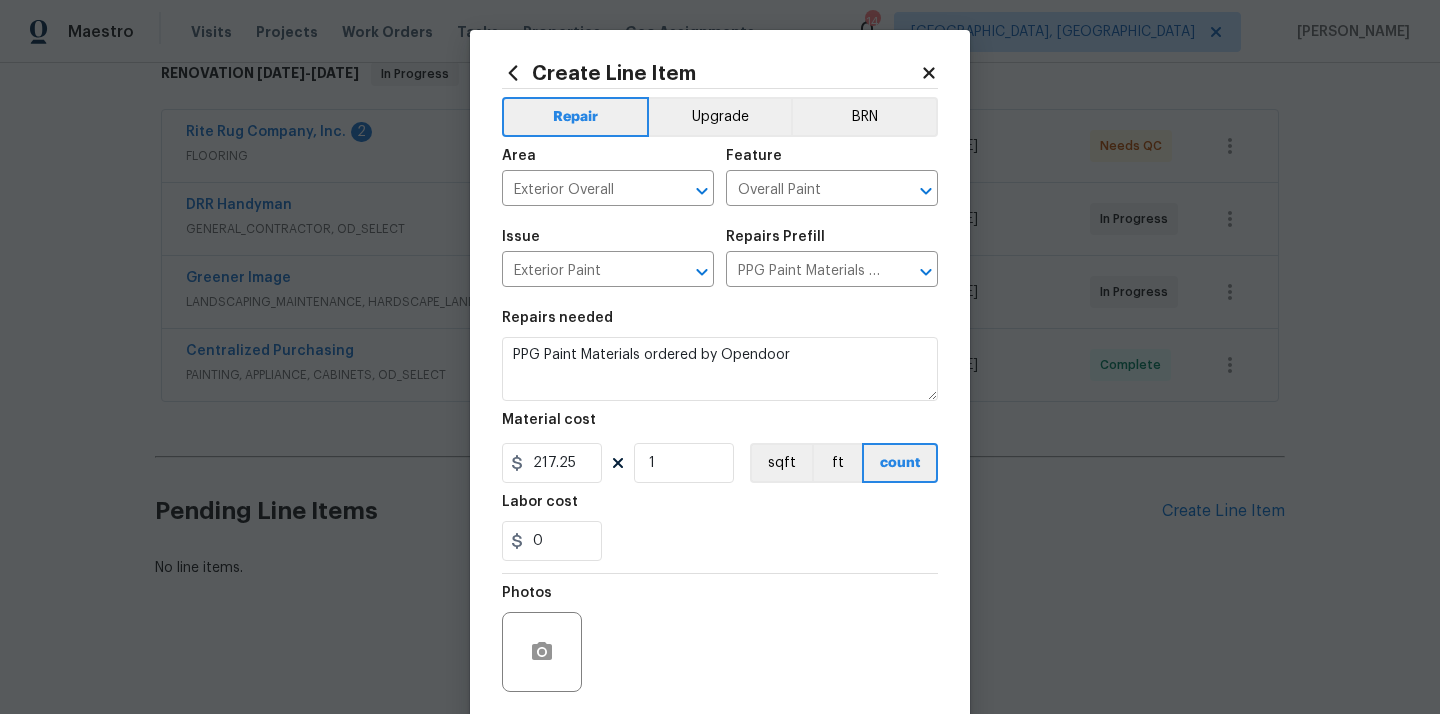 click on "Photos" at bounding box center (720, 639) 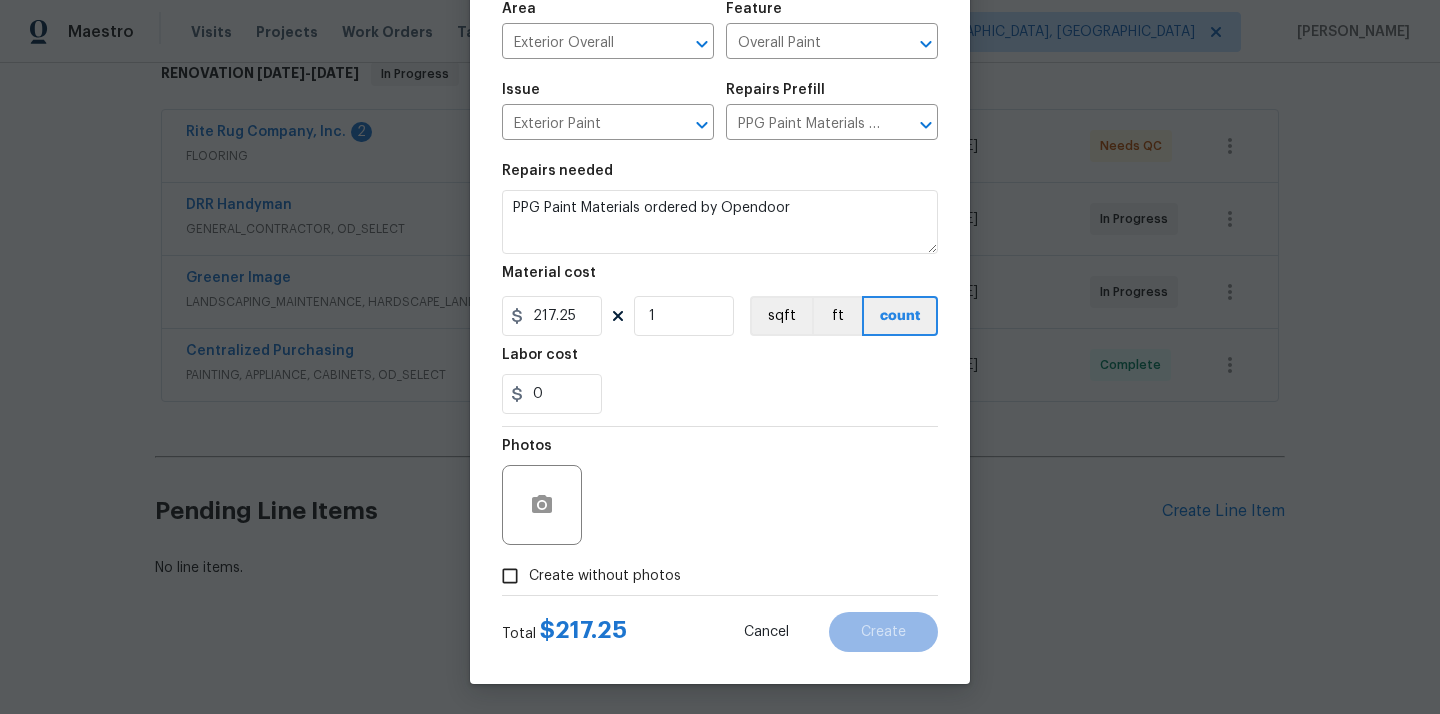 click on "Create without photos" at bounding box center [605, 576] 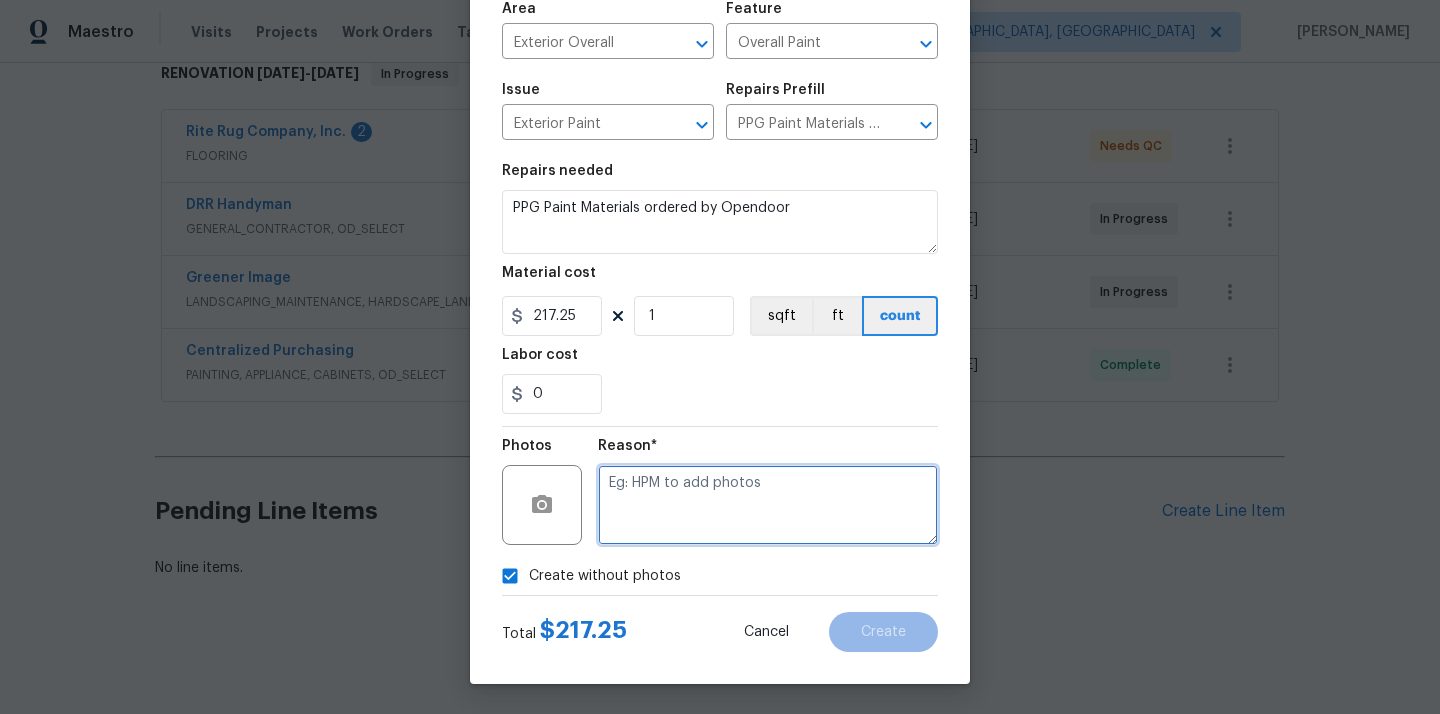 click at bounding box center (768, 505) 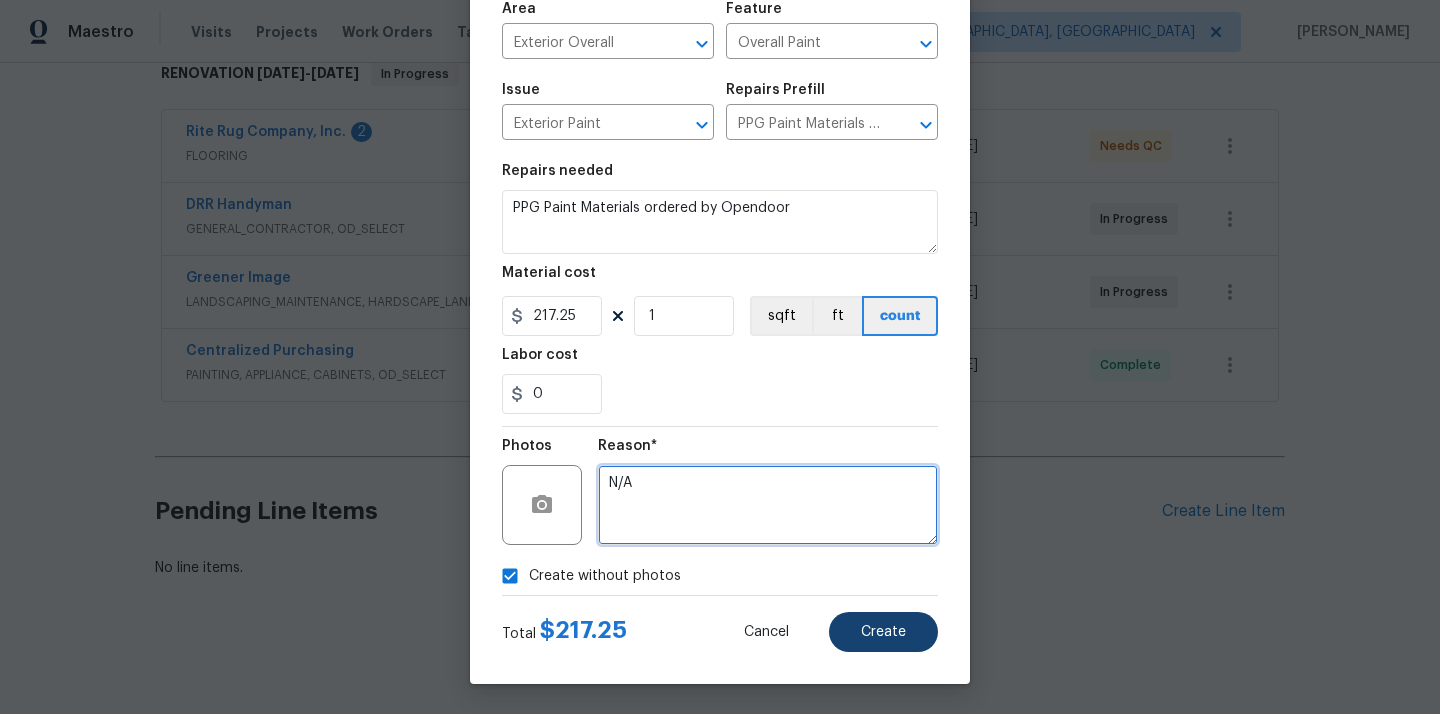 type on "N/A" 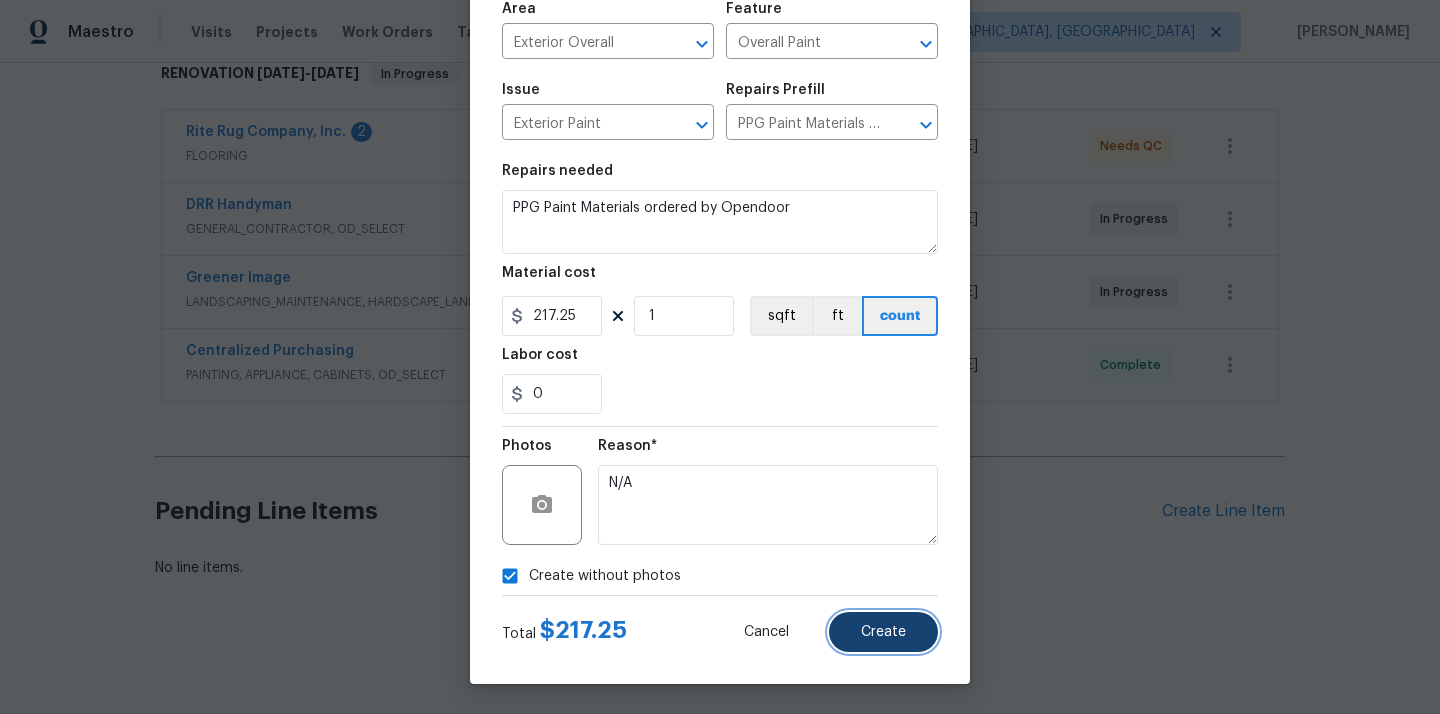 click on "Create" at bounding box center [883, 632] 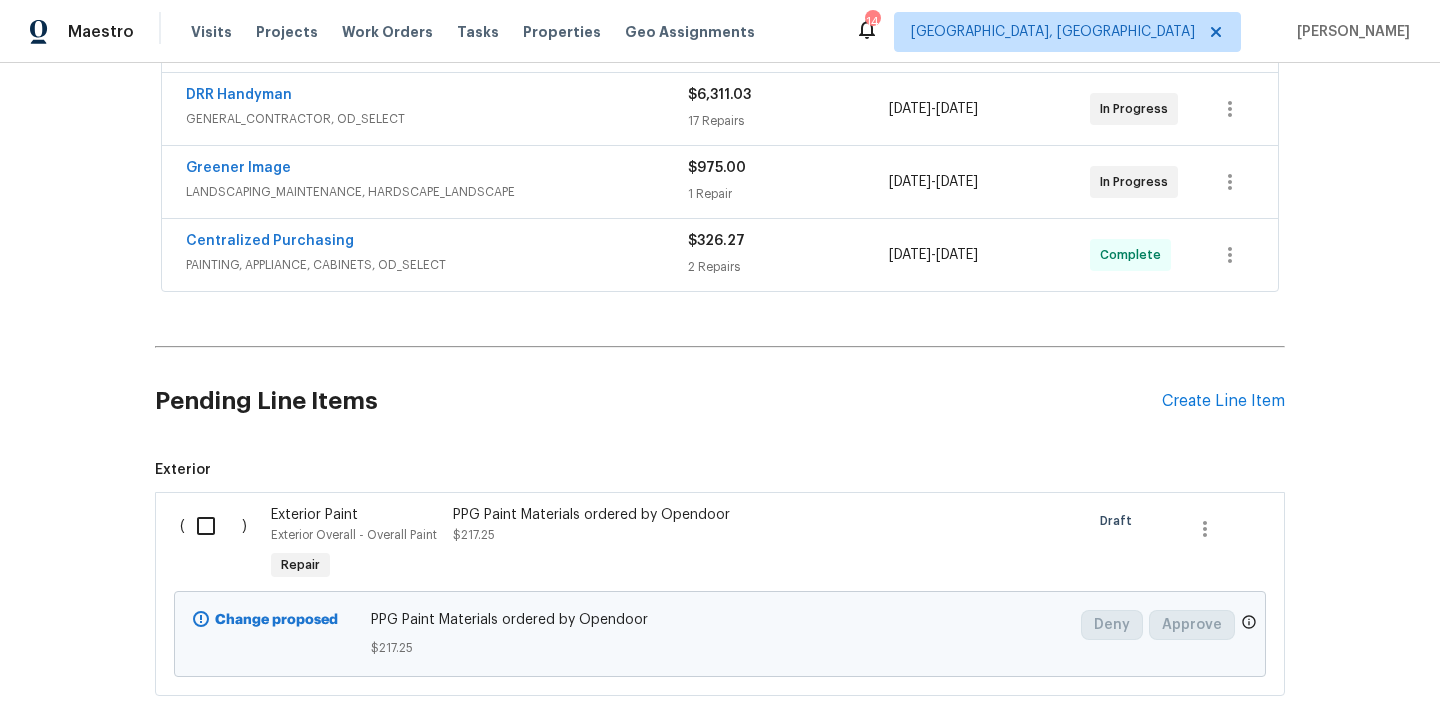 scroll, scrollTop: 561, scrollLeft: 0, axis: vertical 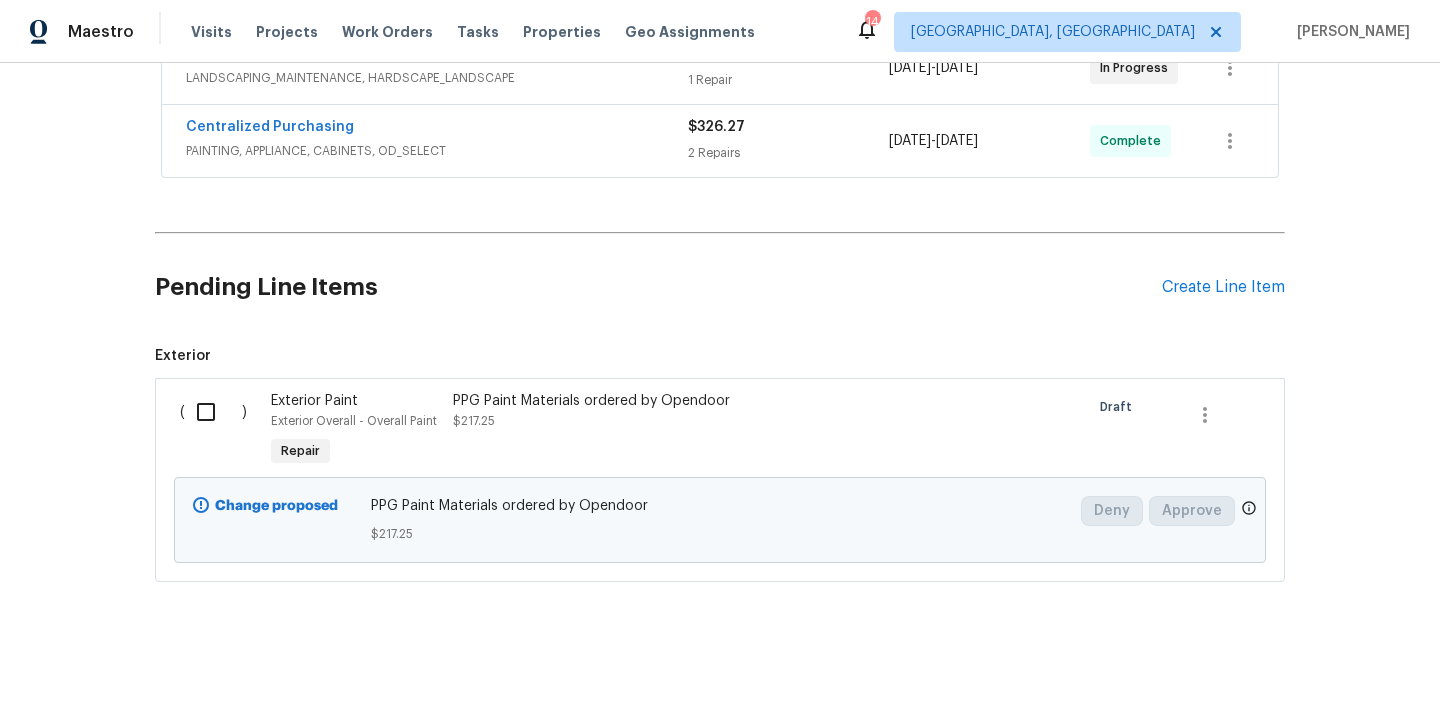 click at bounding box center (213, 412) 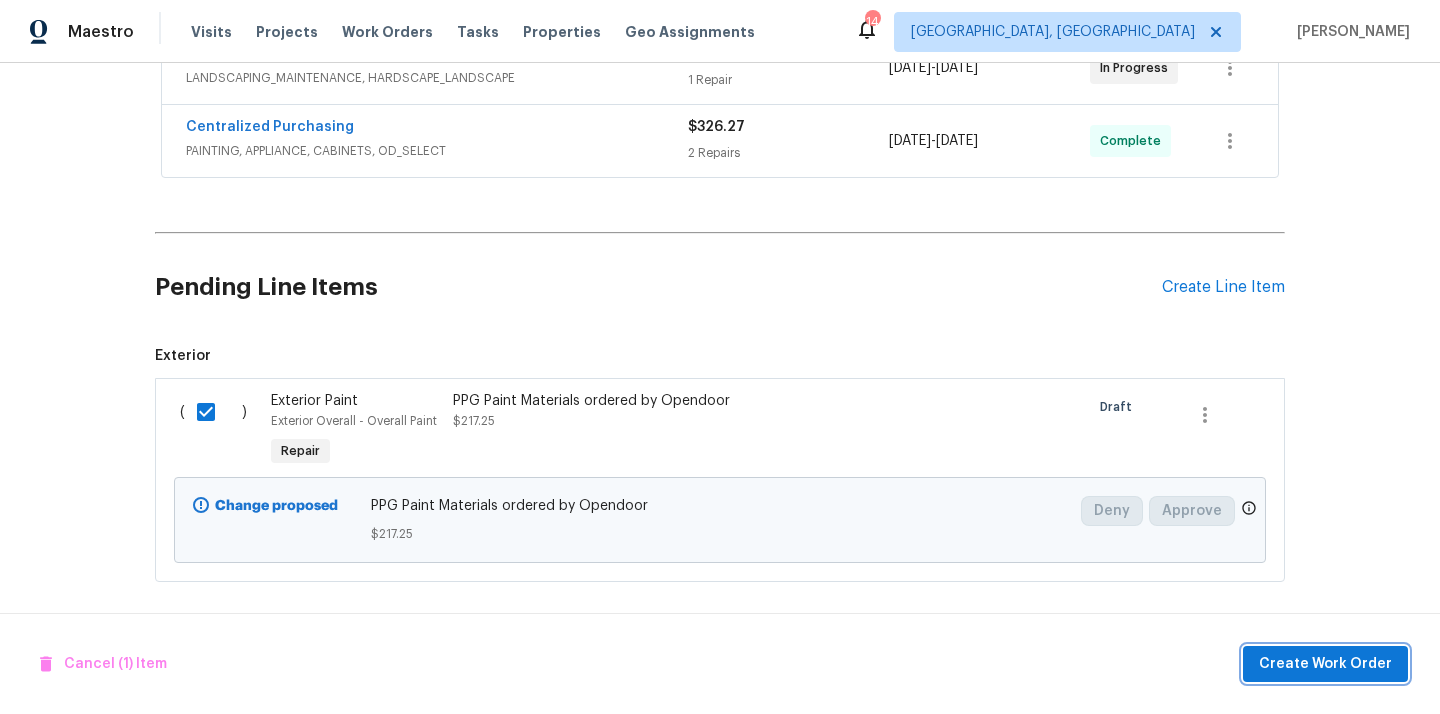 click on "Create Work Order" at bounding box center [1325, 664] 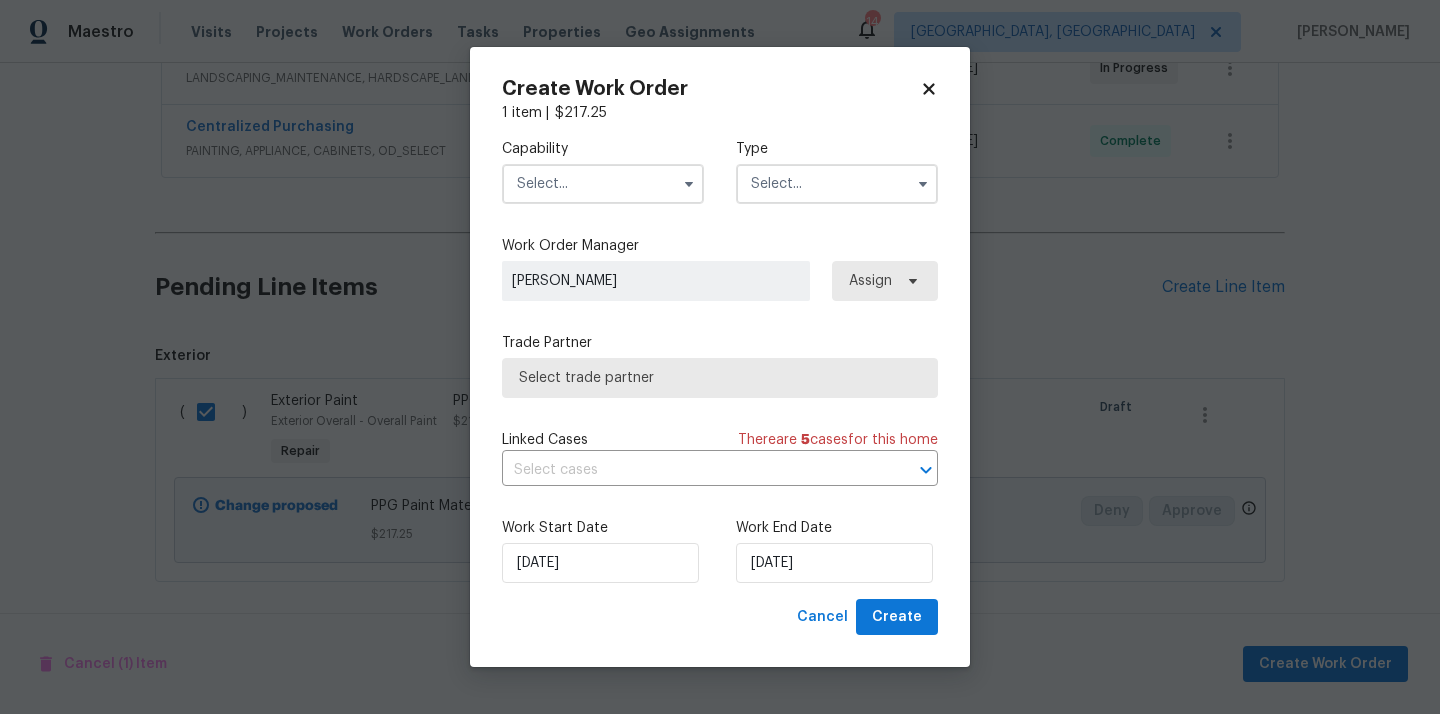 click at bounding box center [603, 184] 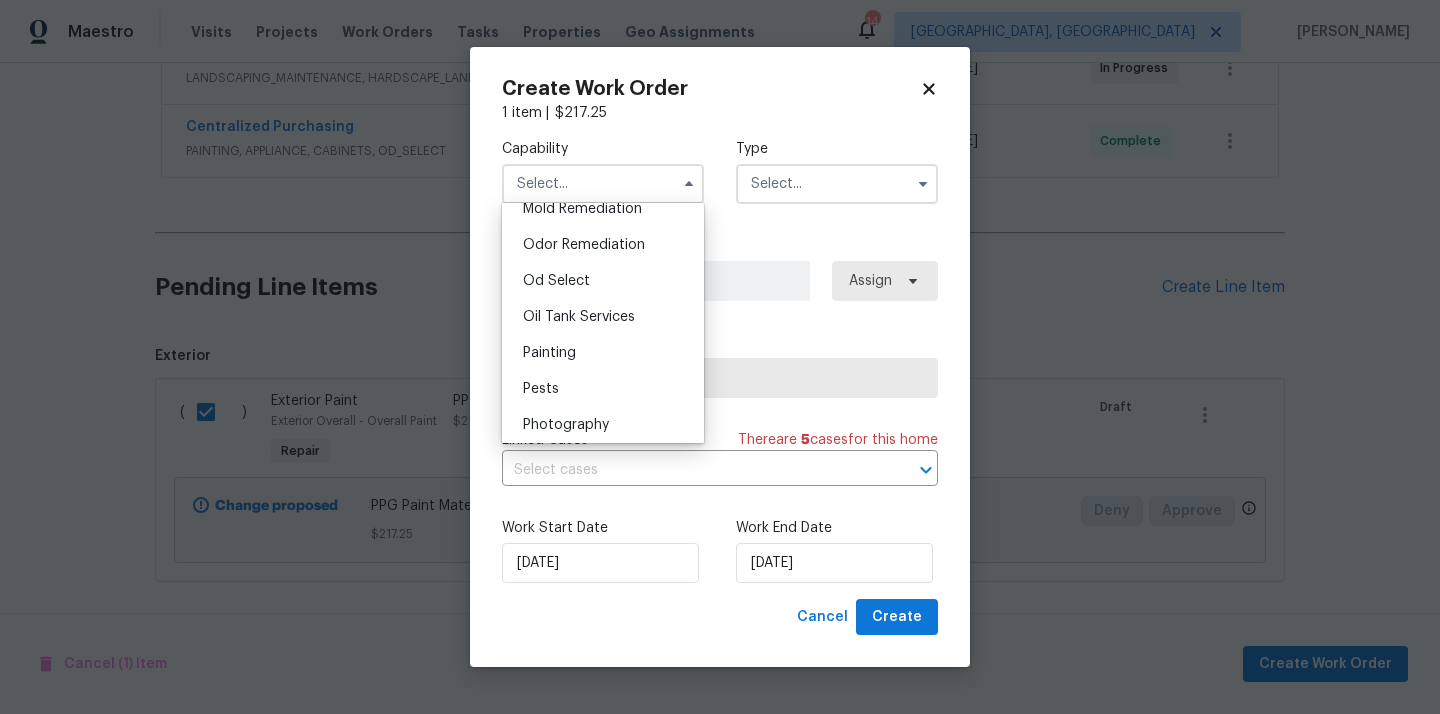 scroll, scrollTop: 1562, scrollLeft: 0, axis: vertical 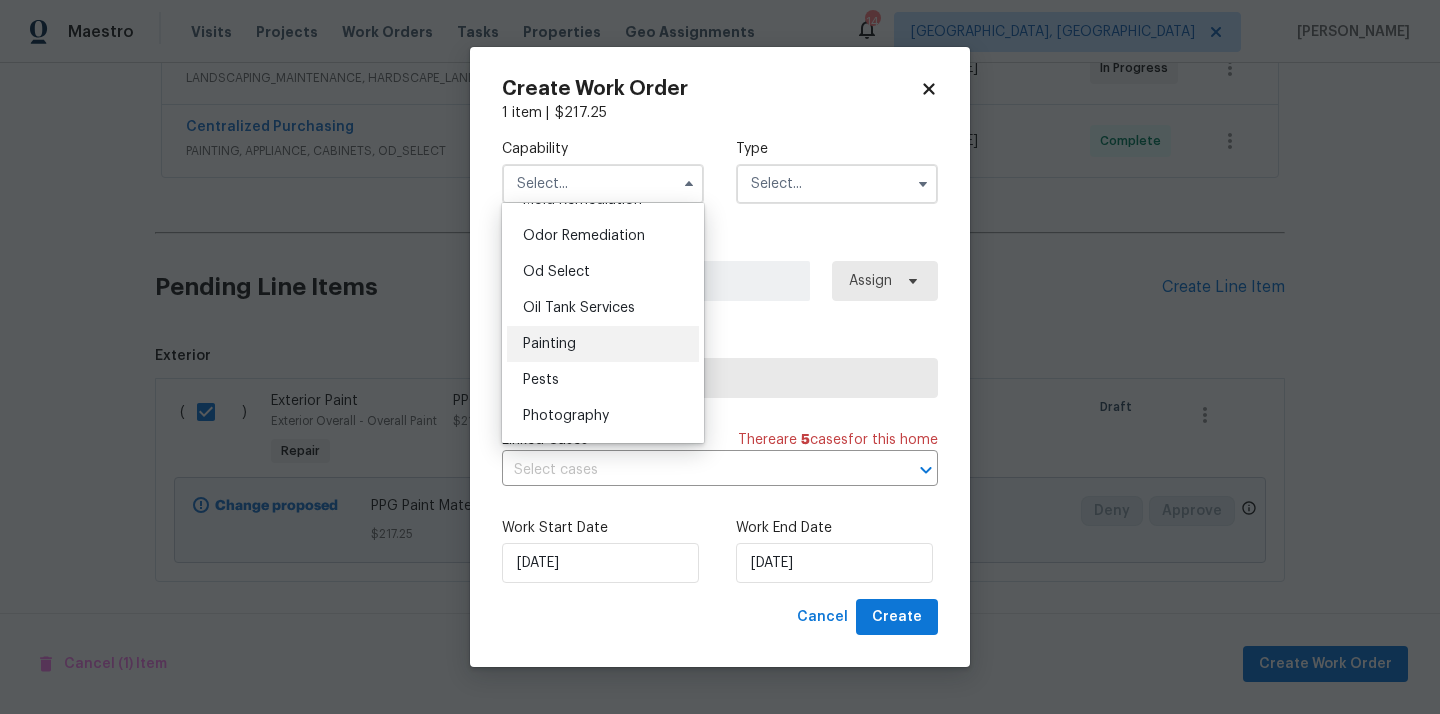 click on "Painting" at bounding box center (603, 344) 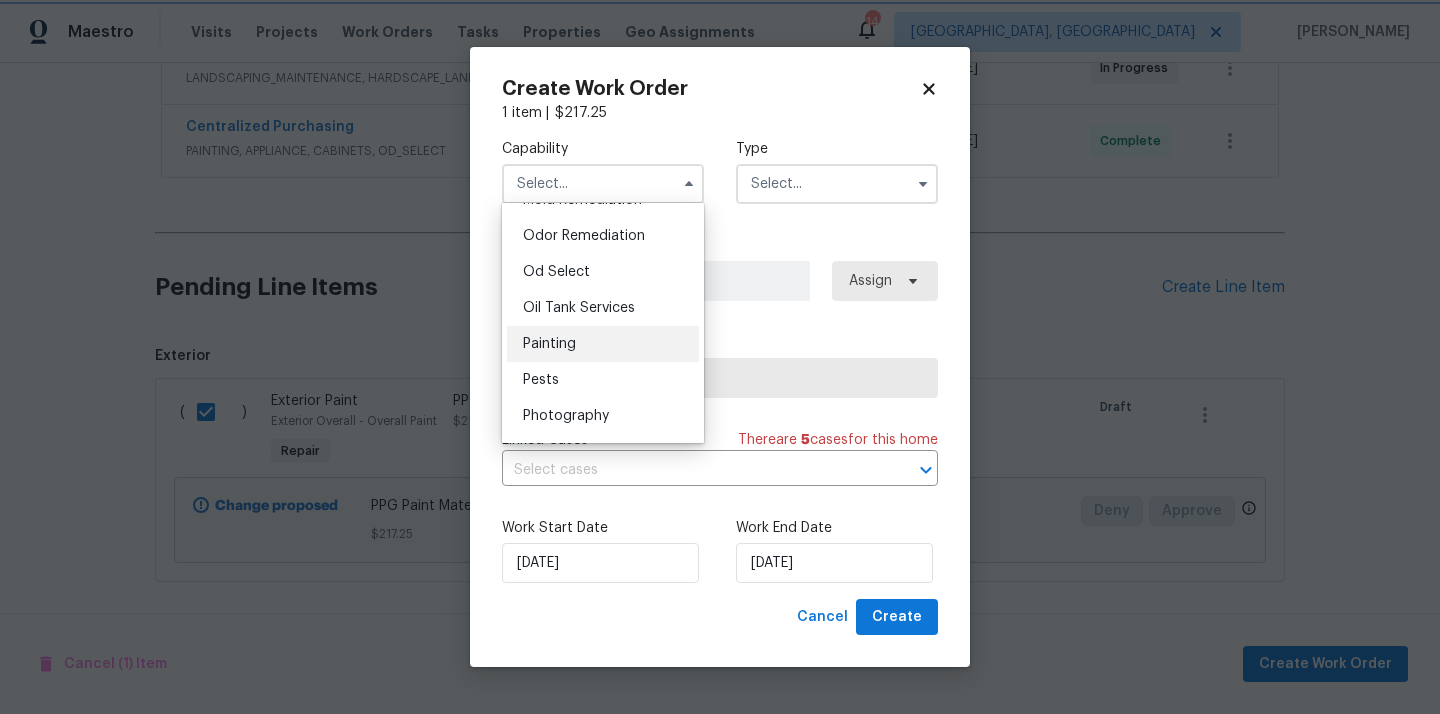 type on "Painting" 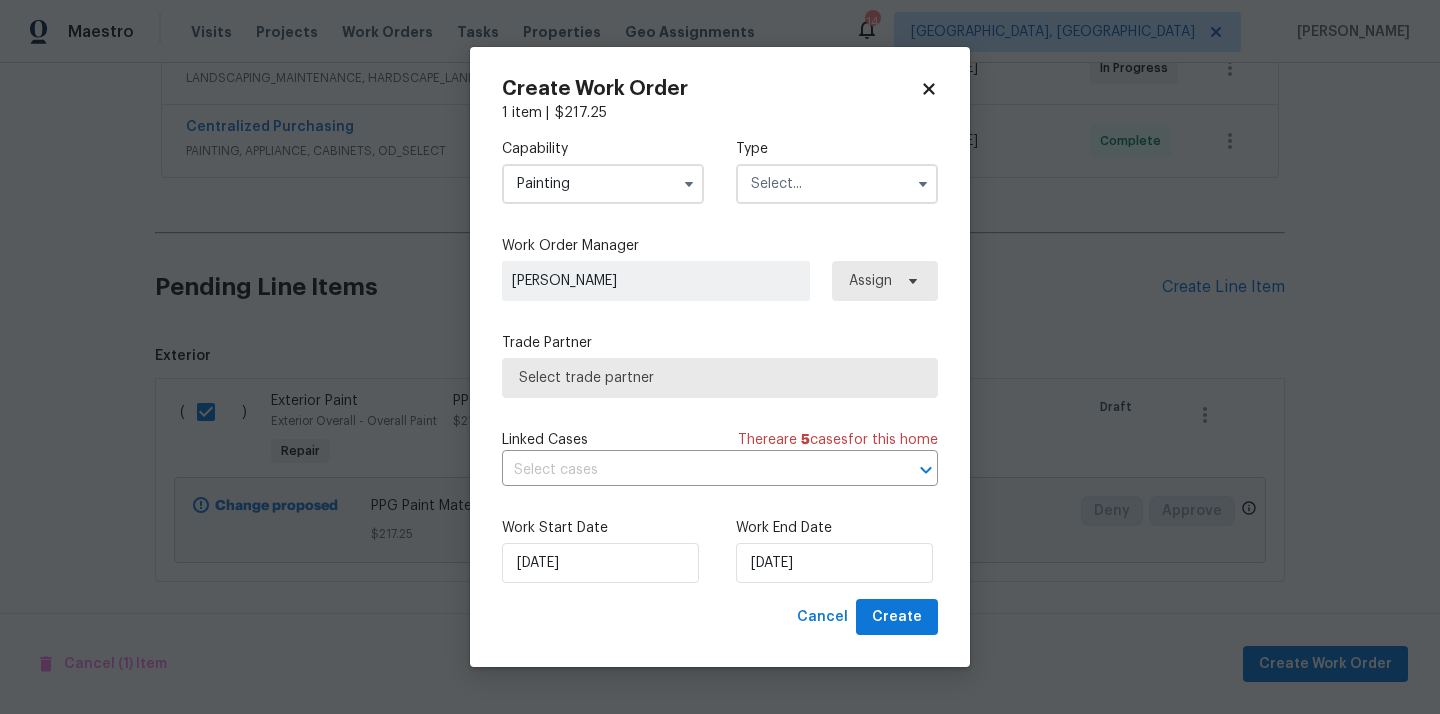 click at bounding box center [837, 184] 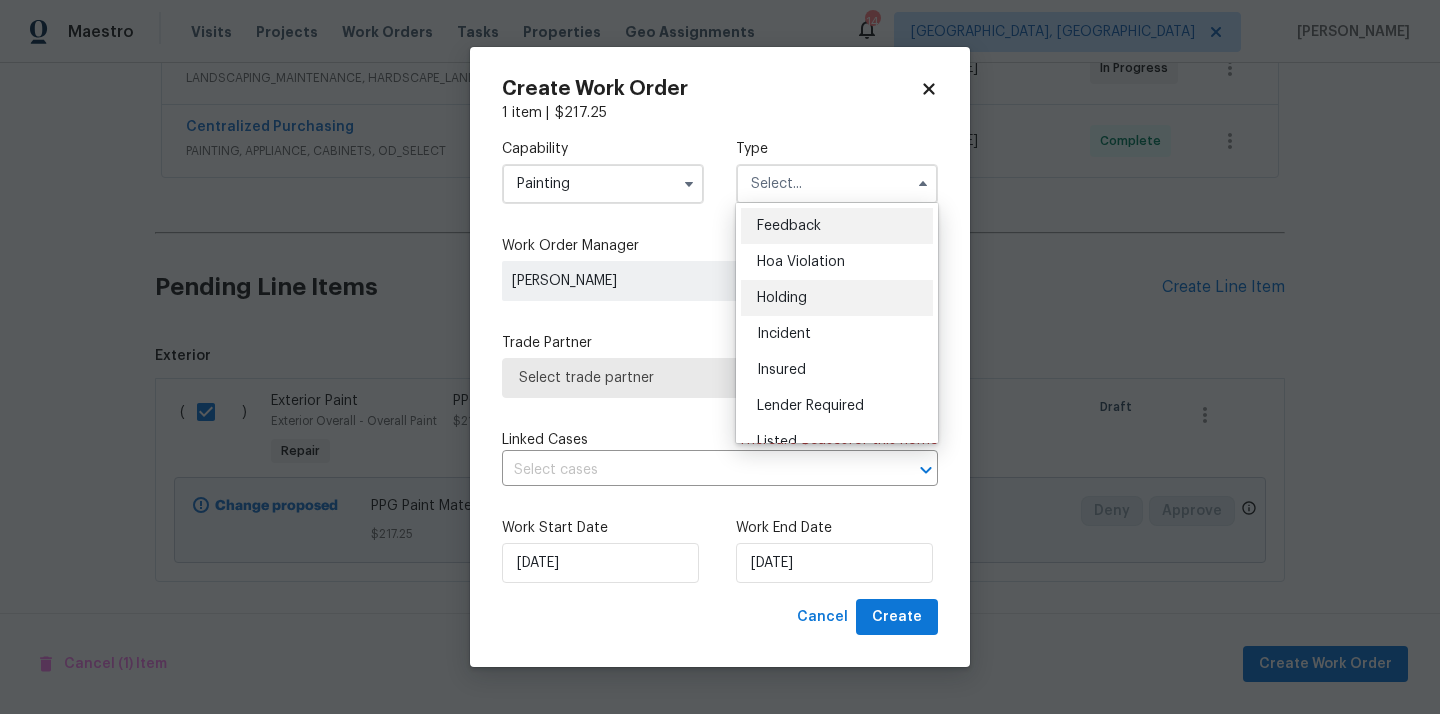 scroll, scrollTop: 454, scrollLeft: 0, axis: vertical 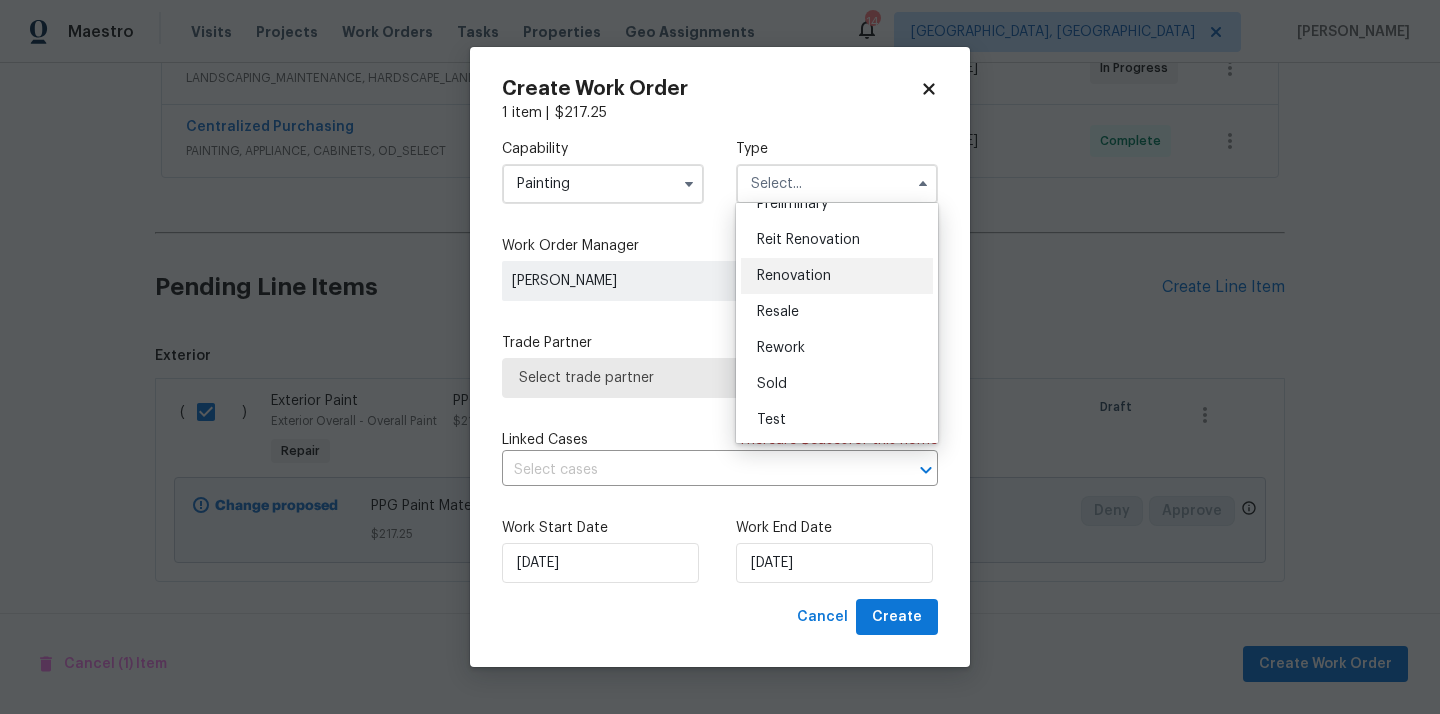 click on "Renovation" at bounding box center (794, 276) 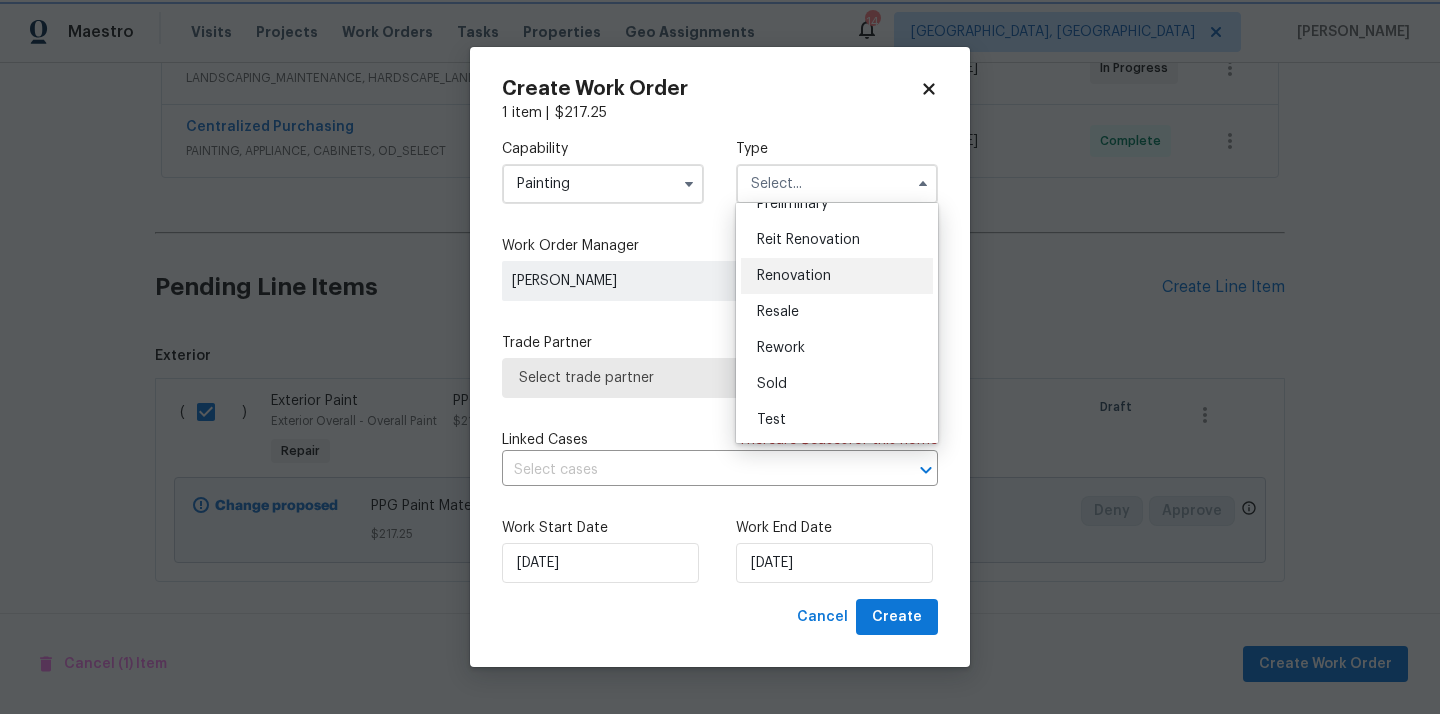 type on "Renovation" 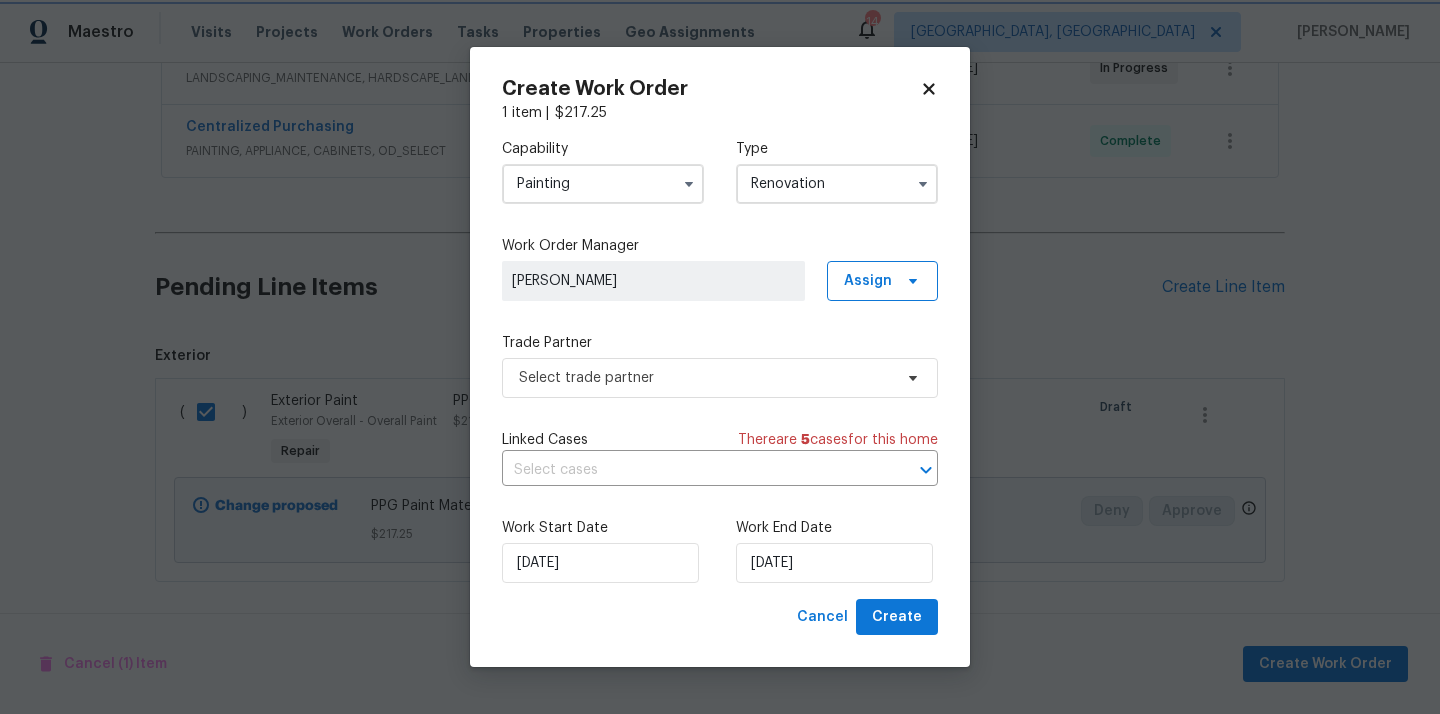 scroll, scrollTop: 0, scrollLeft: 0, axis: both 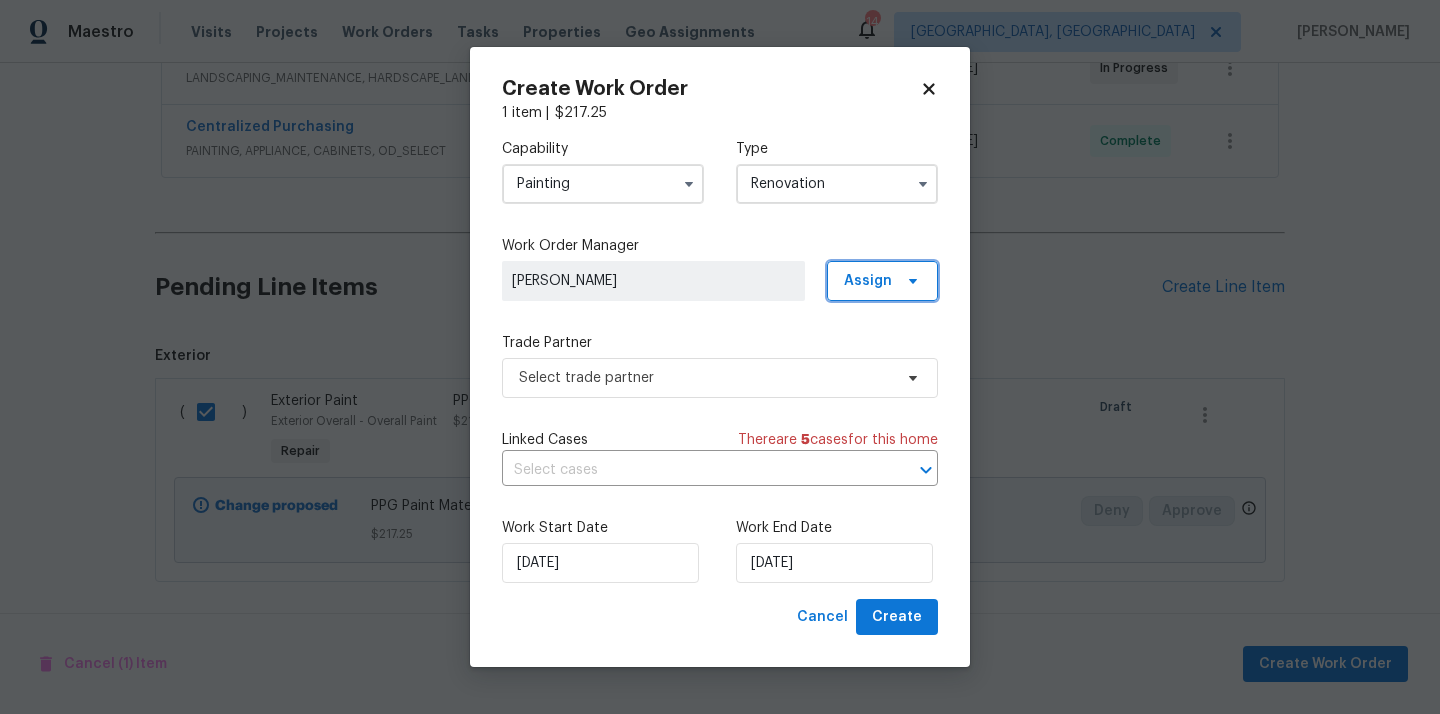 click on "Assign" at bounding box center [868, 281] 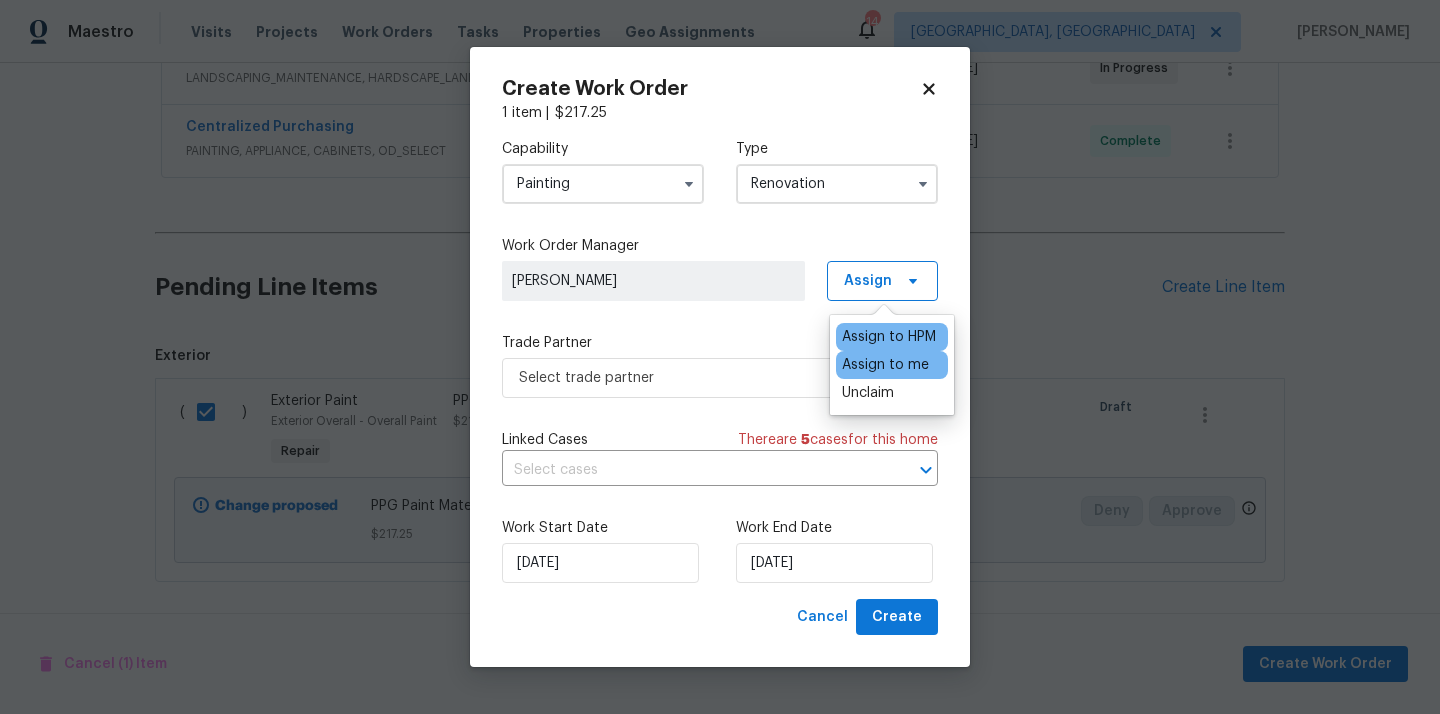 click on "Assign to me" at bounding box center (885, 365) 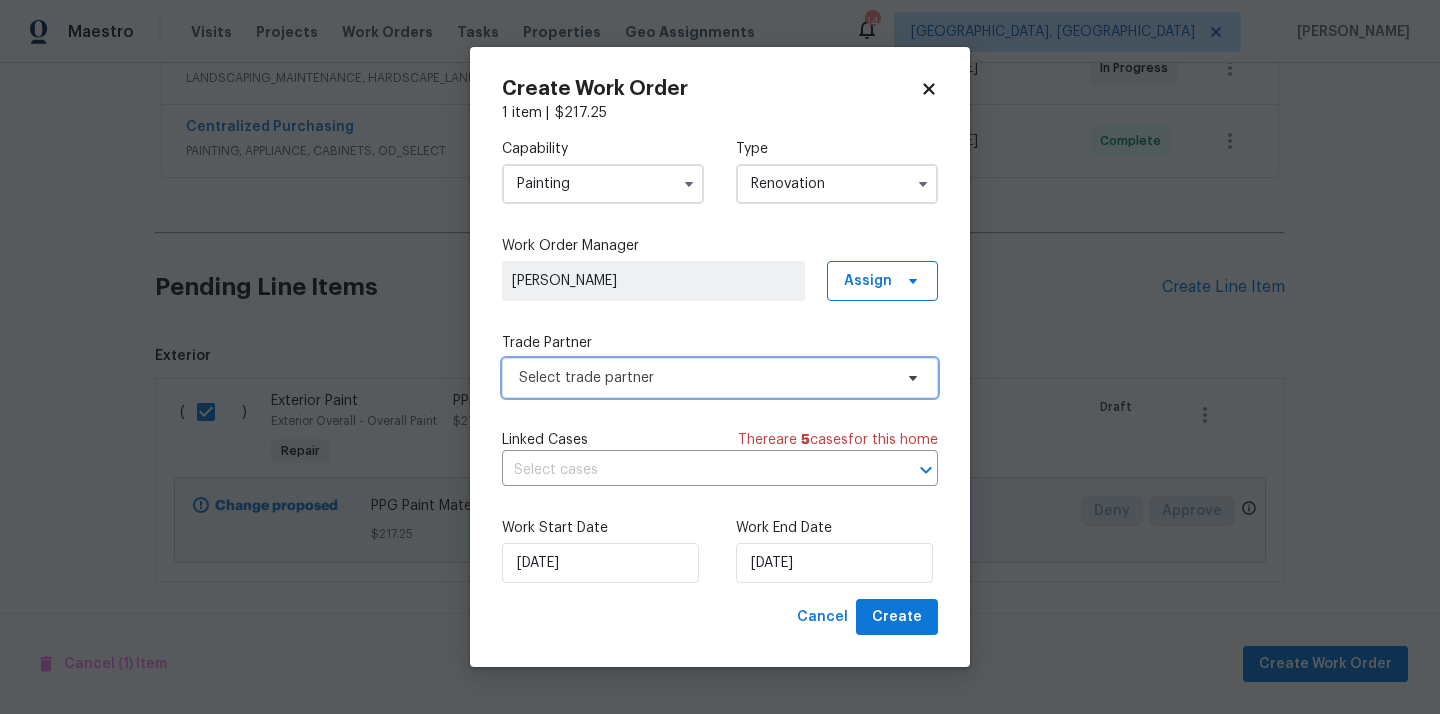 click on "Select trade partner" at bounding box center [705, 378] 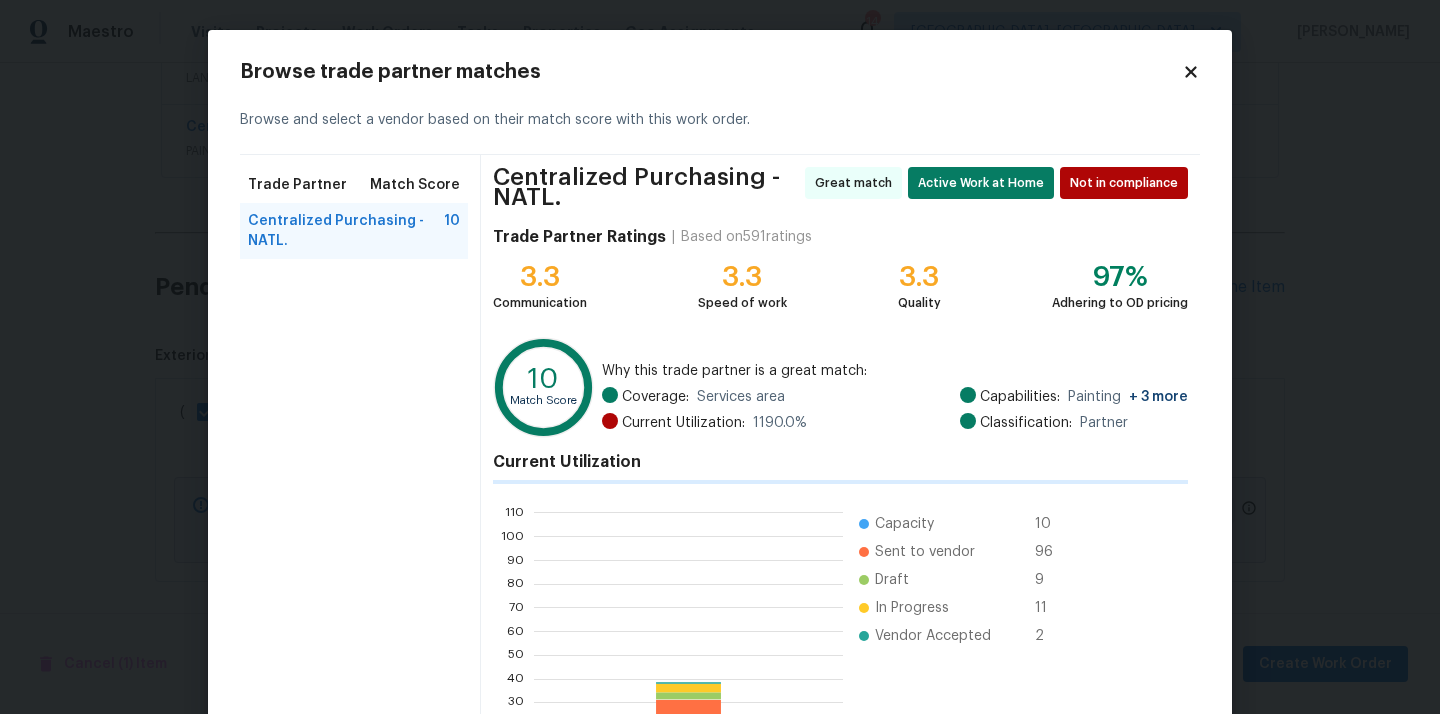scroll, scrollTop: 2, scrollLeft: 2, axis: both 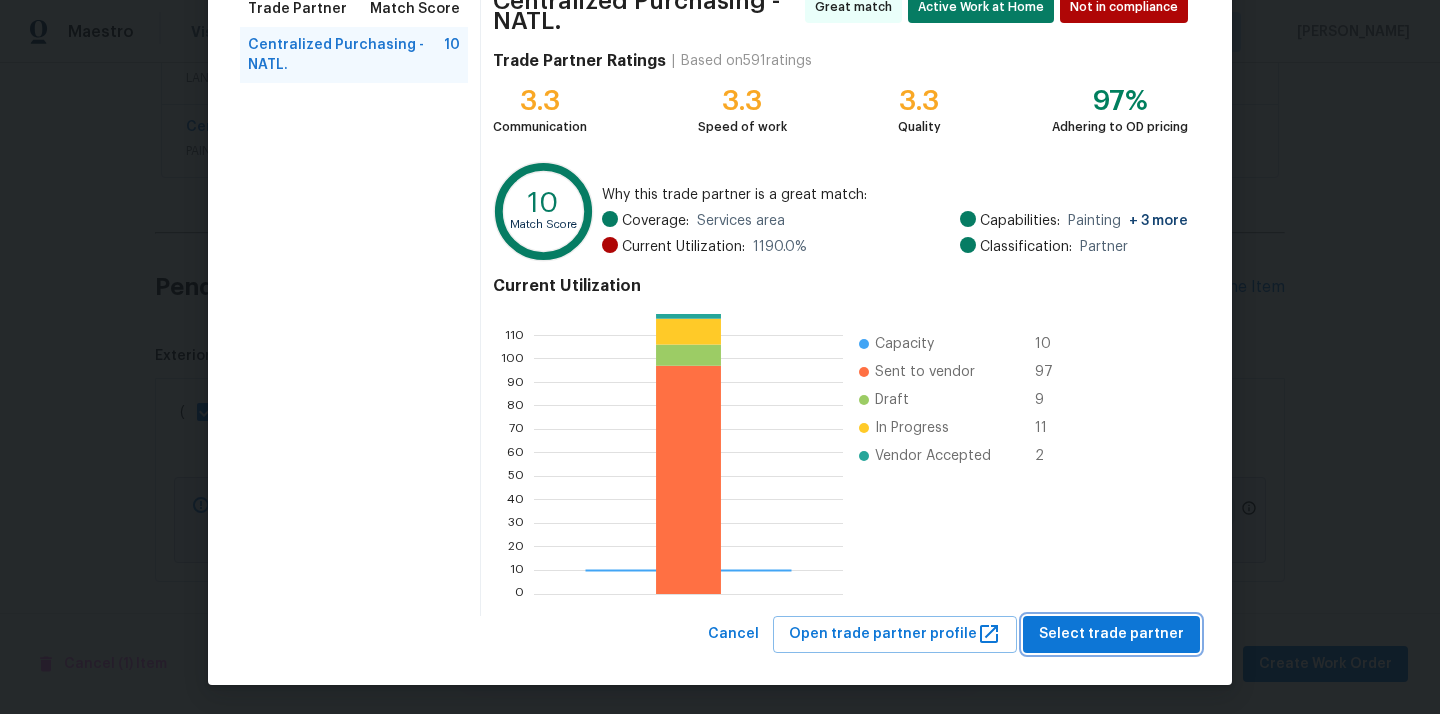 click on "Select trade partner" at bounding box center [1111, 634] 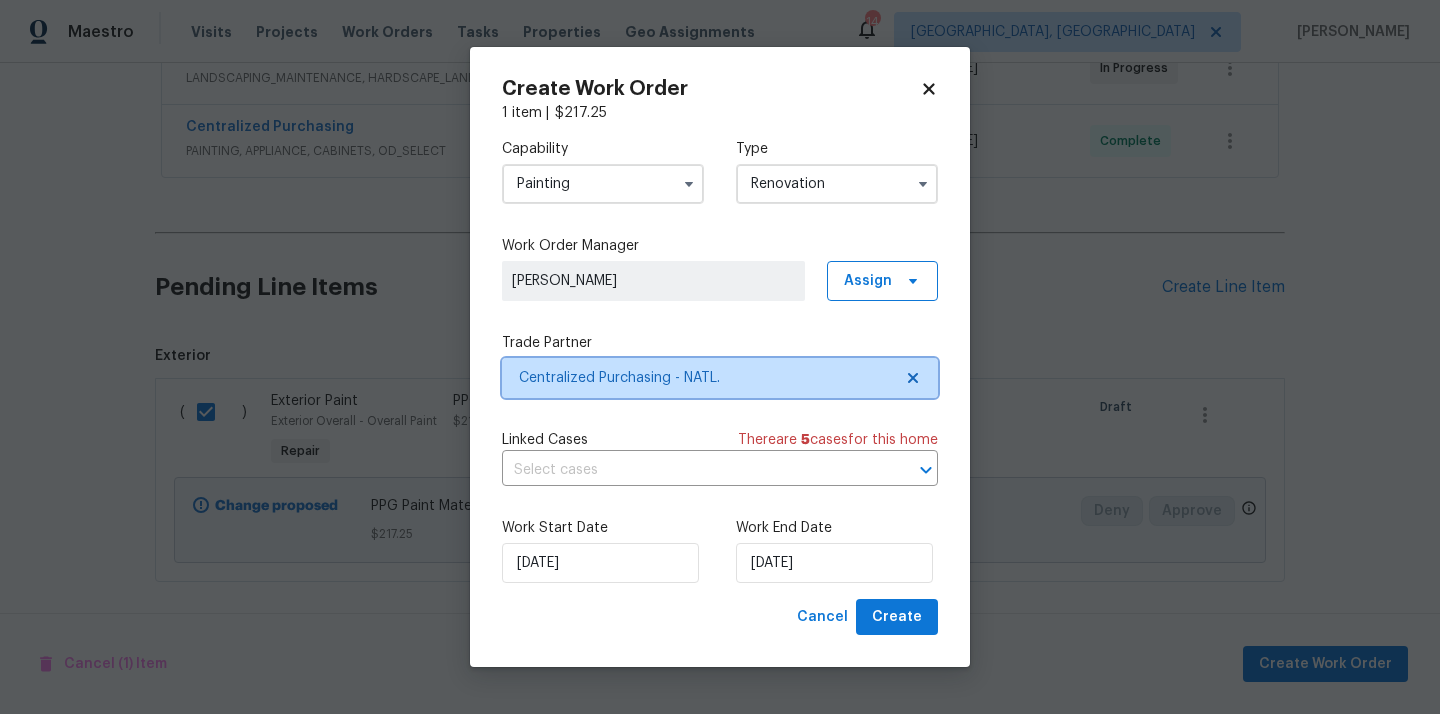 scroll, scrollTop: 0, scrollLeft: 0, axis: both 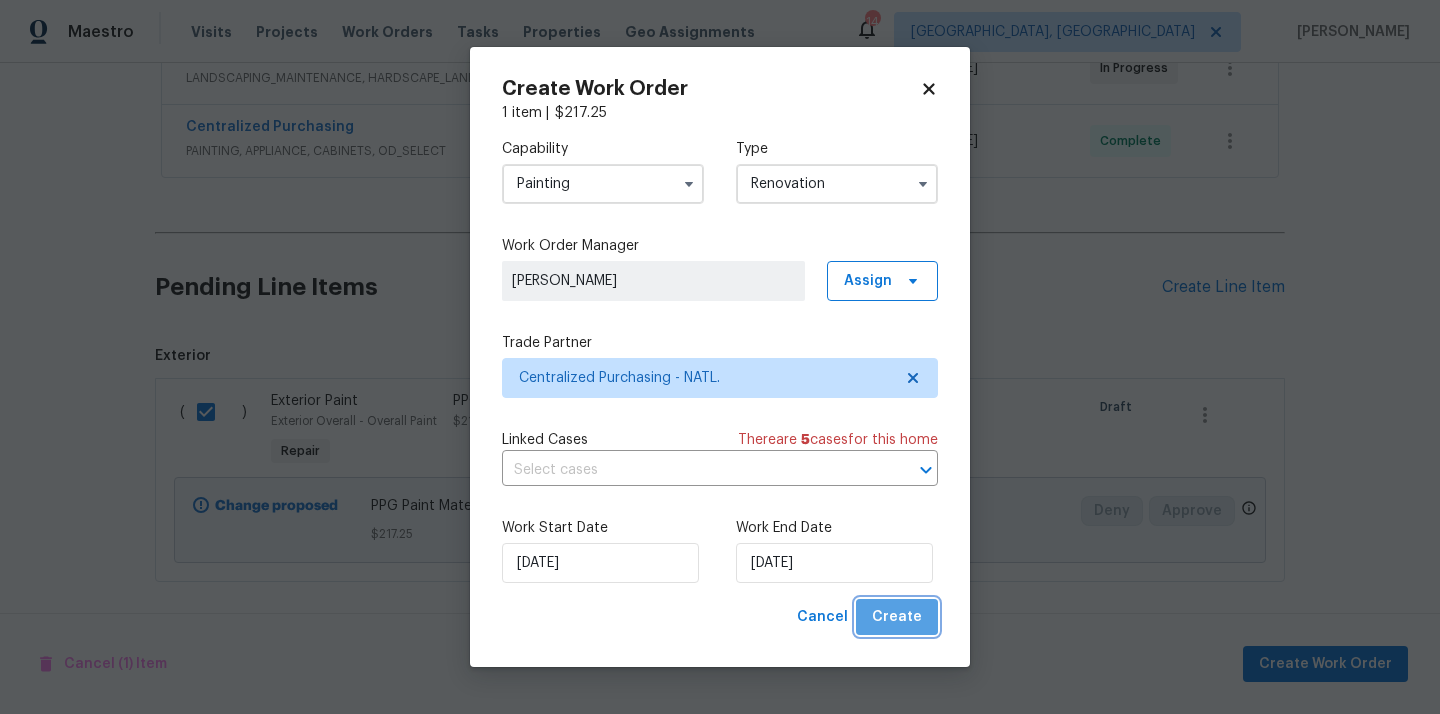 click on "Create" at bounding box center (897, 617) 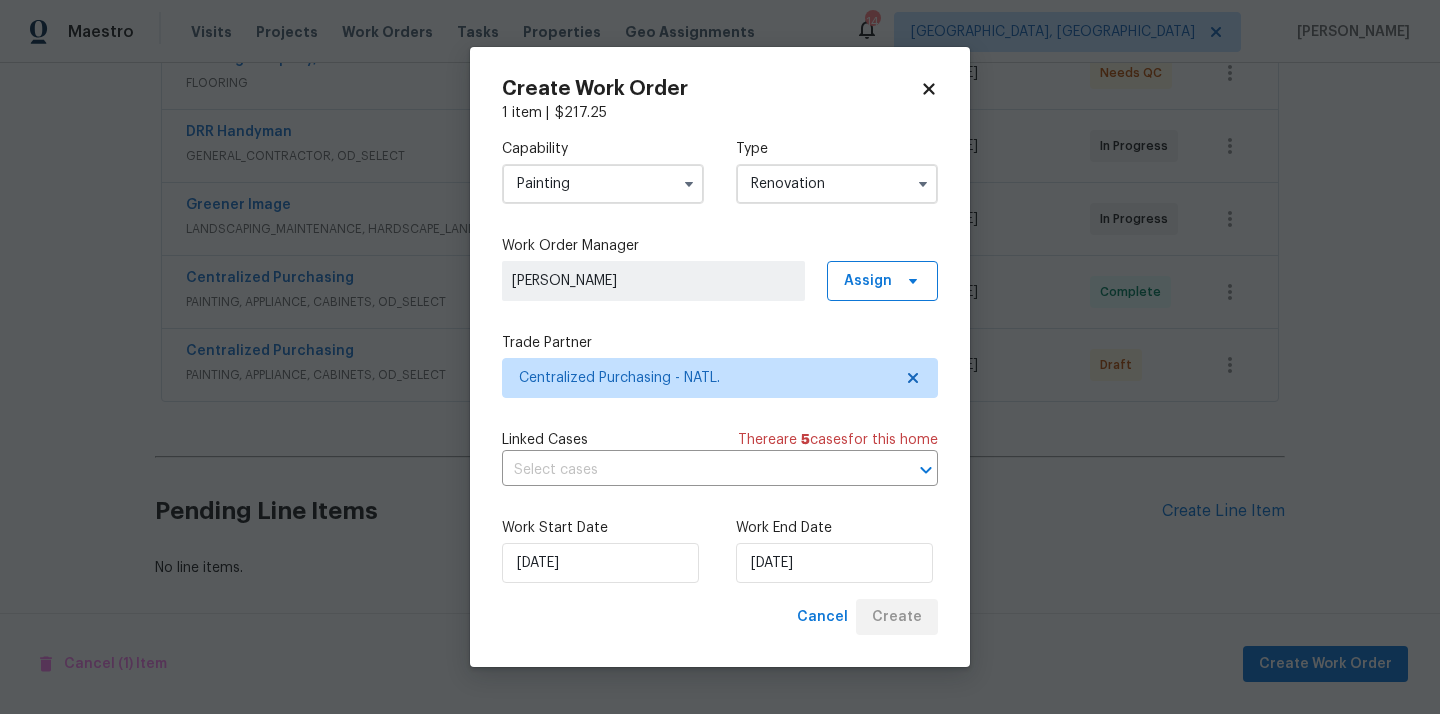 scroll, scrollTop: 410, scrollLeft: 0, axis: vertical 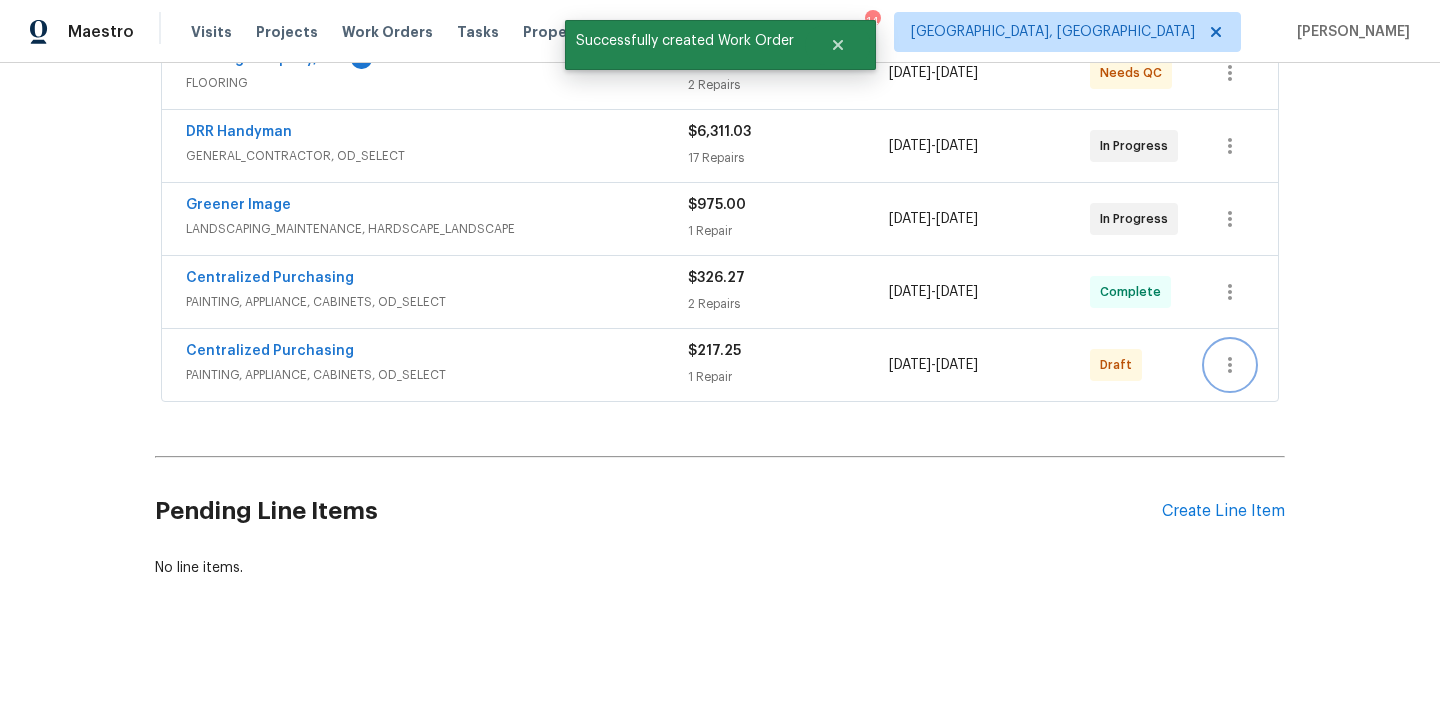 click at bounding box center (1230, 365) 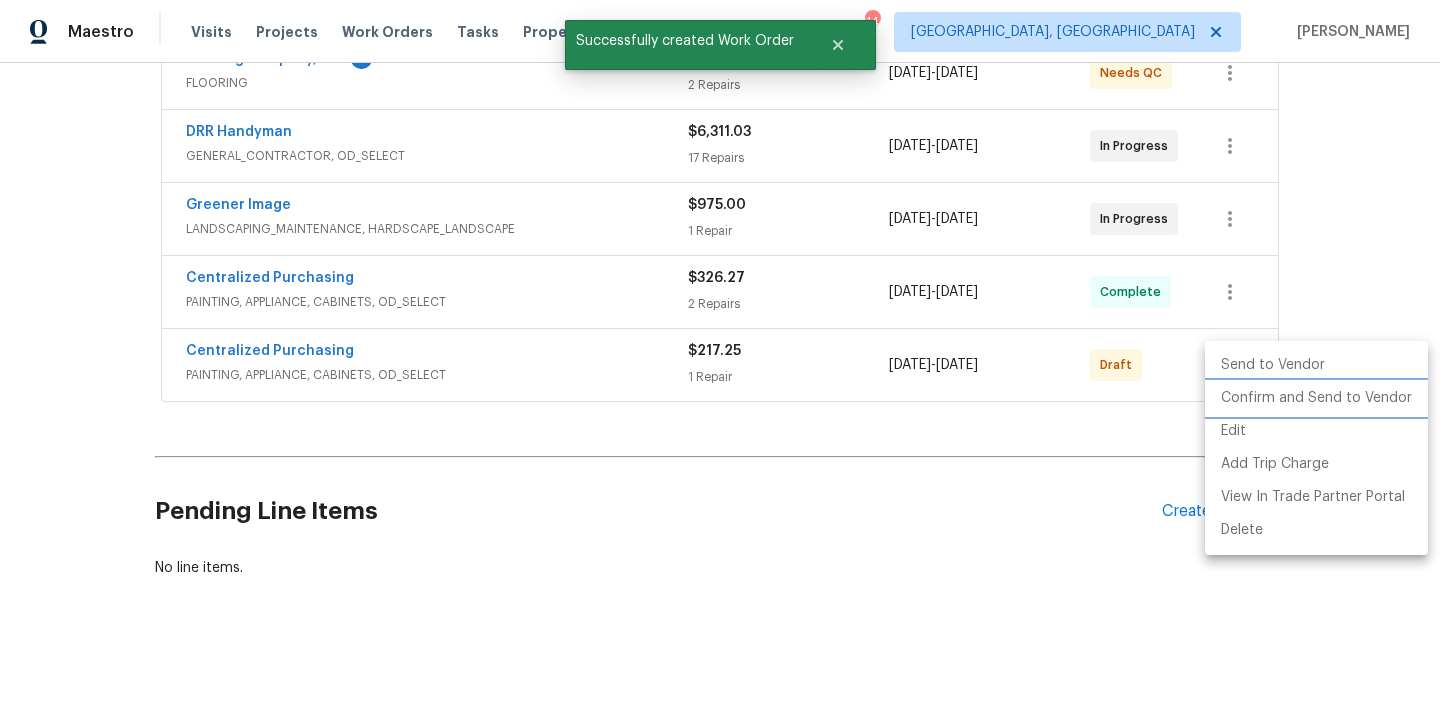 click on "Confirm and Send to Vendor" at bounding box center [1316, 398] 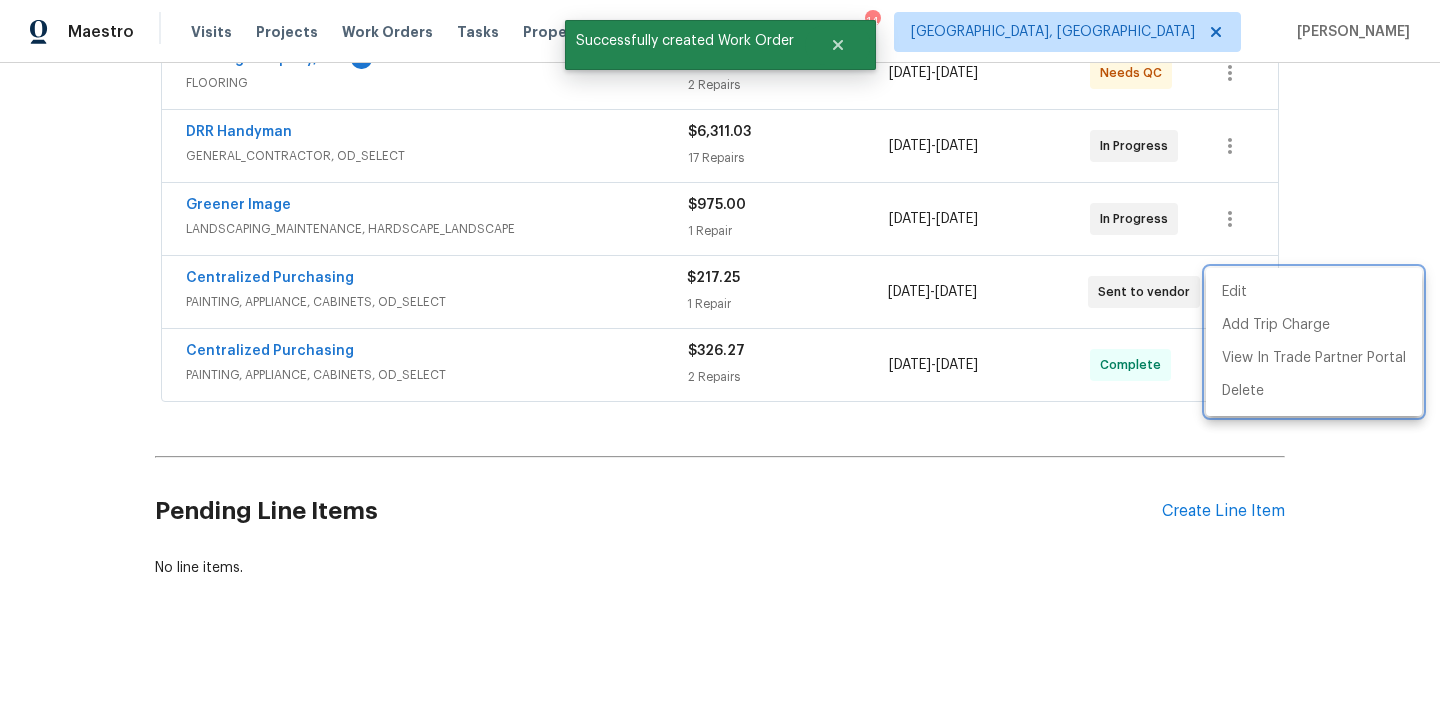 click at bounding box center (720, 357) 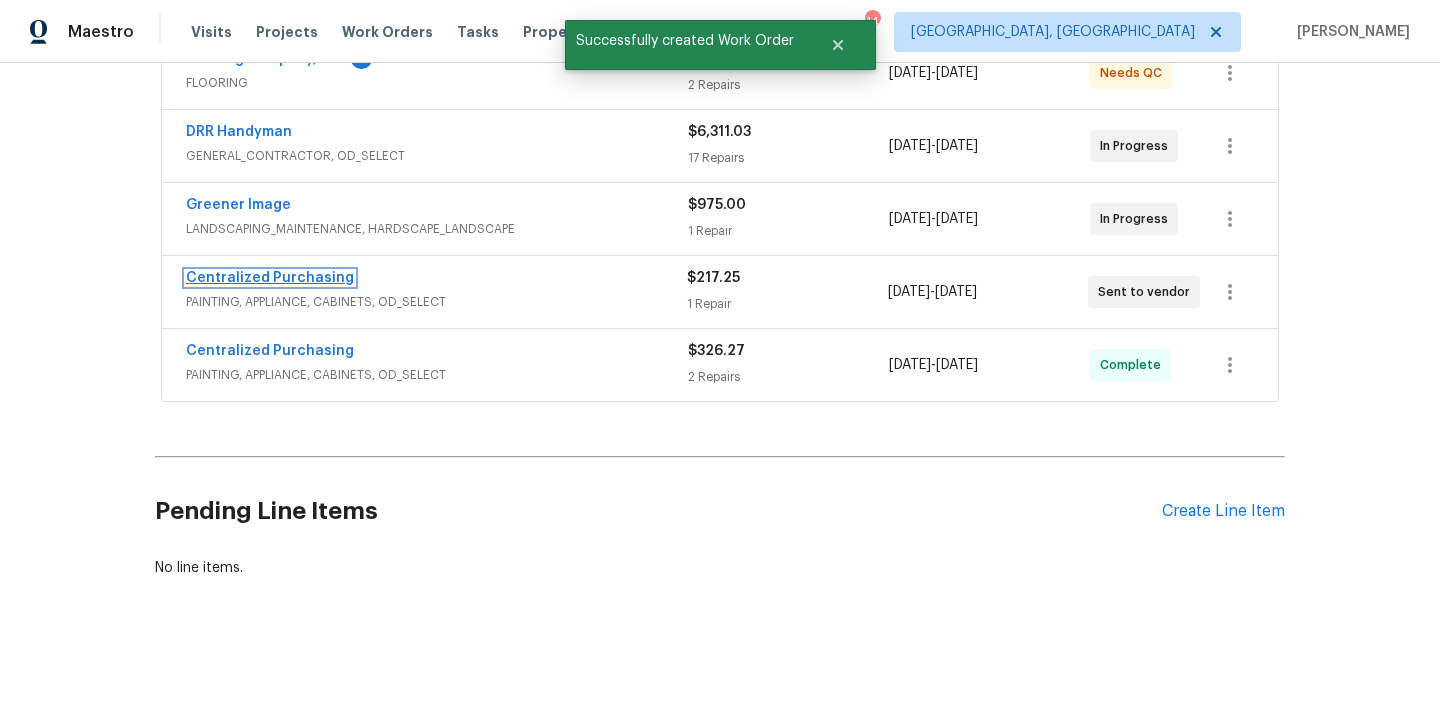 click on "Centralized Purchasing" at bounding box center (270, 278) 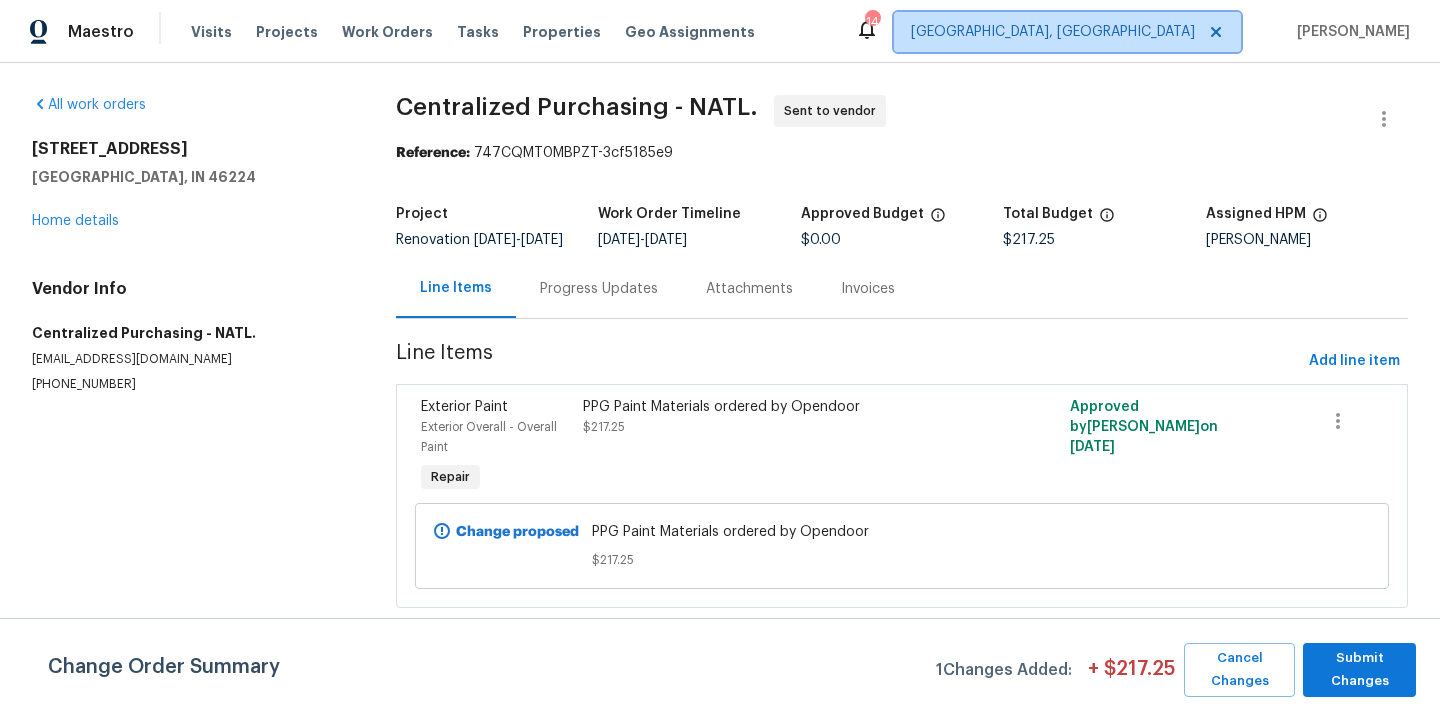 click on "[GEOGRAPHIC_DATA], [GEOGRAPHIC_DATA]" at bounding box center [1053, 32] 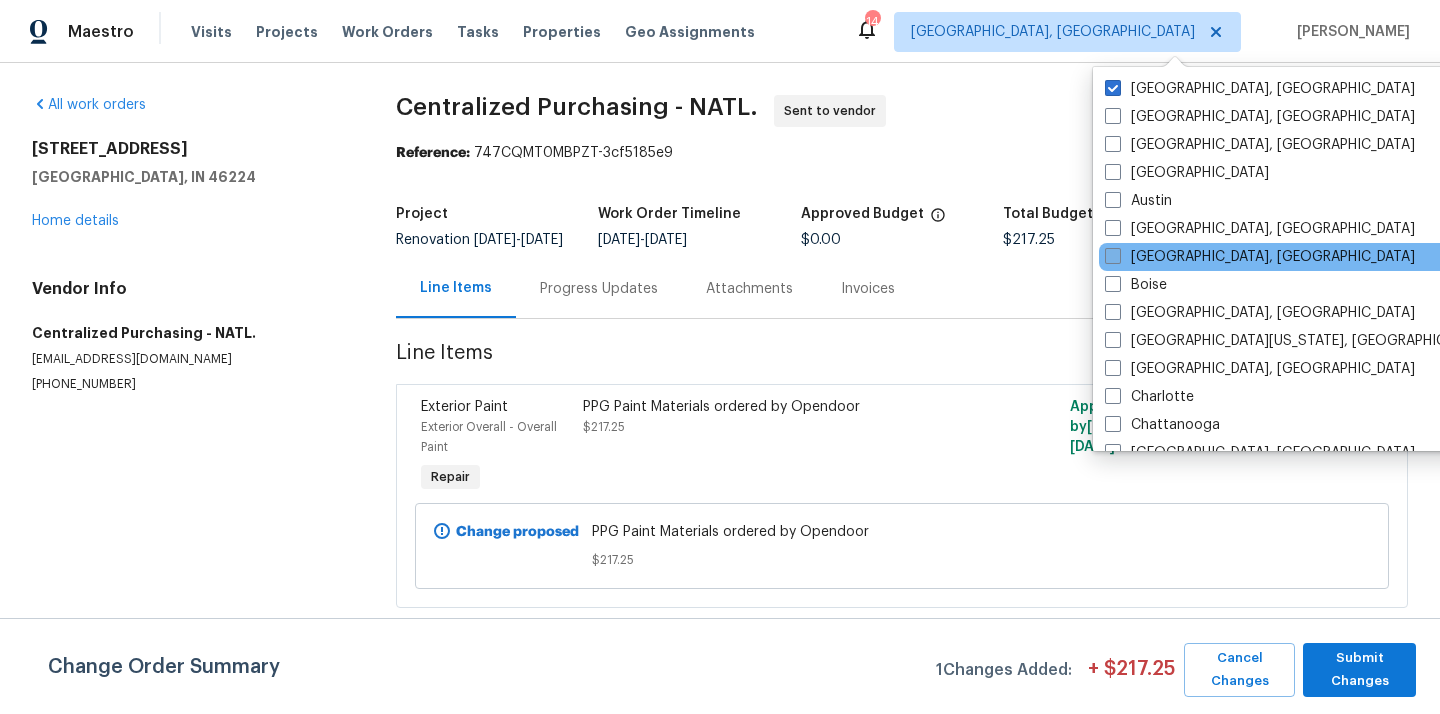 scroll, scrollTop: 6, scrollLeft: 0, axis: vertical 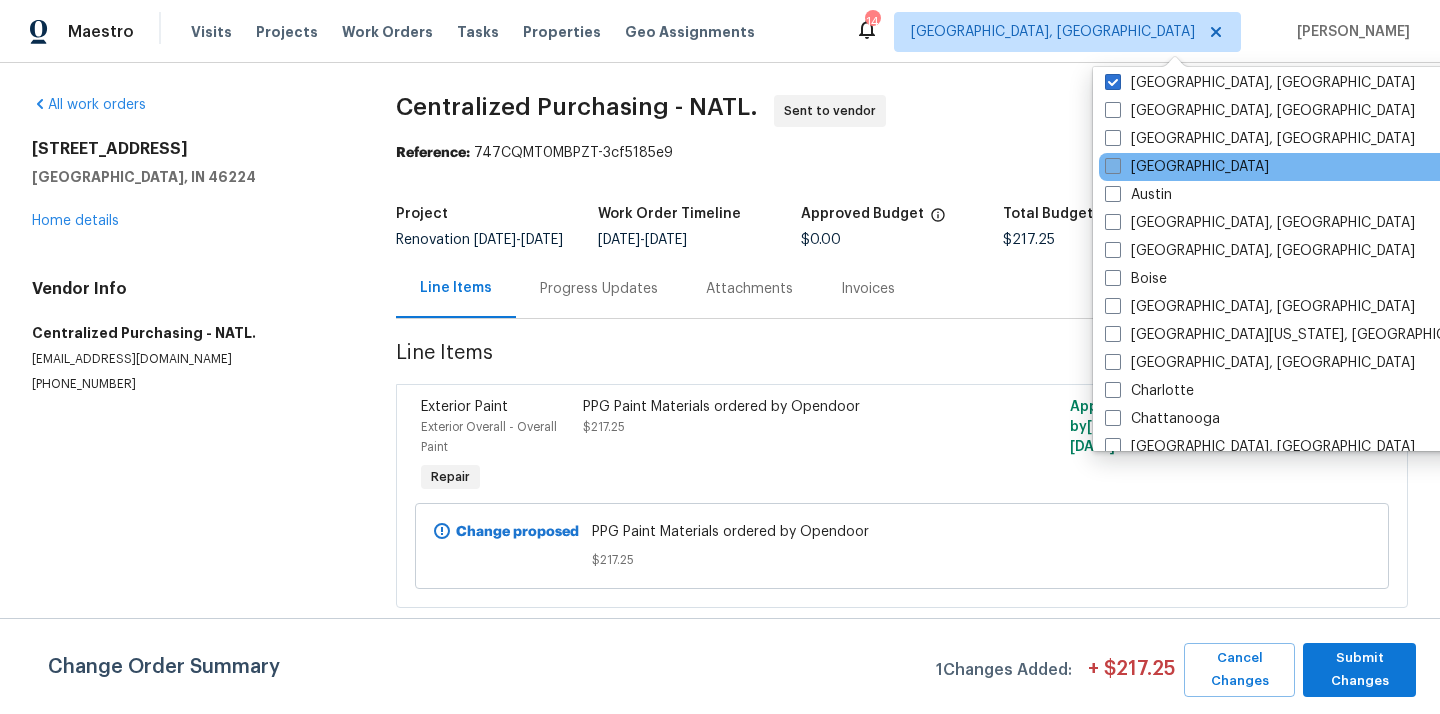 click on "[GEOGRAPHIC_DATA]" at bounding box center [1187, 167] 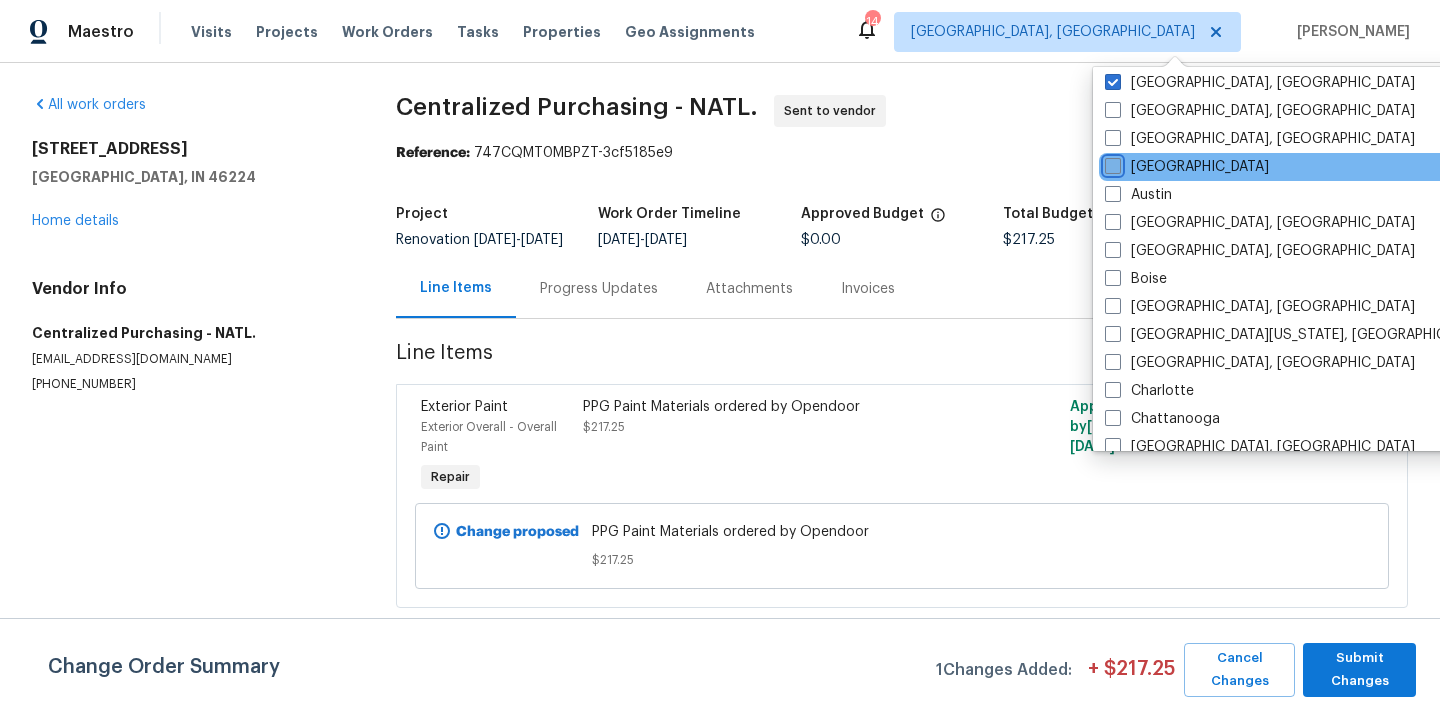 click on "[GEOGRAPHIC_DATA]" at bounding box center (1111, 163) 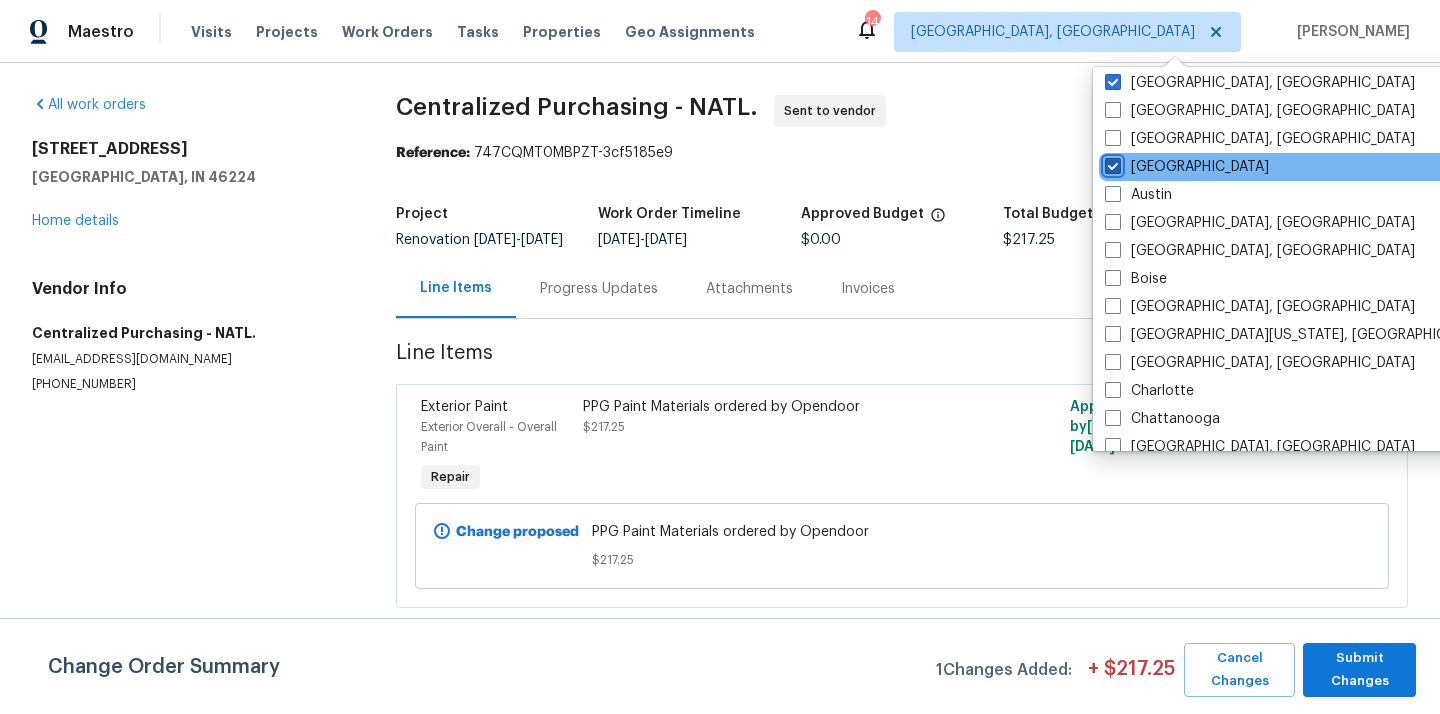 checkbox on "true" 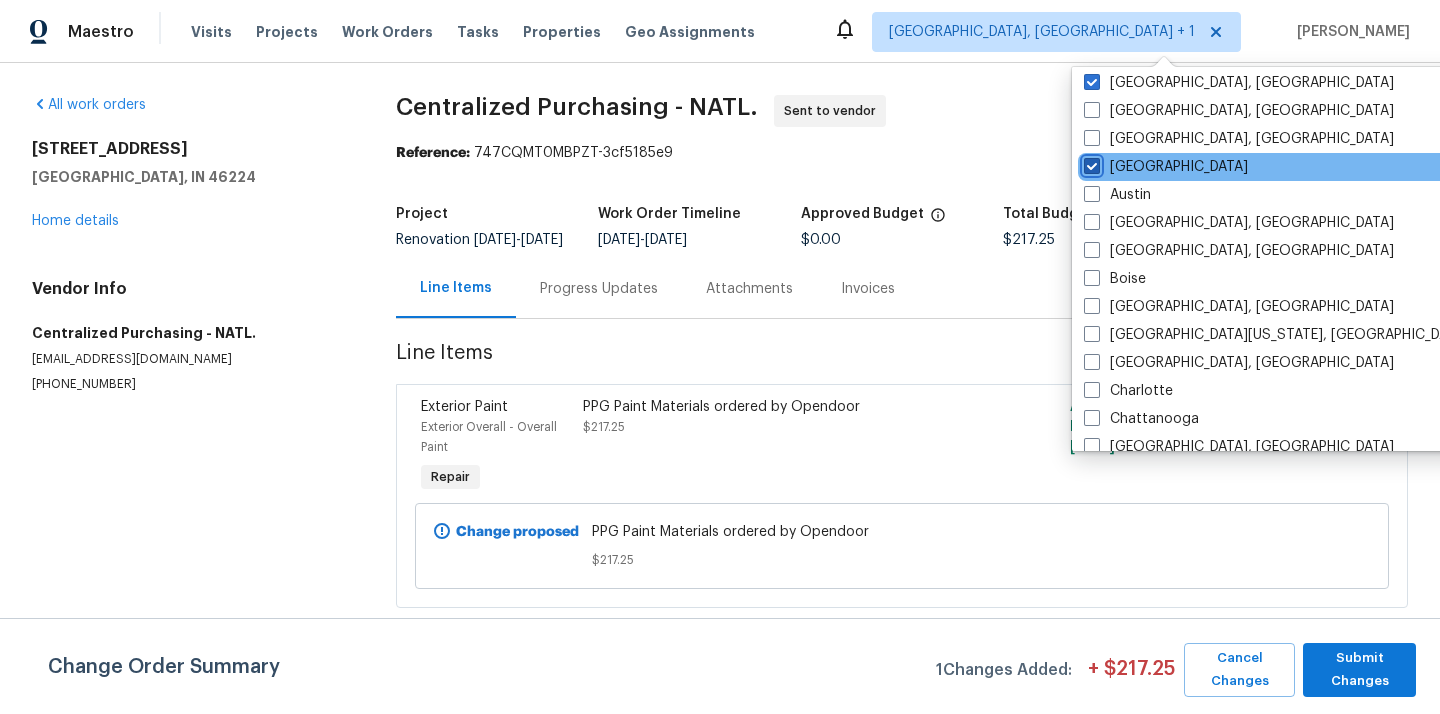 scroll, scrollTop: 0, scrollLeft: 0, axis: both 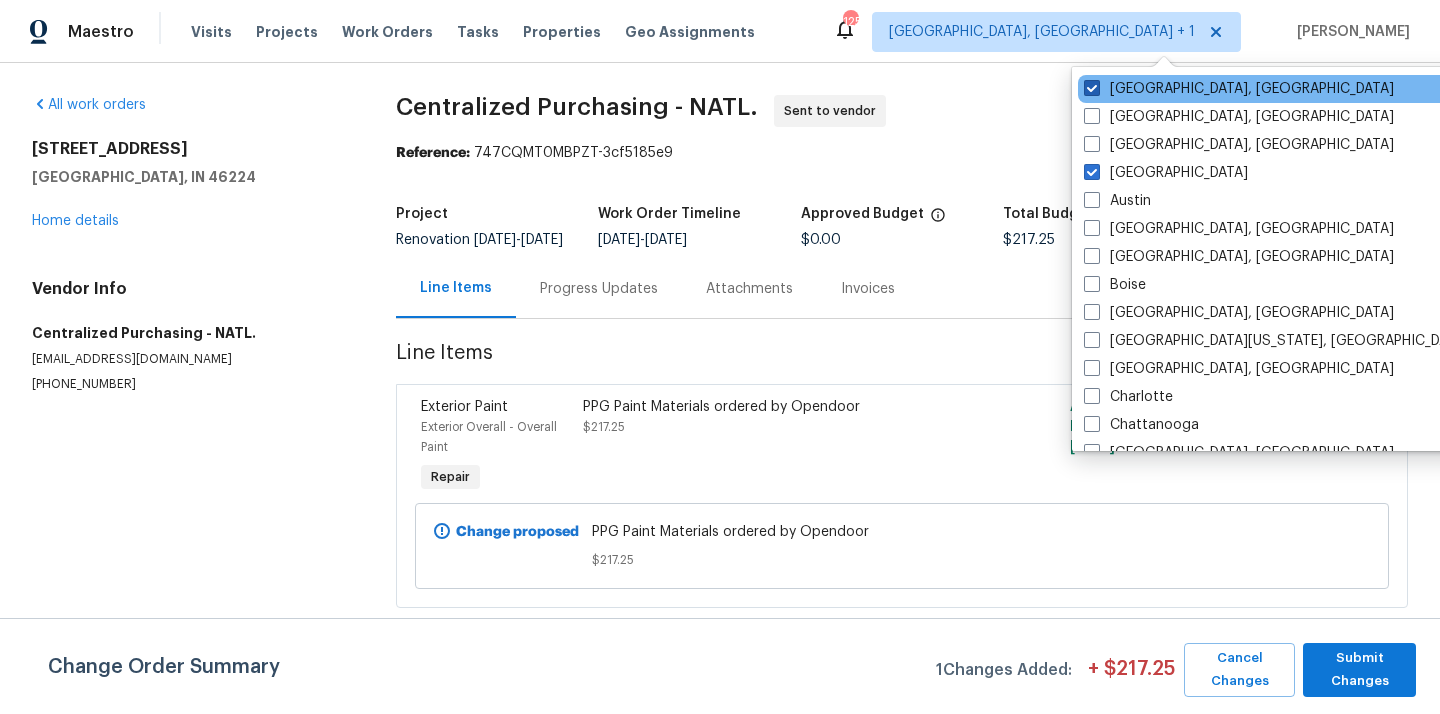 click on "[GEOGRAPHIC_DATA], [GEOGRAPHIC_DATA]" at bounding box center [1239, 89] 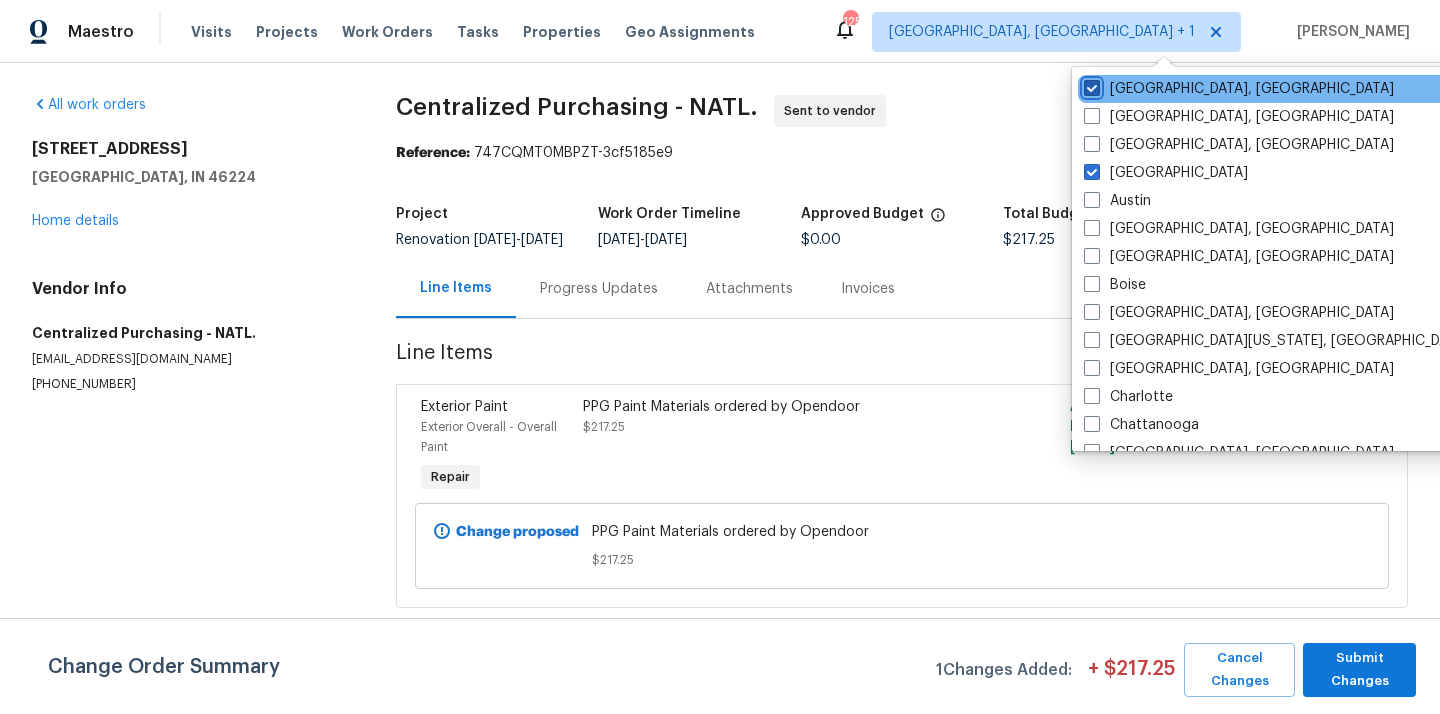 click on "[GEOGRAPHIC_DATA], [GEOGRAPHIC_DATA]" at bounding box center [1090, 85] 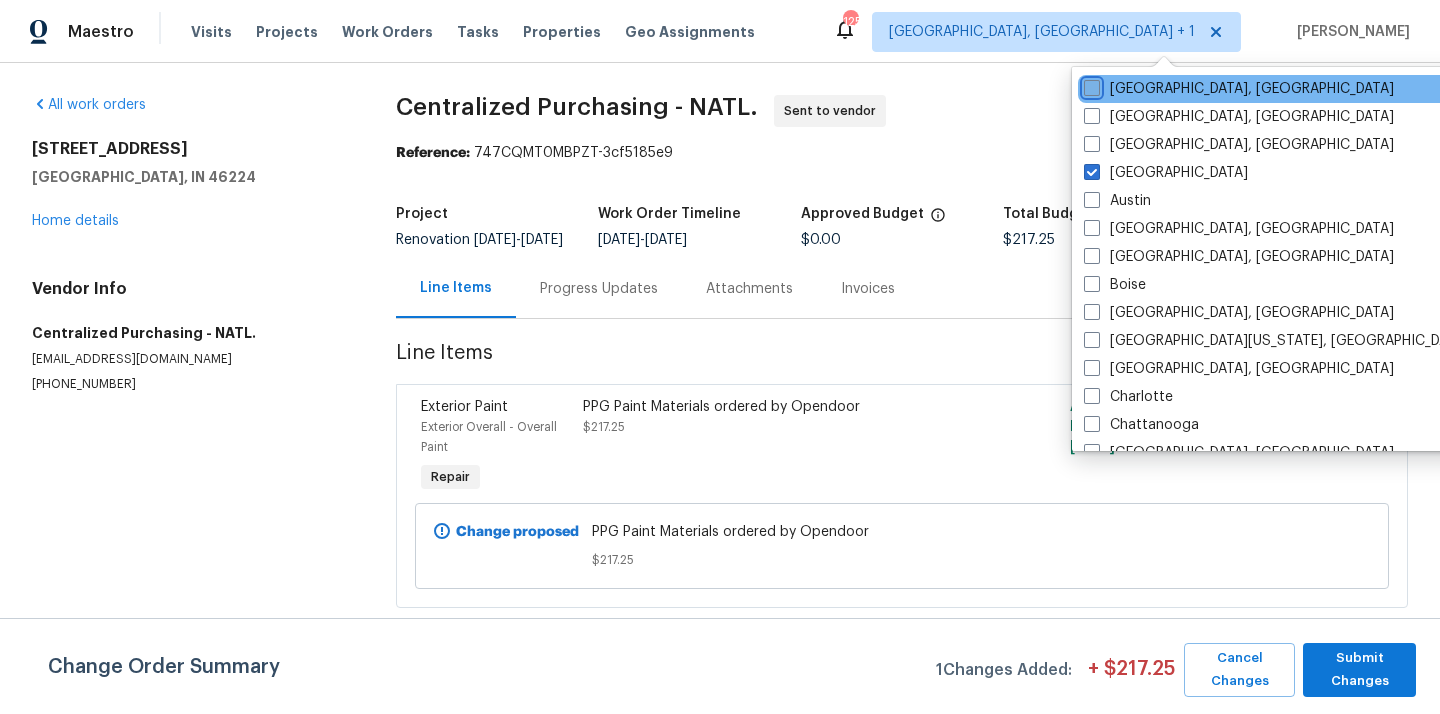 checkbox on "false" 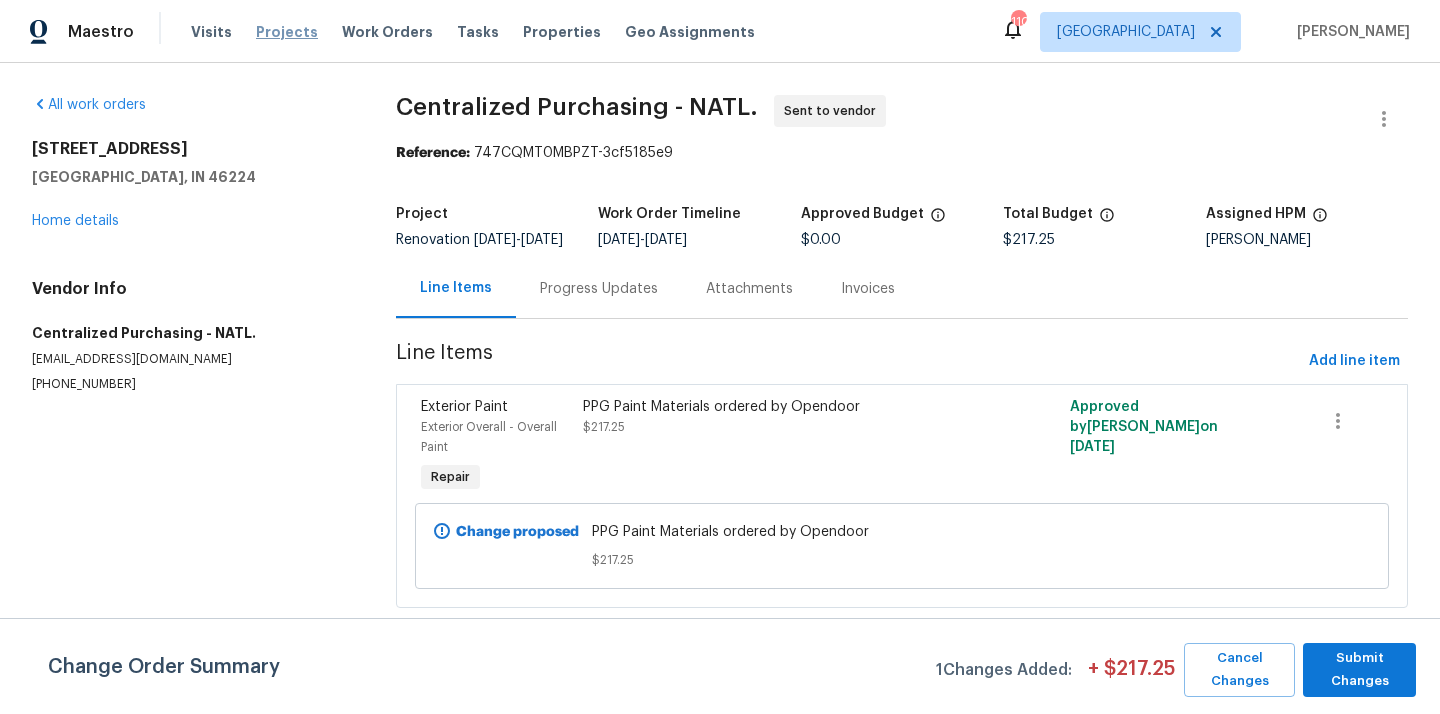 click on "Projects" at bounding box center (287, 32) 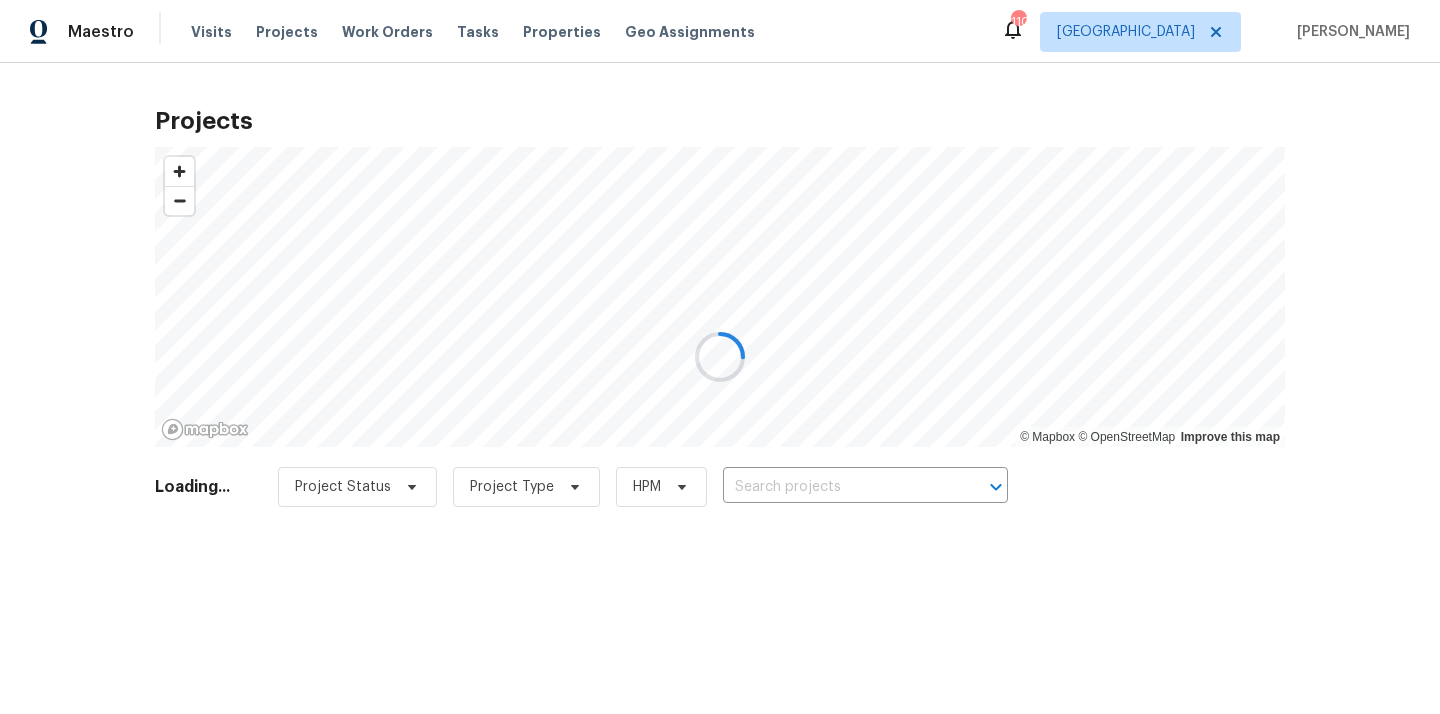 click at bounding box center (720, 357) 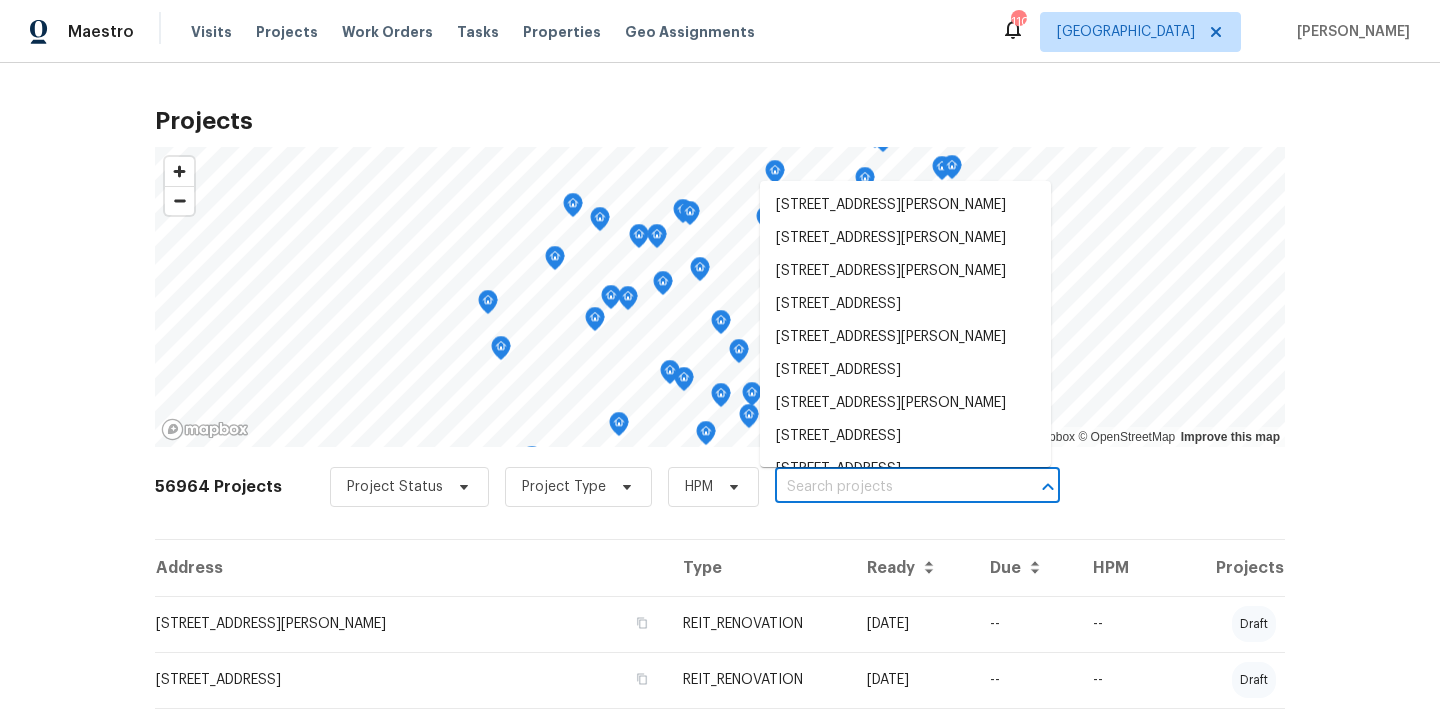 click at bounding box center [889, 487] 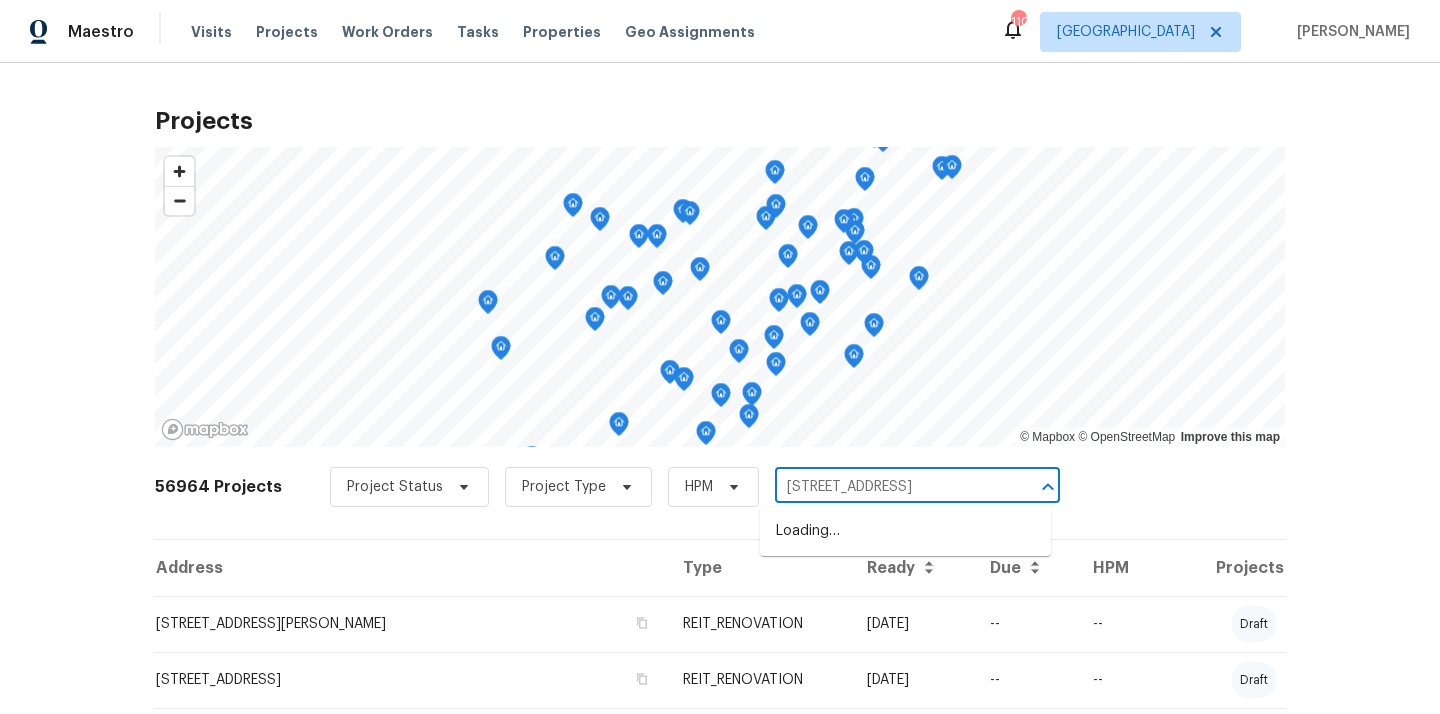 scroll, scrollTop: 0, scrollLeft: 15, axis: horizontal 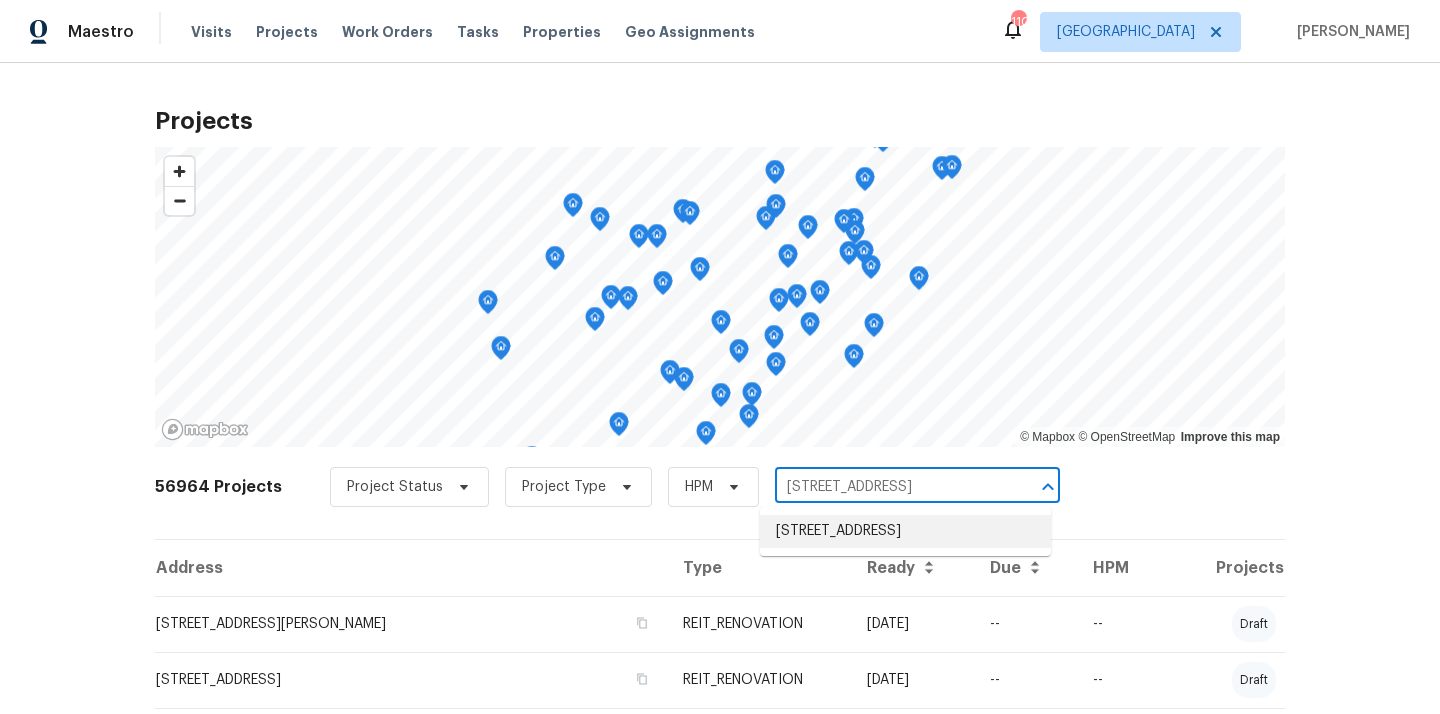 click on "[STREET_ADDRESS]" at bounding box center [905, 531] 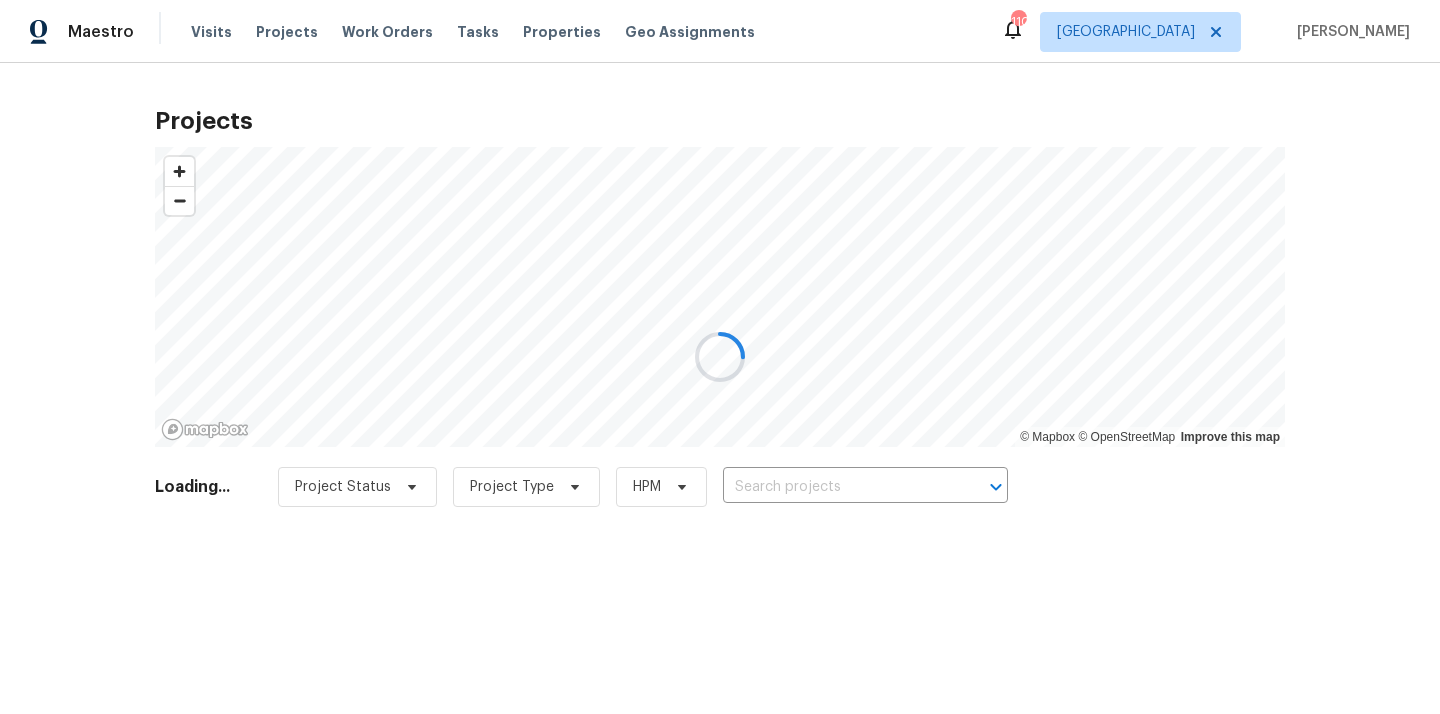 type on "[STREET_ADDRESS]" 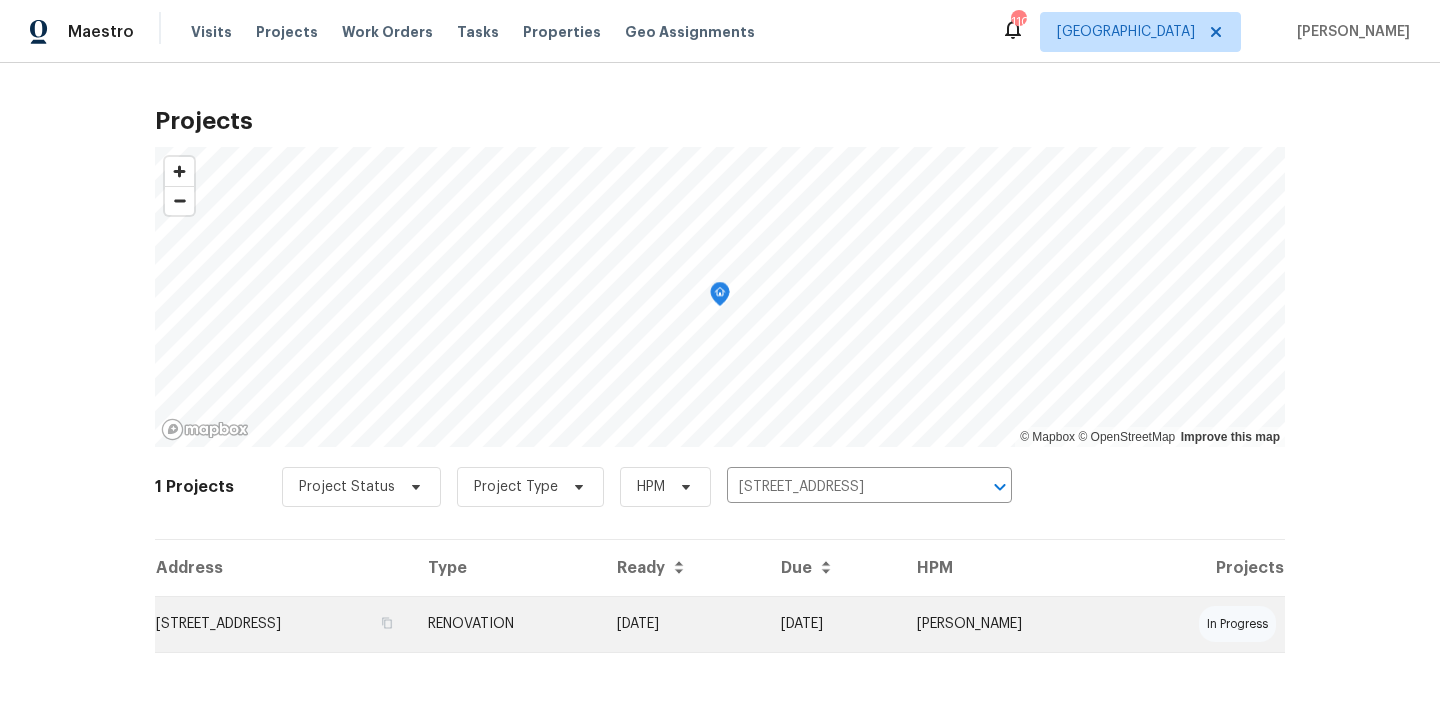 click on "RENOVATION" at bounding box center [506, 624] 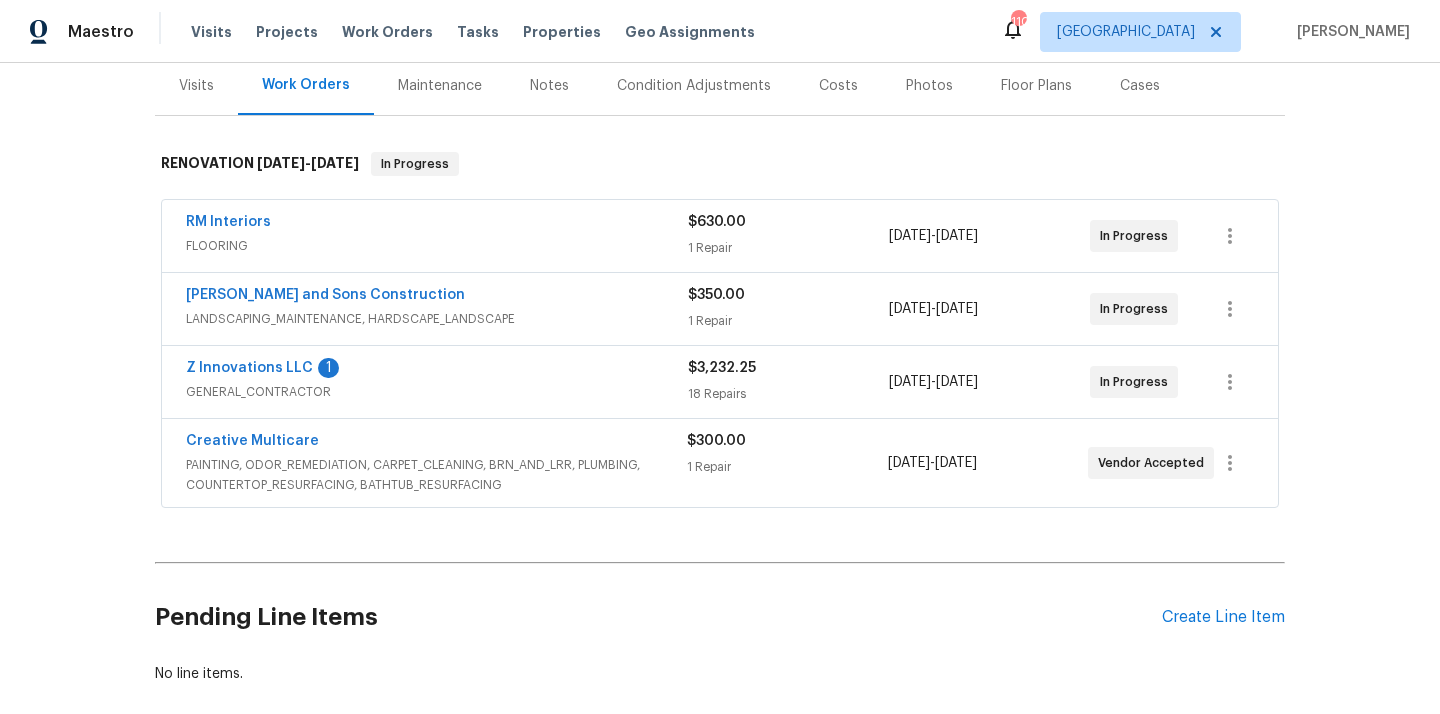 scroll, scrollTop: 256, scrollLeft: 0, axis: vertical 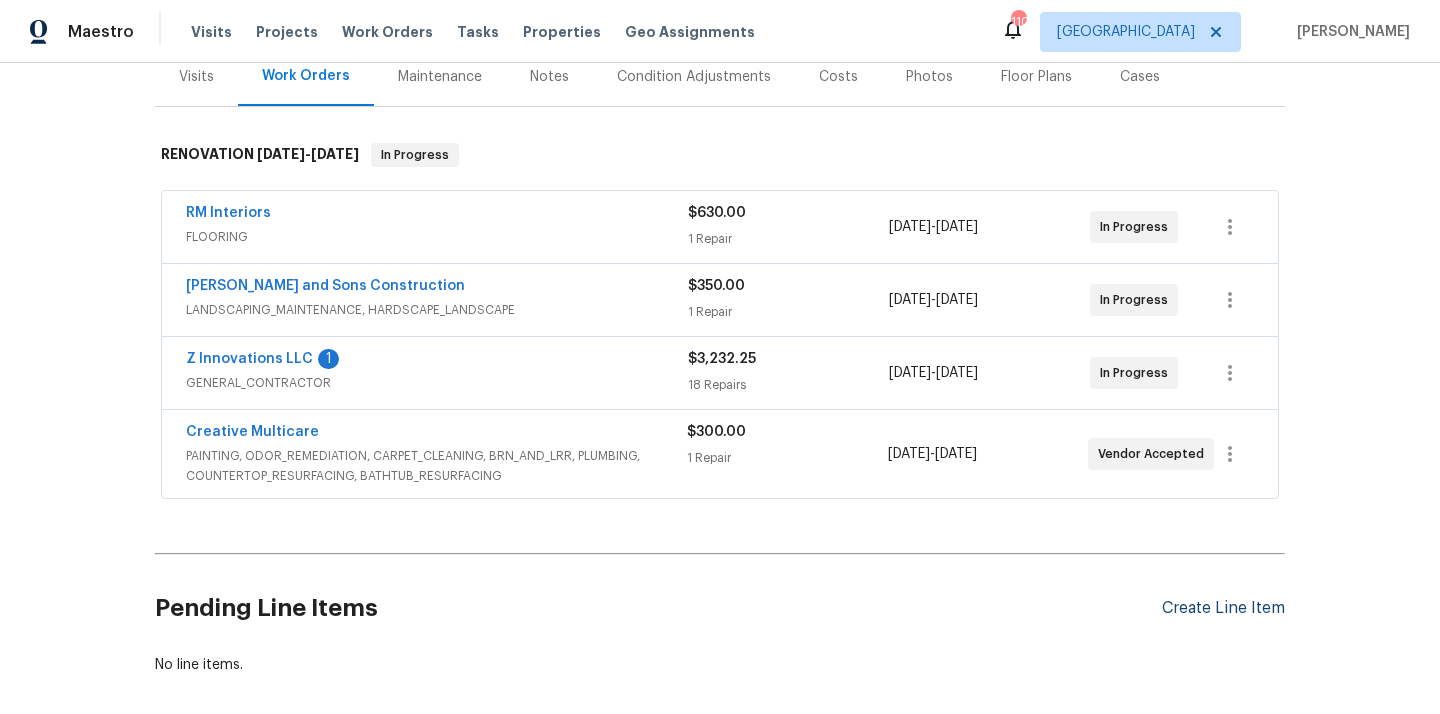 click on "Create Line Item" at bounding box center (1223, 608) 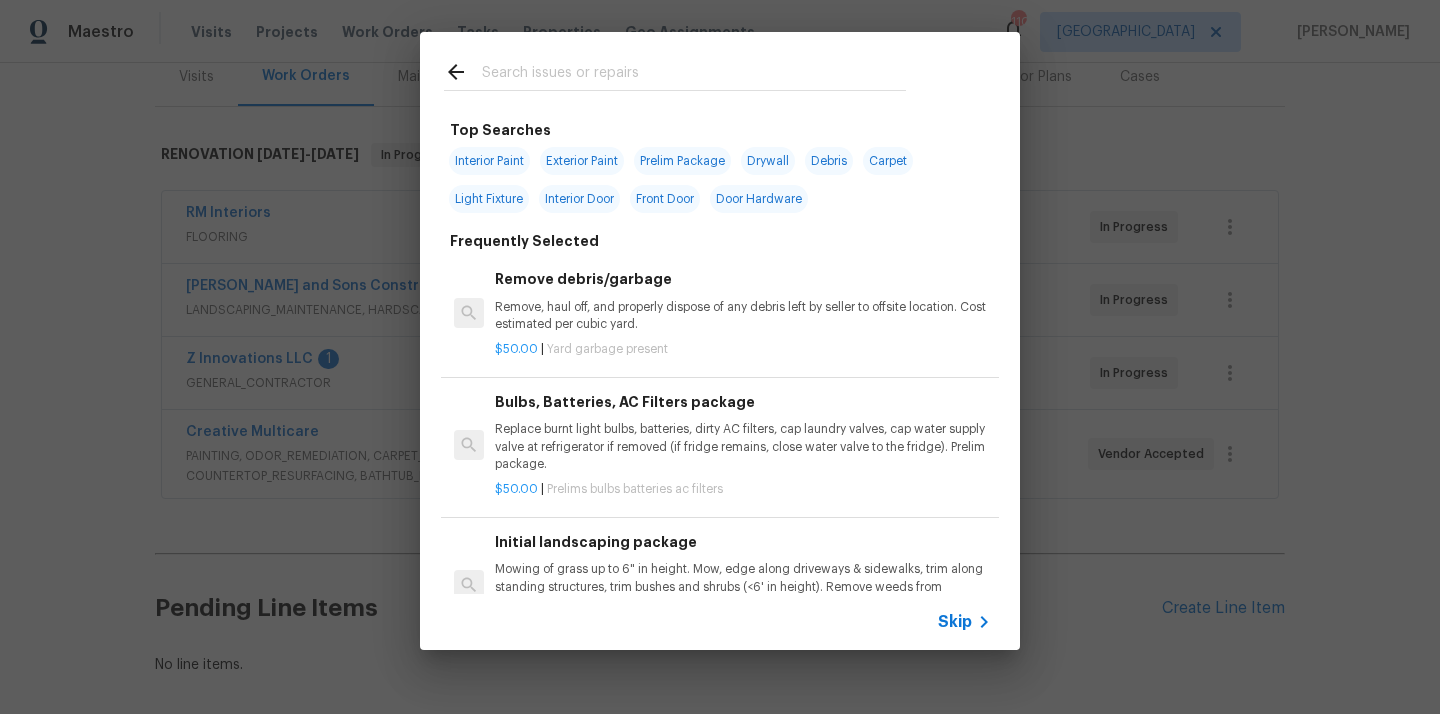 click at bounding box center (694, 75) 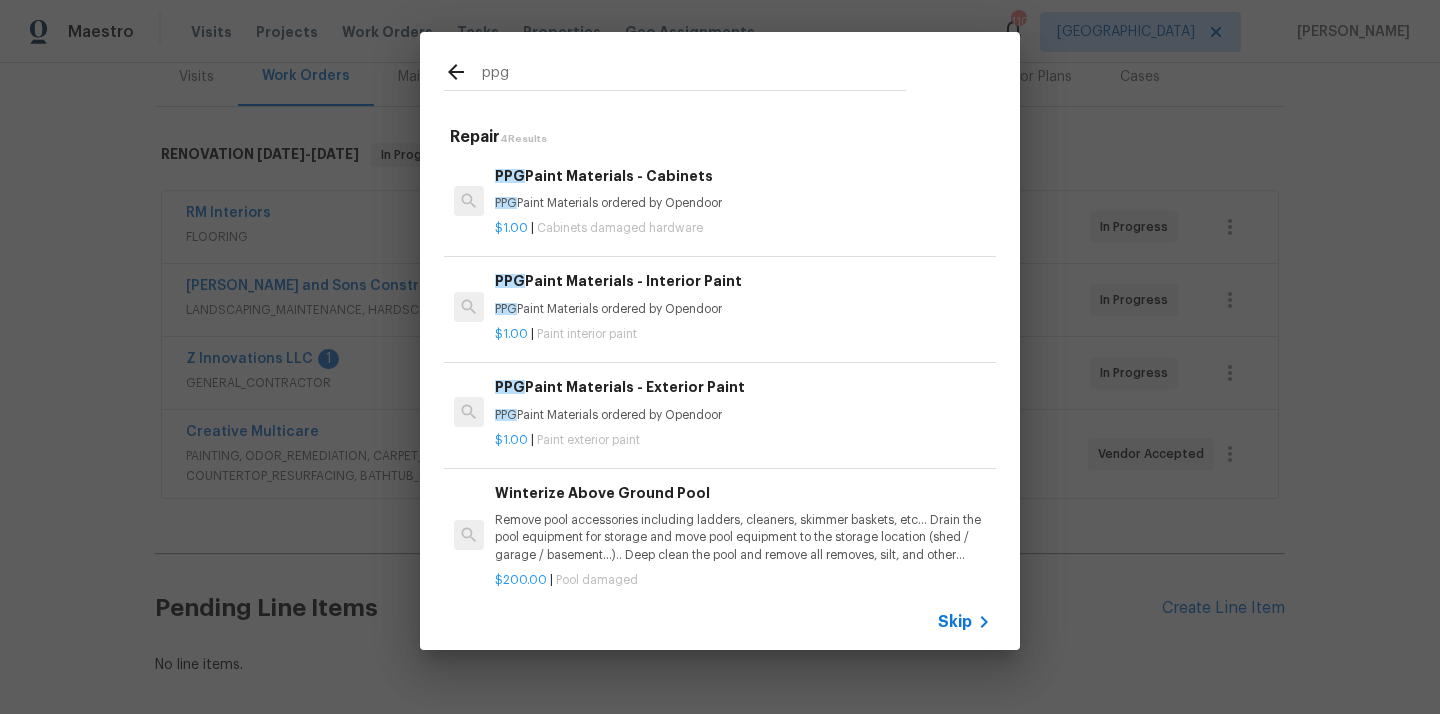 type on "ppg" 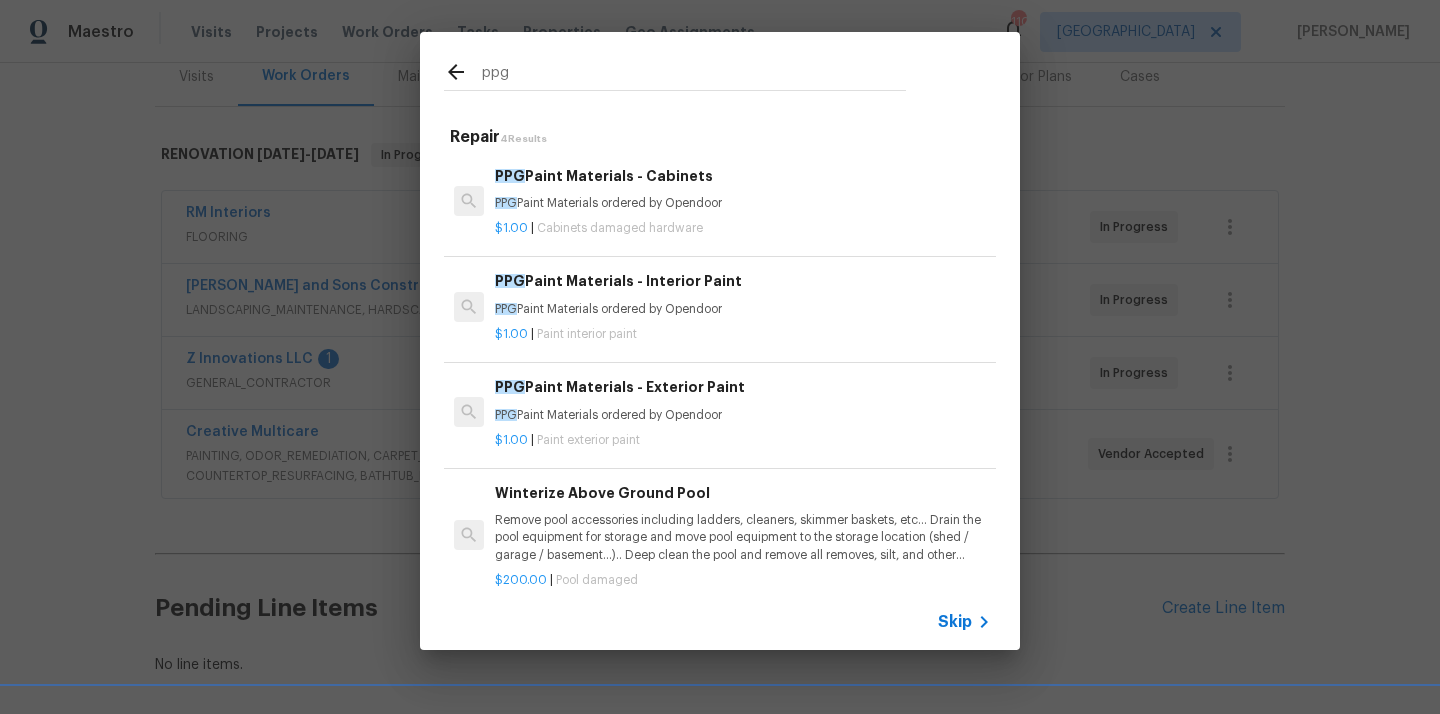 click on "PPG  Paint Materials - Interior Paint PPG  Paint Materials ordered by Opendoor" at bounding box center [743, 294] 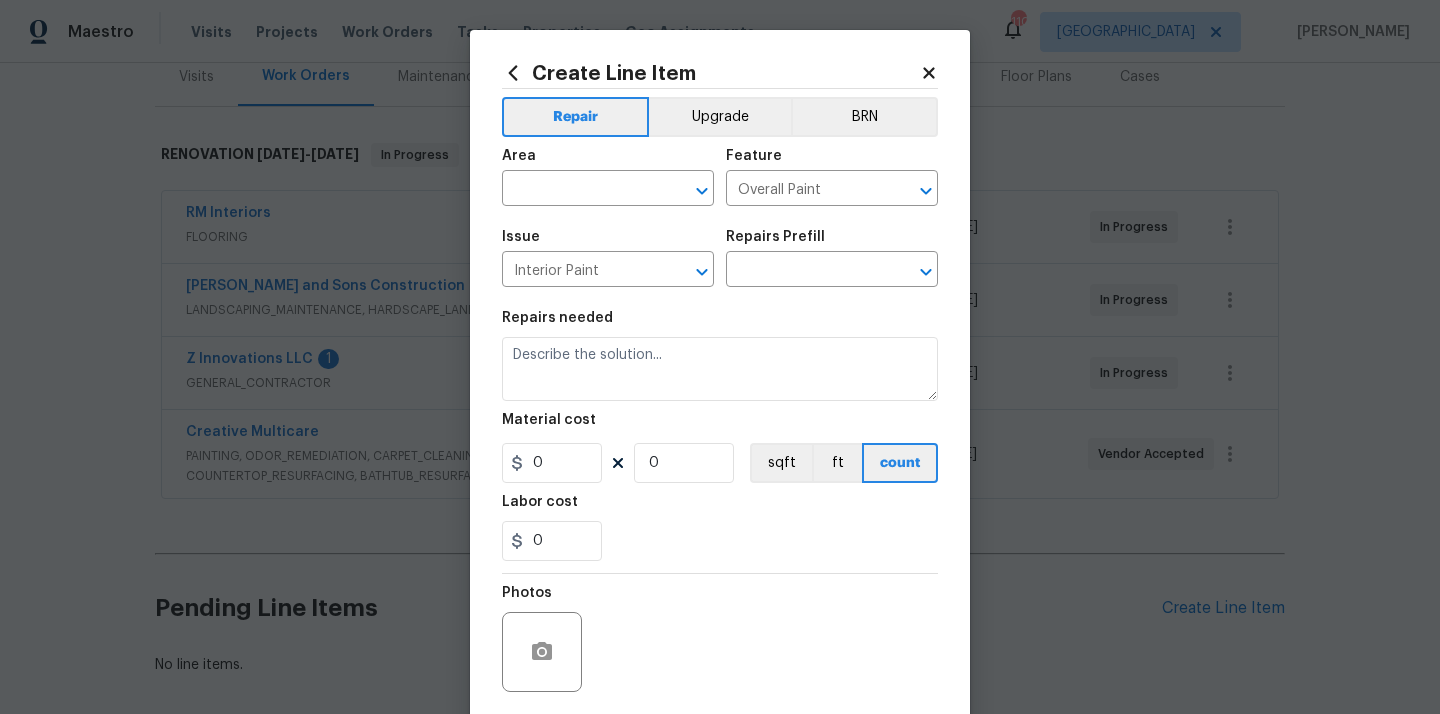 type on "PPG Paint Materials ordered by Opendoor" 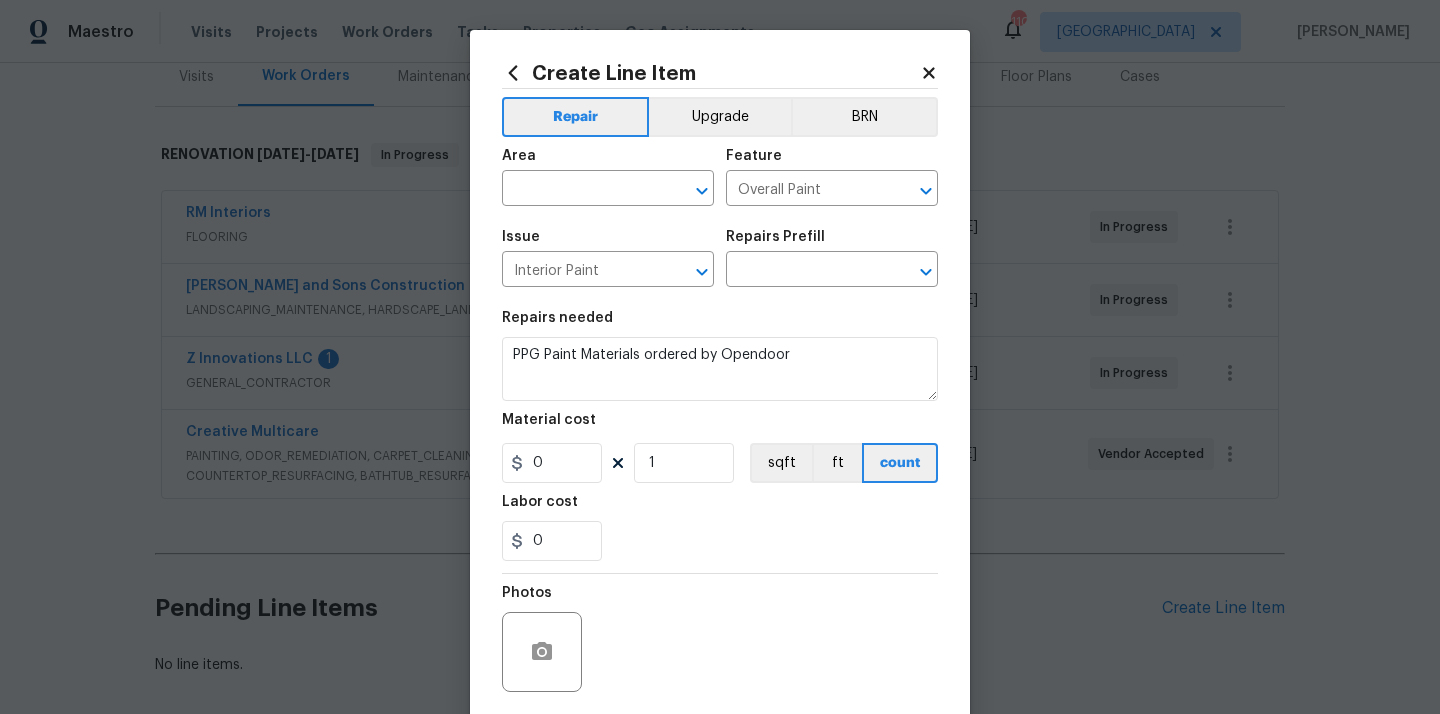 type on "PPG Paint Materials - Interior Paint $1.00" 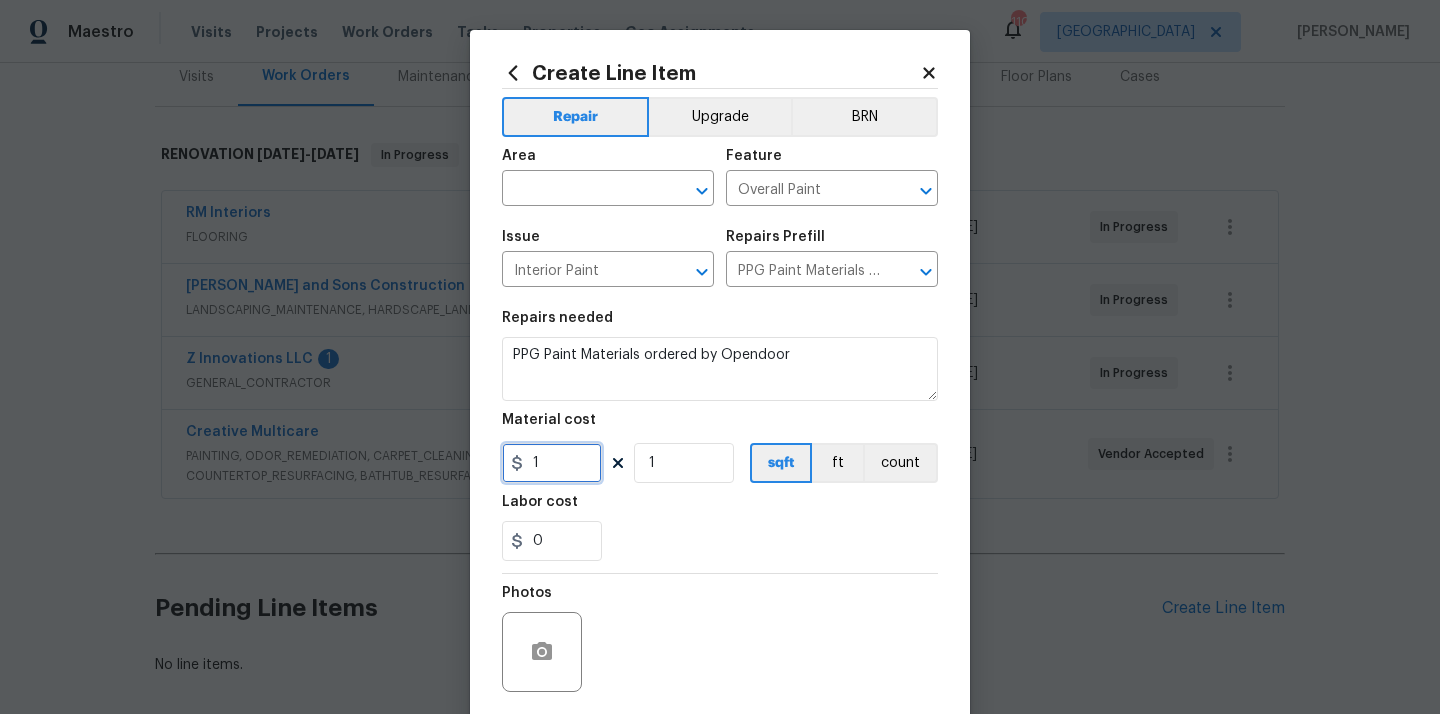 drag, startPoint x: 543, startPoint y: 462, endPoint x: 491, endPoint y: 462, distance: 52 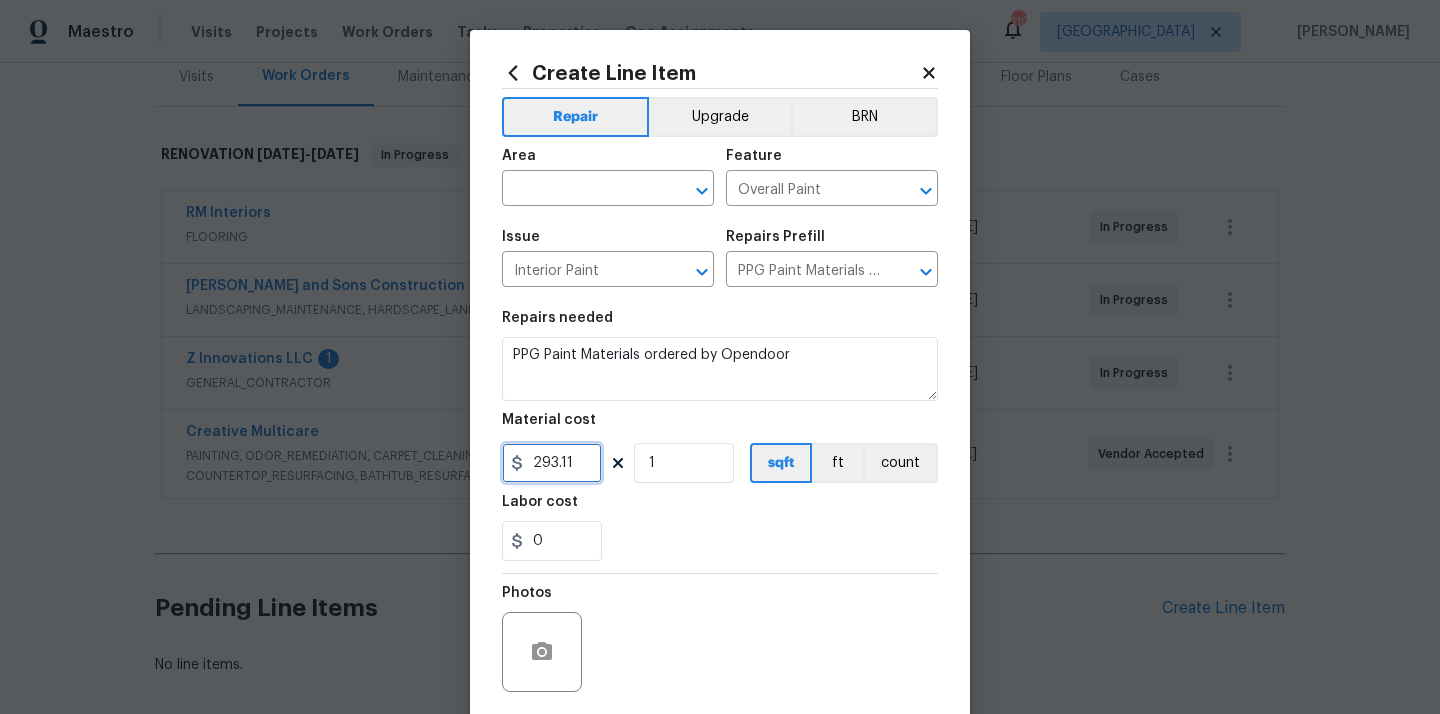 type on "293.11" 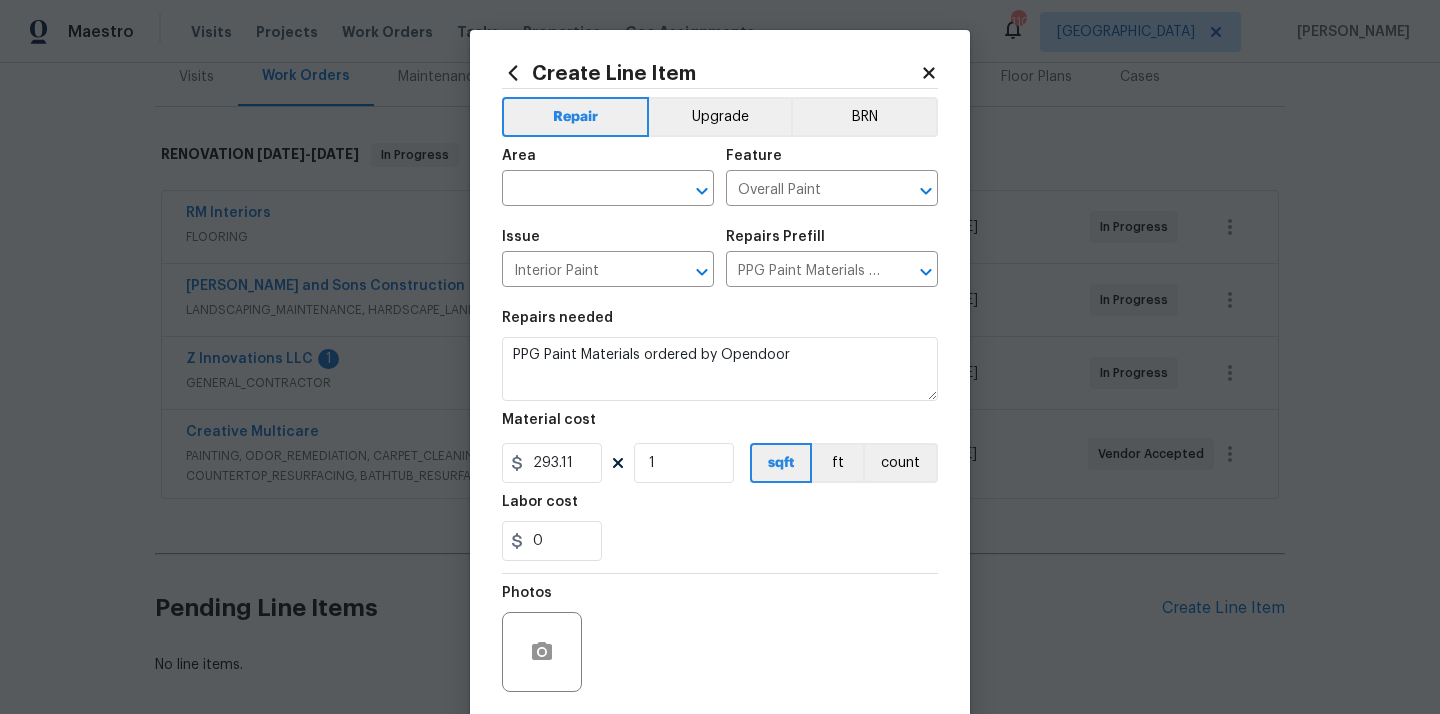 click at bounding box center (720, 573) 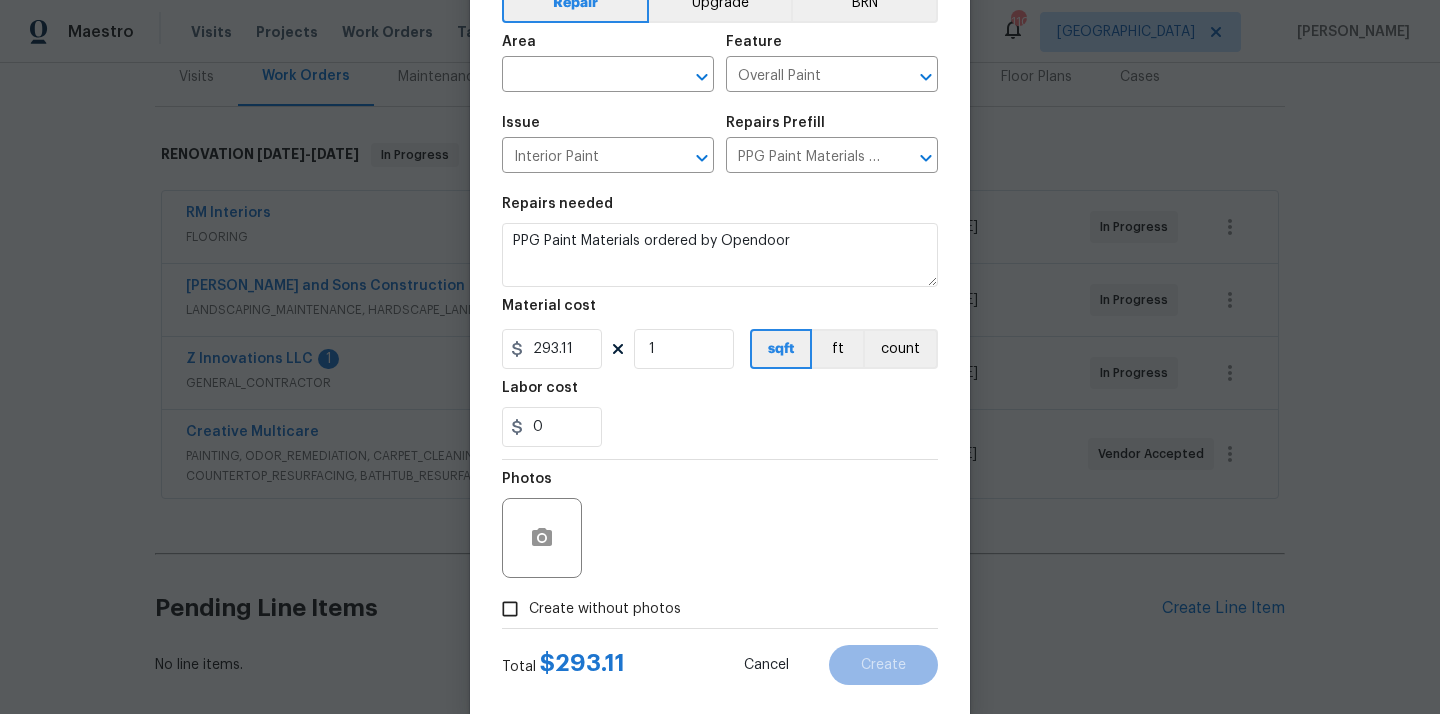 click on "Create without photos" at bounding box center (605, 609) 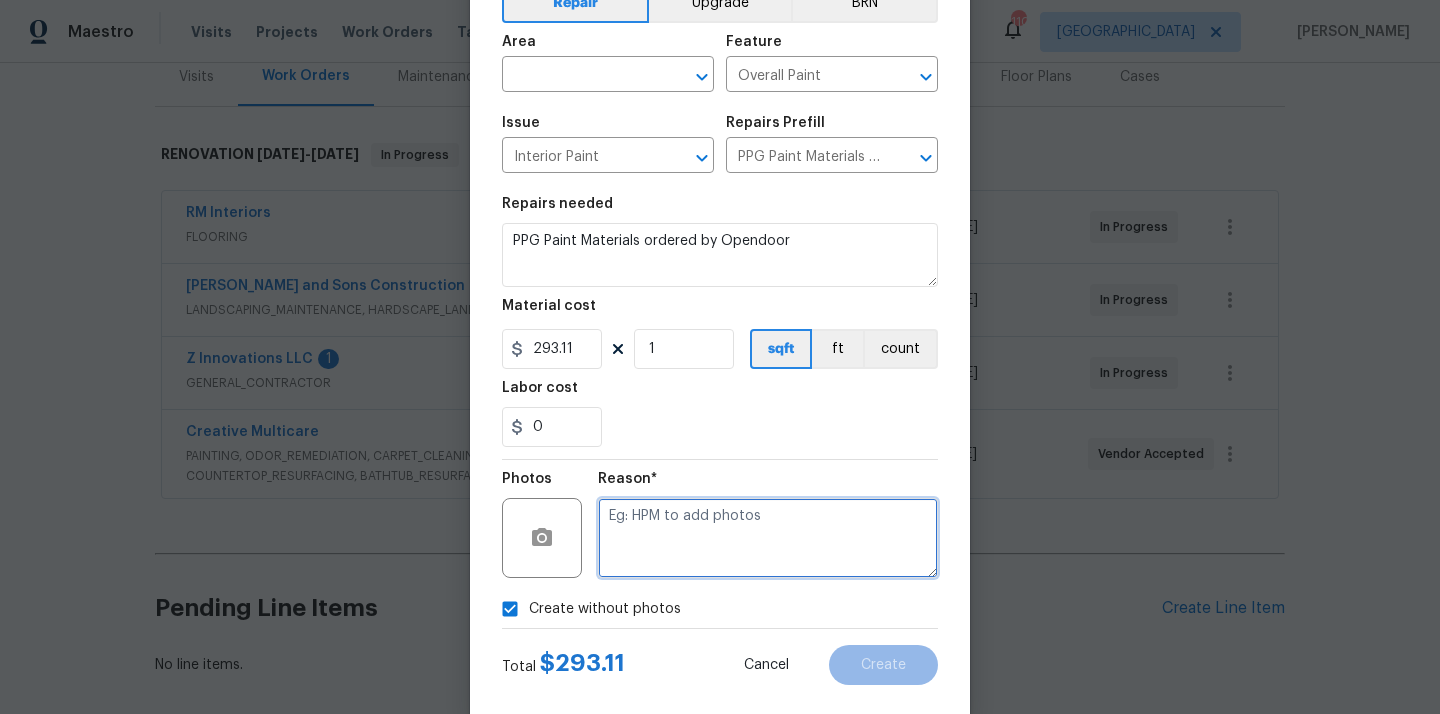 click at bounding box center [768, 538] 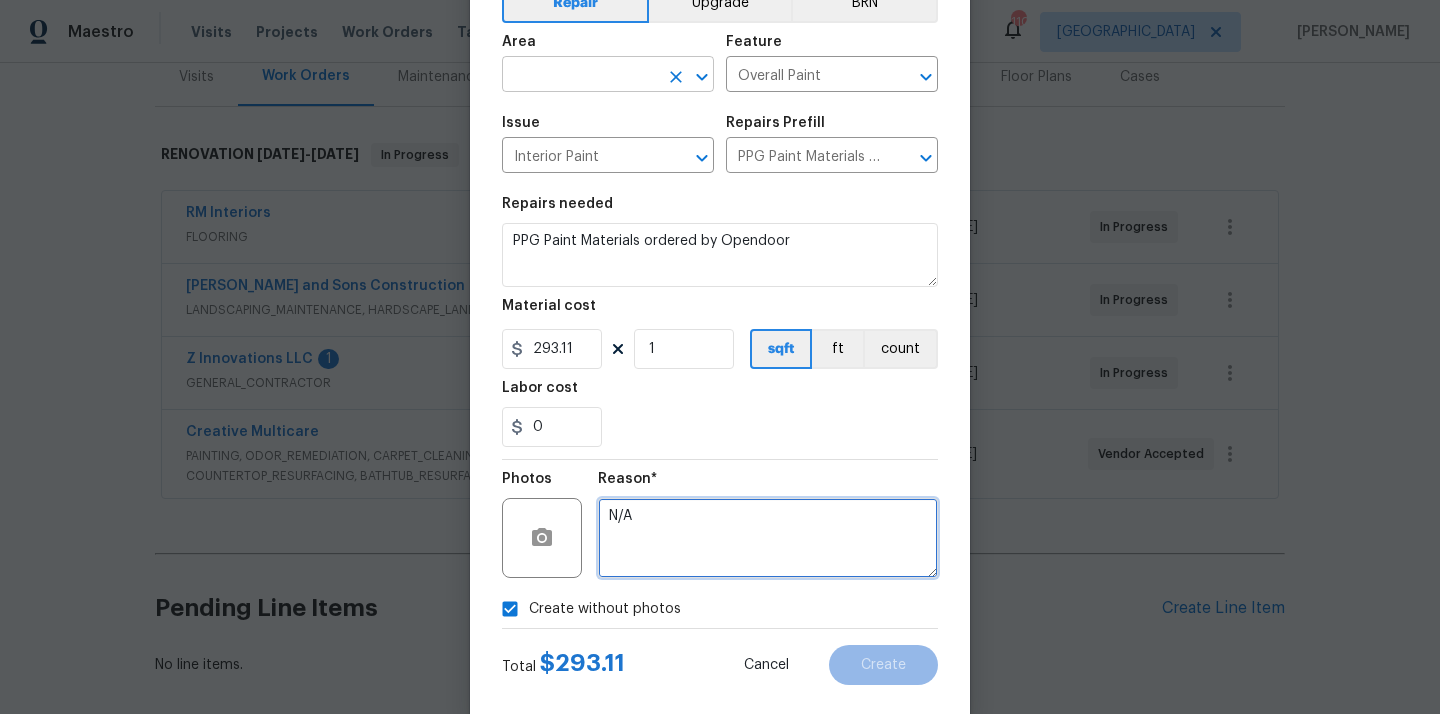 type on "N/A" 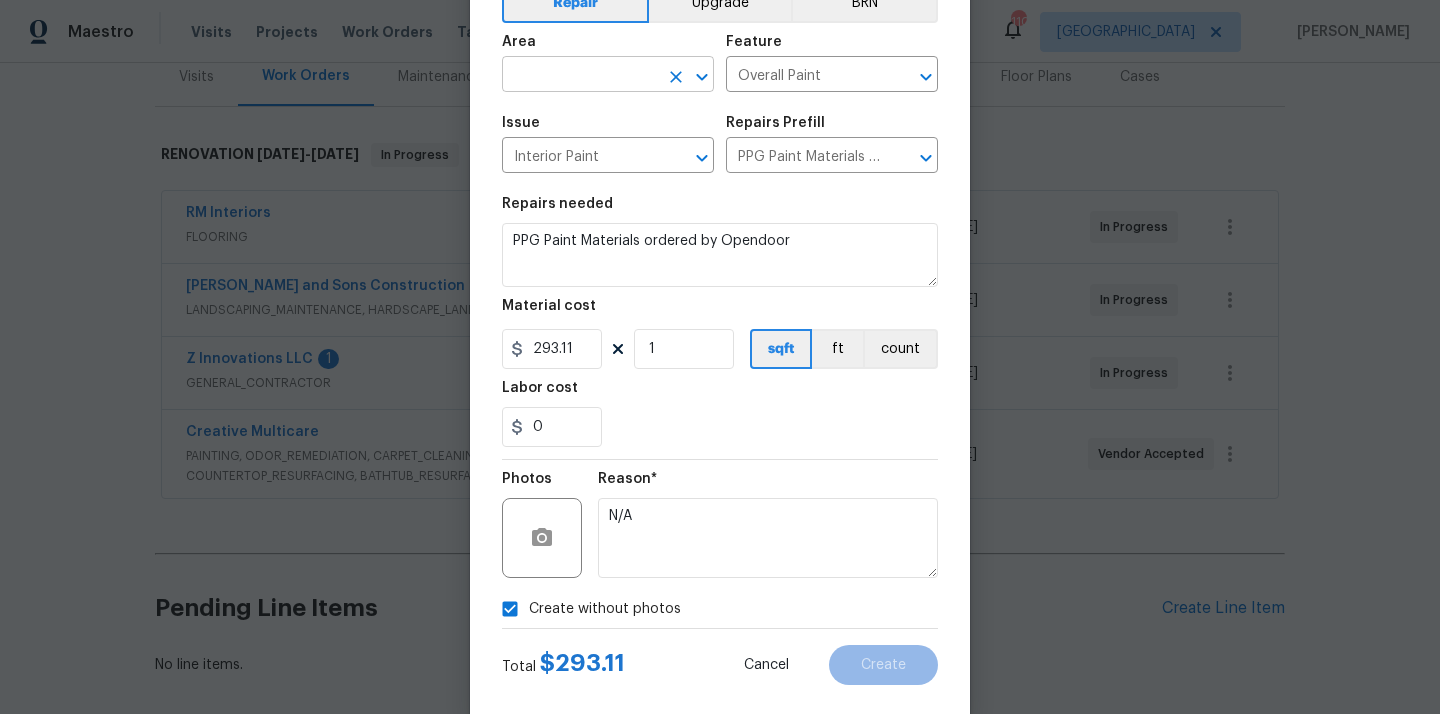 click at bounding box center [580, 76] 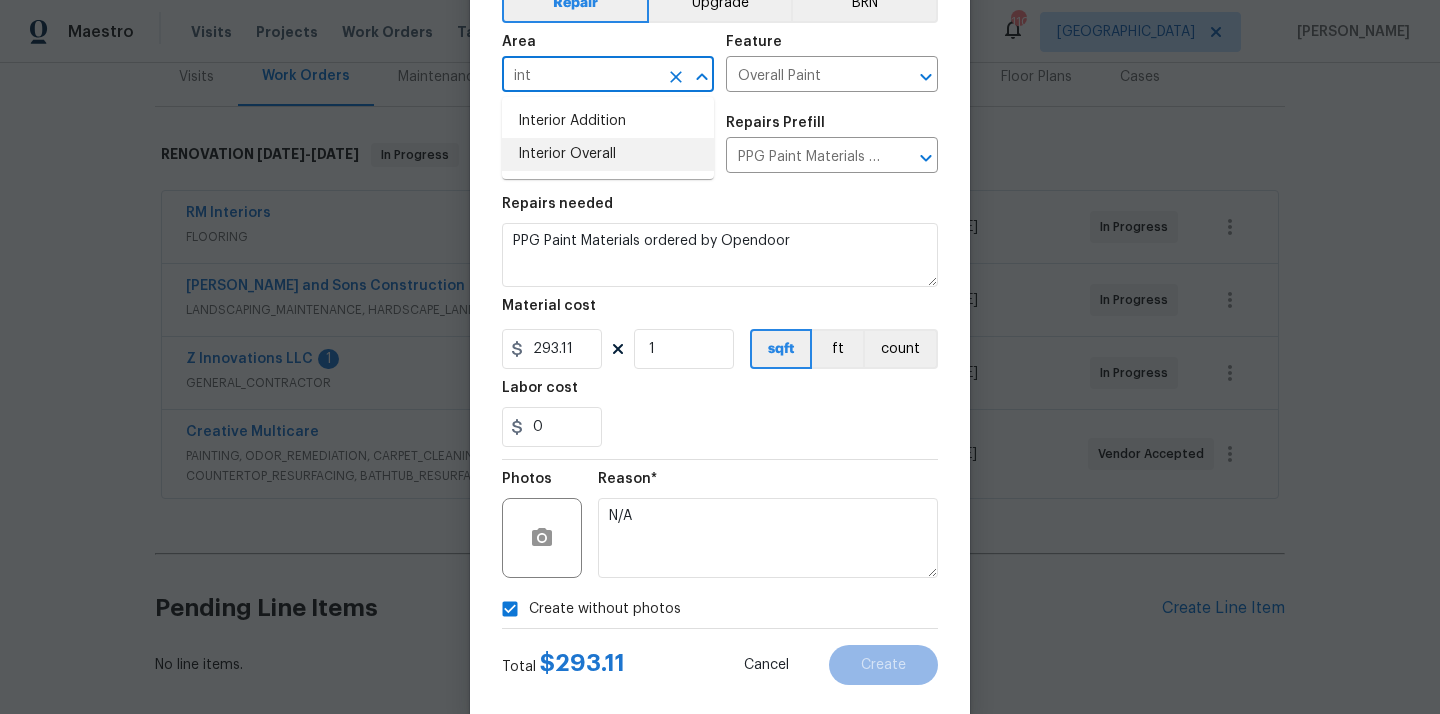 click on "Interior Overall" at bounding box center (608, 154) 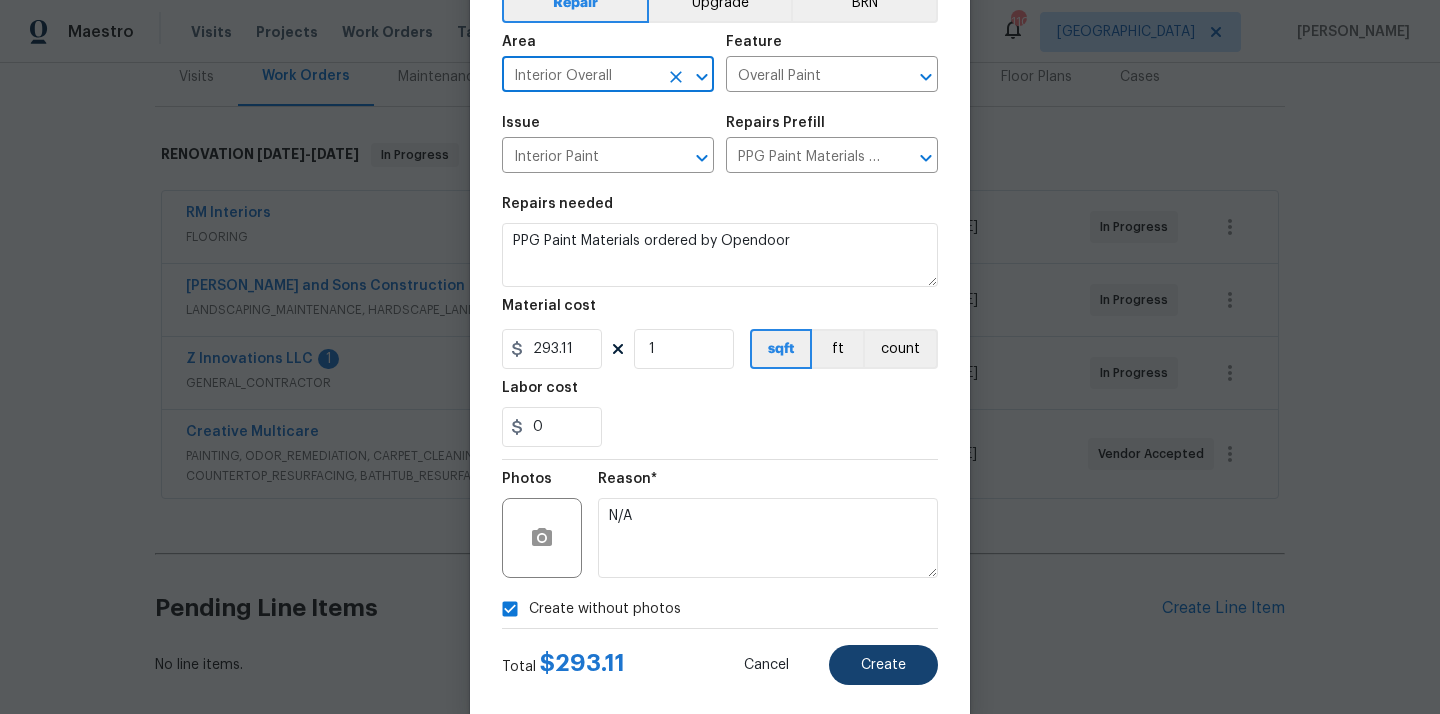 type on "Interior Overall" 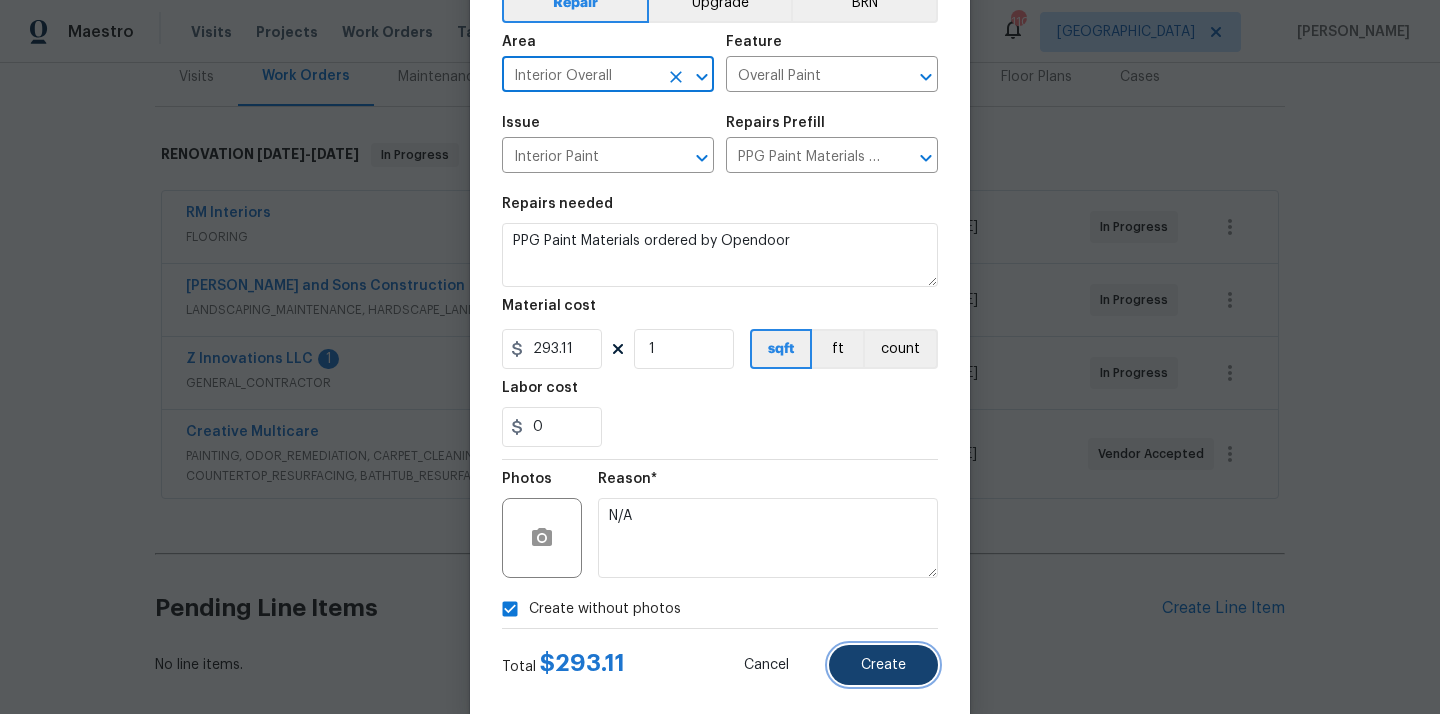click on "Create" at bounding box center (883, 665) 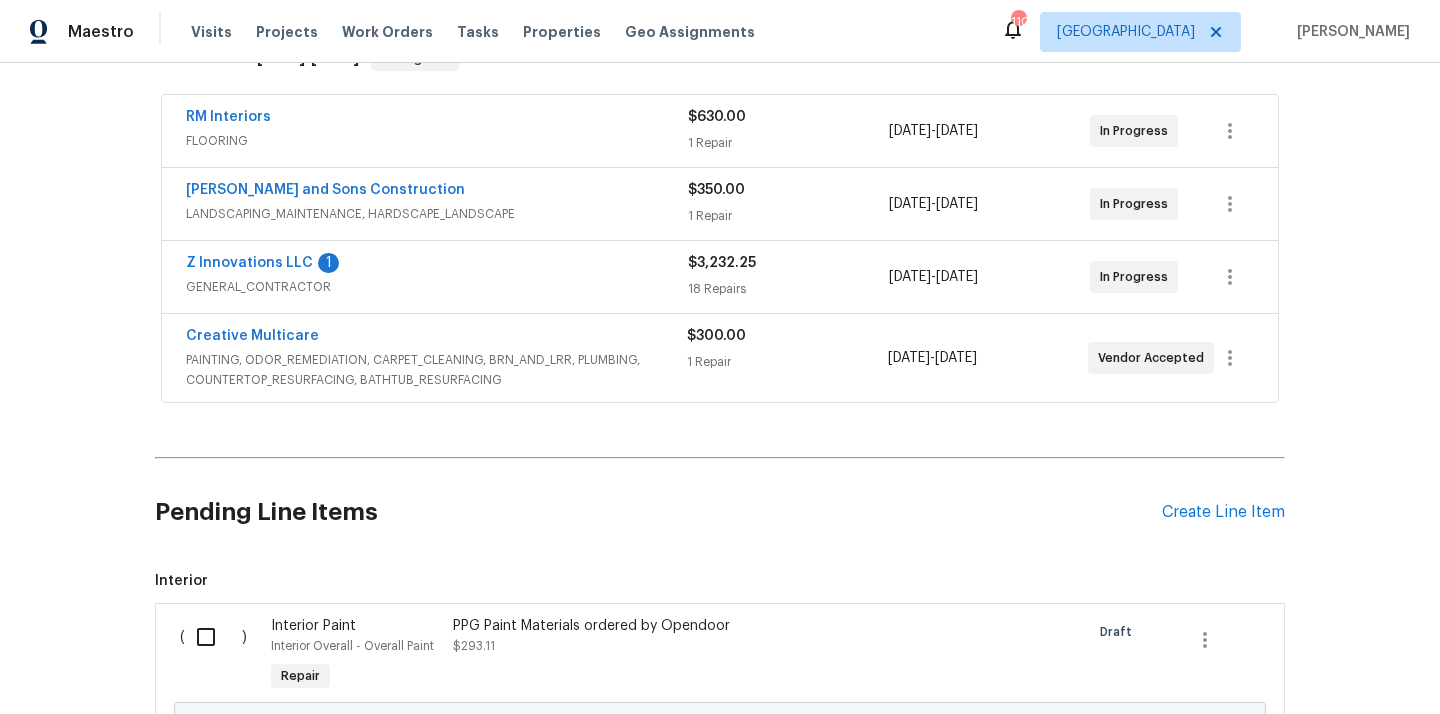 scroll, scrollTop: 498, scrollLeft: 0, axis: vertical 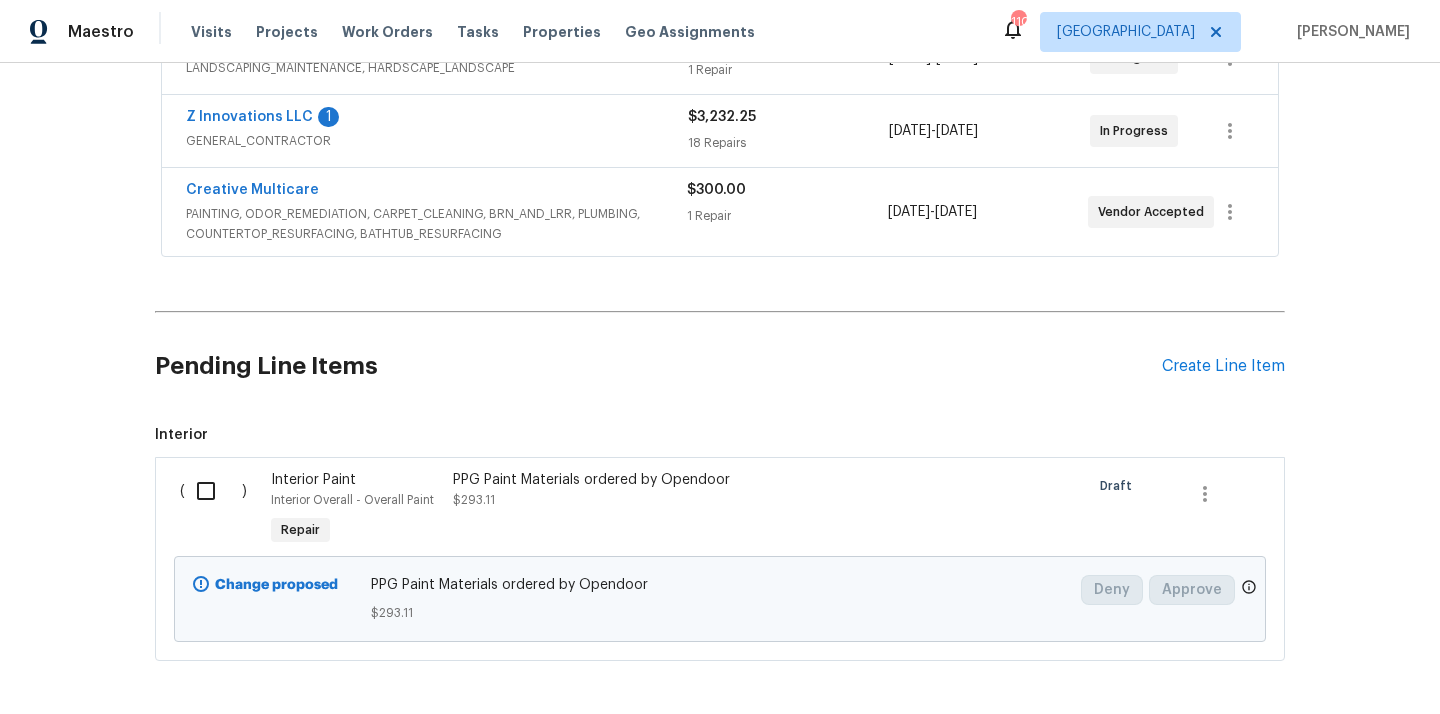 click at bounding box center [213, 491] 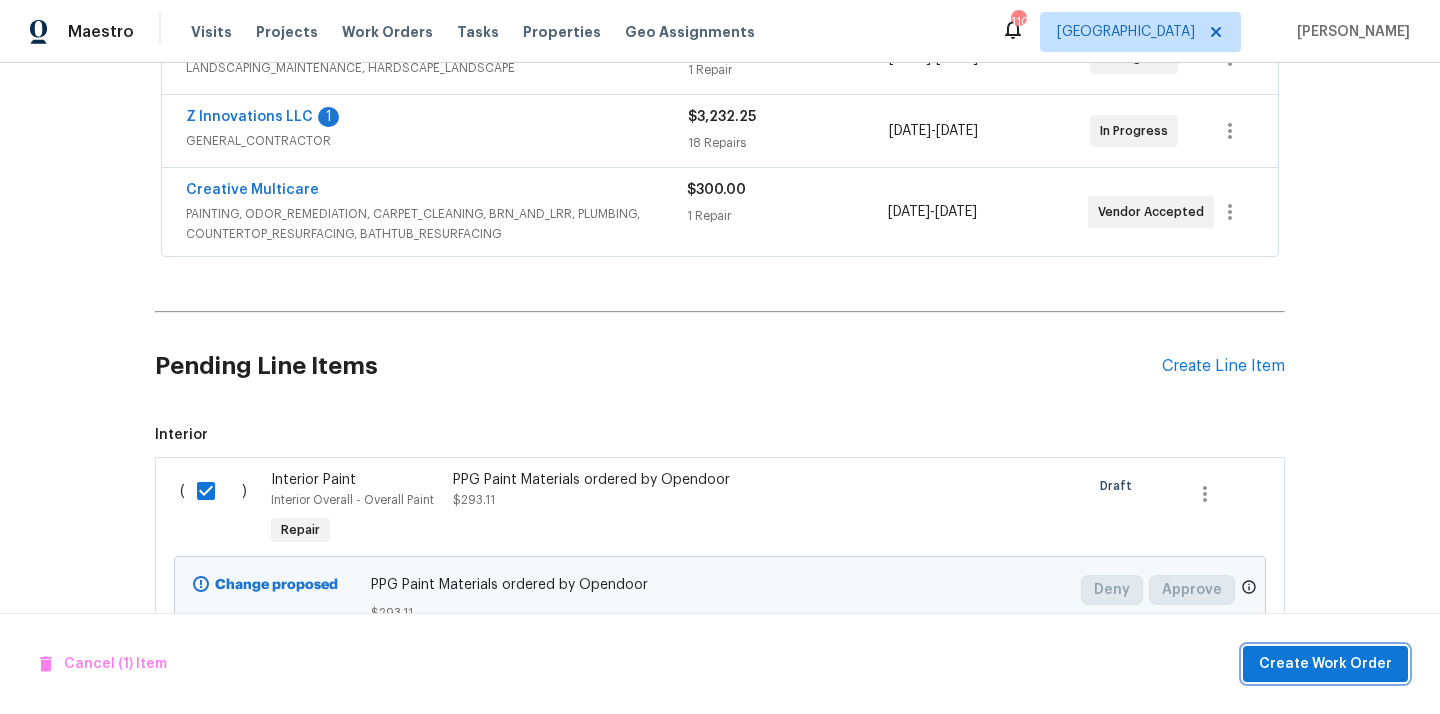 click on "Create Work Order" at bounding box center (1325, 664) 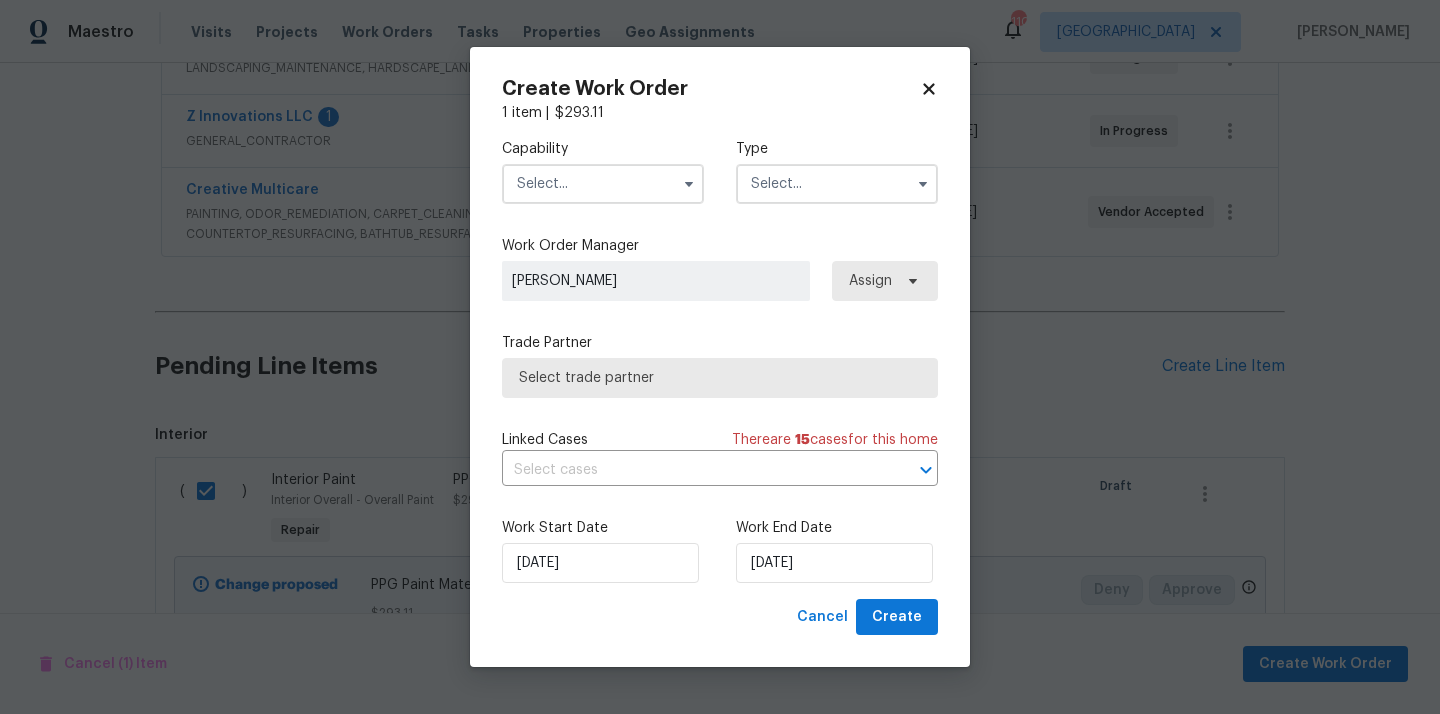 click at bounding box center (603, 184) 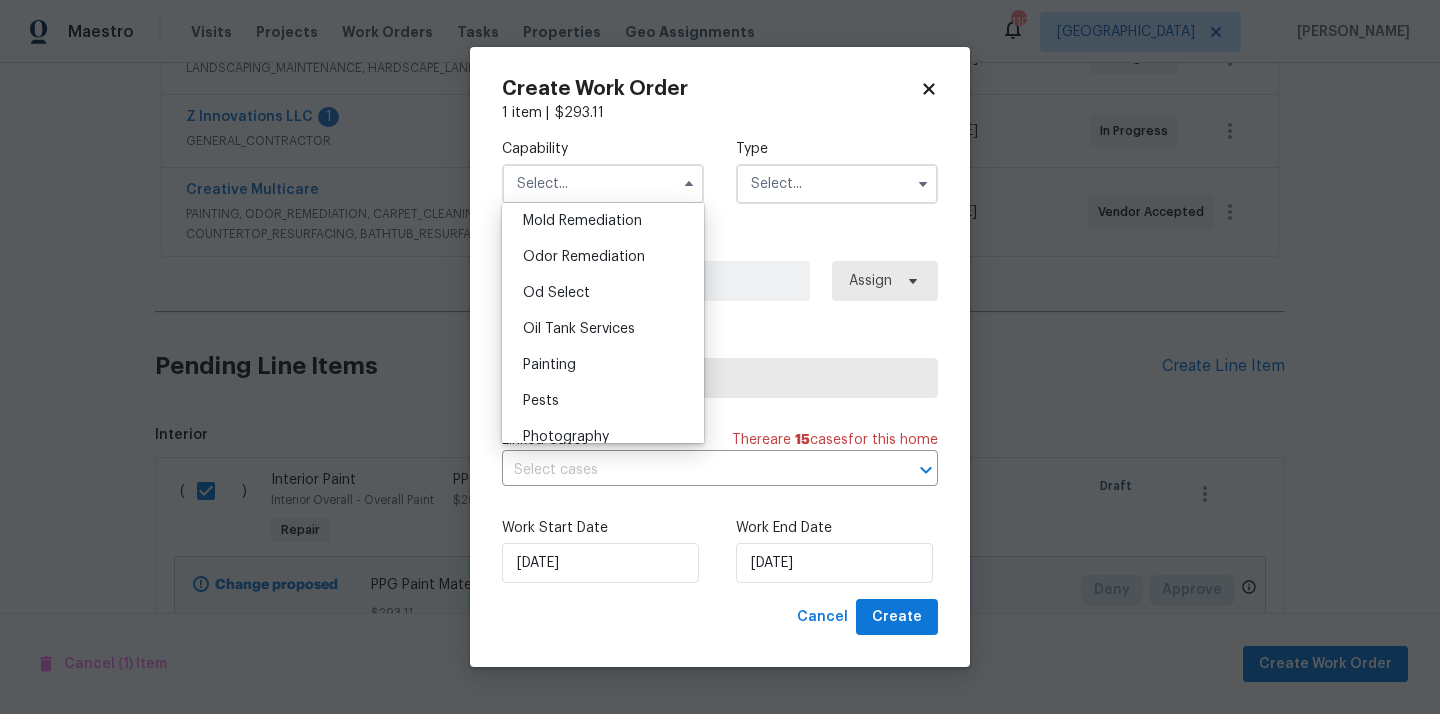 scroll, scrollTop: 1546, scrollLeft: 0, axis: vertical 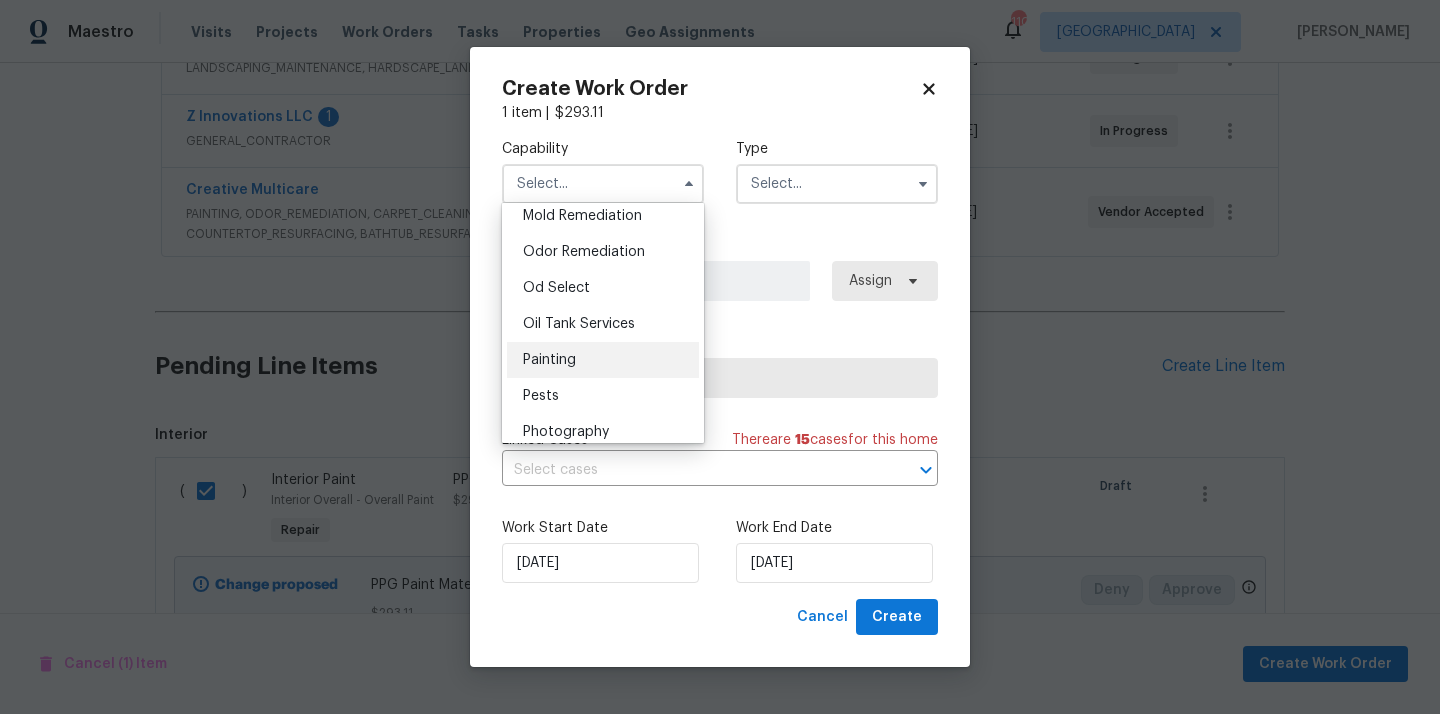 click on "Painting" at bounding box center [603, 360] 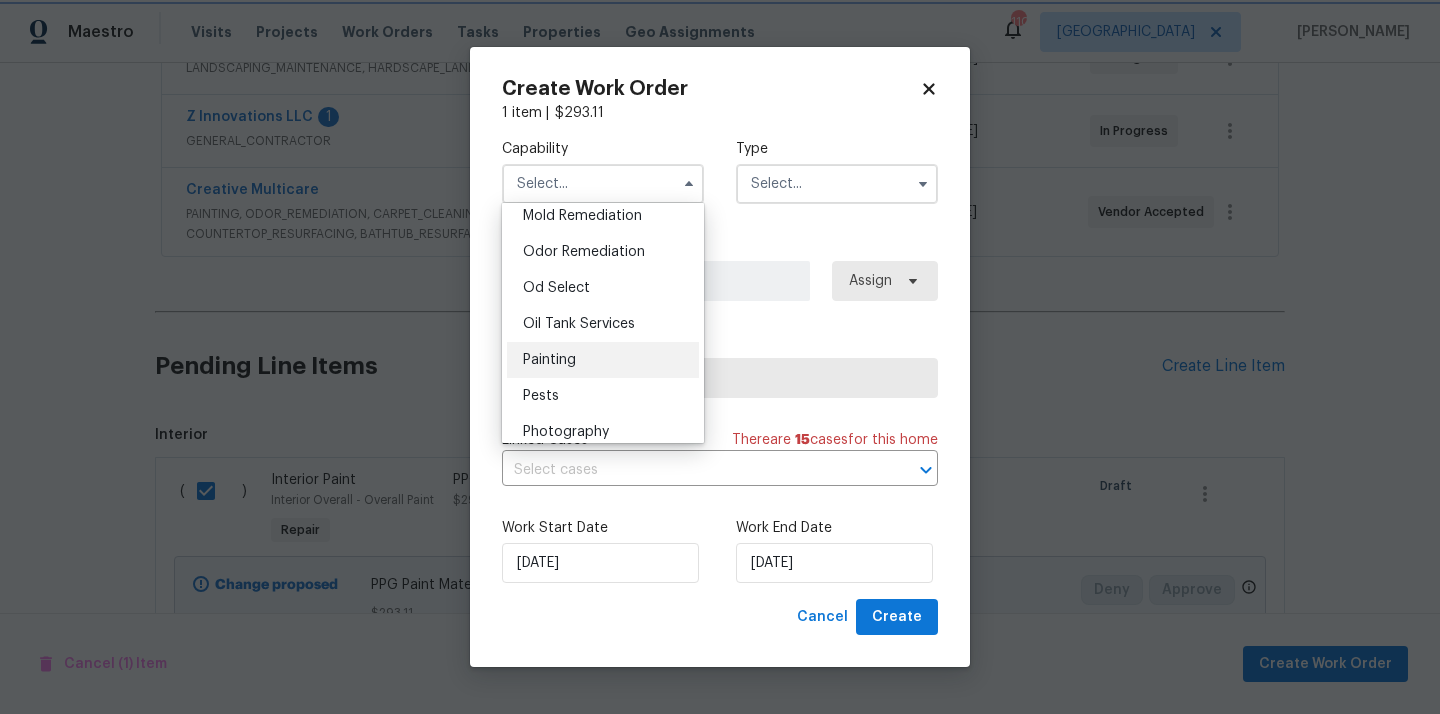 type on "Painting" 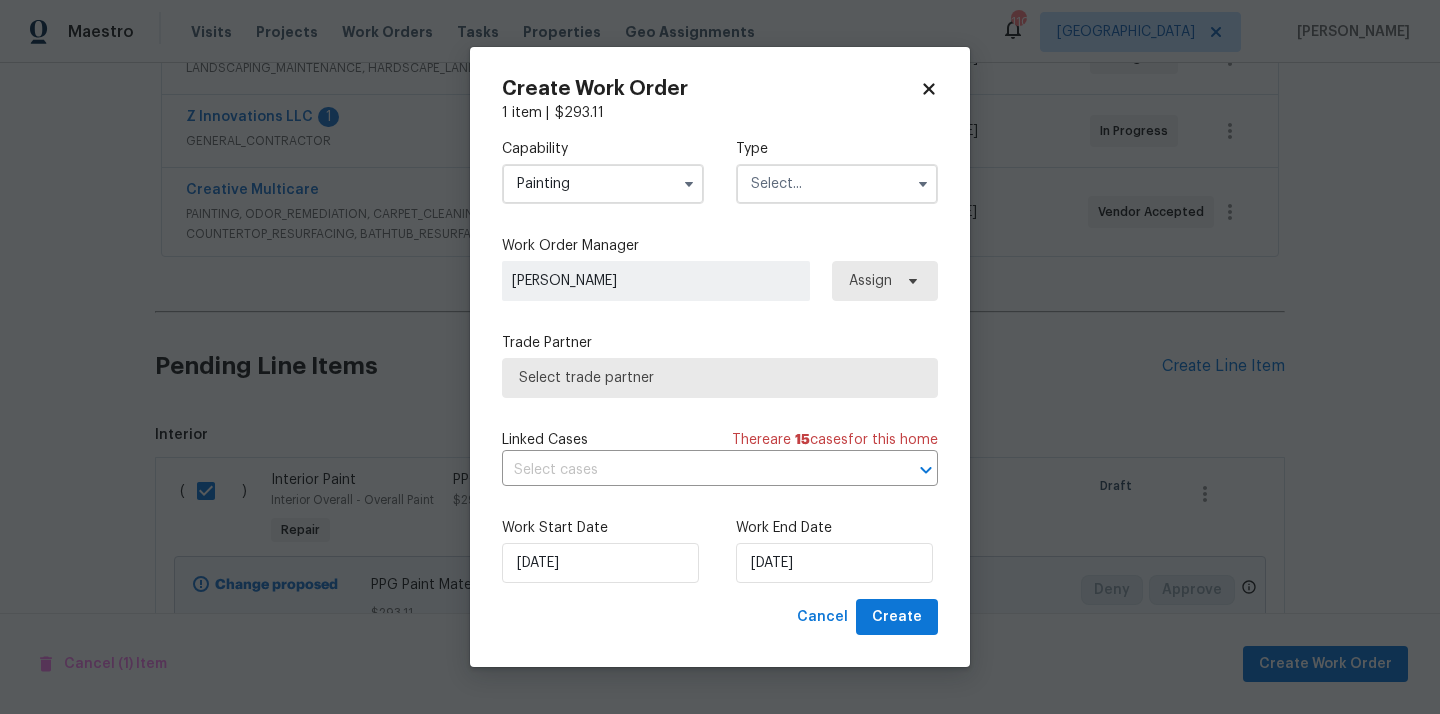 click at bounding box center [837, 184] 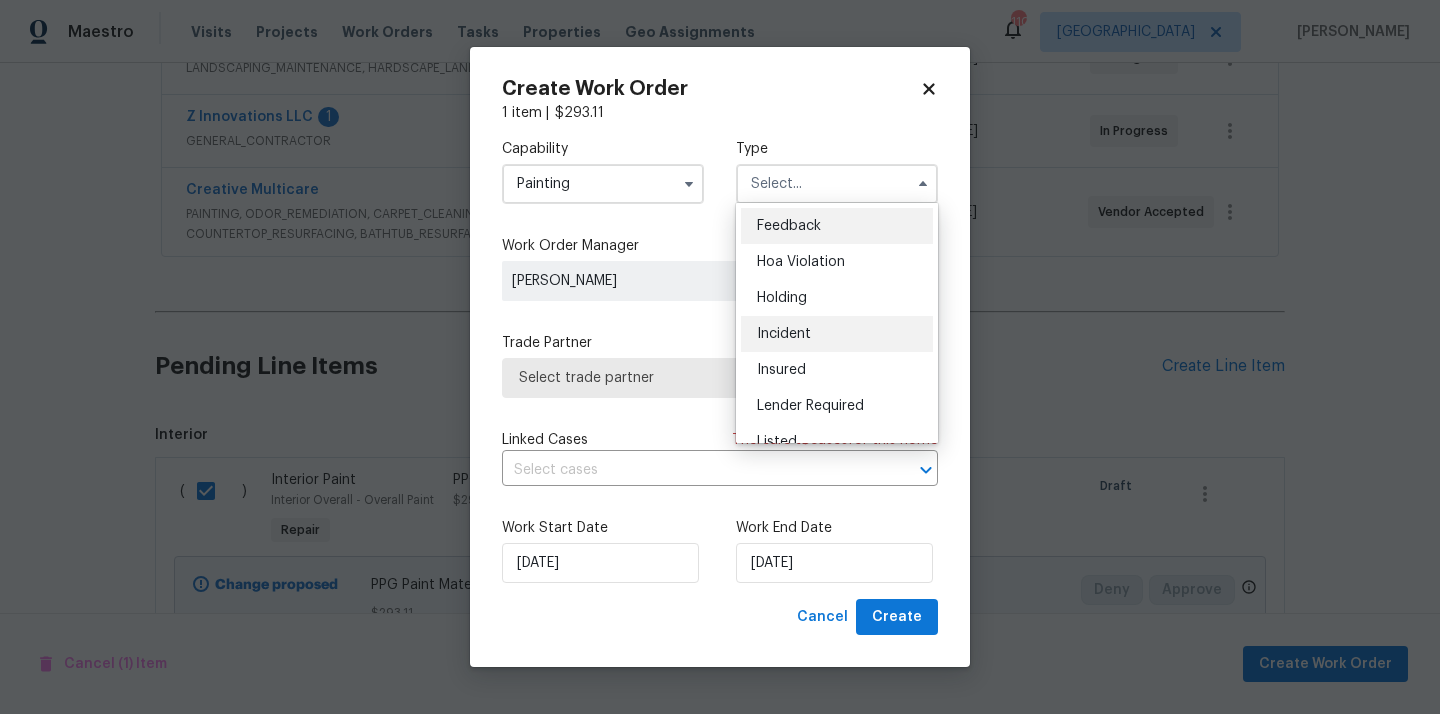 scroll, scrollTop: 454, scrollLeft: 0, axis: vertical 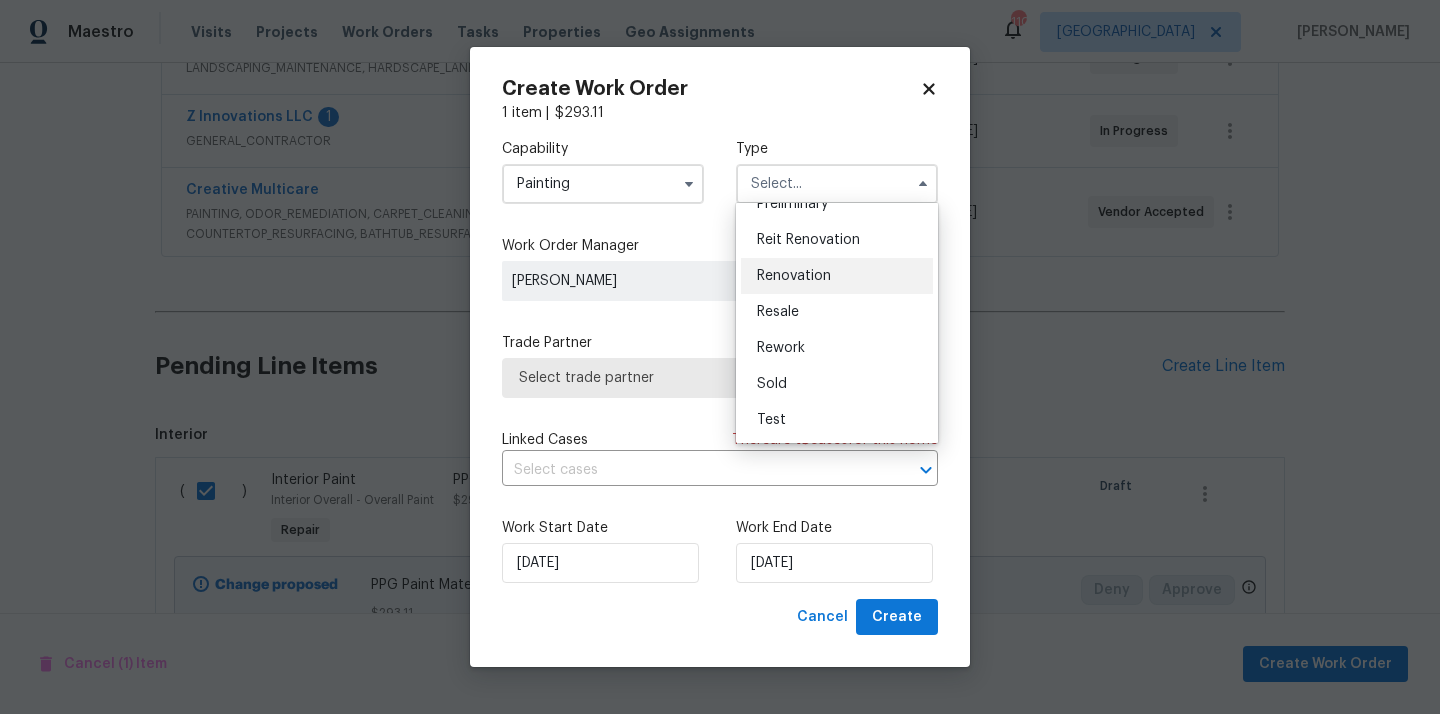 click on "Renovation" at bounding box center [794, 276] 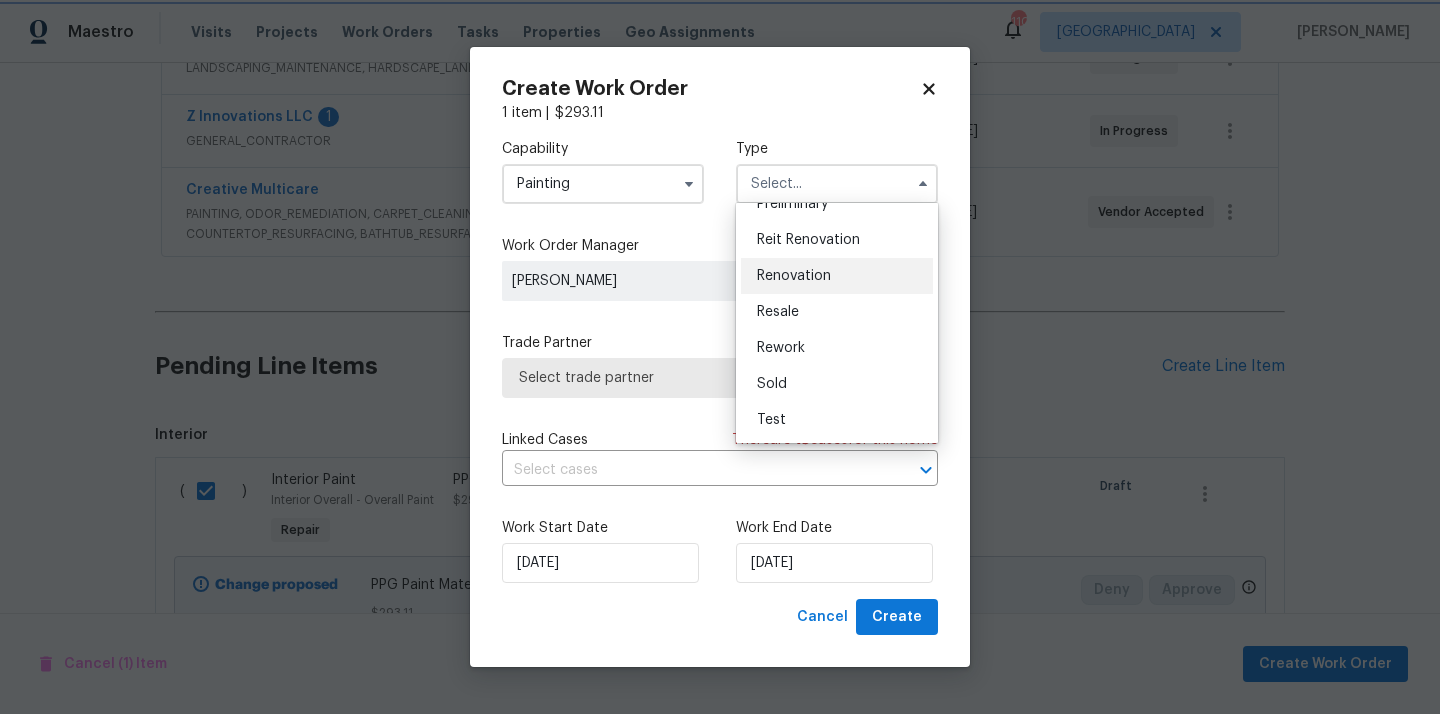 type on "Renovation" 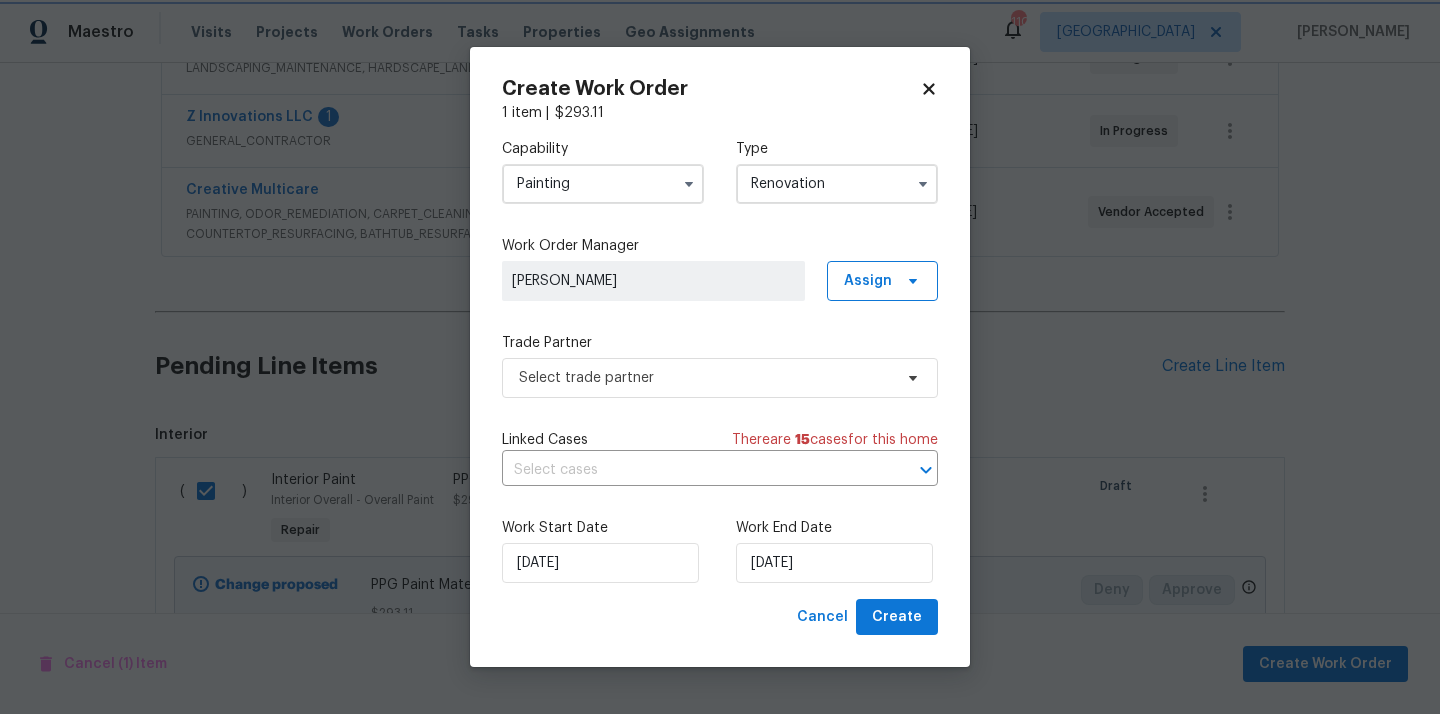 scroll, scrollTop: 0, scrollLeft: 0, axis: both 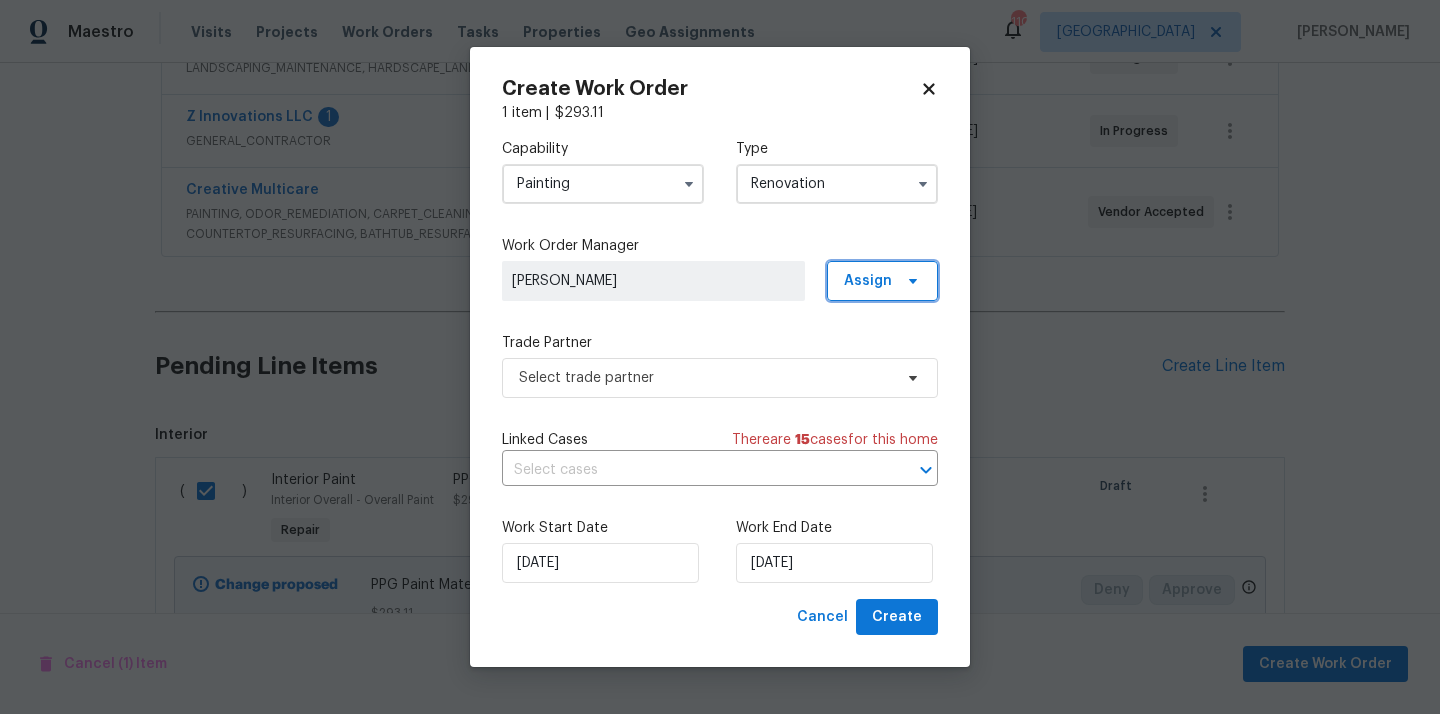 click on "Assign" at bounding box center (868, 281) 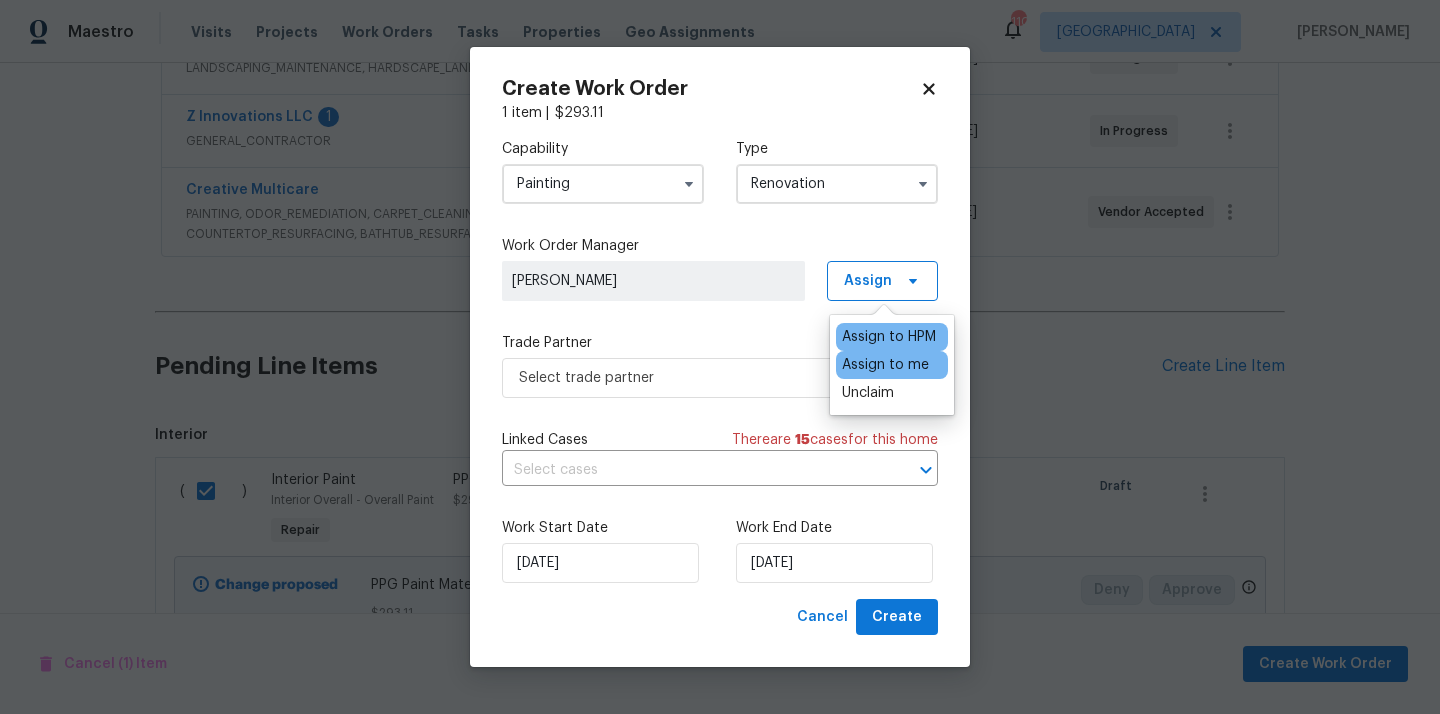 click on "Assign to me" at bounding box center (885, 365) 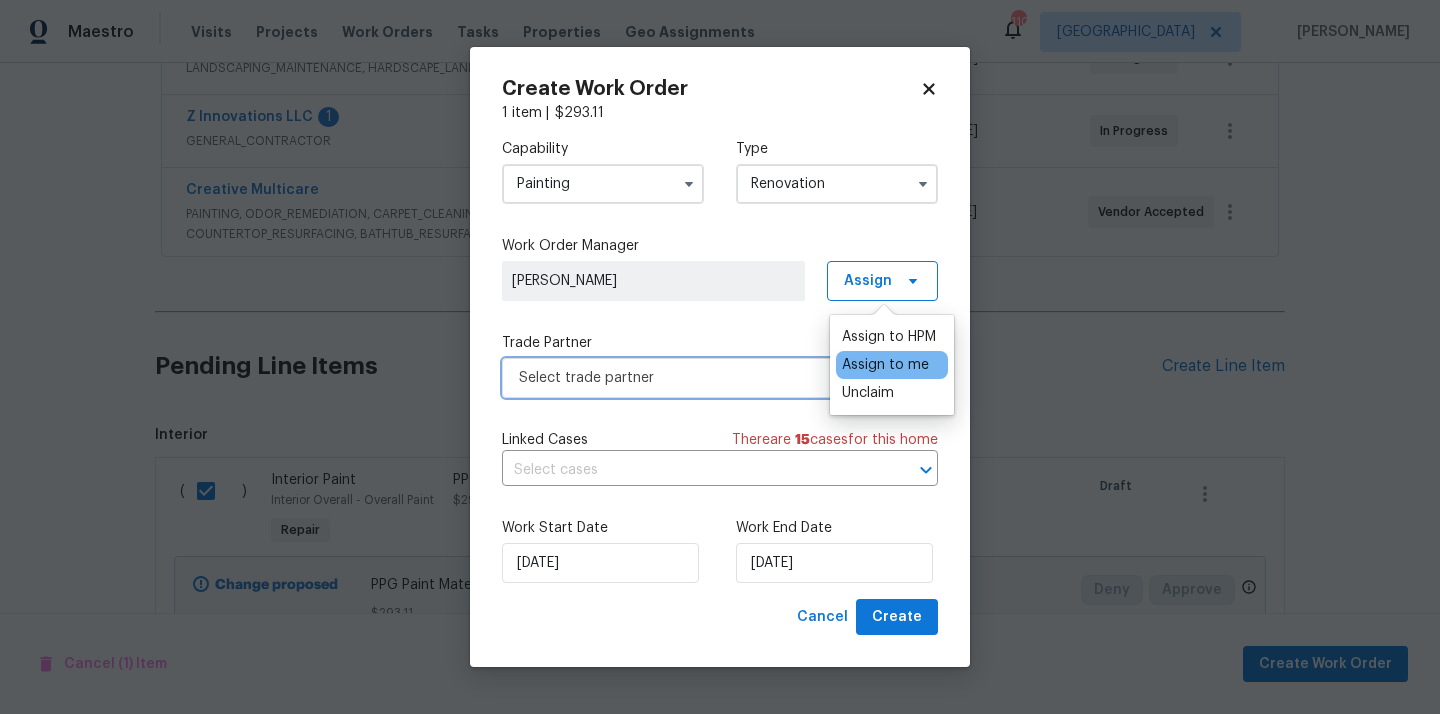 click on "Select trade partner" at bounding box center [705, 378] 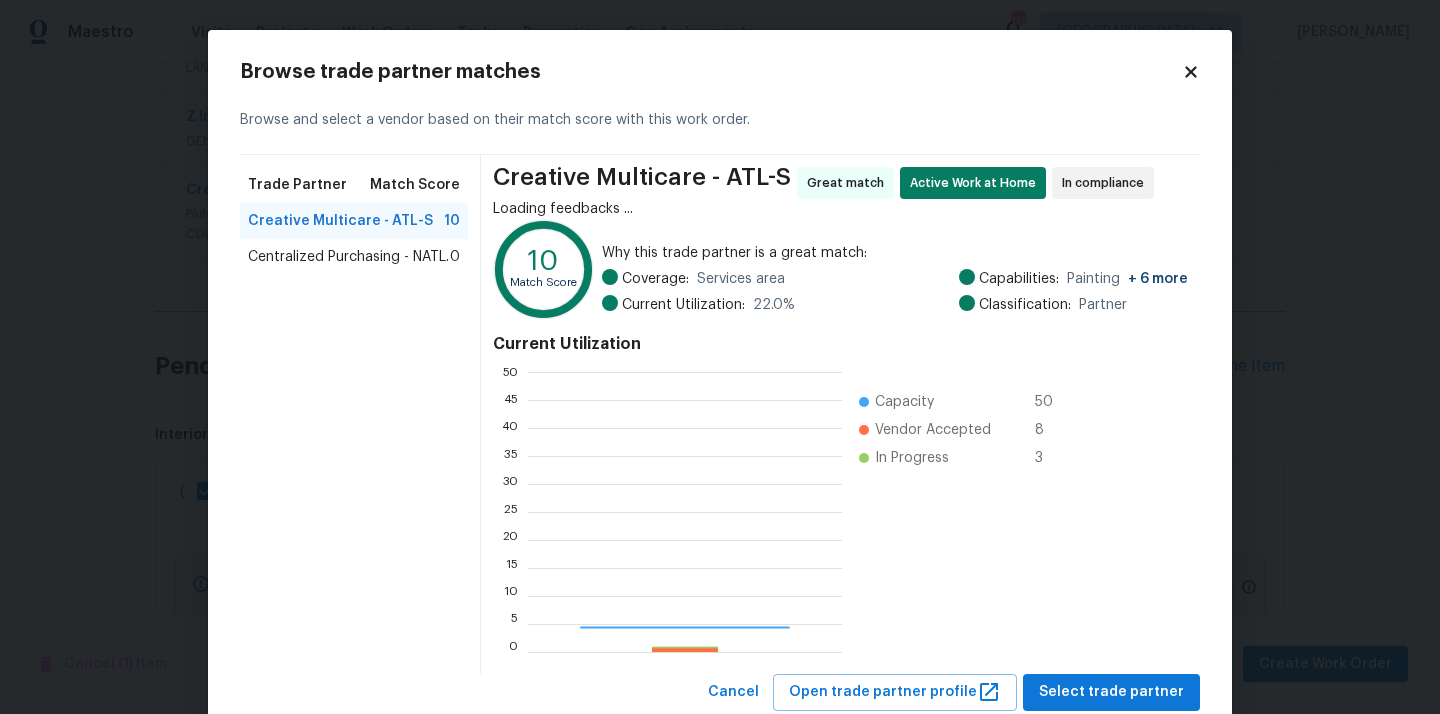 scroll, scrollTop: 2, scrollLeft: 1, axis: both 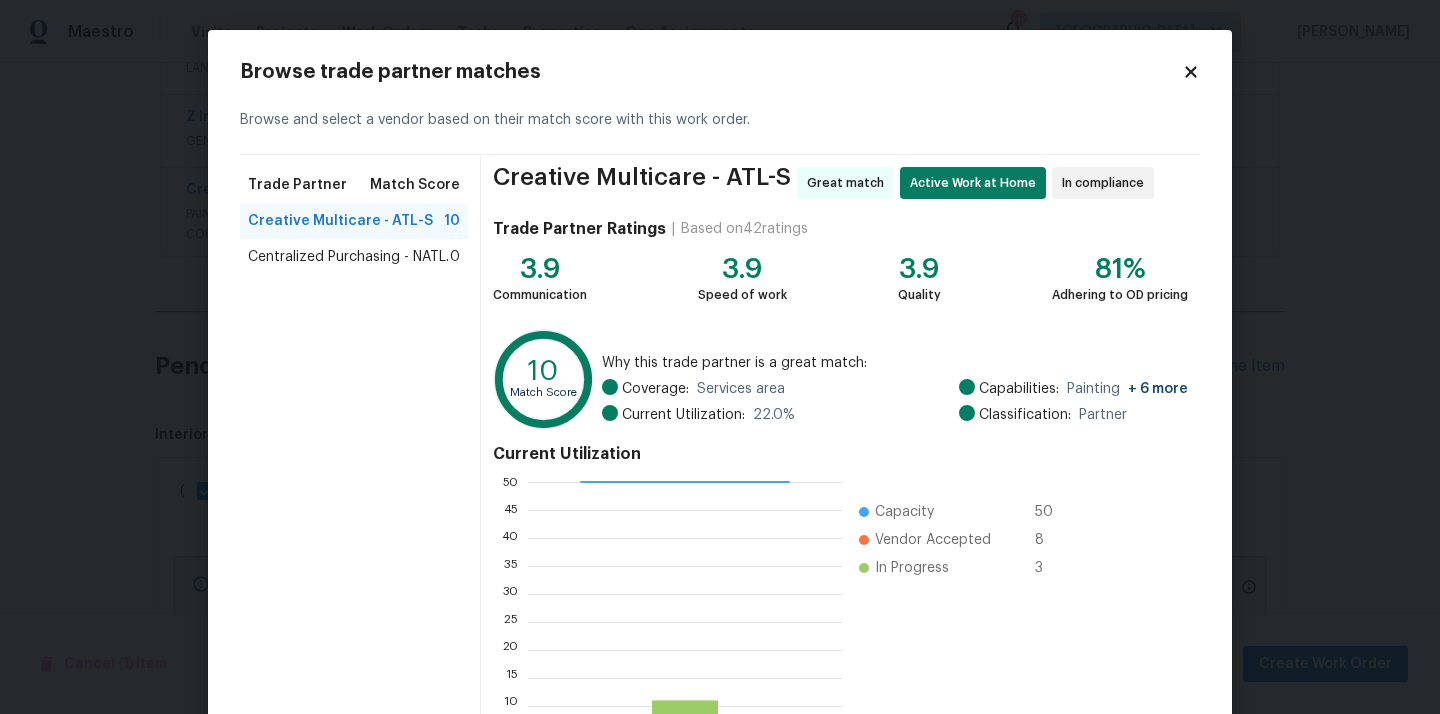 click on "Centralized Purchasing - NATL." at bounding box center [348, 257] 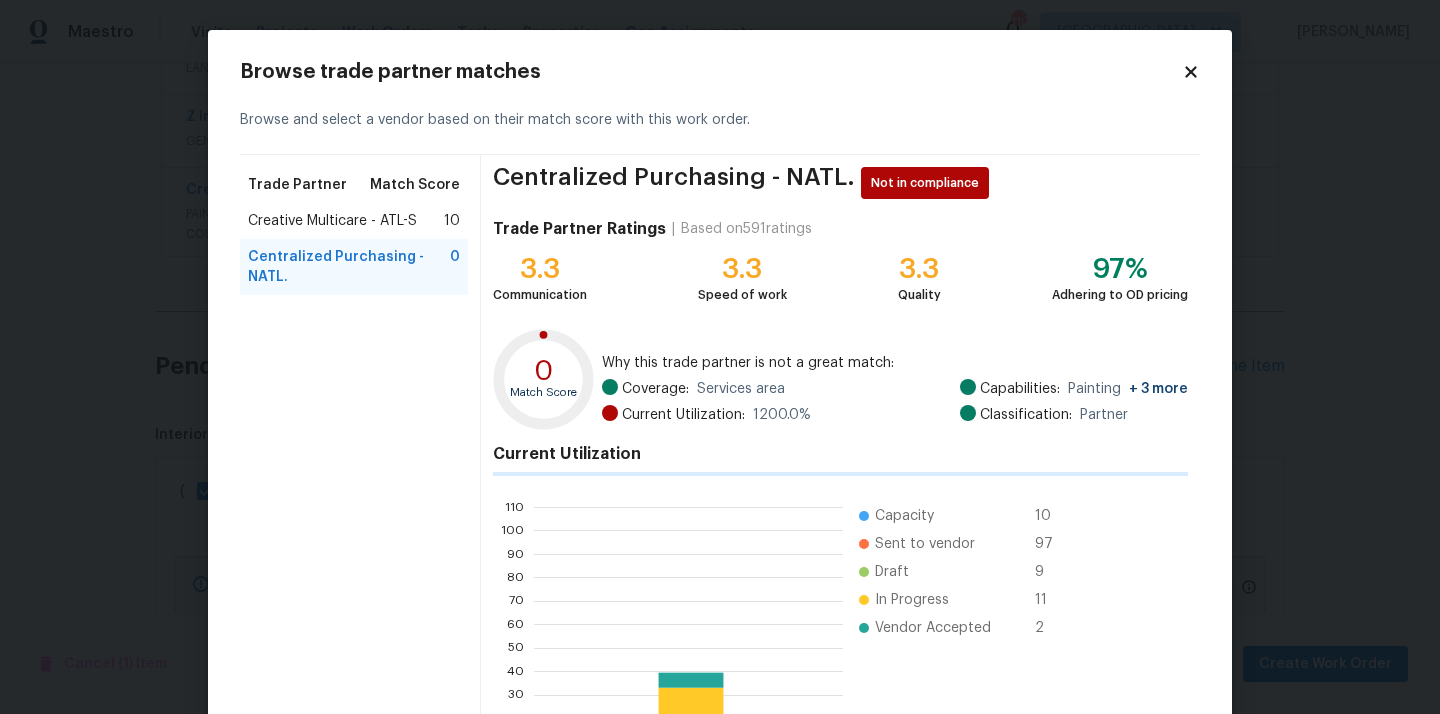 scroll, scrollTop: 2, scrollLeft: 2, axis: both 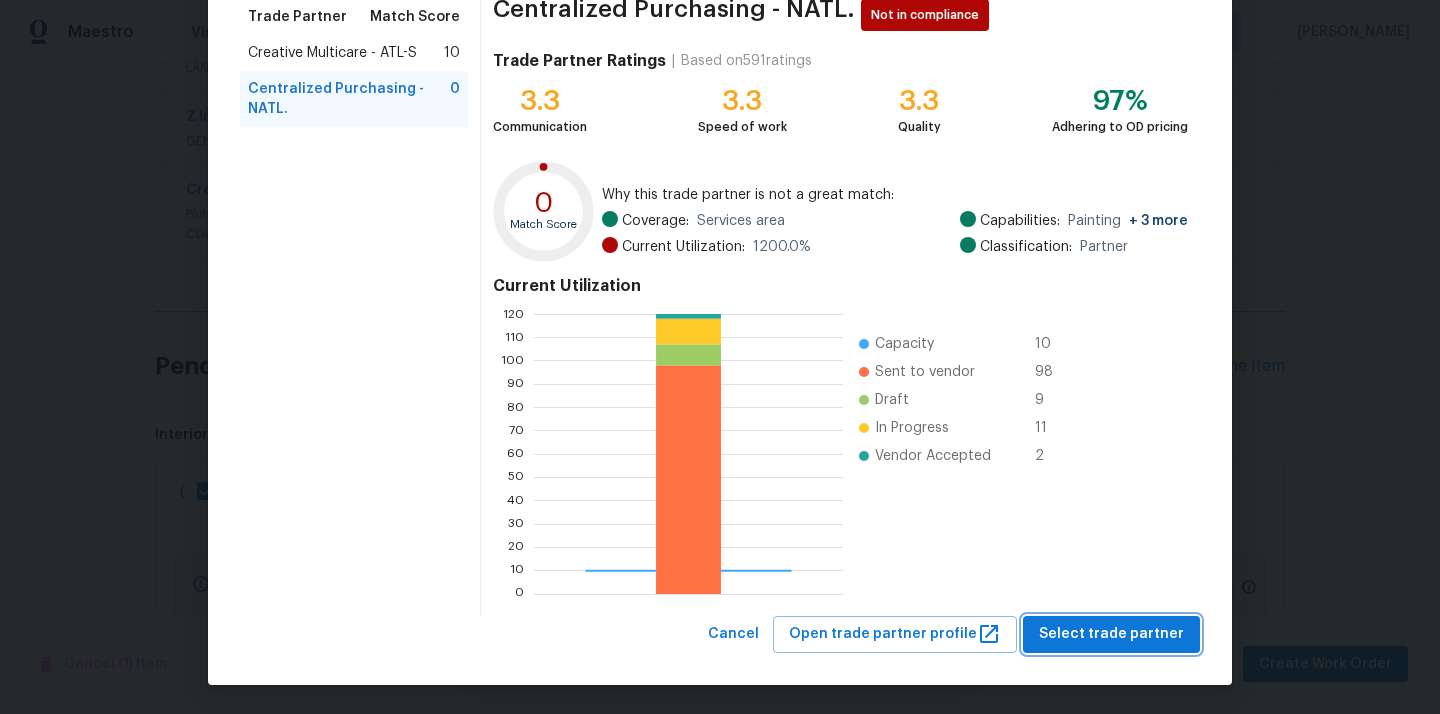 click on "Select trade partner" at bounding box center (1111, 634) 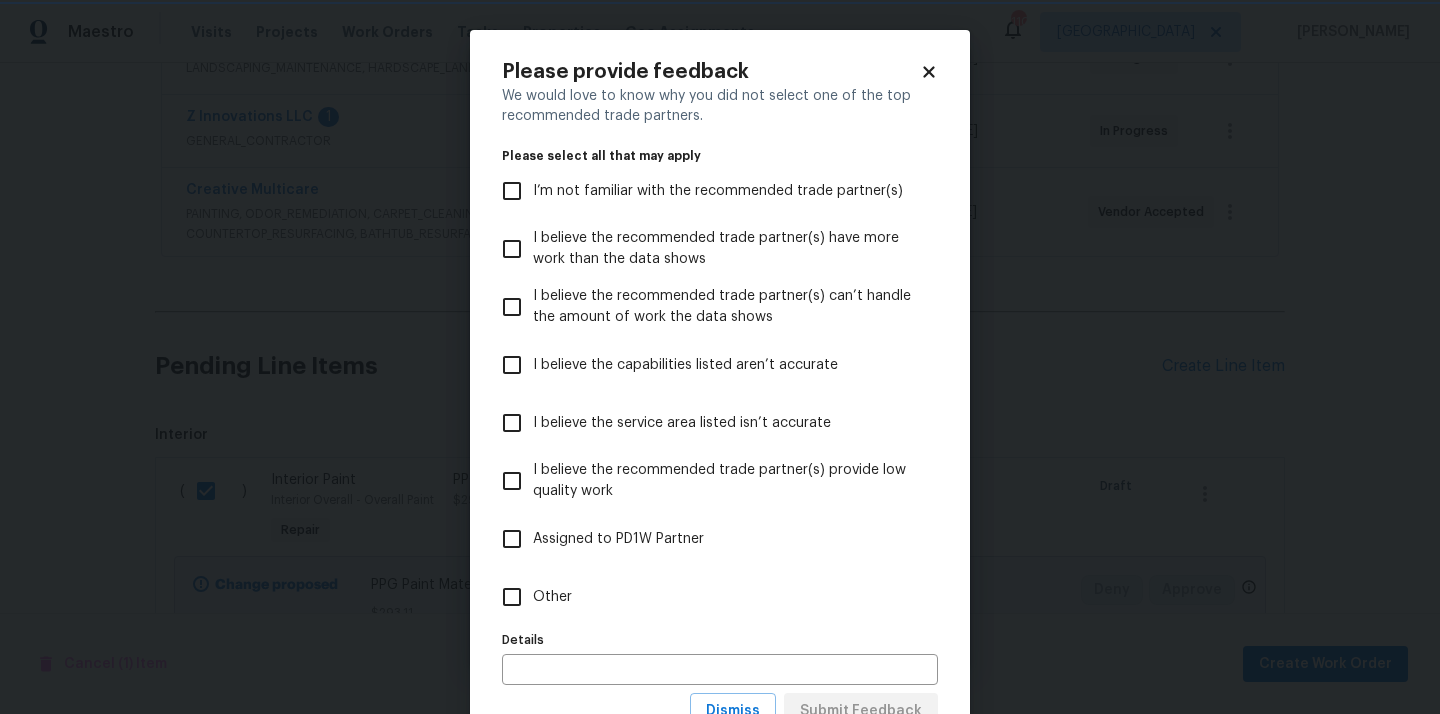scroll, scrollTop: 0, scrollLeft: 0, axis: both 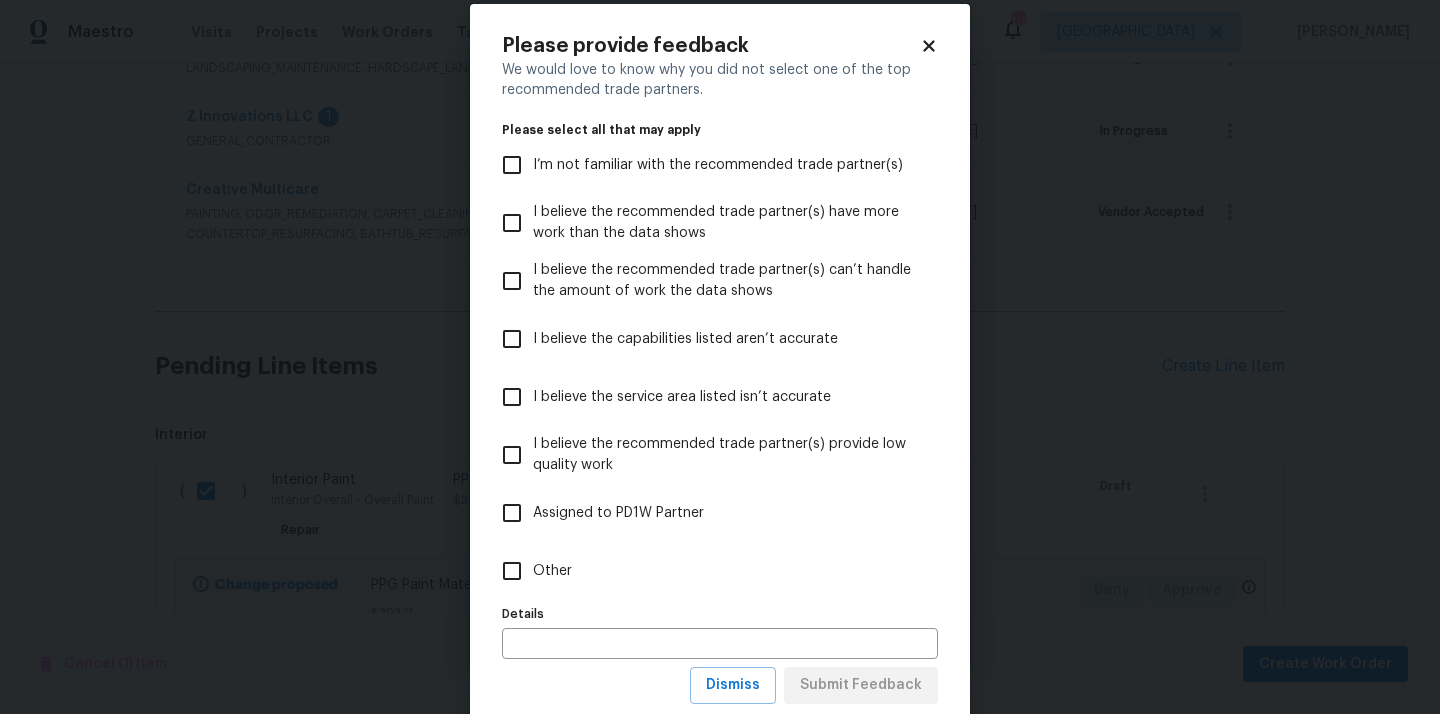 click on "Other" at bounding box center (706, 571) 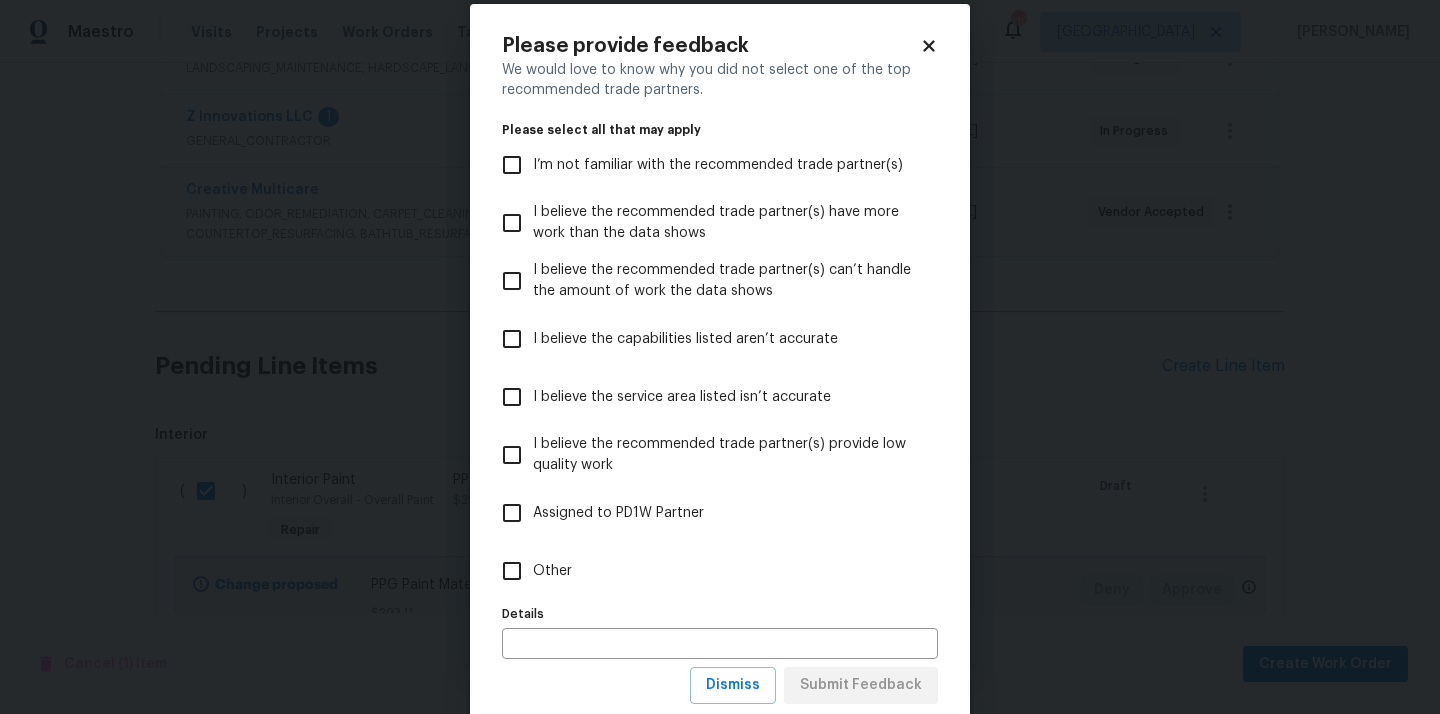 click on "Other" at bounding box center (512, 571) 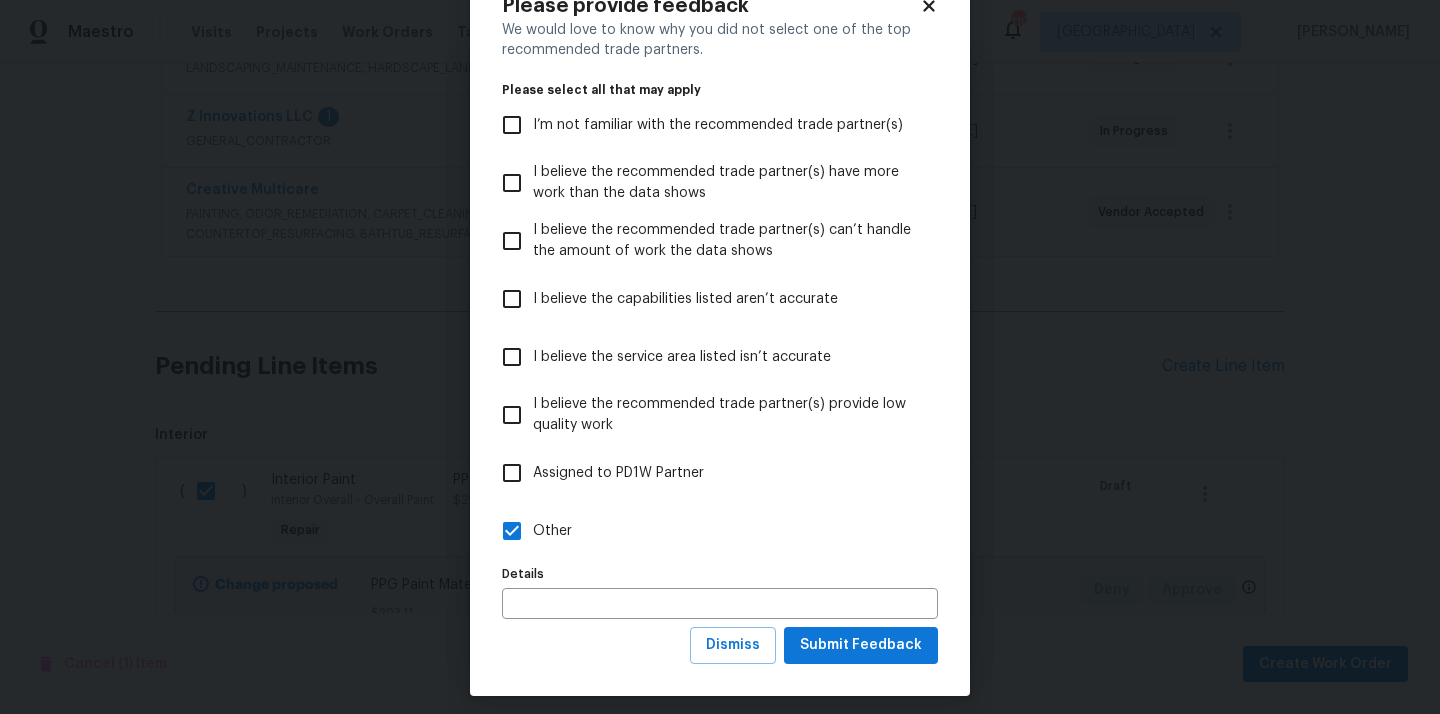 scroll, scrollTop: 78, scrollLeft: 0, axis: vertical 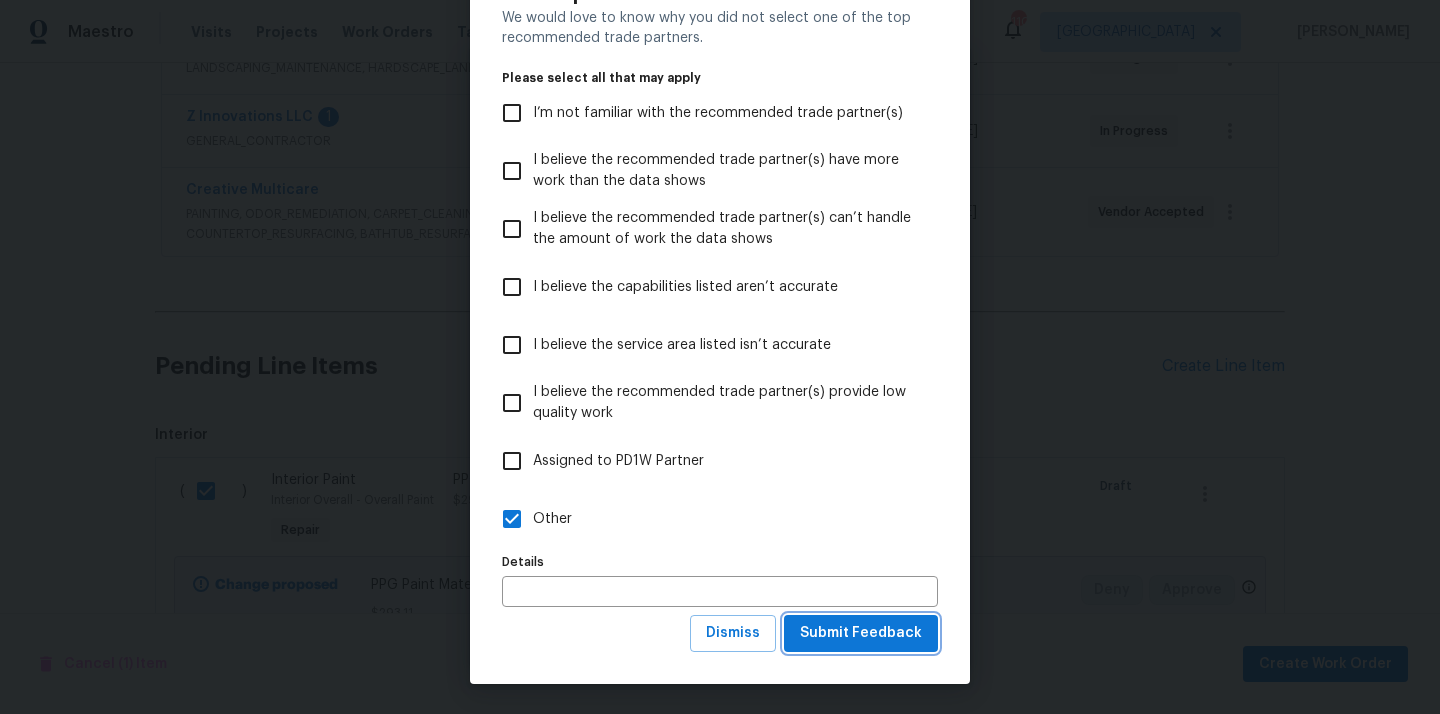 click on "Submit Feedback" at bounding box center [861, 633] 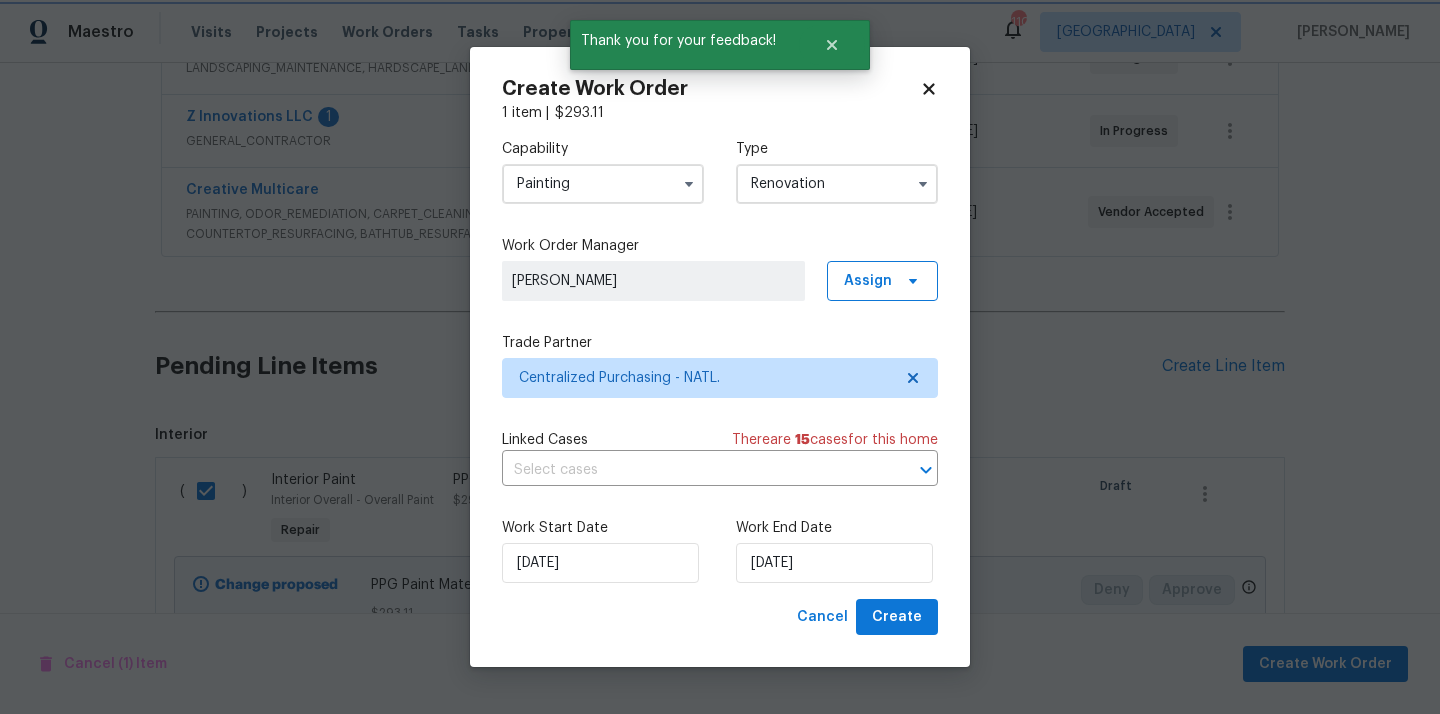 scroll, scrollTop: 0, scrollLeft: 0, axis: both 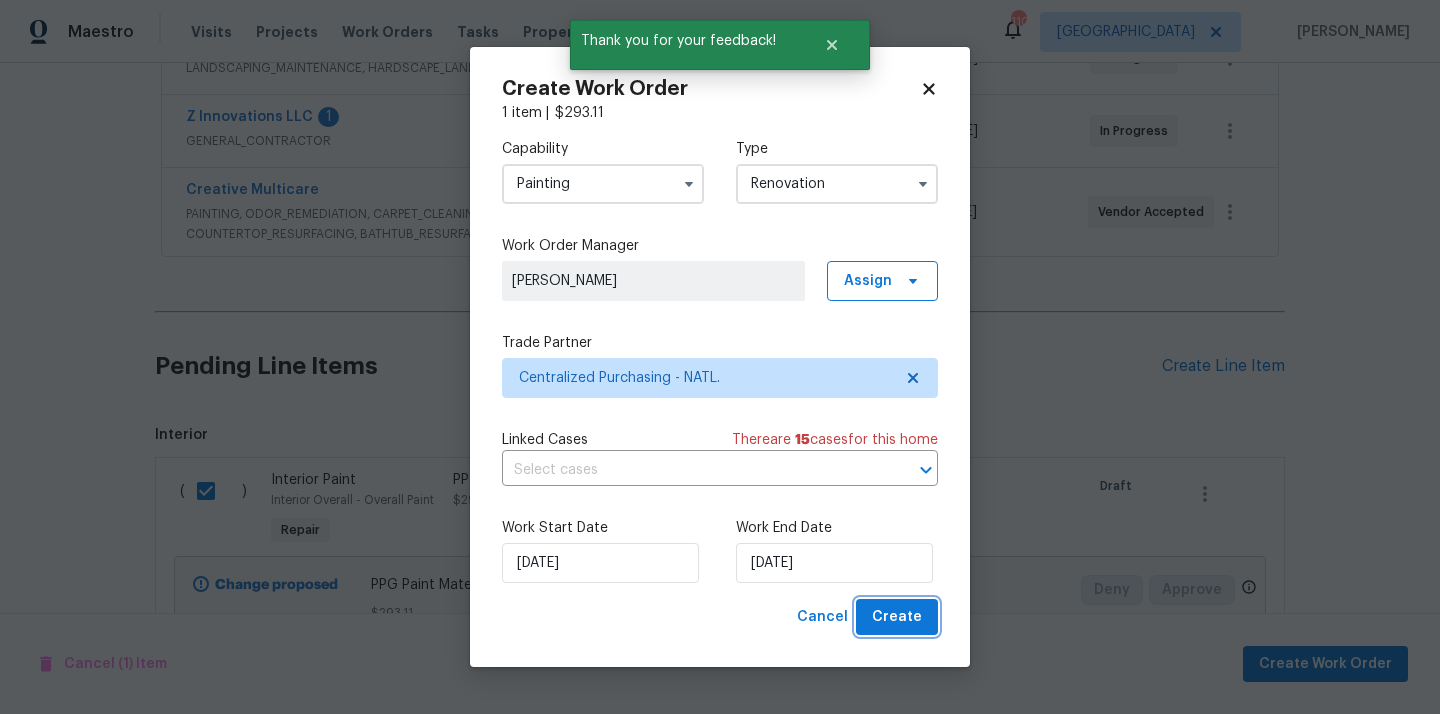 click on "Create" at bounding box center (897, 617) 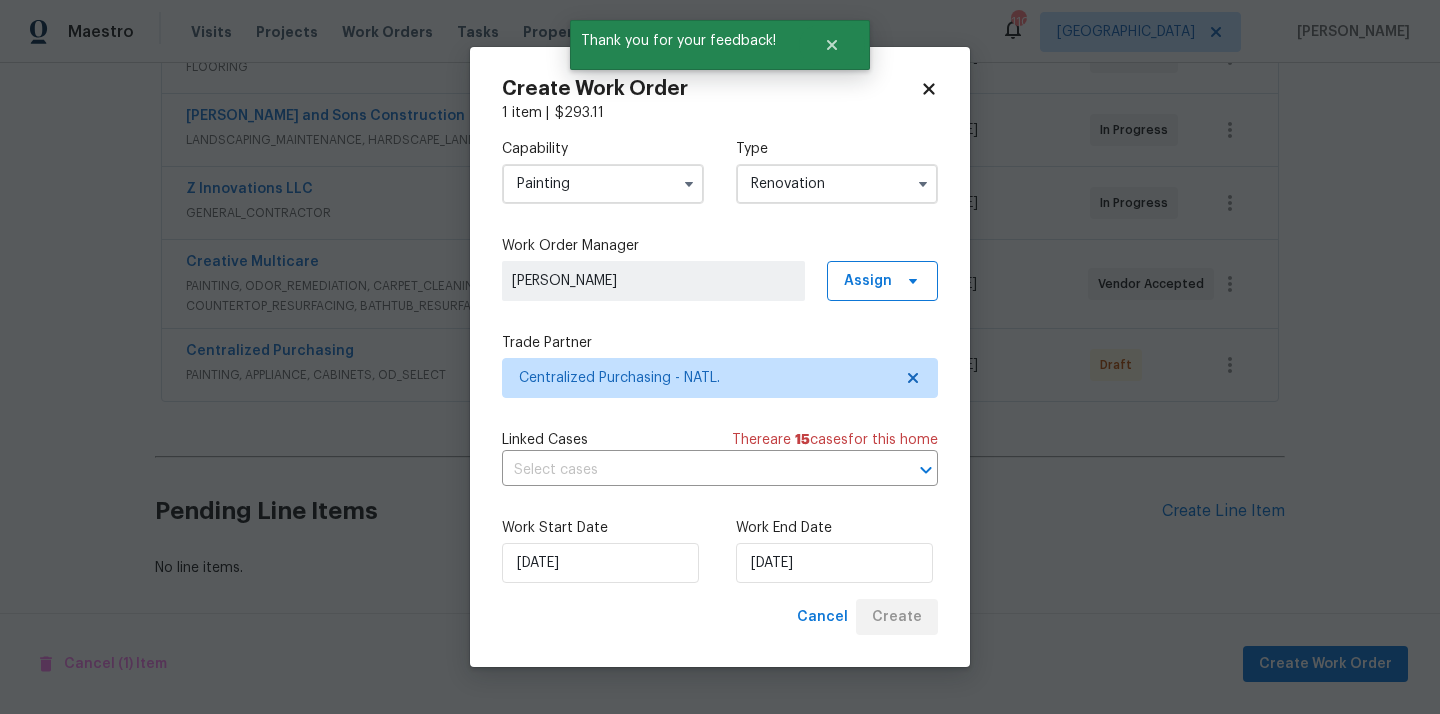scroll, scrollTop: 426, scrollLeft: 0, axis: vertical 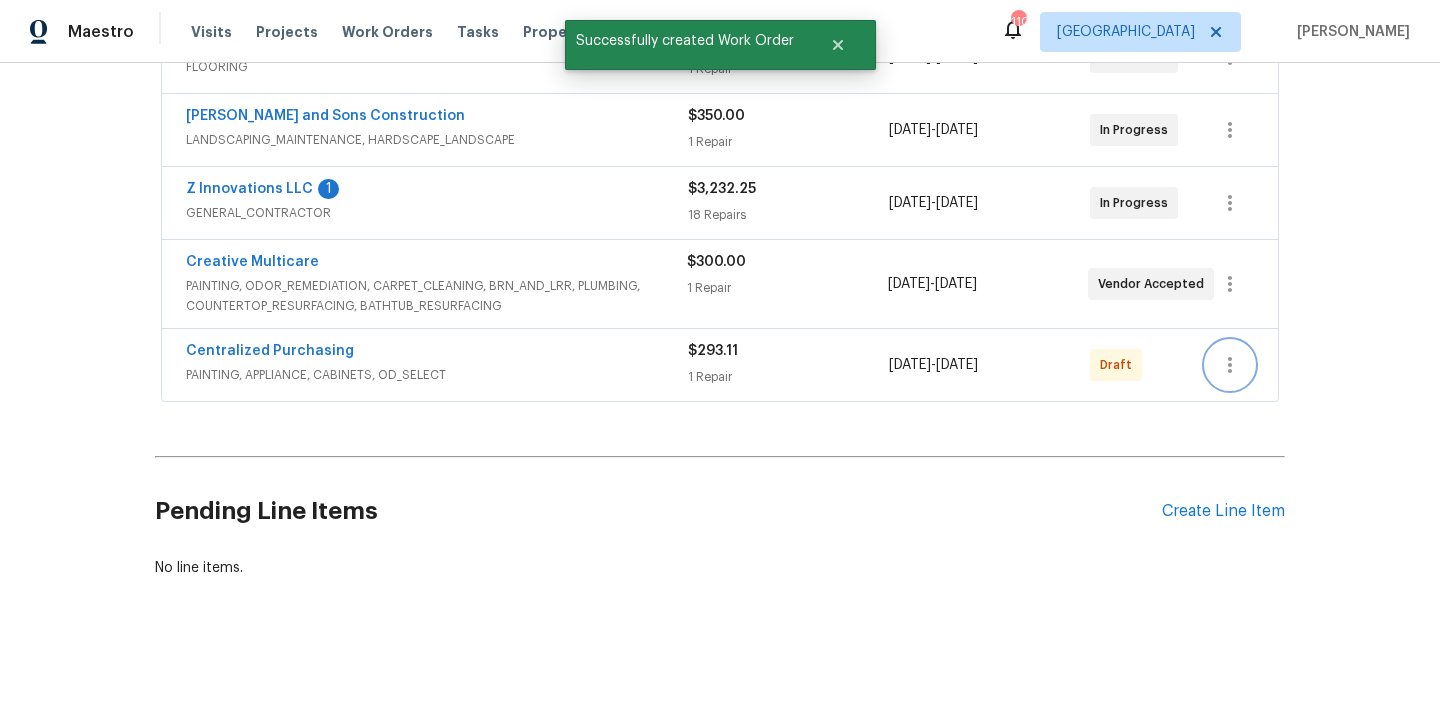 click 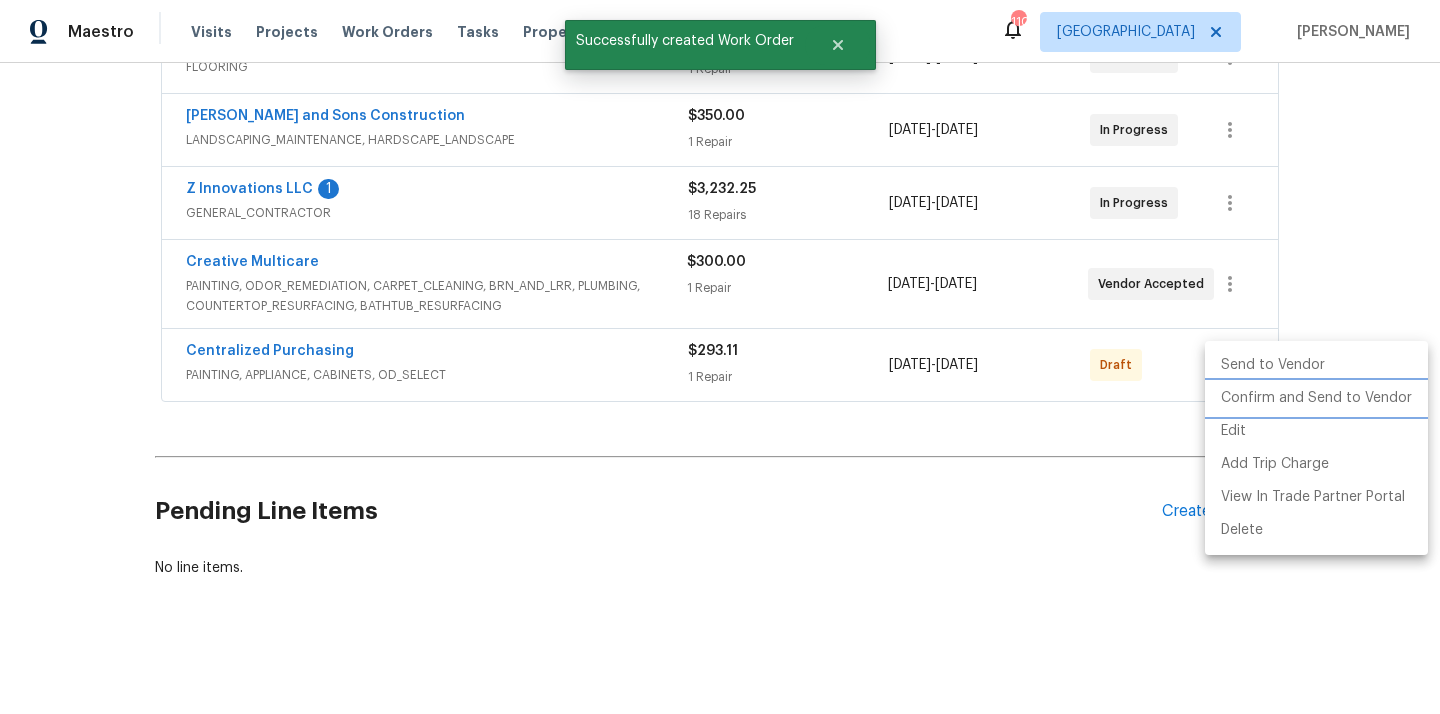 click on "Confirm and Send to Vendor" at bounding box center [1316, 398] 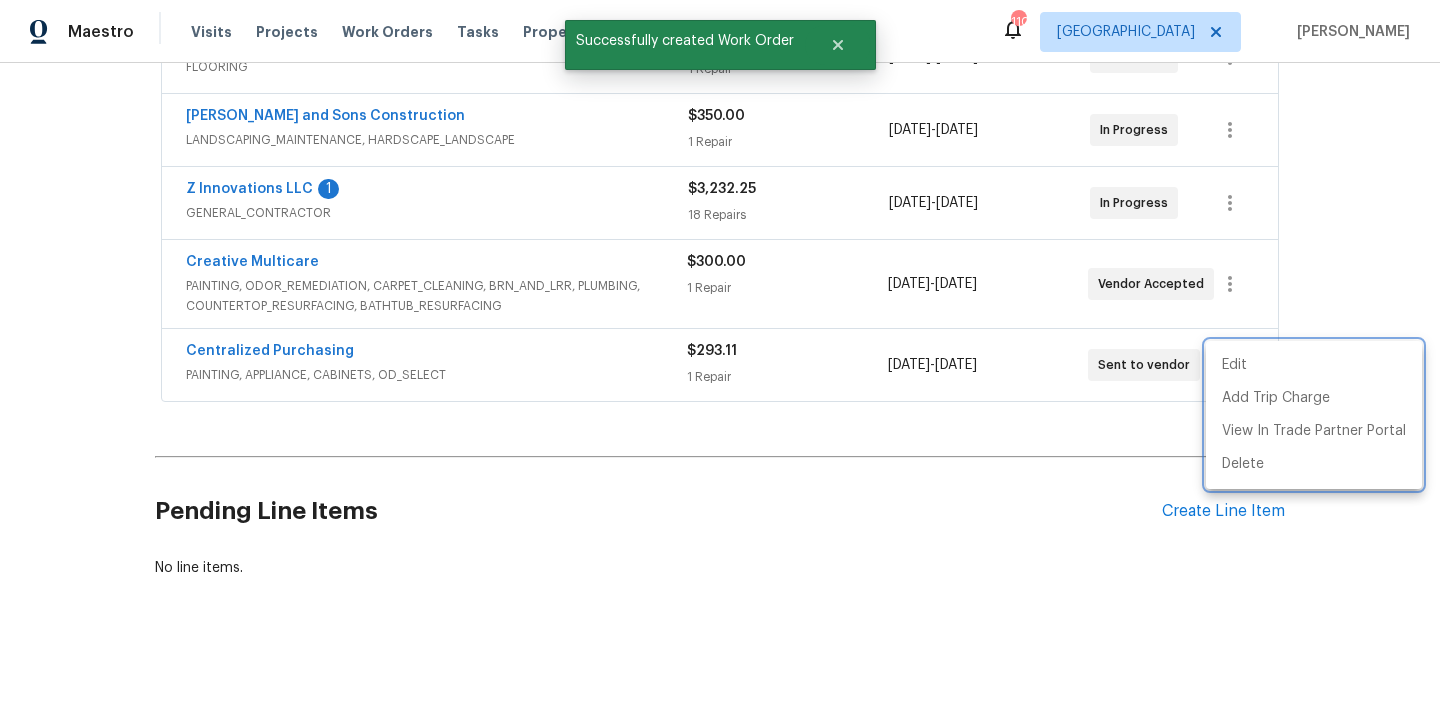 click at bounding box center (720, 357) 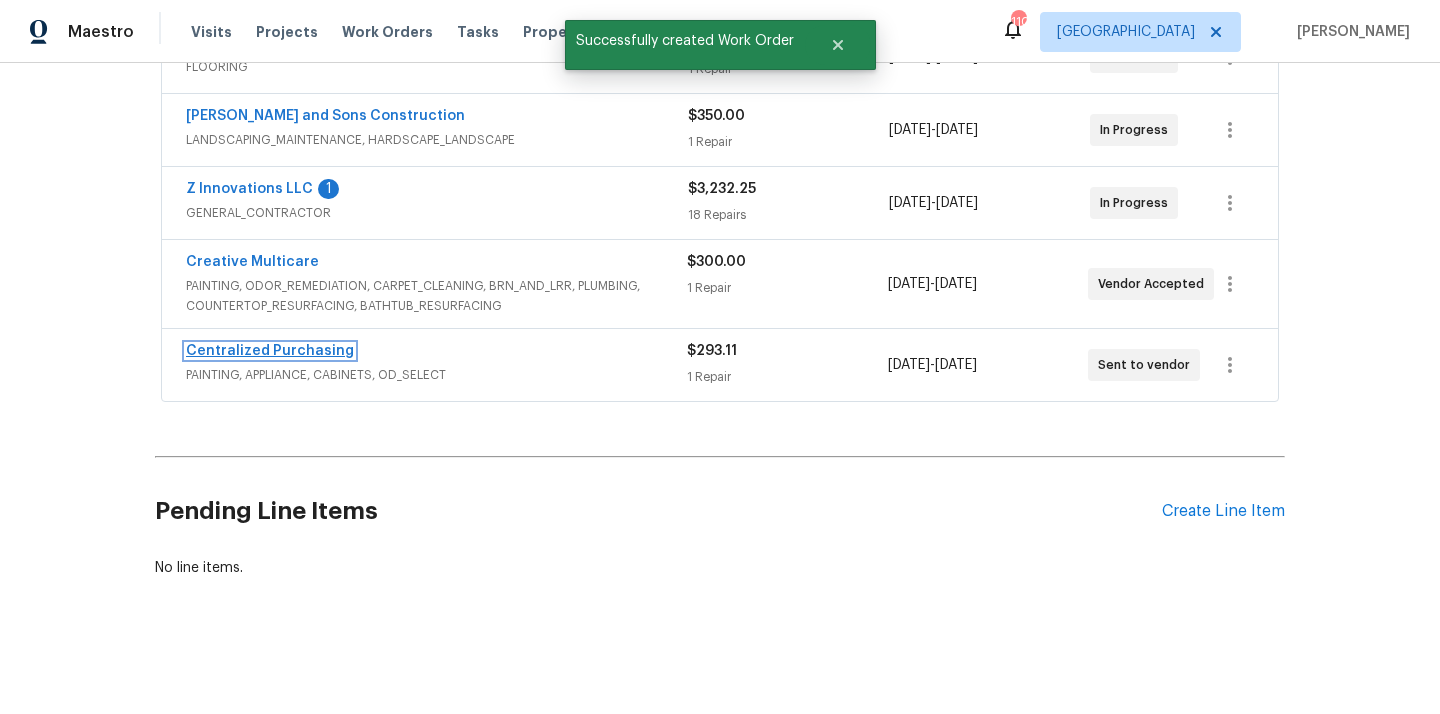 click on "Centralized Purchasing" at bounding box center [270, 351] 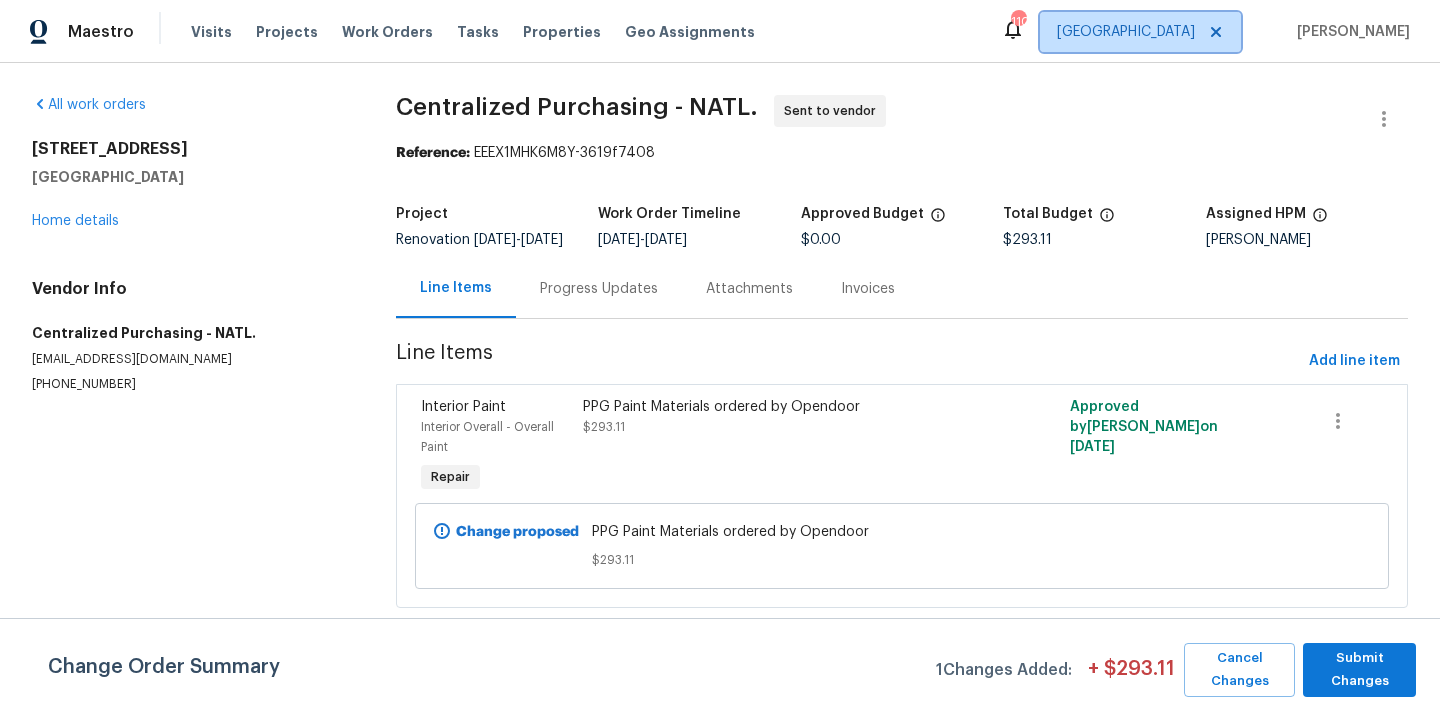 click on "[GEOGRAPHIC_DATA]" at bounding box center (1140, 32) 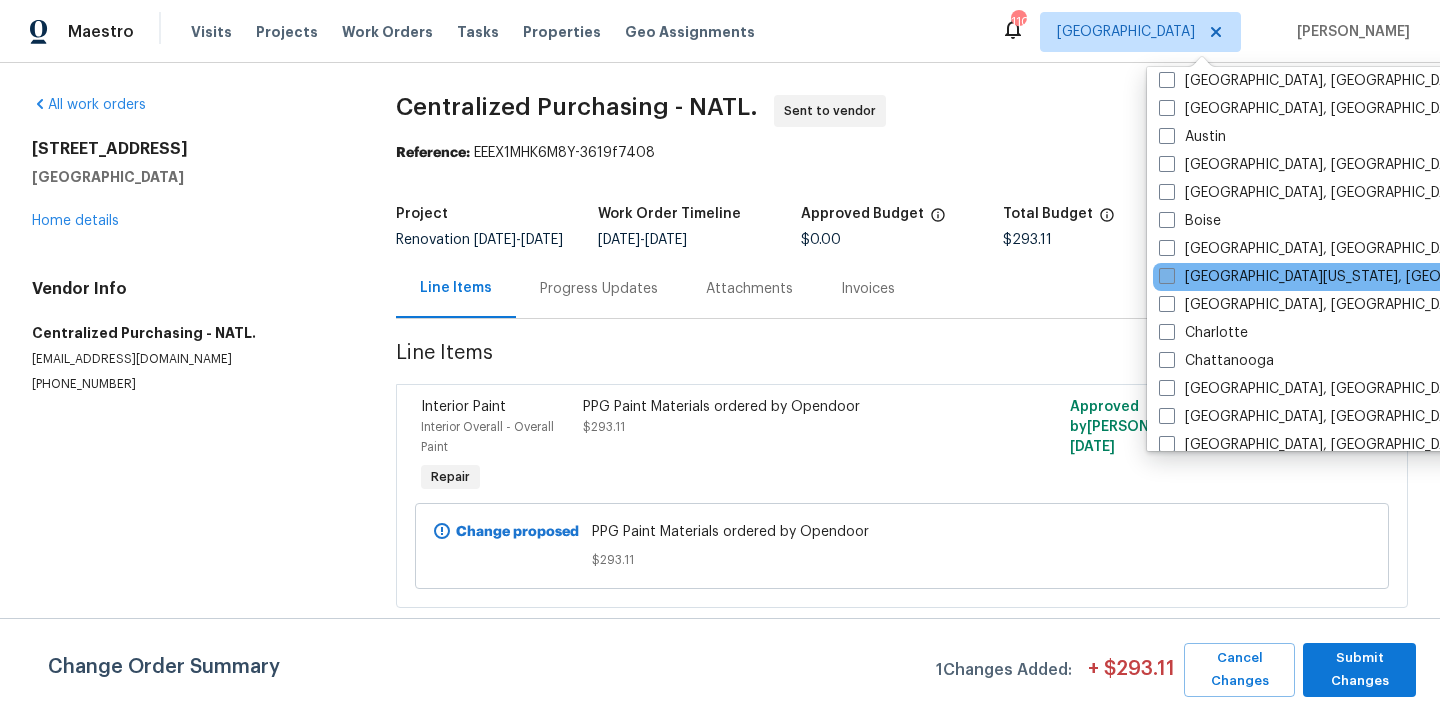 scroll, scrollTop: 51, scrollLeft: 0, axis: vertical 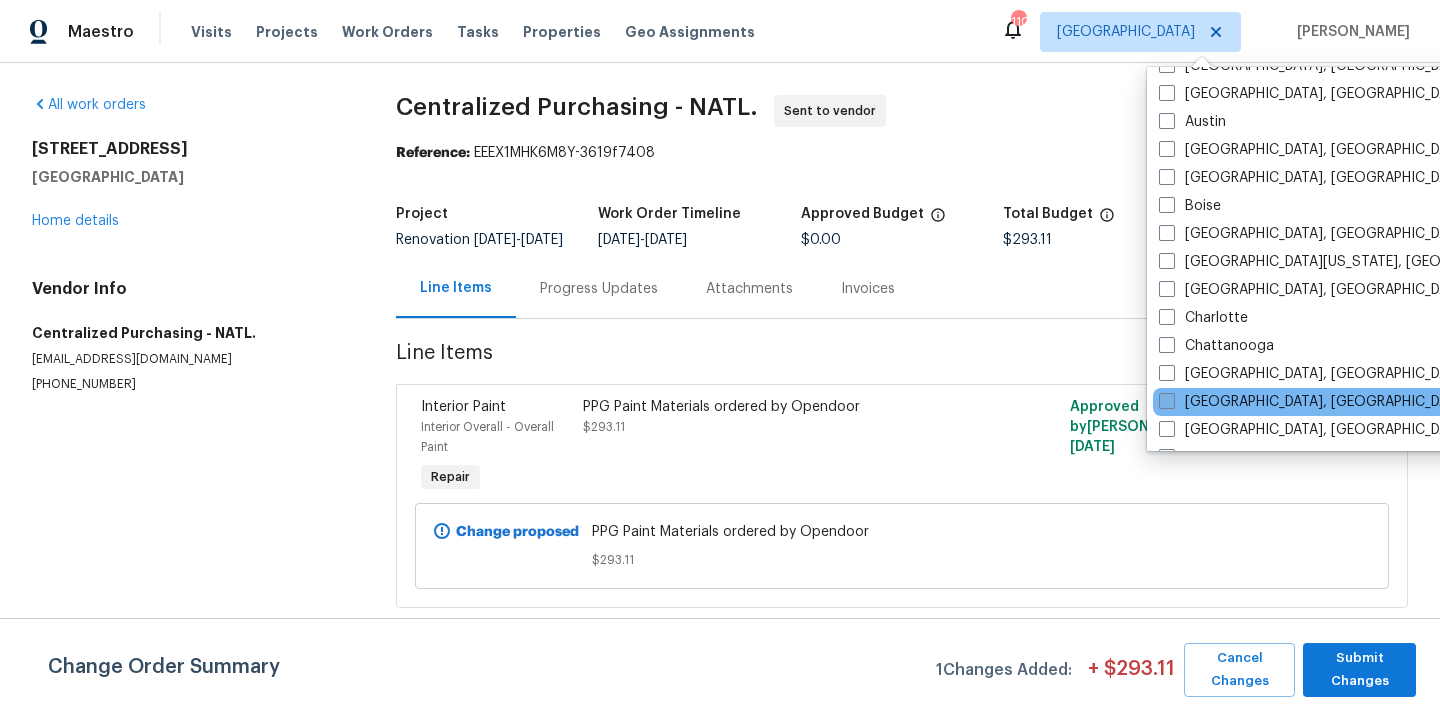 click on "[GEOGRAPHIC_DATA], [GEOGRAPHIC_DATA]" at bounding box center [1314, 402] 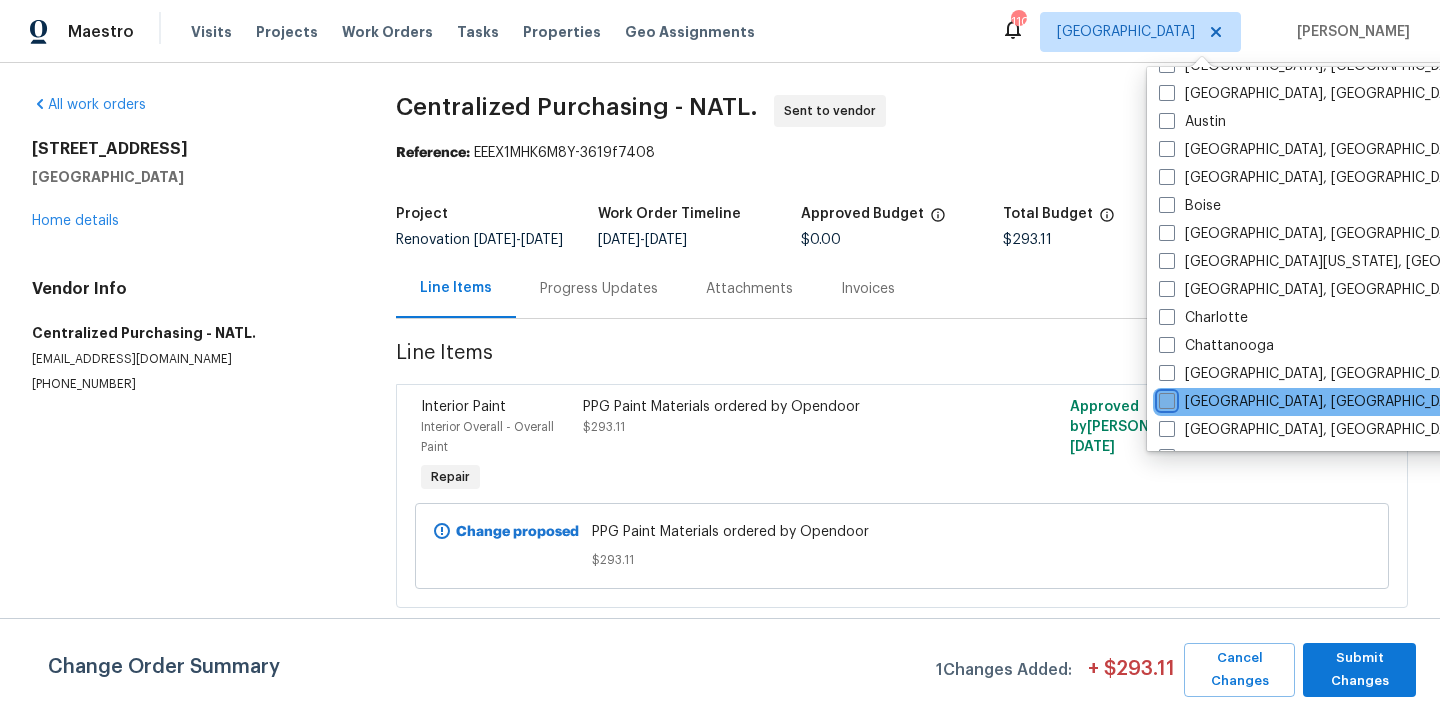 click on "[GEOGRAPHIC_DATA], [GEOGRAPHIC_DATA]" at bounding box center (1165, 398) 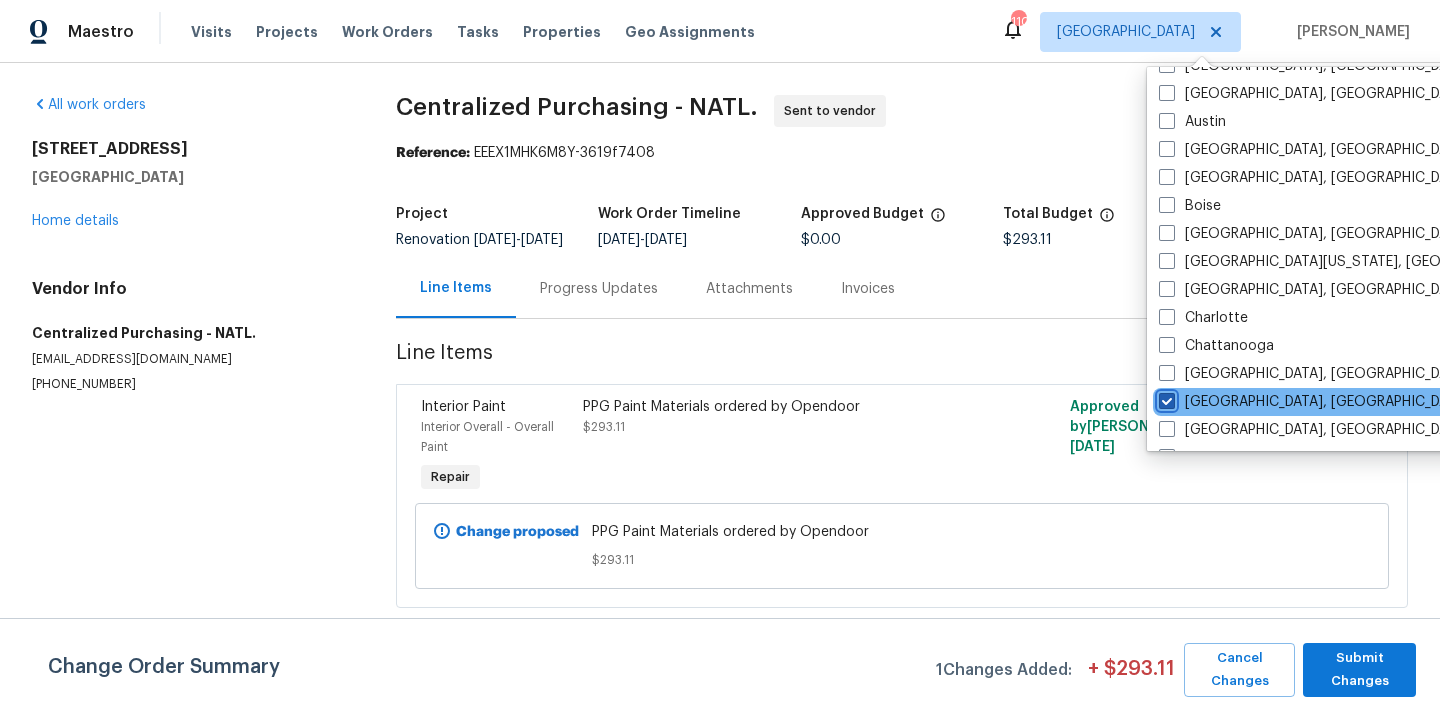checkbox on "true" 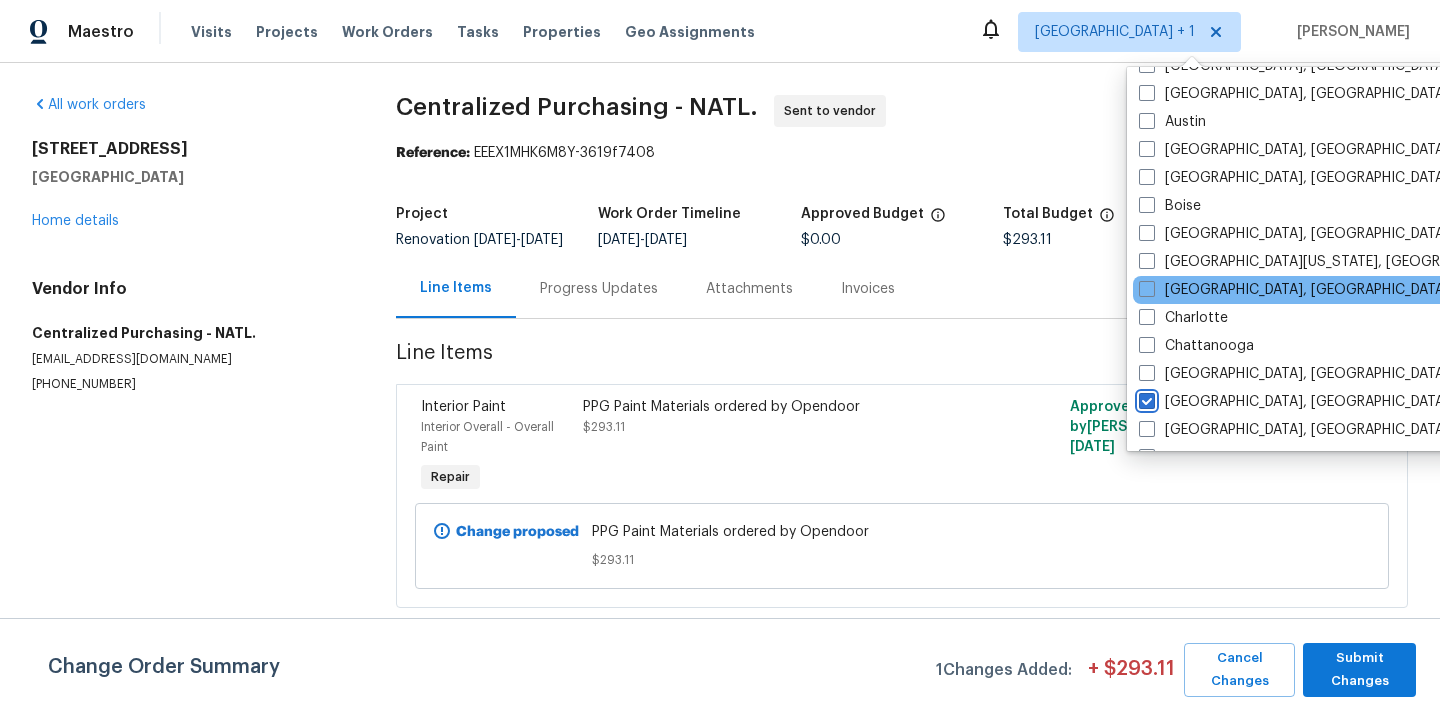 scroll, scrollTop: 0, scrollLeft: 0, axis: both 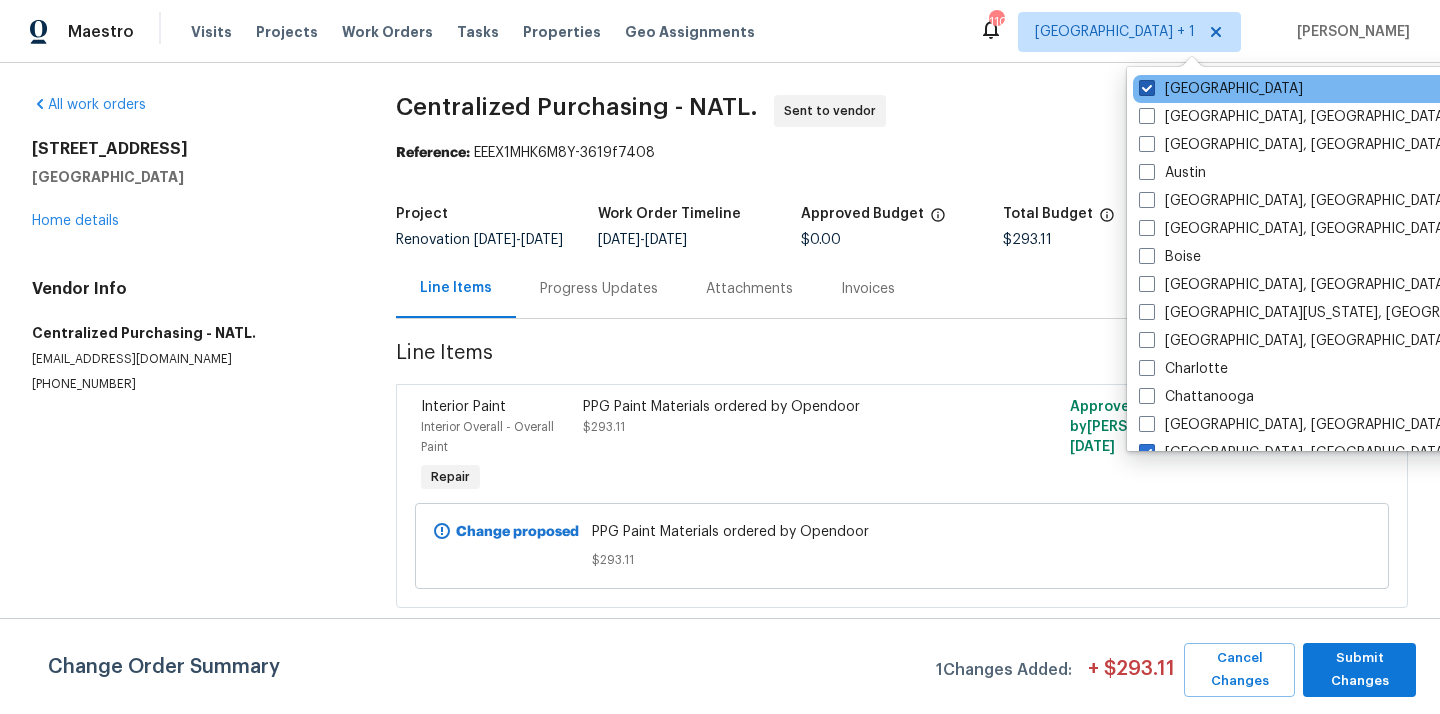 click on "[GEOGRAPHIC_DATA]" at bounding box center (1221, 89) 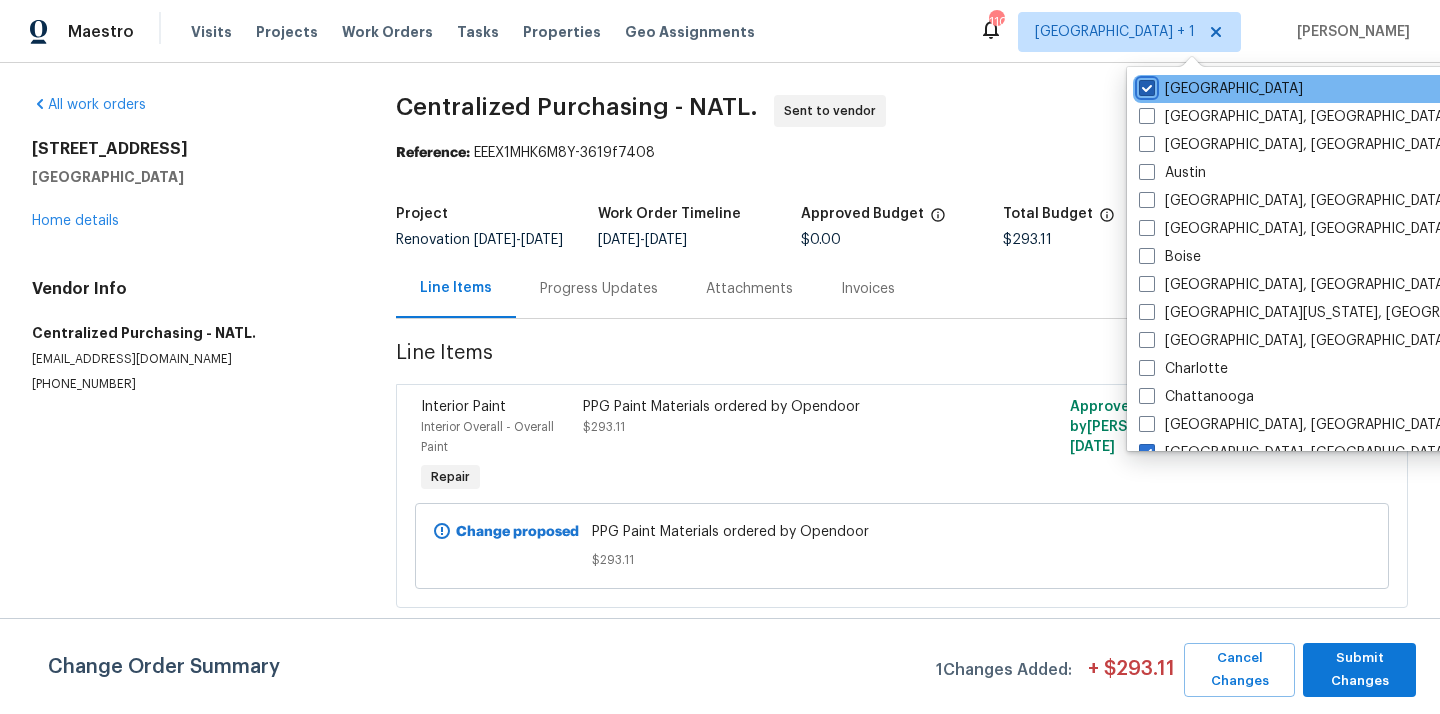 click on "[GEOGRAPHIC_DATA]" at bounding box center [1145, 85] 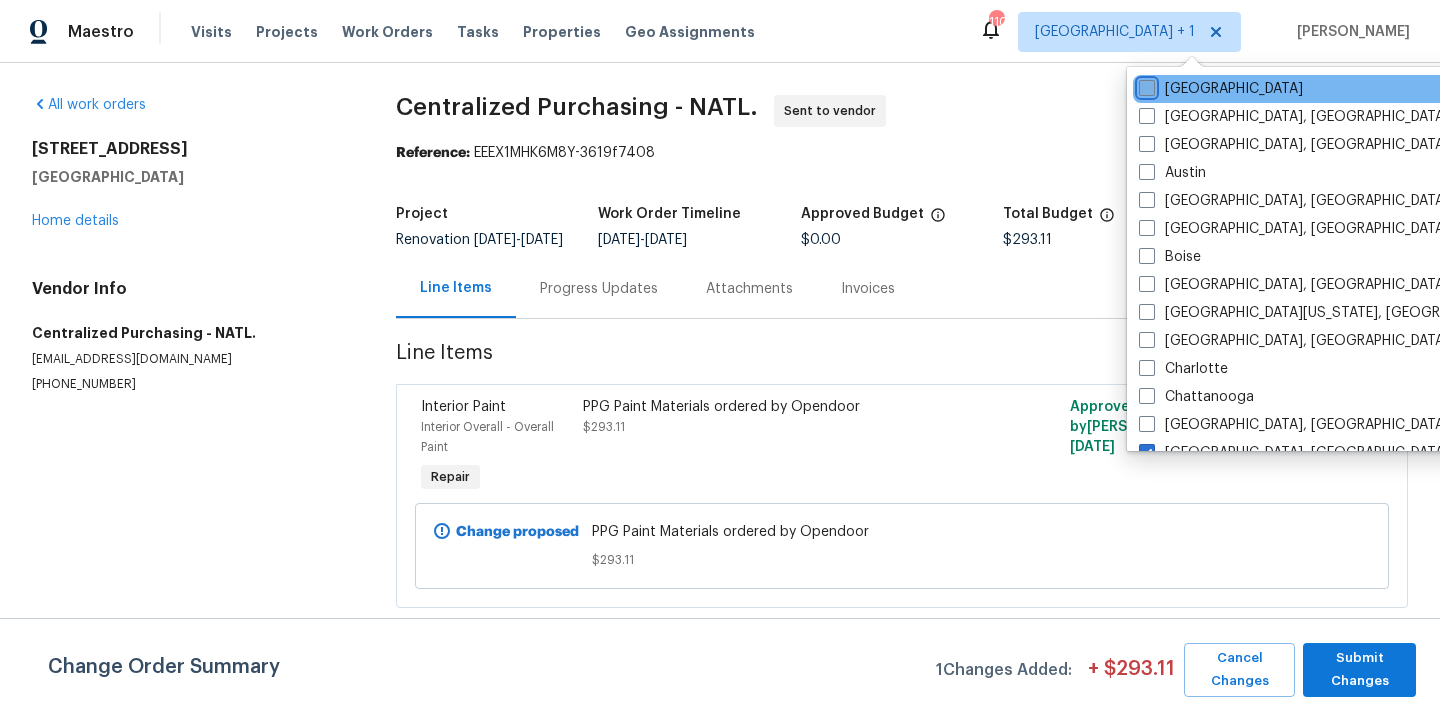 checkbox on "false" 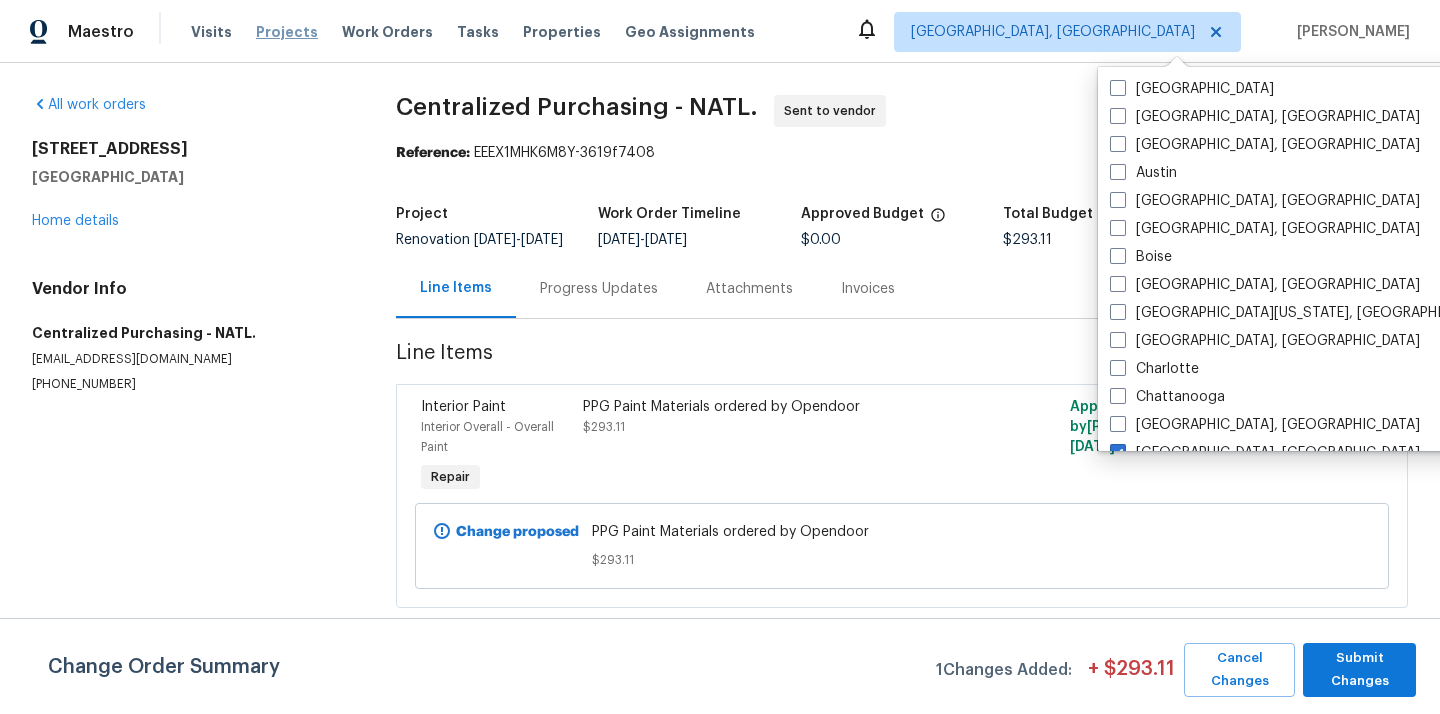 click on "Projects" at bounding box center [287, 32] 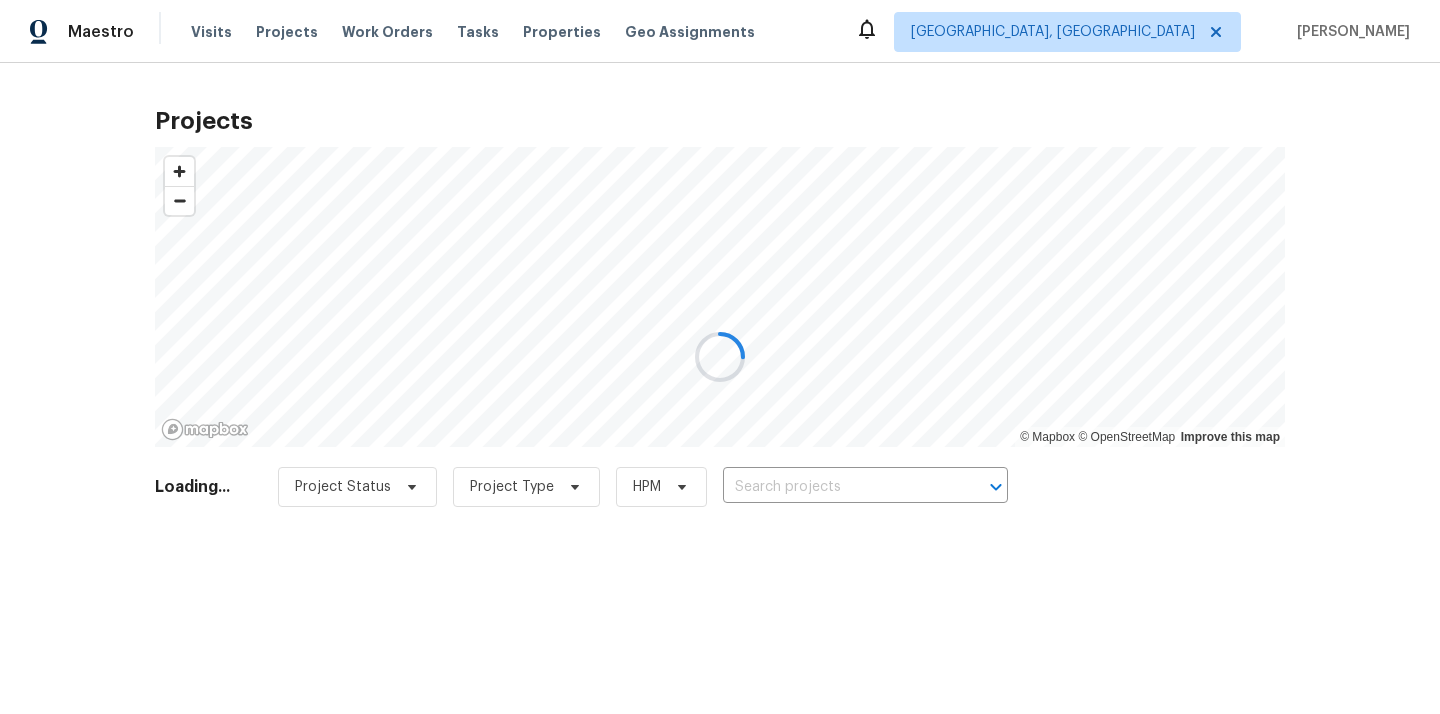 click at bounding box center [720, 357] 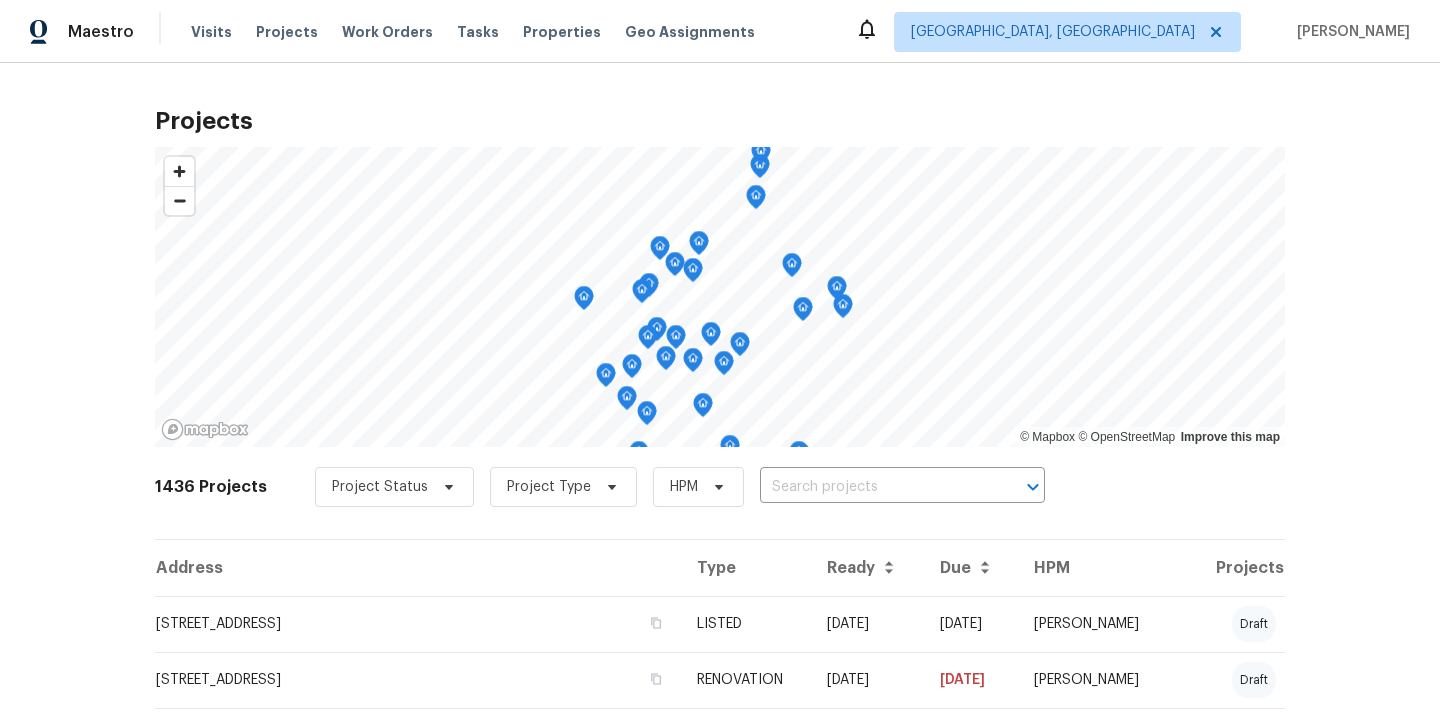 click at bounding box center (874, 487) 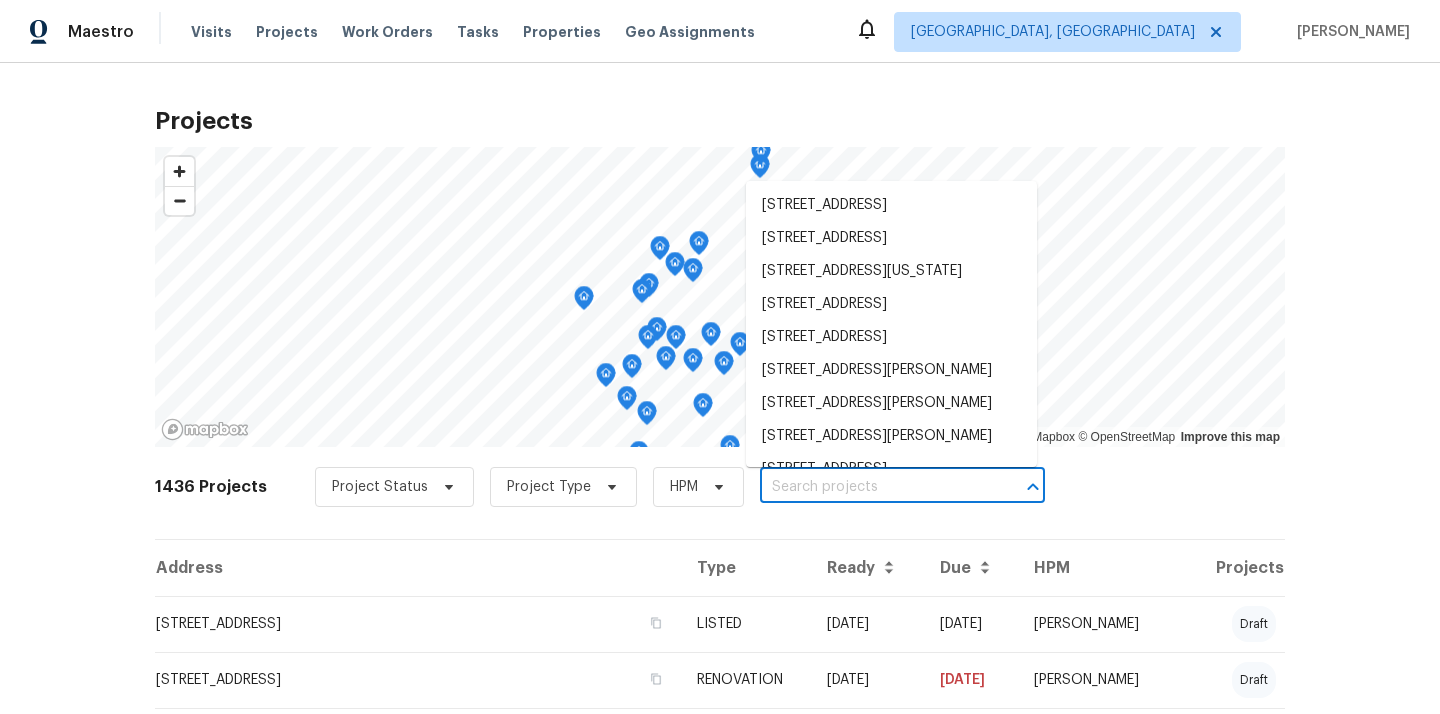 paste on "[STREET_ADDRESS]" 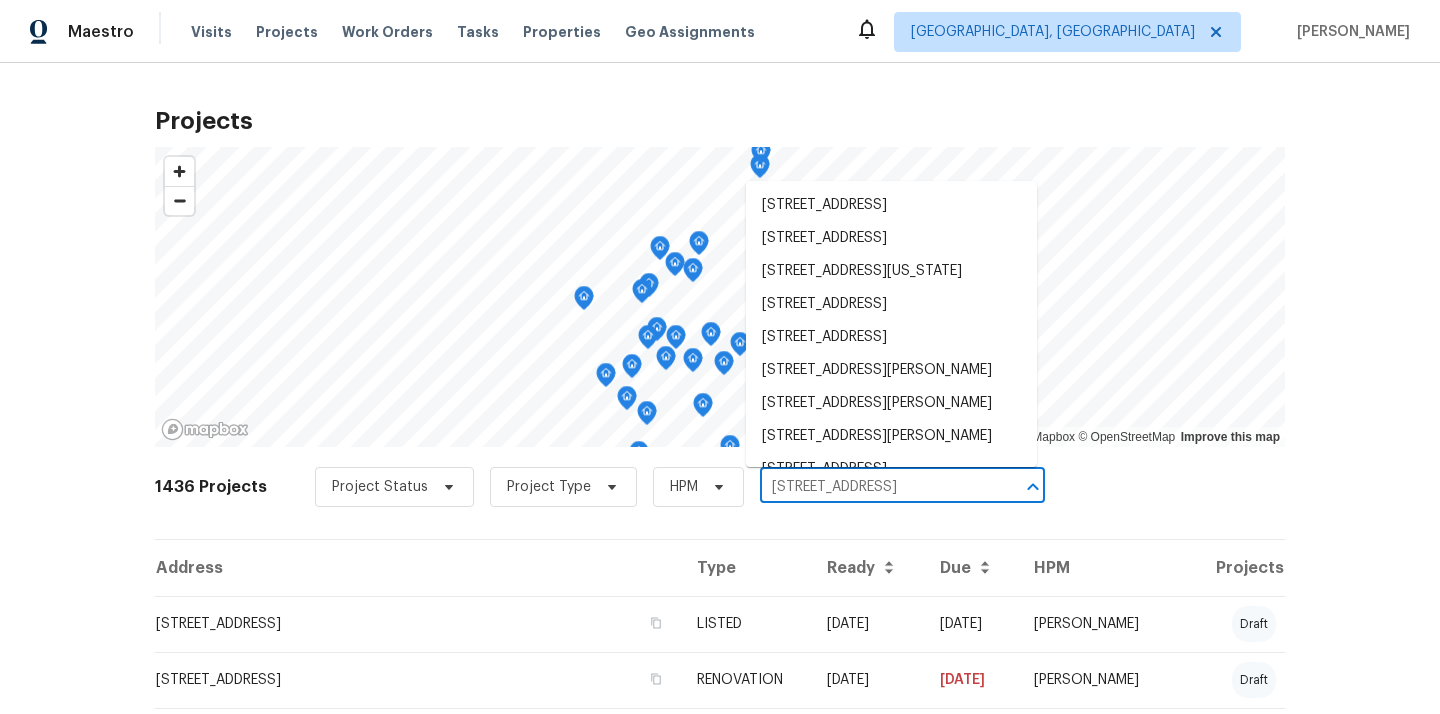 scroll, scrollTop: 0, scrollLeft: 42, axis: horizontal 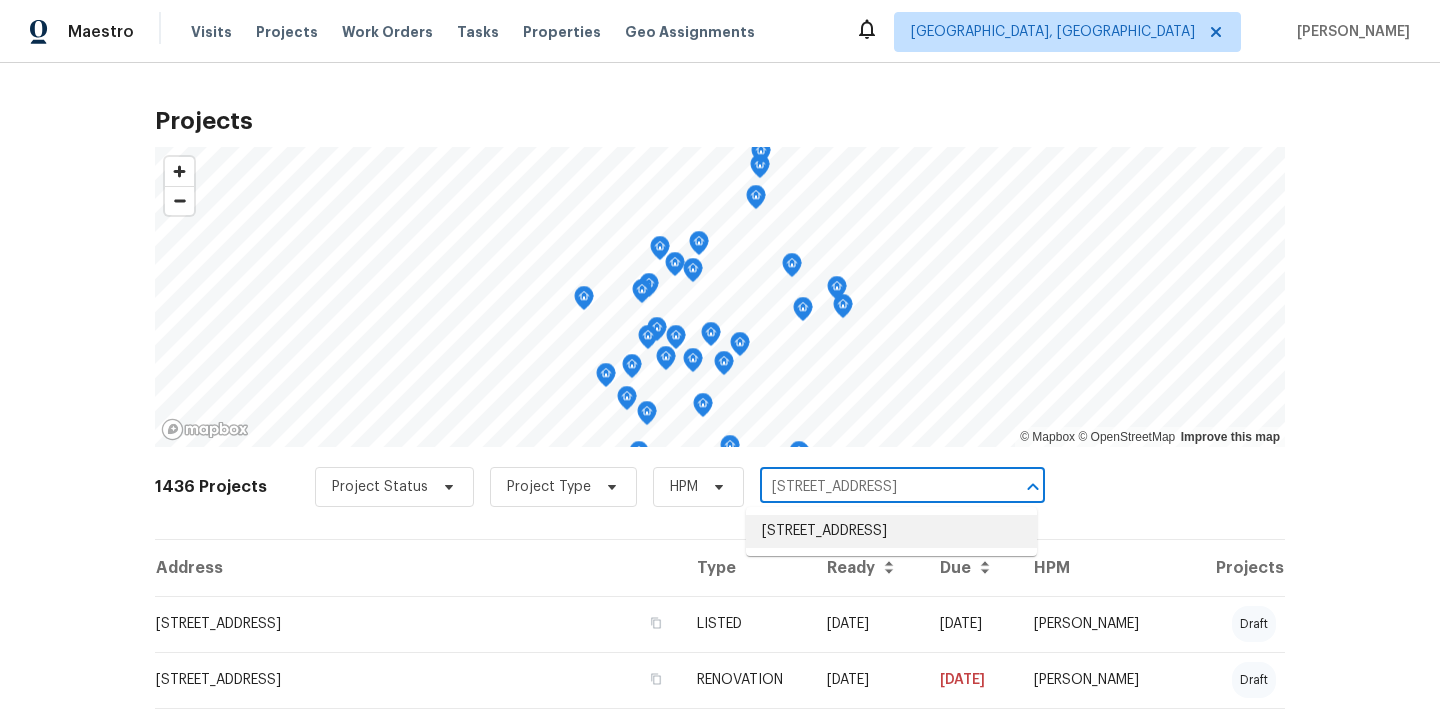 click on "[STREET_ADDRESS]" at bounding box center (891, 531) 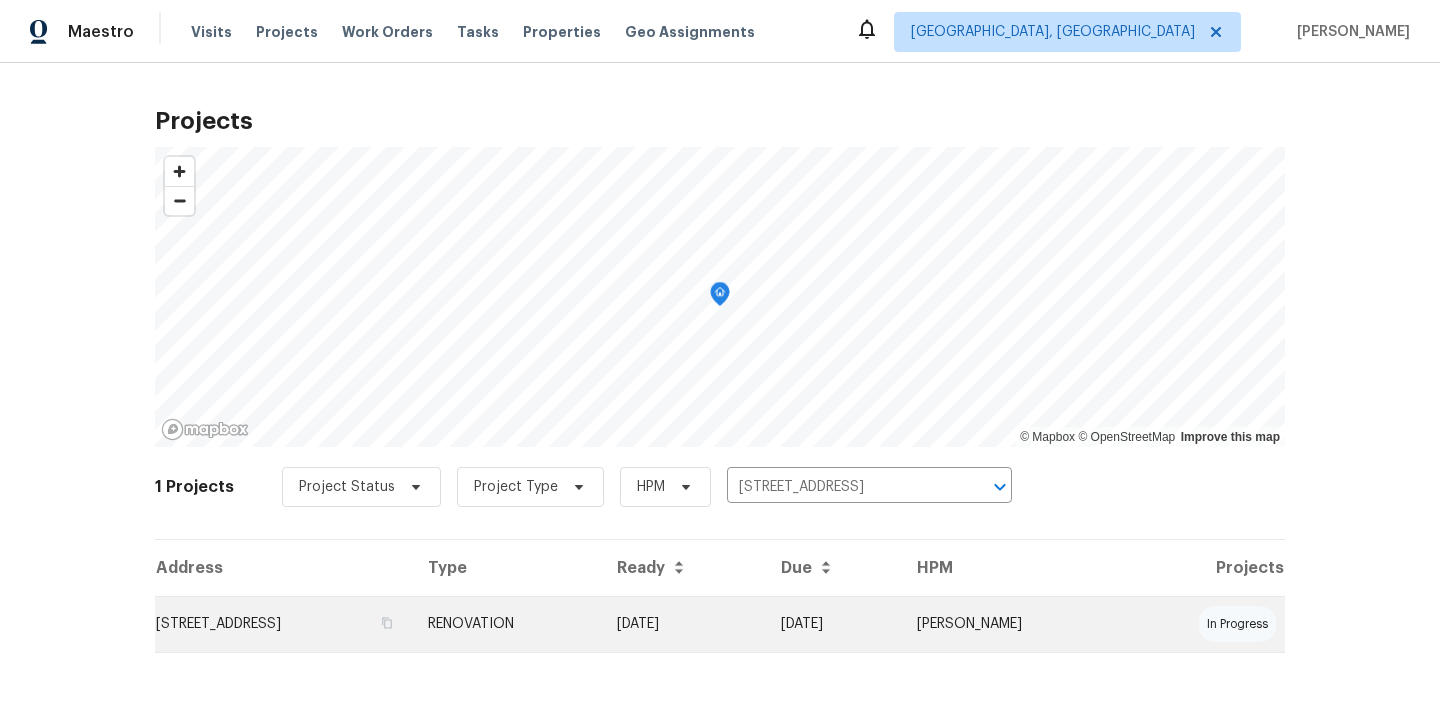 click on "[DATE]" at bounding box center (683, 624) 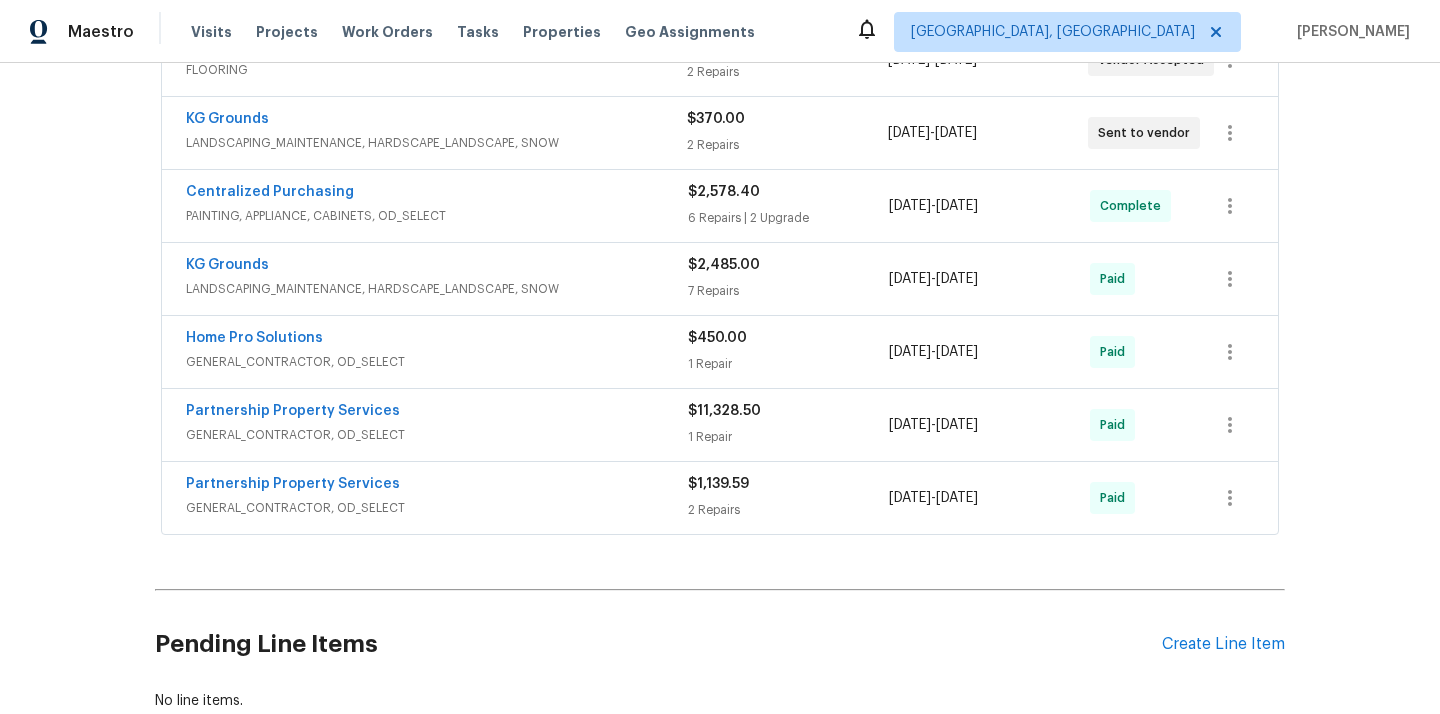 scroll, scrollTop: 665, scrollLeft: 0, axis: vertical 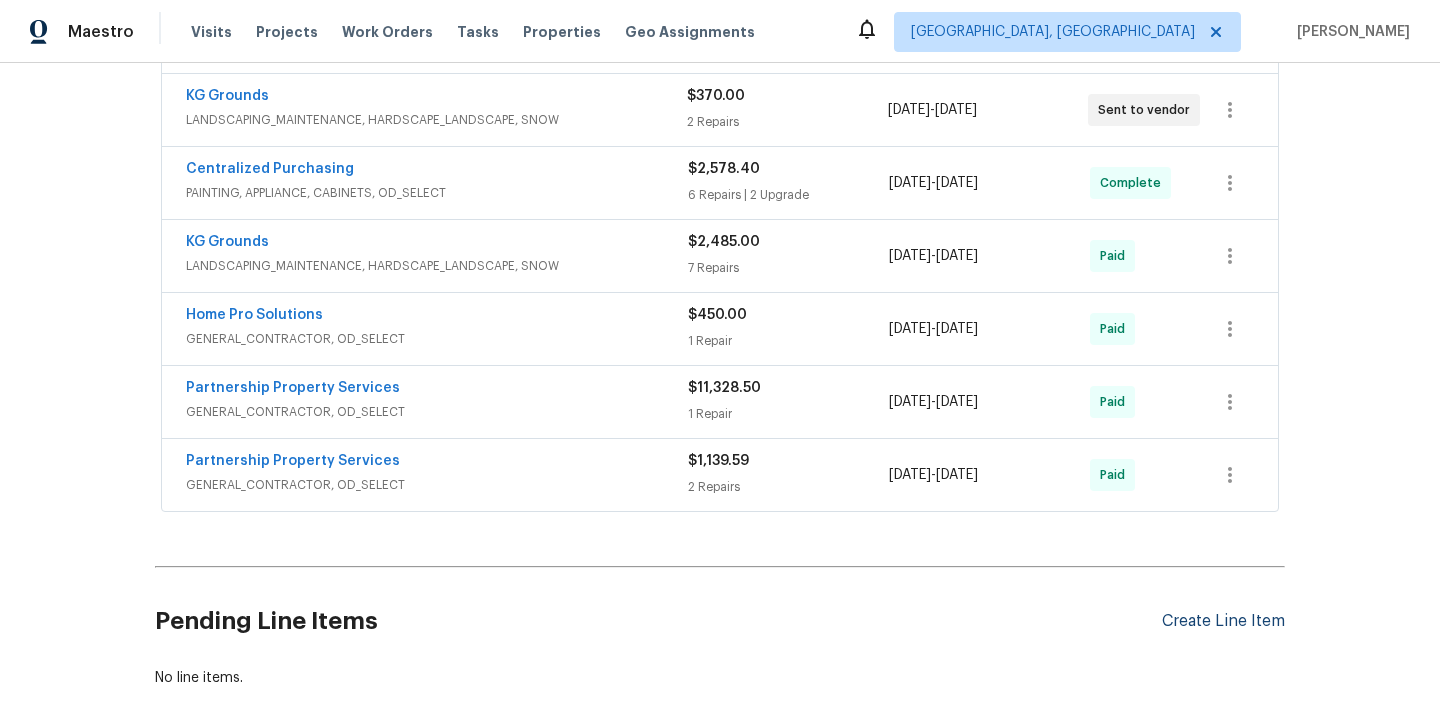 click on "Create Line Item" at bounding box center (1223, 621) 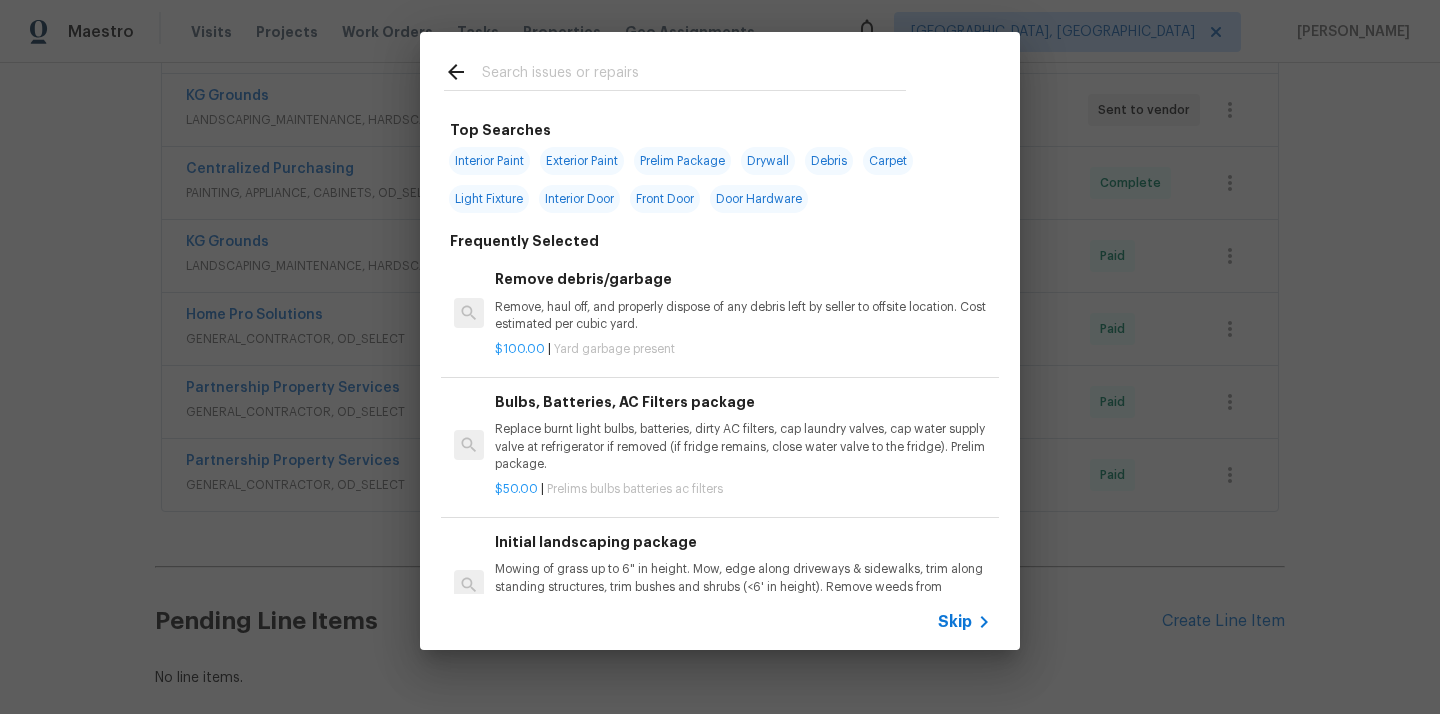 click at bounding box center [694, 75] 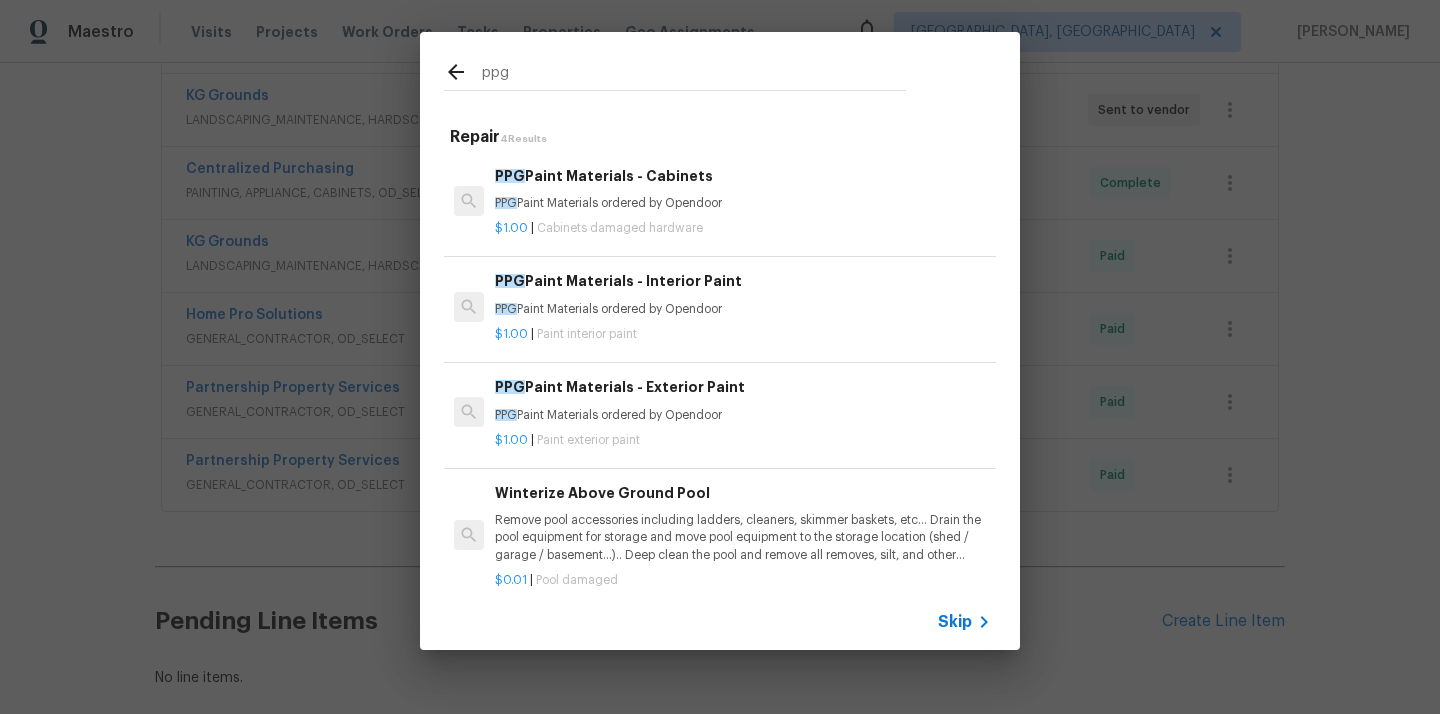 type on "ppg" 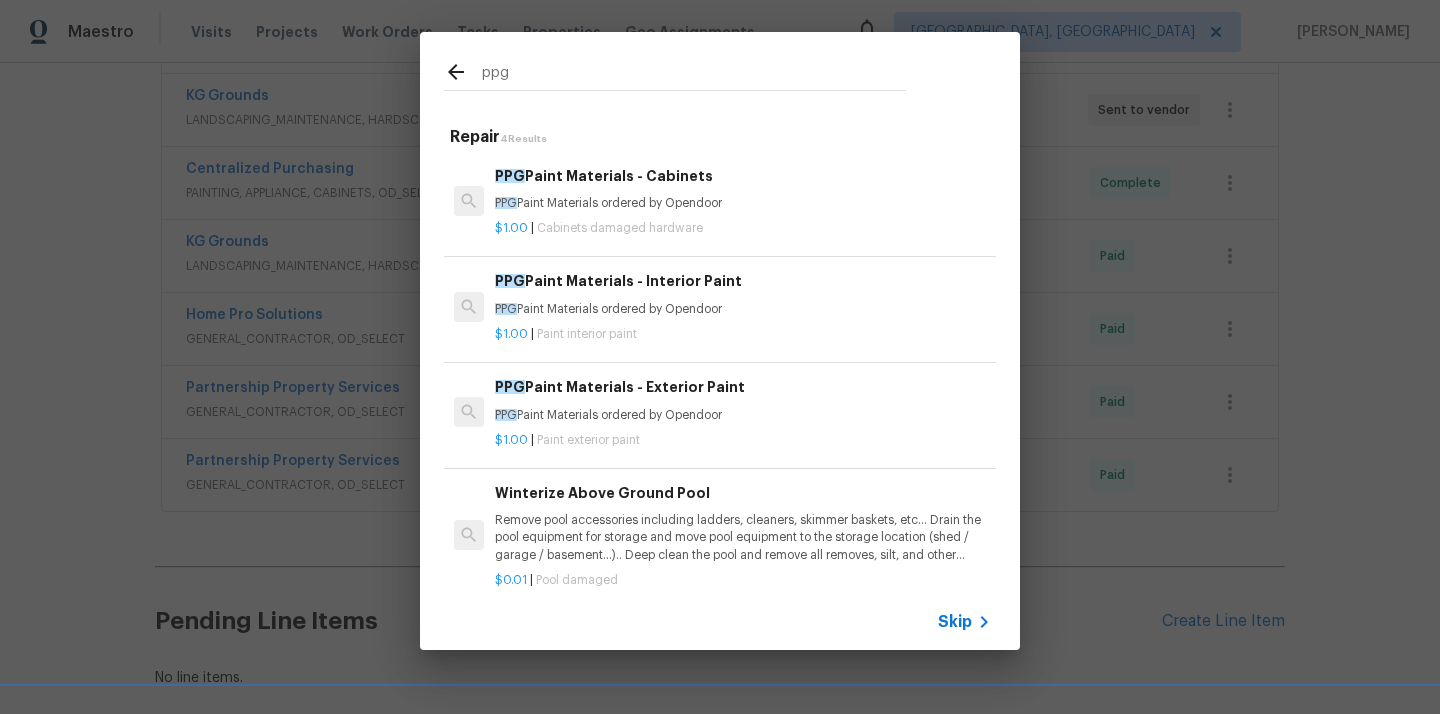 click on "Cabinets damaged hardware" at bounding box center (620, 228) 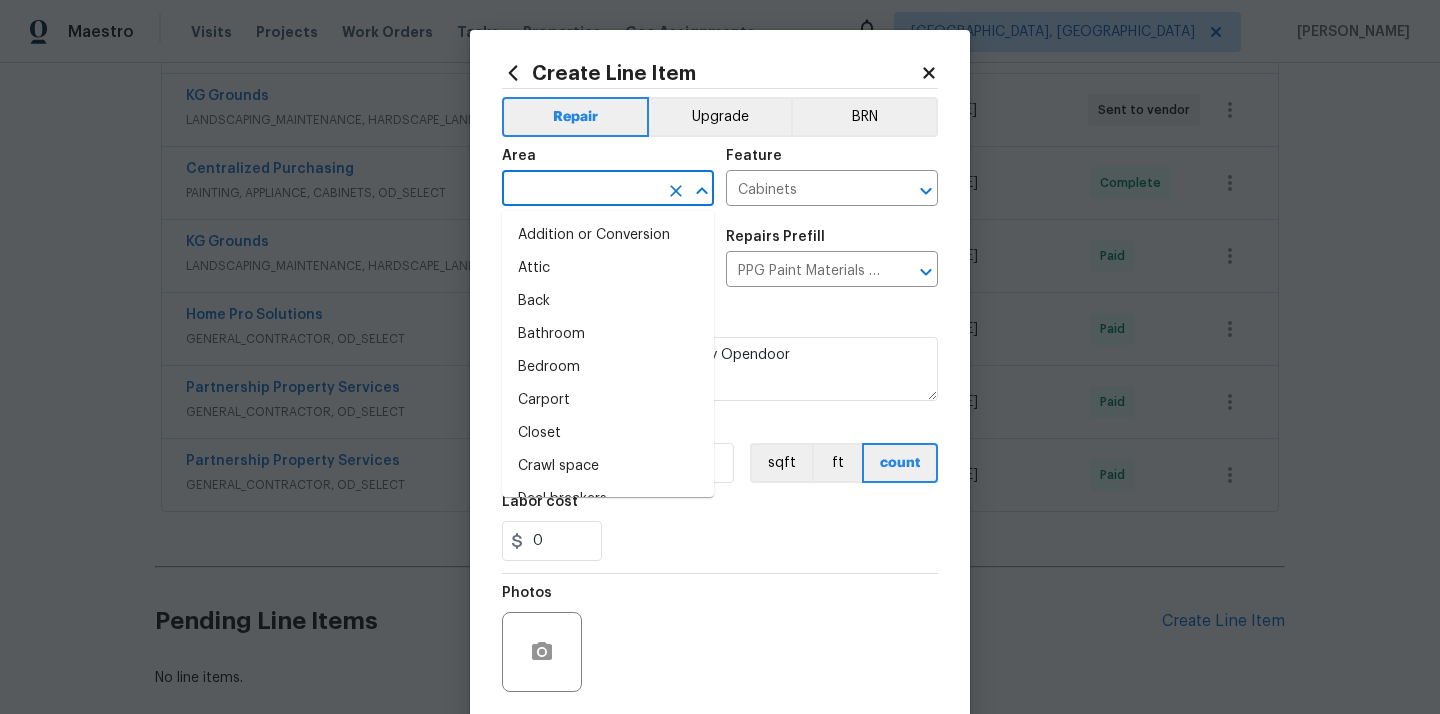 click at bounding box center [580, 190] 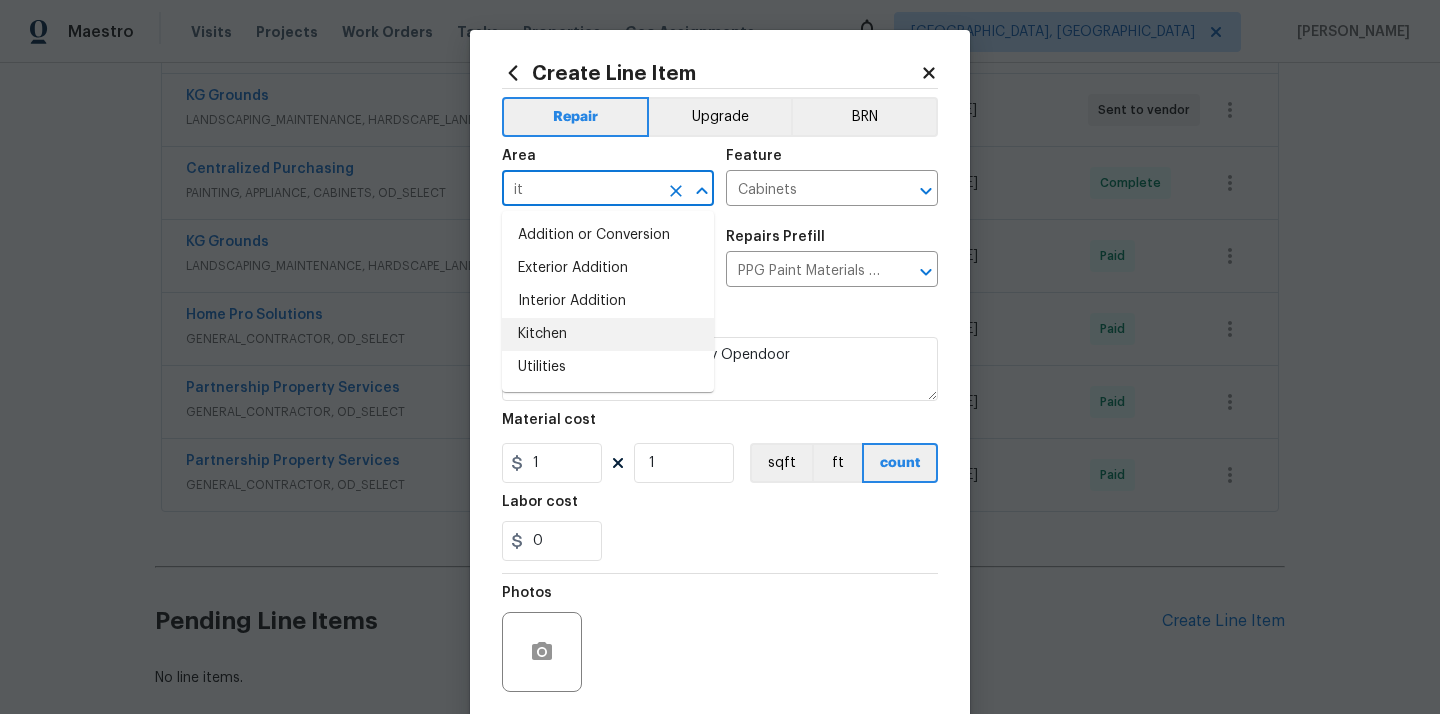 click on "Kitchen" at bounding box center [608, 334] 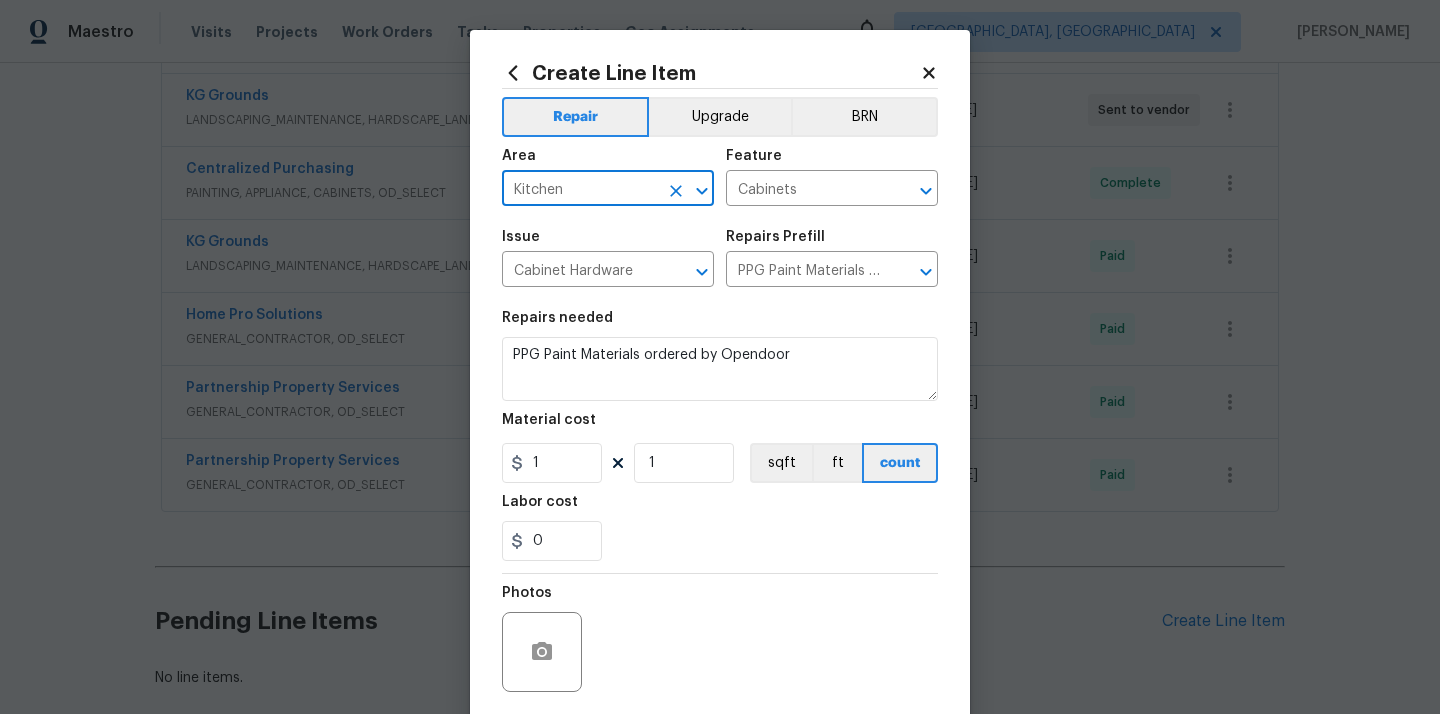 type on "Kitchen" 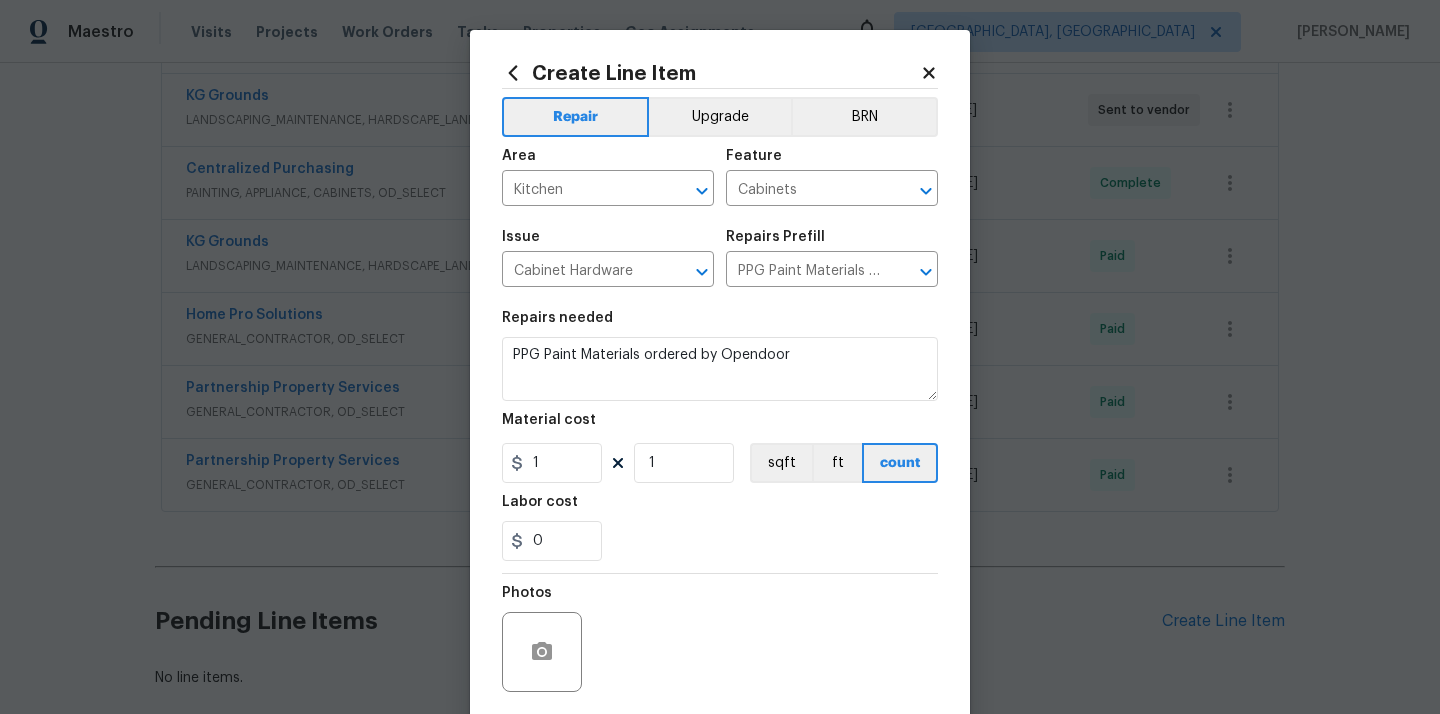 click on "Repairs needed" at bounding box center [720, 324] 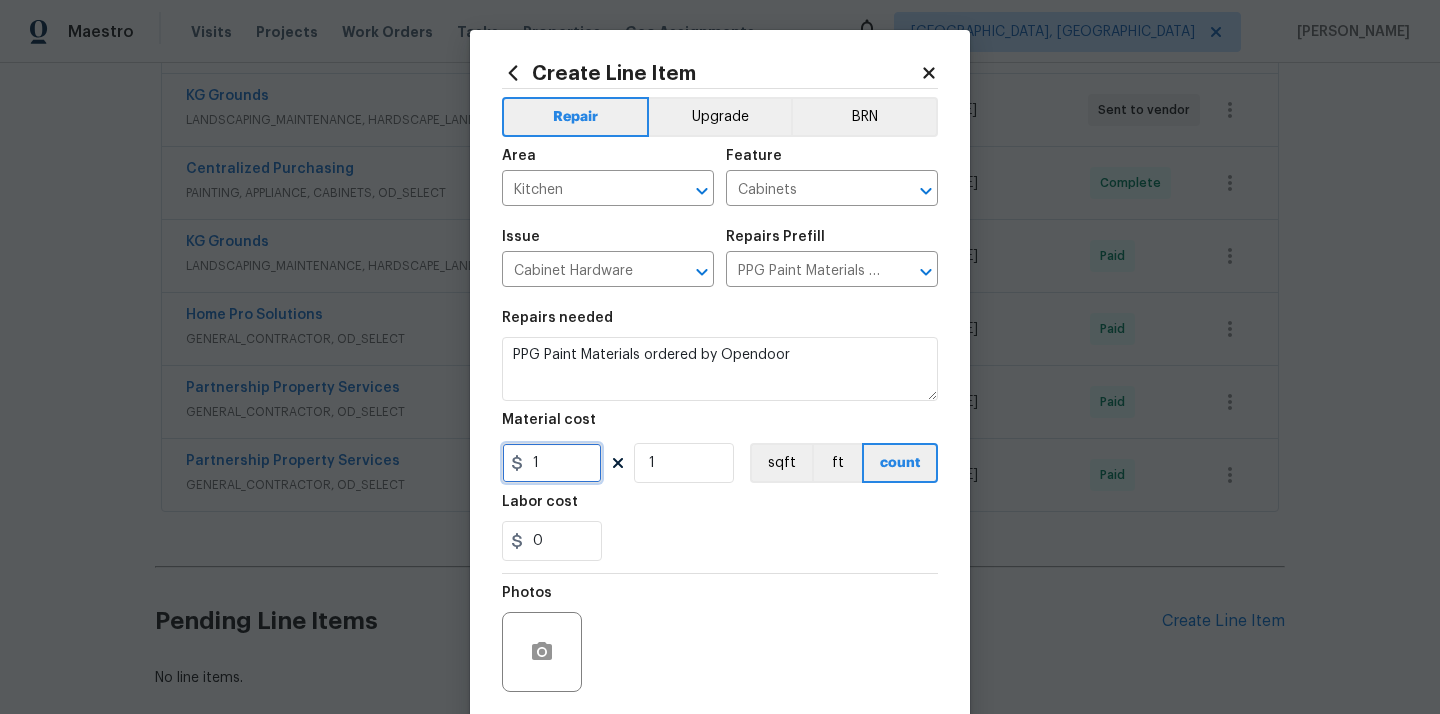 drag, startPoint x: 562, startPoint y: 463, endPoint x: 490, endPoint y: 471, distance: 72.443085 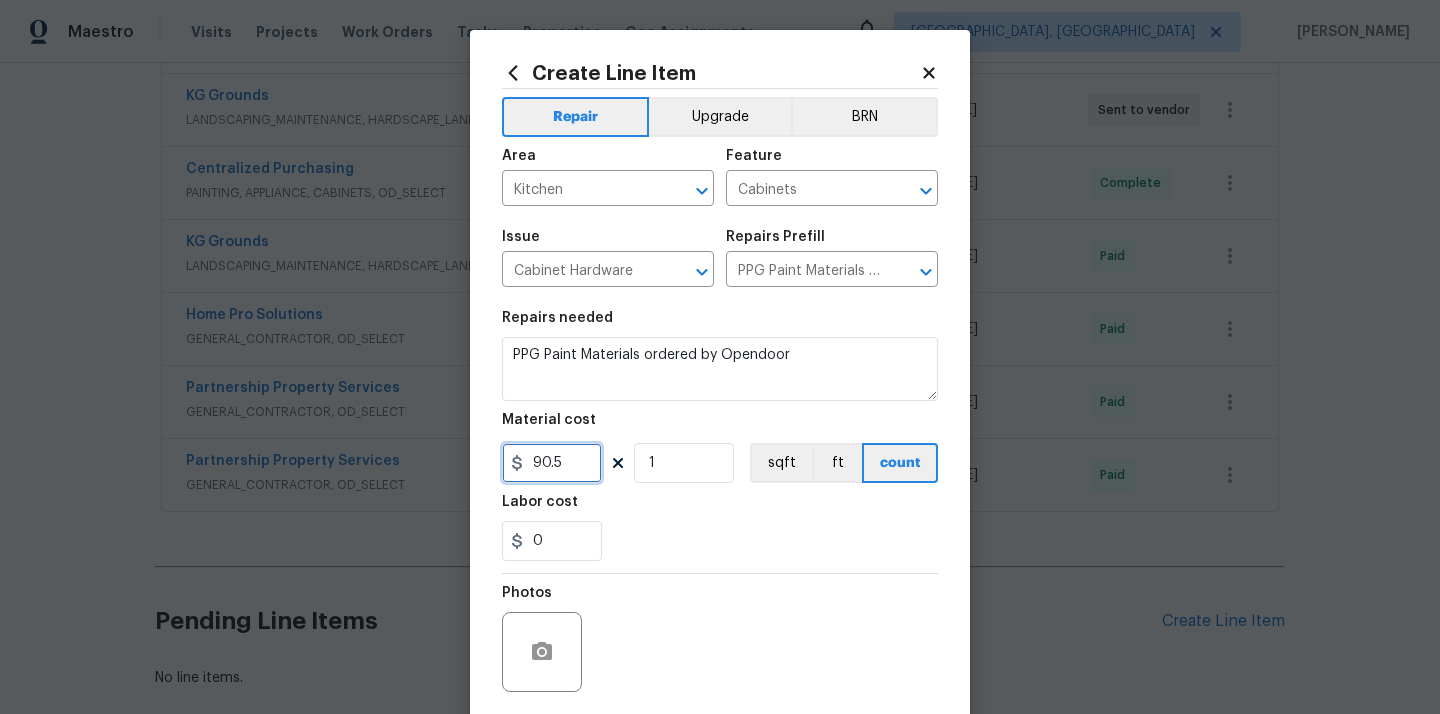 type on "90.5" 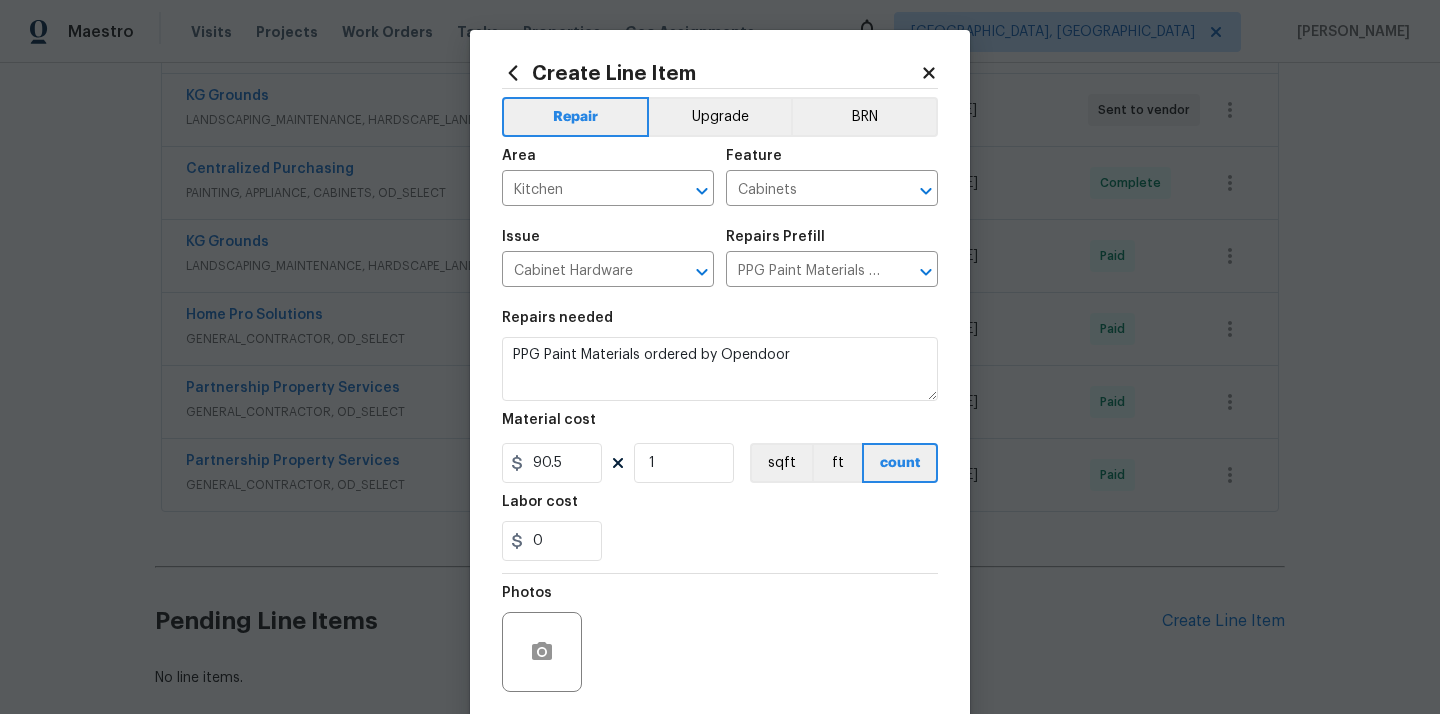 click on "0" at bounding box center (720, 541) 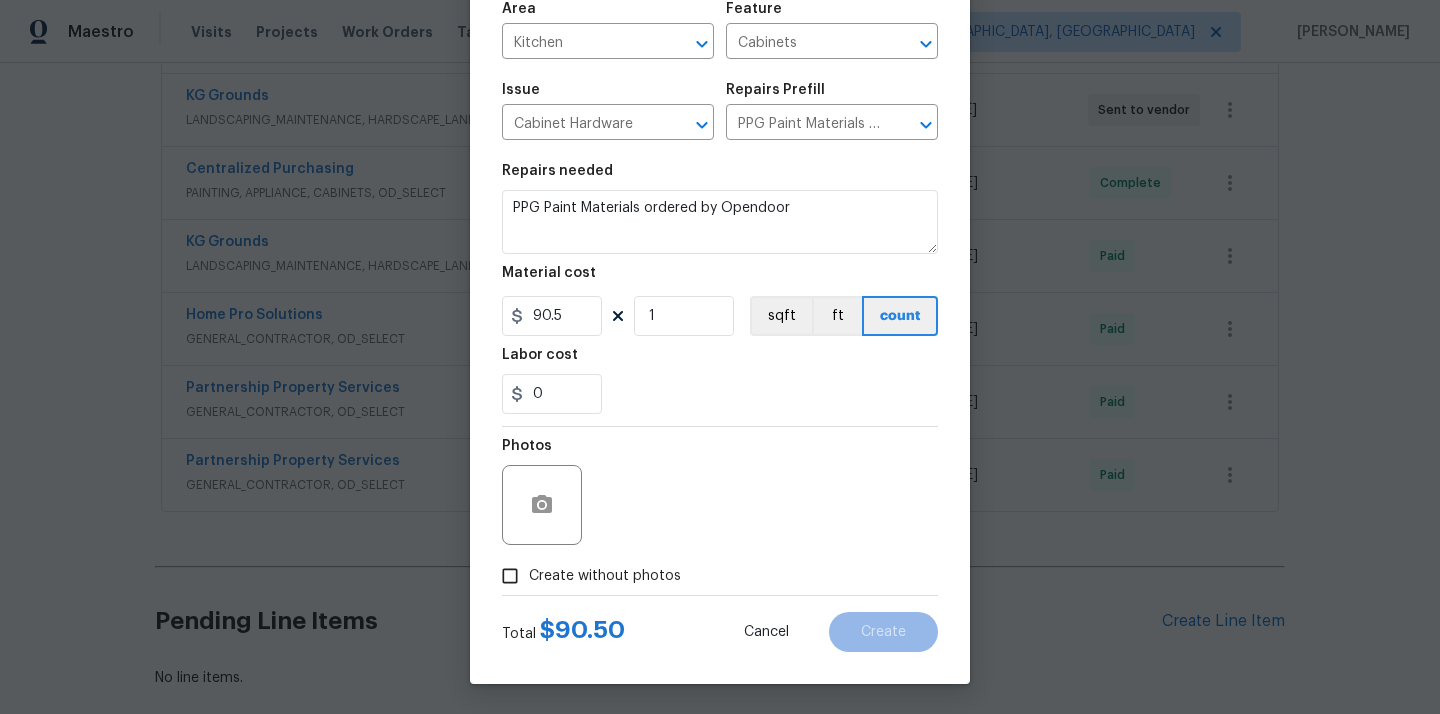click on "Create without photos" at bounding box center [605, 576] 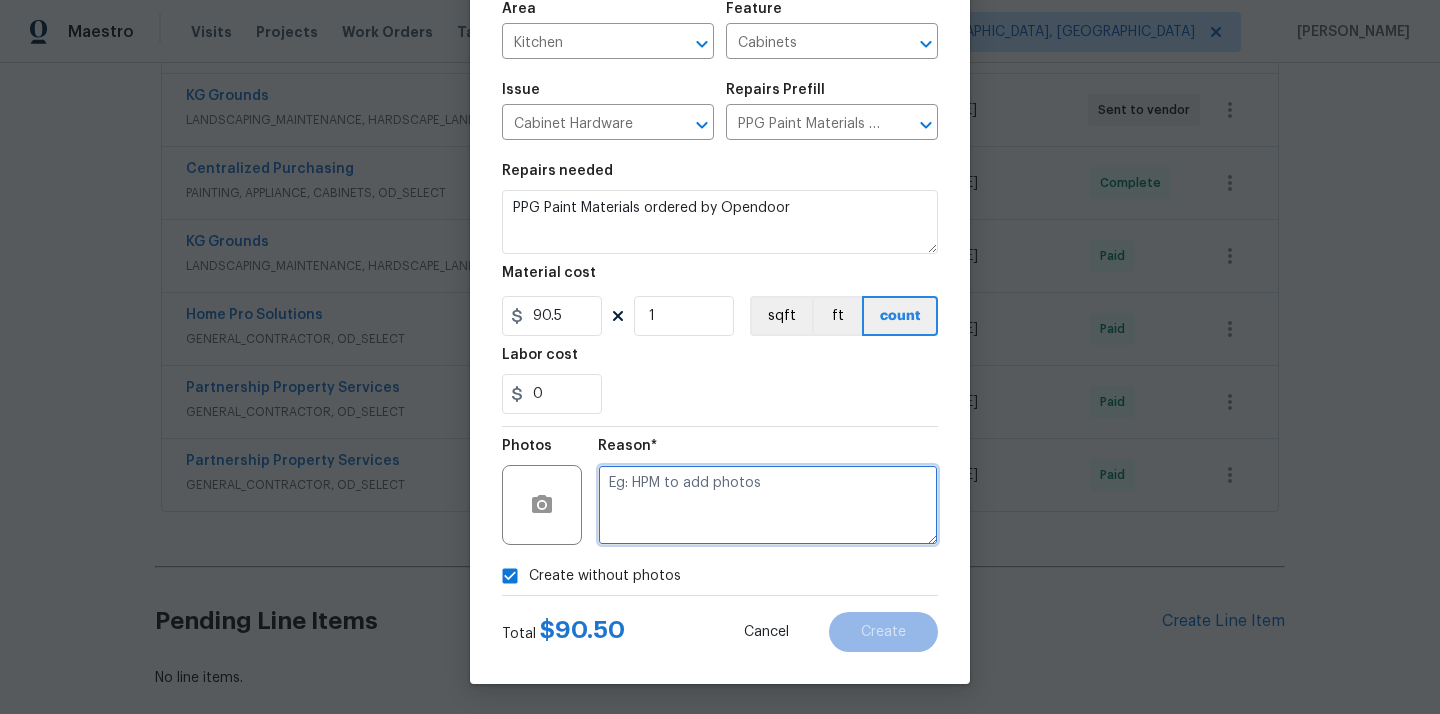 click at bounding box center (768, 505) 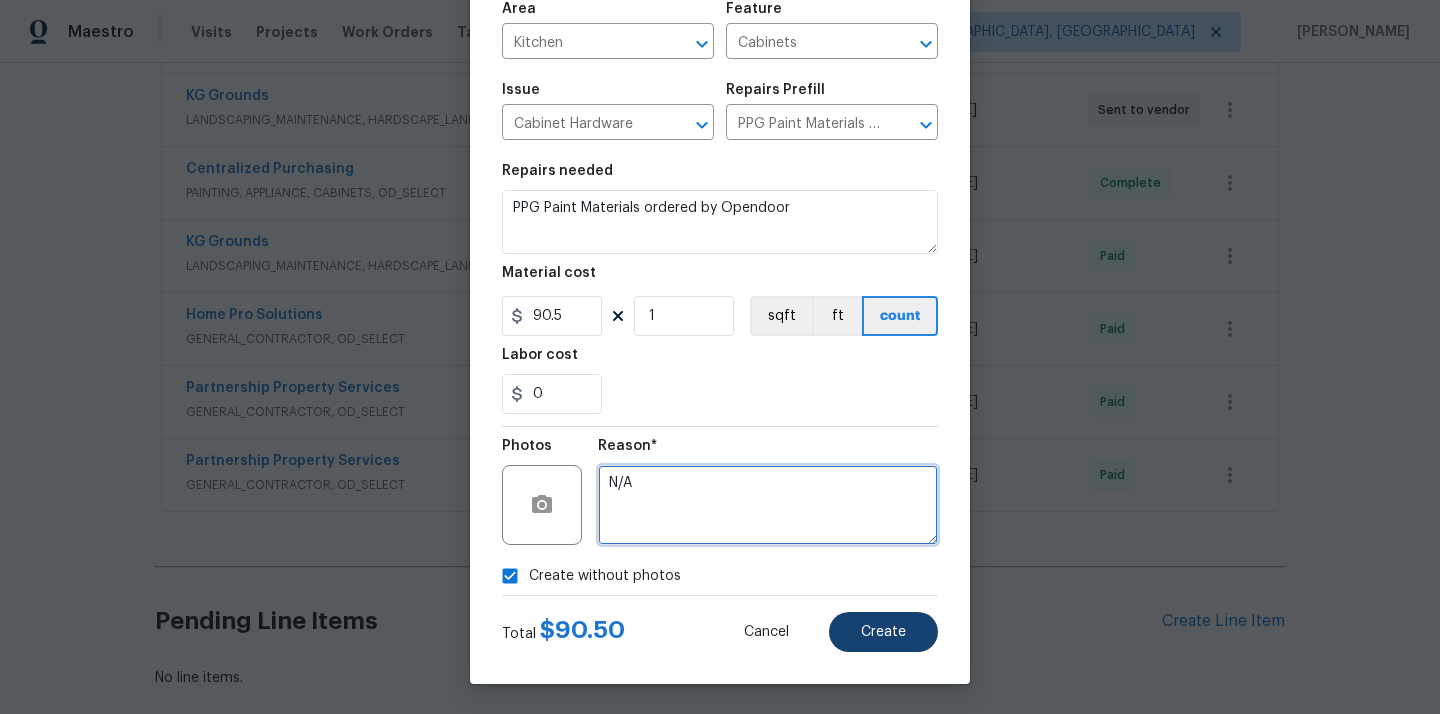 type on "N/A" 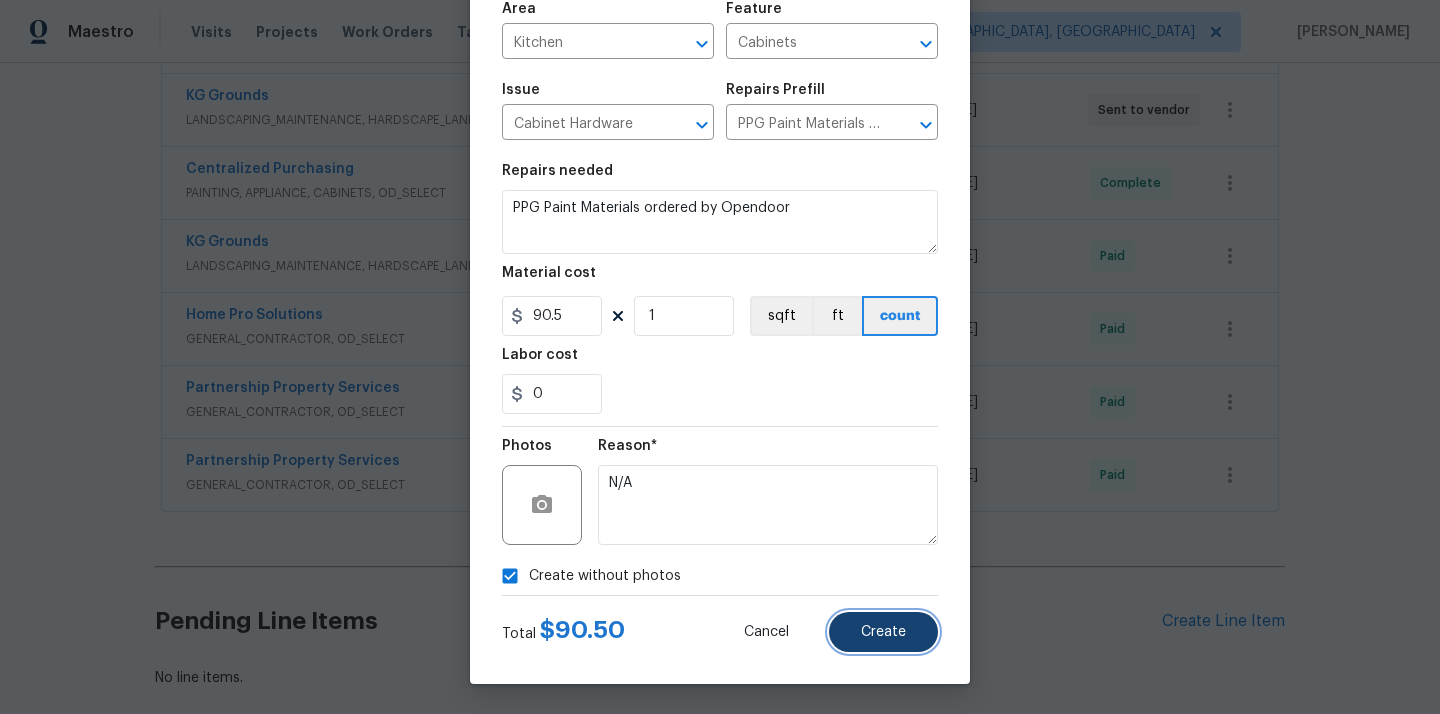 click on "Create" at bounding box center (883, 632) 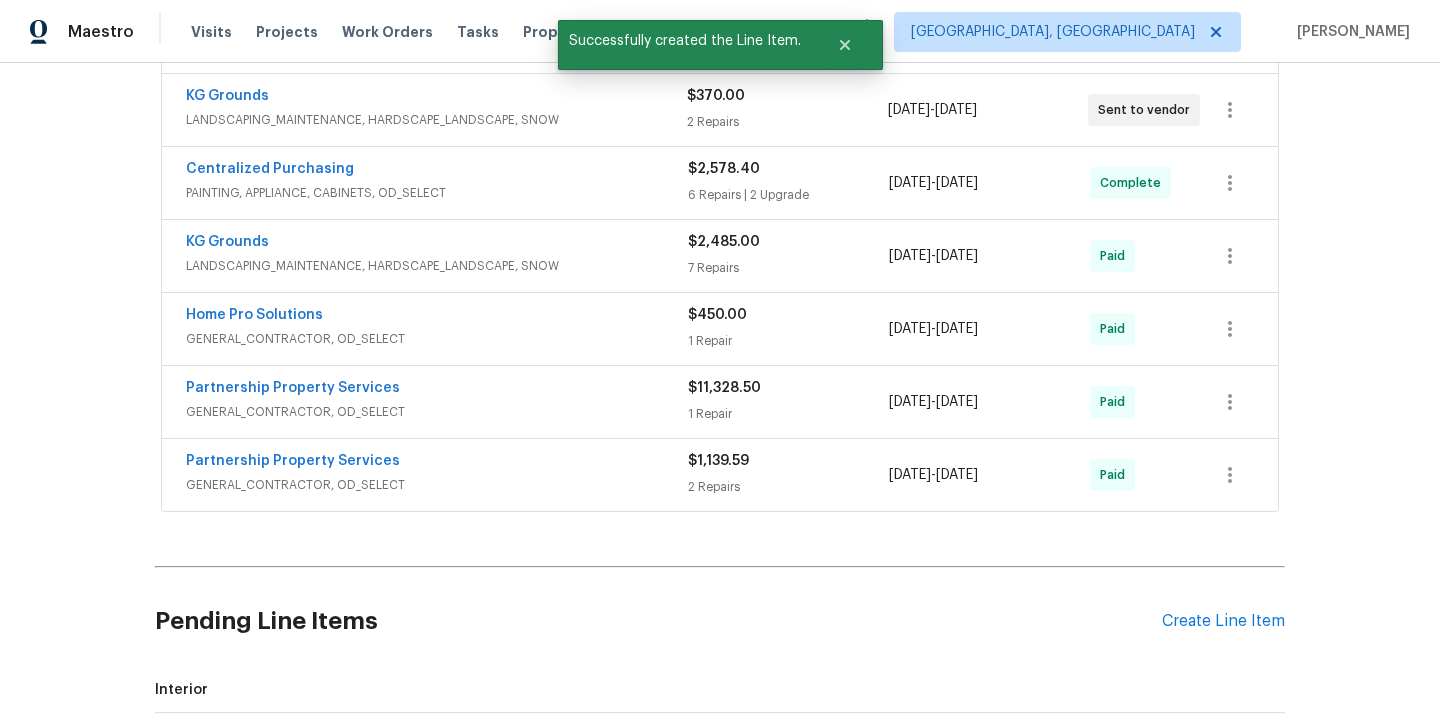 scroll, scrollTop: 1003, scrollLeft: 0, axis: vertical 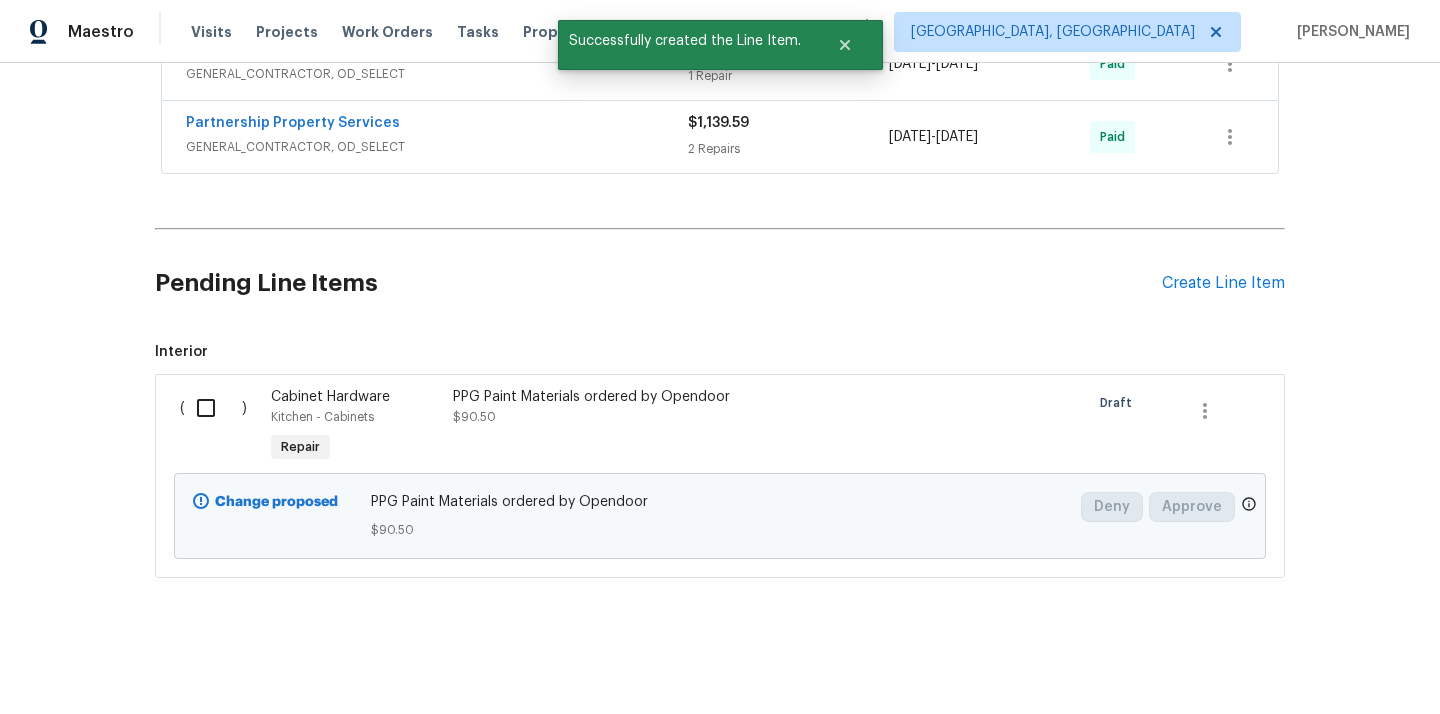 click at bounding box center [213, 408] 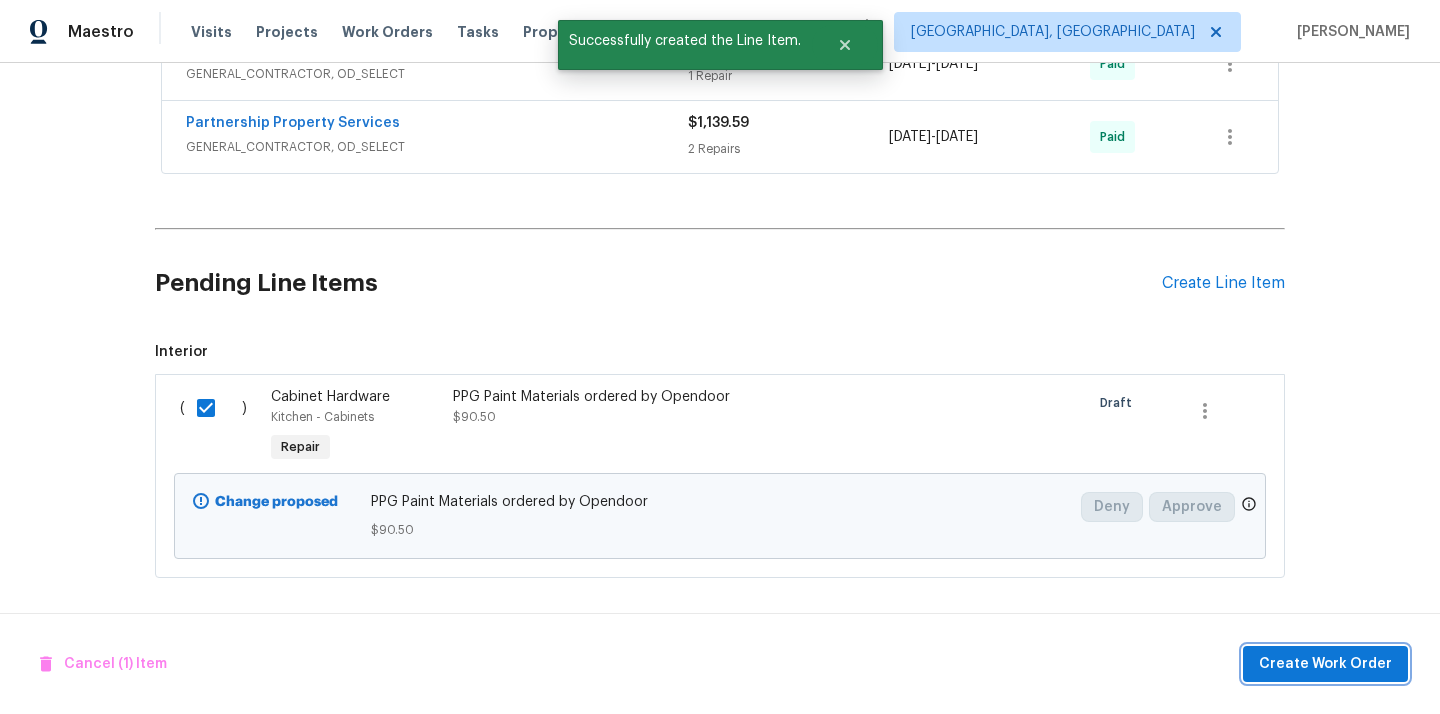 click on "Create Work Order" at bounding box center [1325, 664] 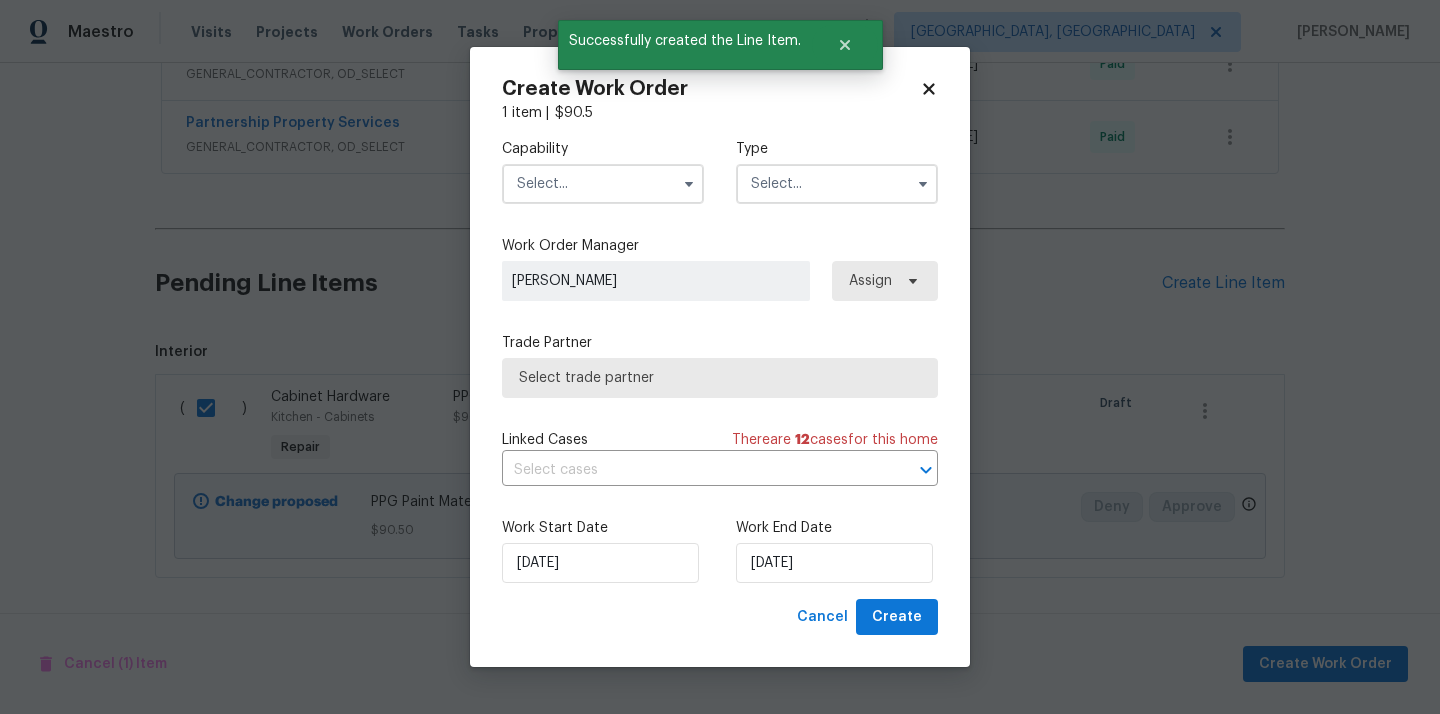 click at bounding box center [603, 184] 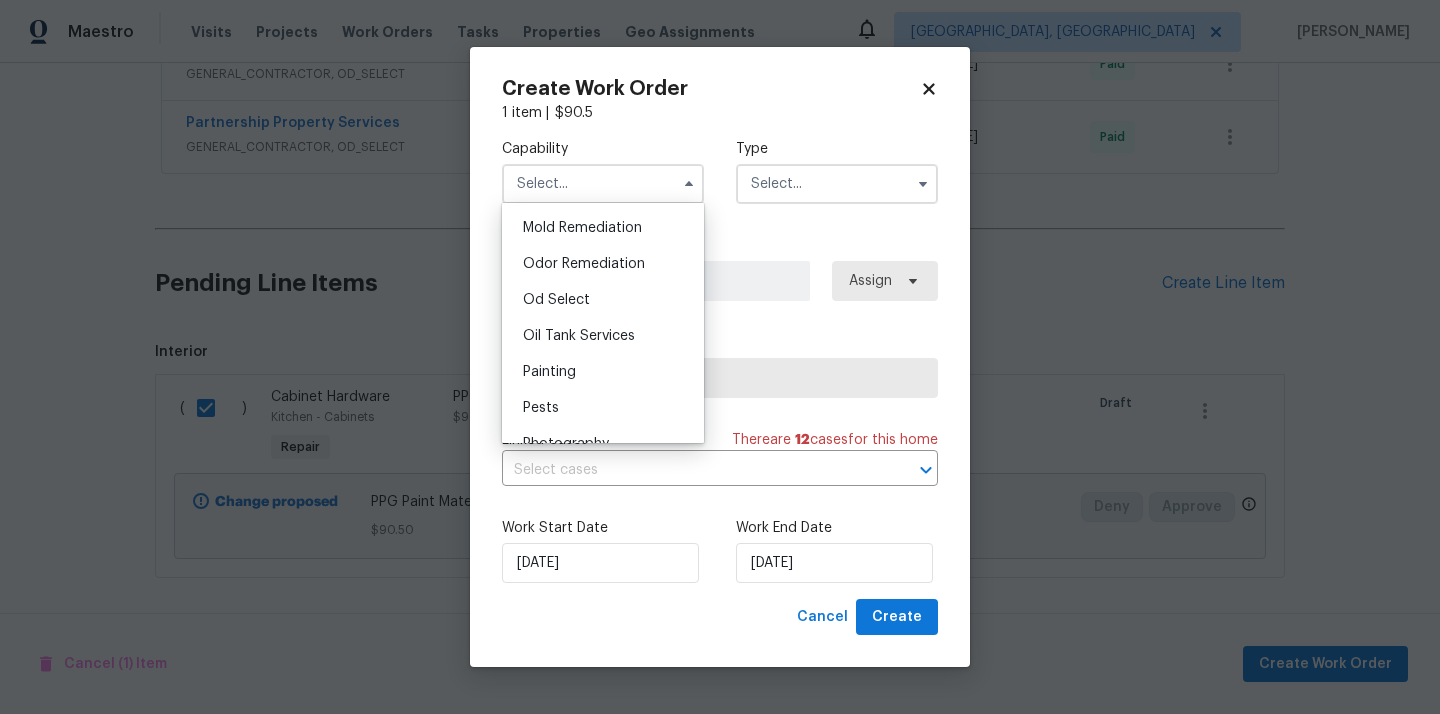 scroll, scrollTop: 1562, scrollLeft: 0, axis: vertical 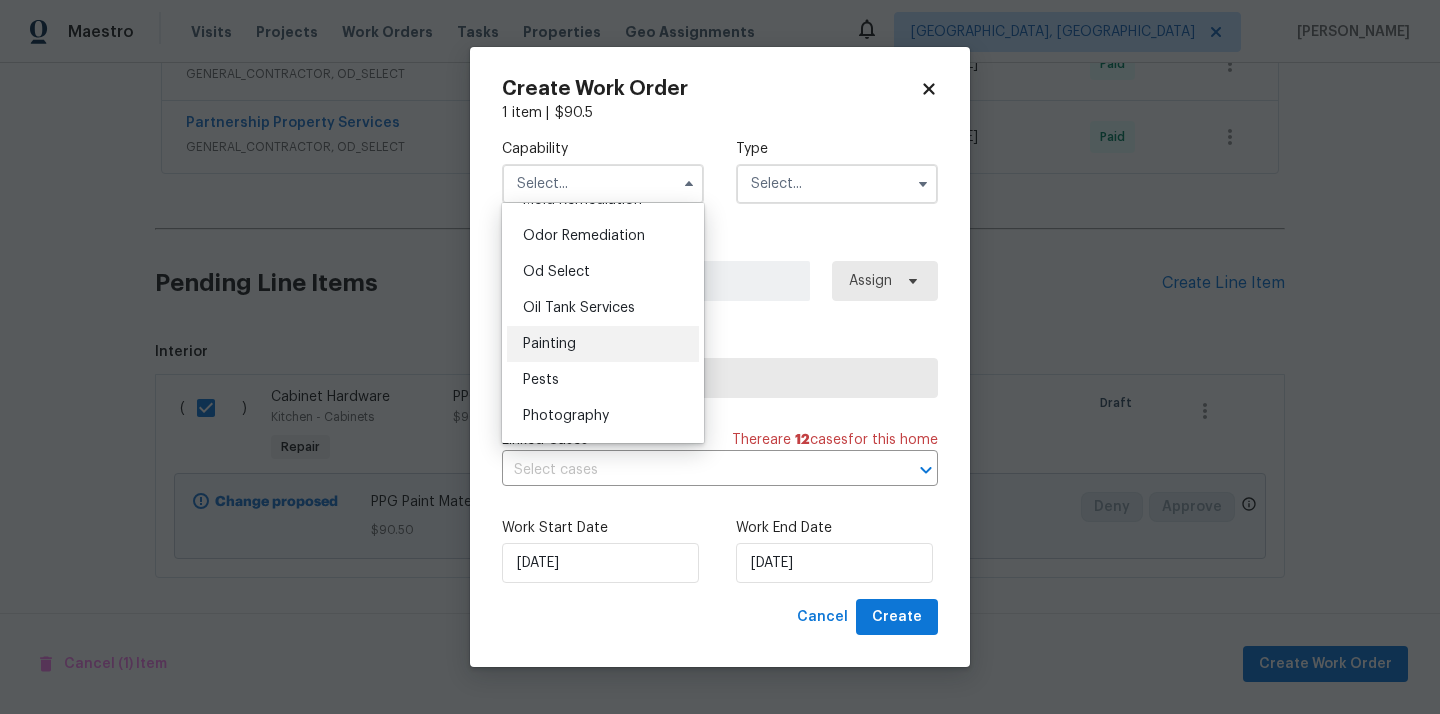 click on "Painting" at bounding box center (603, 344) 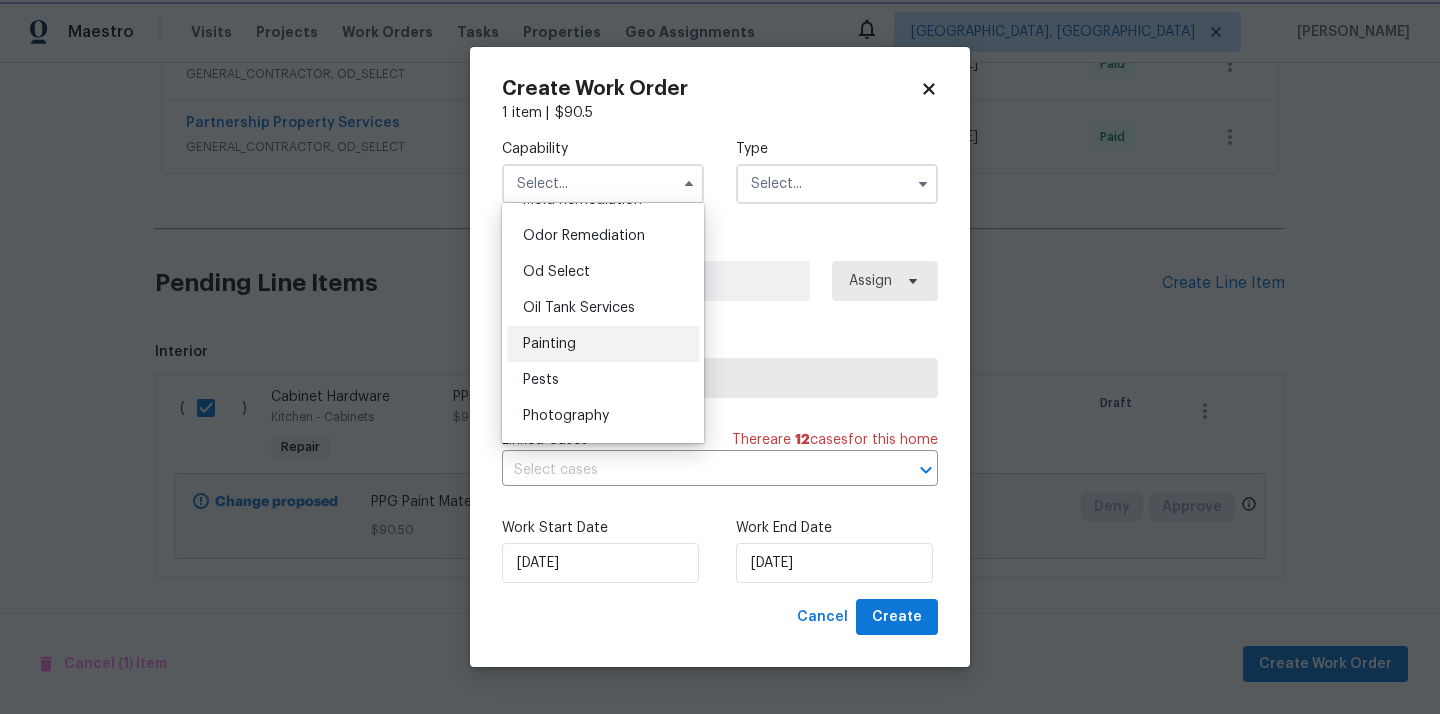 type on "Painting" 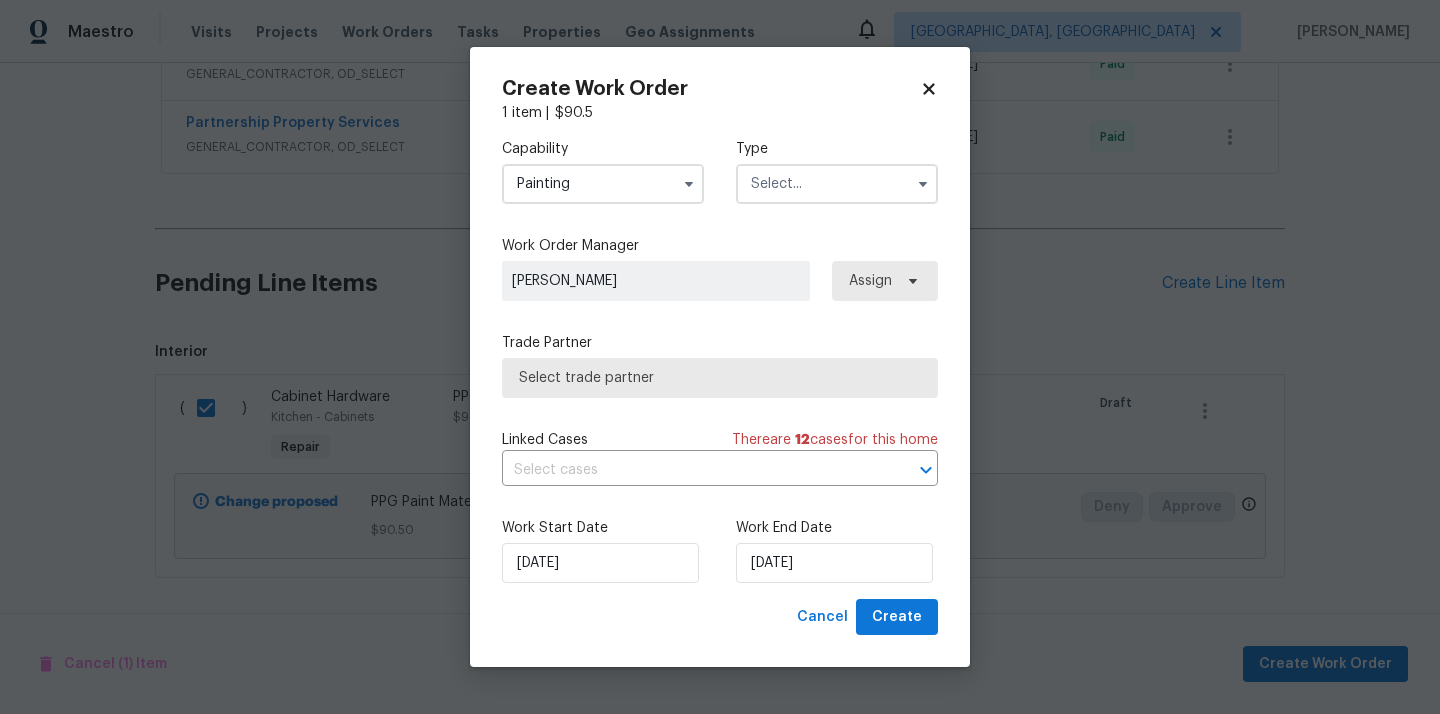 click at bounding box center [837, 184] 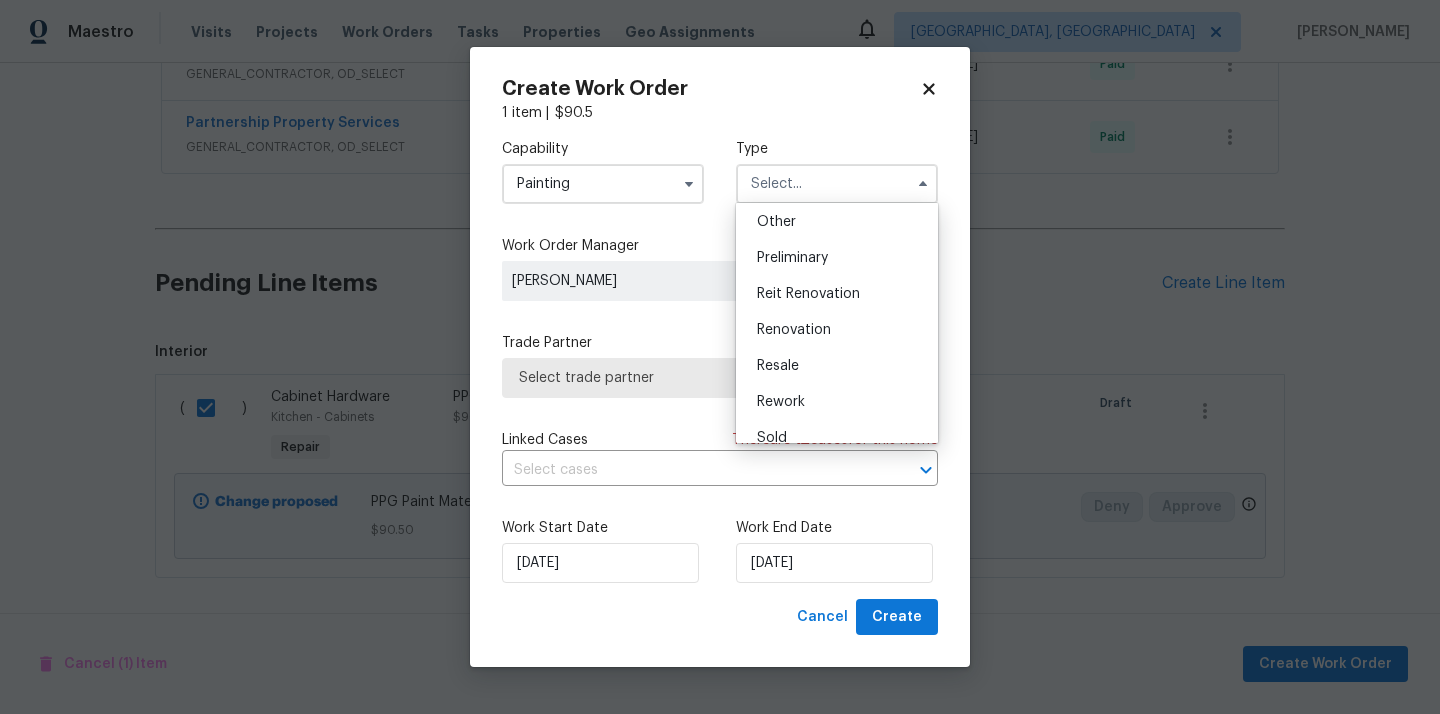 scroll, scrollTop: 454, scrollLeft: 0, axis: vertical 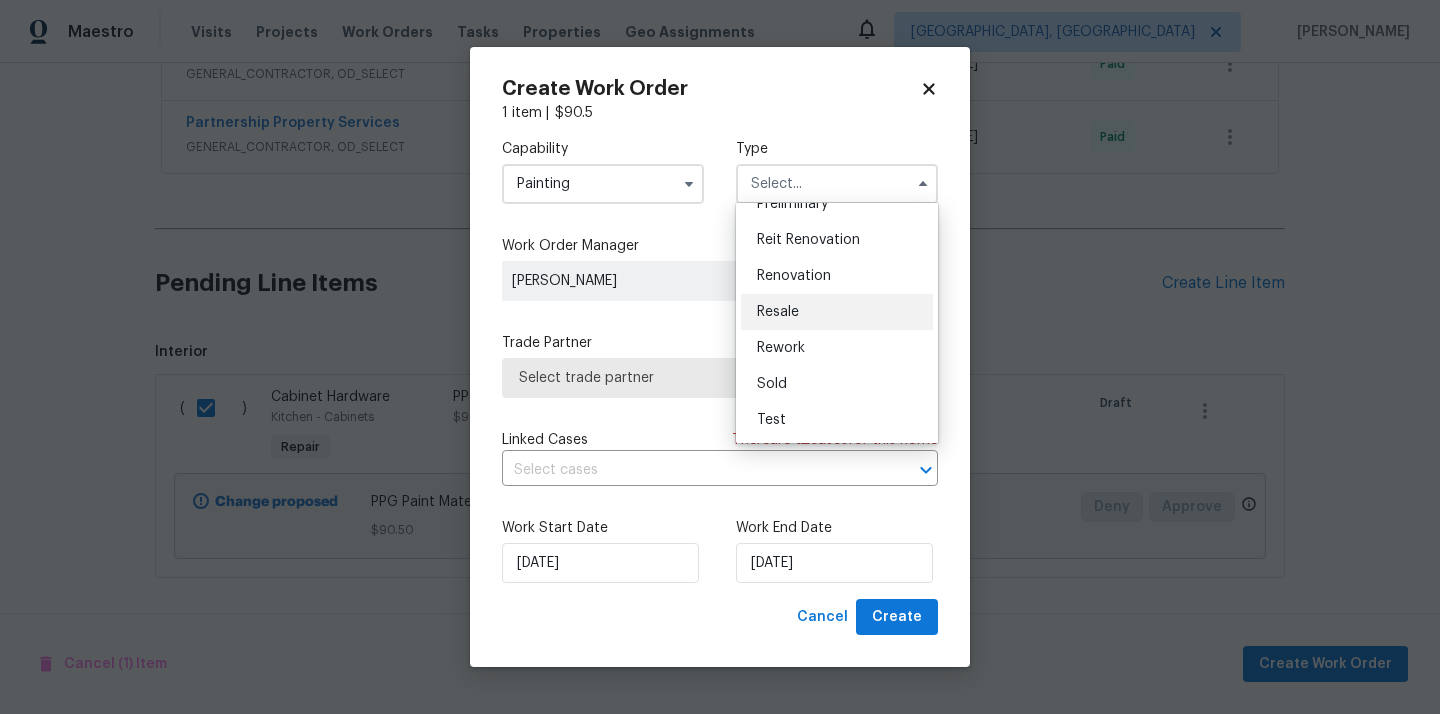 click on "Resale" at bounding box center [837, 312] 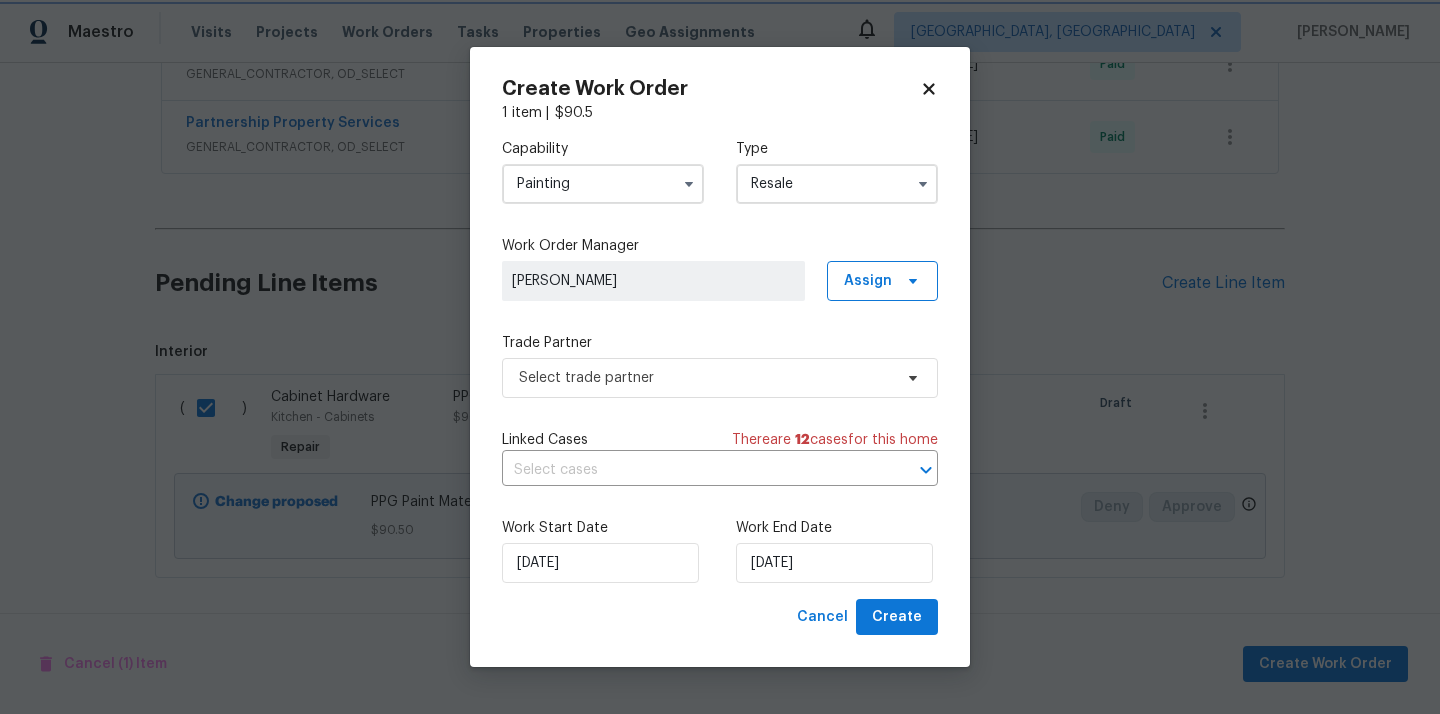 scroll, scrollTop: 0, scrollLeft: 0, axis: both 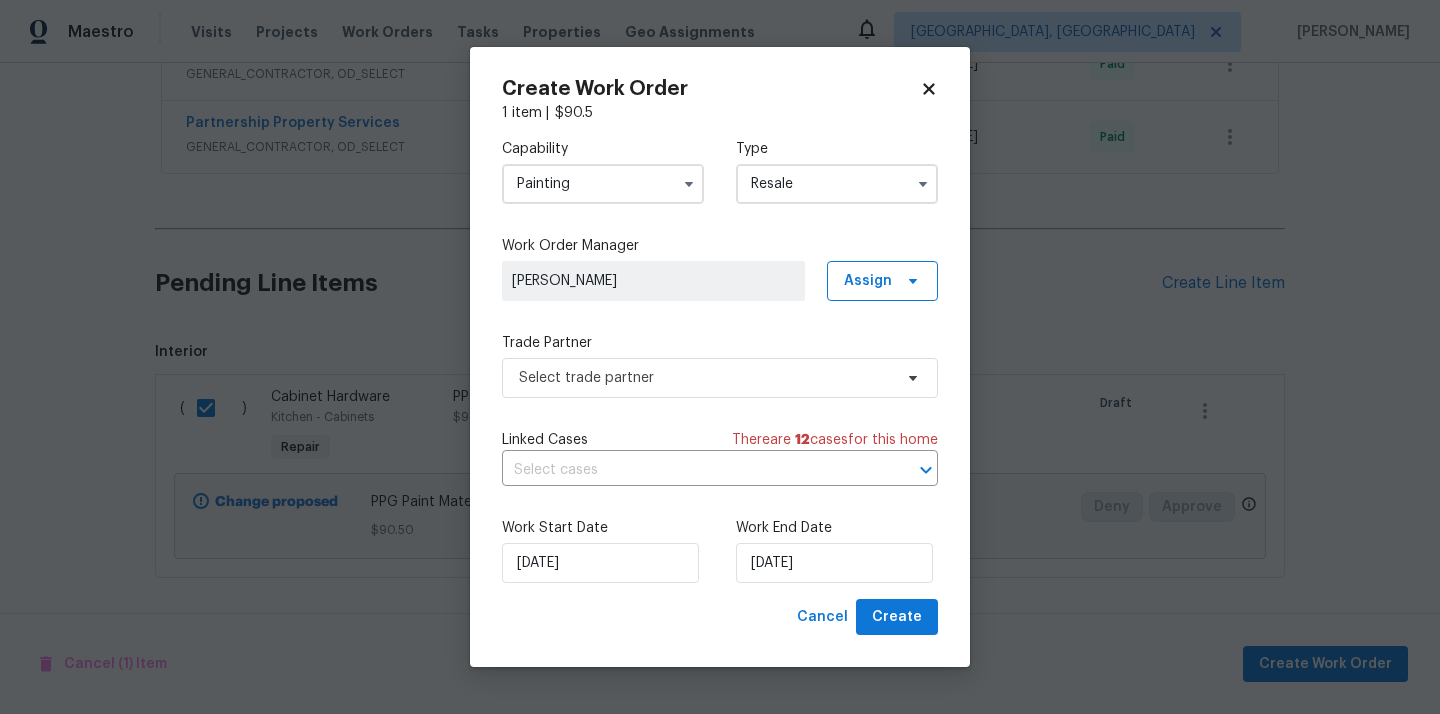 click on "Resale" at bounding box center (837, 184) 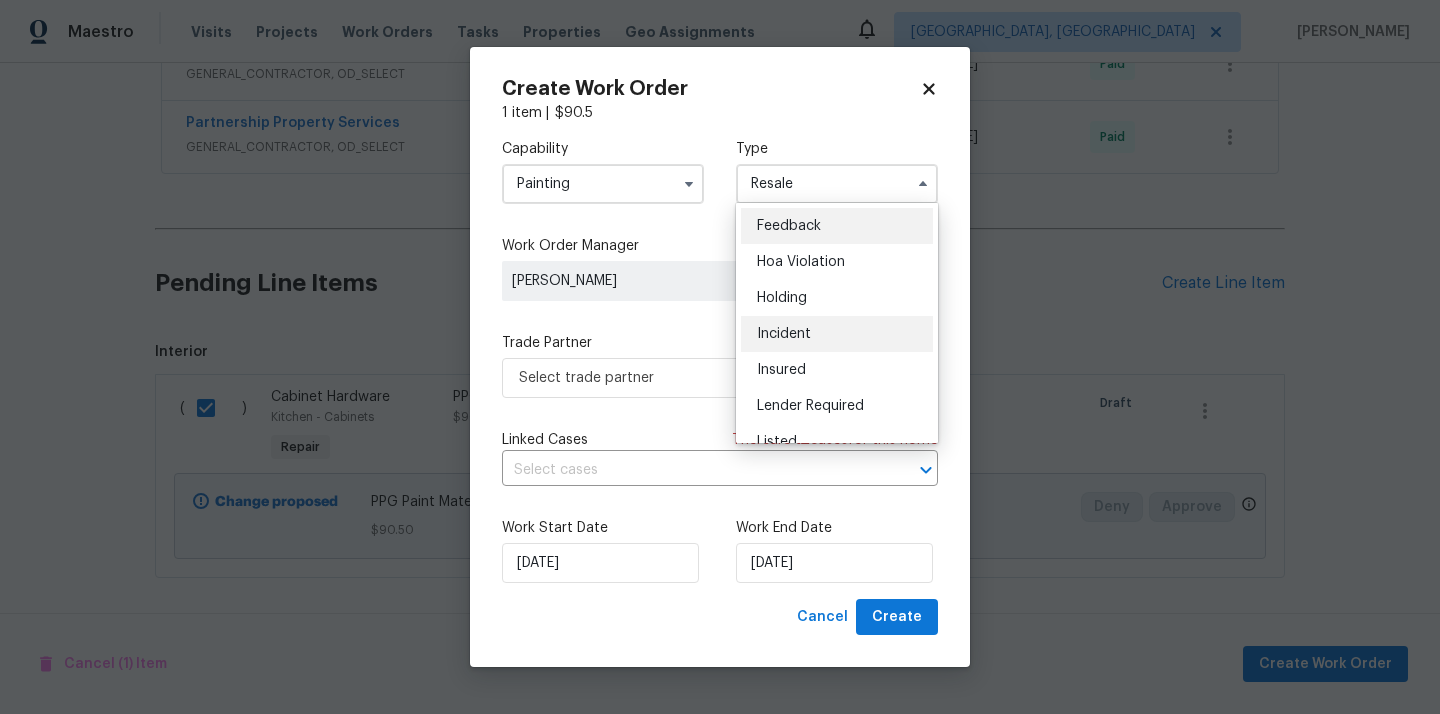 scroll, scrollTop: 454, scrollLeft: 0, axis: vertical 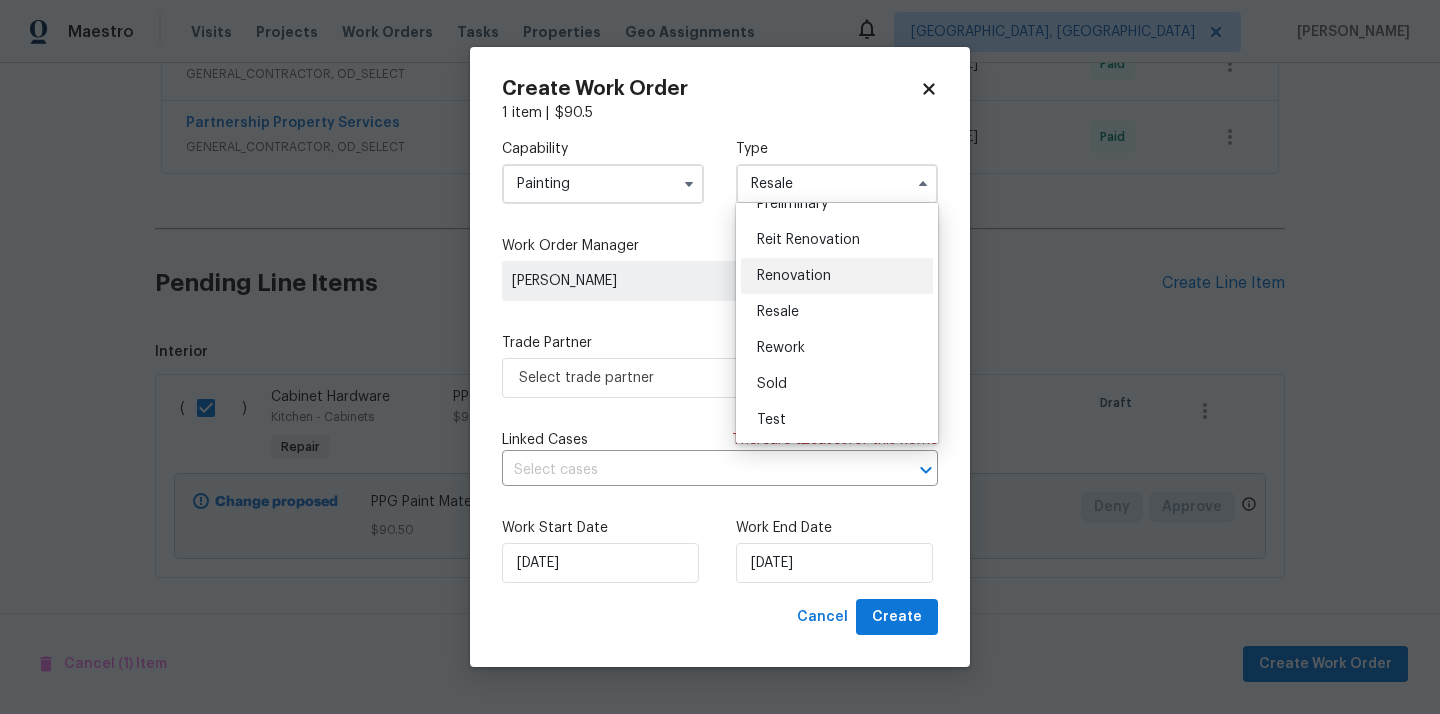 click on "Renovation" at bounding box center [837, 276] 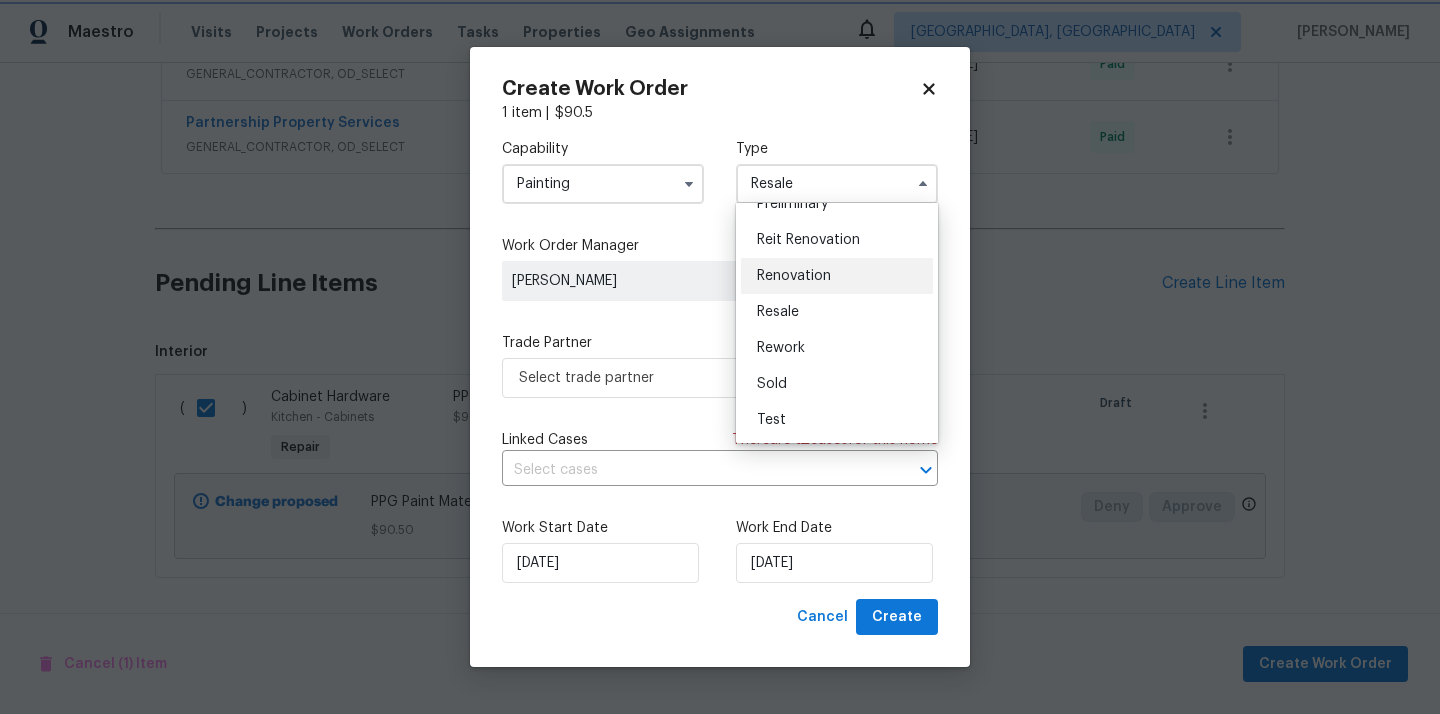 type on "Renovation" 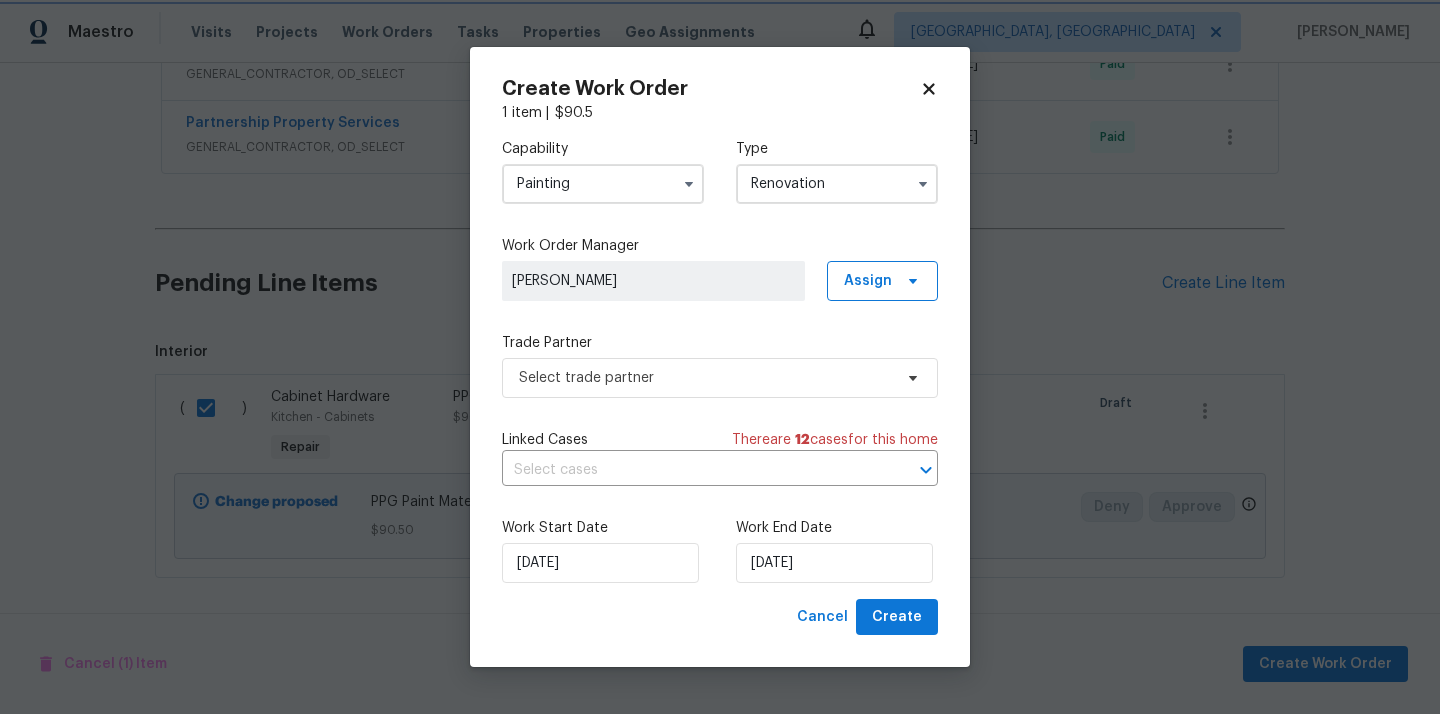 scroll, scrollTop: 0, scrollLeft: 0, axis: both 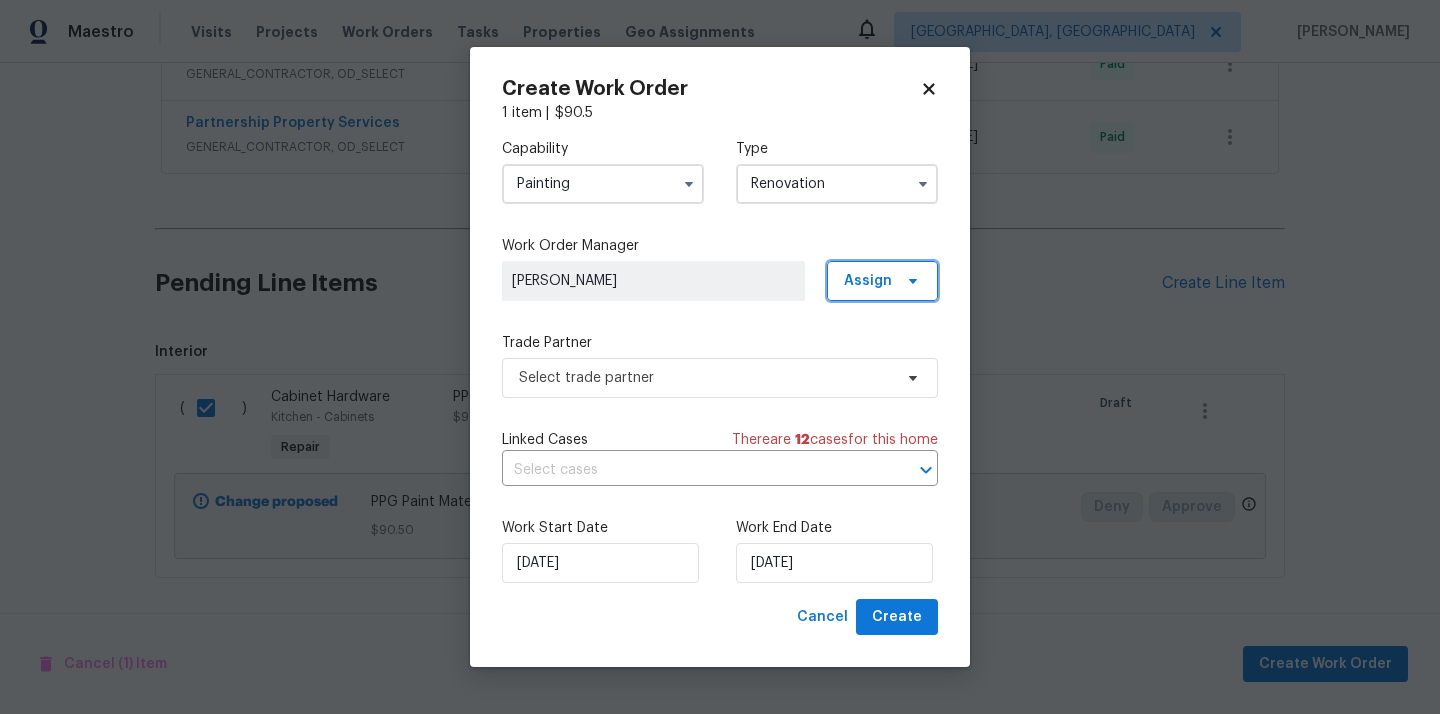 click on "Assign" at bounding box center [882, 281] 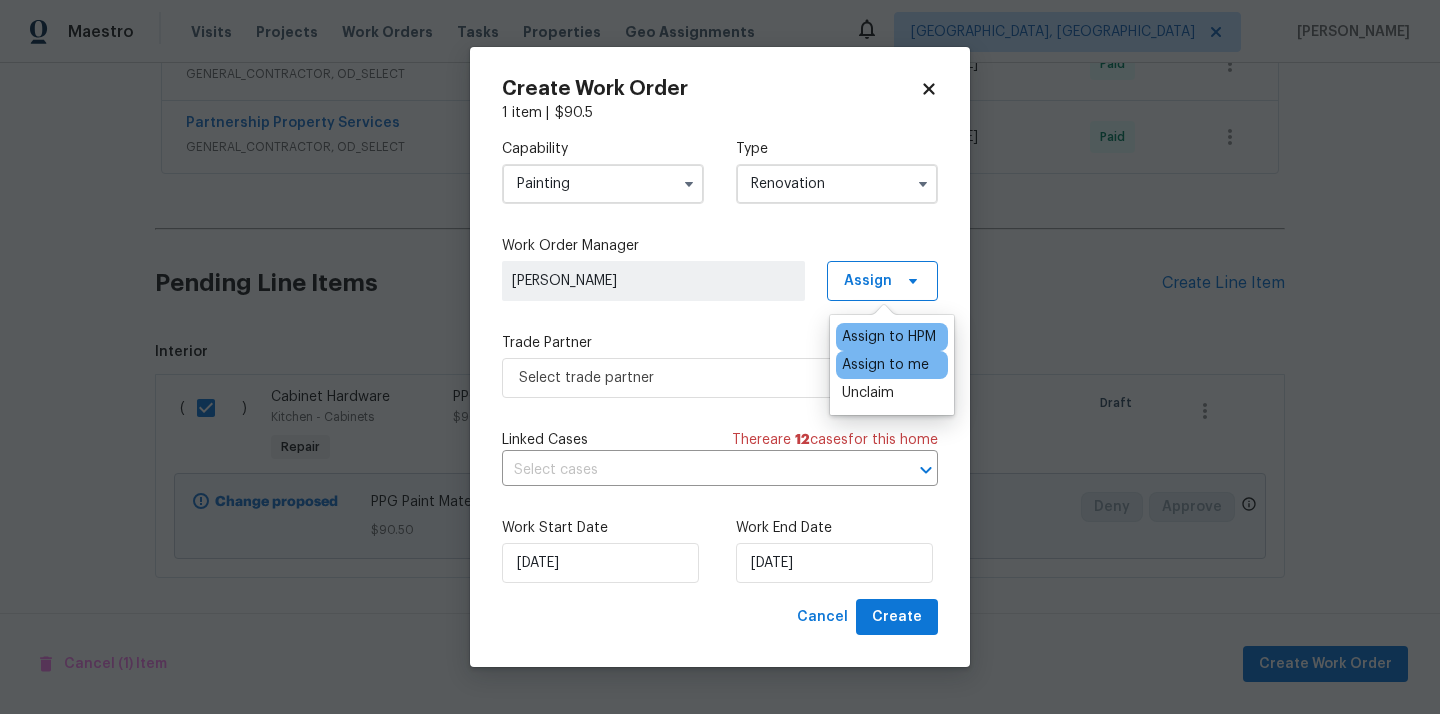 click on "Assign to me" at bounding box center (885, 365) 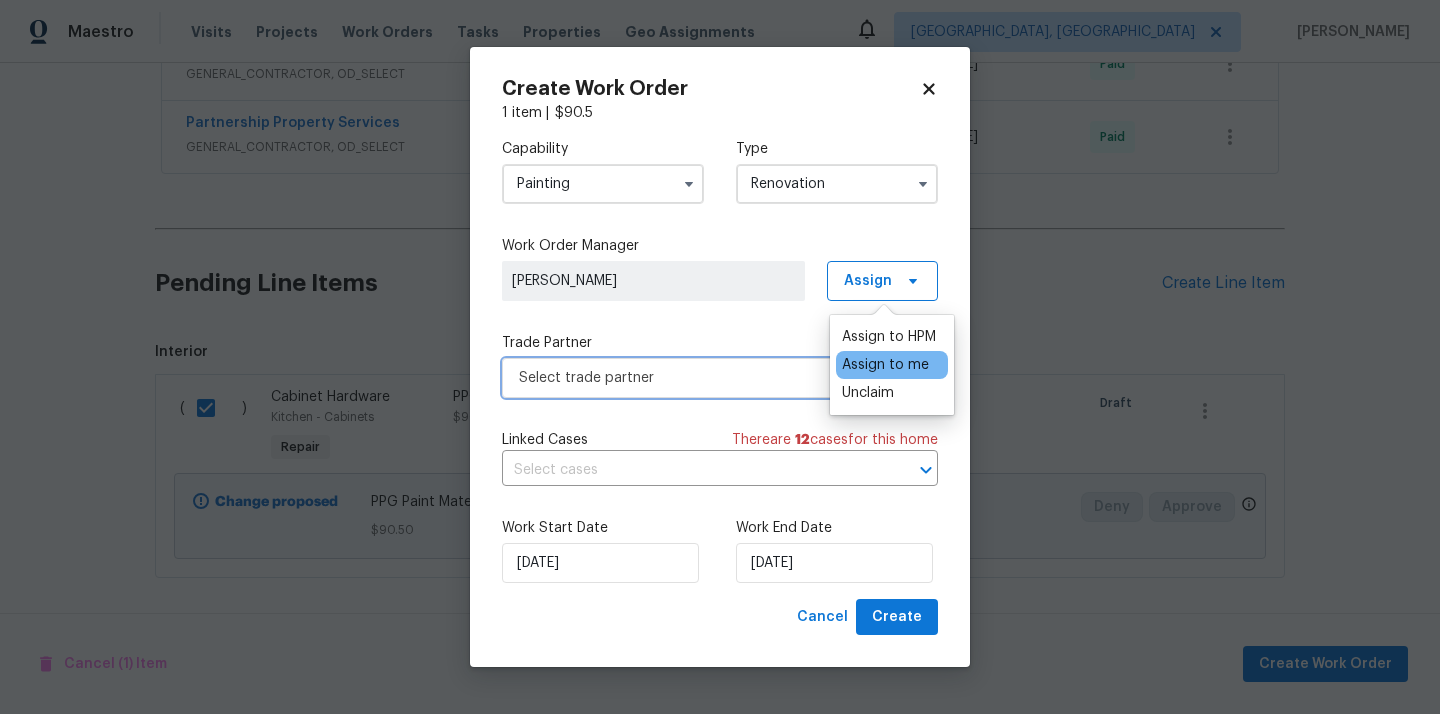 click on "Select trade partner" at bounding box center [720, 378] 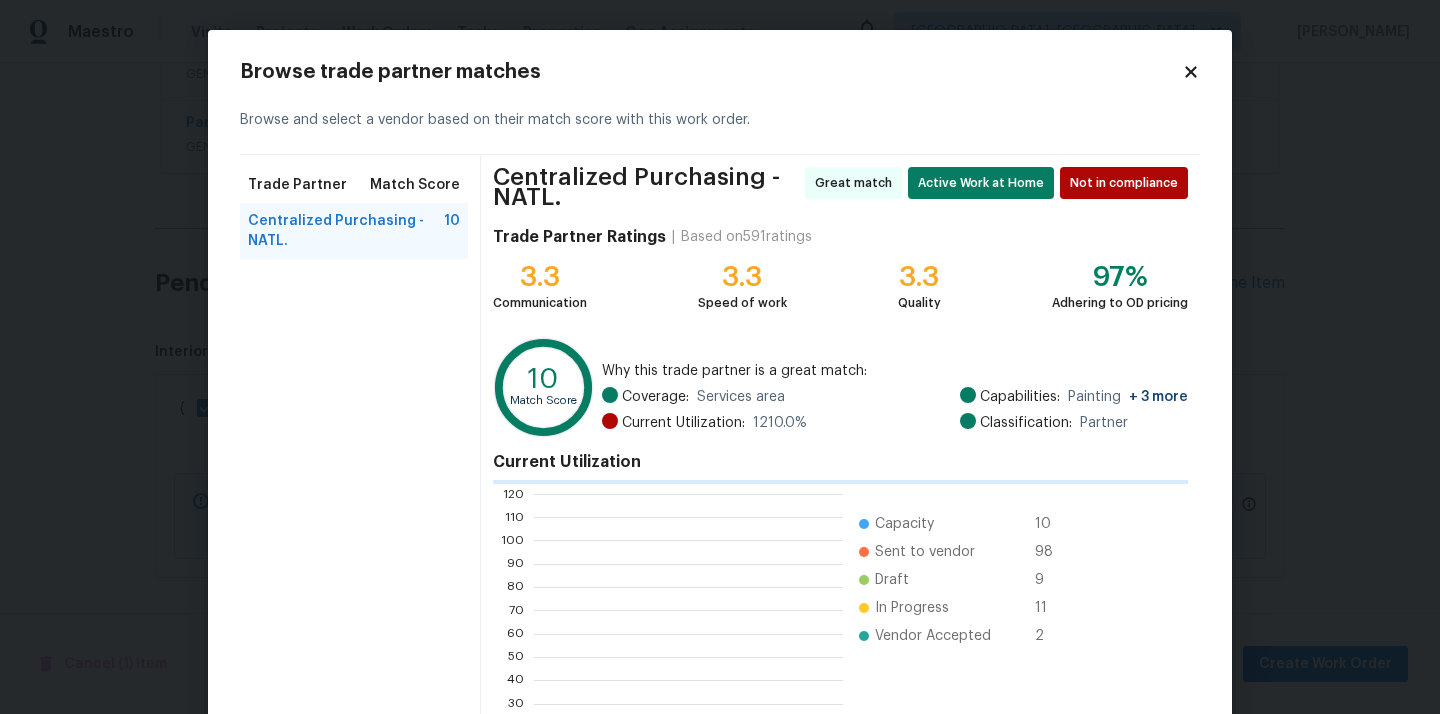 scroll, scrollTop: 2, scrollLeft: 2, axis: both 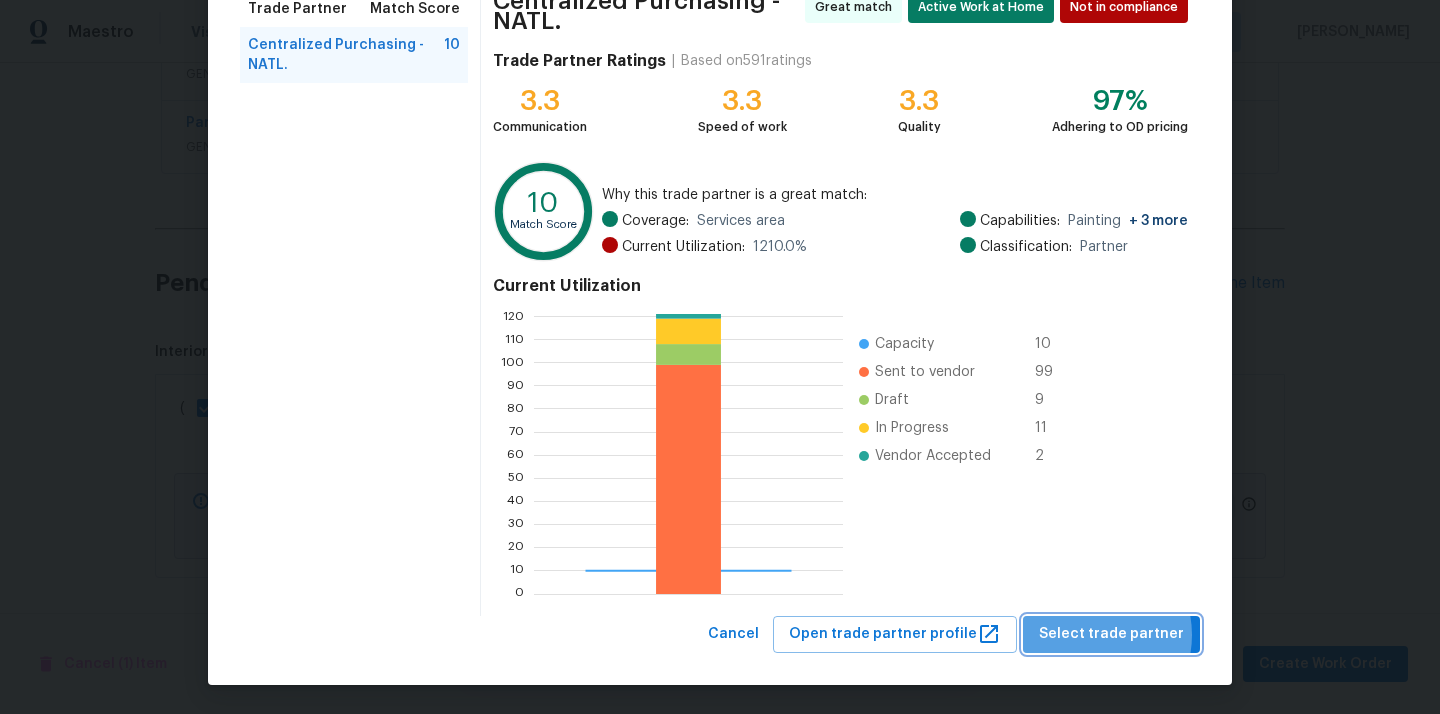 click on "Select trade partner" at bounding box center (1111, 634) 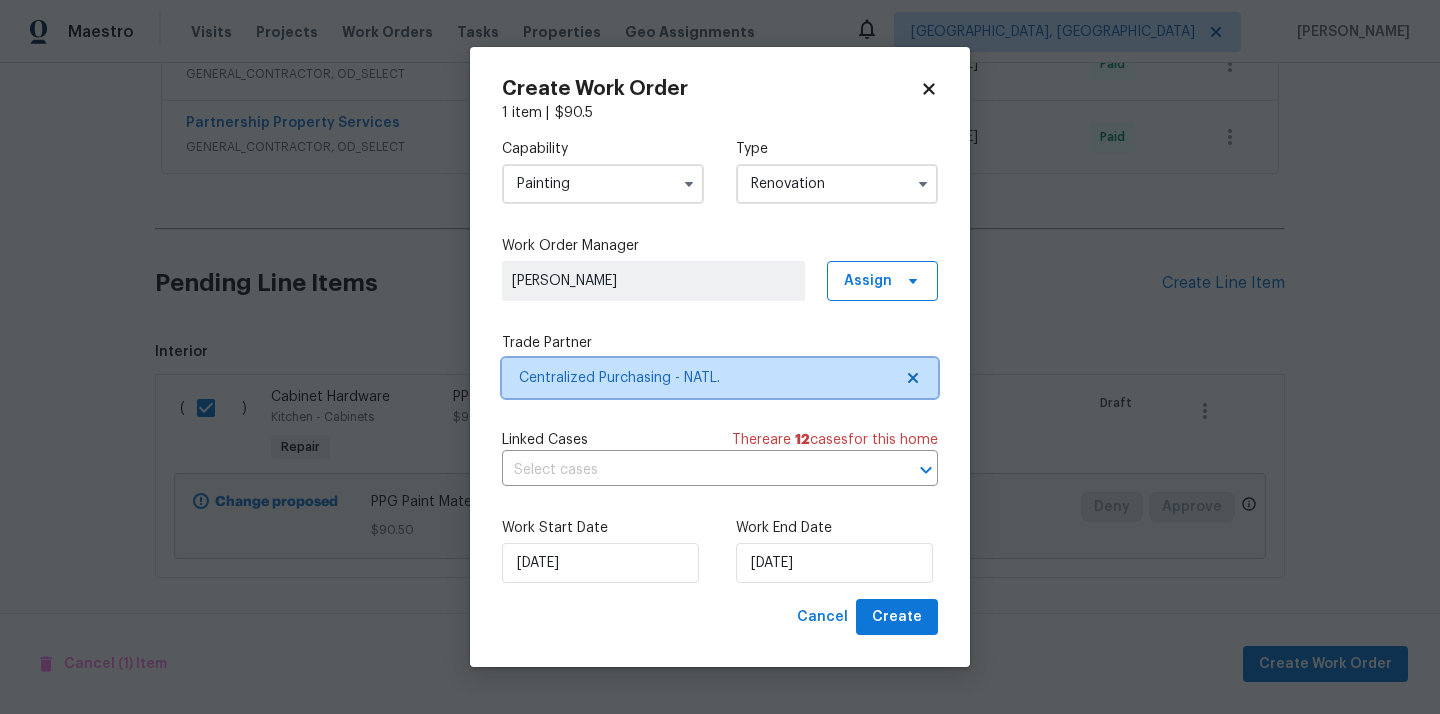scroll, scrollTop: 0, scrollLeft: 0, axis: both 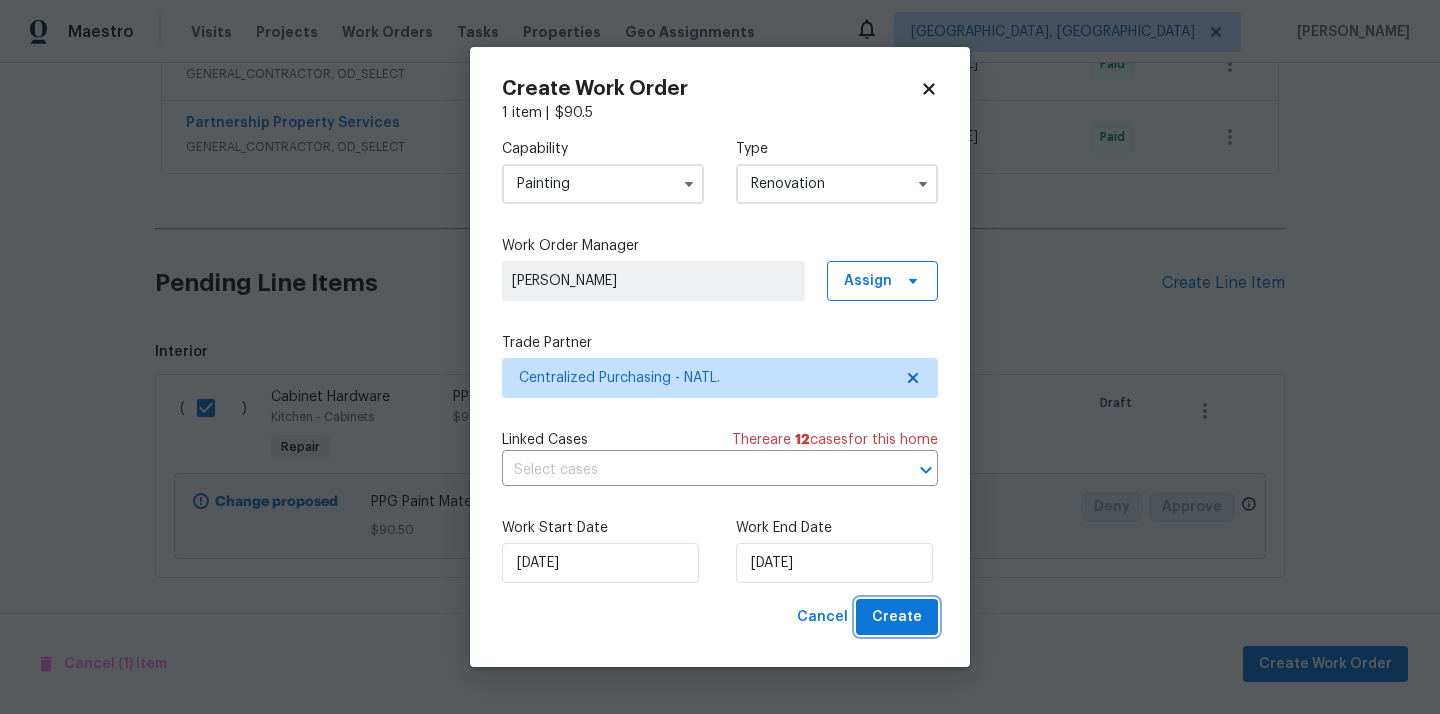 click on "Create" at bounding box center [897, 617] 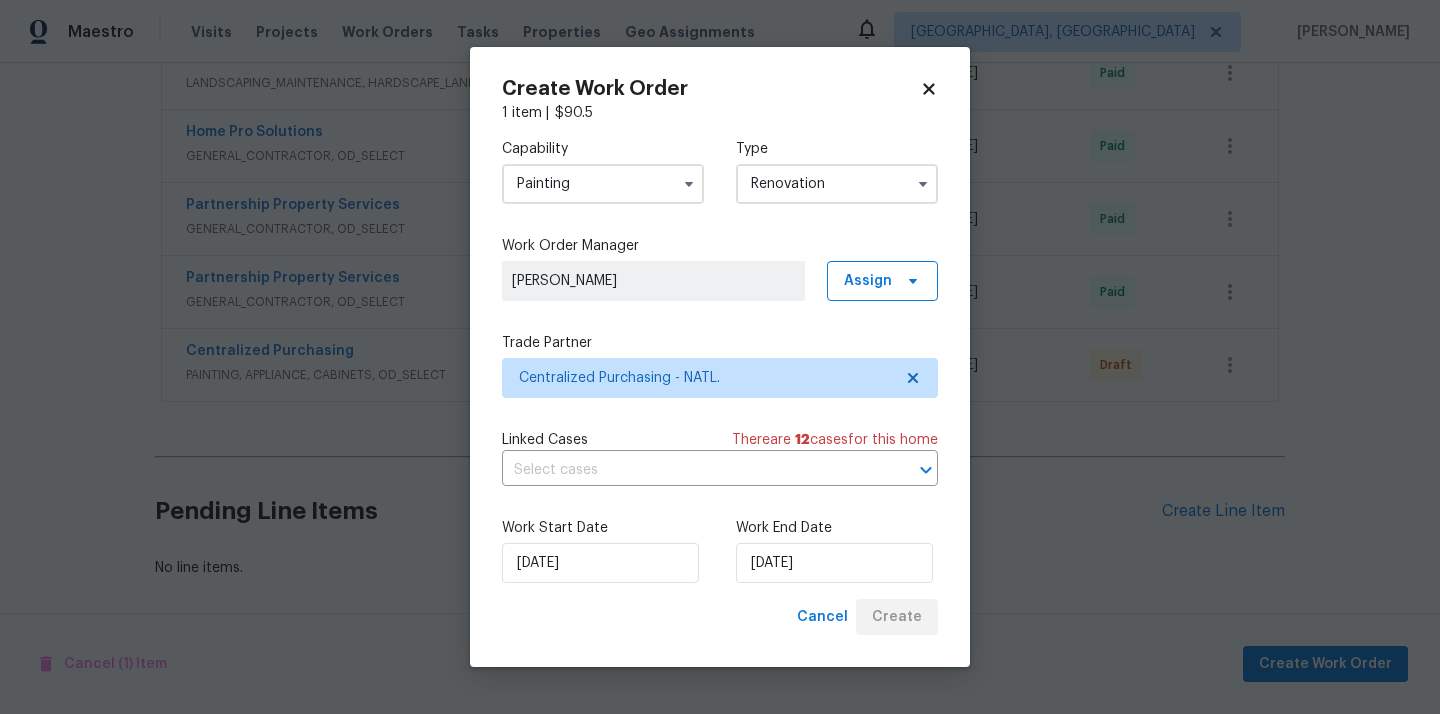 scroll, scrollTop: 848, scrollLeft: 0, axis: vertical 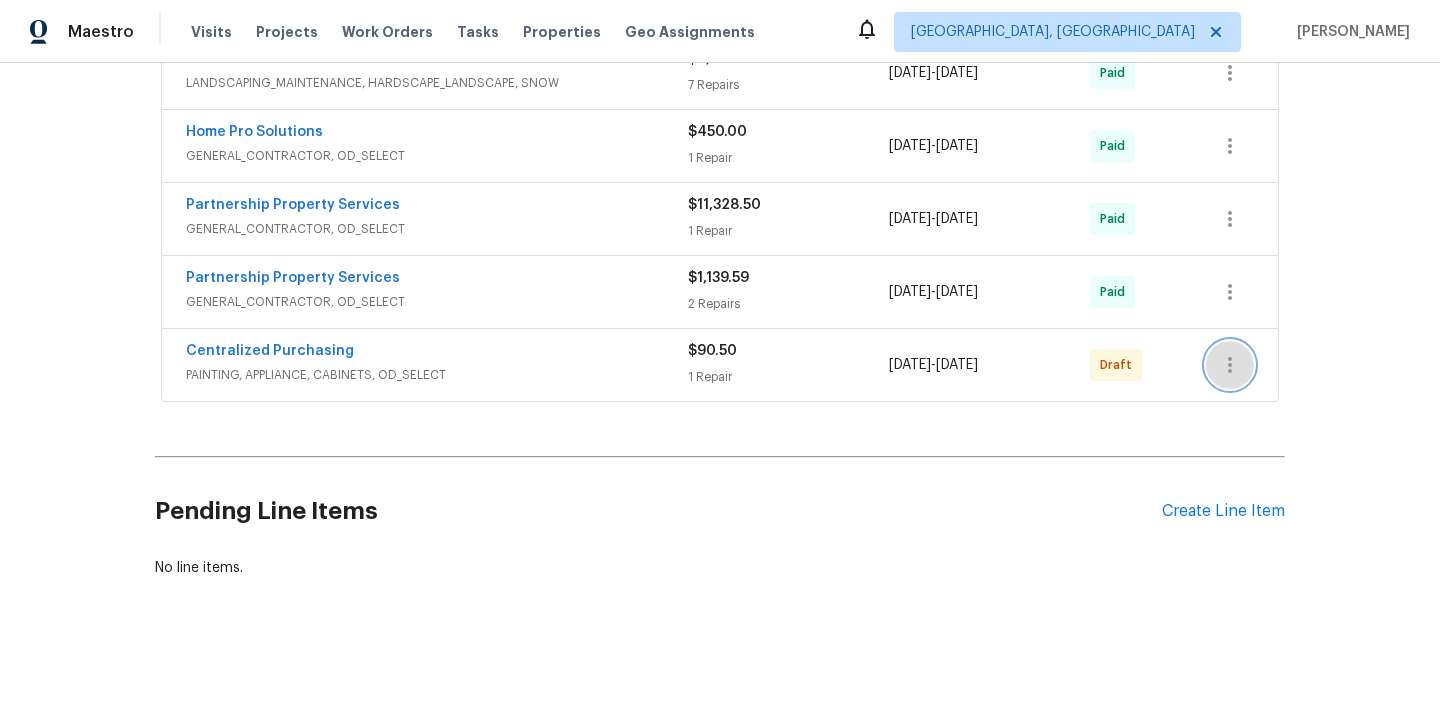 click at bounding box center [1230, 365] 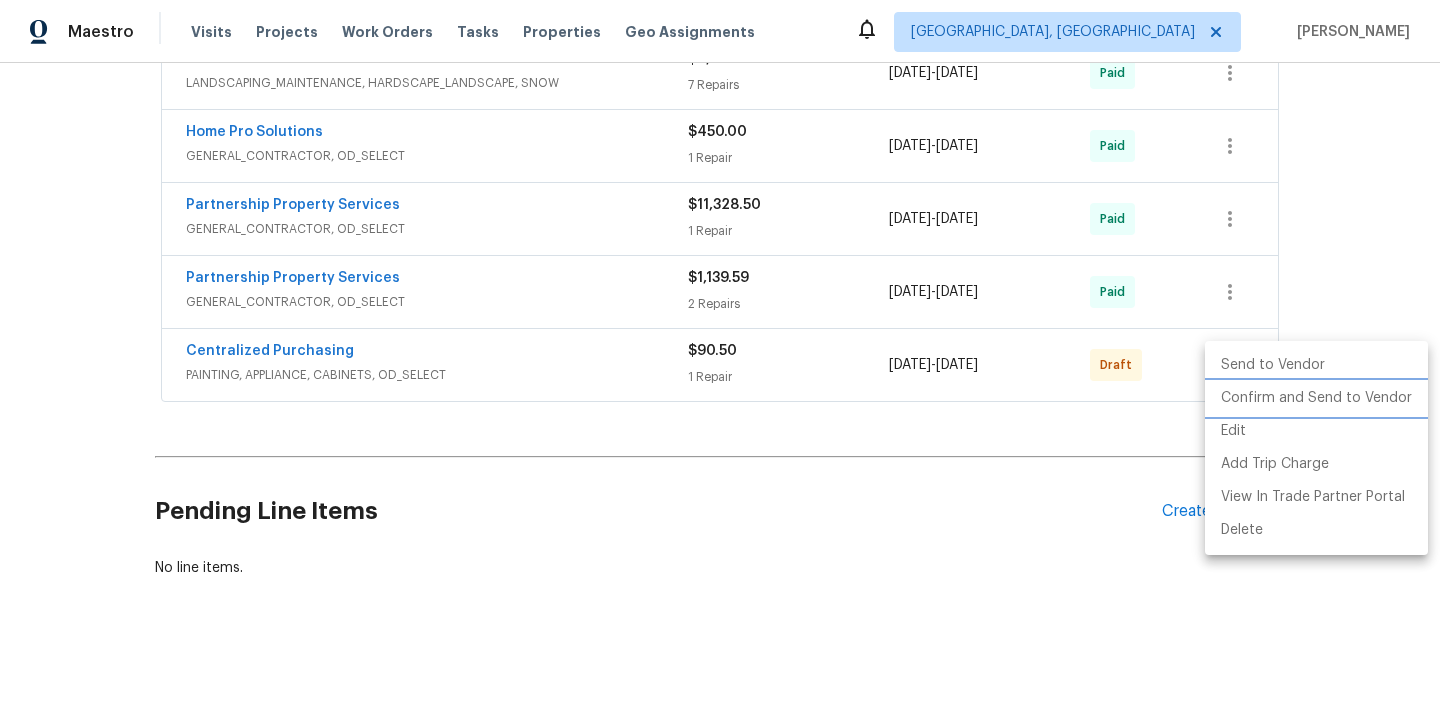 click on "Confirm and Send to Vendor" at bounding box center (1316, 398) 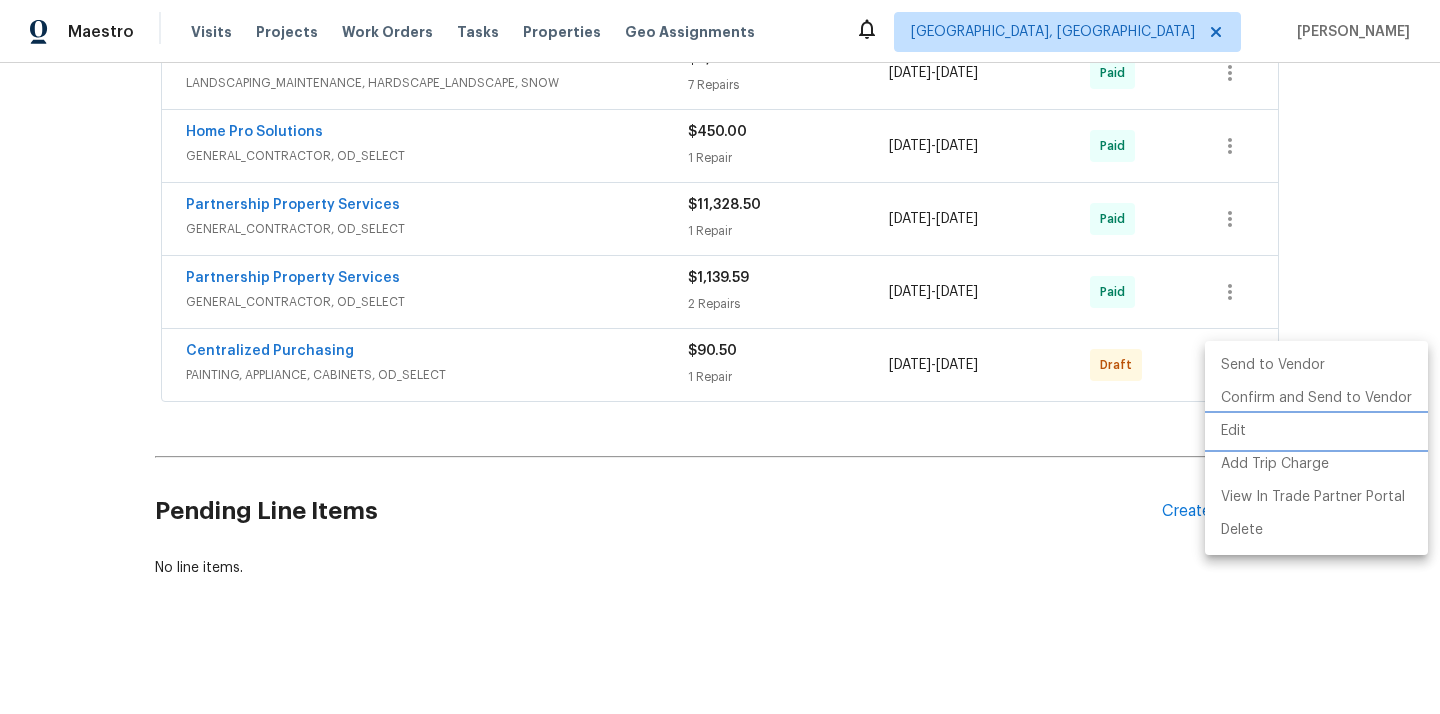 scroll, scrollTop: 483, scrollLeft: 0, axis: vertical 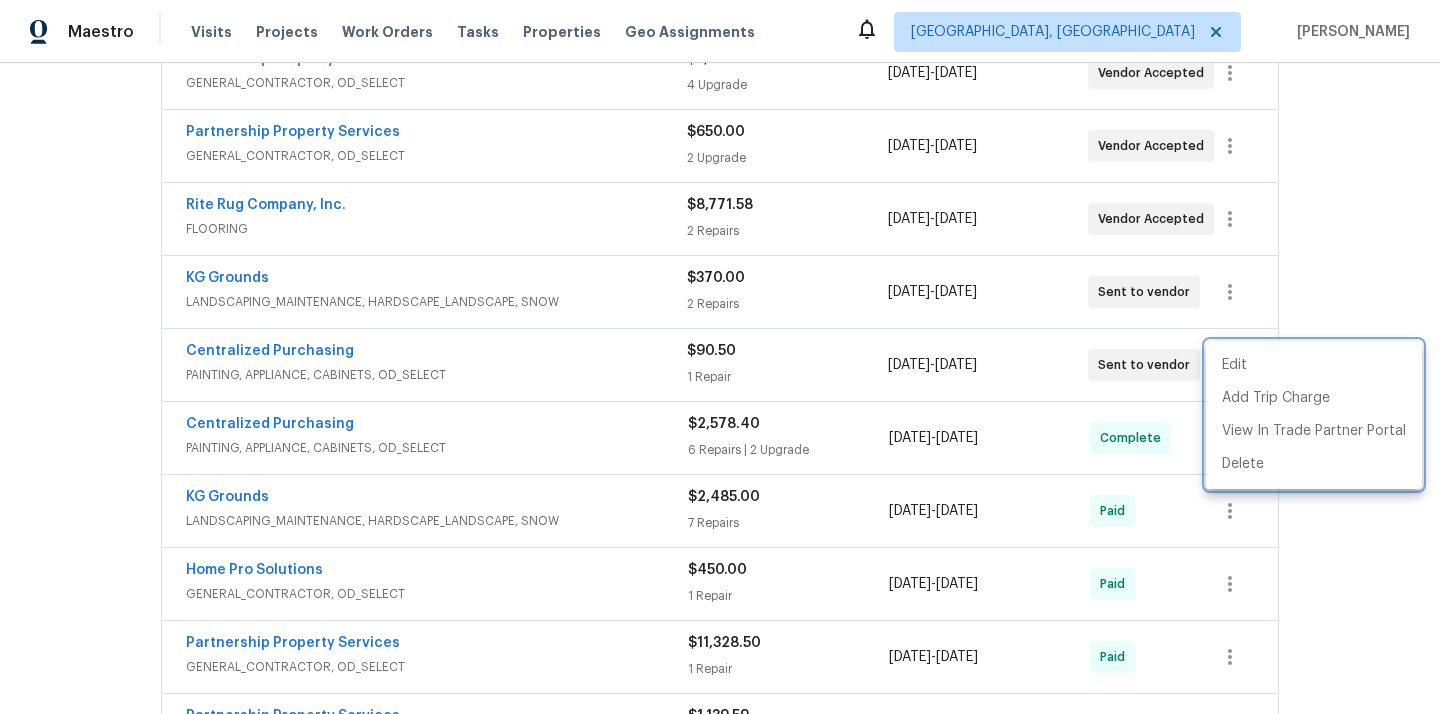 click at bounding box center (720, 357) 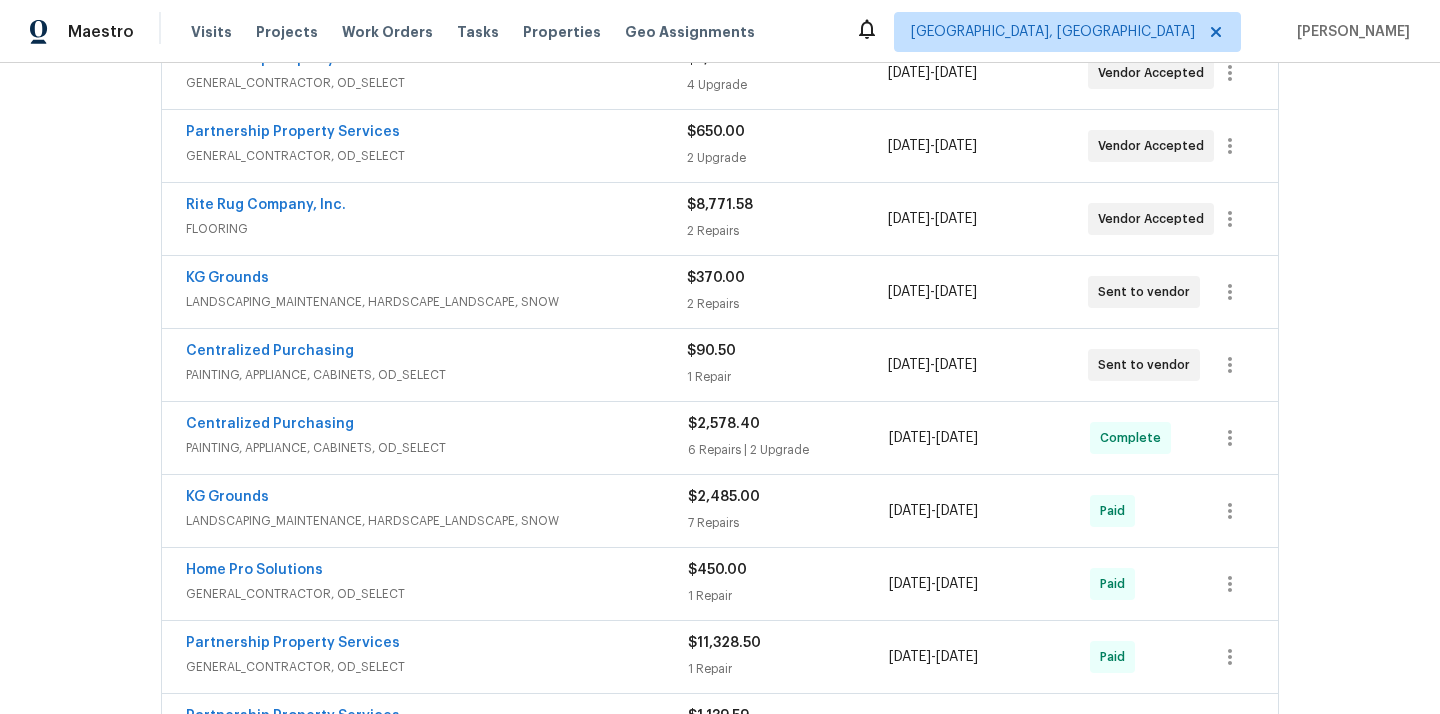 click on "Centralized Purchasing" at bounding box center (270, 351) 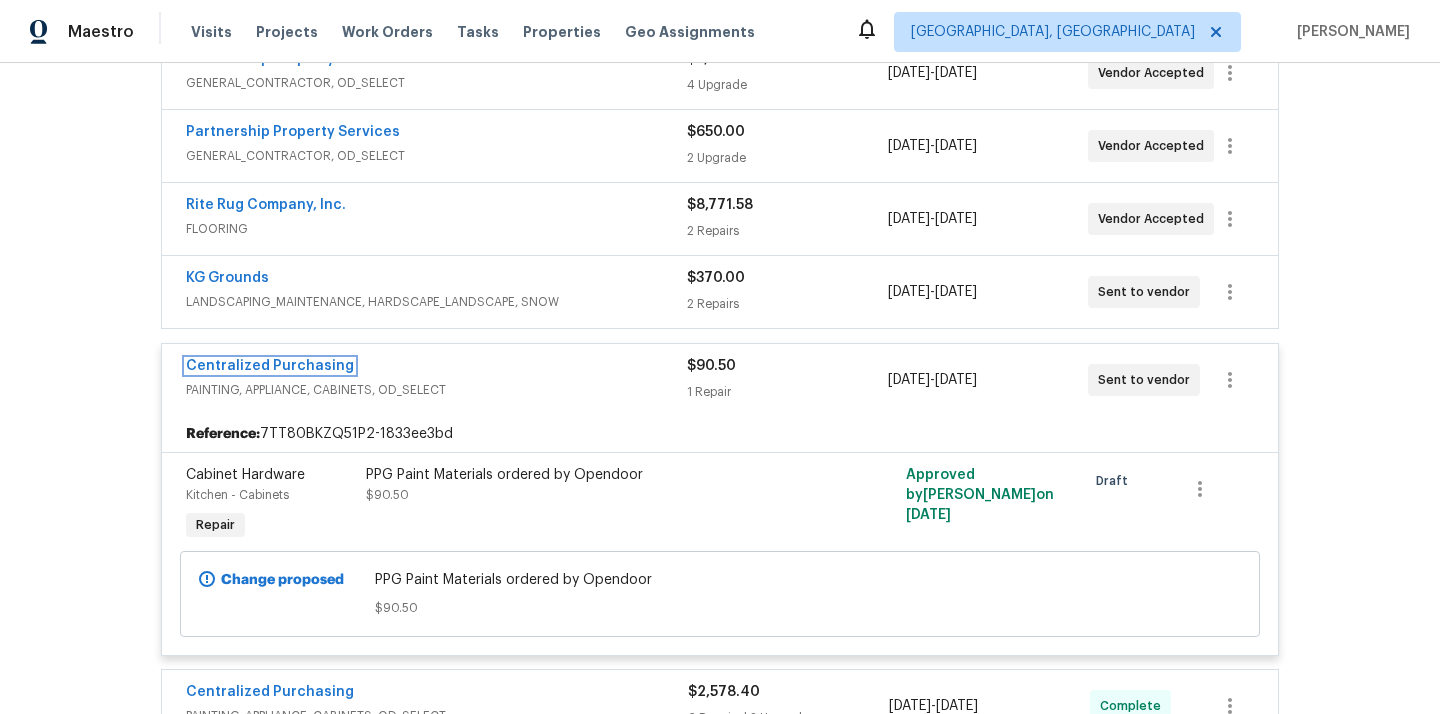 click on "Centralized Purchasing" at bounding box center [270, 366] 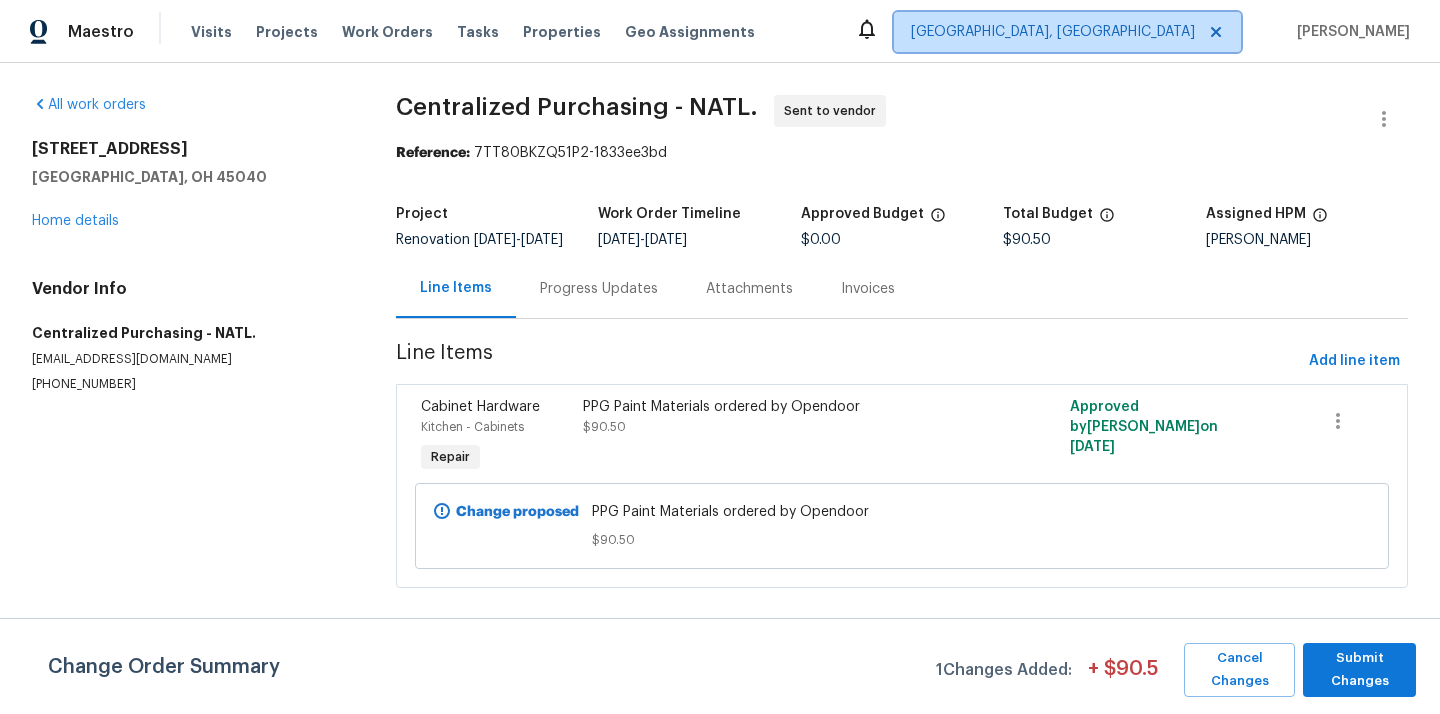 click on "[GEOGRAPHIC_DATA], [GEOGRAPHIC_DATA]" at bounding box center (1053, 32) 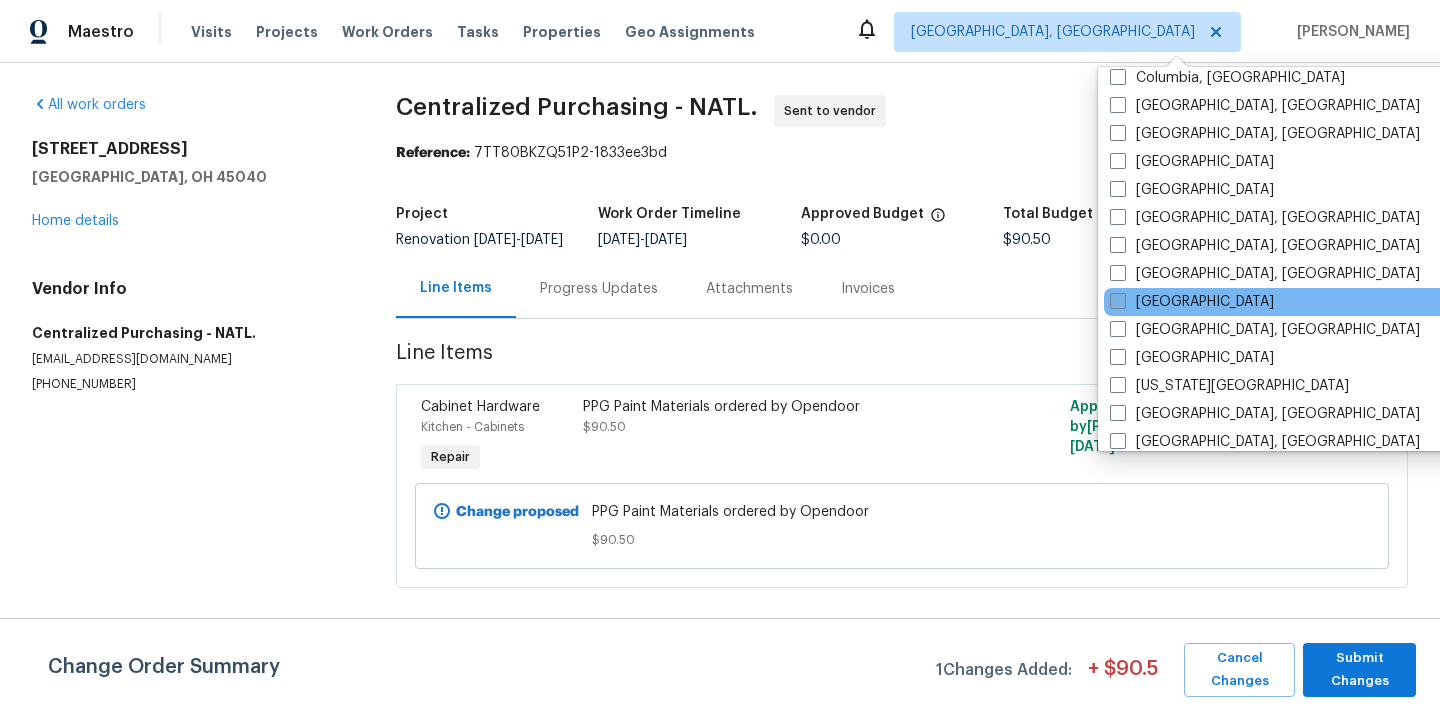 scroll, scrollTop: 475, scrollLeft: 0, axis: vertical 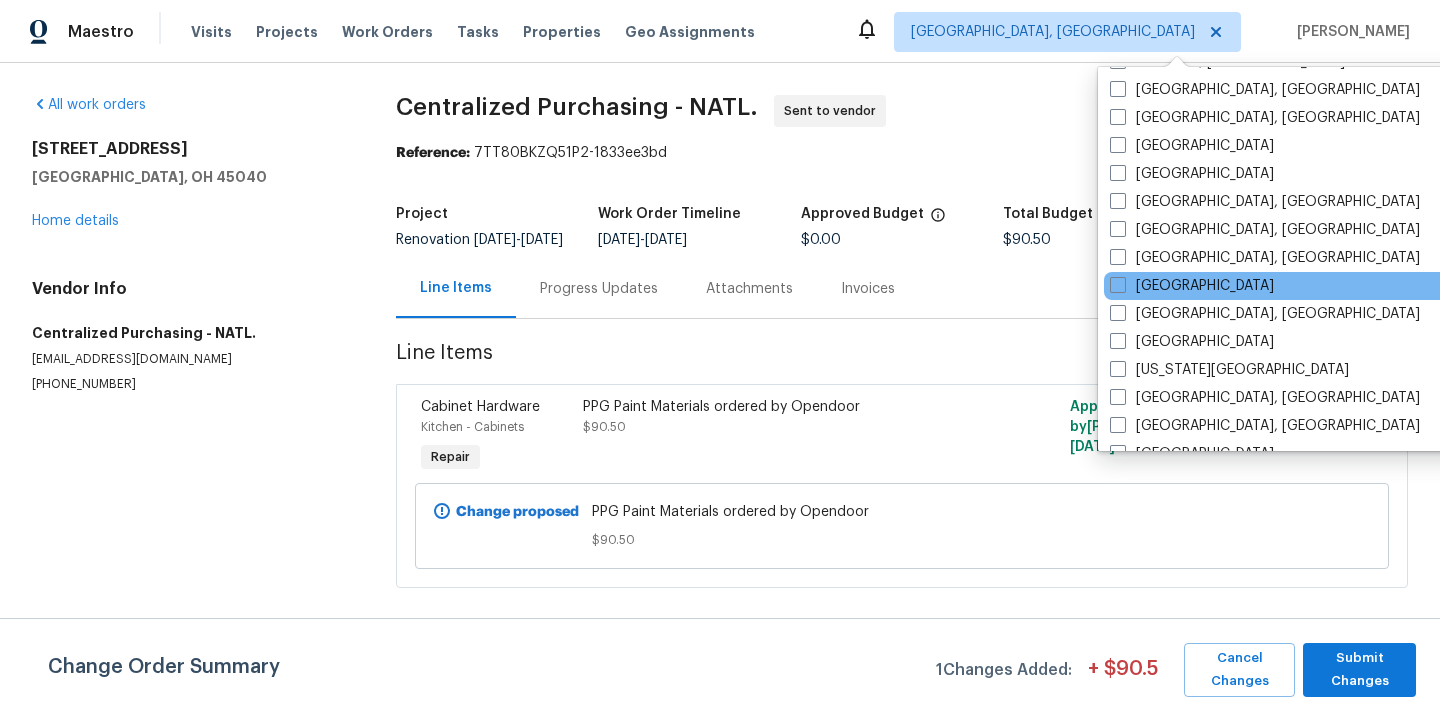 click on "[GEOGRAPHIC_DATA]" at bounding box center [1305, 286] 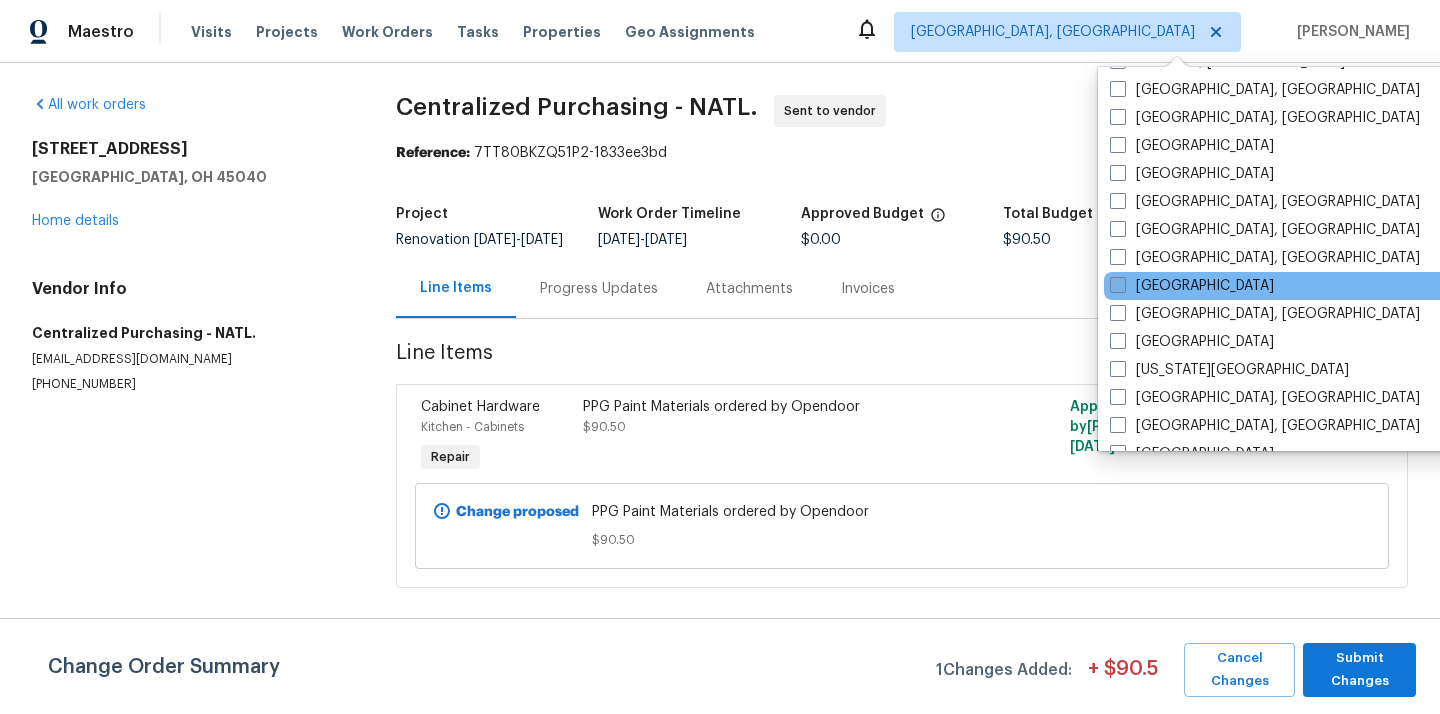 click on "[GEOGRAPHIC_DATA]" at bounding box center (1192, 286) 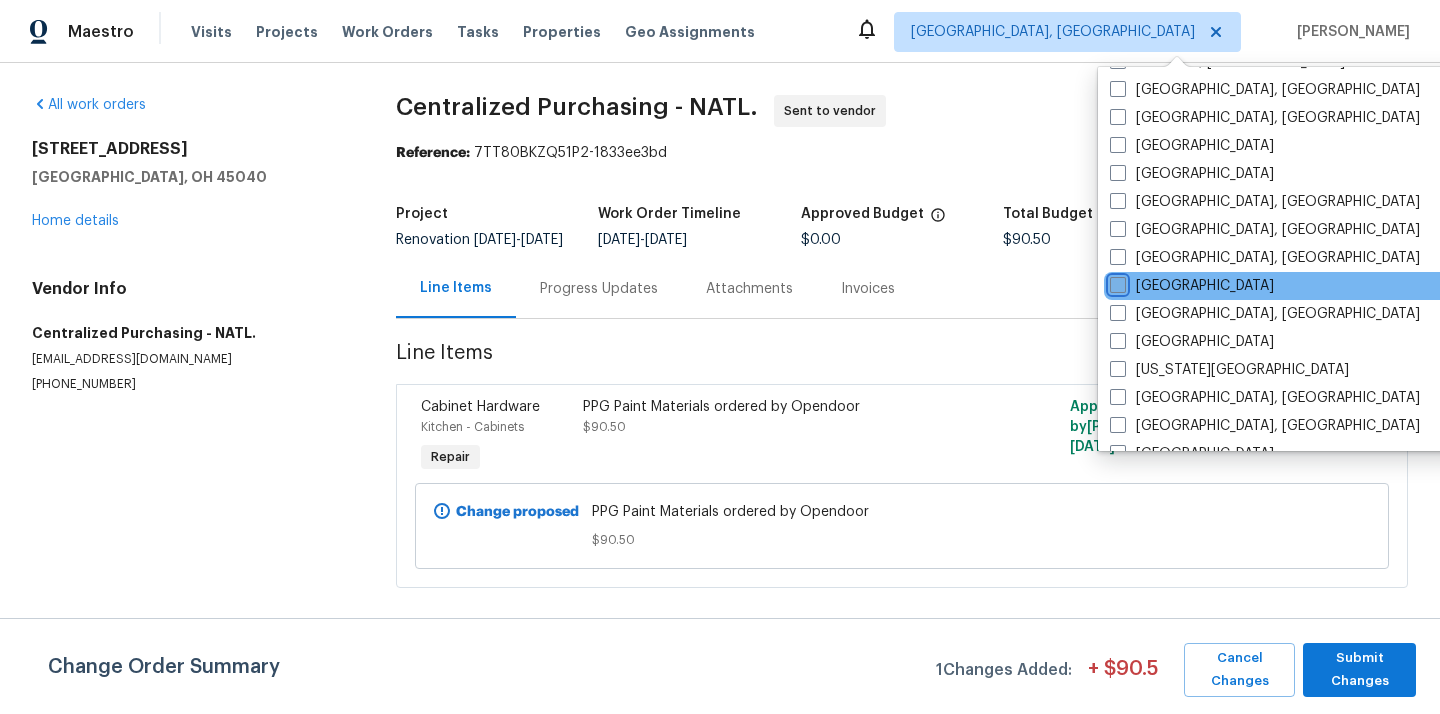 click on "[GEOGRAPHIC_DATA]" at bounding box center [1116, 282] 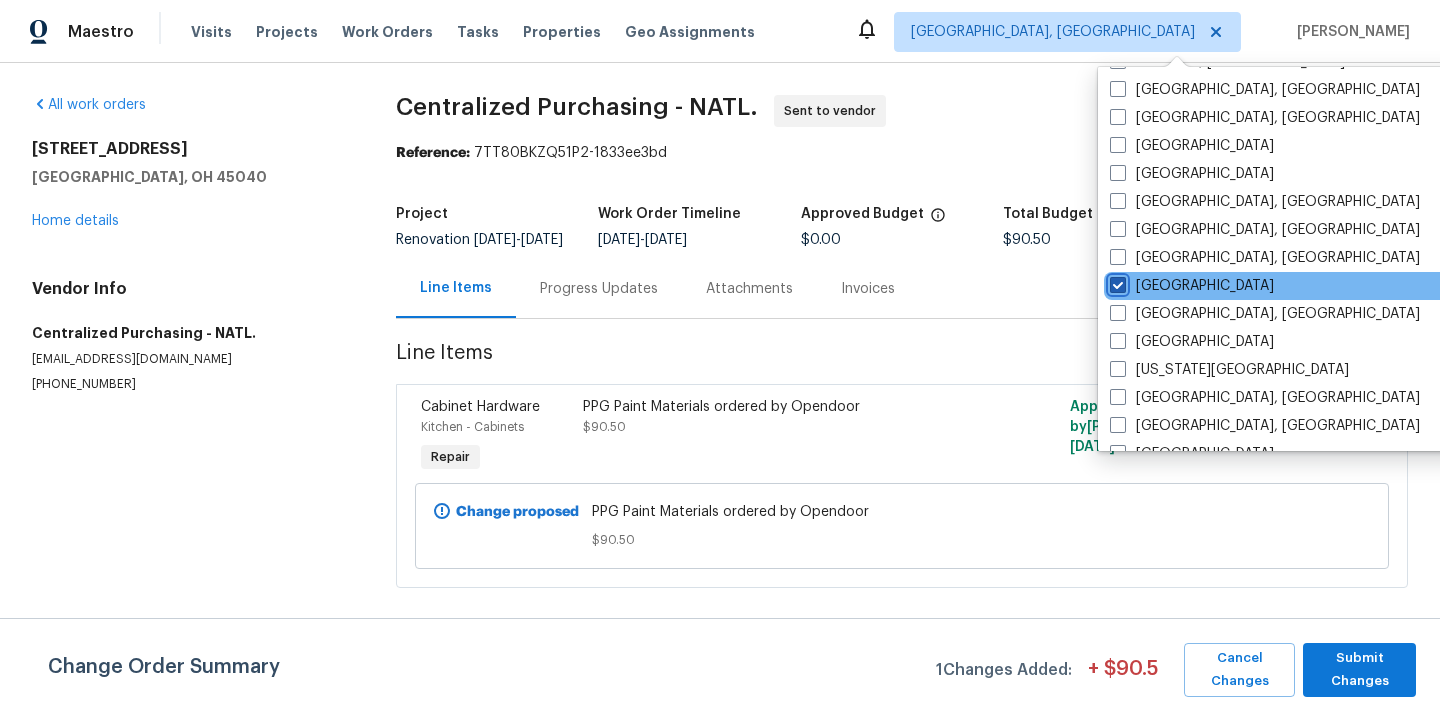 checkbox on "true" 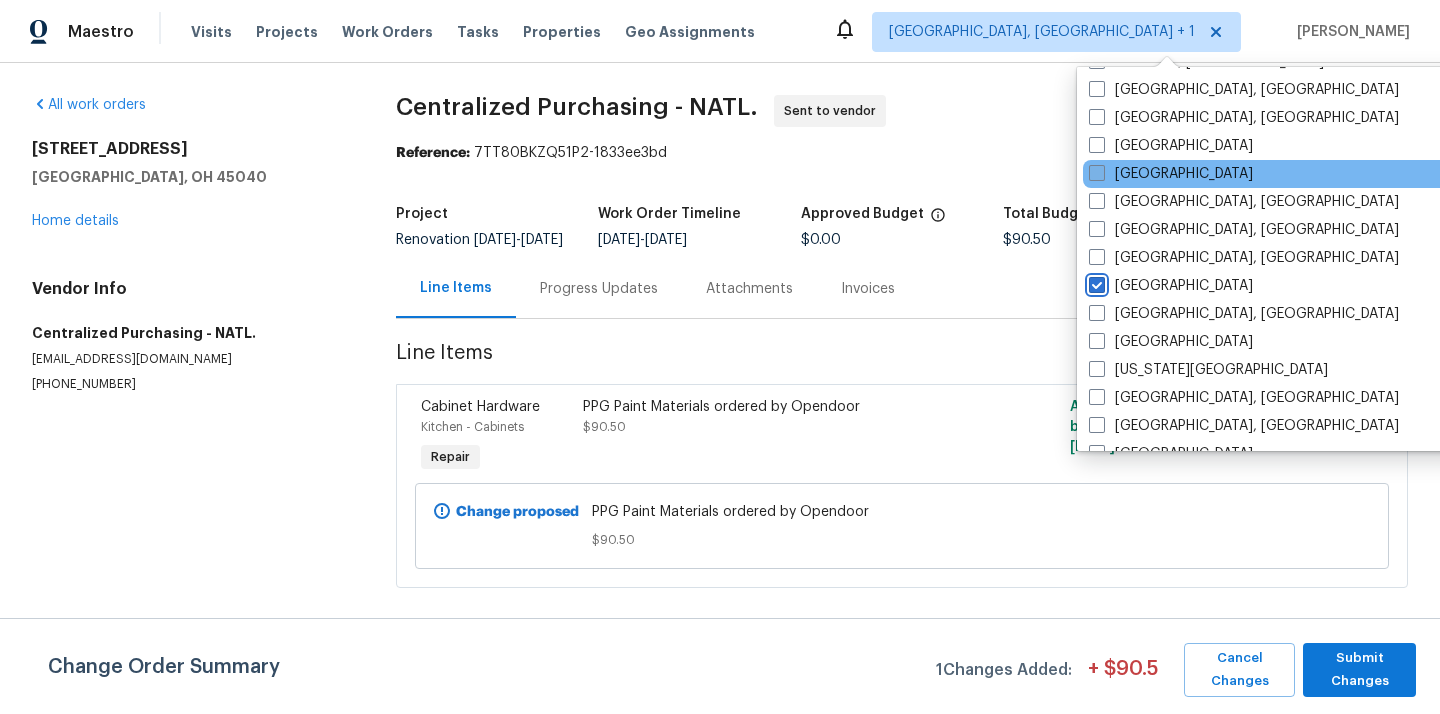 scroll, scrollTop: 0, scrollLeft: 0, axis: both 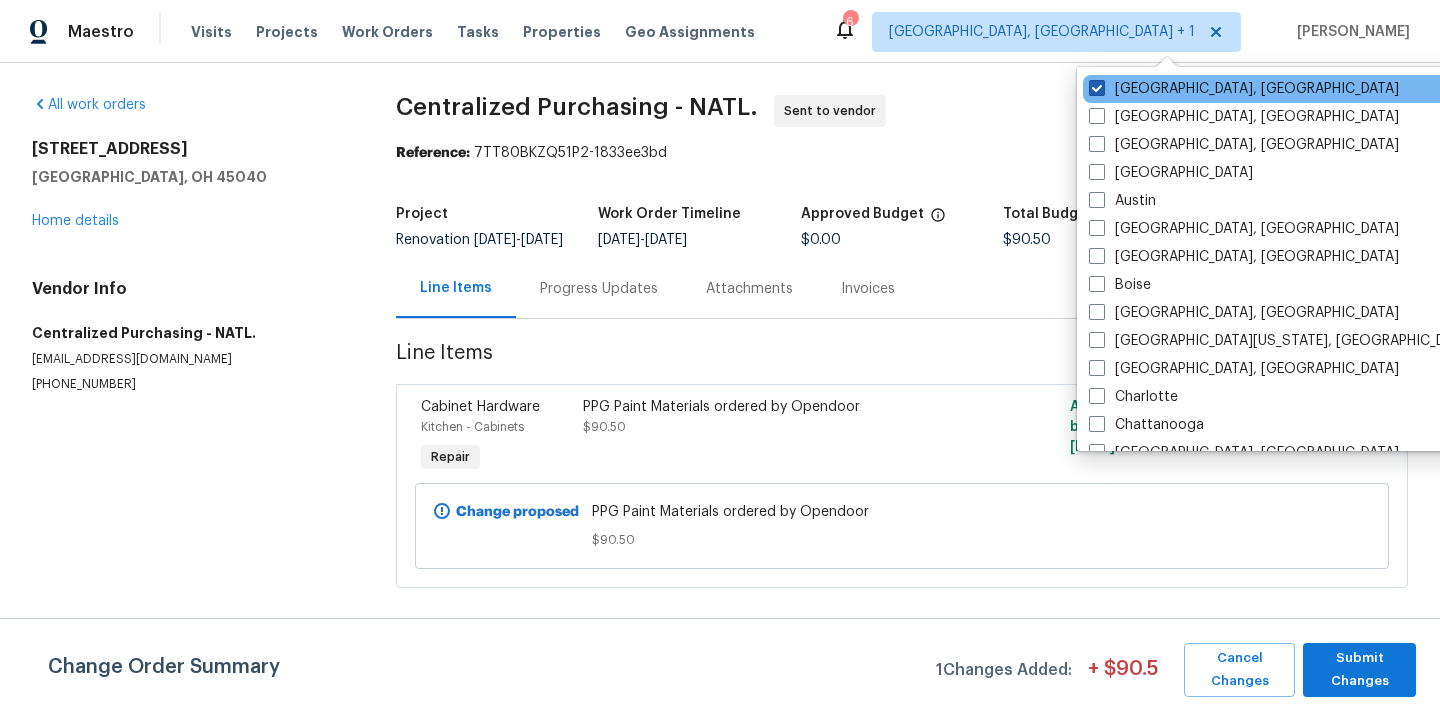 click on "[GEOGRAPHIC_DATA], [GEOGRAPHIC_DATA]" at bounding box center (1244, 89) 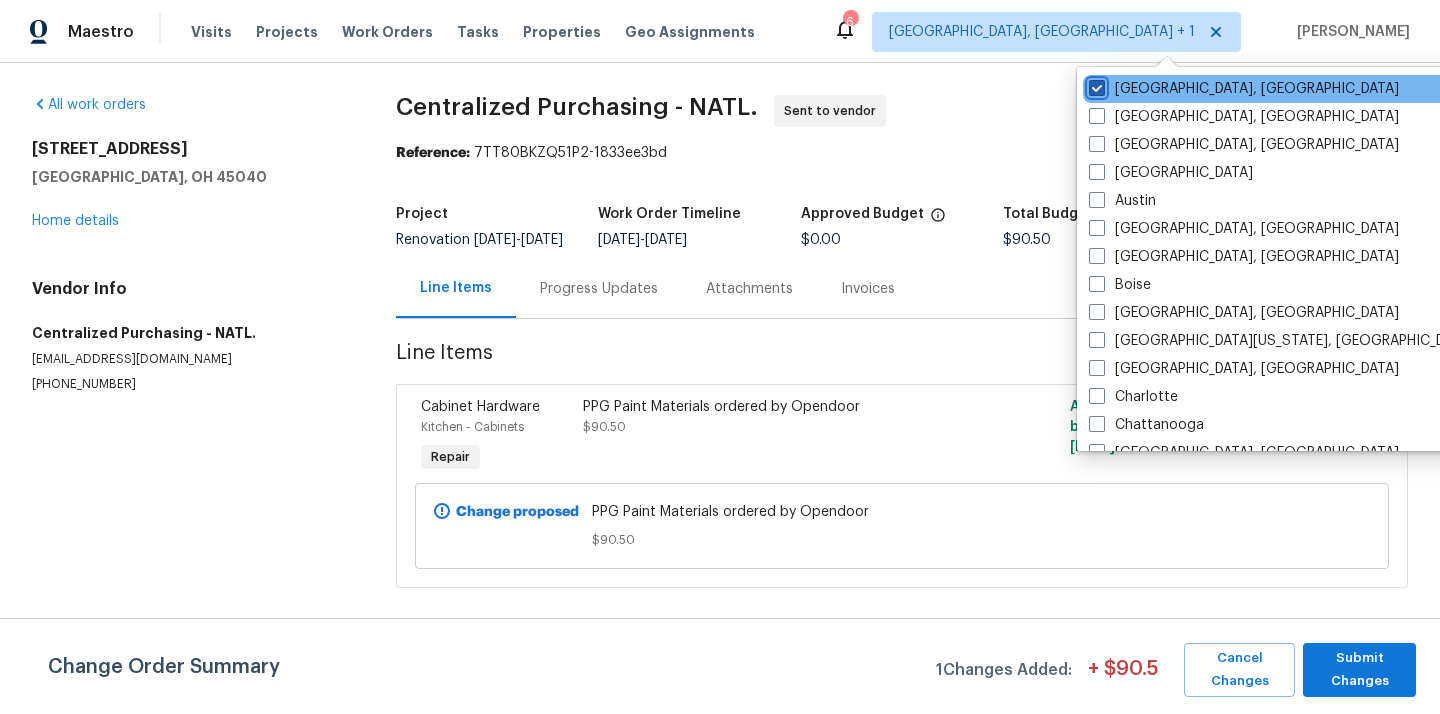 click on "[GEOGRAPHIC_DATA], [GEOGRAPHIC_DATA]" at bounding box center (1095, 85) 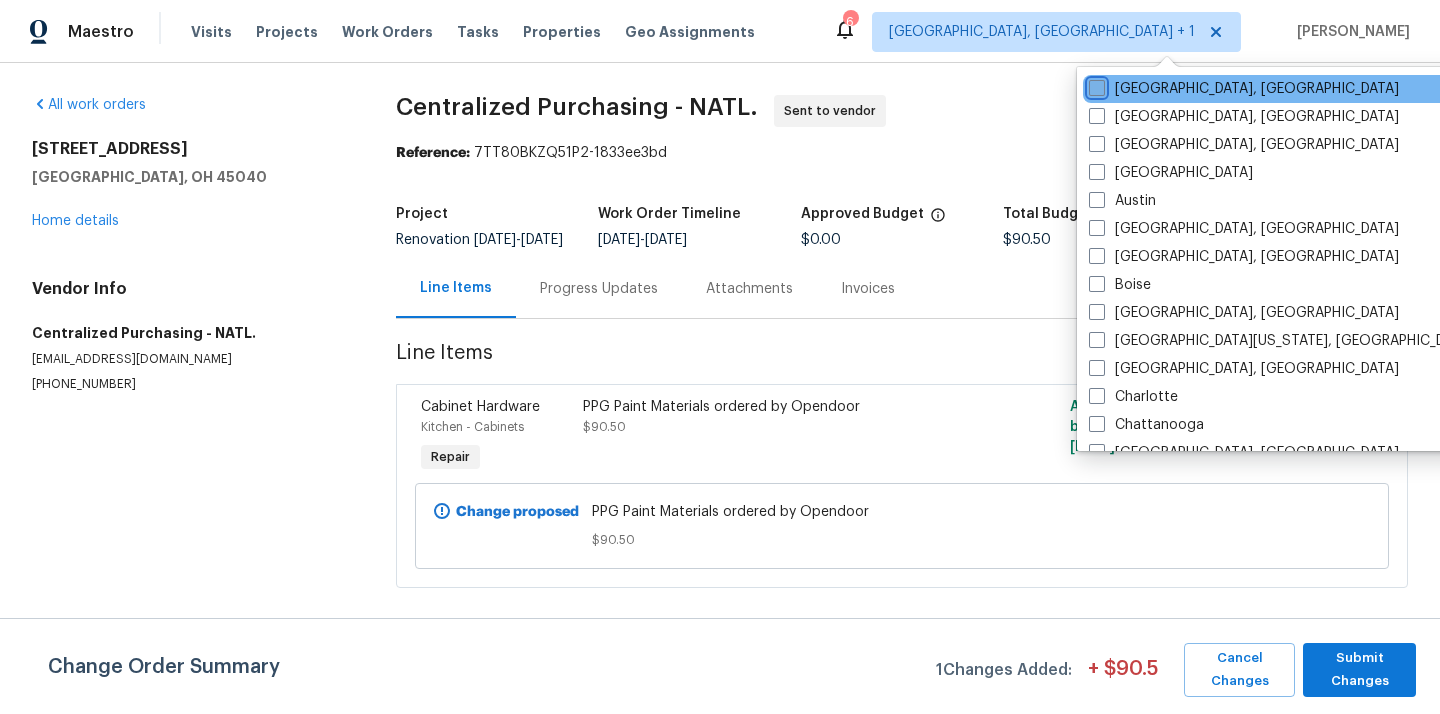 checkbox on "false" 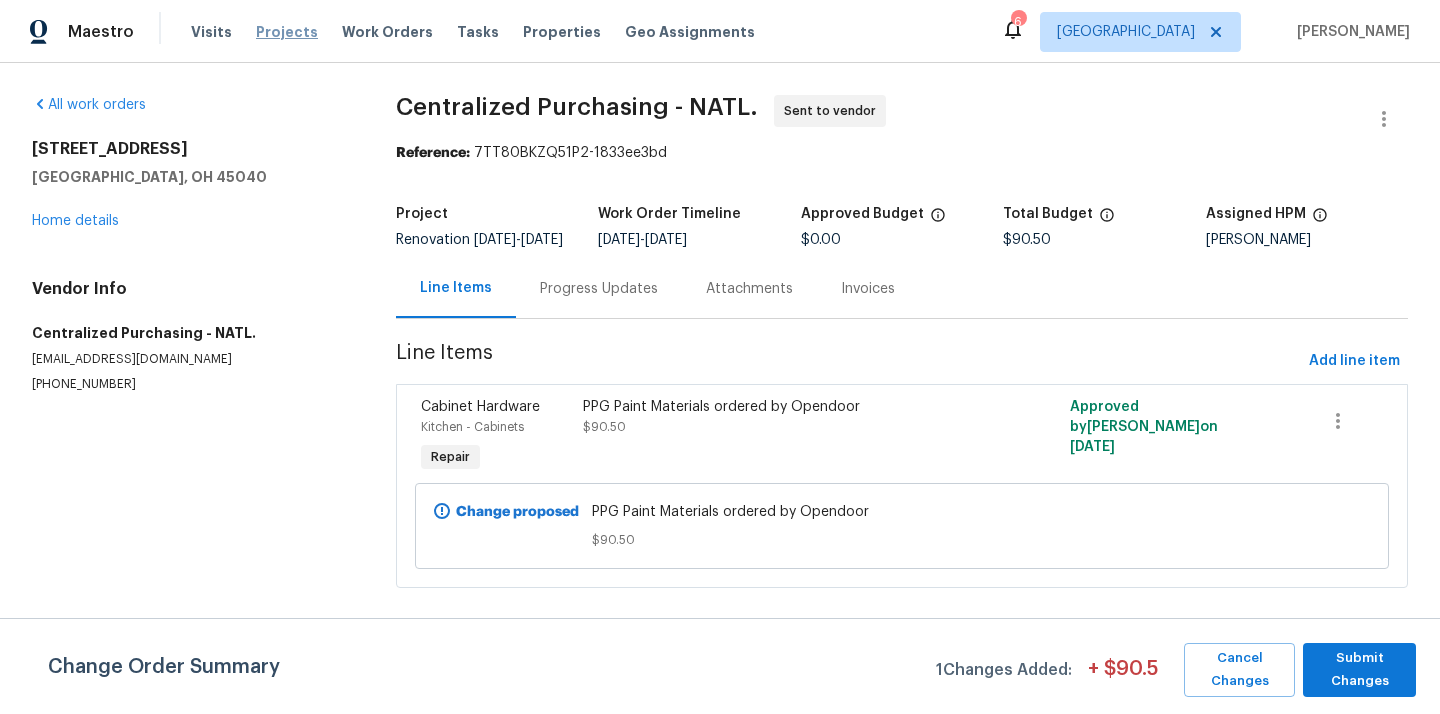 click on "Projects" at bounding box center (287, 32) 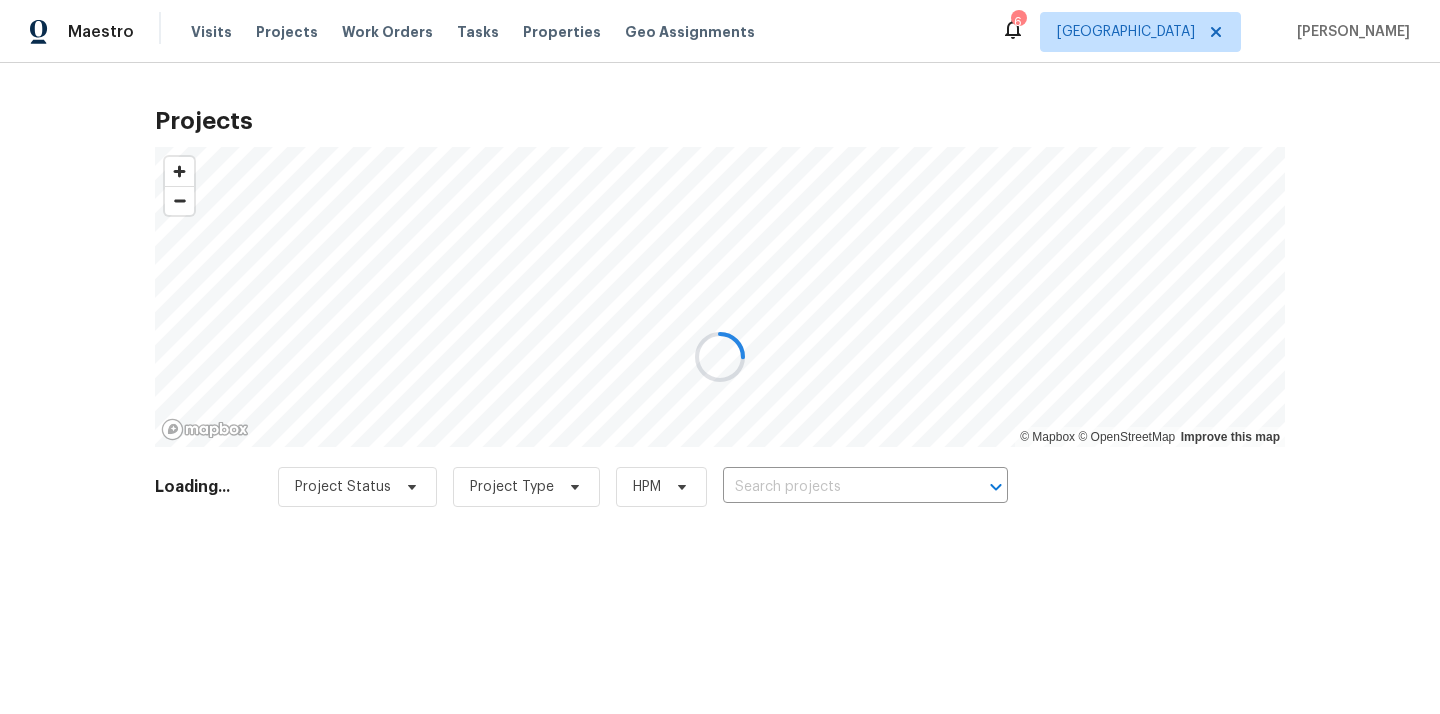 click at bounding box center [720, 357] 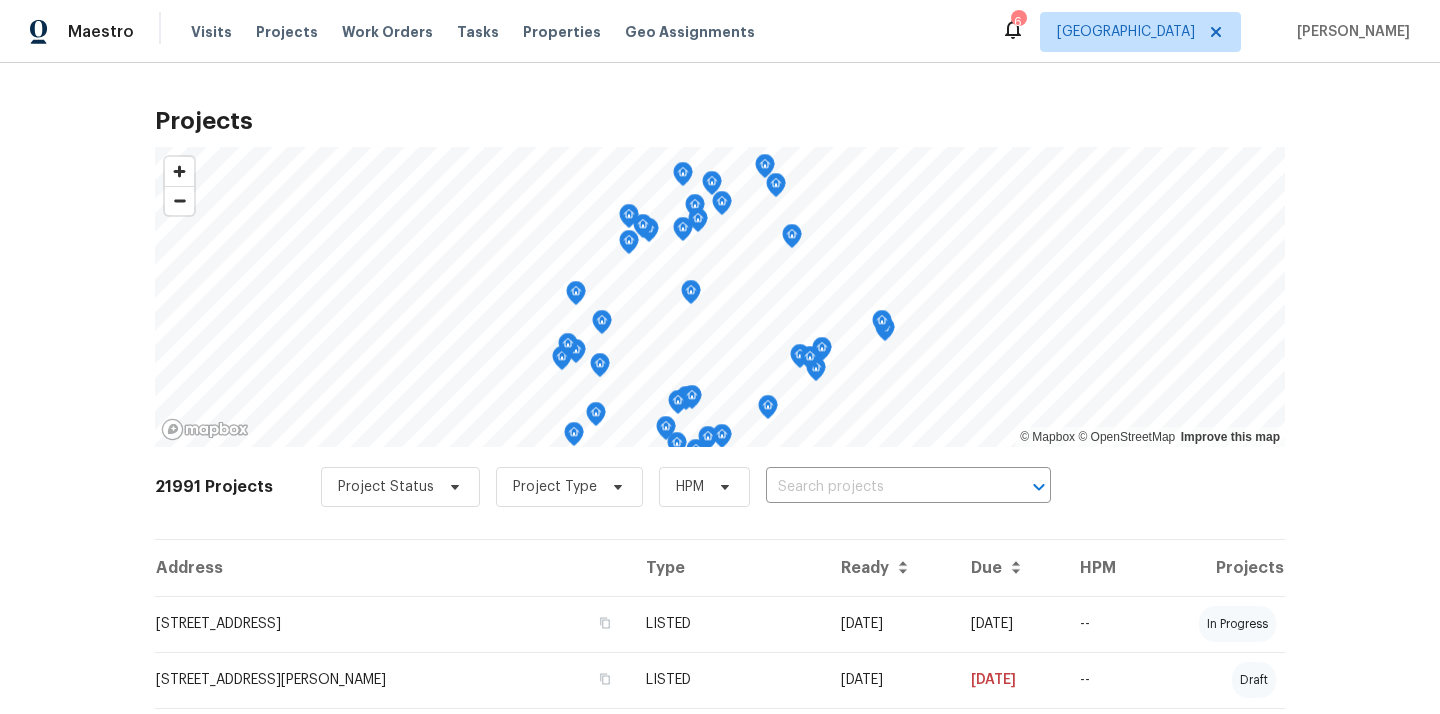 click at bounding box center (880, 487) 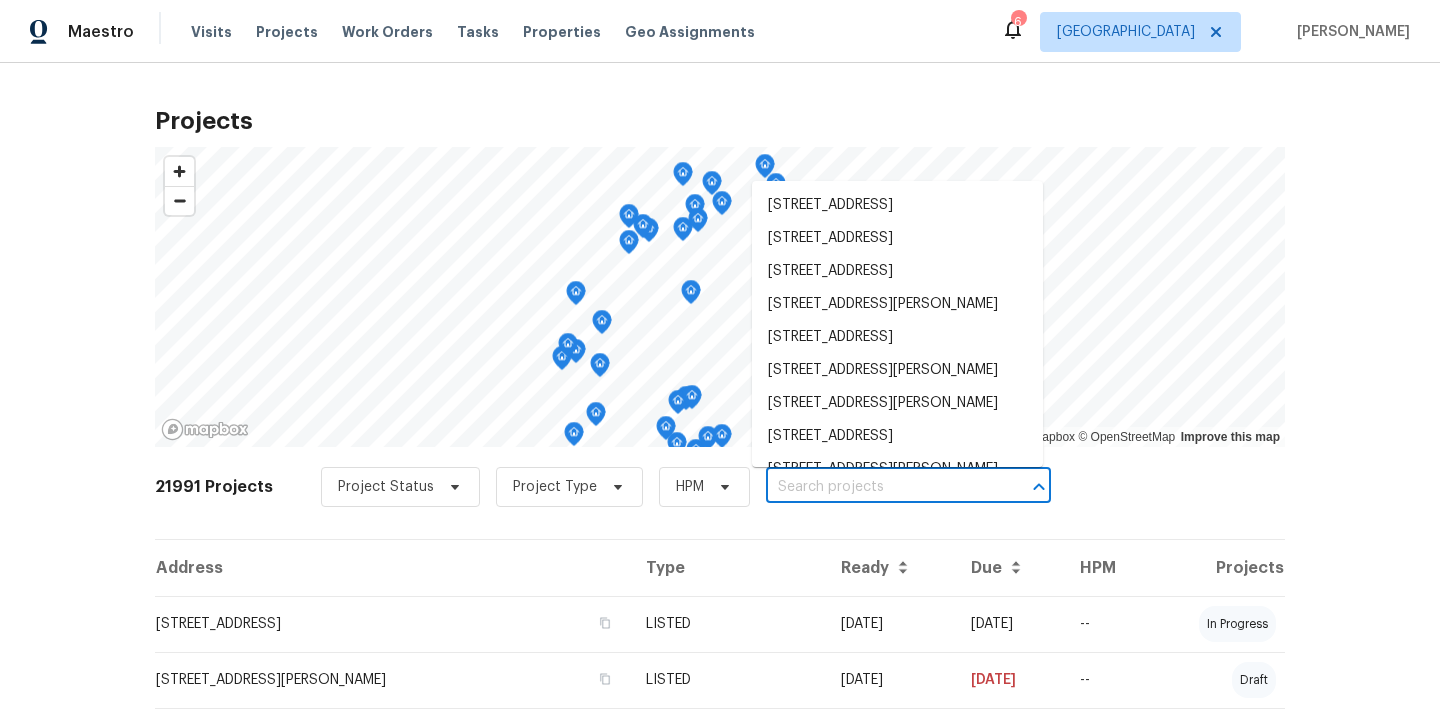 paste on "[STREET_ADDRESS]" 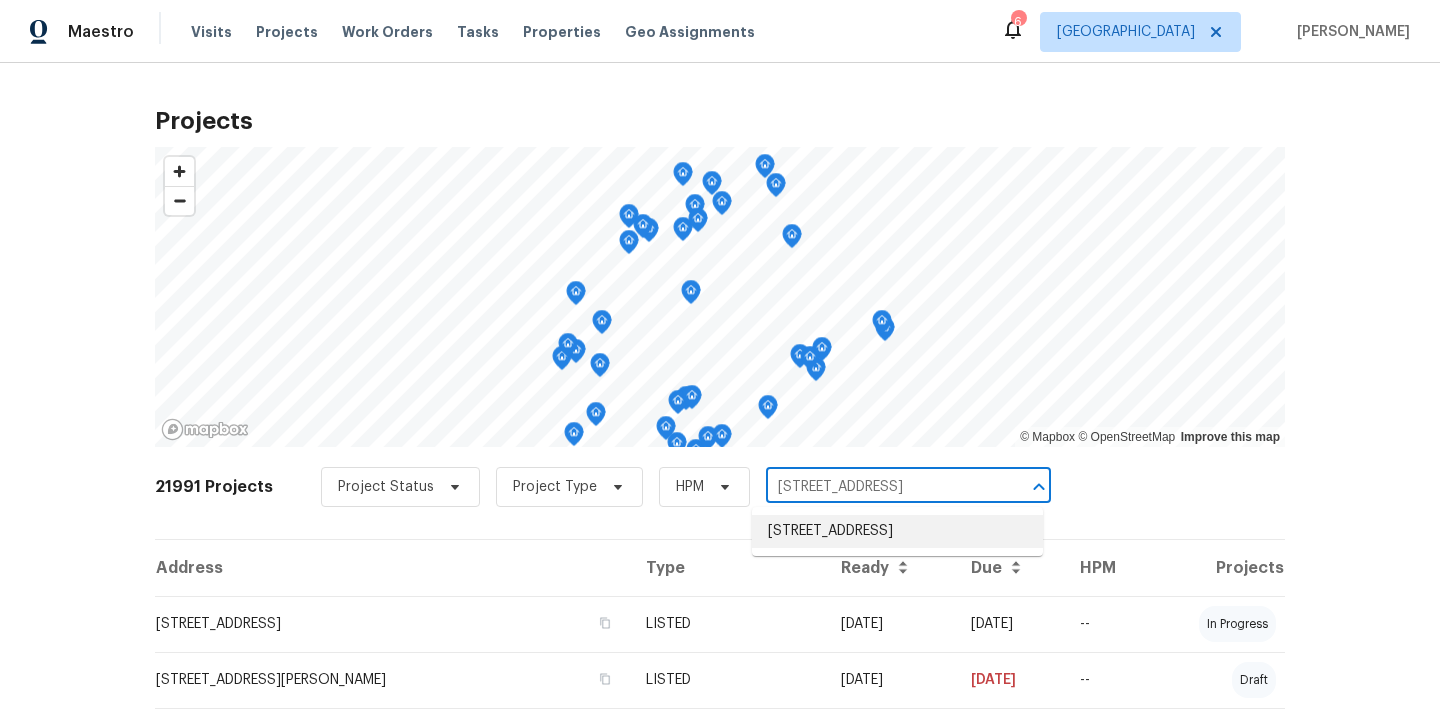 click on "[STREET_ADDRESS]" at bounding box center [897, 531] 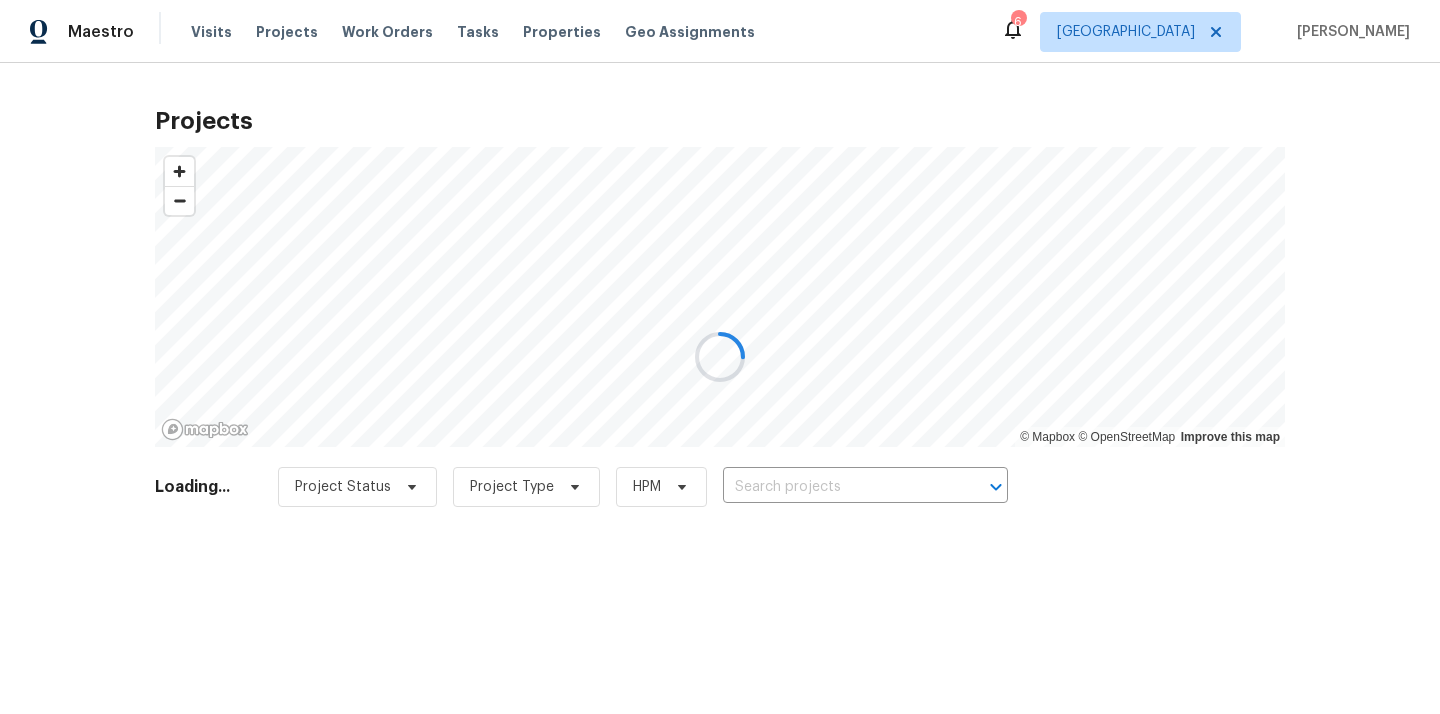 type on "[STREET_ADDRESS]" 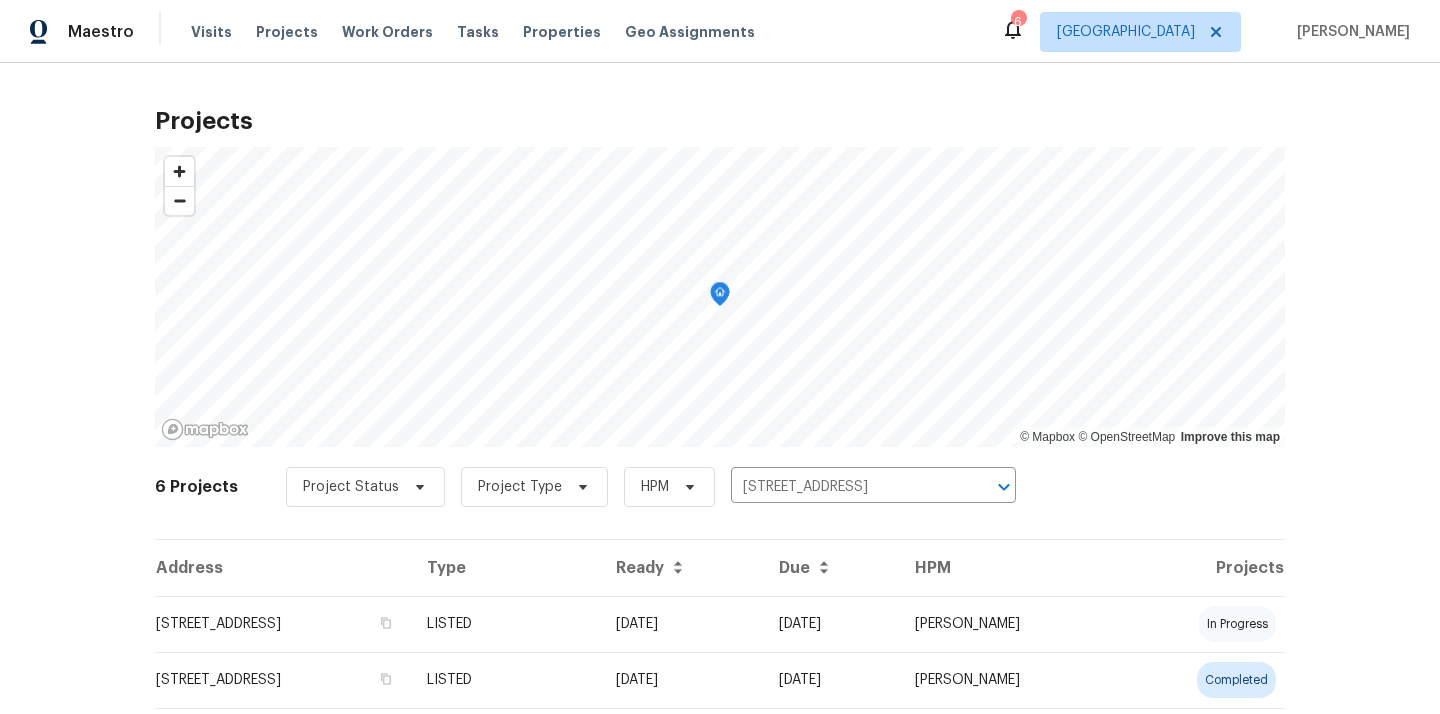 click on "Address" at bounding box center (283, 568) 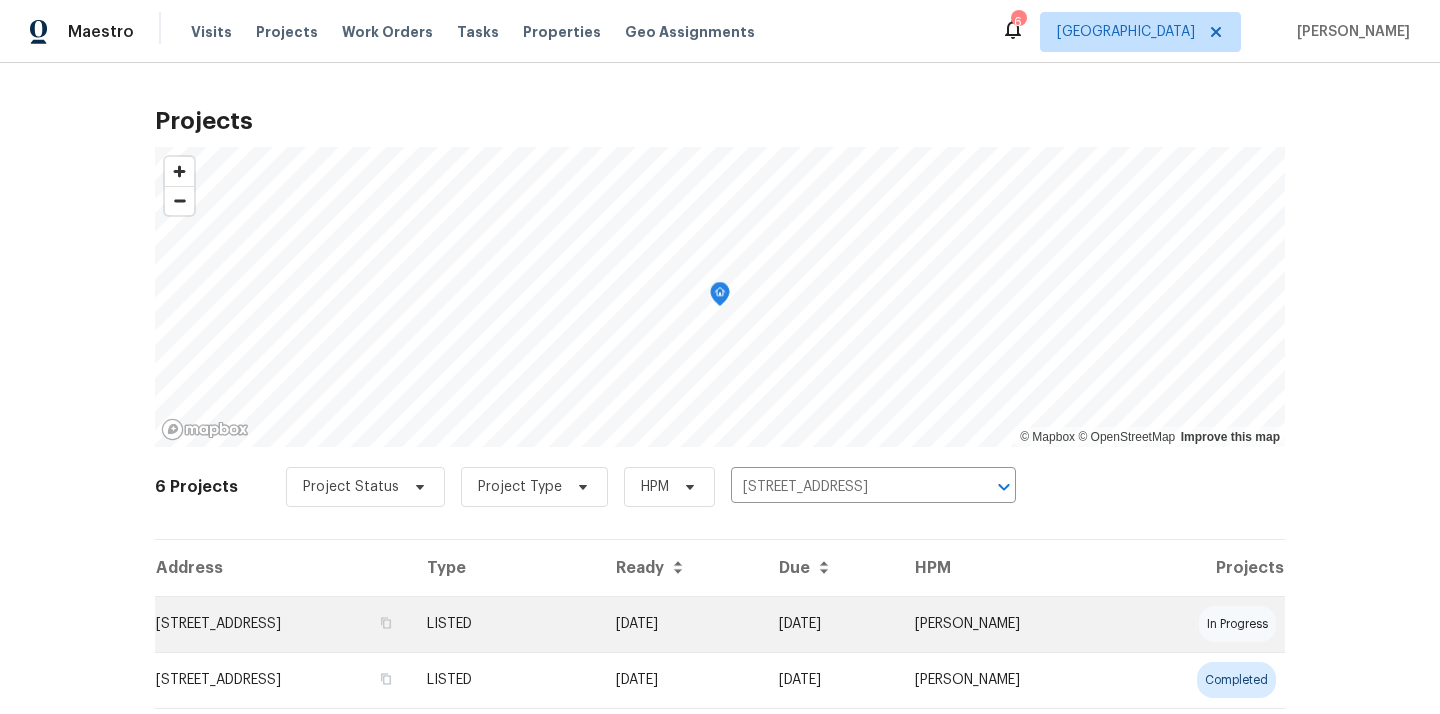 click on "[STREET_ADDRESS]" at bounding box center [283, 624] 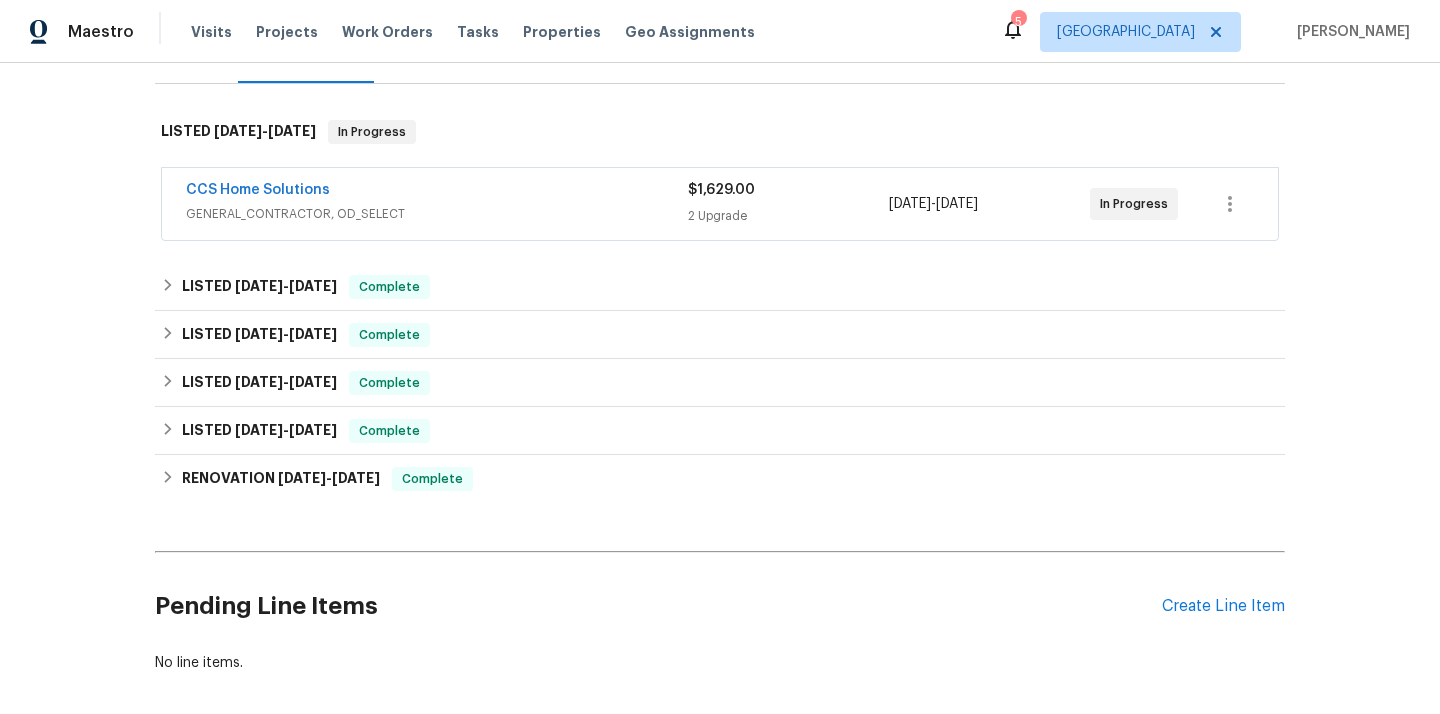 scroll, scrollTop: 287, scrollLeft: 0, axis: vertical 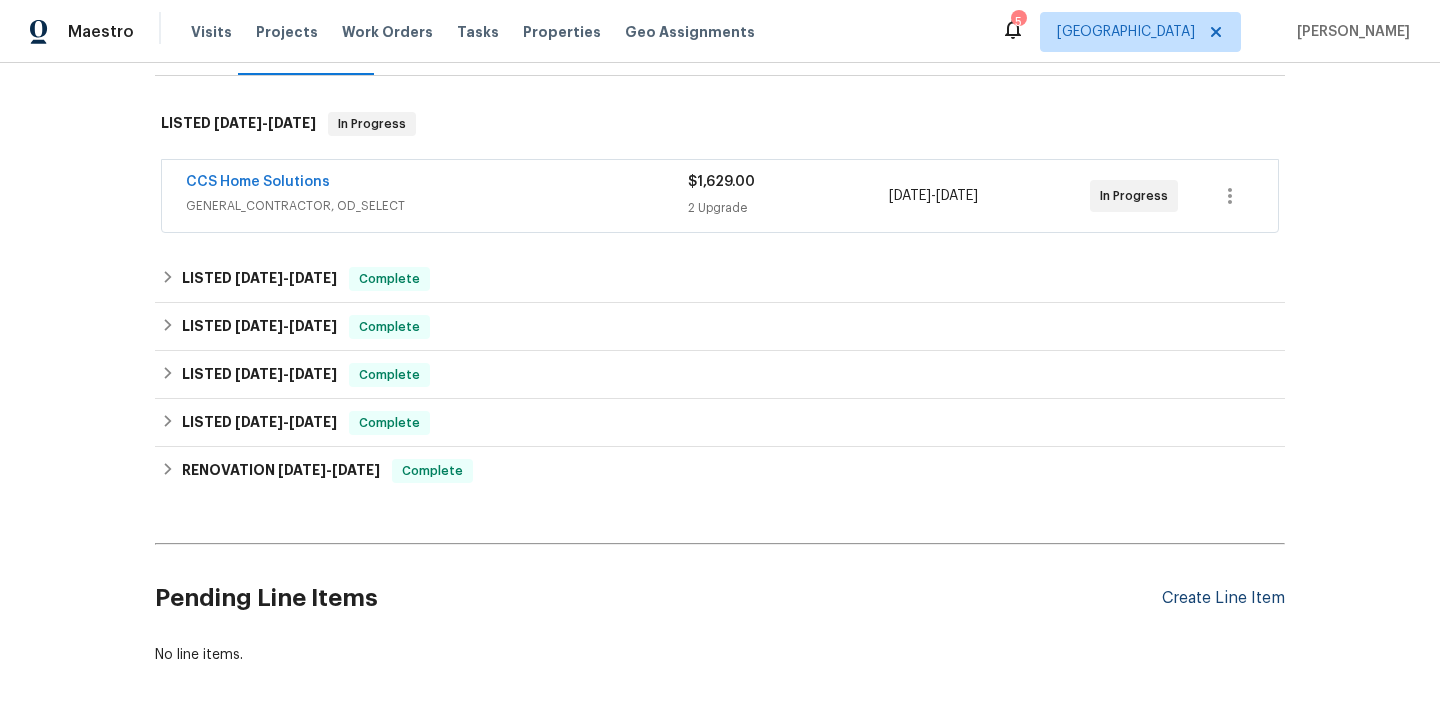 click on "Create Line Item" at bounding box center [1223, 598] 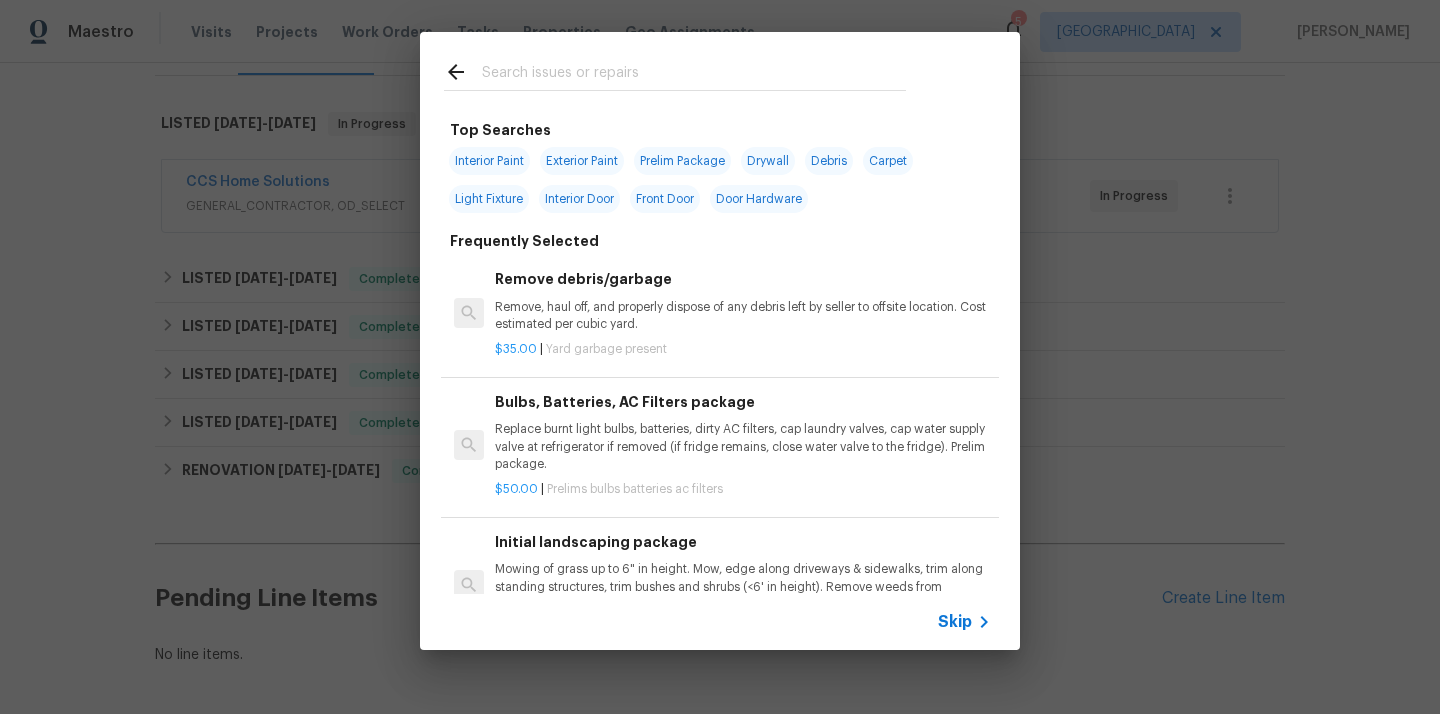 click at bounding box center (675, 71) 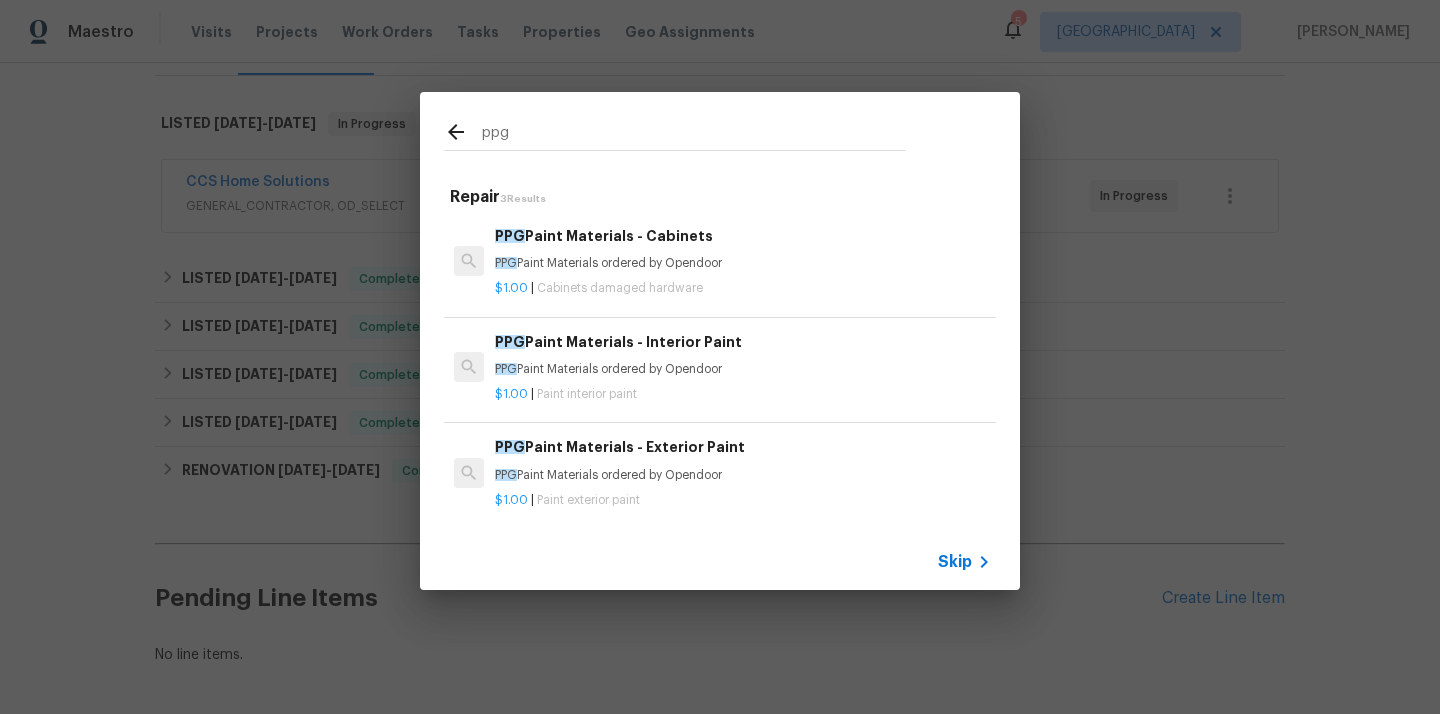 type on "ppg" 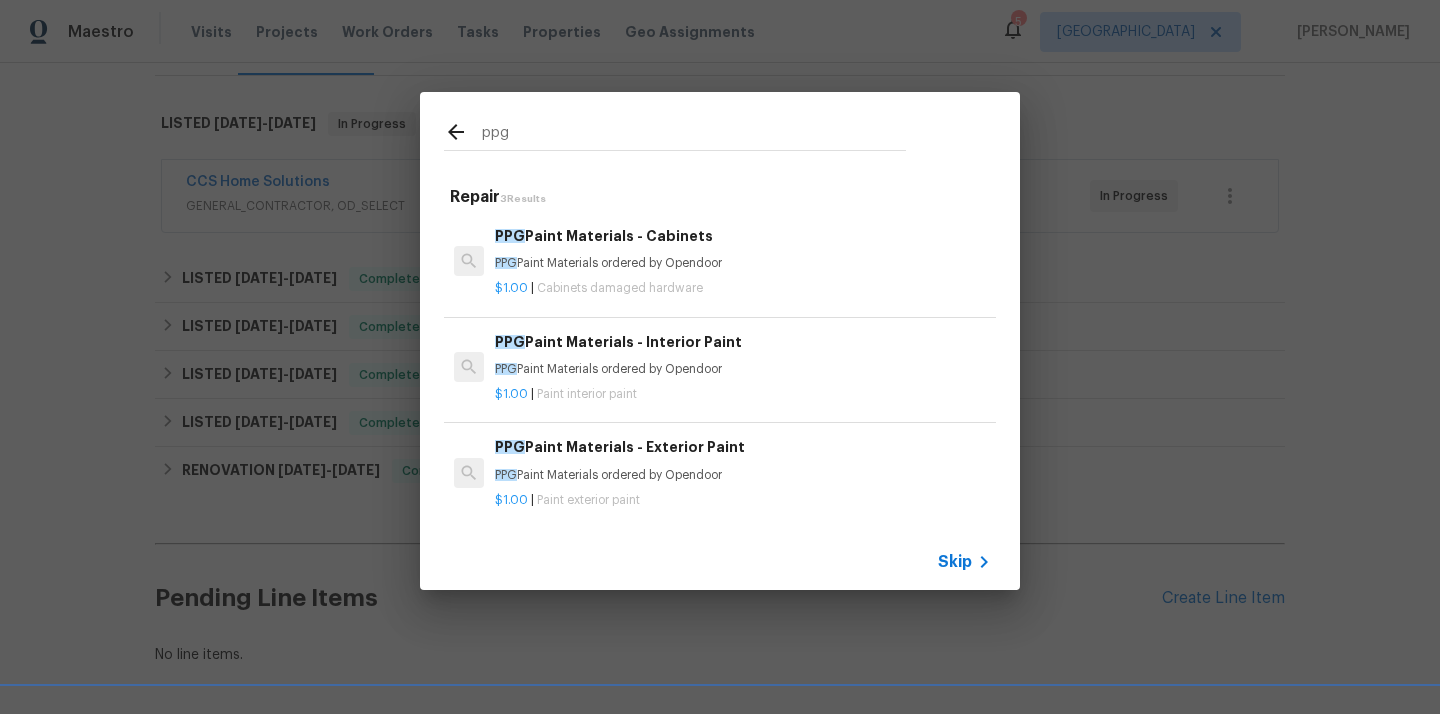 click on "PPG  Paint Materials ordered by Opendoor" at bounding box center [743, 475] 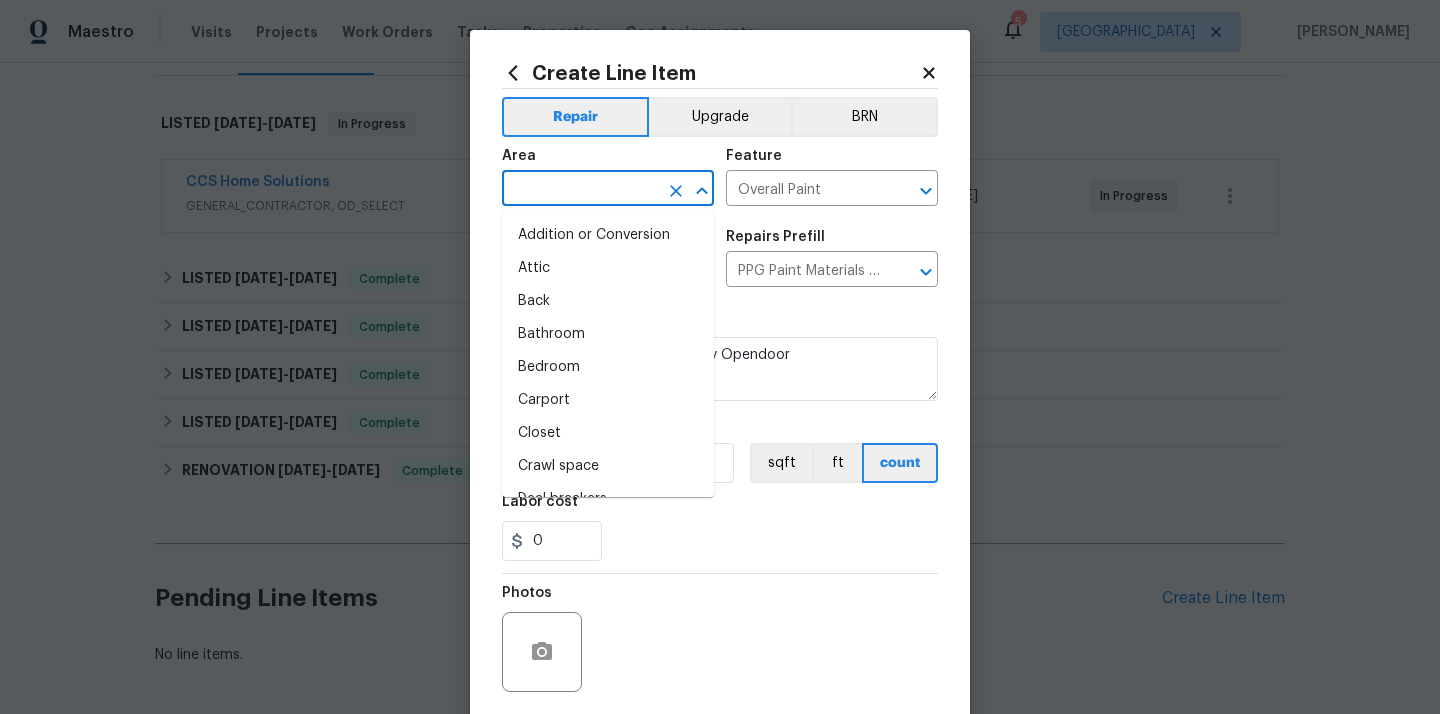click at bounding box center (580, 190) 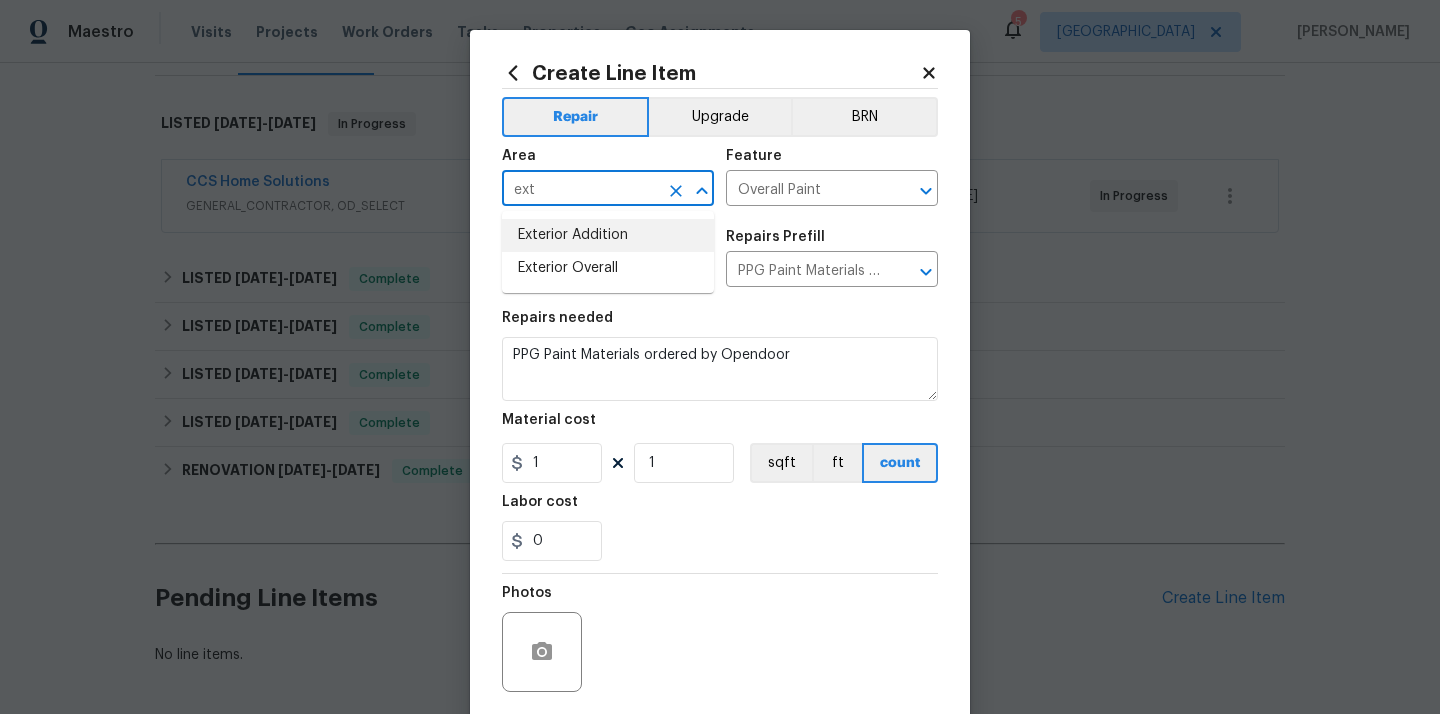 click on "Exterior Overall" at bounding box center (608, 268) 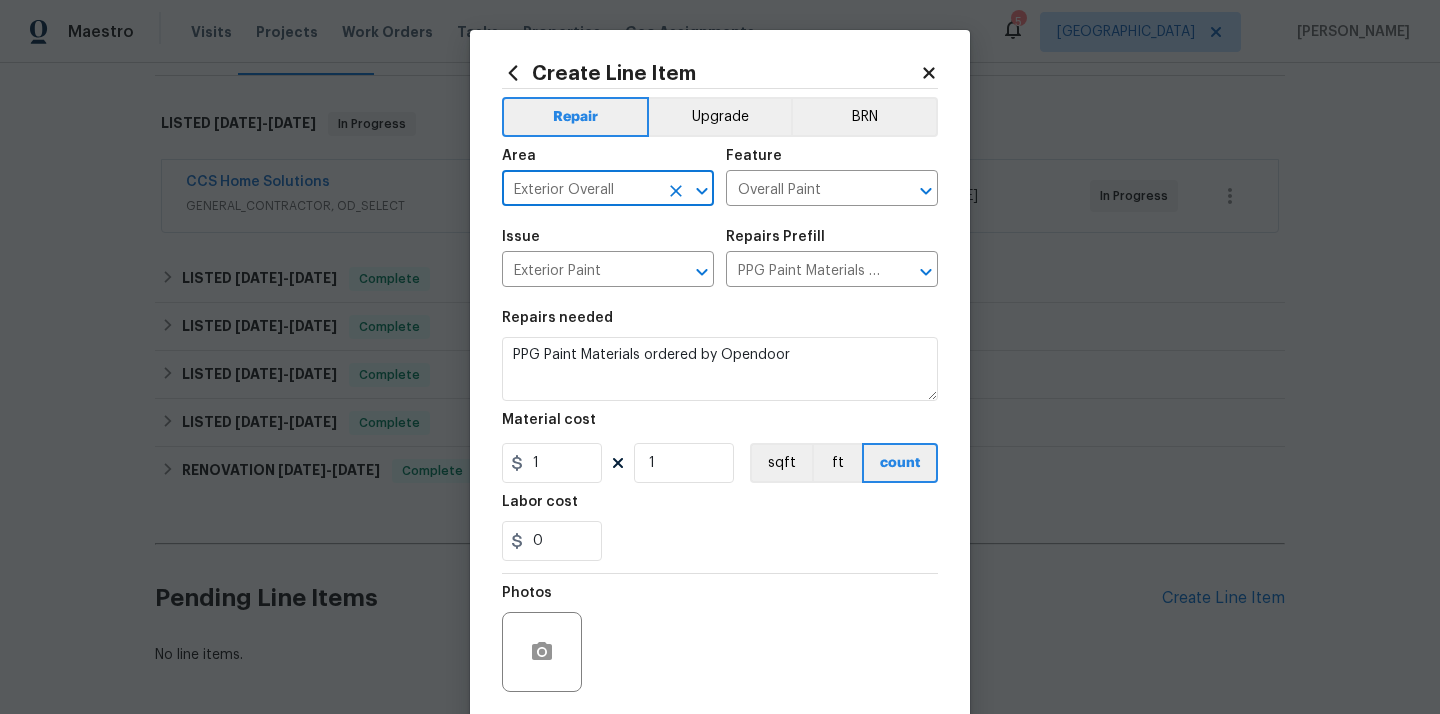 type on "Exterior Overall" 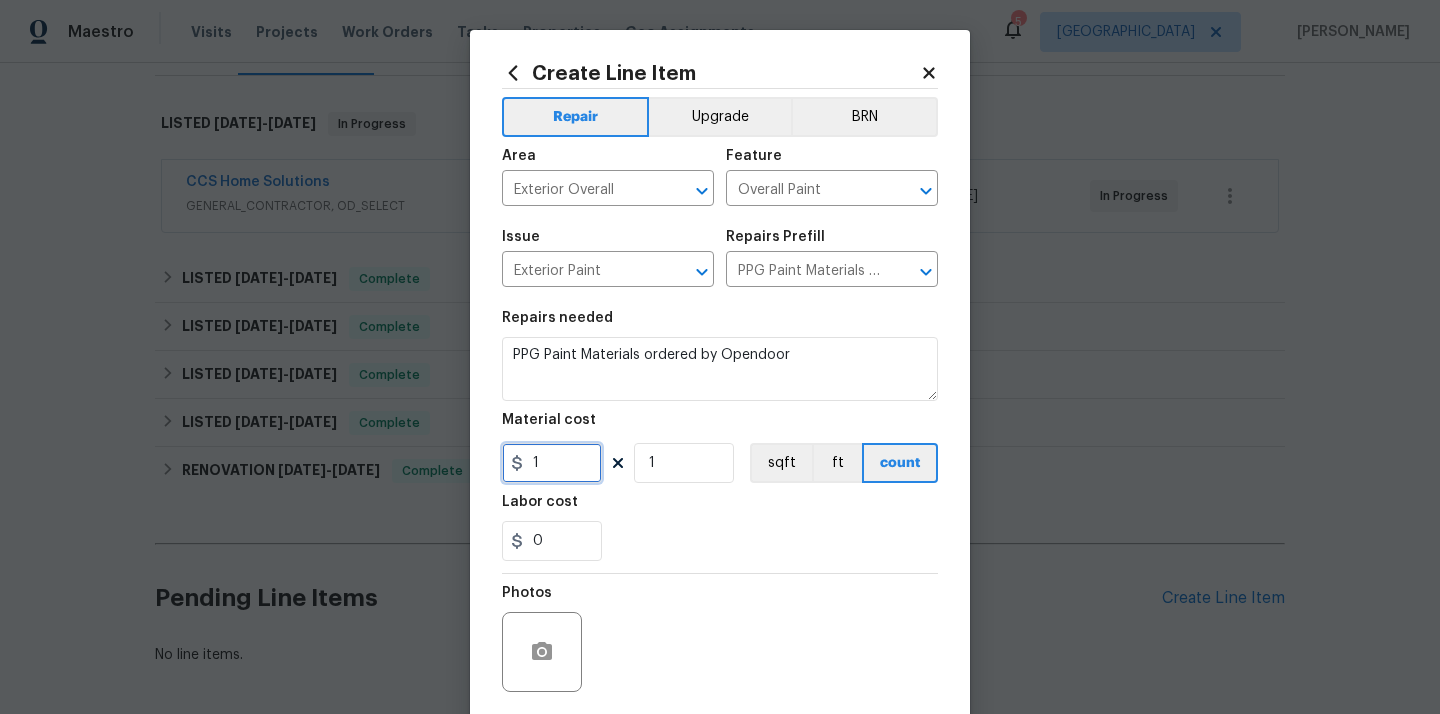 drag, startPoint x: 549, startPoint y: 474, endPoint x: 474, endPoint y: 465, distance: 75.53807 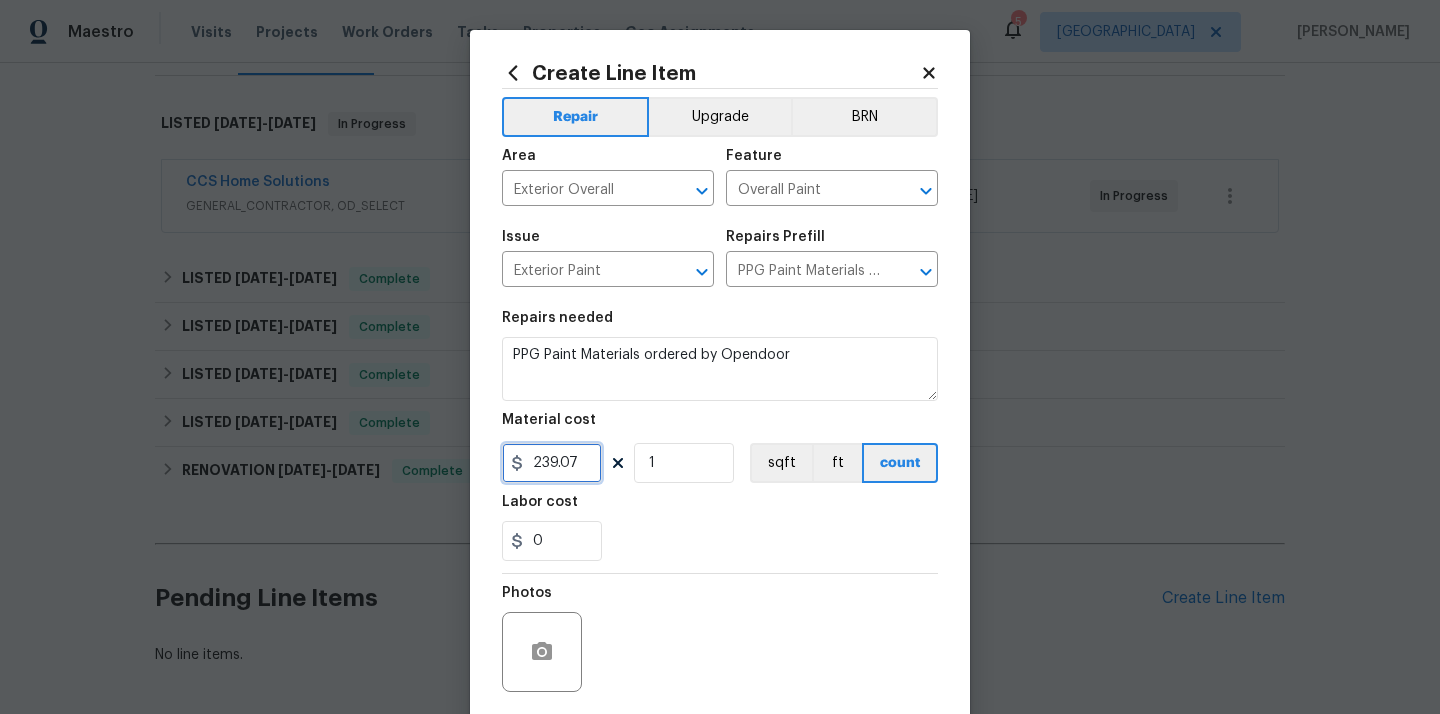 type on "239.07" 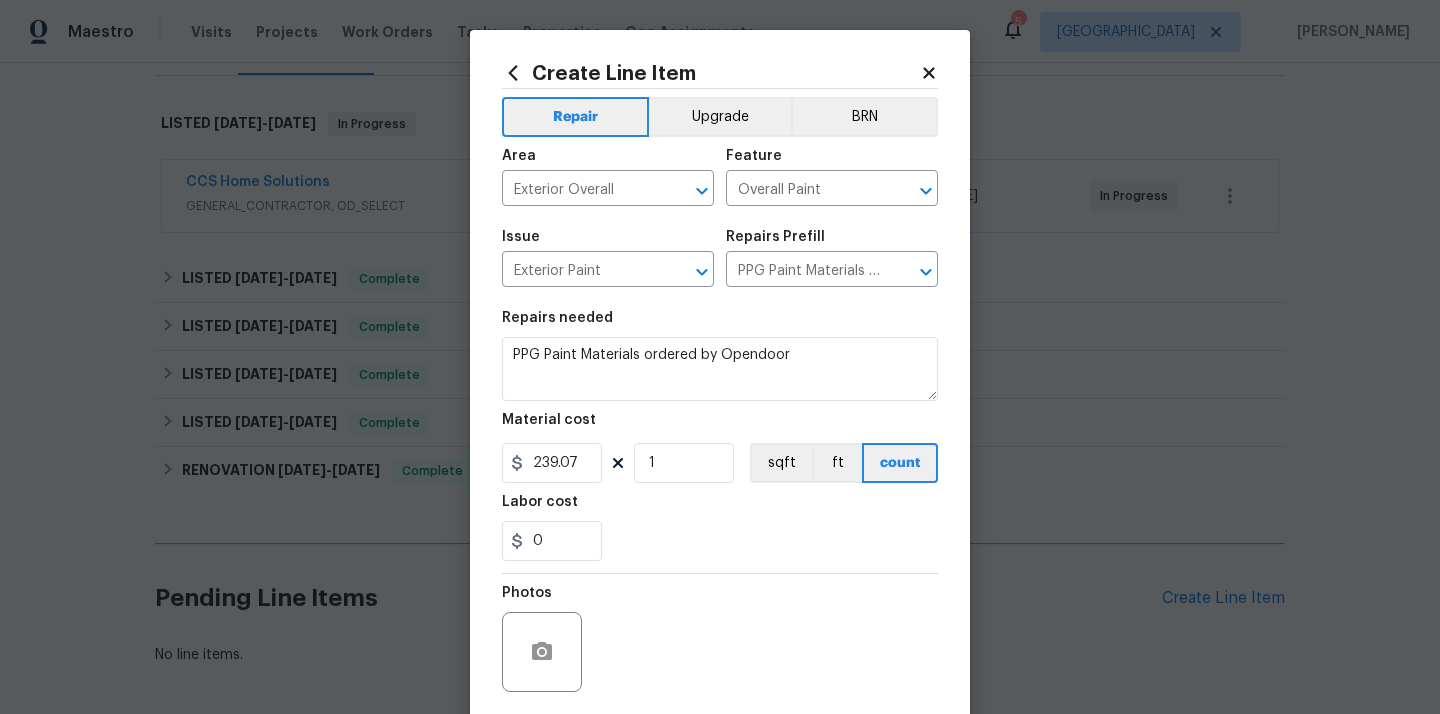 click on "Repairs needed PPG Paint Materials ordered by Opendoor Material cost 239.07 1 sqft ft count Labor cost 0" at bounding box center [720, 436] 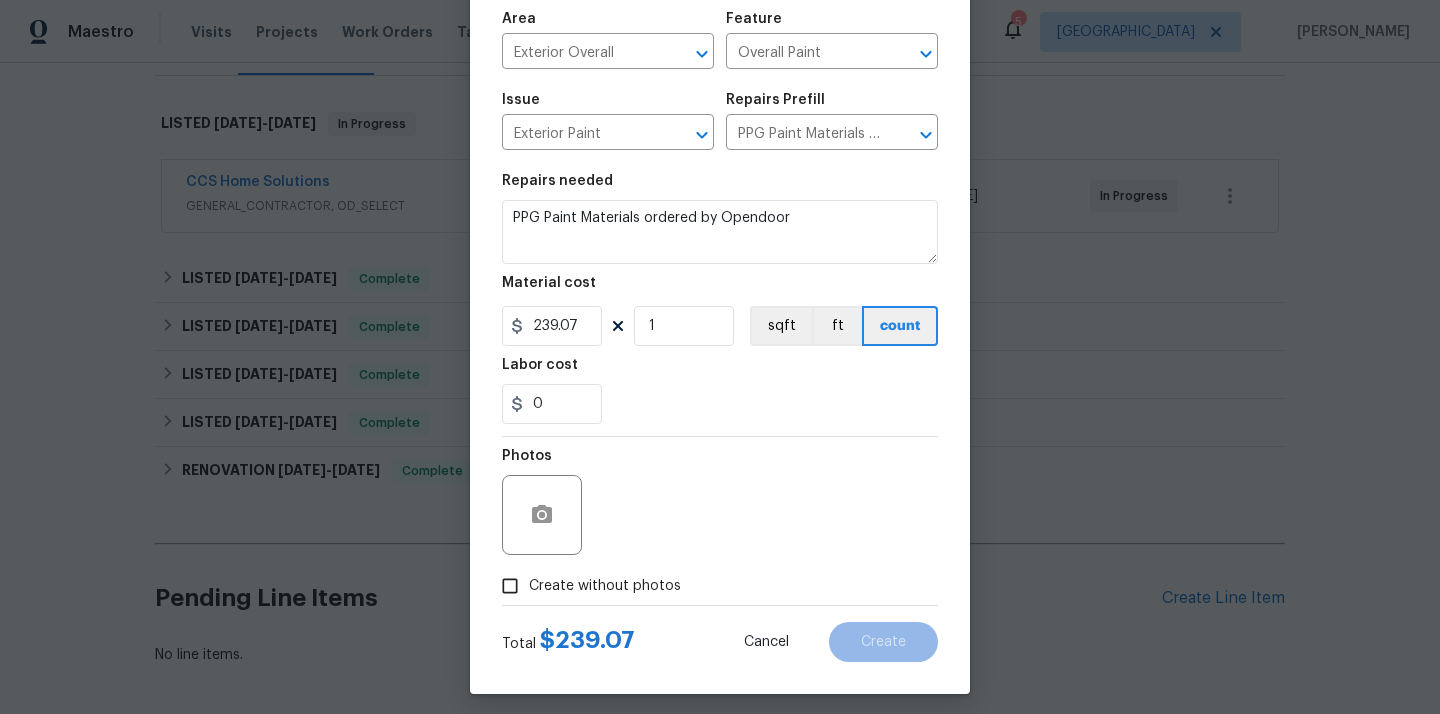 click on "Create without photos" at bounding box center (605, 586) 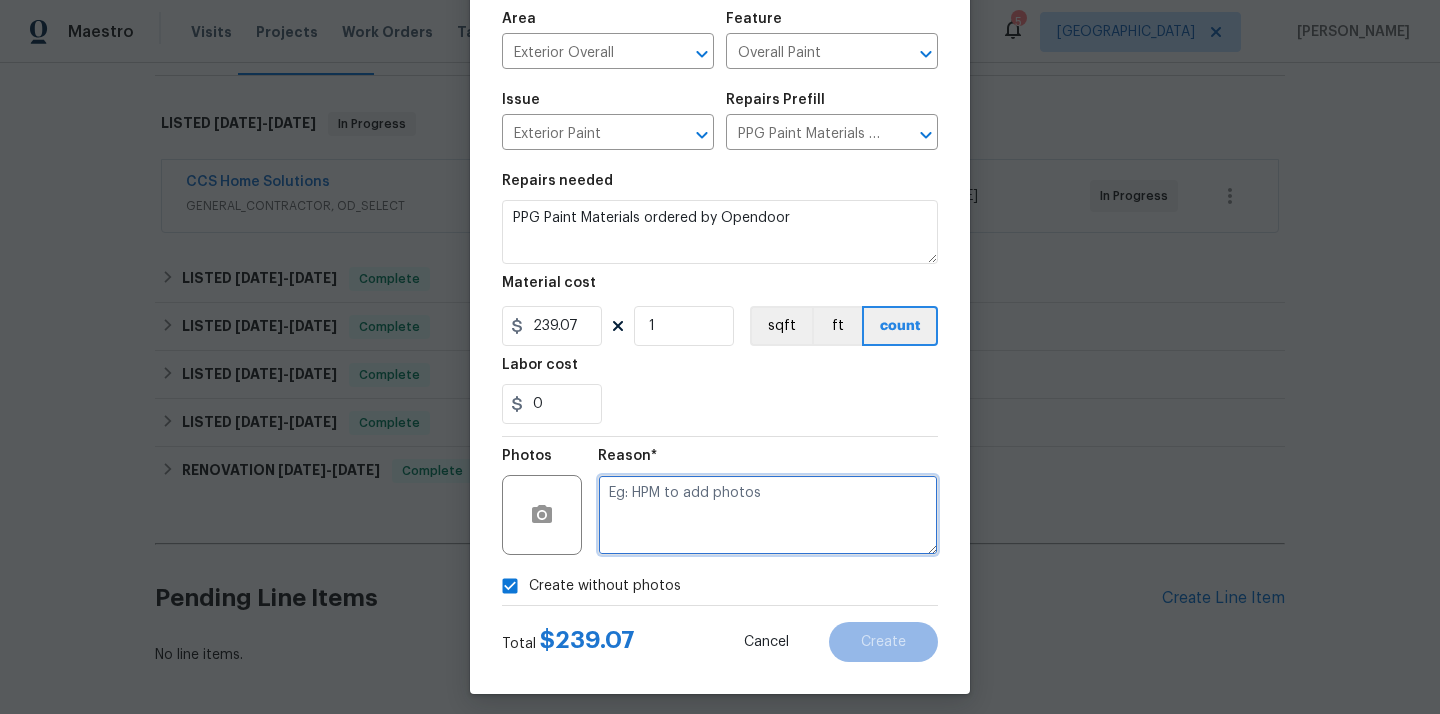 click at bounding box center (768, 515) 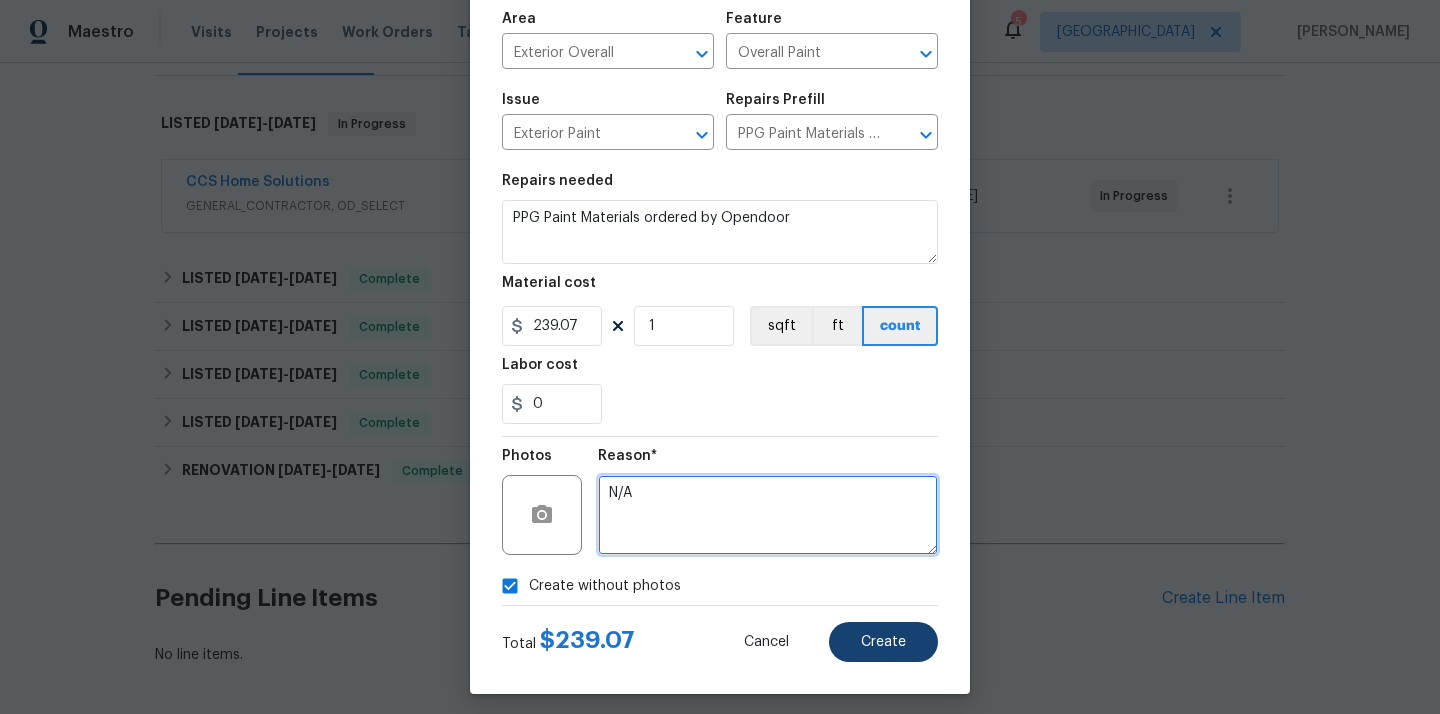 type on "N/A" 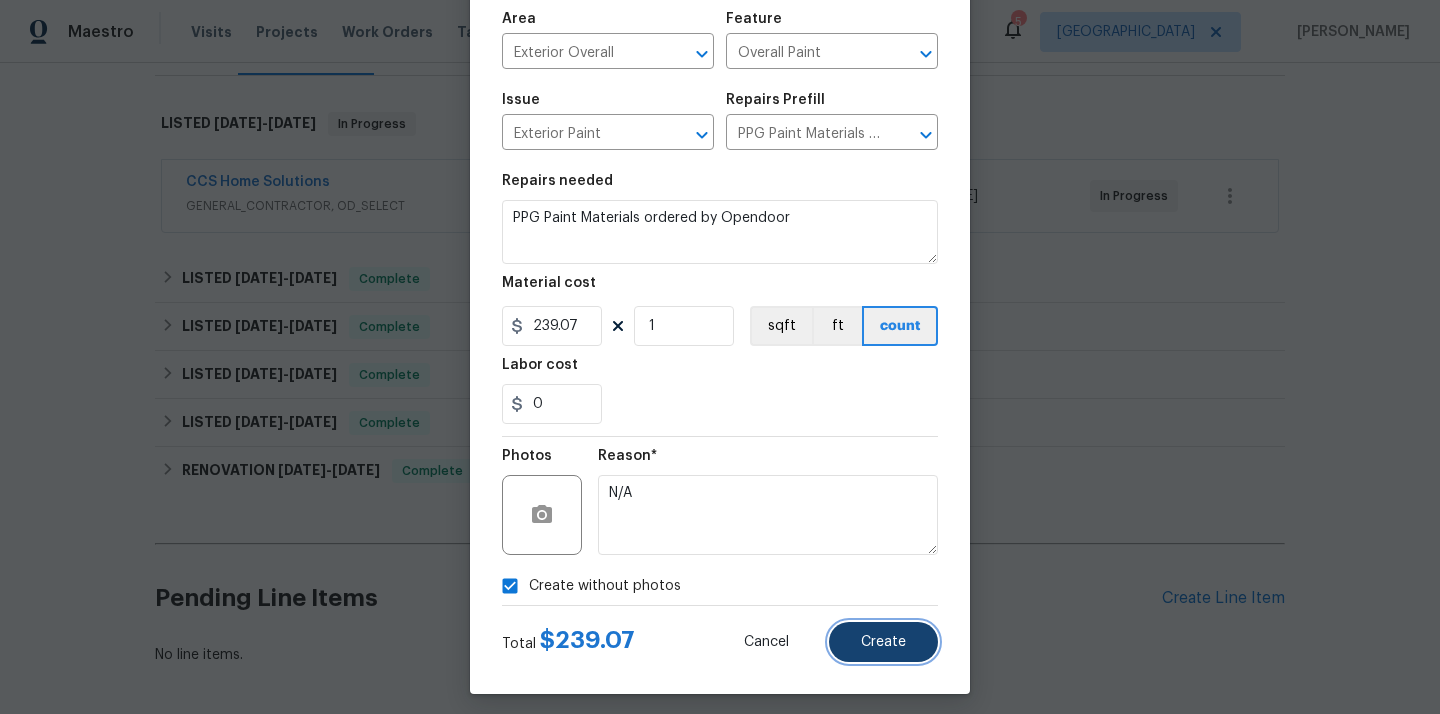 click on "Create" at bounding box center [883, 642] 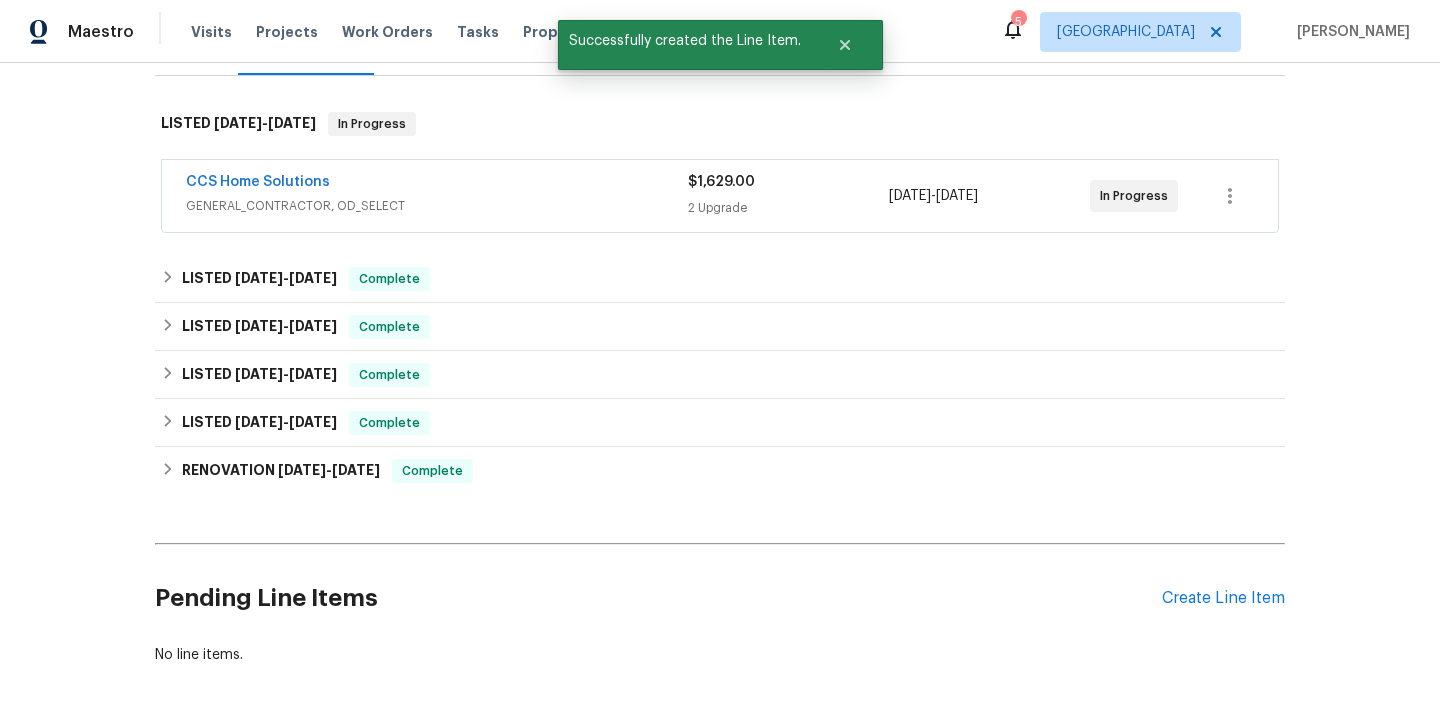 scroll, scrollTop: 374, scrollLeft: 0, axis: vertical 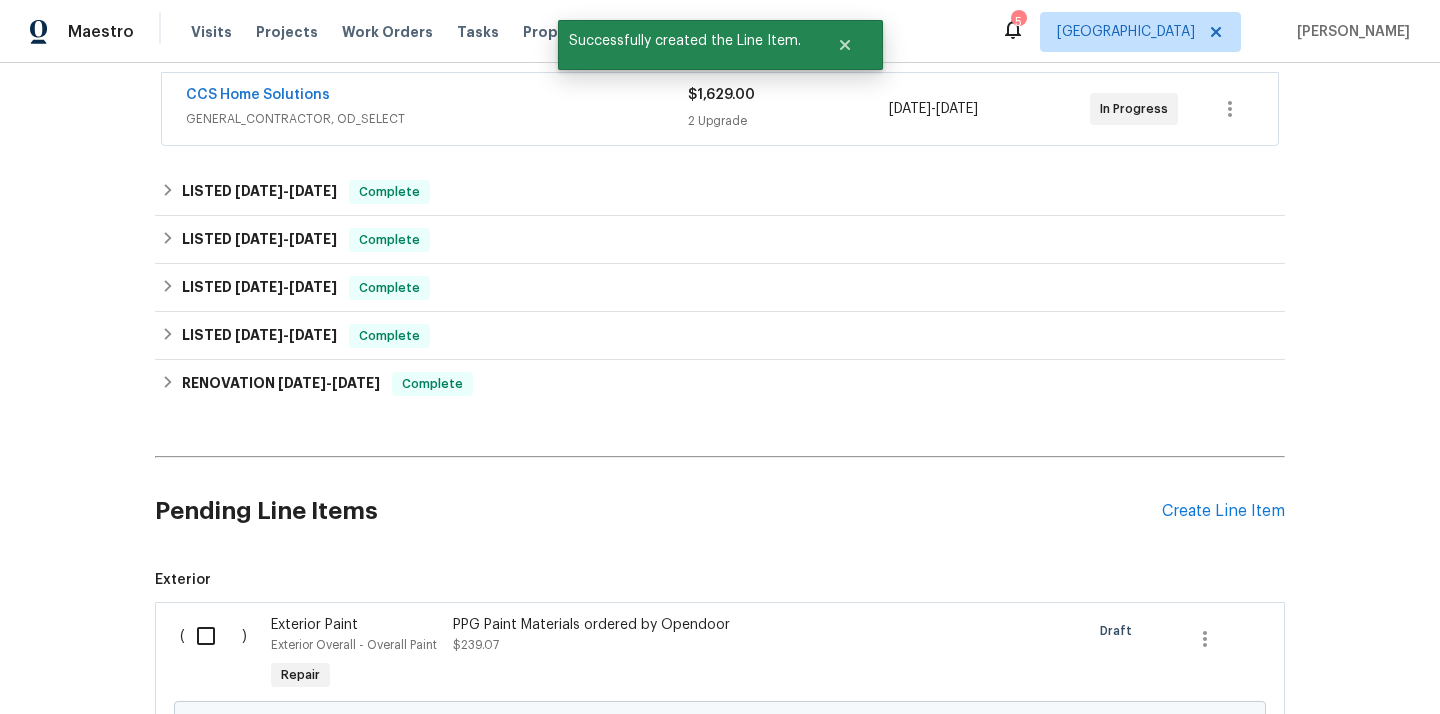 click at bounding box center (213, 636) 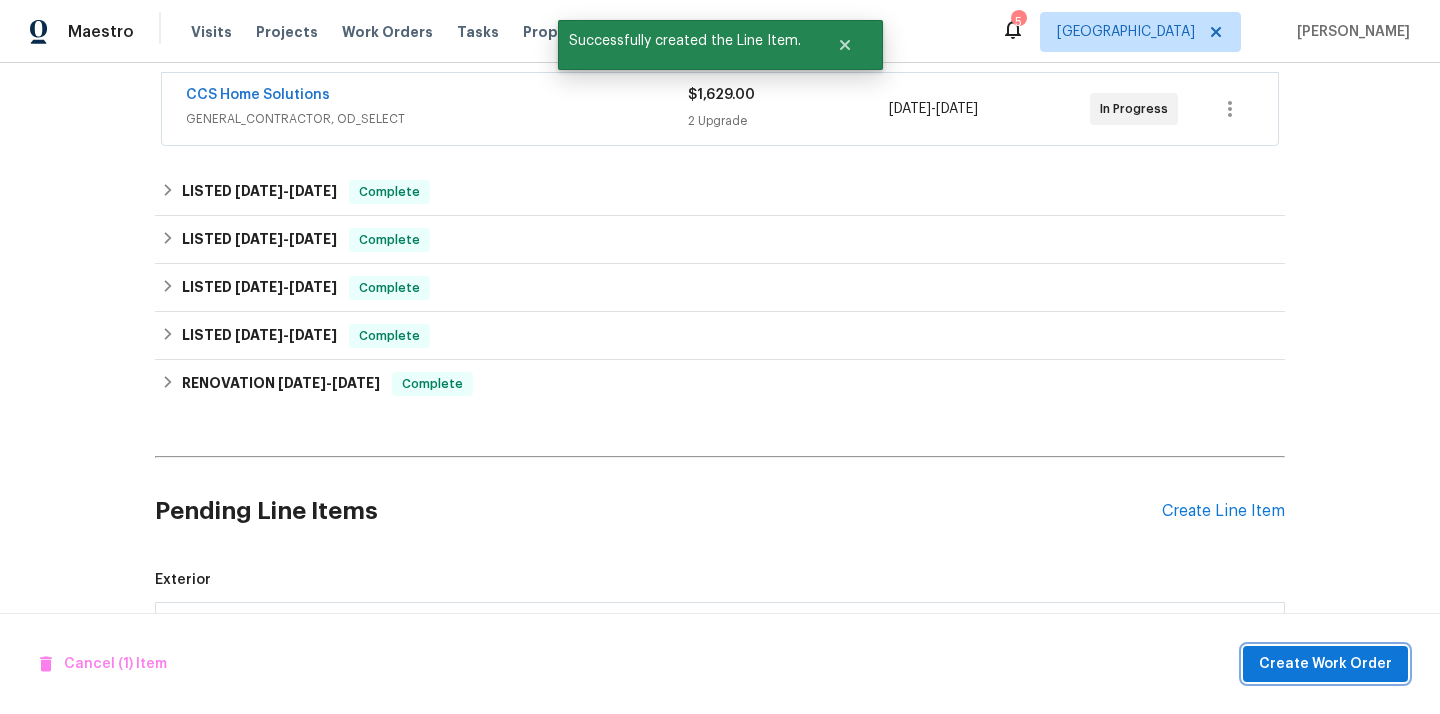 click on "Create Work Order" at bounding box center (1325, 664) 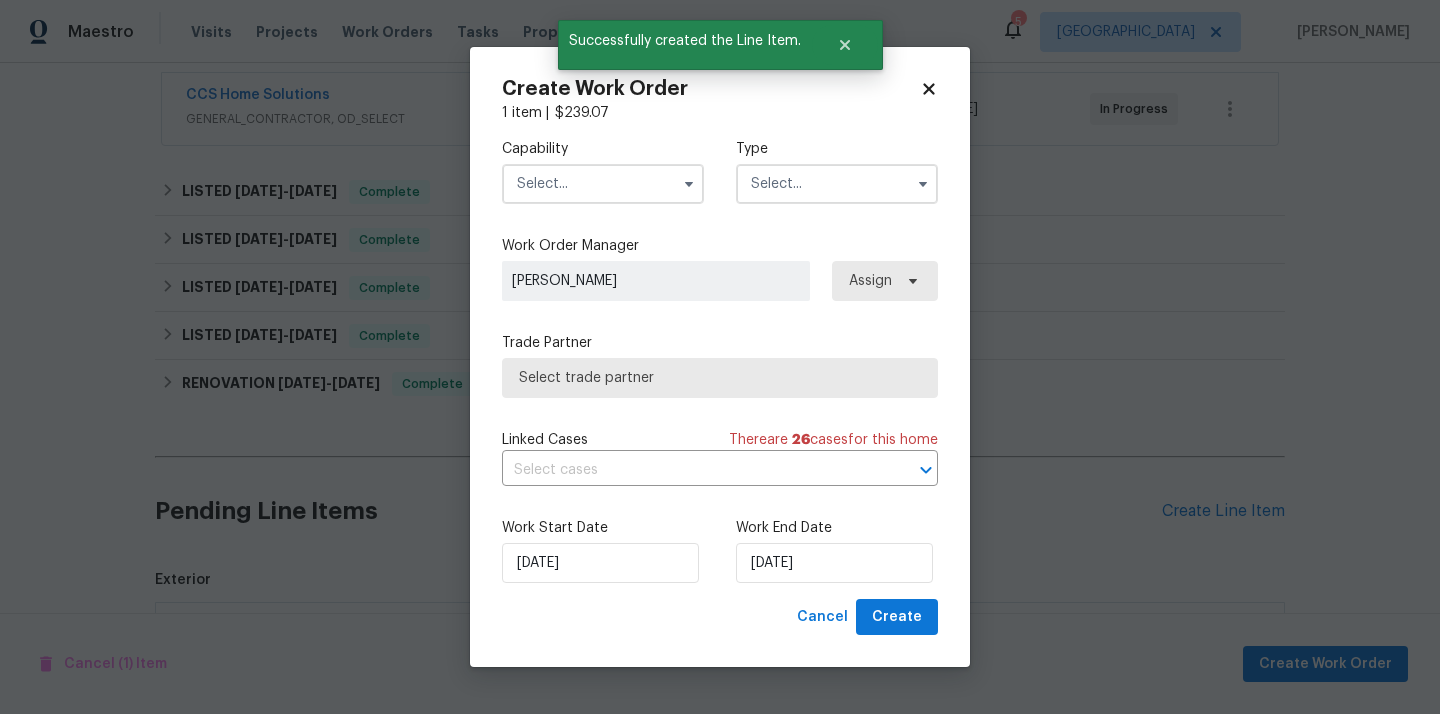 click on "Capability" at bounding box center (603, 149) 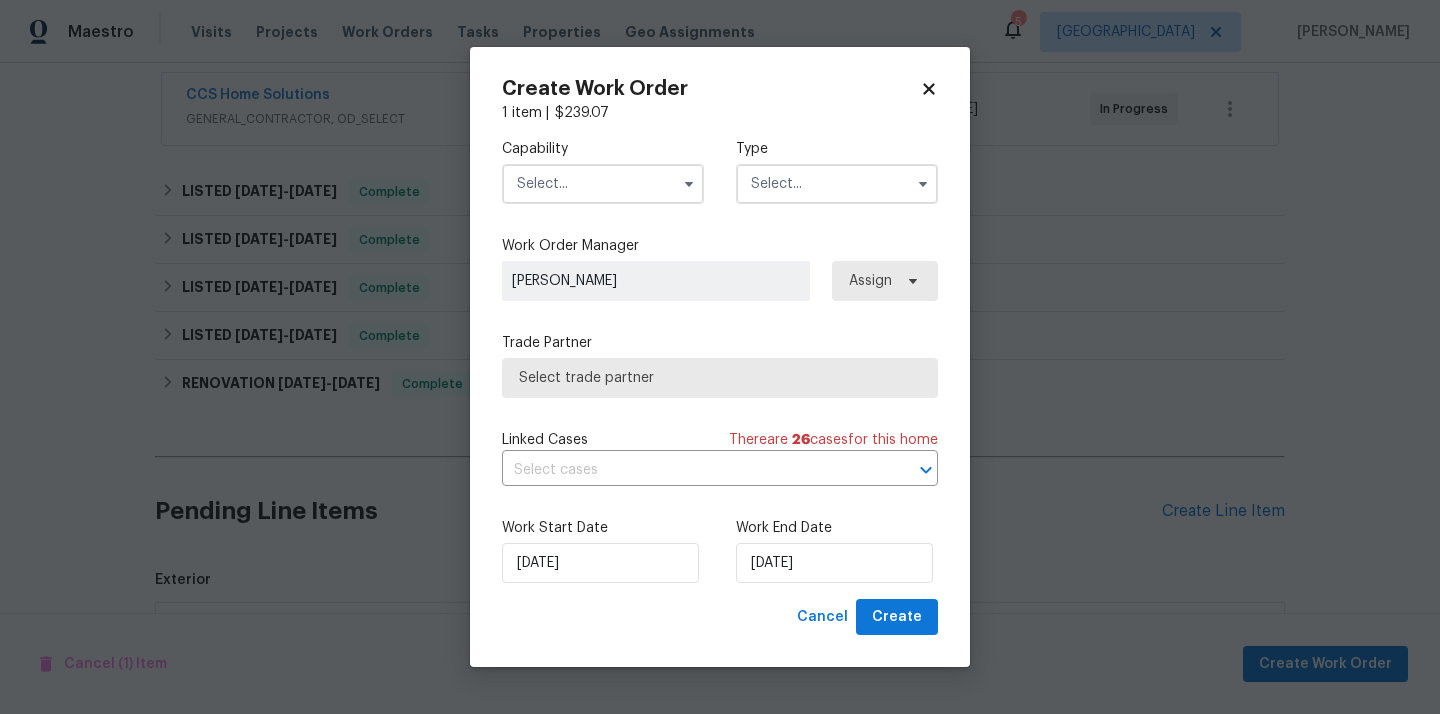 click at bounding box center [603, 184] 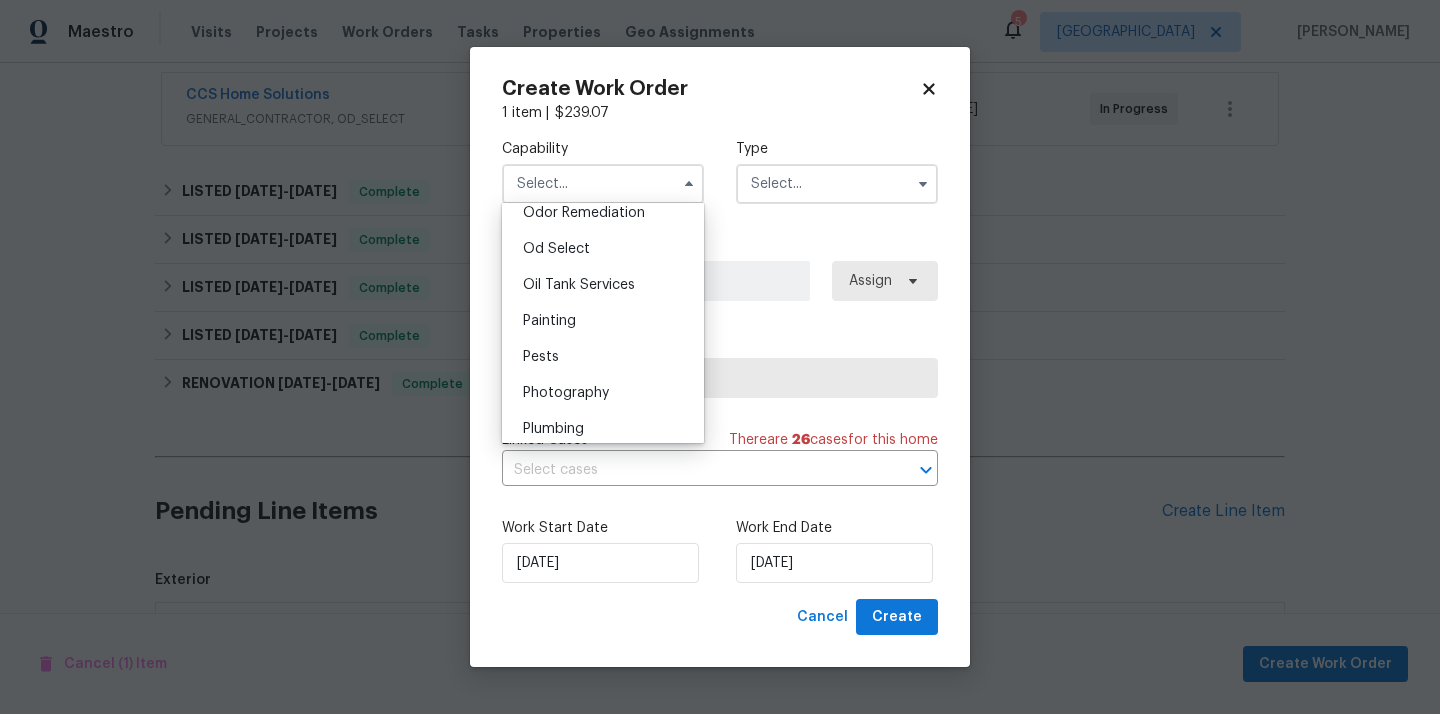 scroll, scrollTop: 1586, scrollLeft: 0, axis: vertical 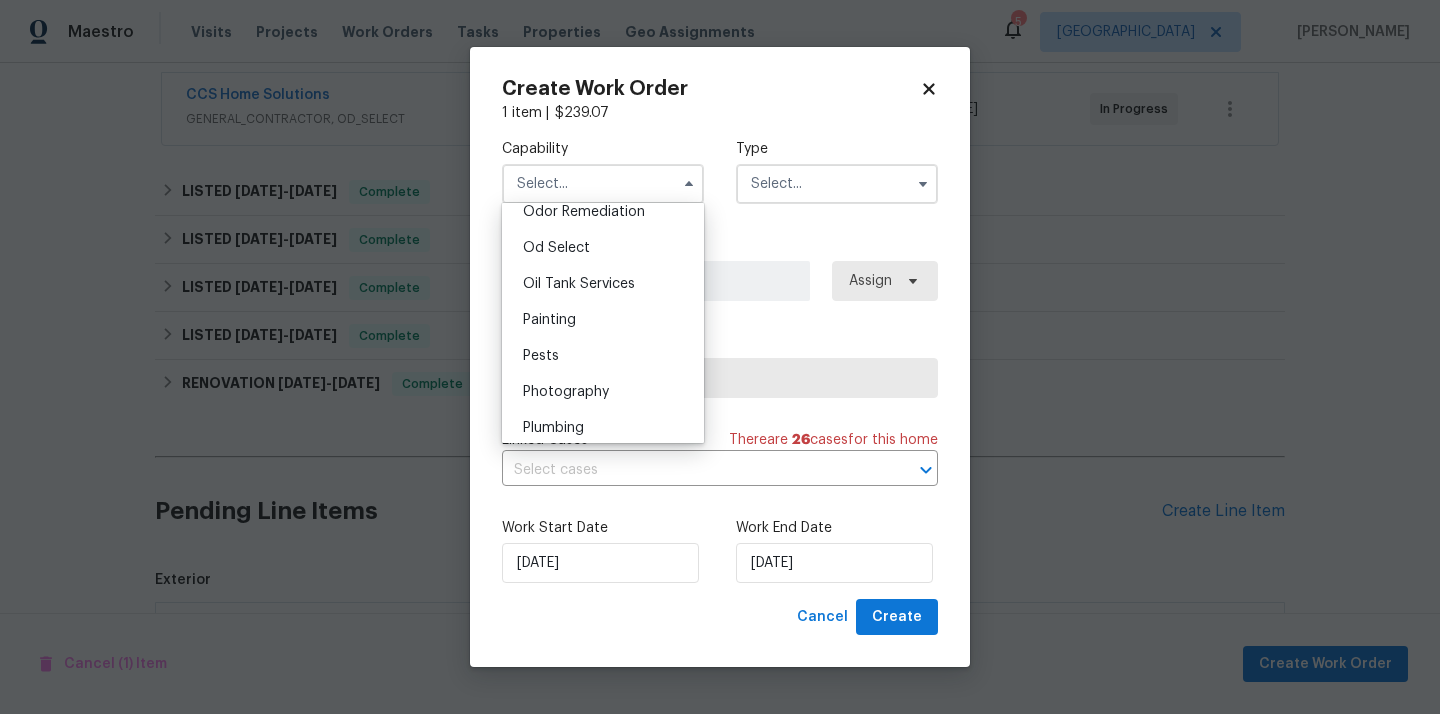 click on "Painting" at bounding box center (603, 320) 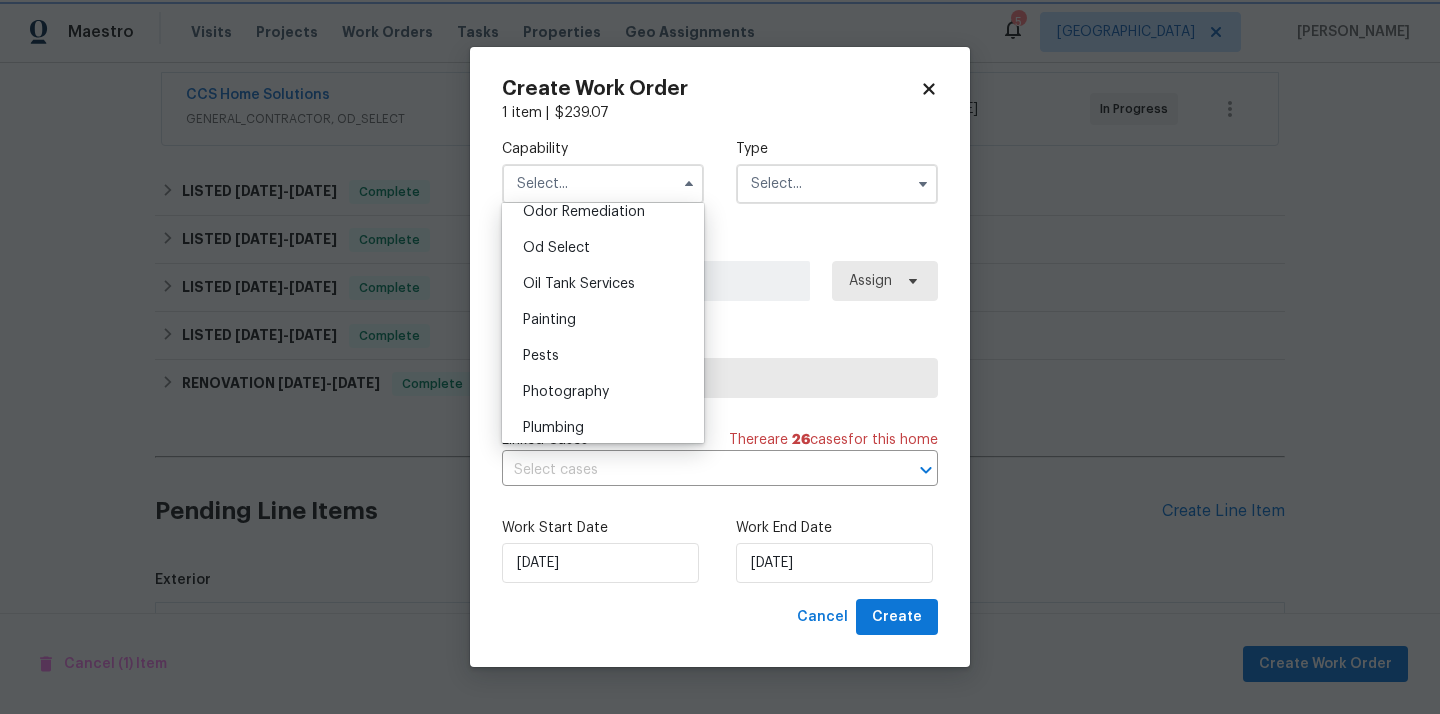 type on "Painting" 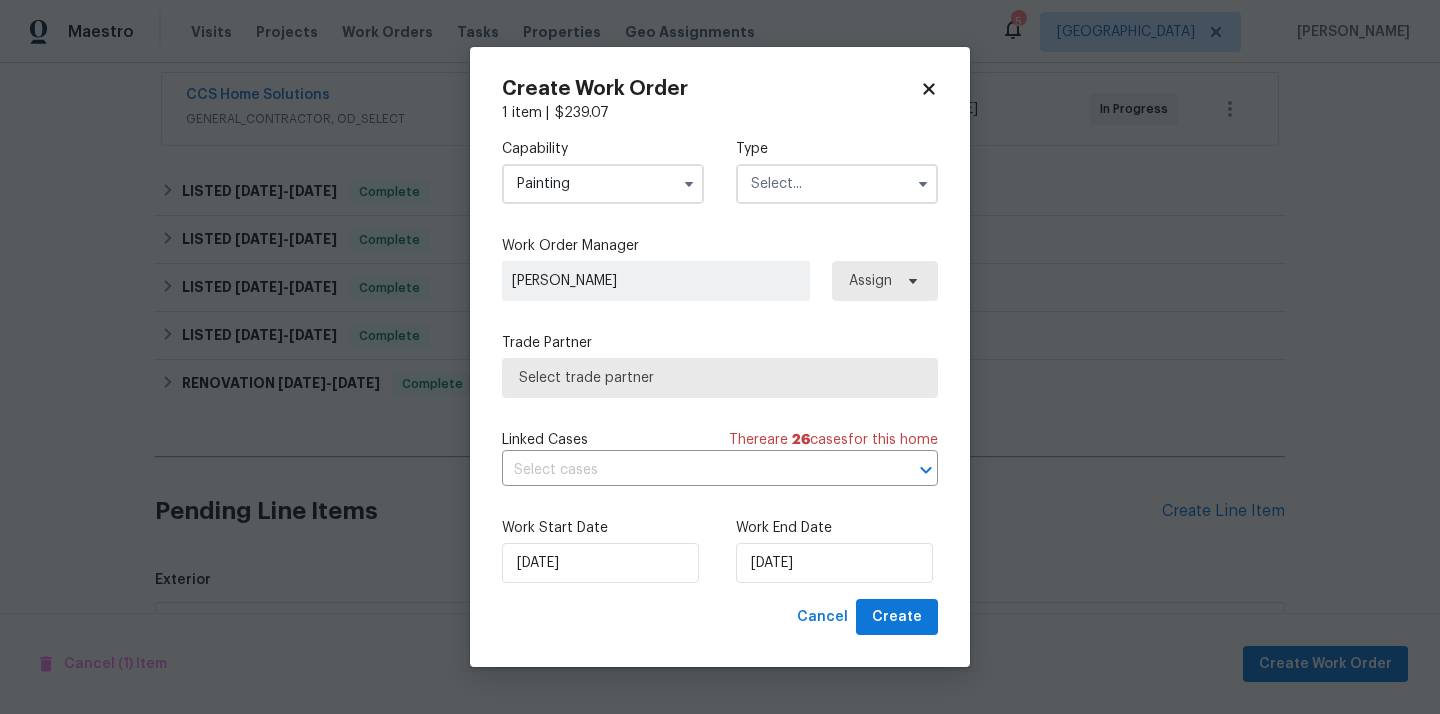 click at bounding box center [837, 184] 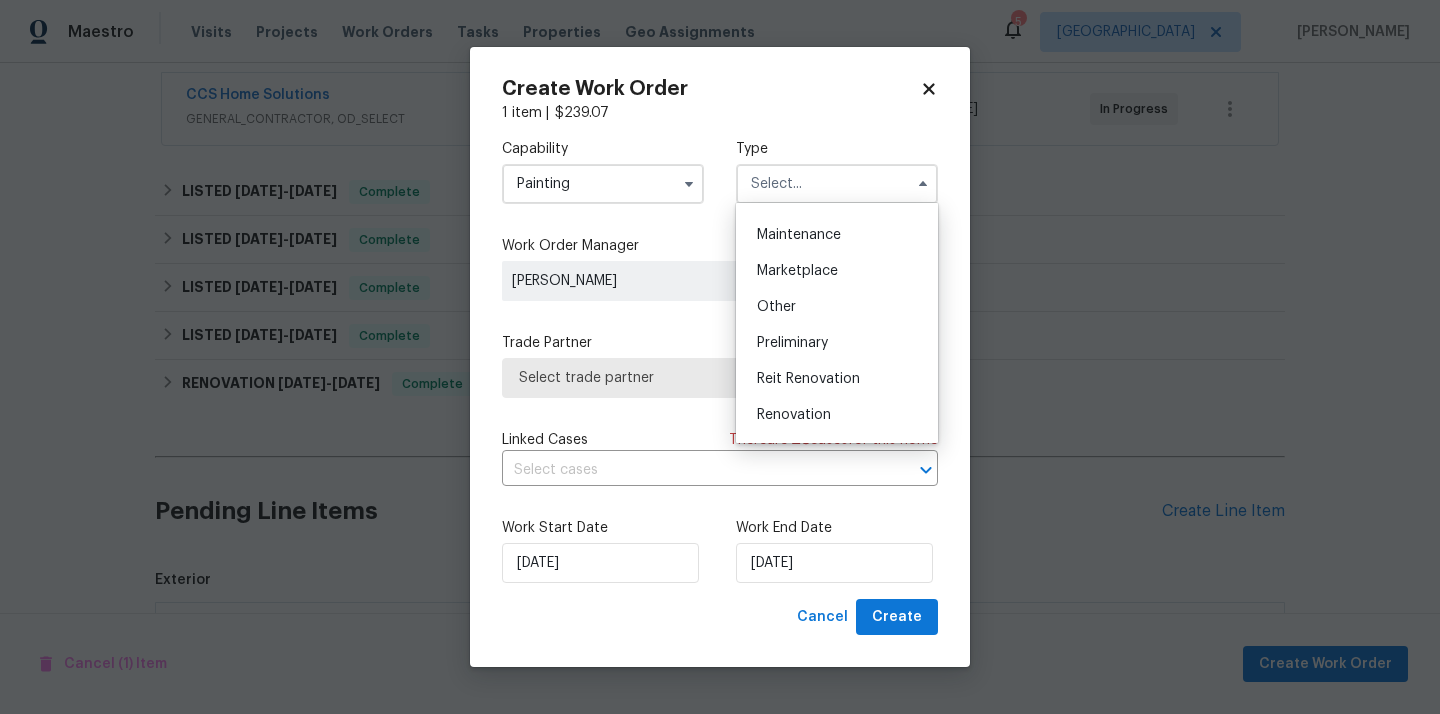 scroll, scrollTop: 211, scrollLeft: 0, axis: vertical 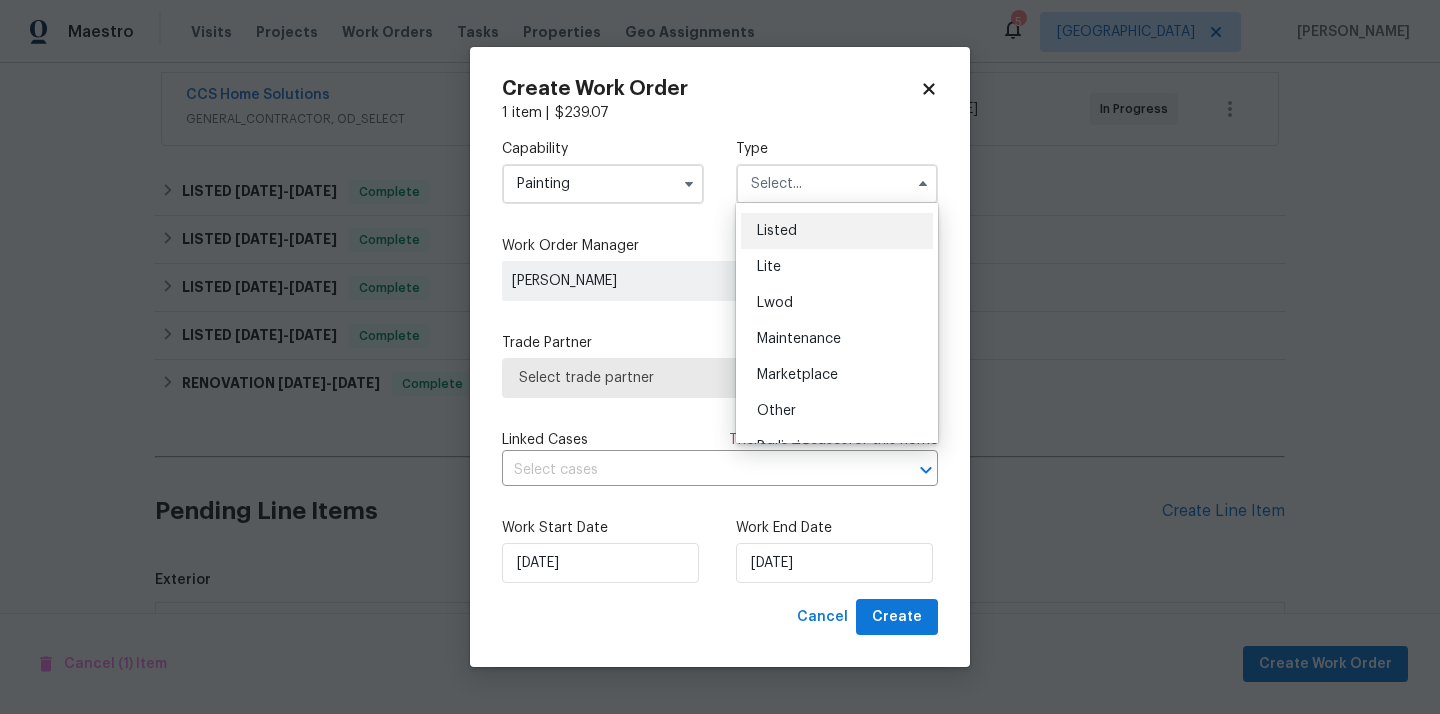 click on "Listed" at bounding box center (837, 231) 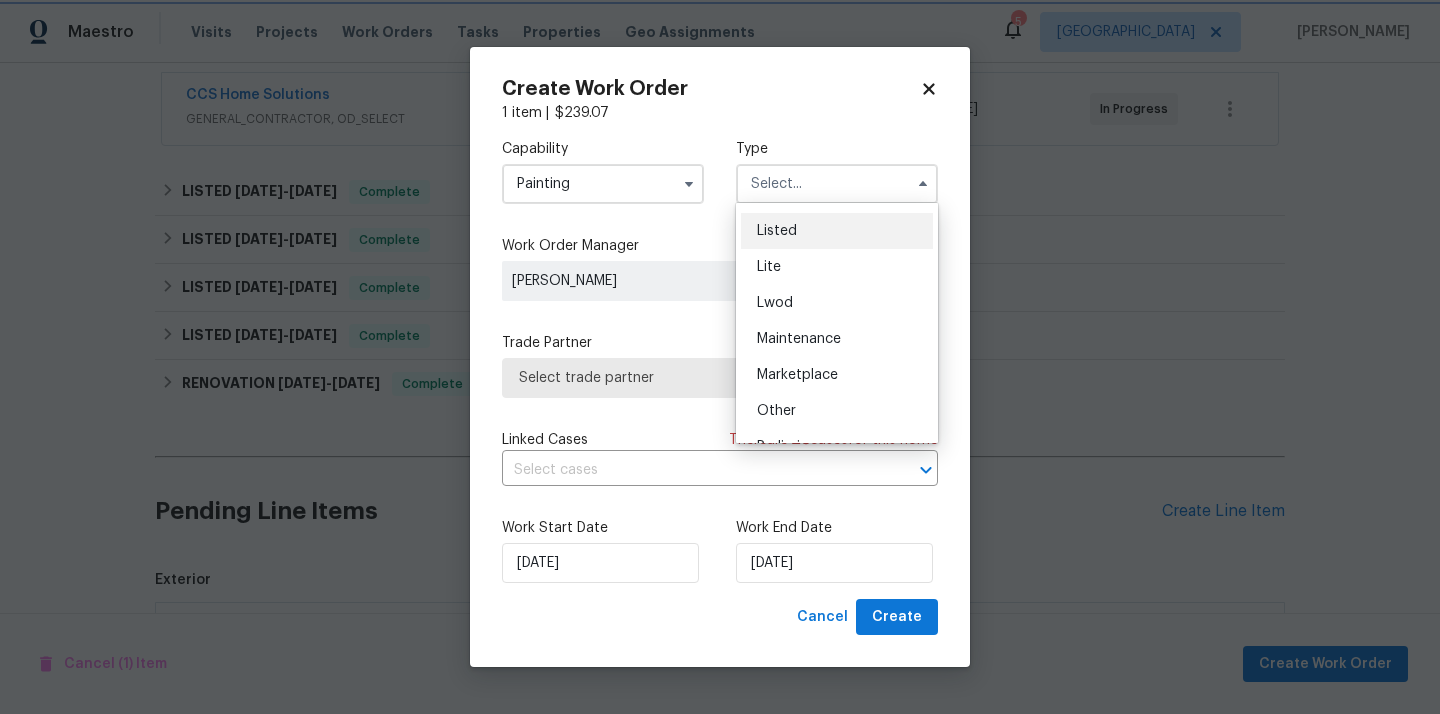 type on "Listed" 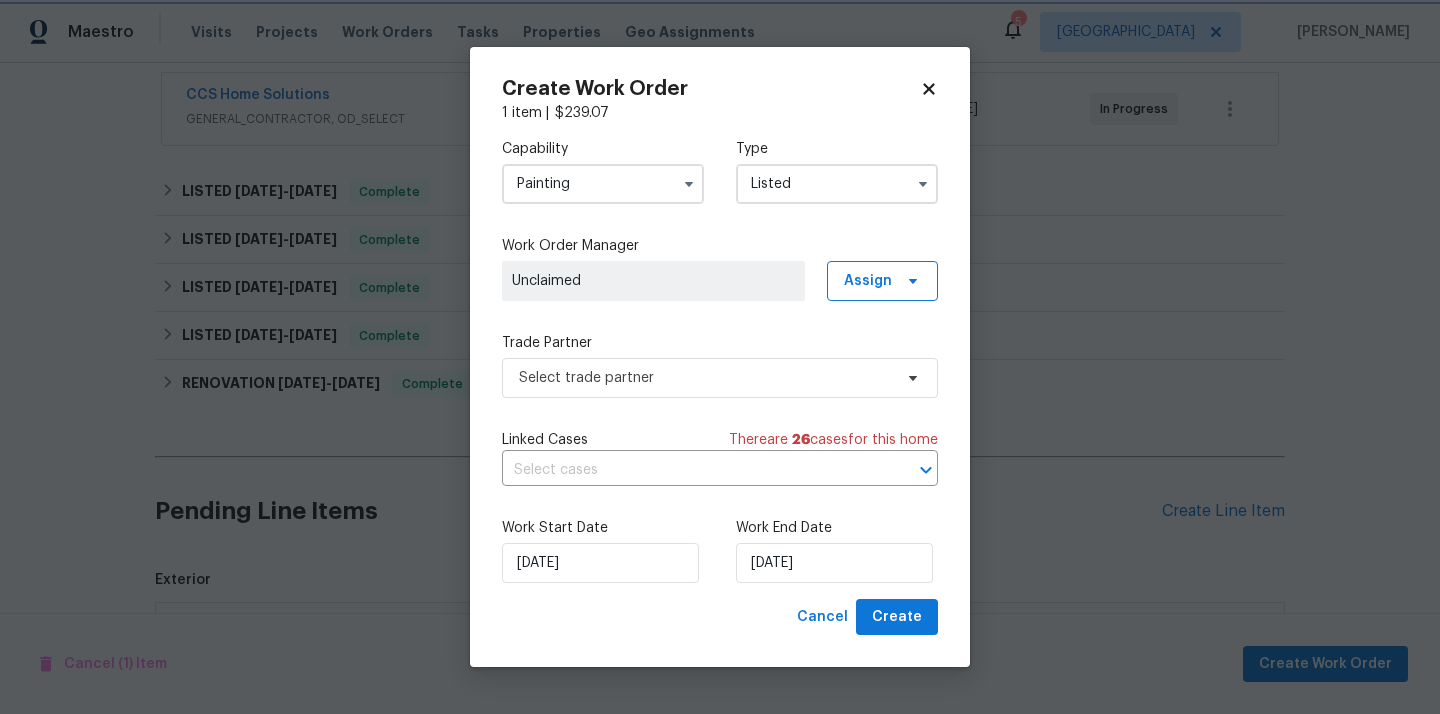 scroll, scrollTop: 0, scrollLeft: 0, axis: both 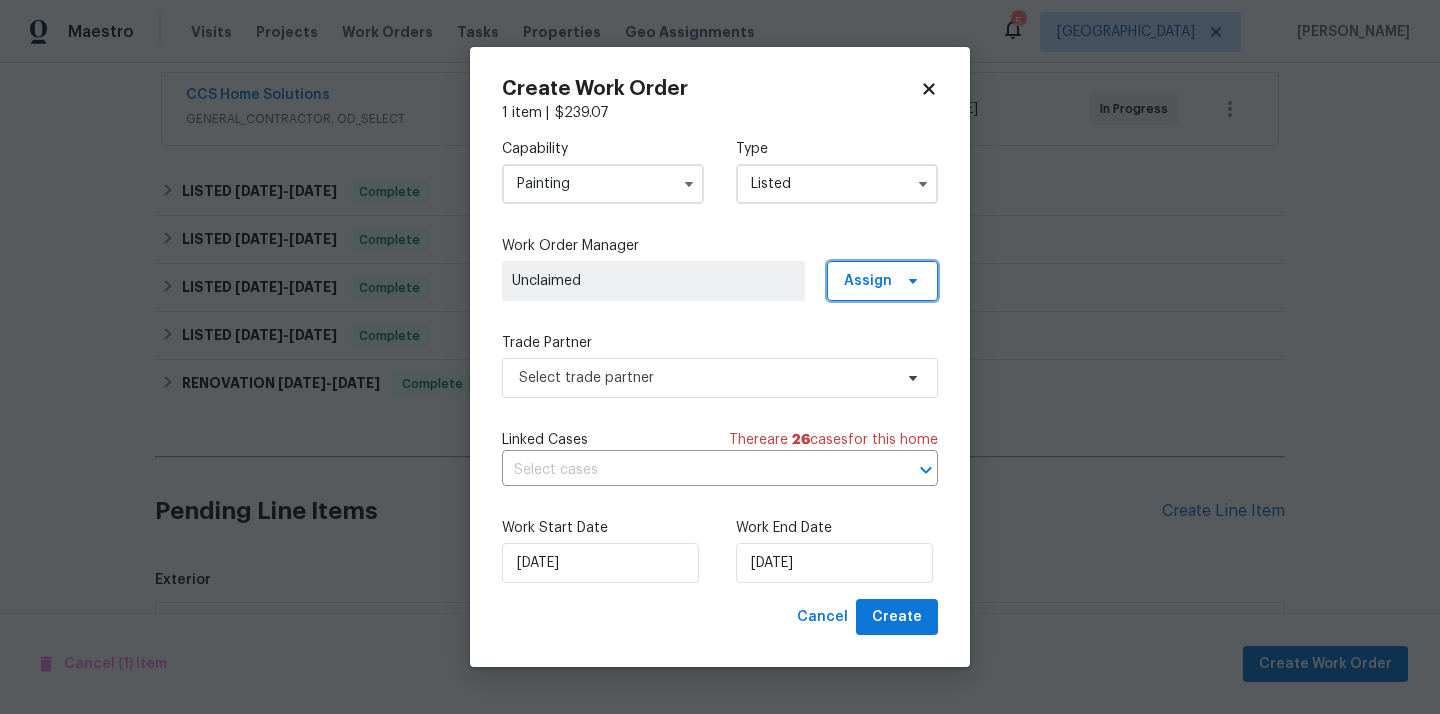 click on "Assign" at bounding box center [868, 281] 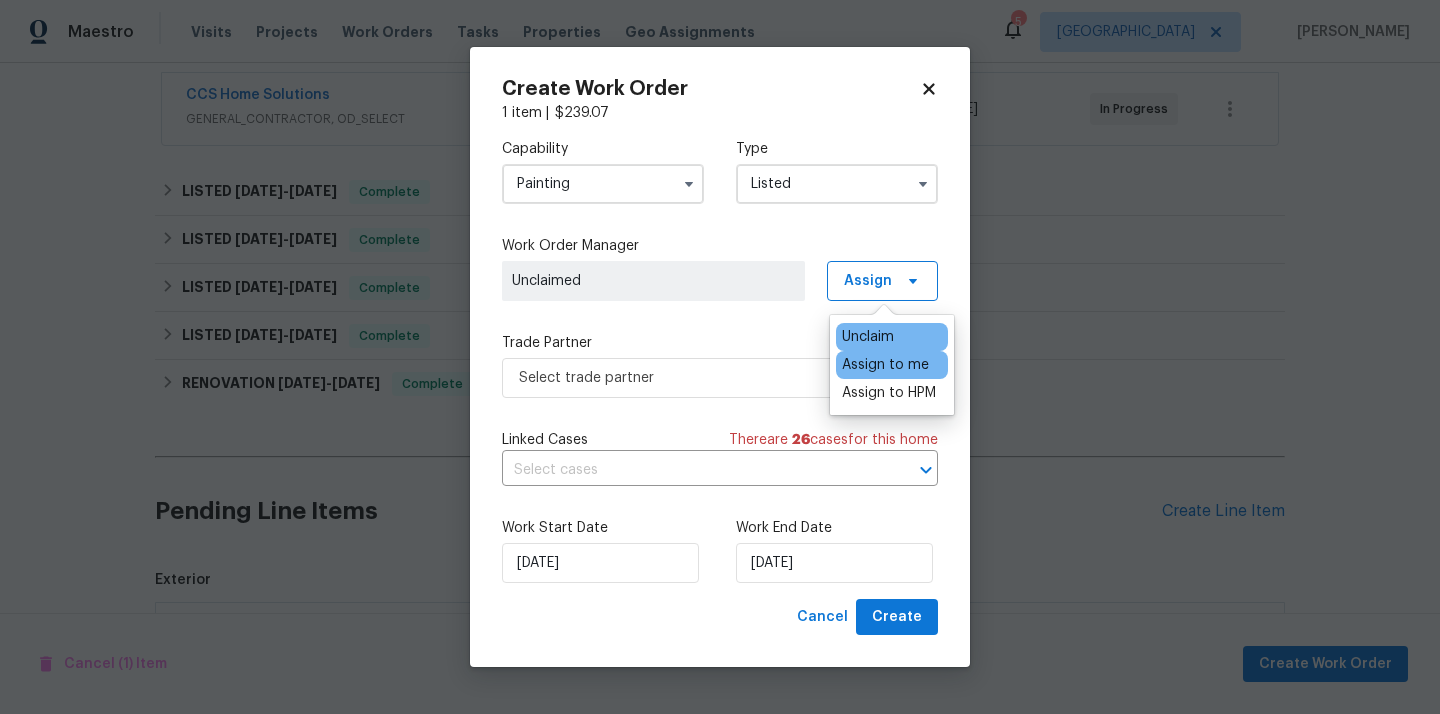 click on "Assign to me" at bounding box center [885, 365] 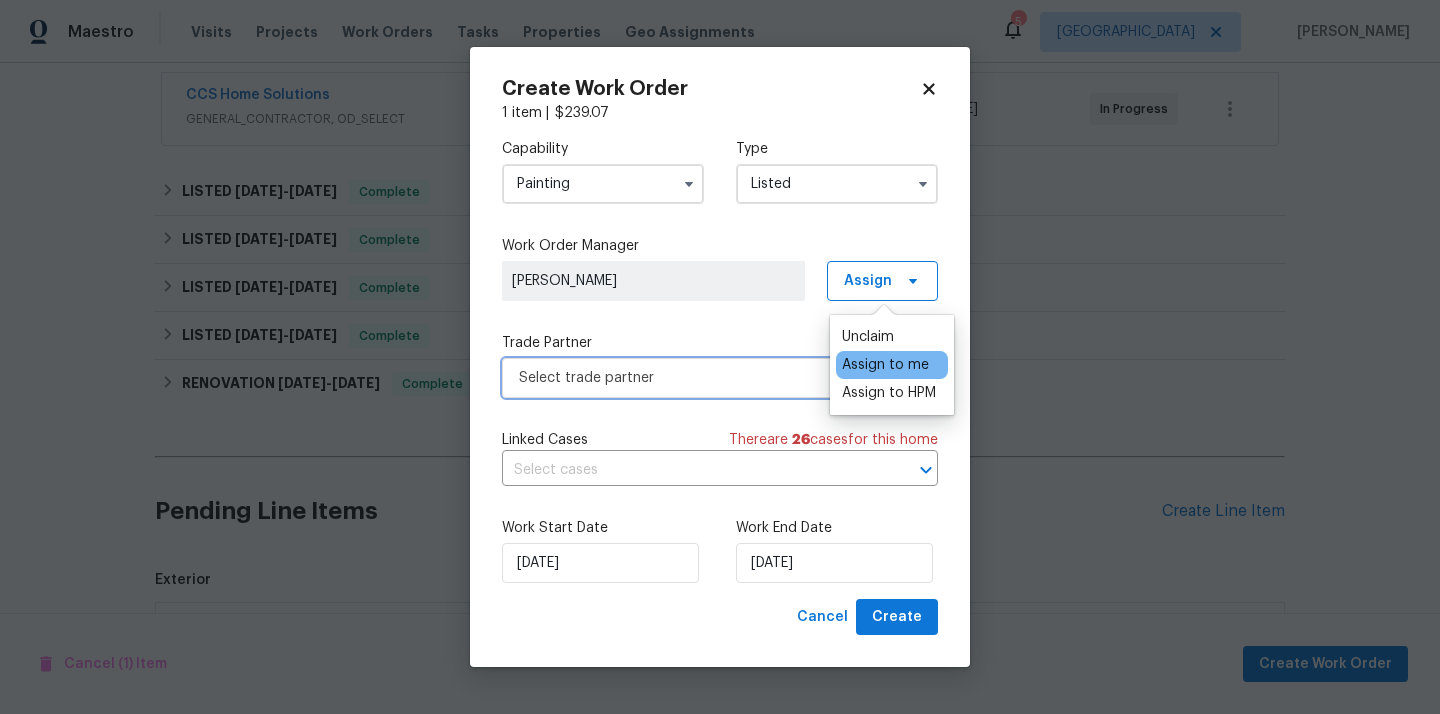 click on "Select trade partner" at bounding box center (720, 378) 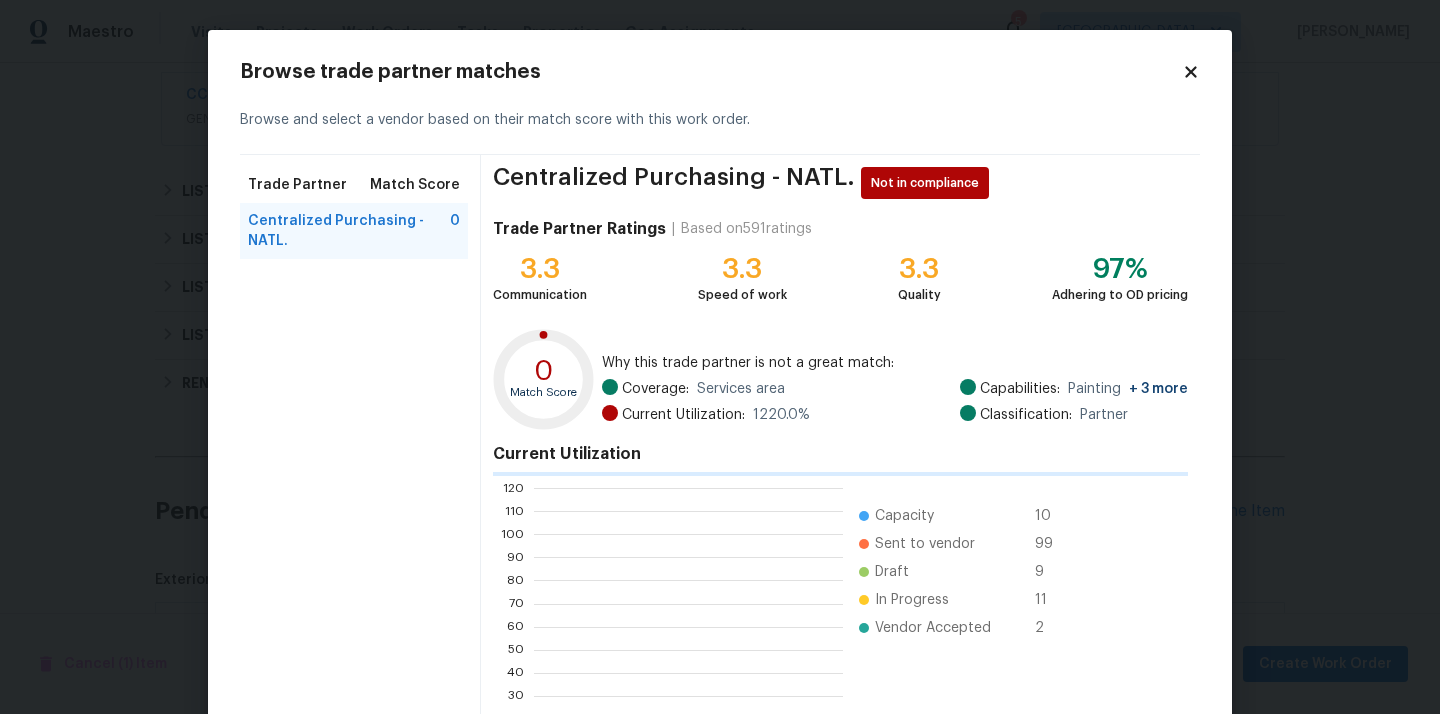 scroll, scrollTop: 2, scrollLeft: 2, axis: both 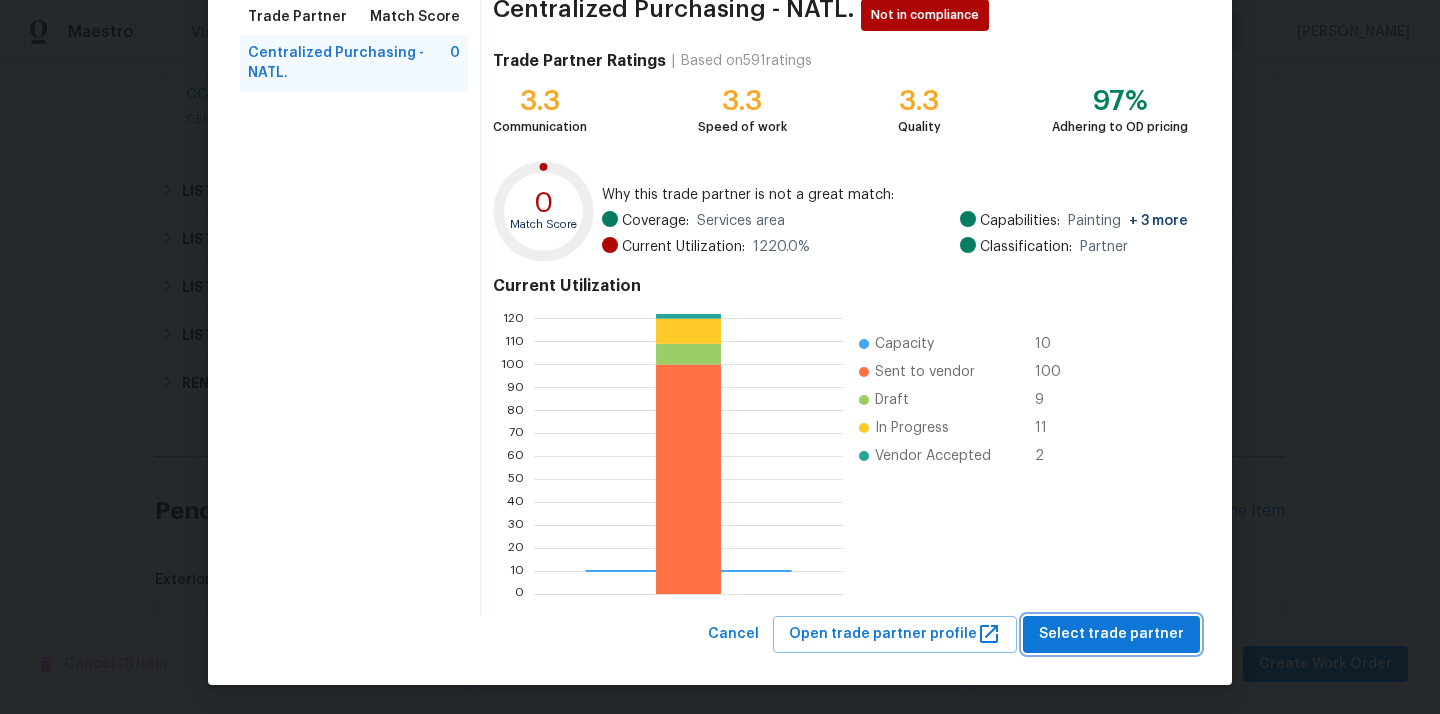 click on "Select trade partner" at bounding box center (1111, 634) 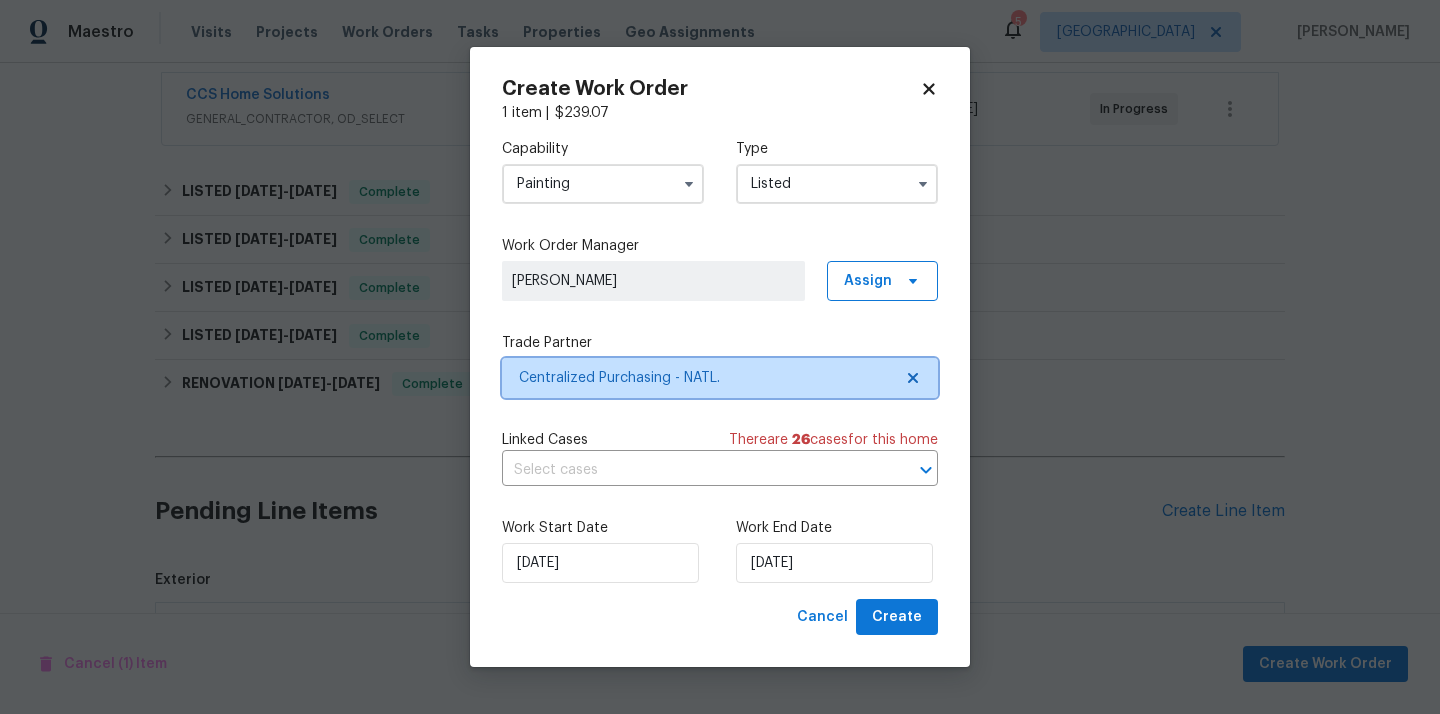 scroll, scrollTop: 0, scrollLeft: 0, axis: both 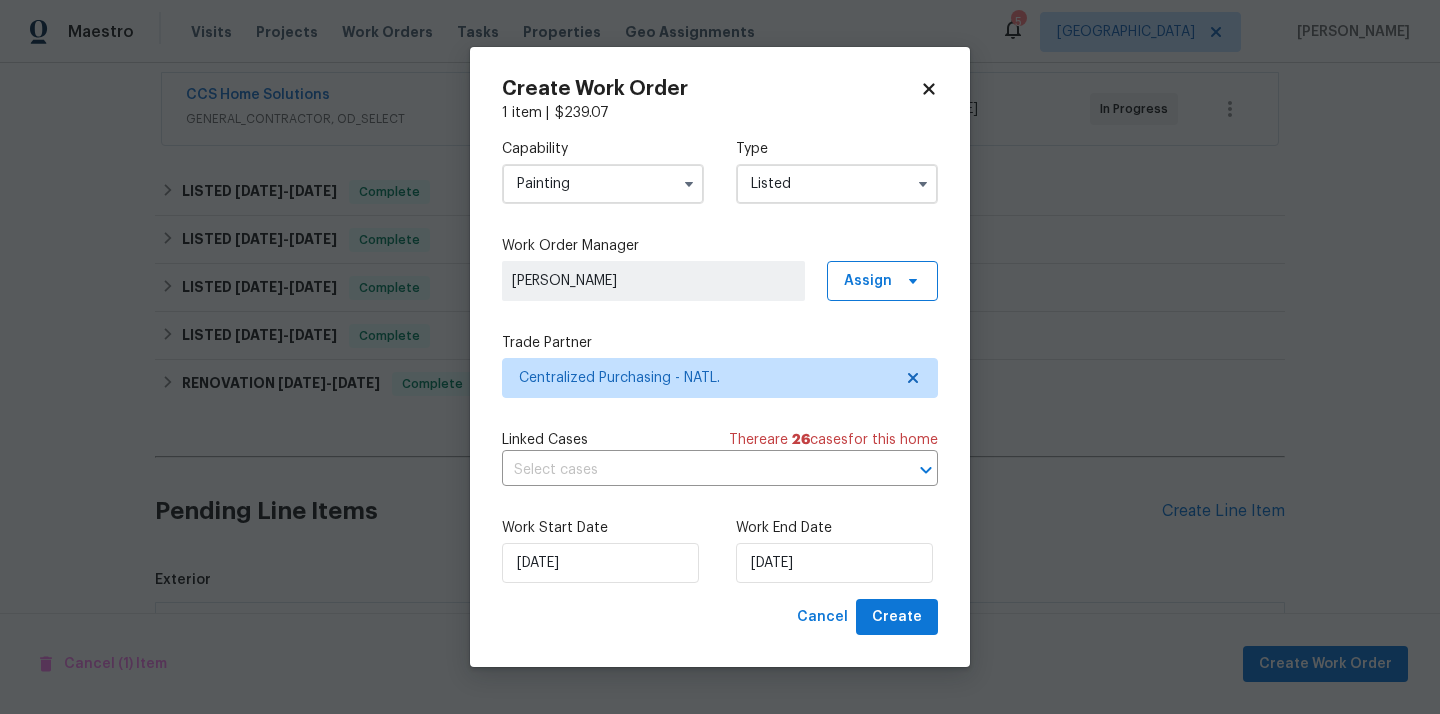 click on "Create Work Order 1 item | $ 239.07 Capability   Painting Type   Listed Work Order Manager   [PERSON_NAME] Assign Trade Partner   Centralized Purchasing - NATL. Linked Cases There  are   26  case s  for this home   ​ Work Start Date   [DATE] Work End Date   [DATE] Cancel Create" at bounding box center (720, 357) 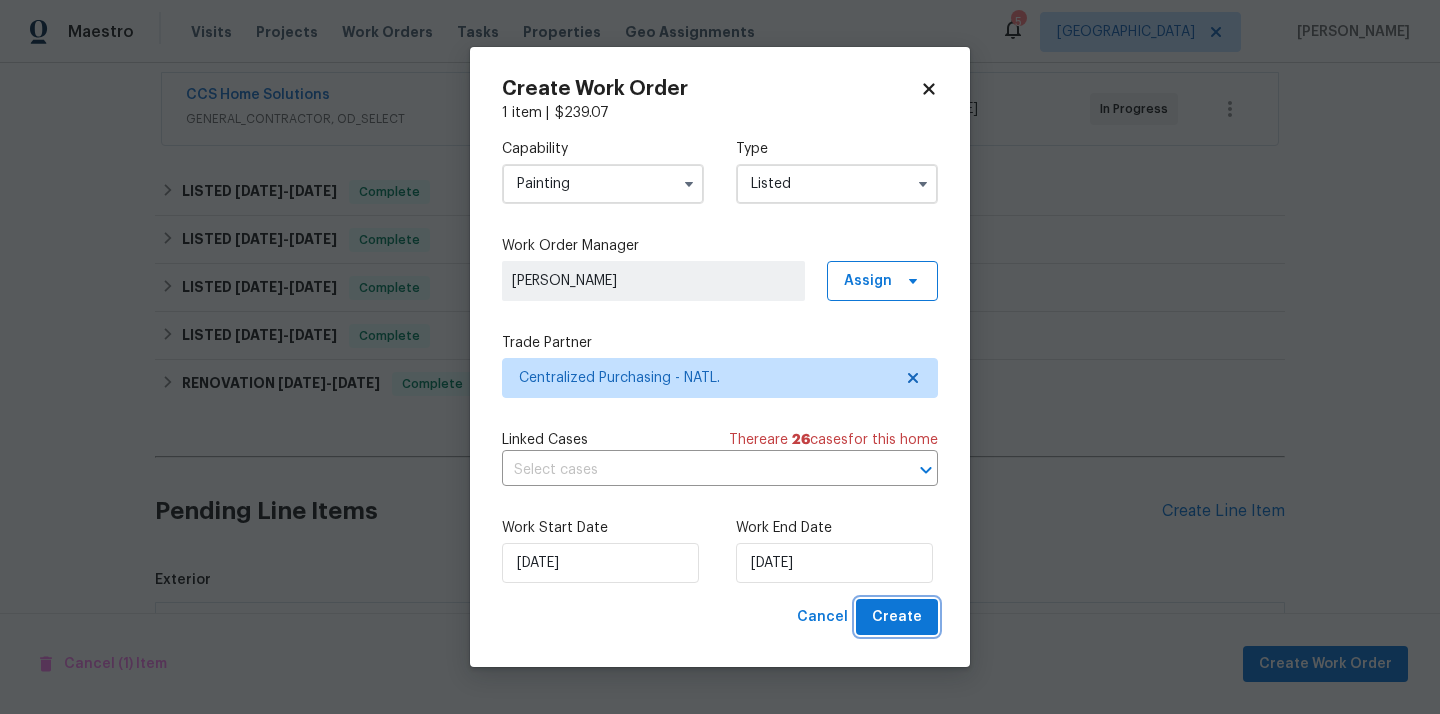 click on "Create" at bounding box center [897, 617] 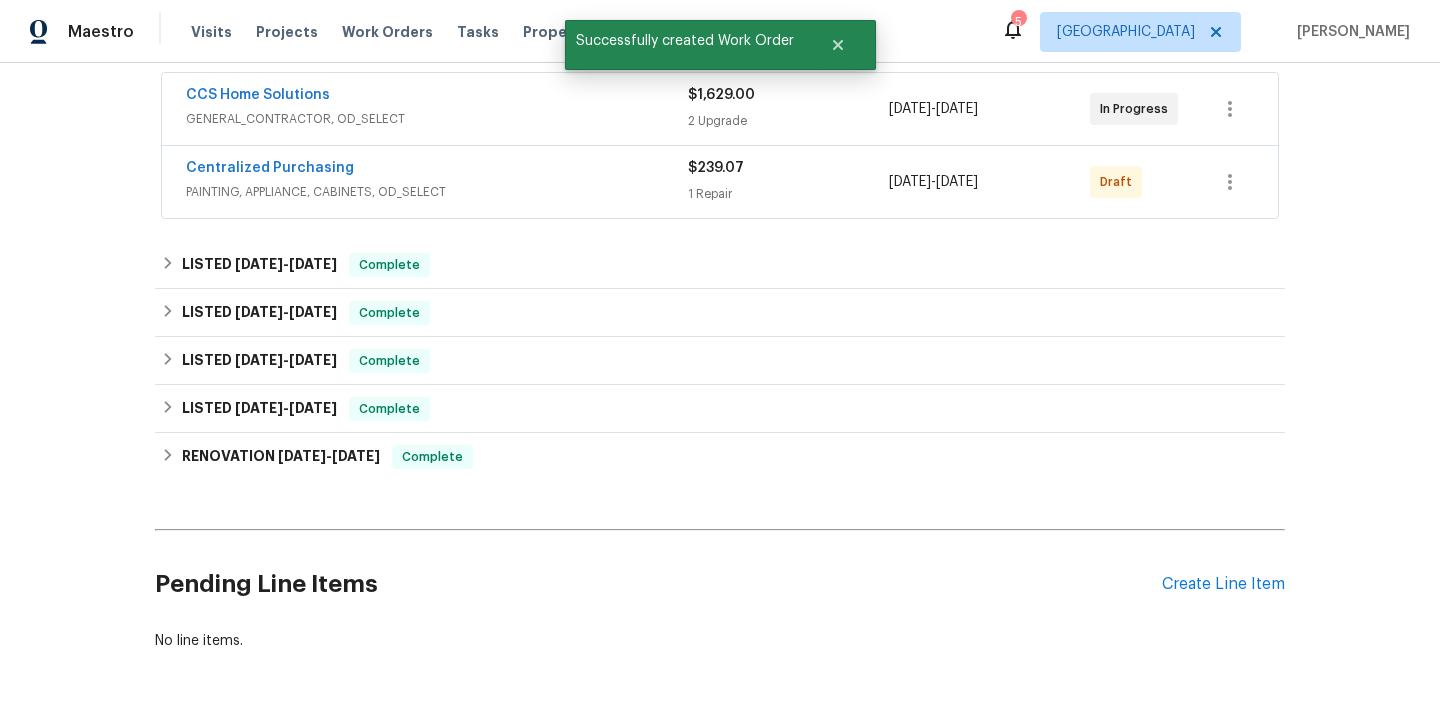 scroll, scrollTop: 137, scrollLeft: 0, axis: vertical 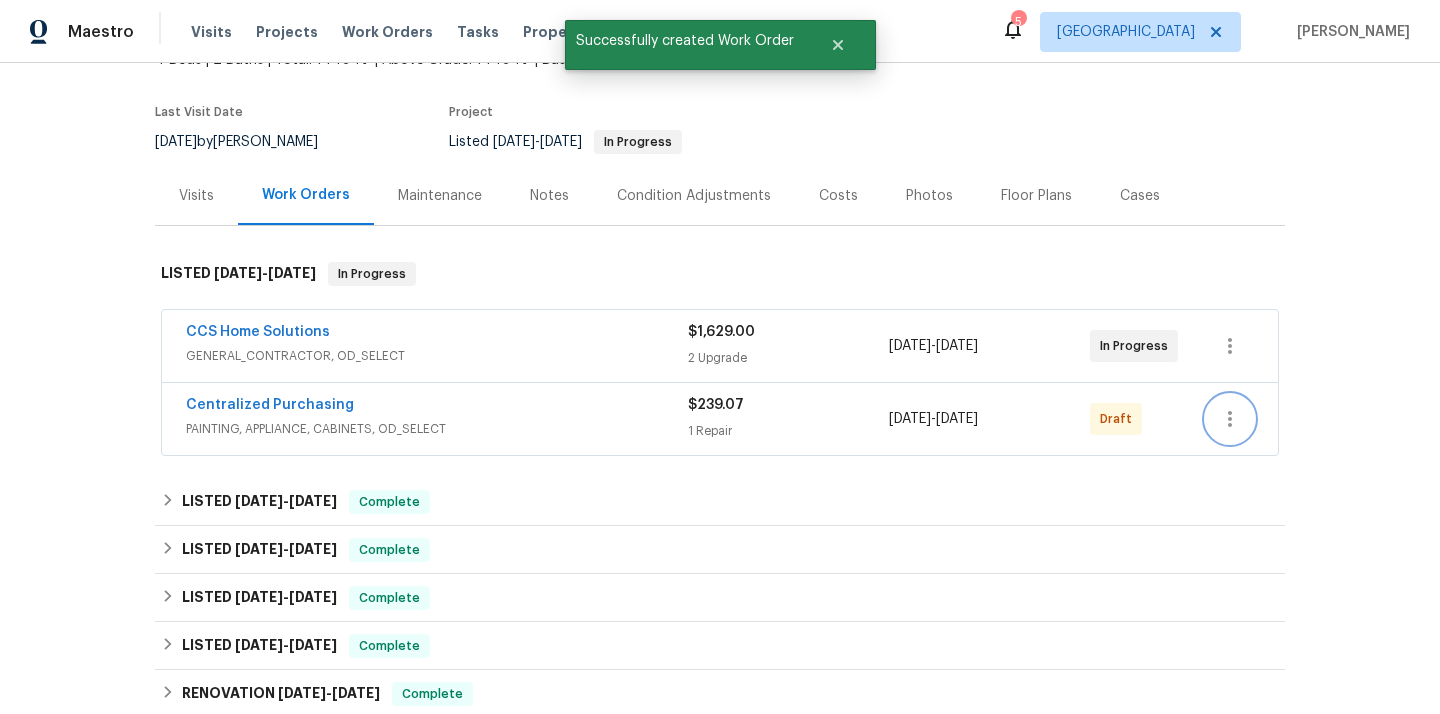click at bounding box center (1230, 419) 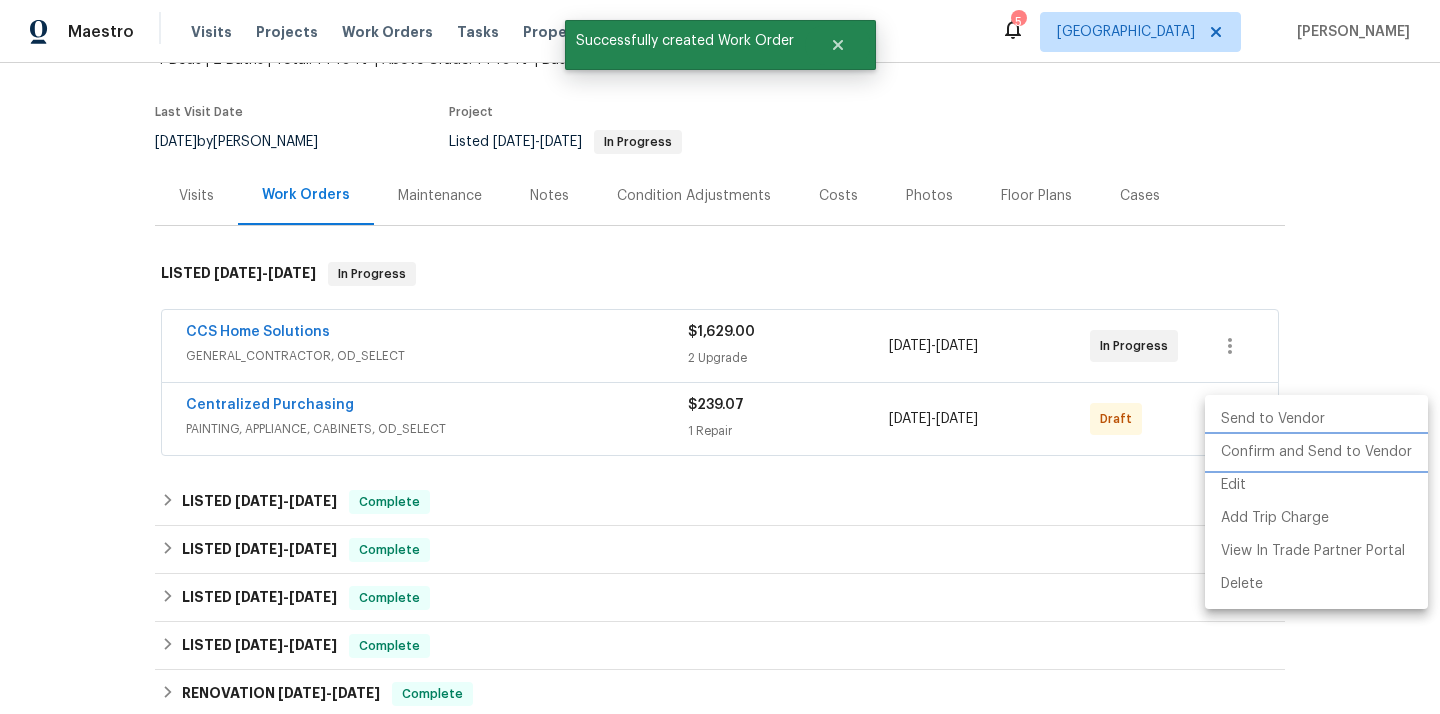 click on "Confirm and Send to Vendor" at bounding box center (1316, 452) 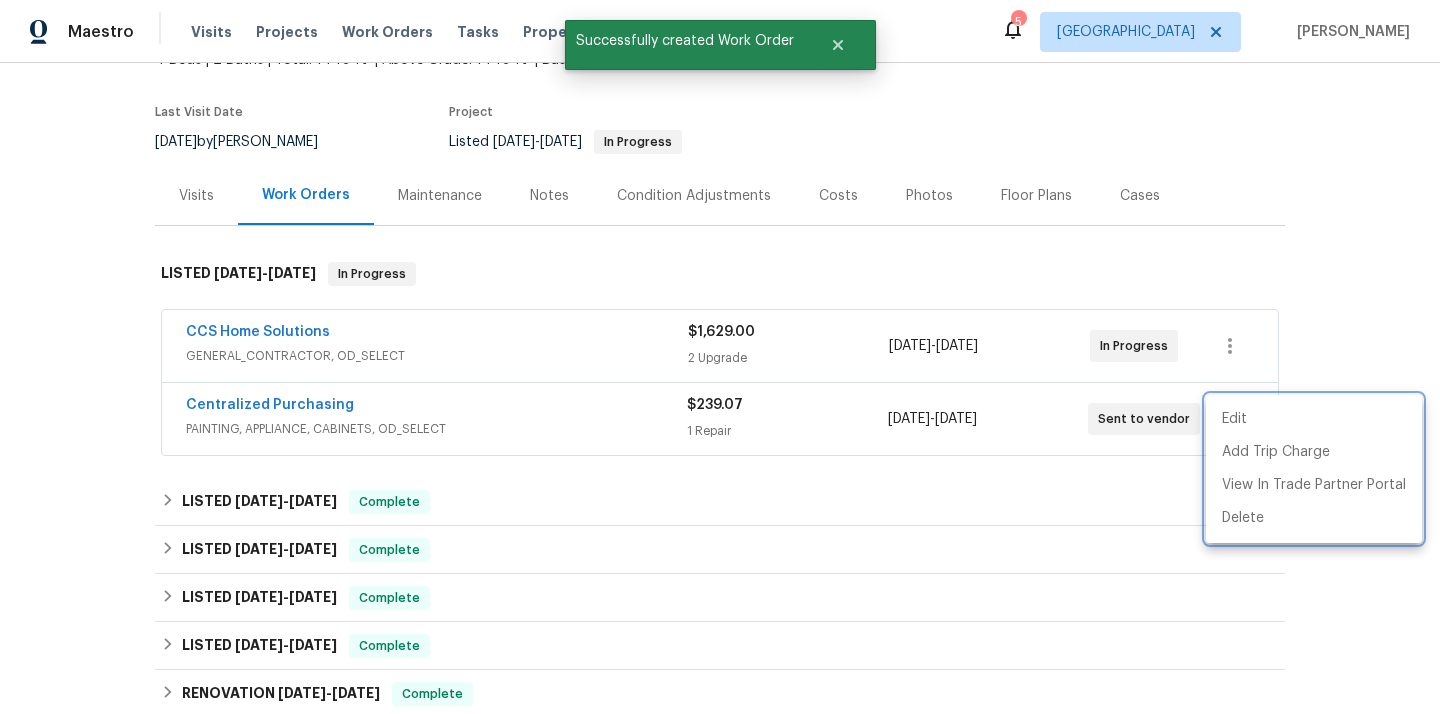 click at bounding box center [720, 357] 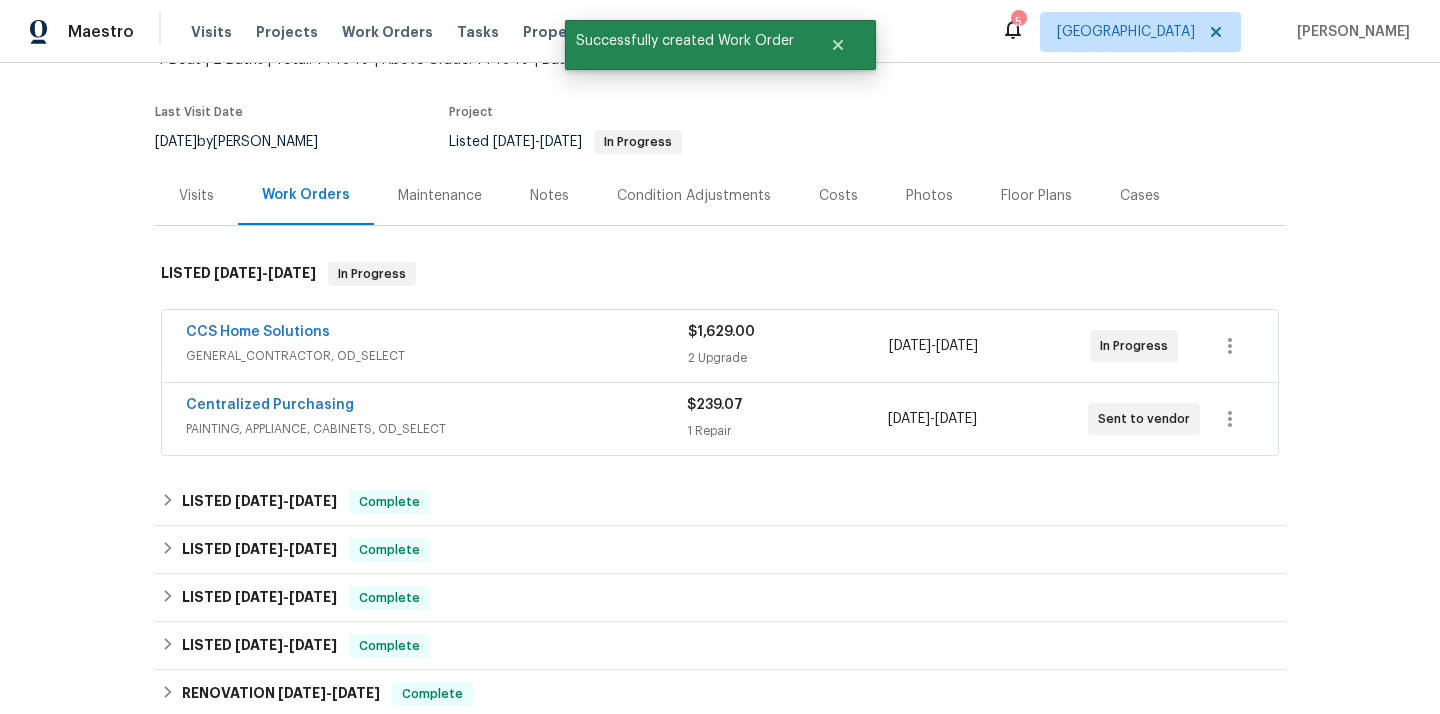 click on "Centralized Purchasing" at bounding box center [270, 405] 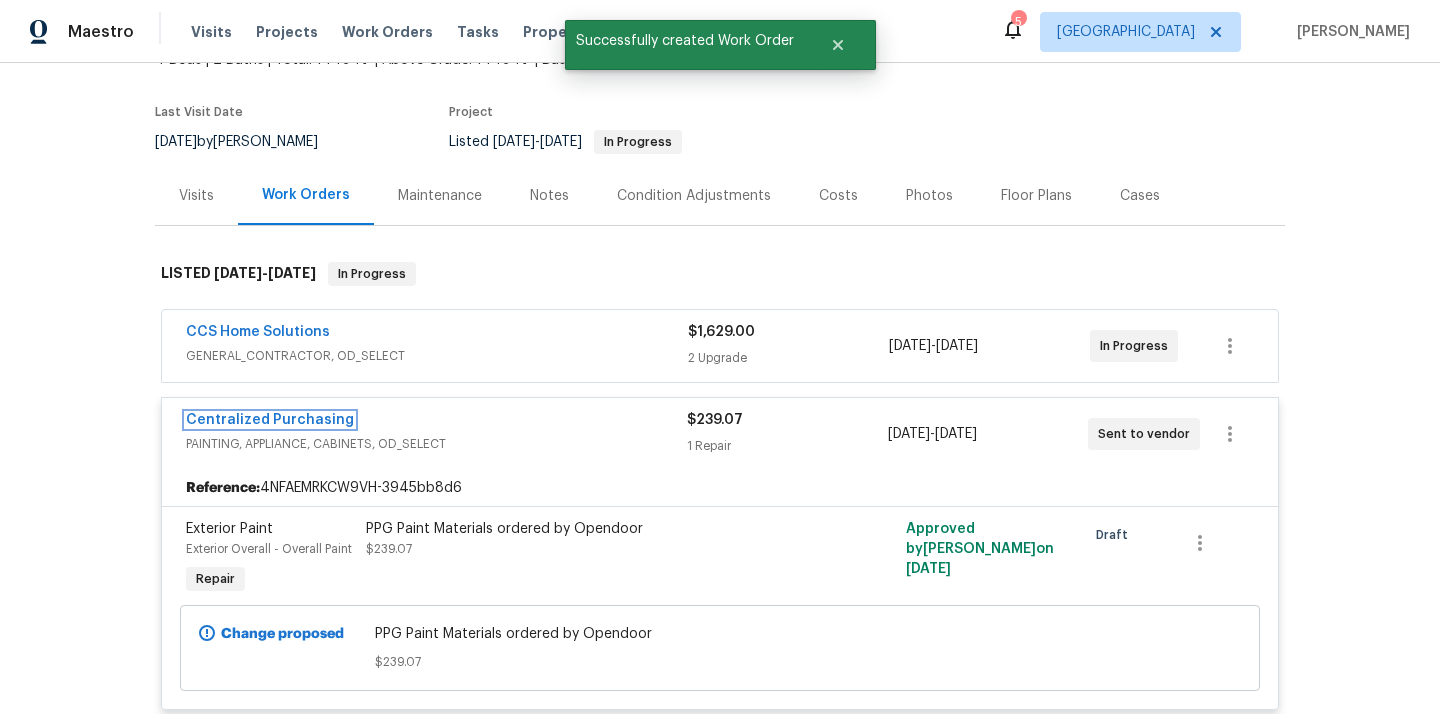 click on "Centralized Purchasing" at bounding box center [270, 420] 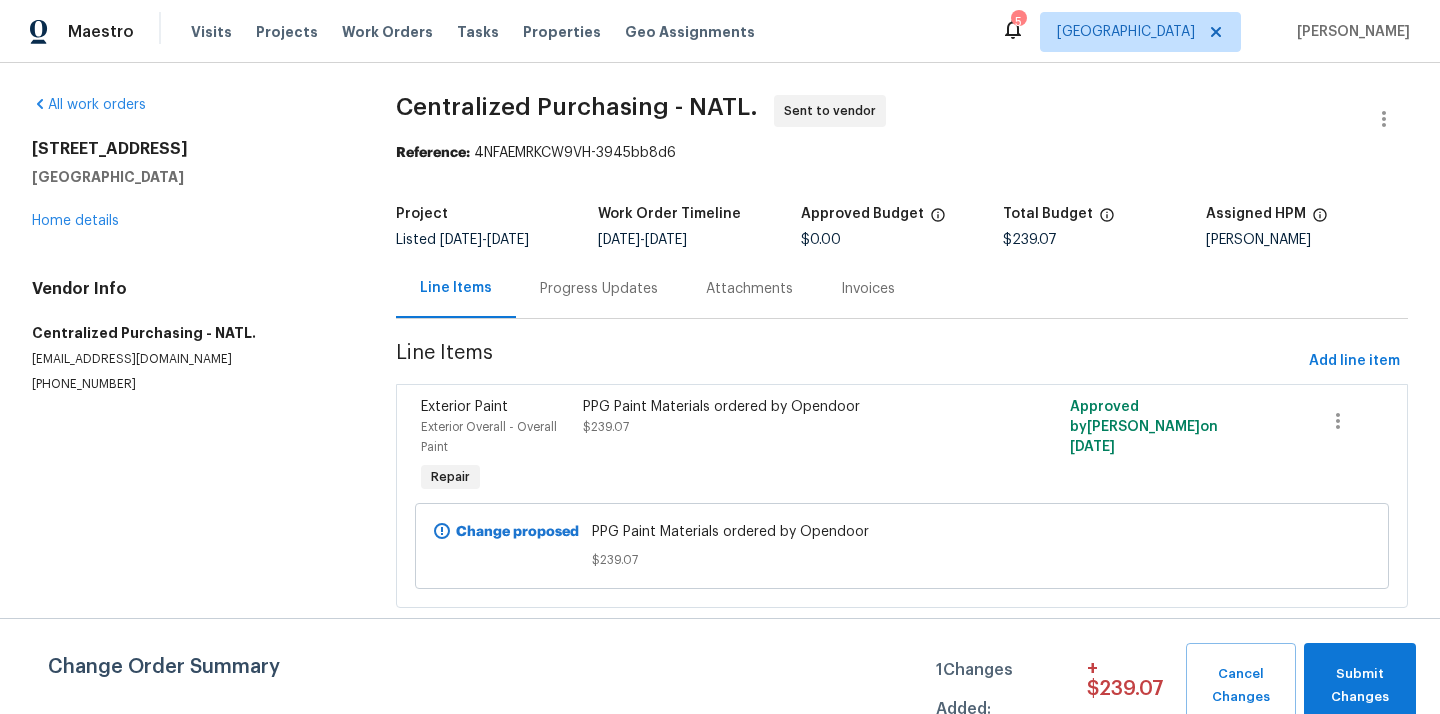 click on "Maestro Visits Projects Work Orders Tasks Properties Geo Assignments 5 [GEOGRAPHIC_DATA] [PERSON_NAME]" at bounding box center [720, 31] 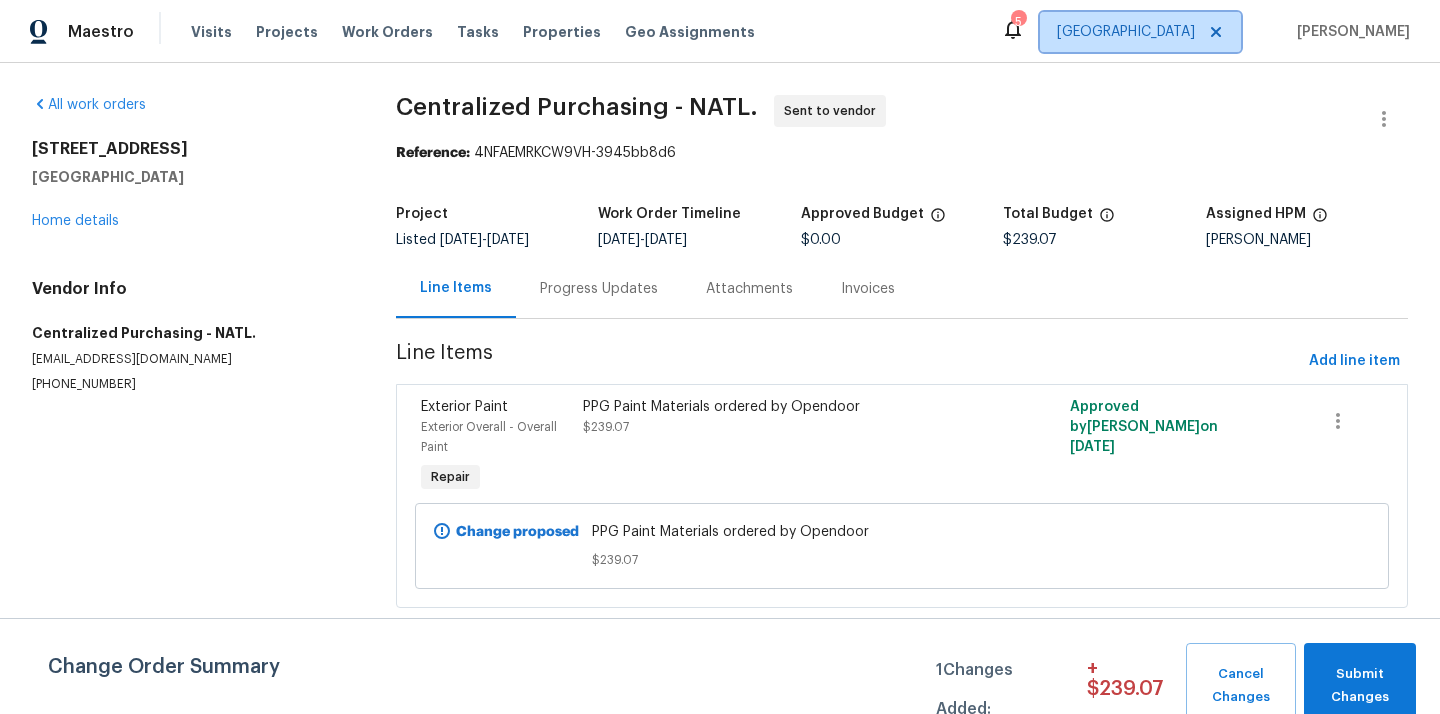 click on "[GEOGRAPHIC_DATA]" at bounding box center [1126, 32] 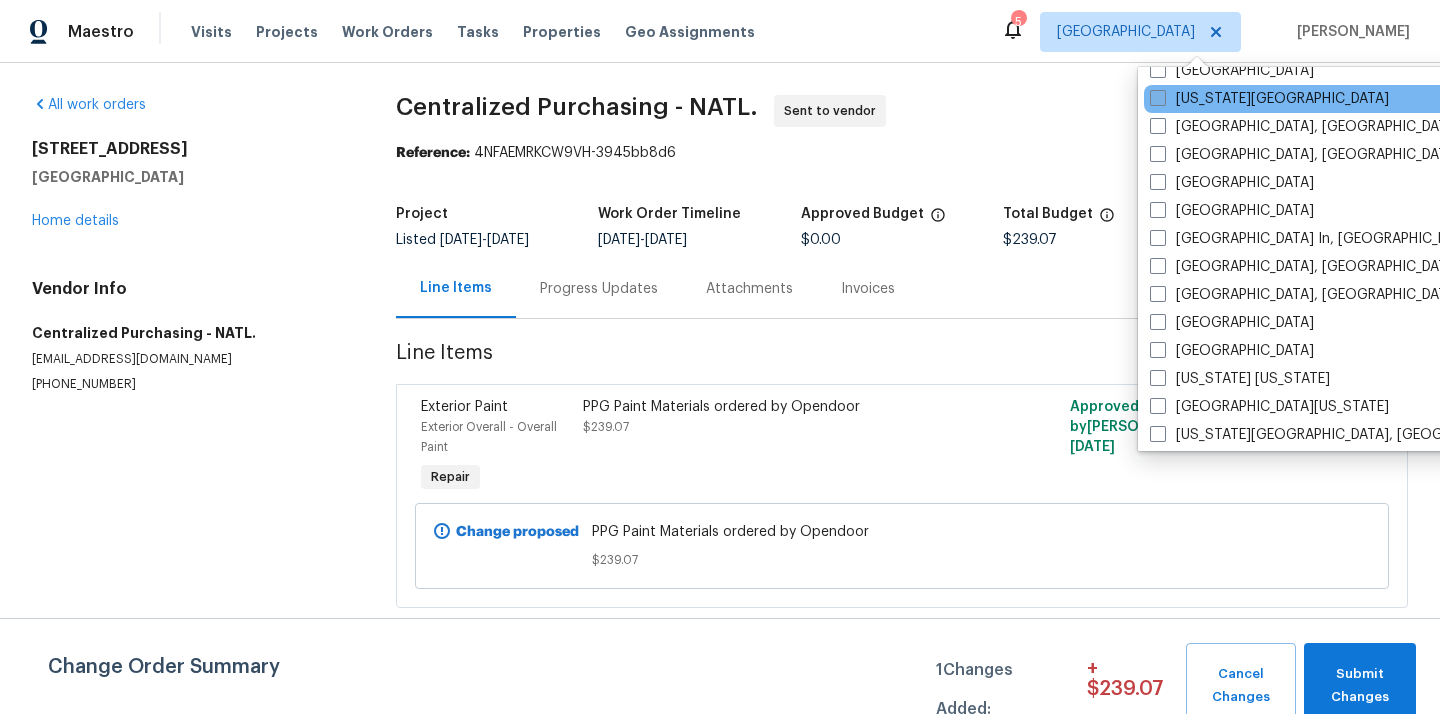 scroll, scrollTop: 761, scrollLeft: 0, axis: vertical 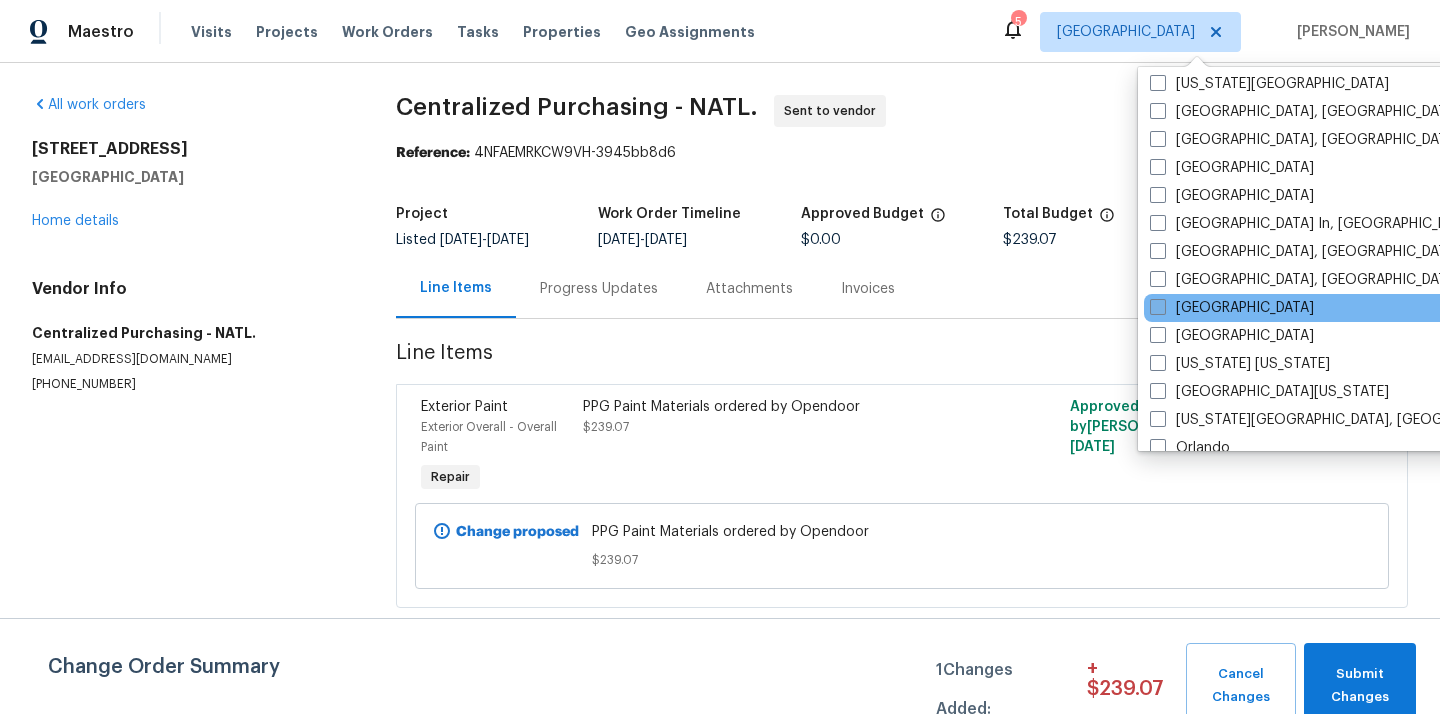 click on "[GEOGRAPHIC_DATA]" at bounding box center (1232, 308) 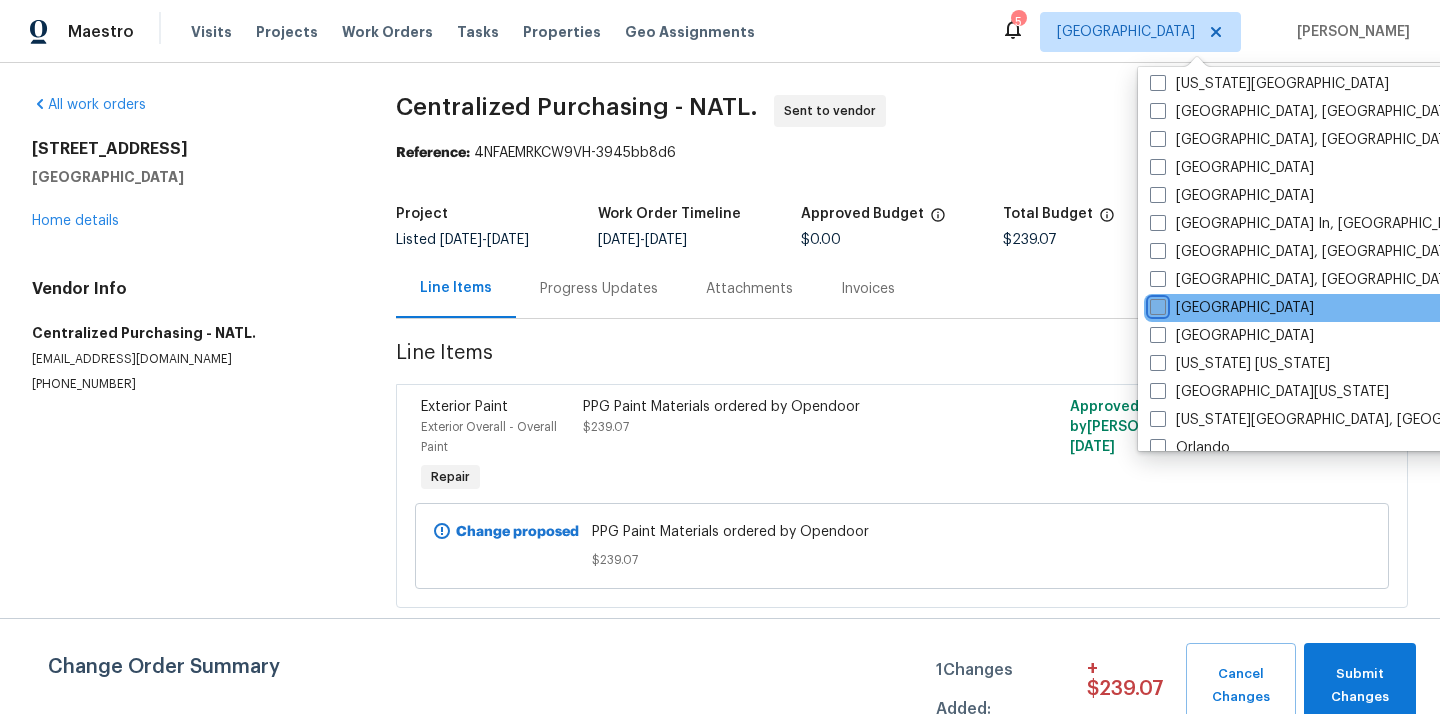 click on "[GEOGRAPHIC_DATA]" at bounding box center (1156, 304) 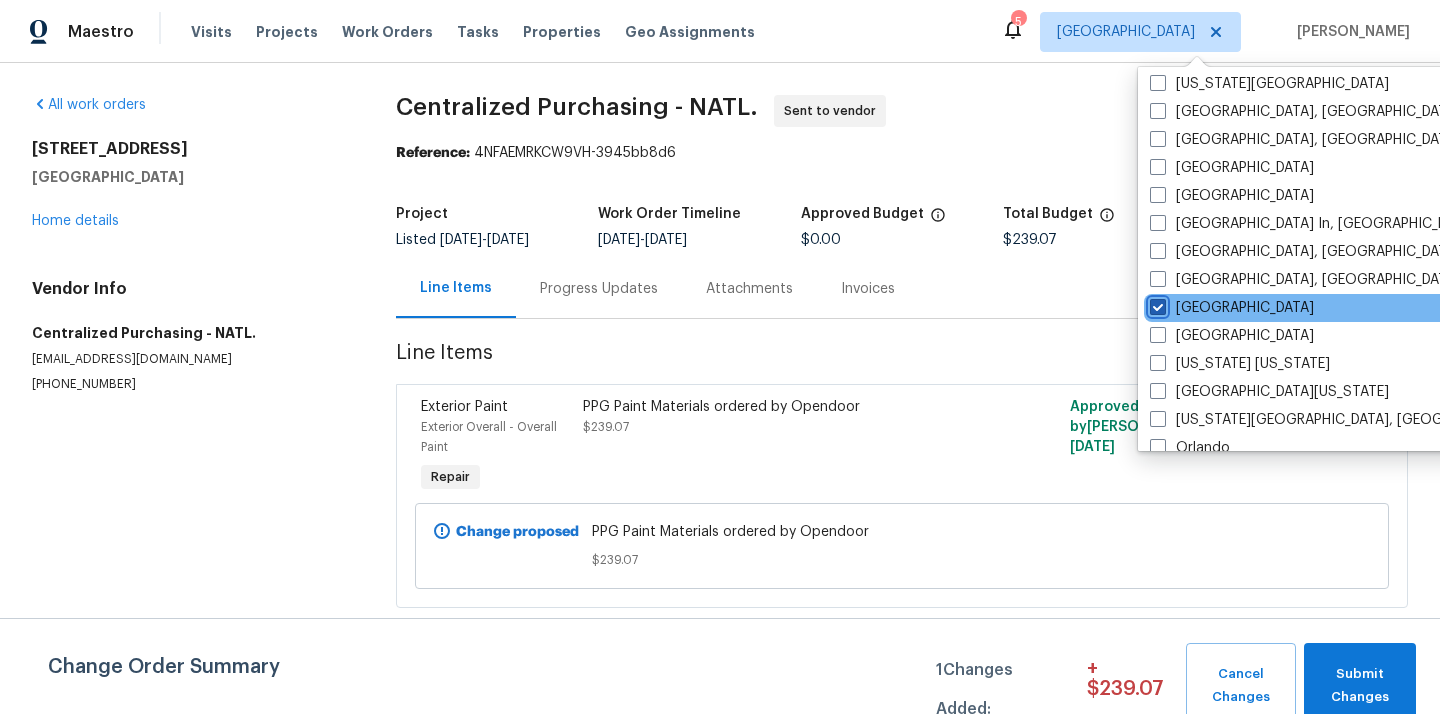 checkbox on "true" 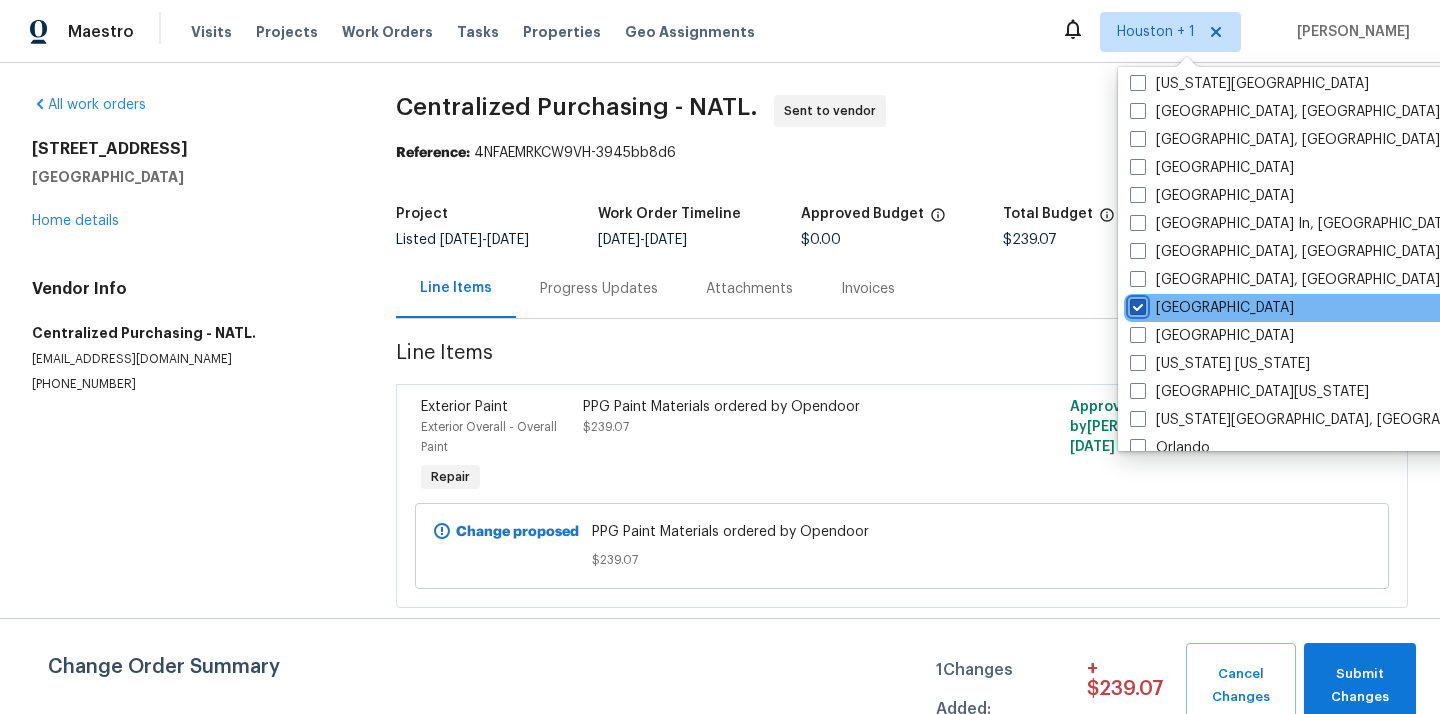 scroll, scrollTop: 0, scrollLeft: 0, axis: both 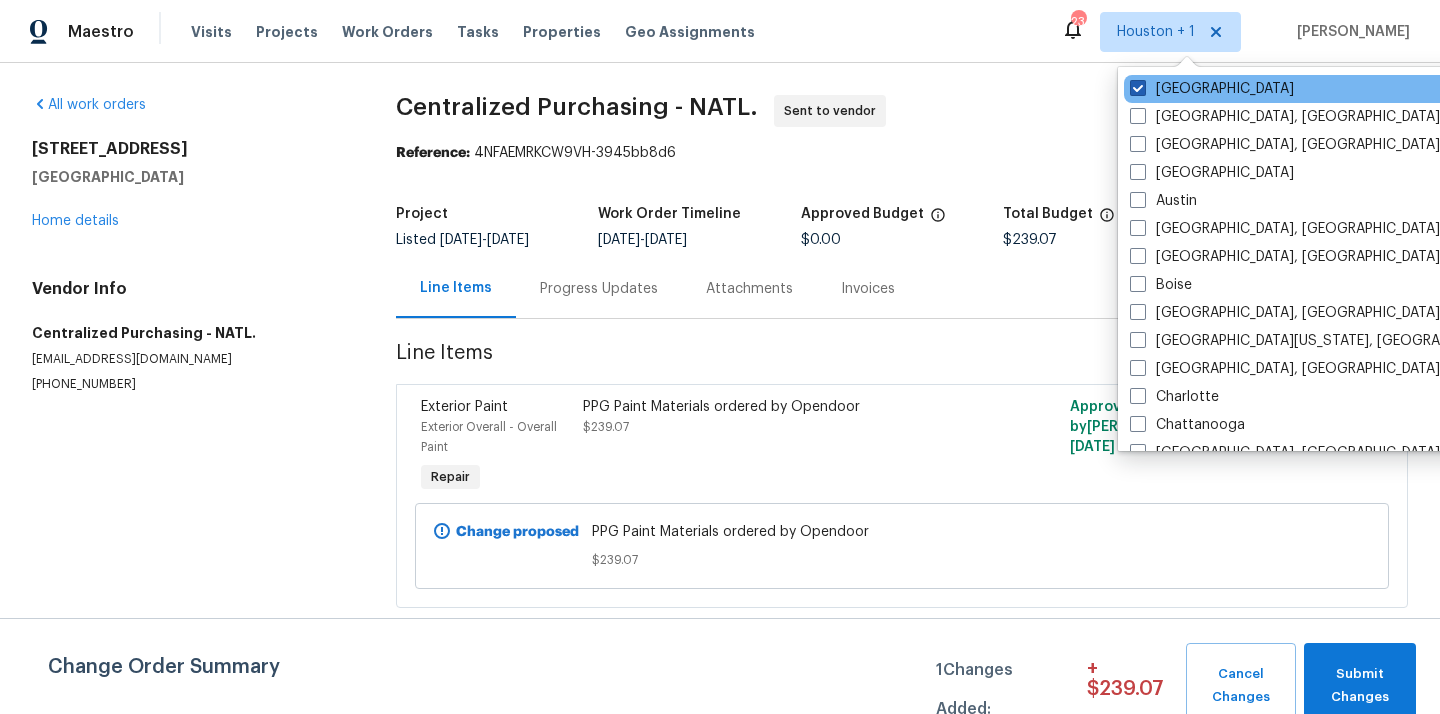 click on "[GEOGRAPHIC_DATA]" at bounding box center (1212, 89) 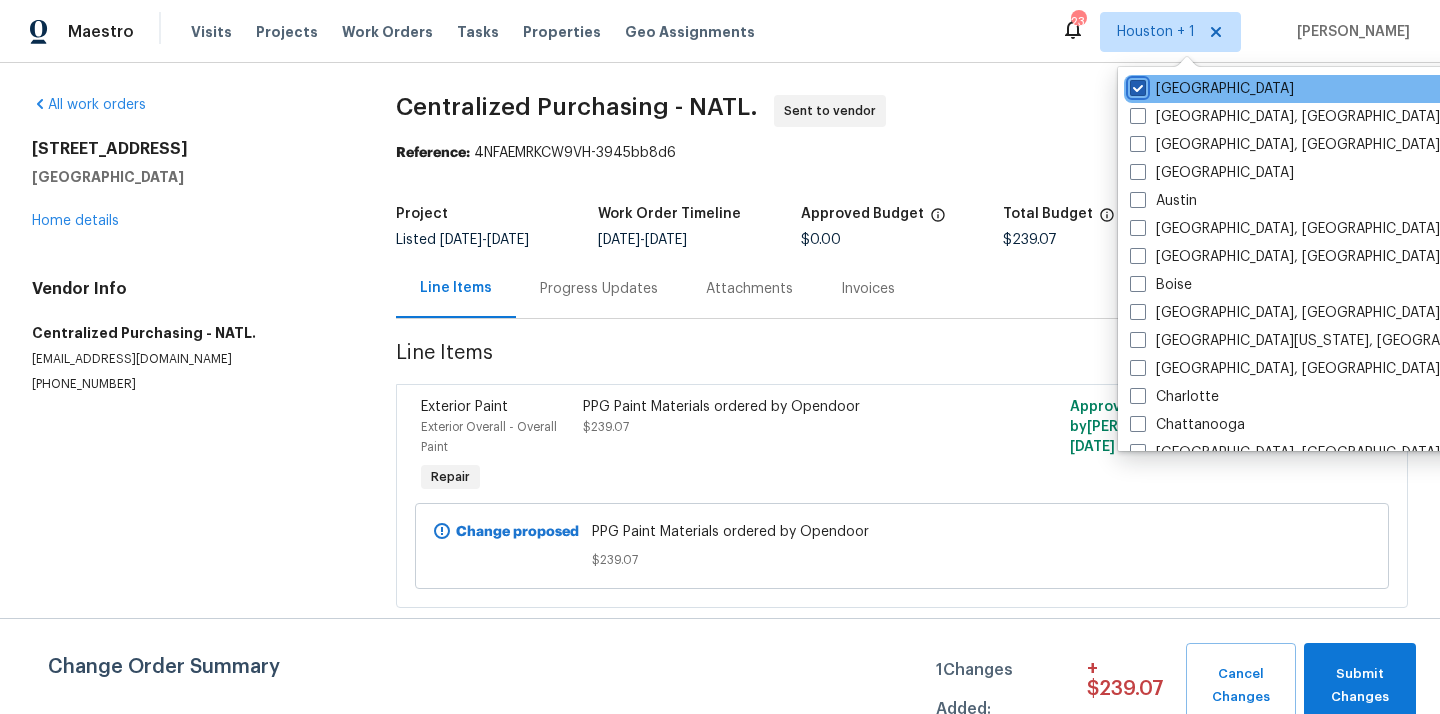 click on "[GEOGRAPHIC_DATA]" at bounding box center (1136, 85) 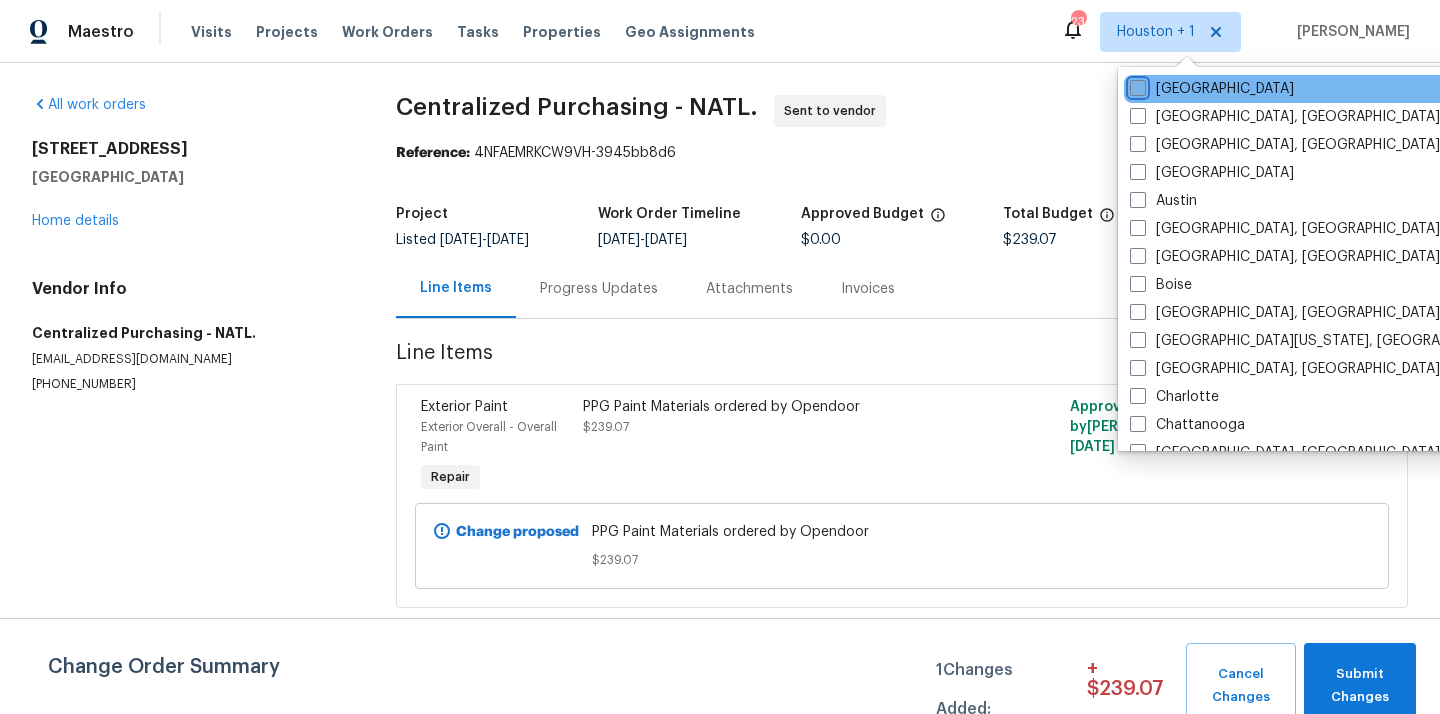 checkbox on "false" 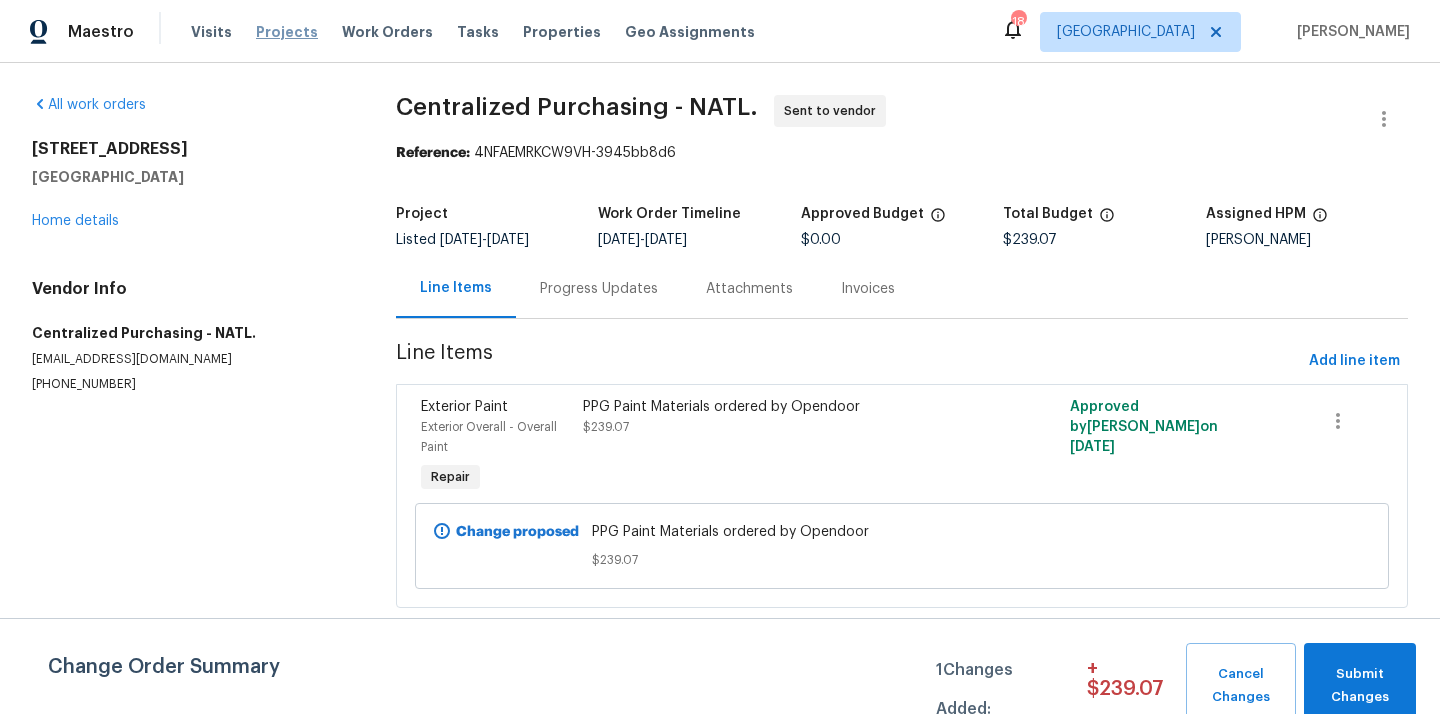 click on "Projects" at bounding box center [287, 32] 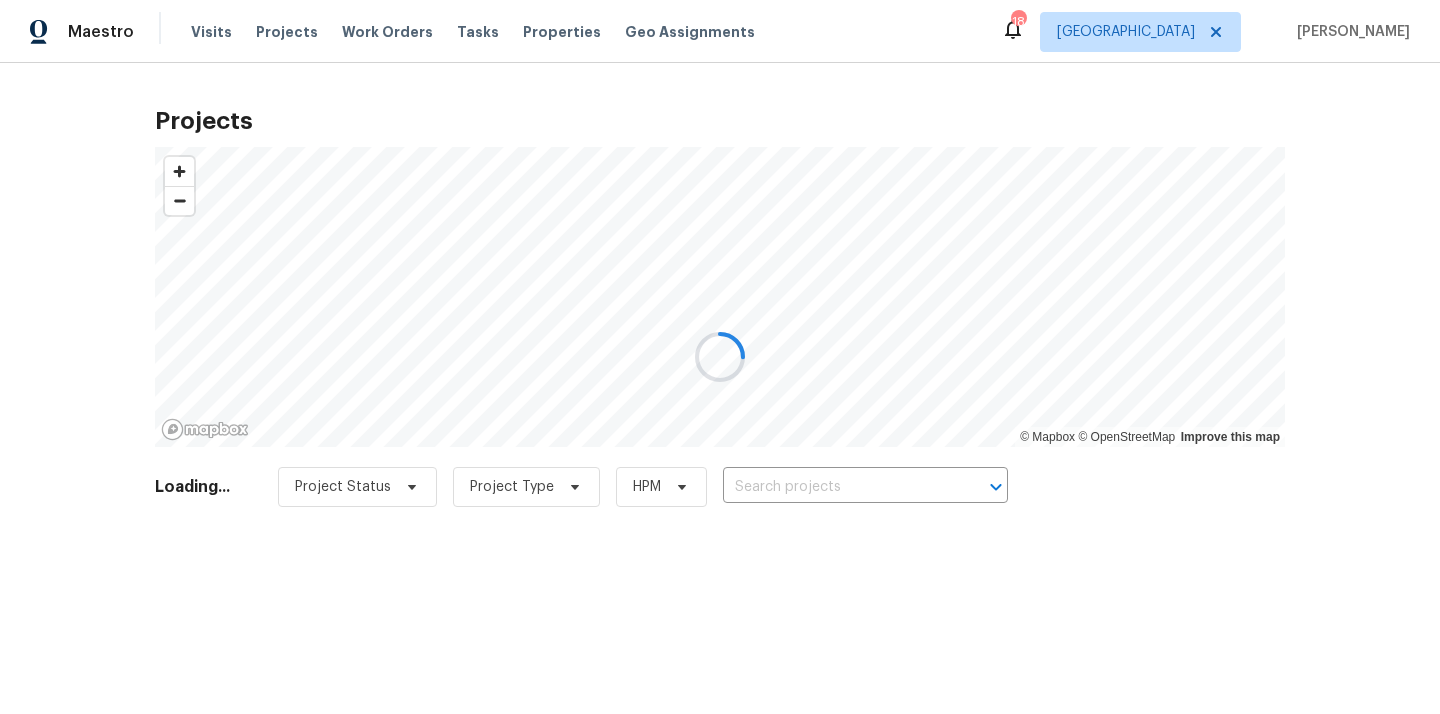 click at bounding box center [720, 357] 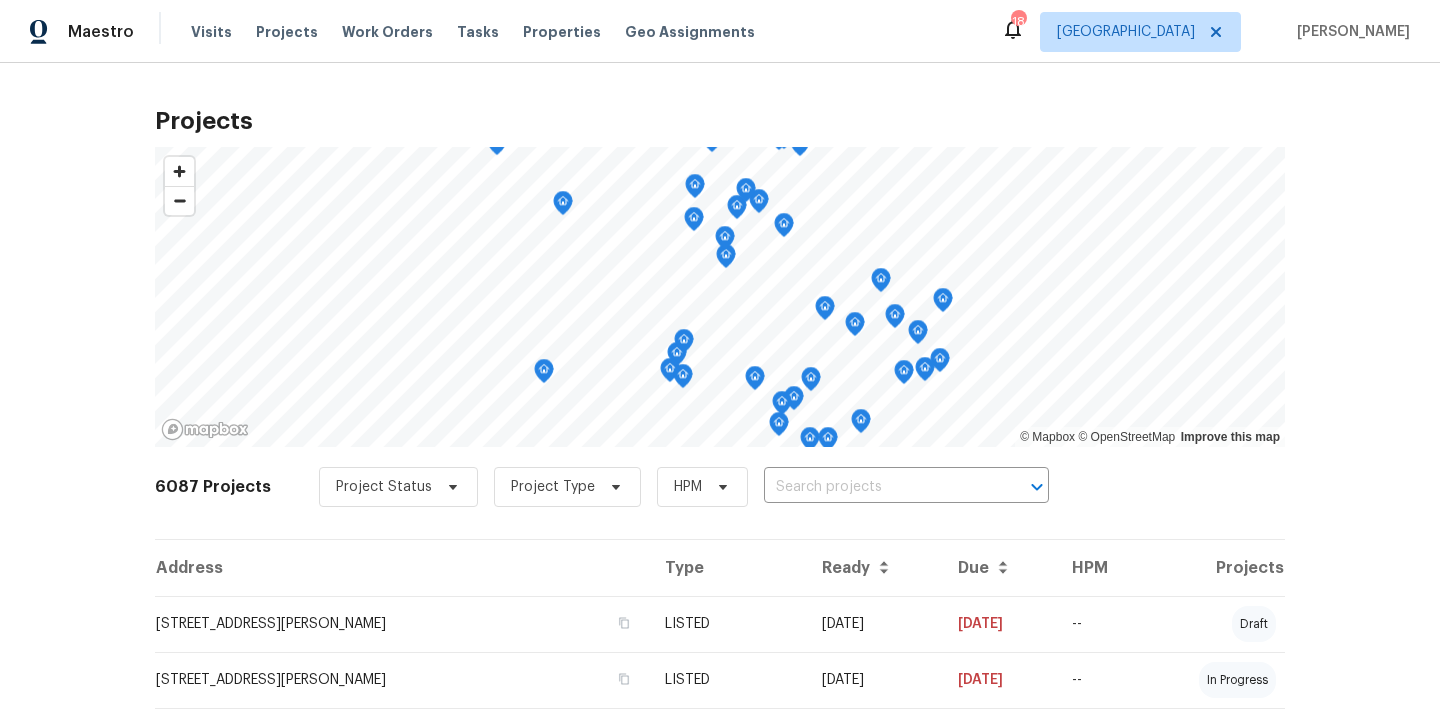 click at bounding box center [878, 487] 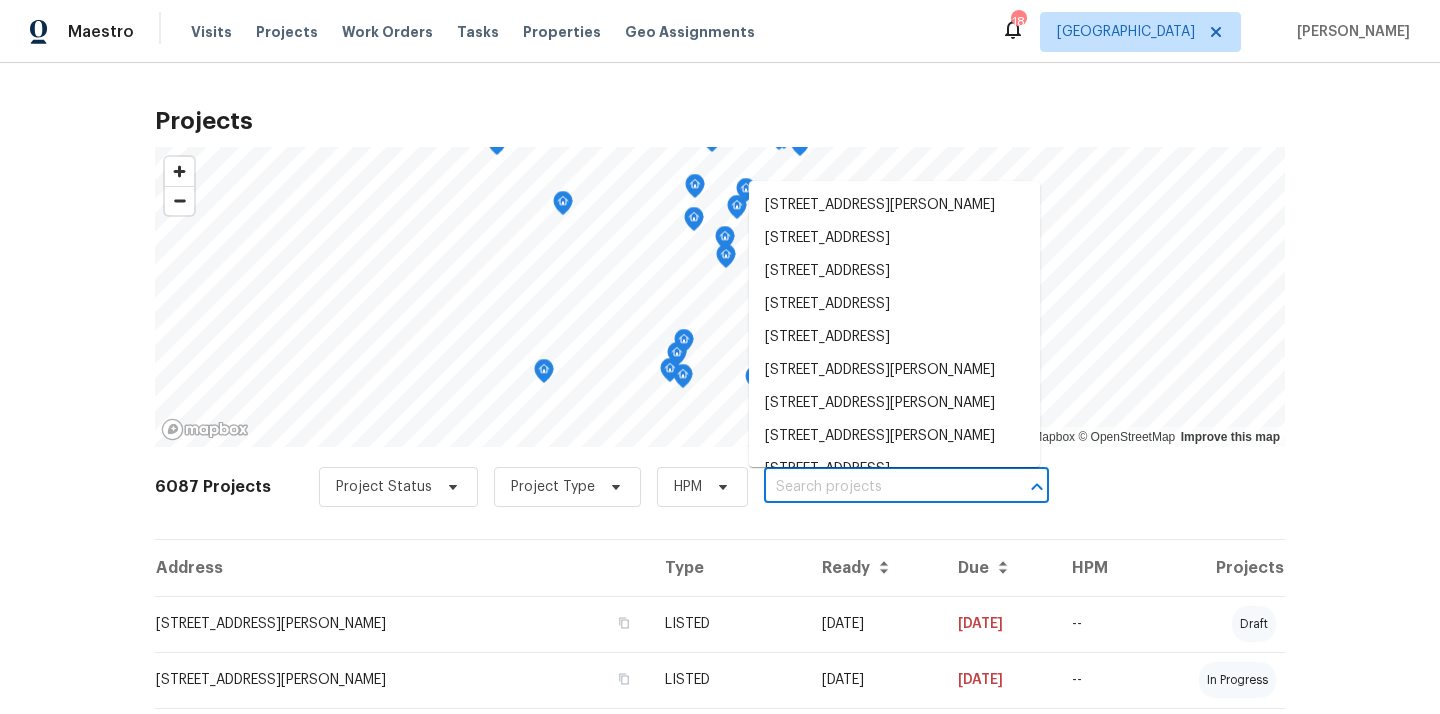 paste on "[STREET_ADDRESS][PERSON_NAME][PERSON_NAME]" 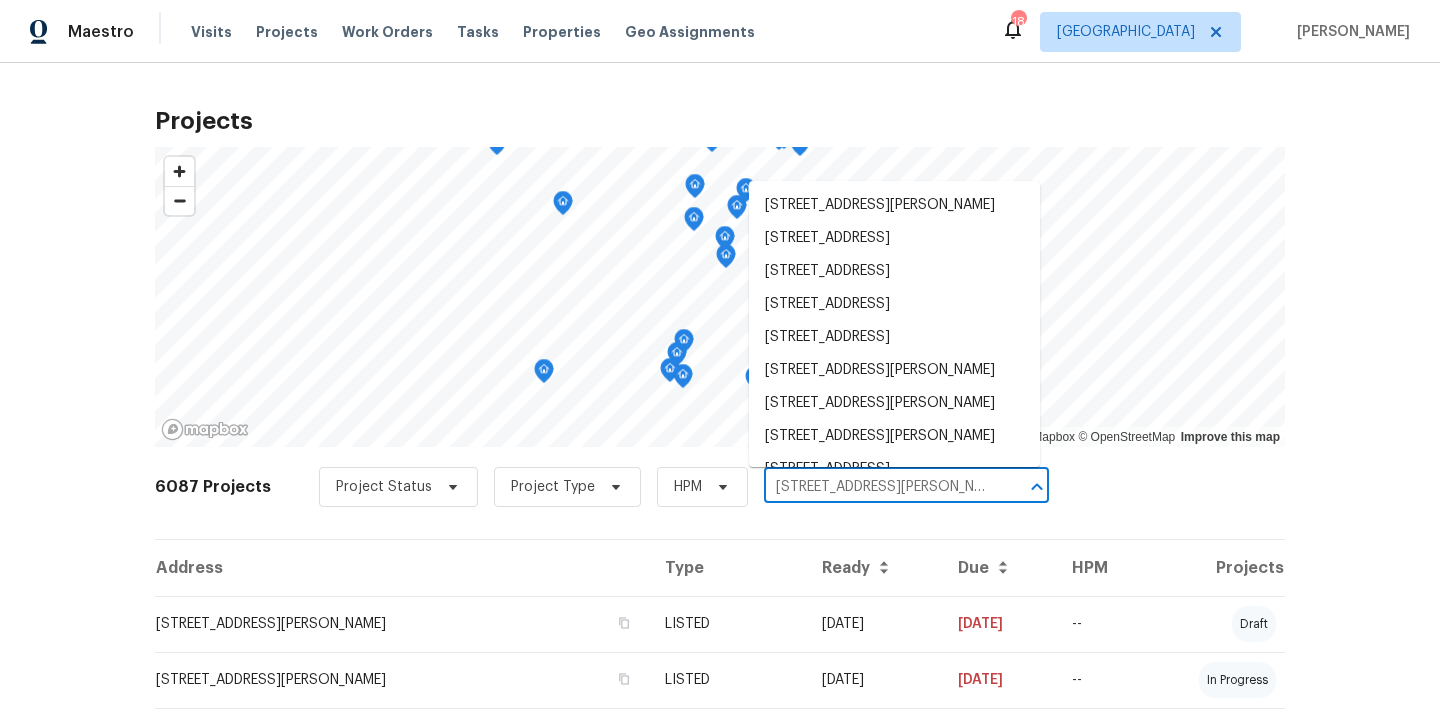 scroll, scrollTop: 0, scrollLeft: 3, axis: horizontal 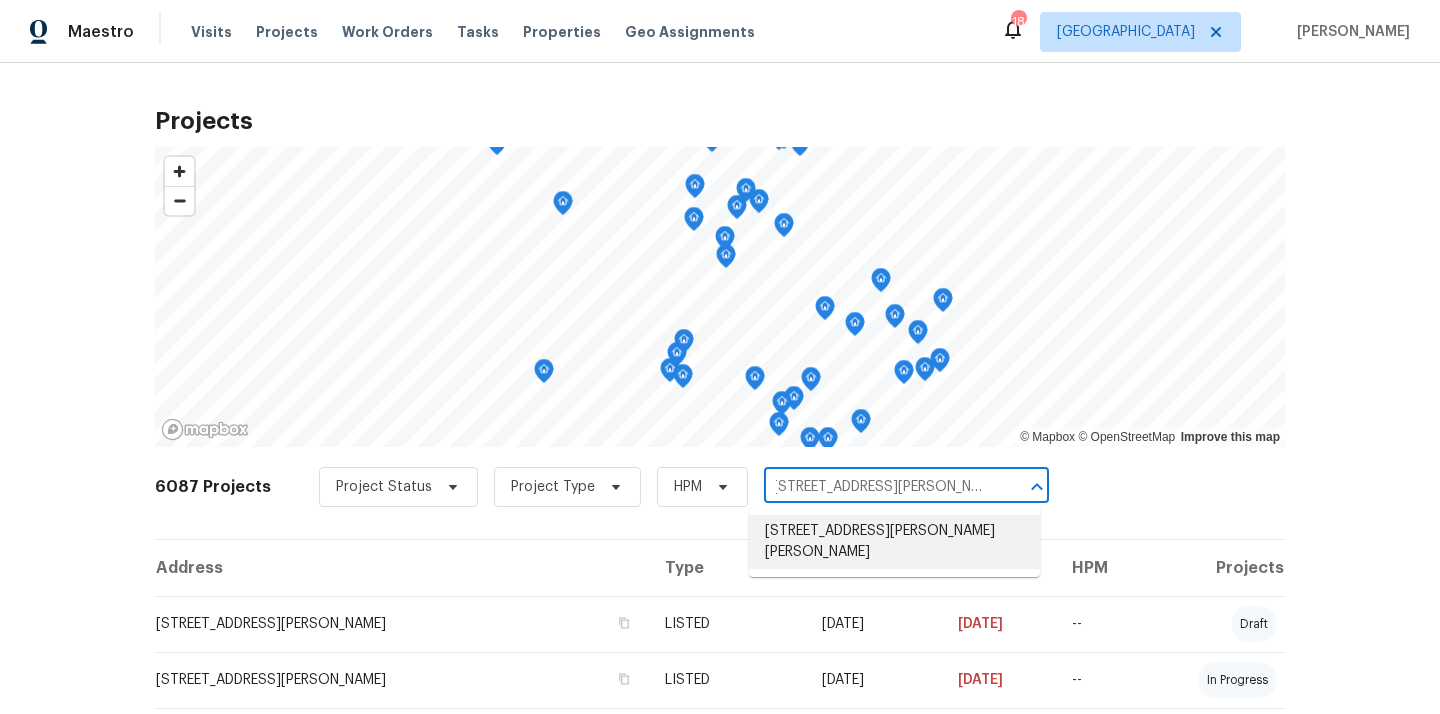 click on "[STREET_ADDRESS][PERSON_NAME][PERSON_NAME]" at bounding box center (894, 542) 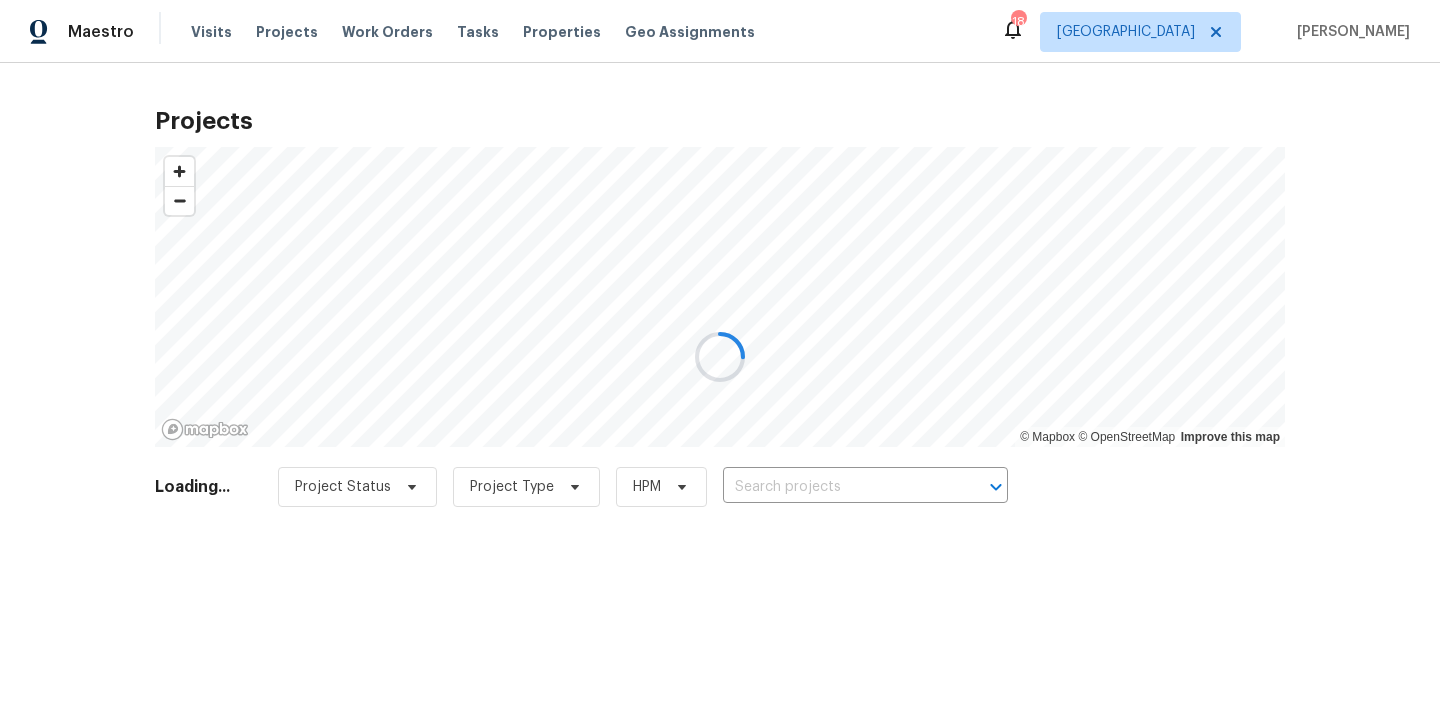 type on "[STREET_ADDRESS][PERSON_NAME][PERSON_NAME]" 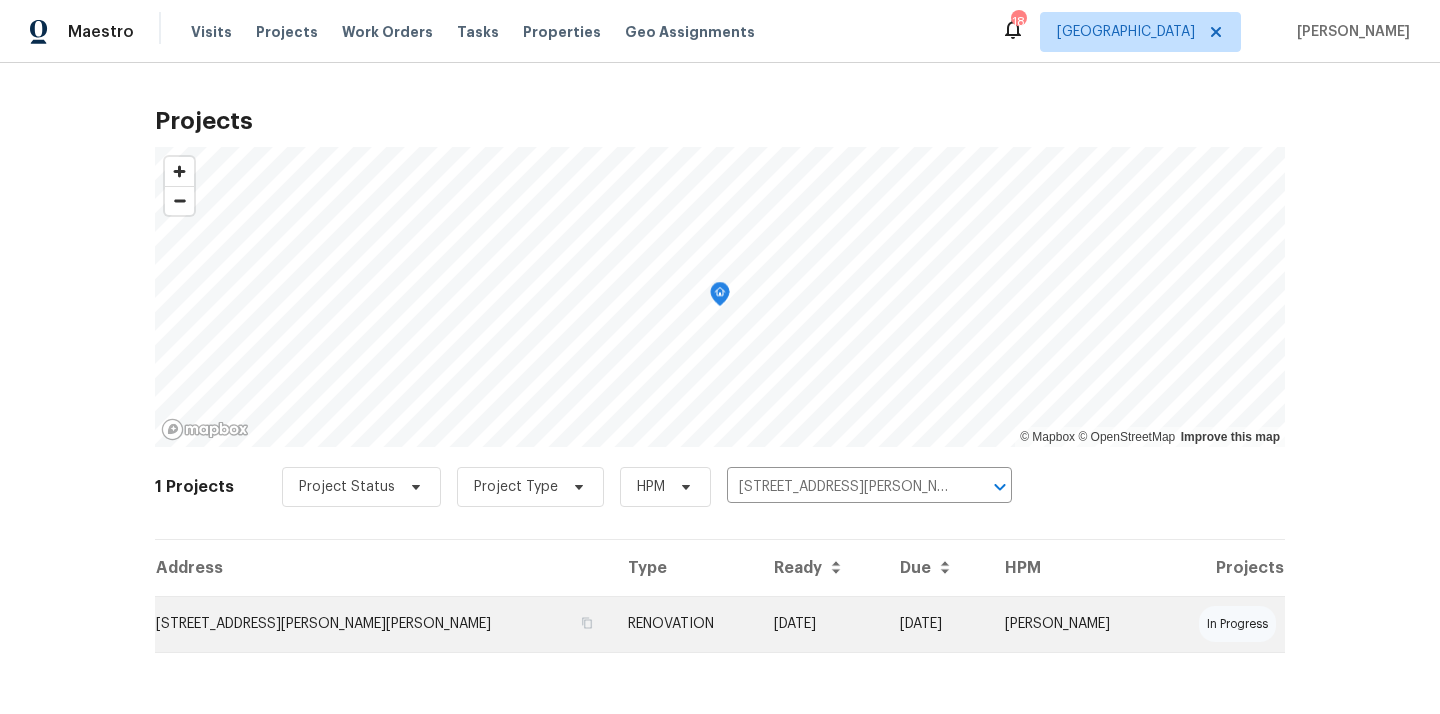 click on "RENOVATION" at bounding box center (685, 624) 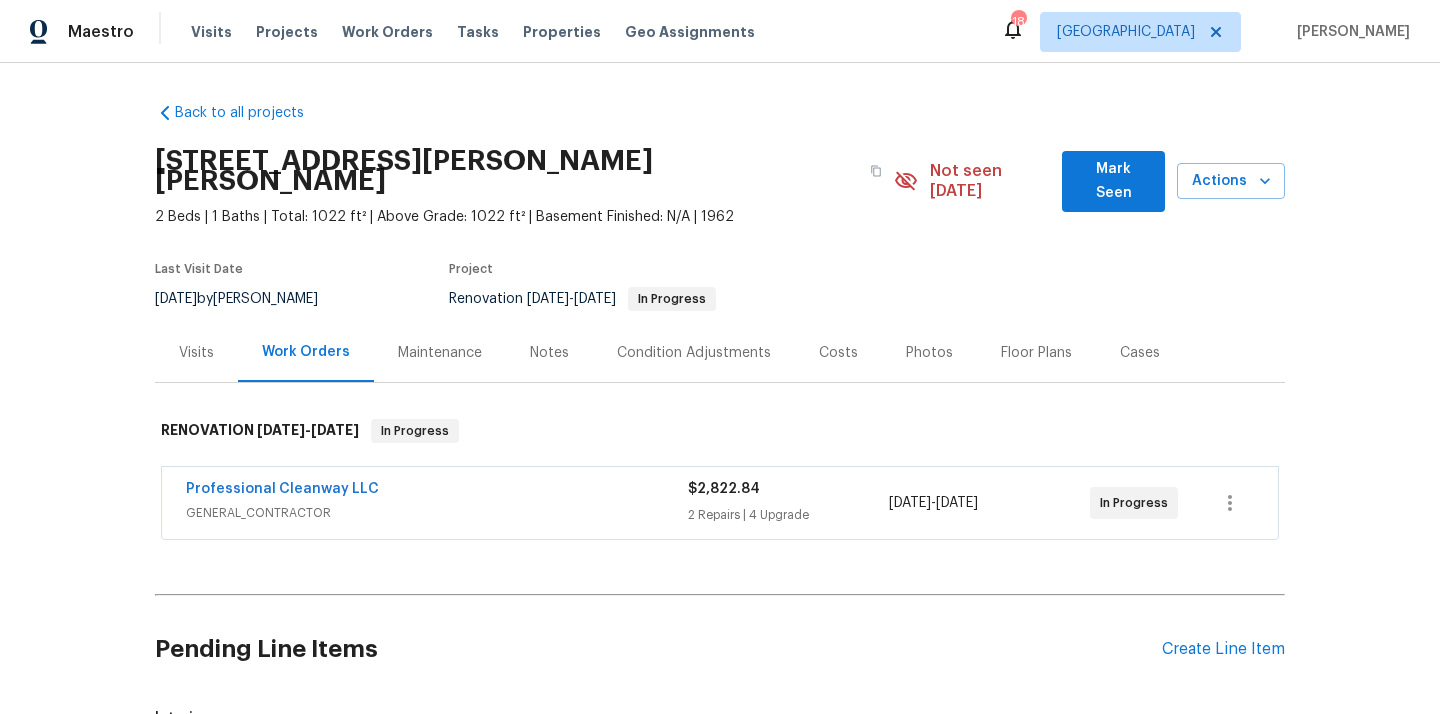 scroll, scrollTop: 240, scrollLeft: 0, axis: vertical 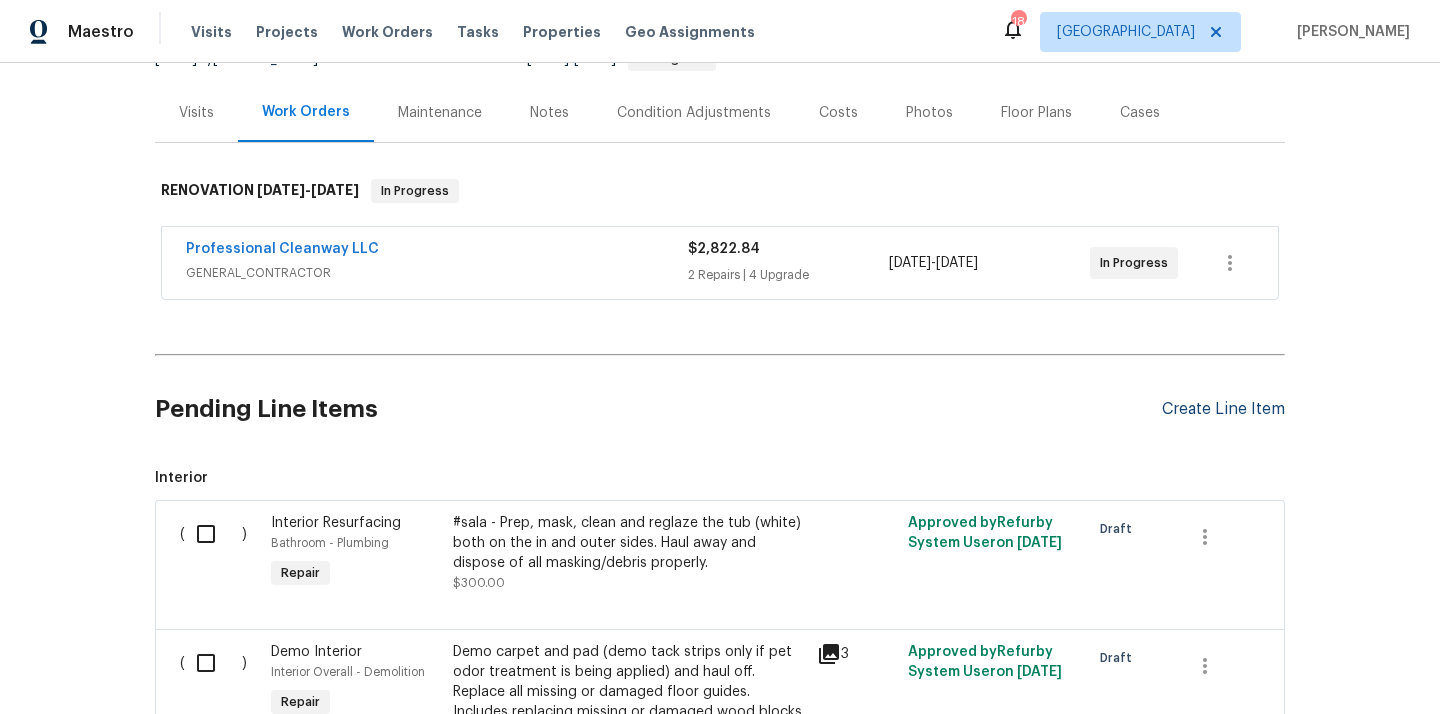 click on "Create Line Item" at bounding box center (1223, 409) 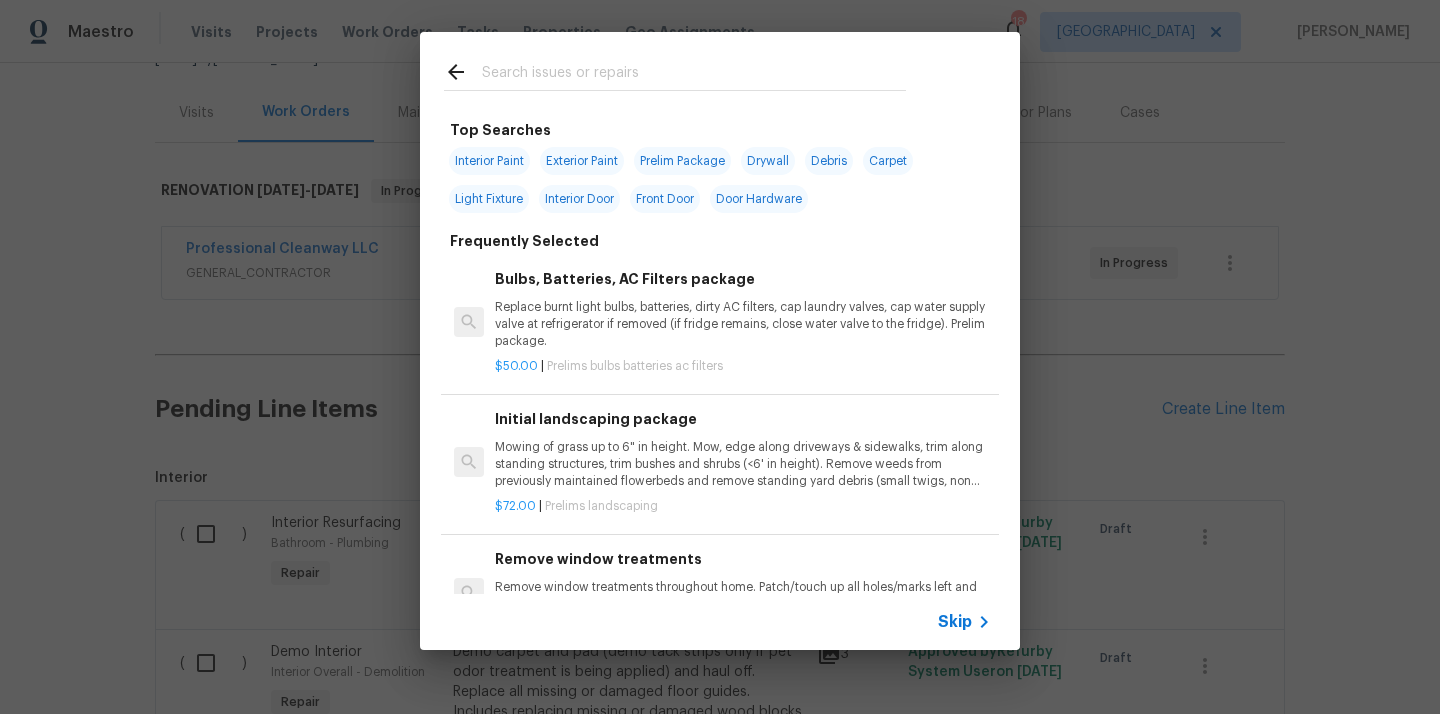 click at bounding box center [694, 75] 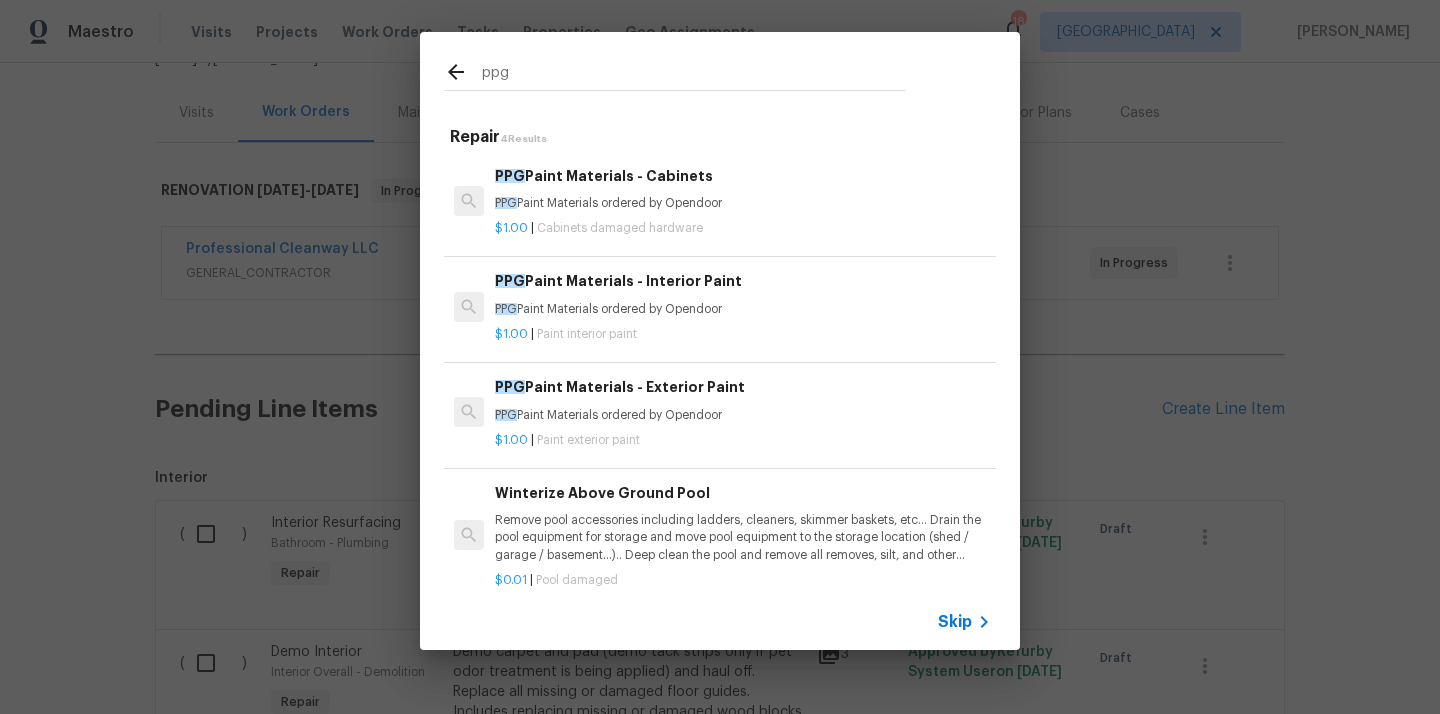 type on "ppg" 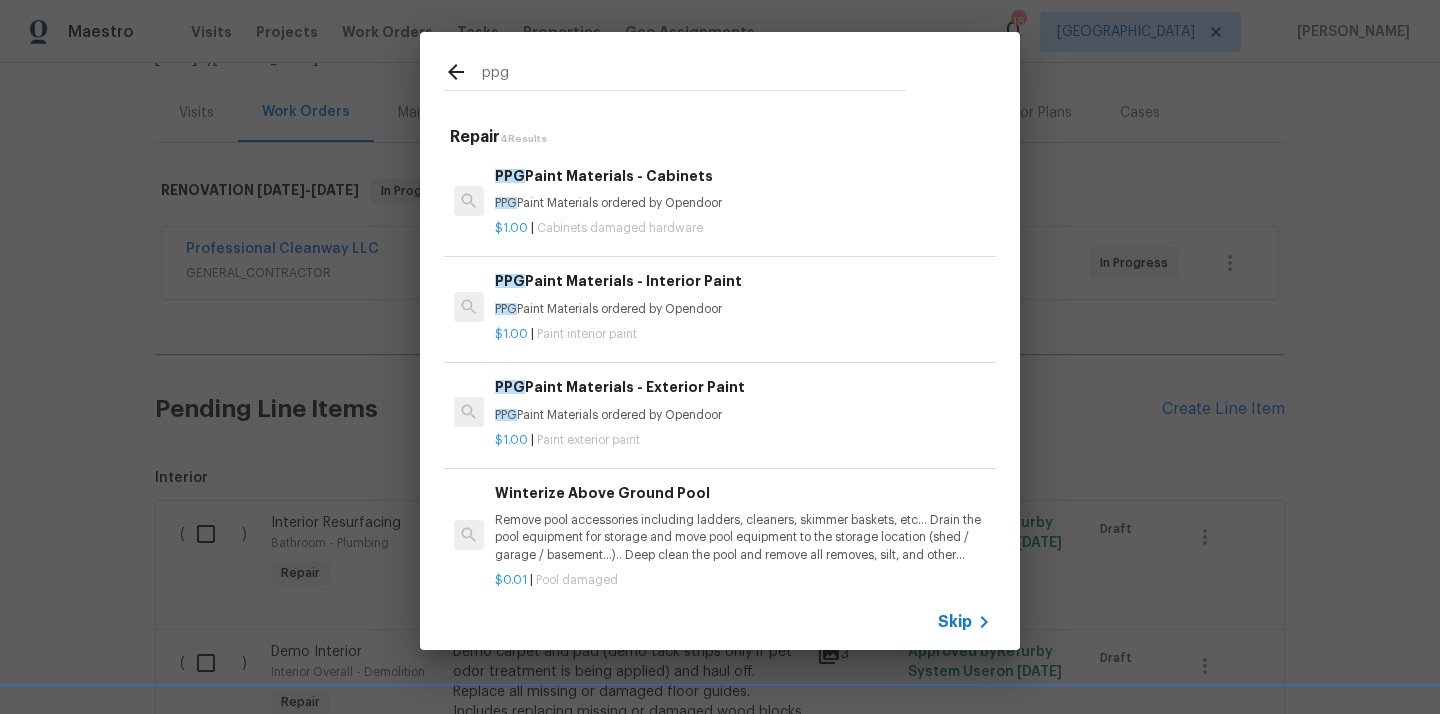 click on "PPG  Paint Materials ordered by Opendoor" at bounding box center (743, 309) 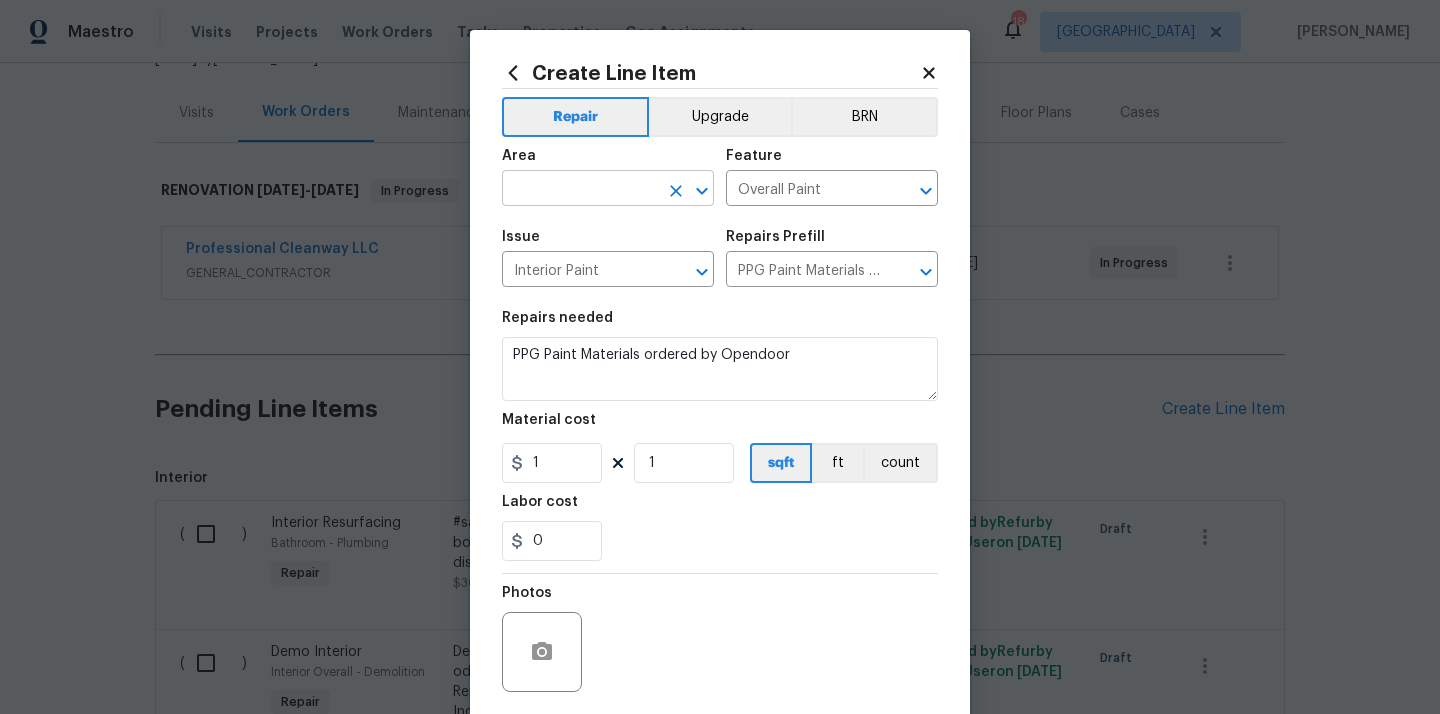 click at bounding box center (580, 190) 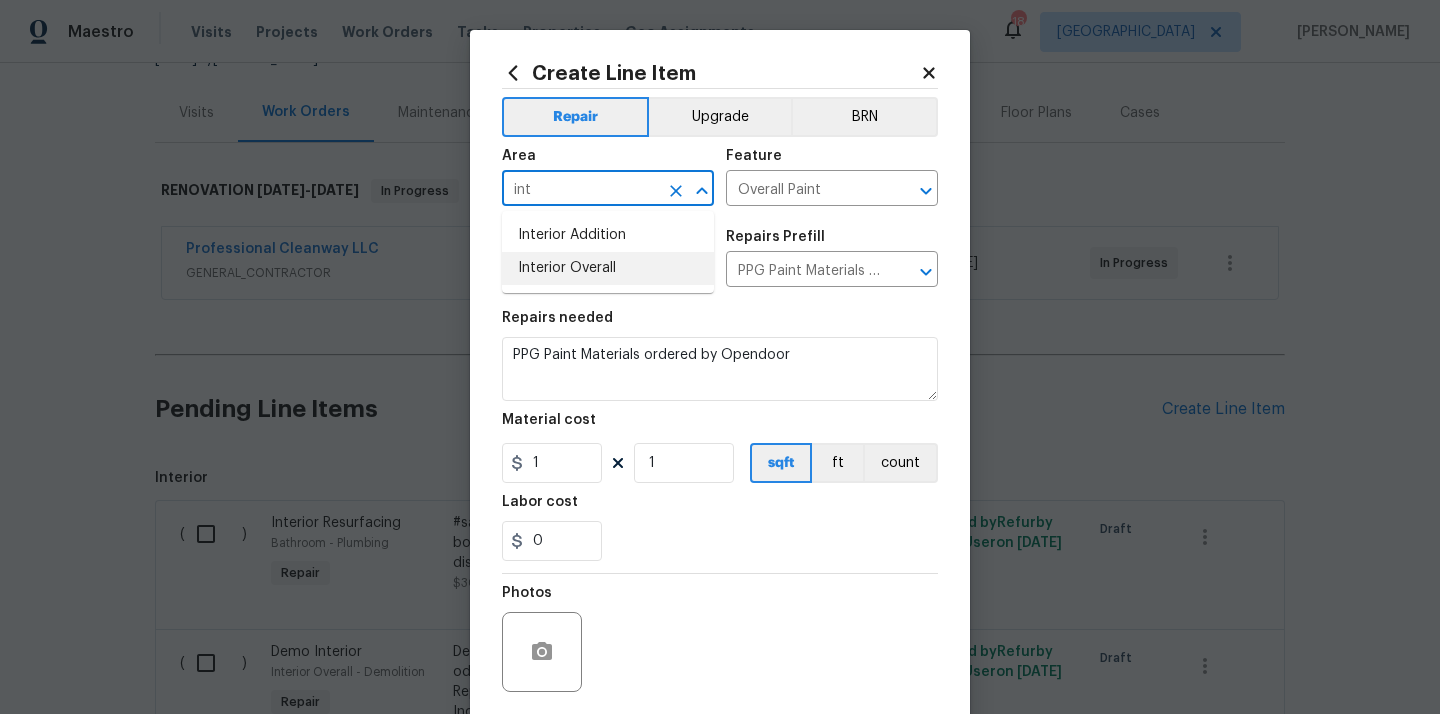 click on "Interior Addition Interior Overall" at bounding box center (608, 252) 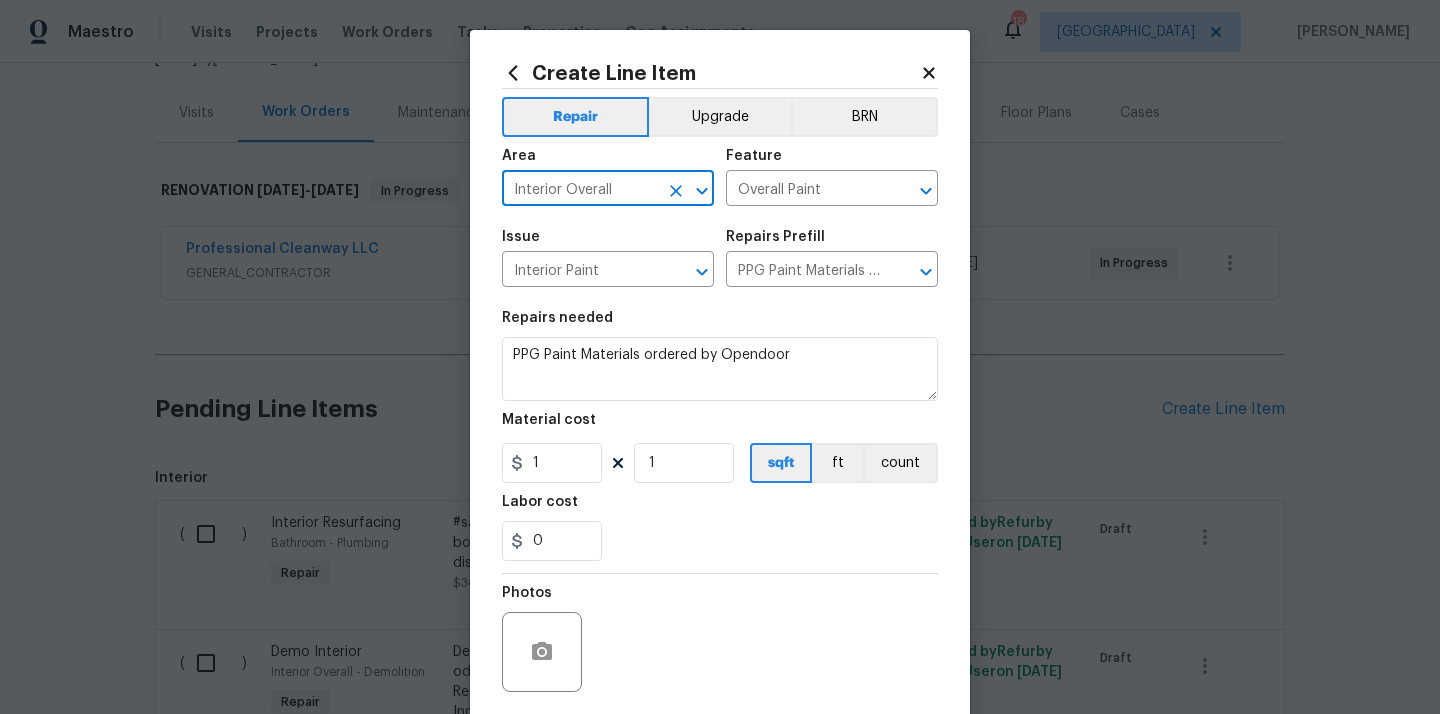 type on "Interior Overall" 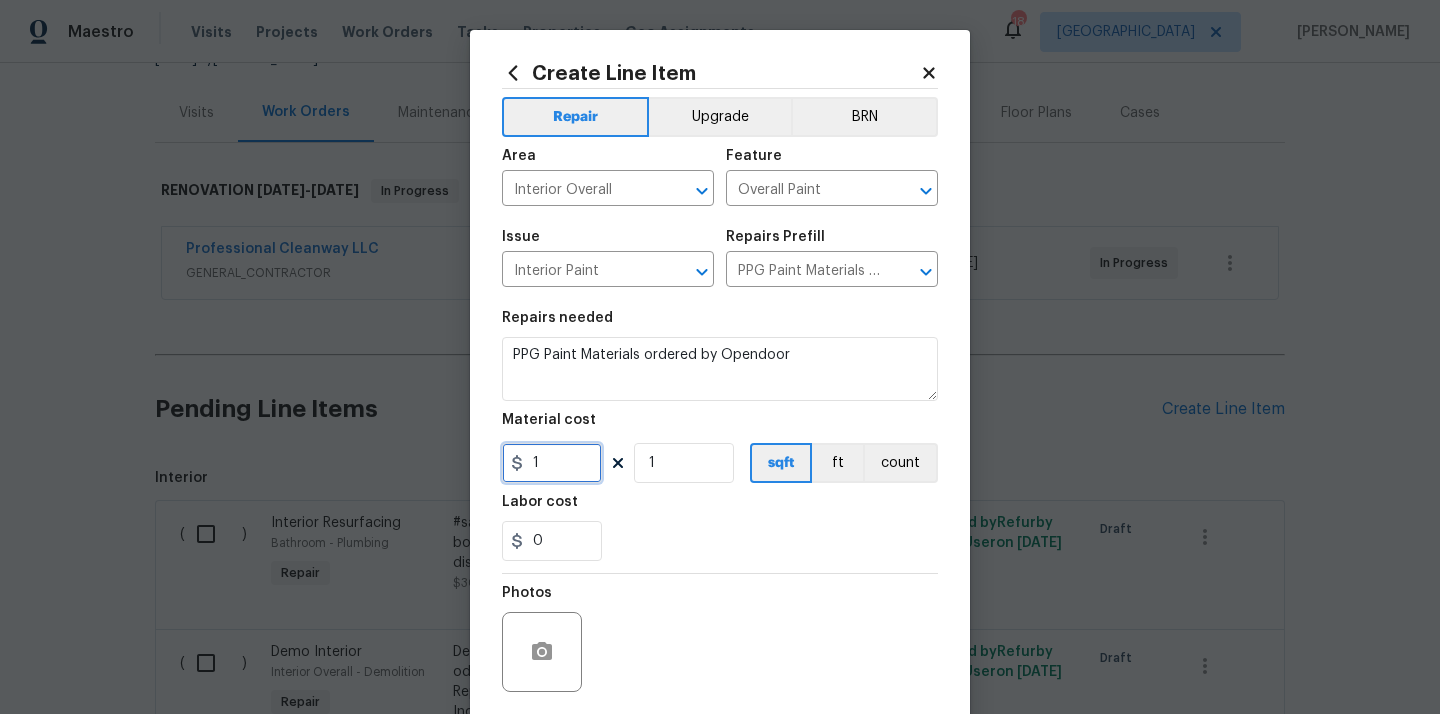drag, startPoint x: 549, startPoint y: 477, endPoint x: 489, endPoint y: 470, distance: 60.40695 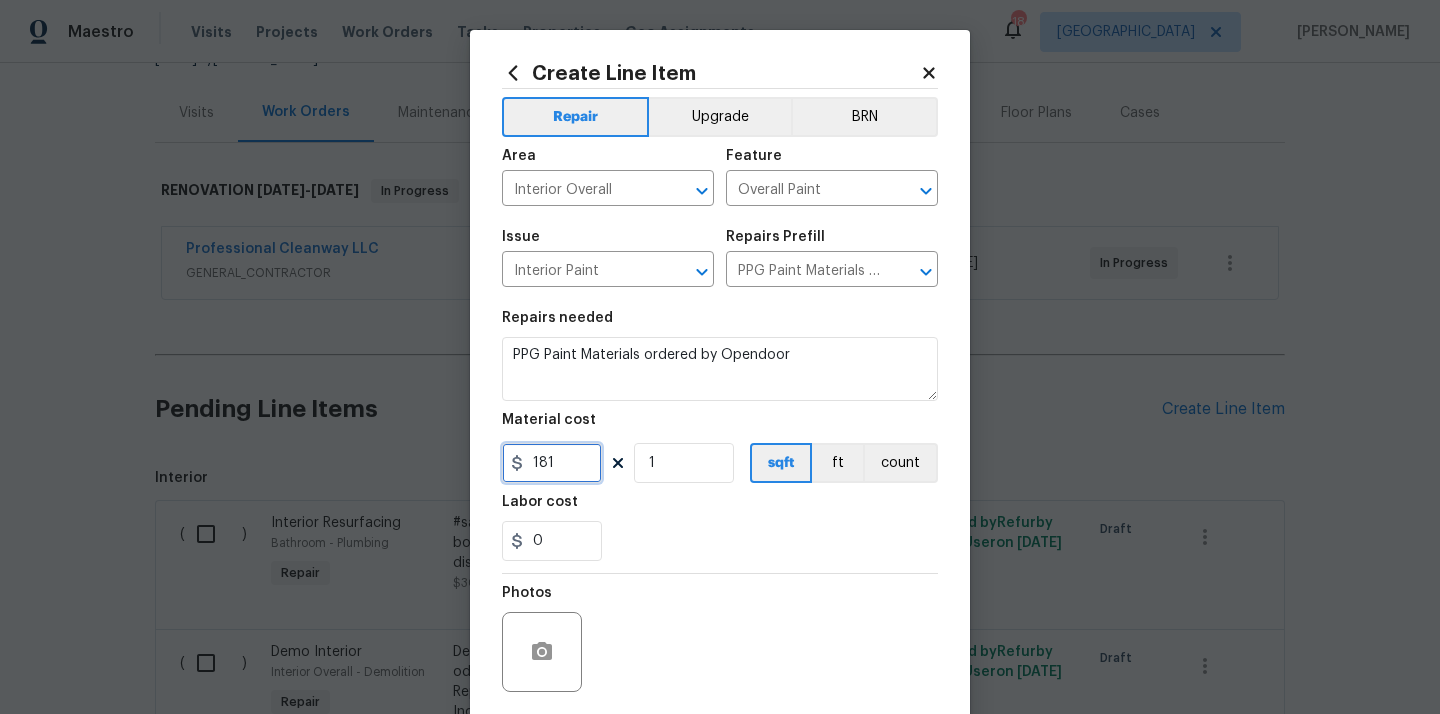 type on "181" 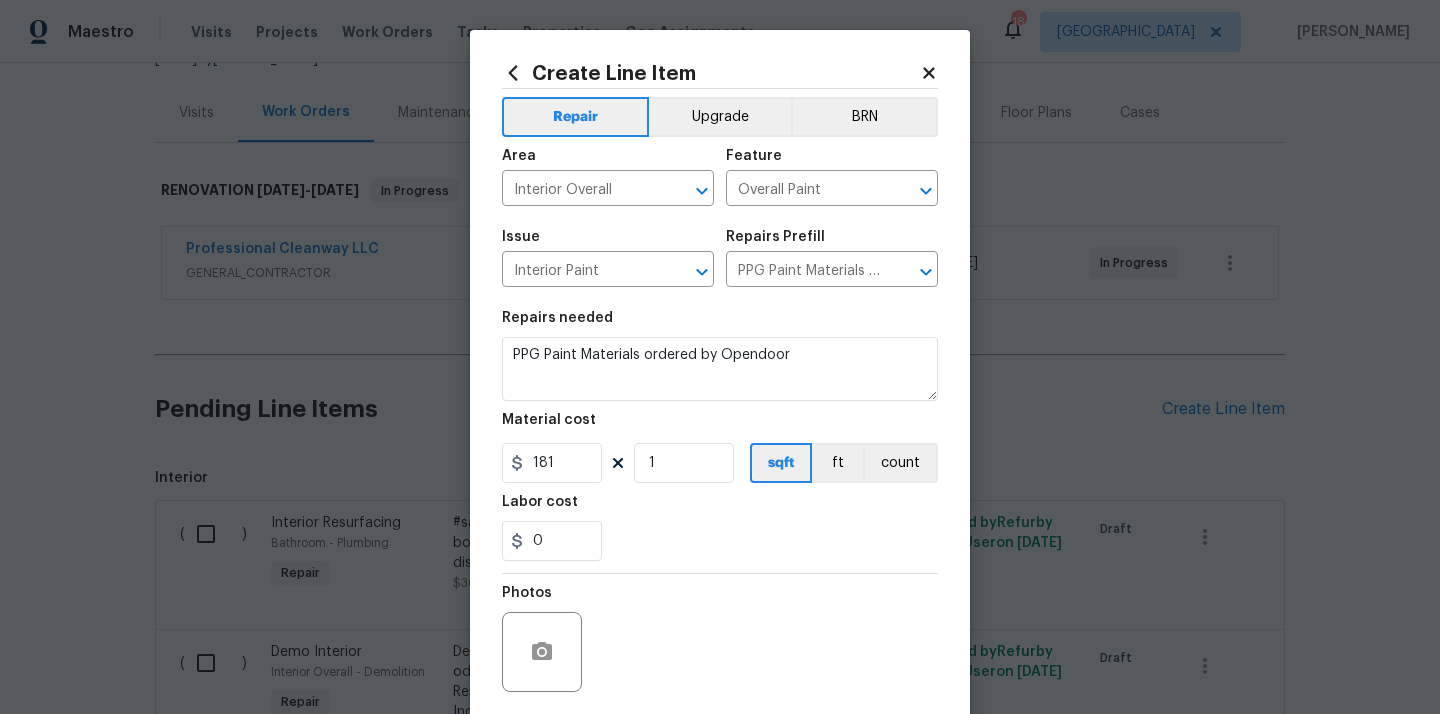 click on "0" at bounding box center (720, 541) 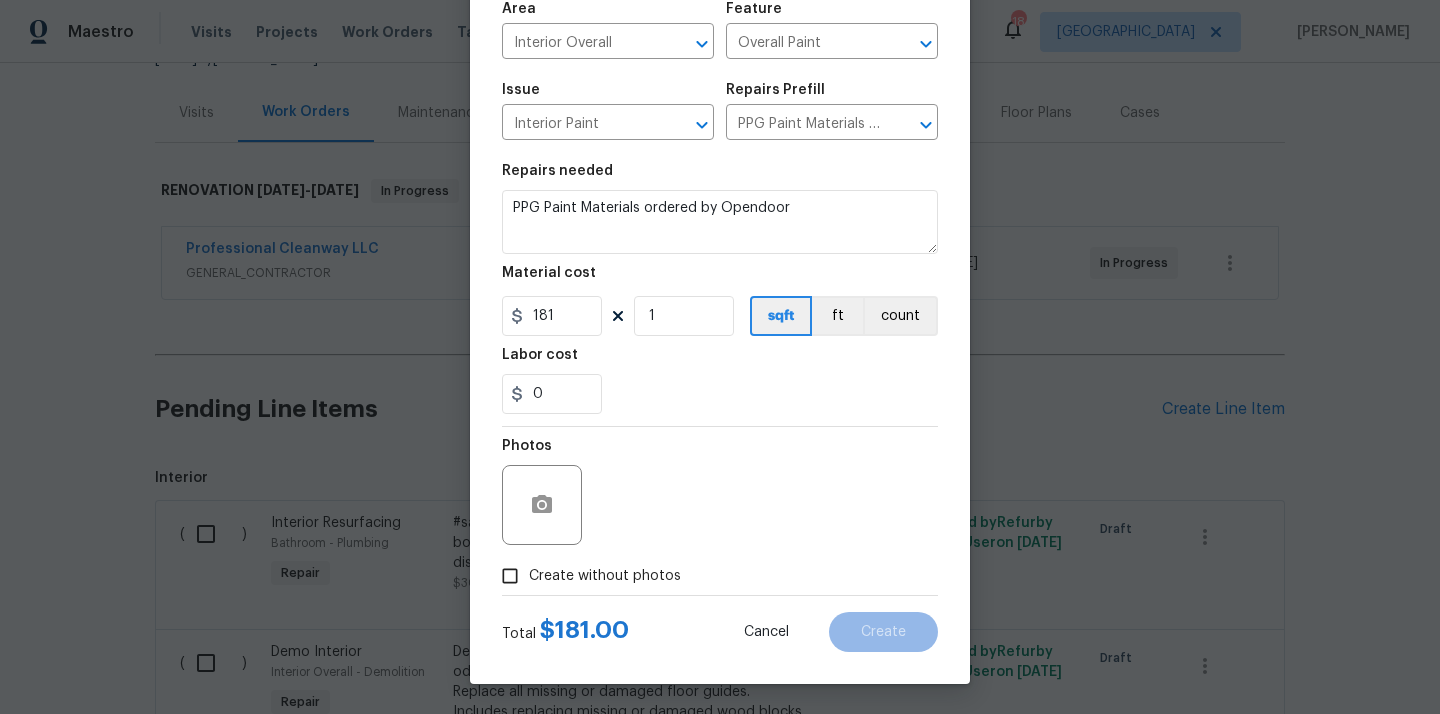 click on "Create without photos" at bounding box center (605, 576) 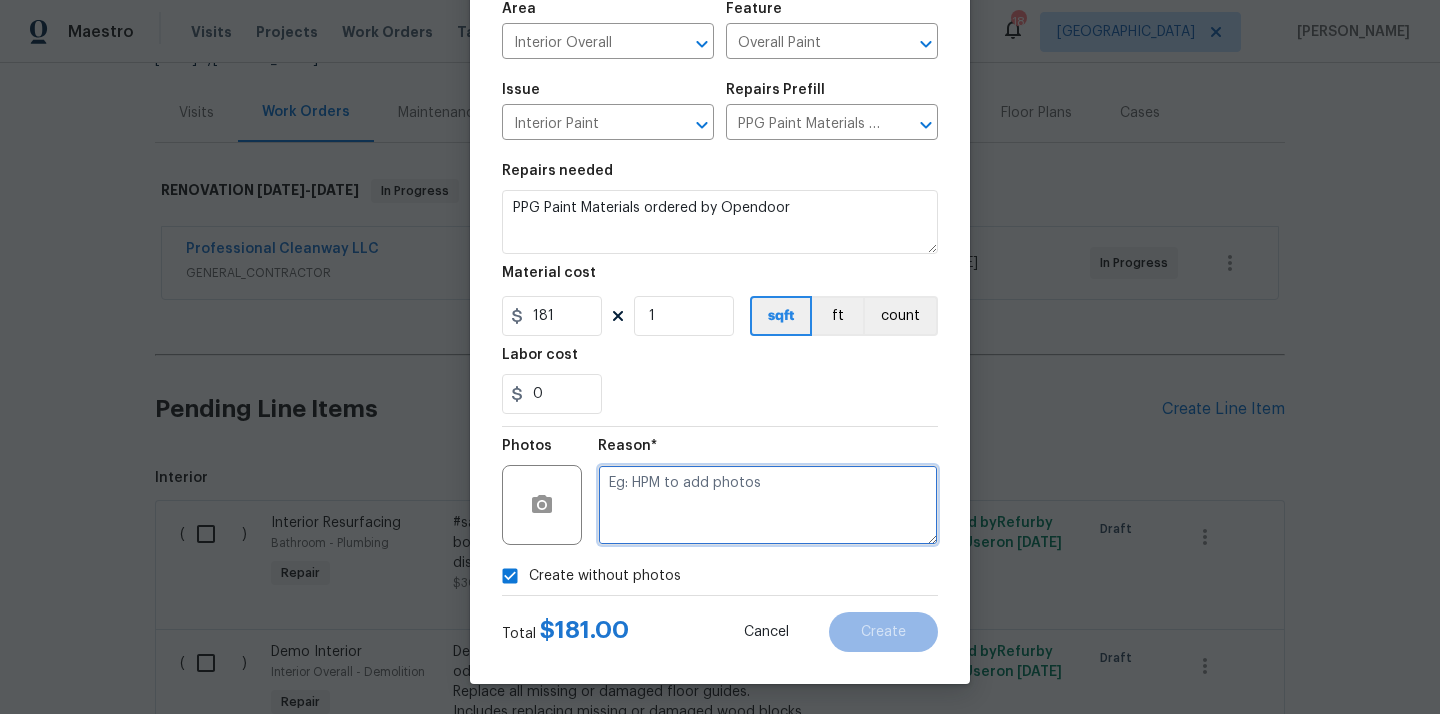 click at bounding box center [768, 505] 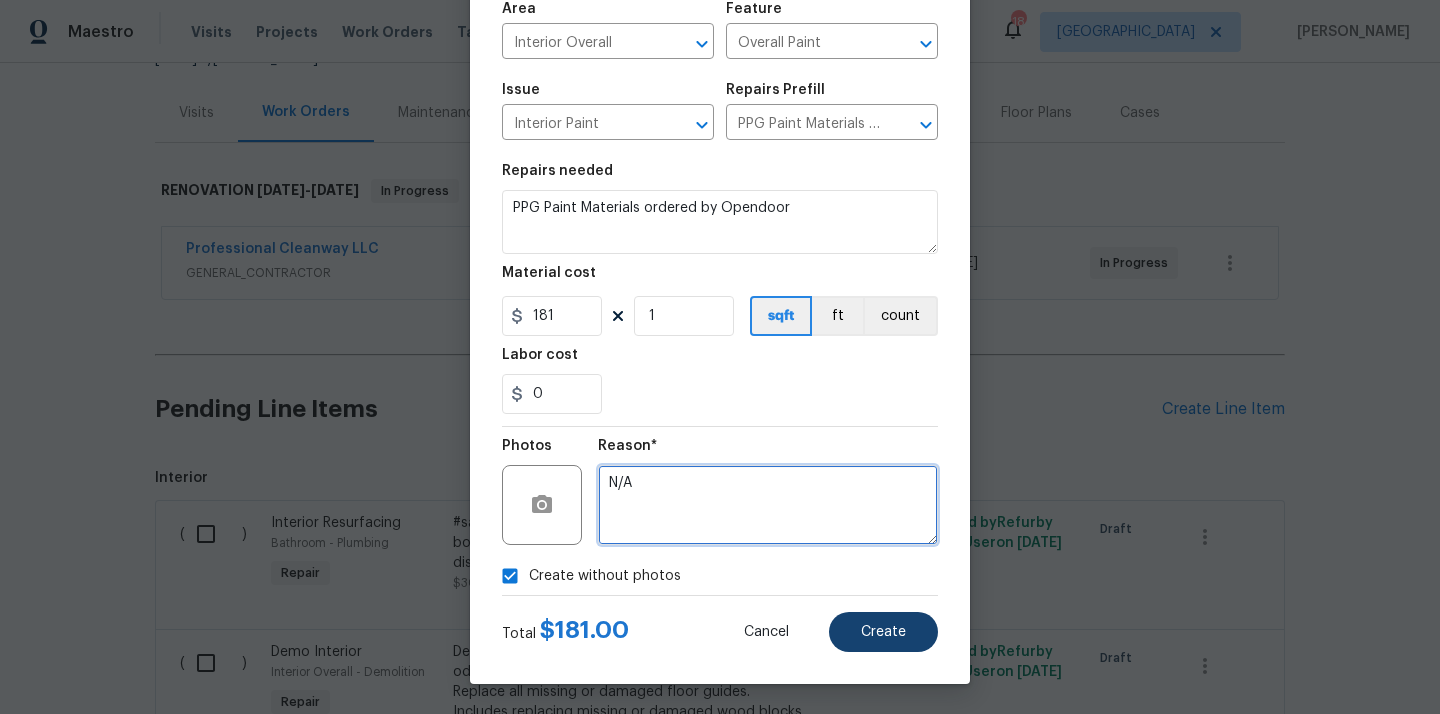 type on "N/A" 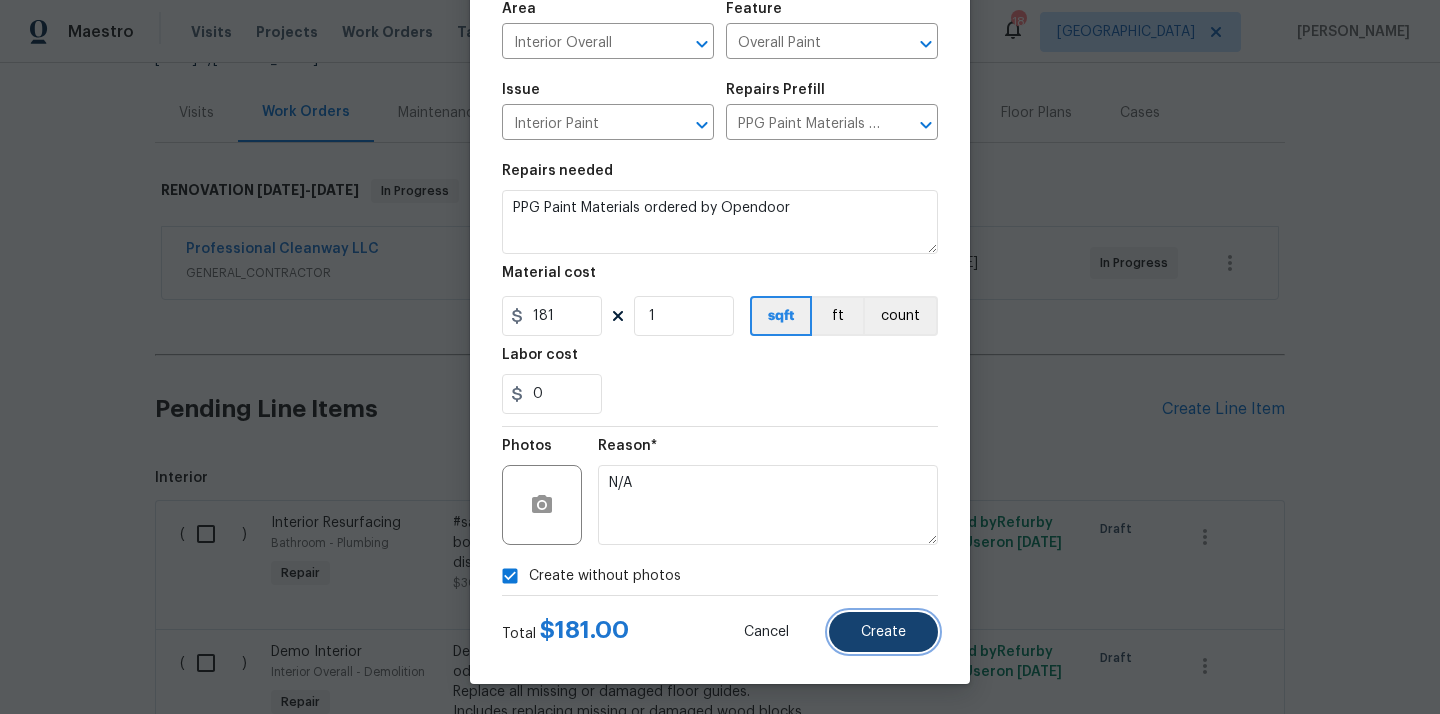 click on "Create" at bounding box center [883, 632] 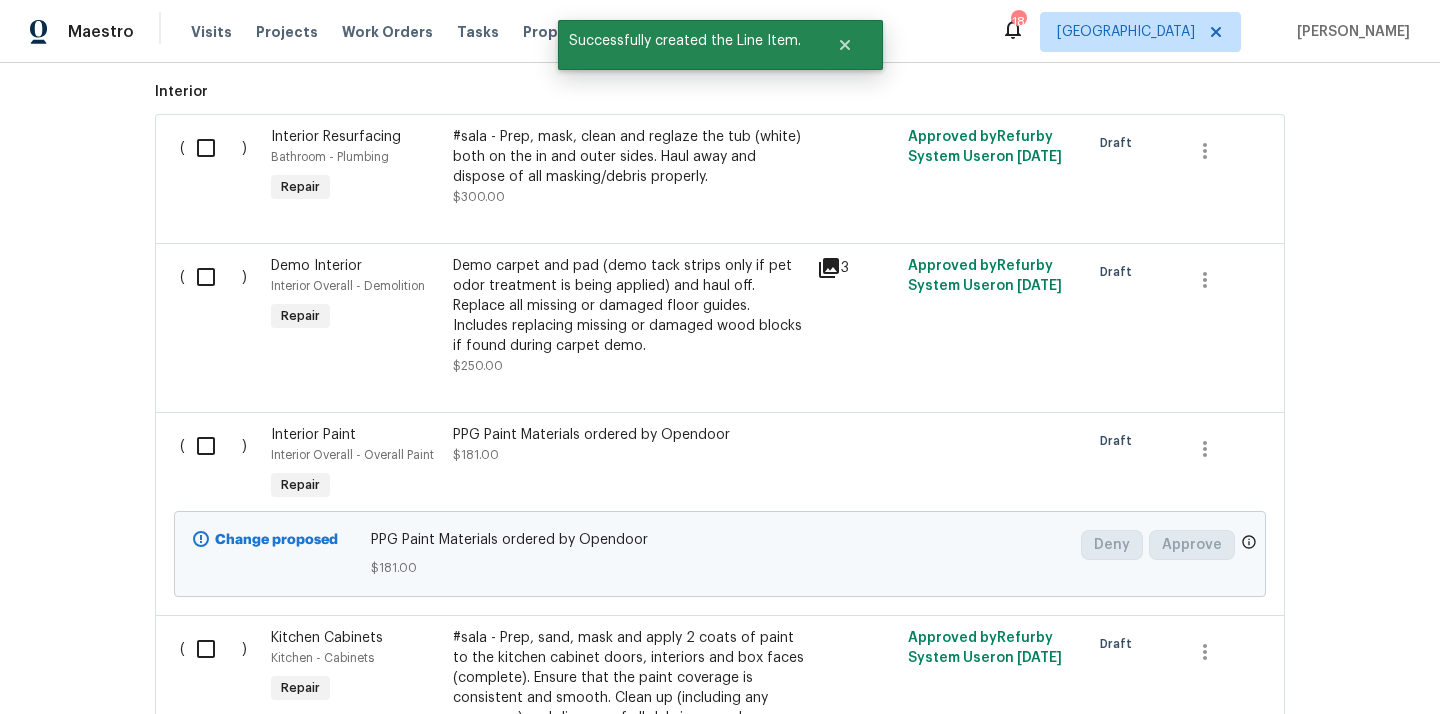 scroll, scrollTop: 815, scrollLeft: 0, axis: vertical 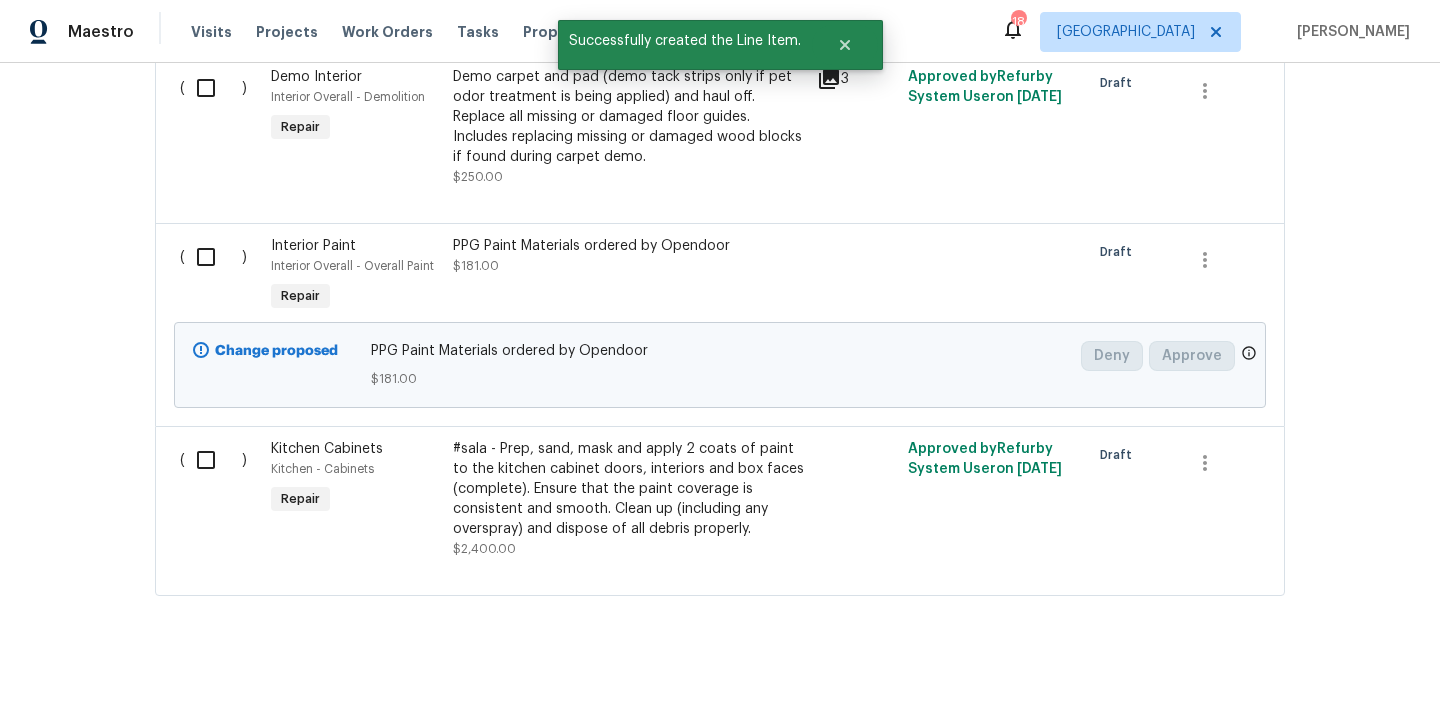 click at bounding box center (213, 257) 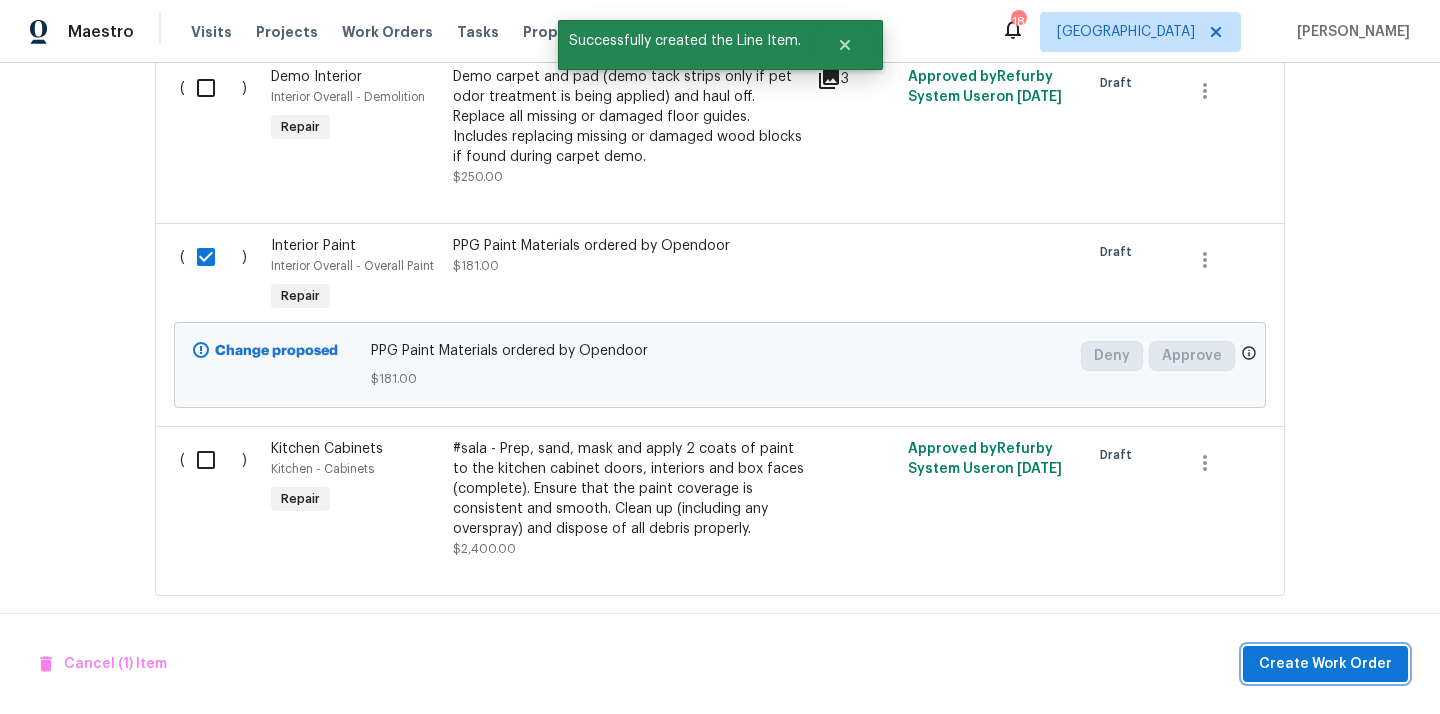 click on "Create Work Order" at bounding box center [1325, 664] 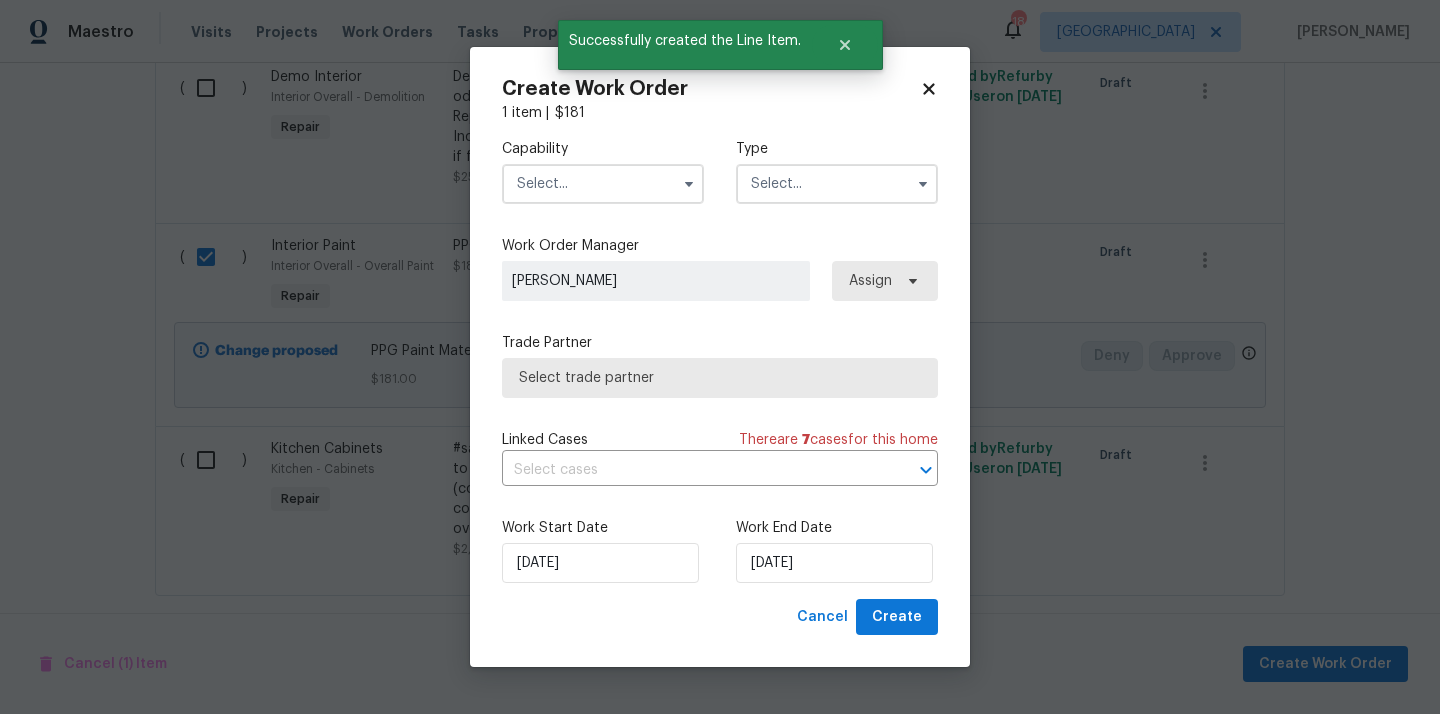 click on "Capability" at bounding box center (603, 171) 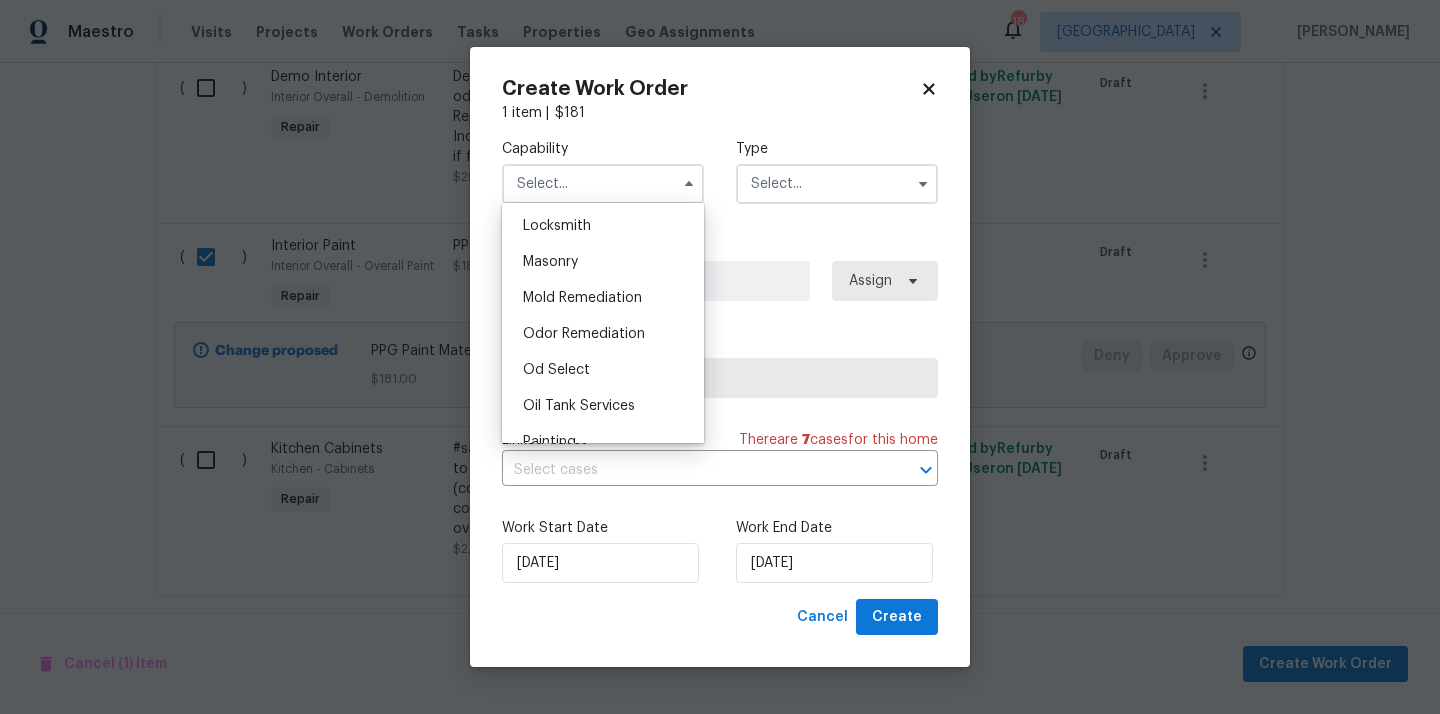 scroll, scrollTop: 1472, scrollLeft: 0, axis: vertical 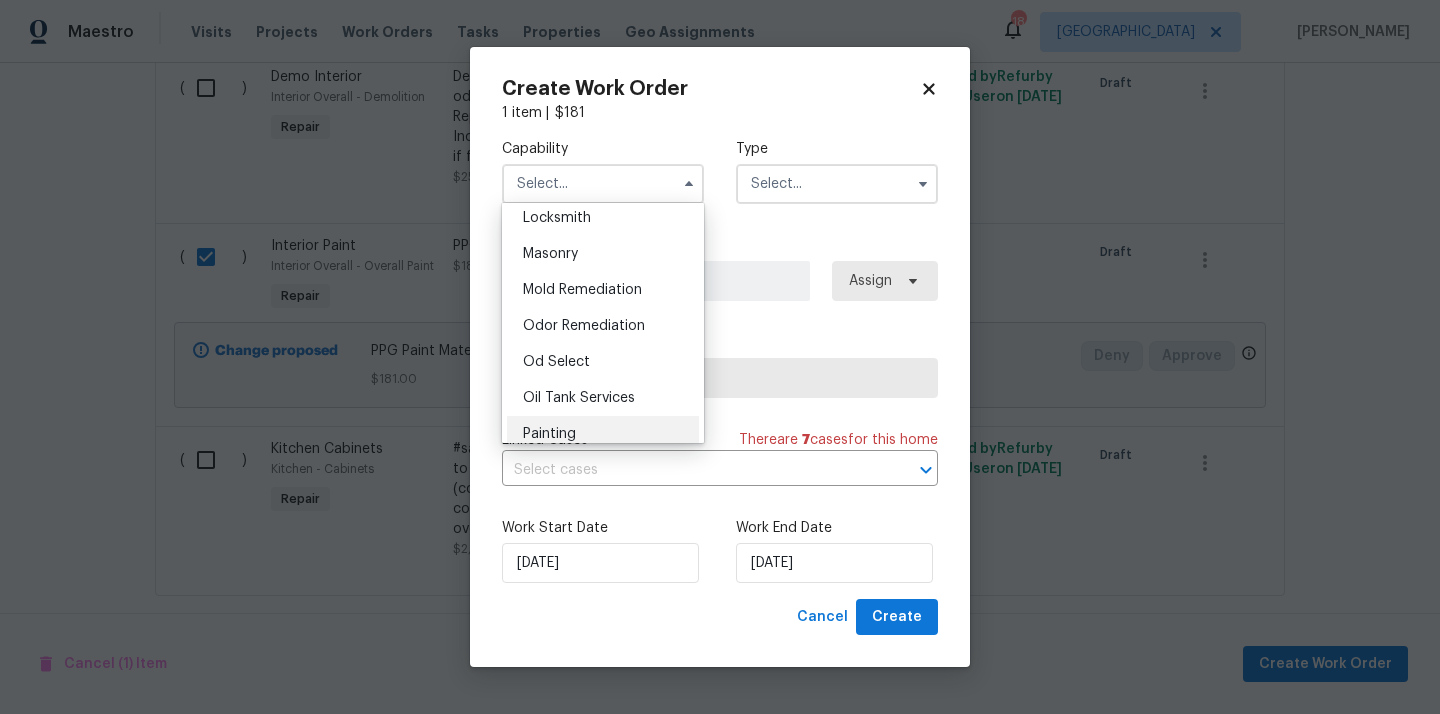 click on "Painting" at bounding box center [603, 434] 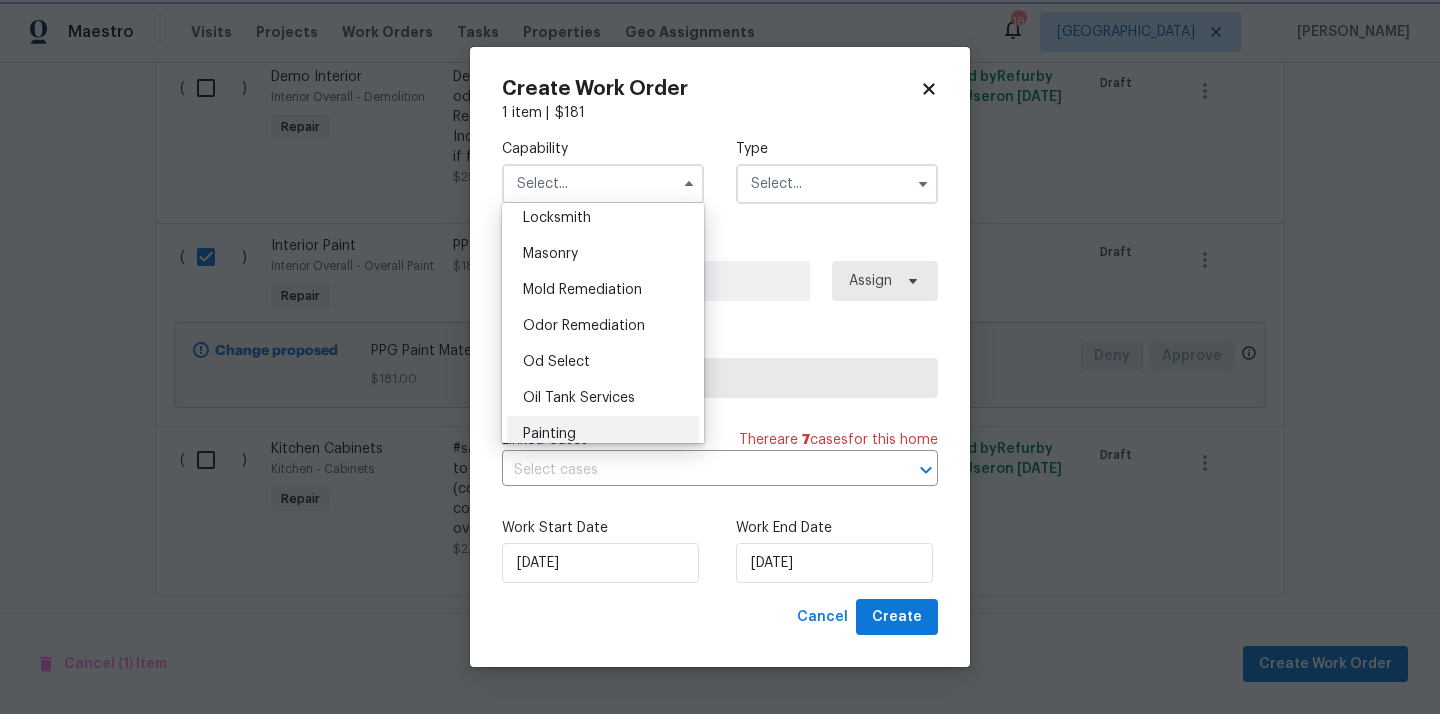type on "Painting" 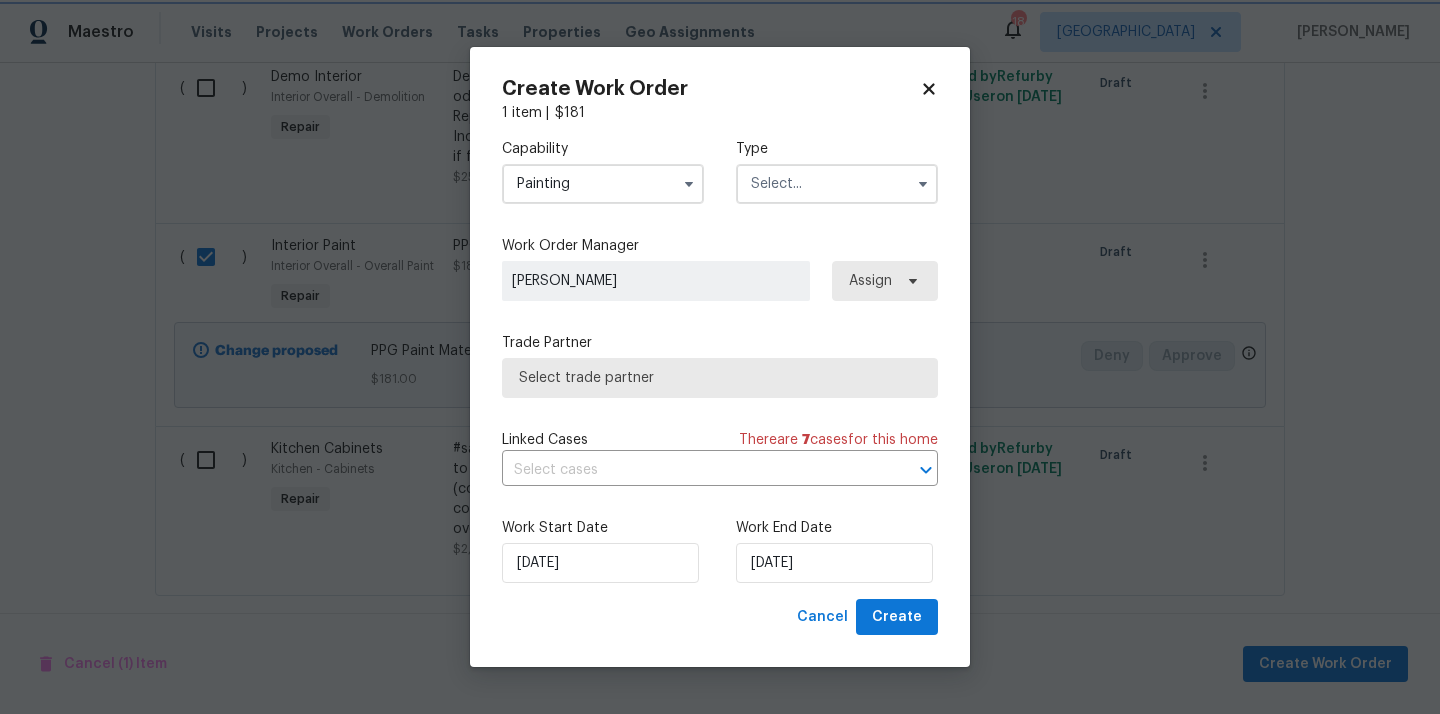 scroll, scrollTop: 1522, scrollLeft: 0, axis: vertical 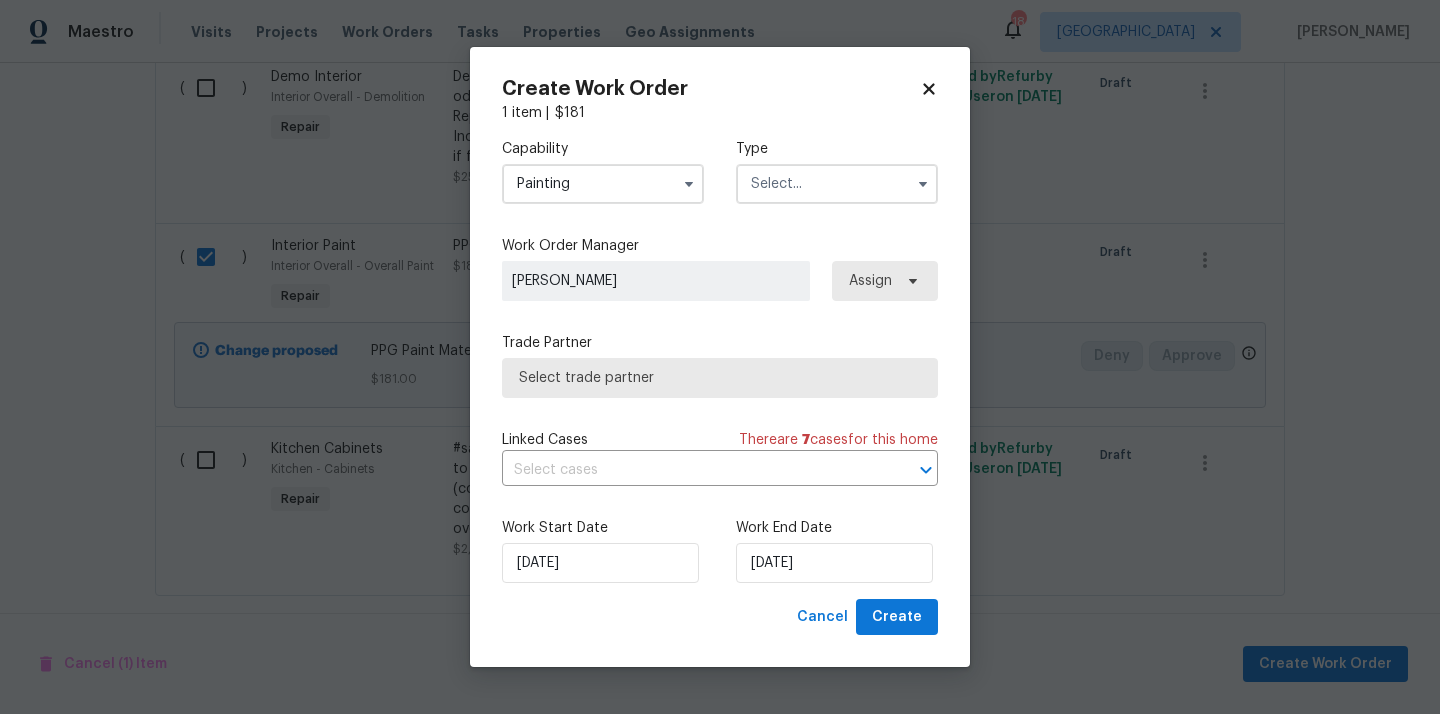 click at bounding box center (837, 184) 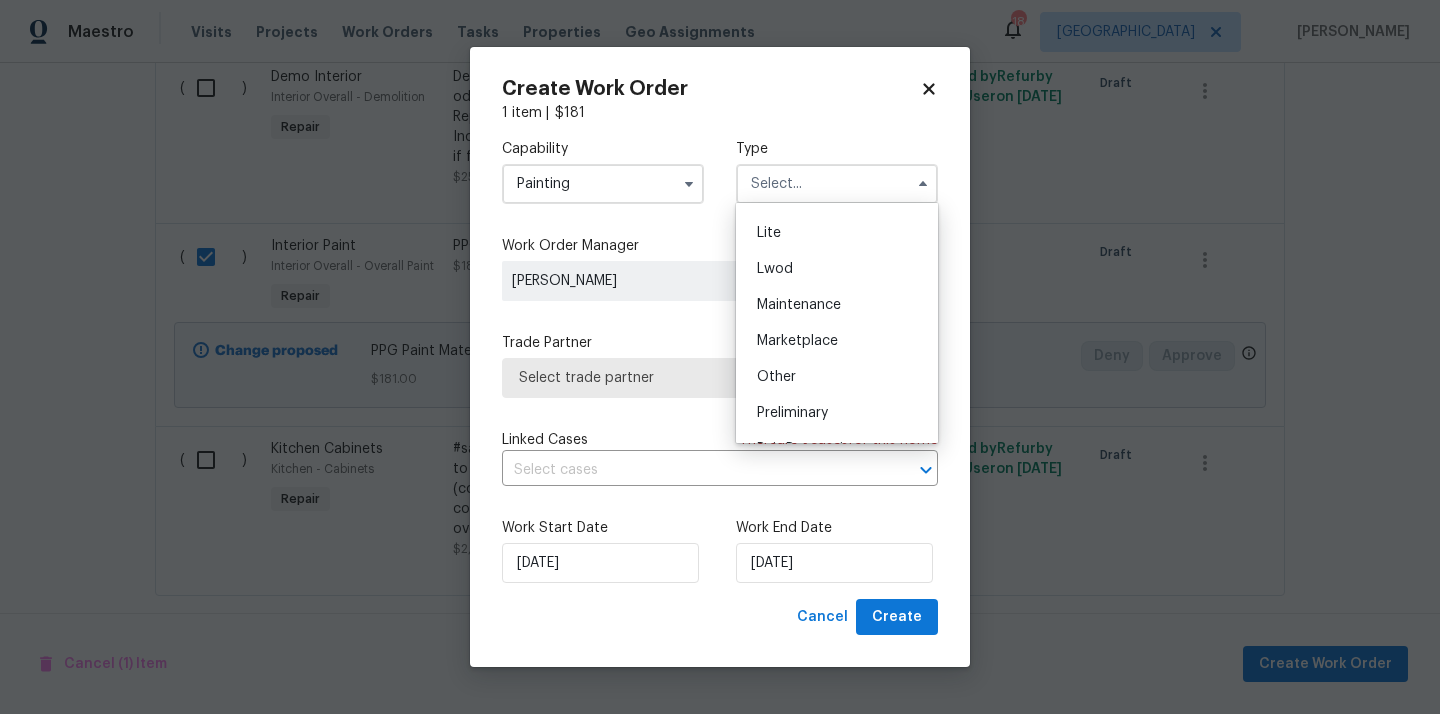 scroll, scrollTop: 454, scrollLeft: 0, axis: vertical 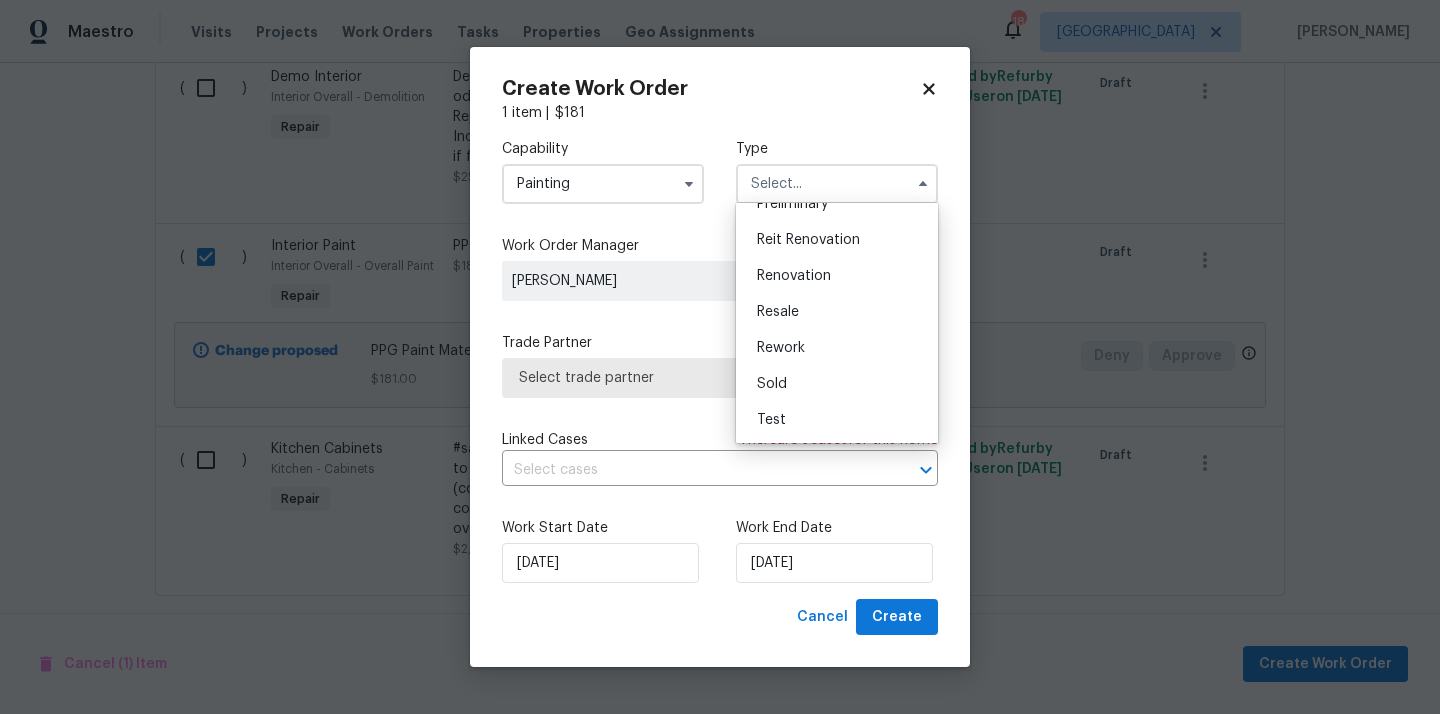 click on "Renovation" at bounding box center (837, 276) 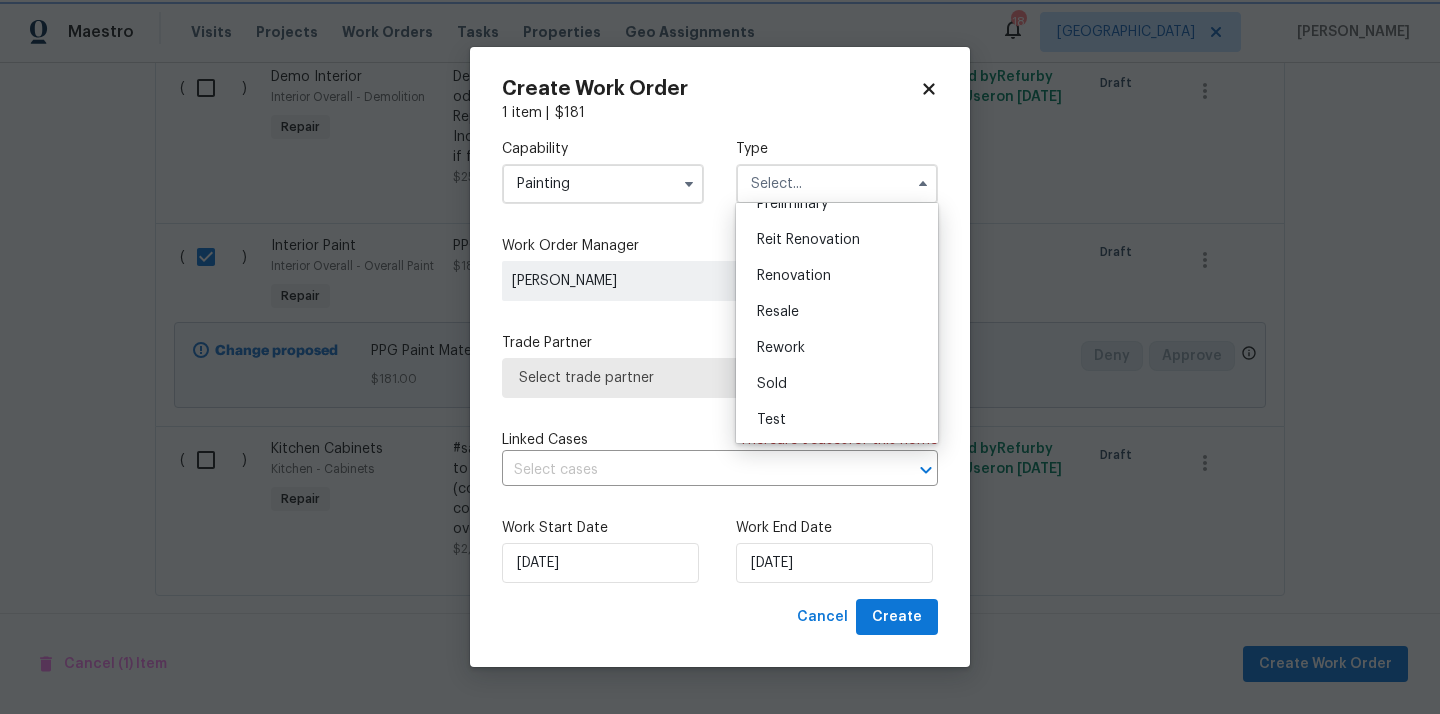 type on "Renovation" 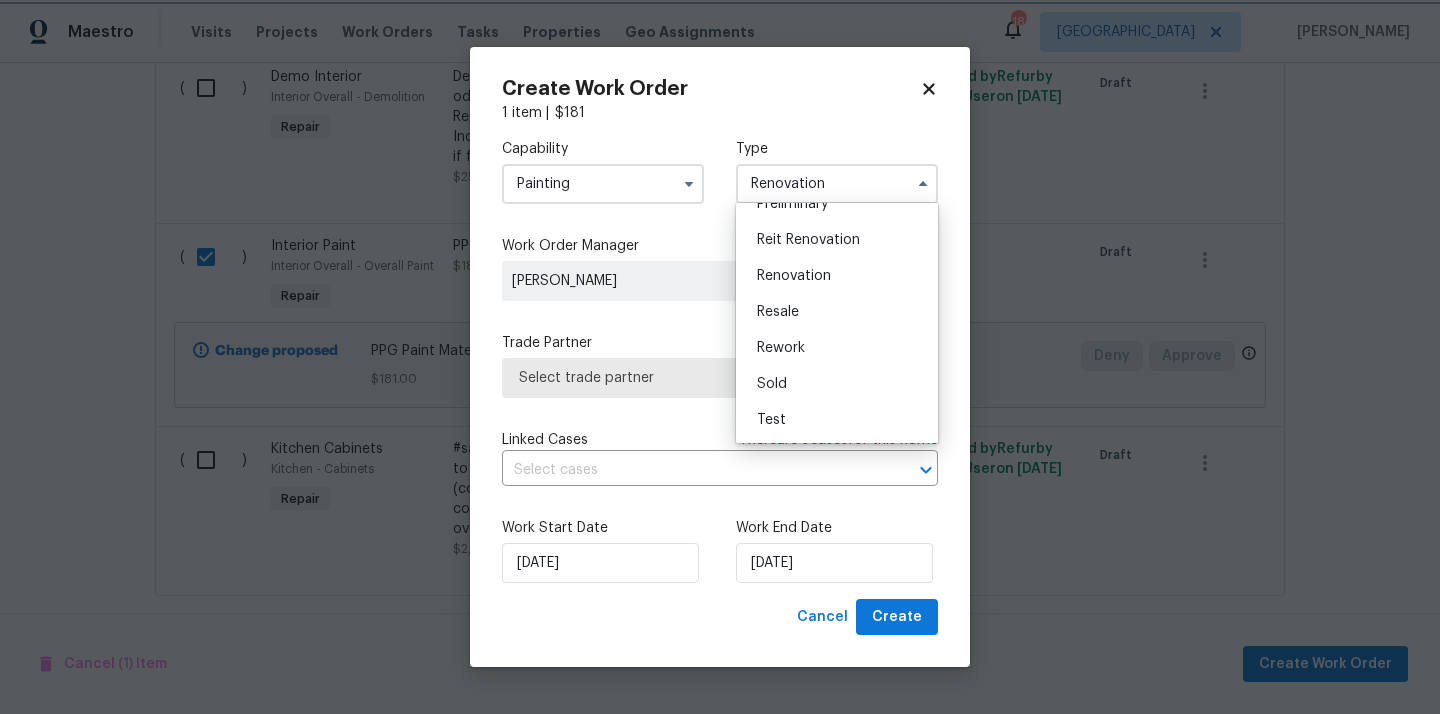 scroll, scrollTop: 0, scrollLeft: 0, axis: both 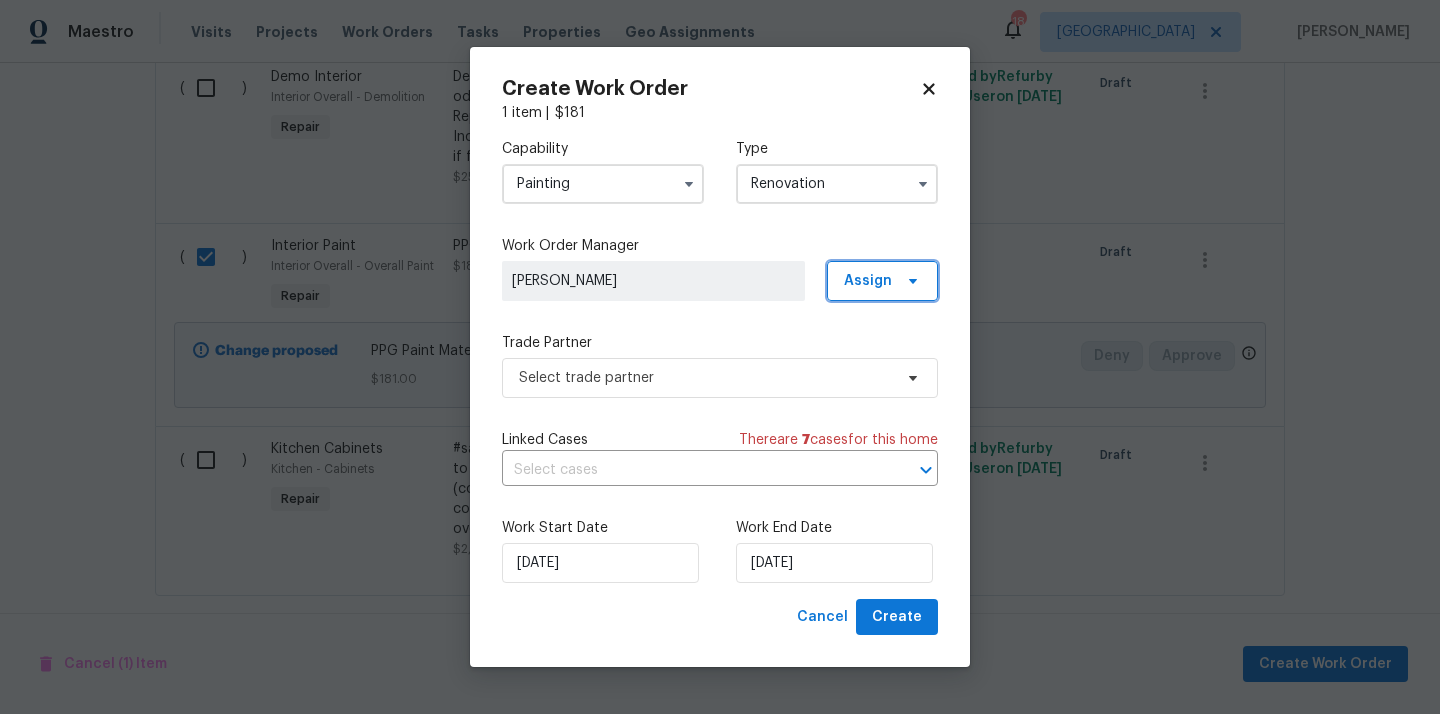 click on "Assign" at bounding box center (868, 281) 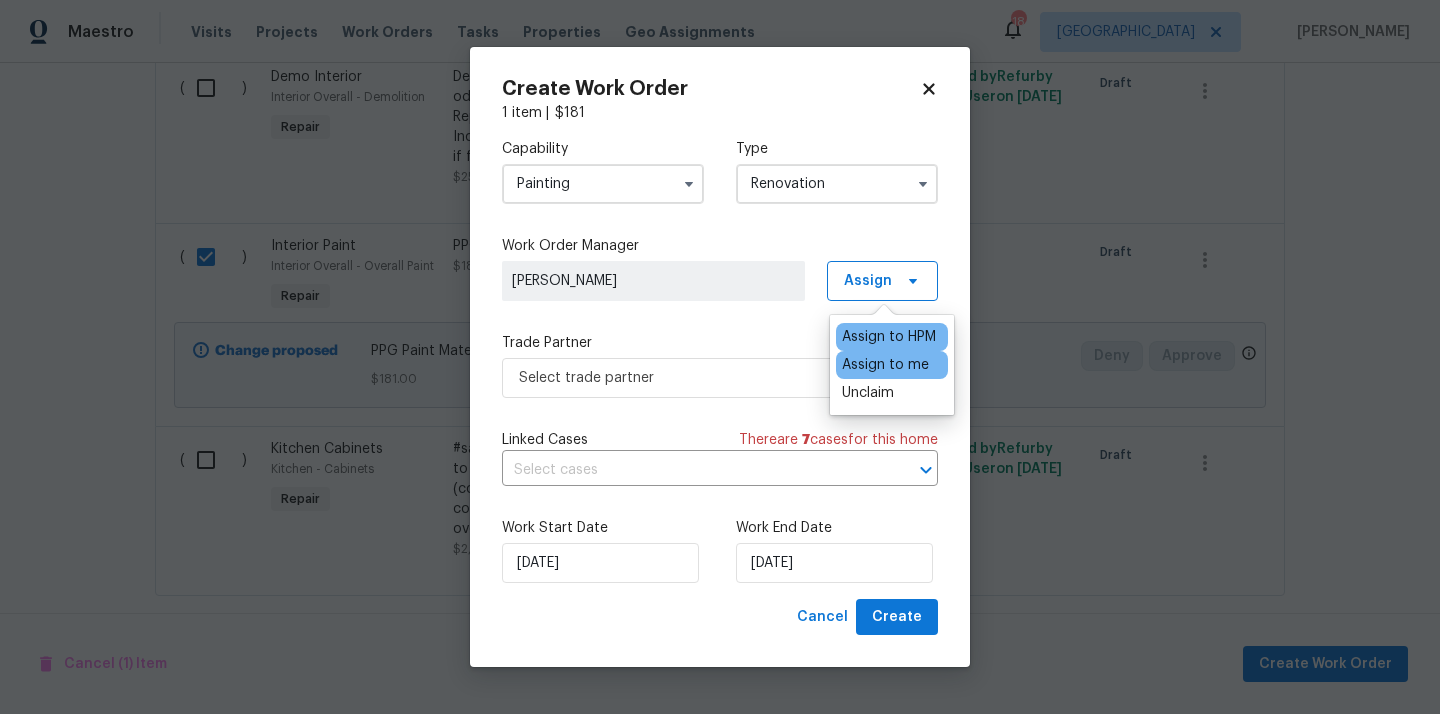 click on "Assign to me" at bounding box center (885, 365) 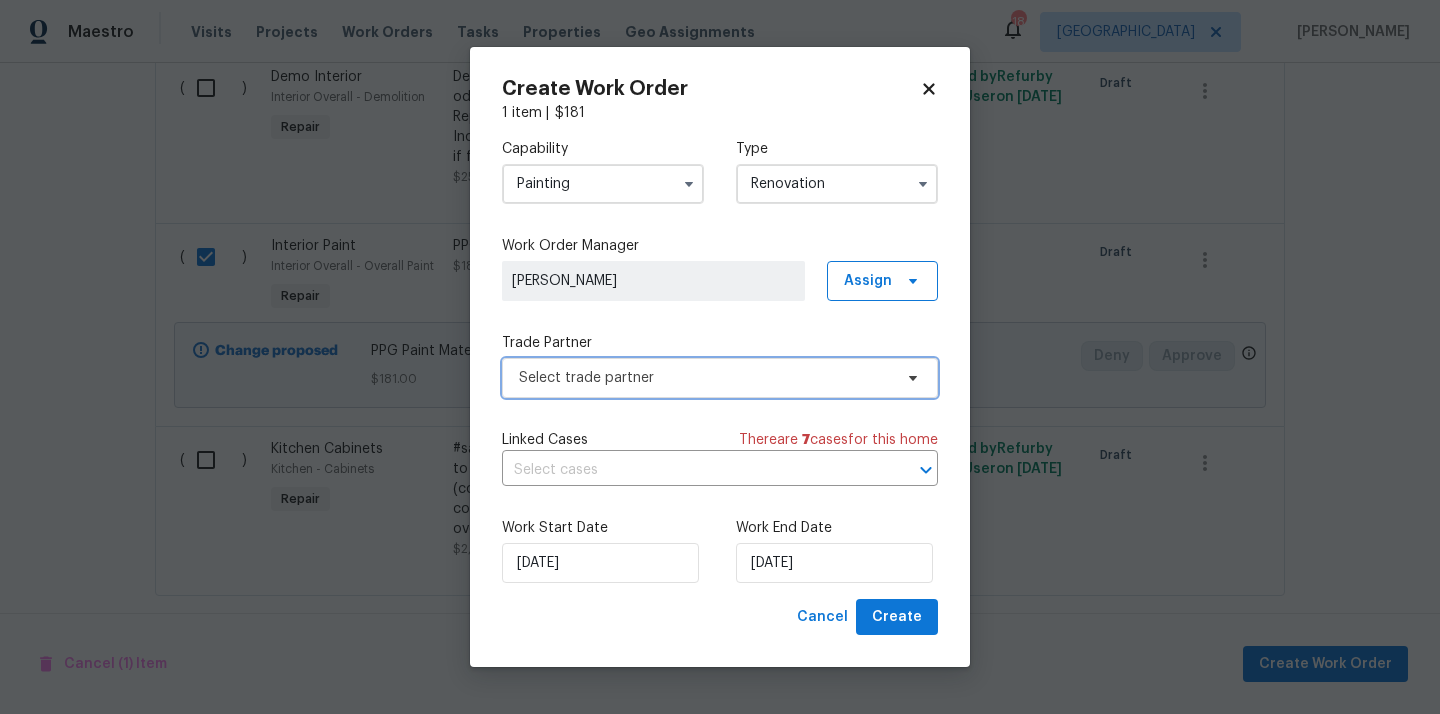 click on "Select trade partner" at bounding box center [705, 378] 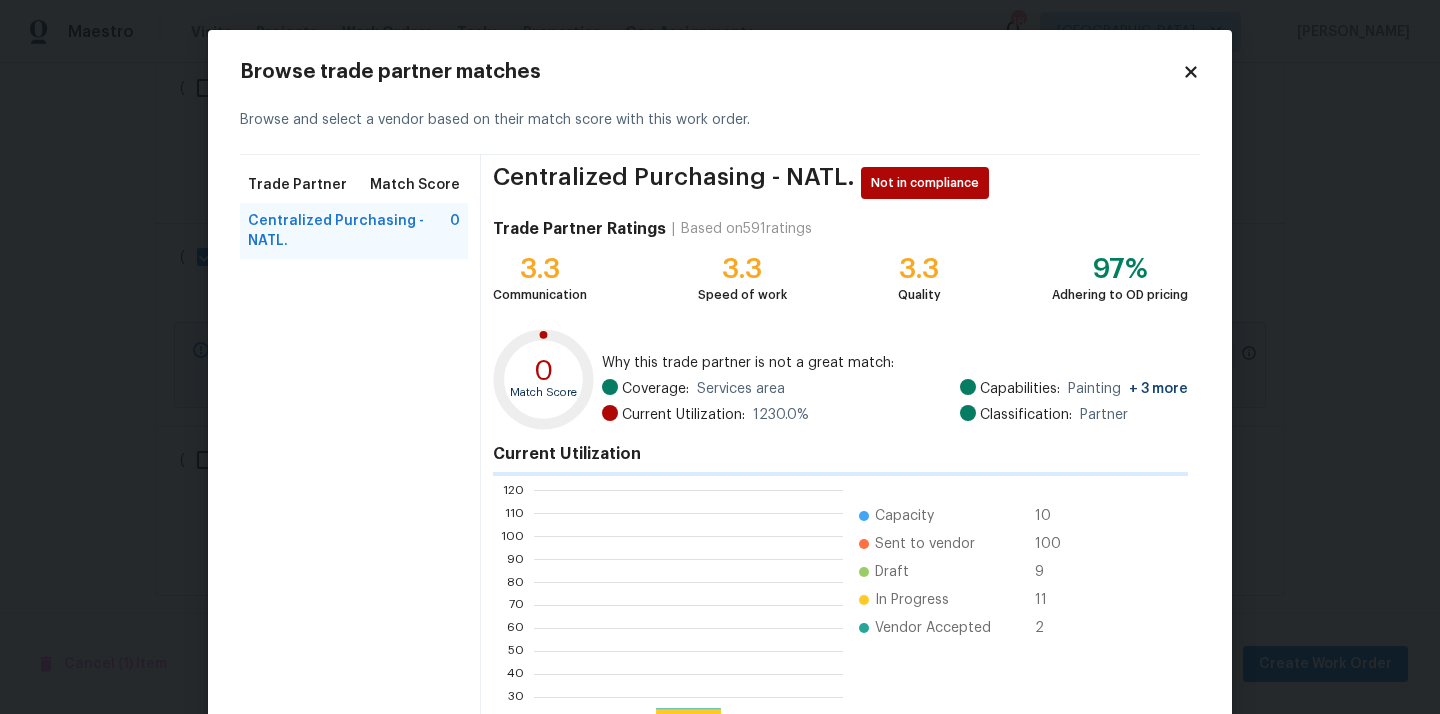 scroll, scrollTop: 2, scrollLeft: 2, axis: both 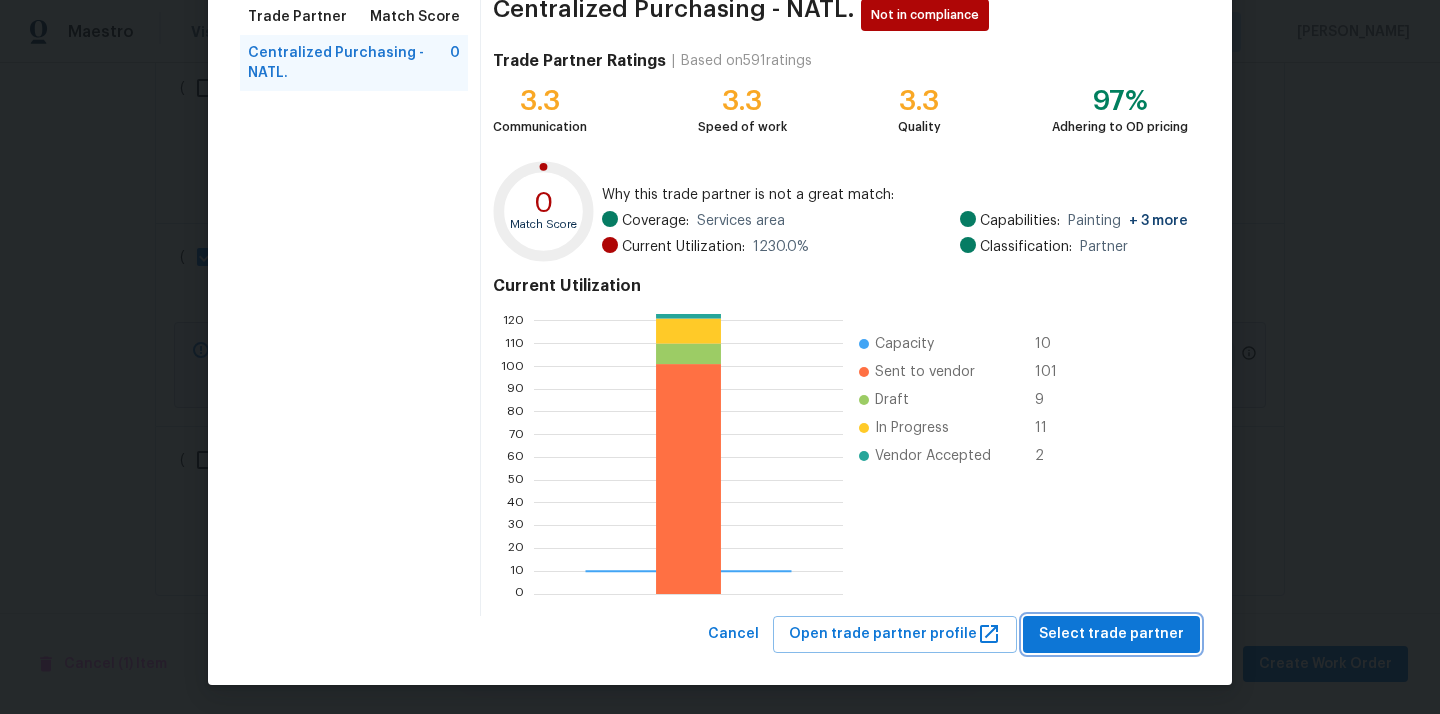 click on "Select trade partner" at bounding box center (1111, 634) 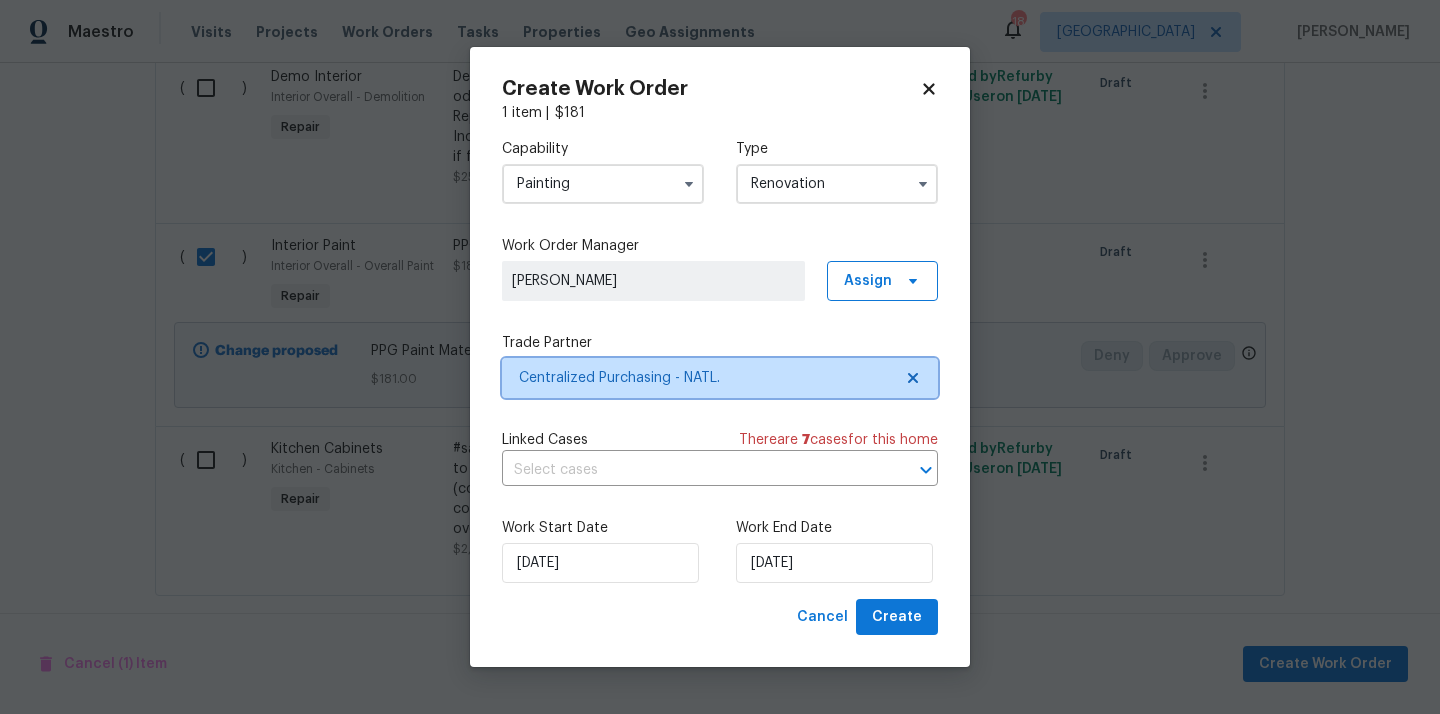 scroll, scrollTop: 0, scrollLeft: 0, axis: both 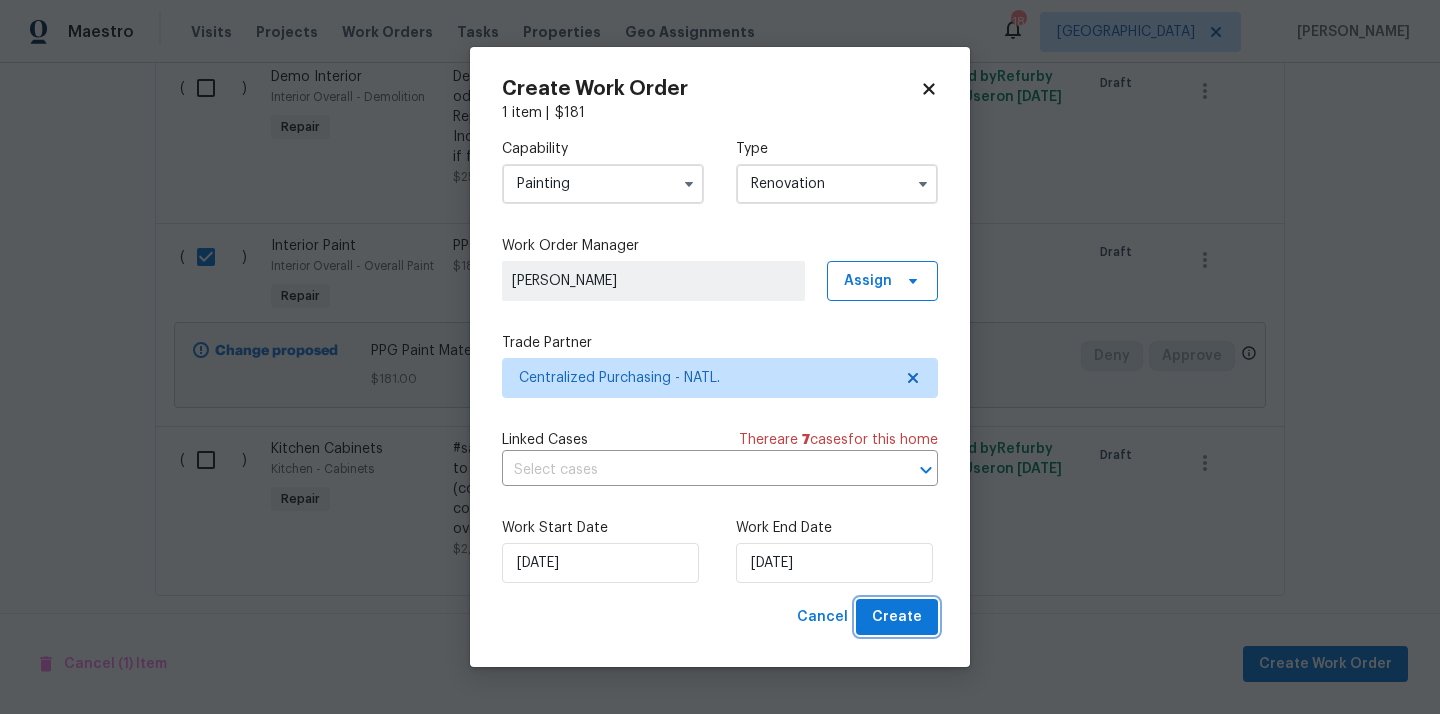 click on "Create" at bounding box center [897, 617] 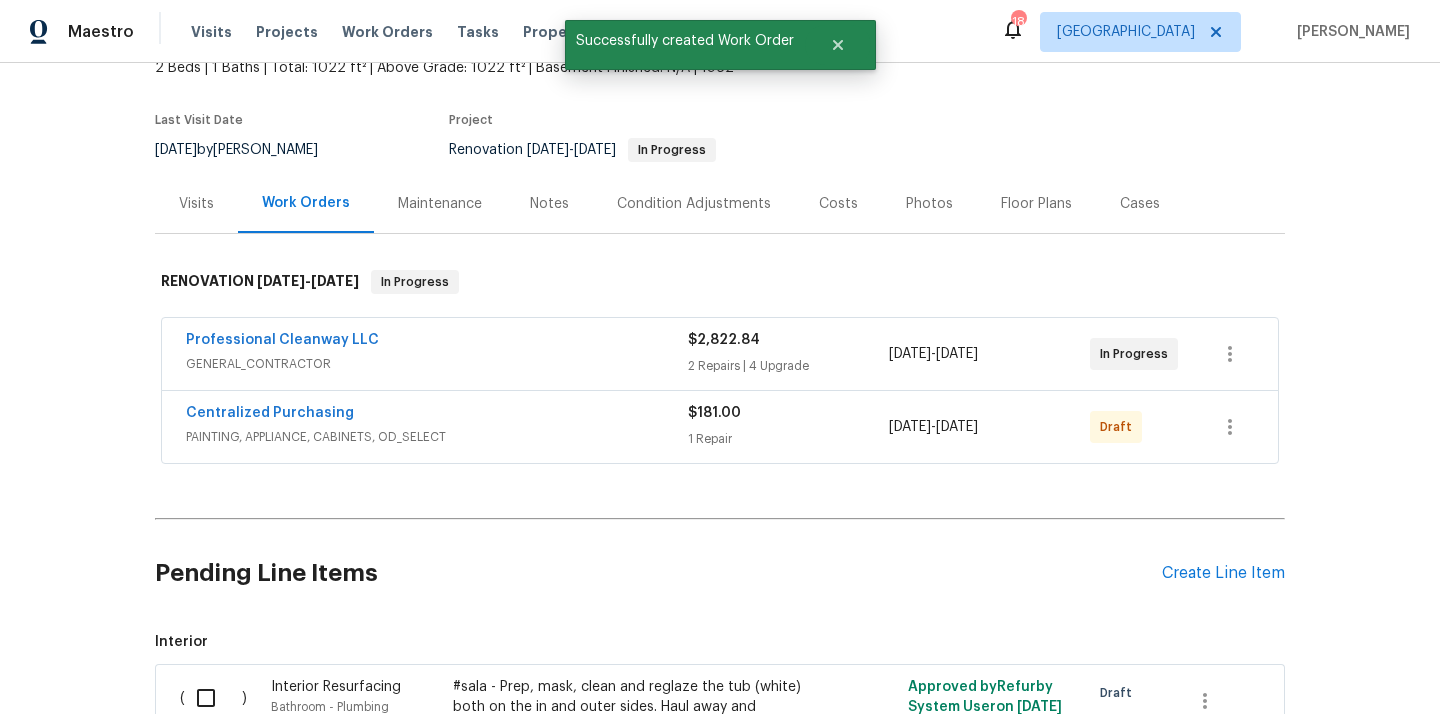 scroll, scrollTop: 89, scrollLeft: 0, axis: vertical 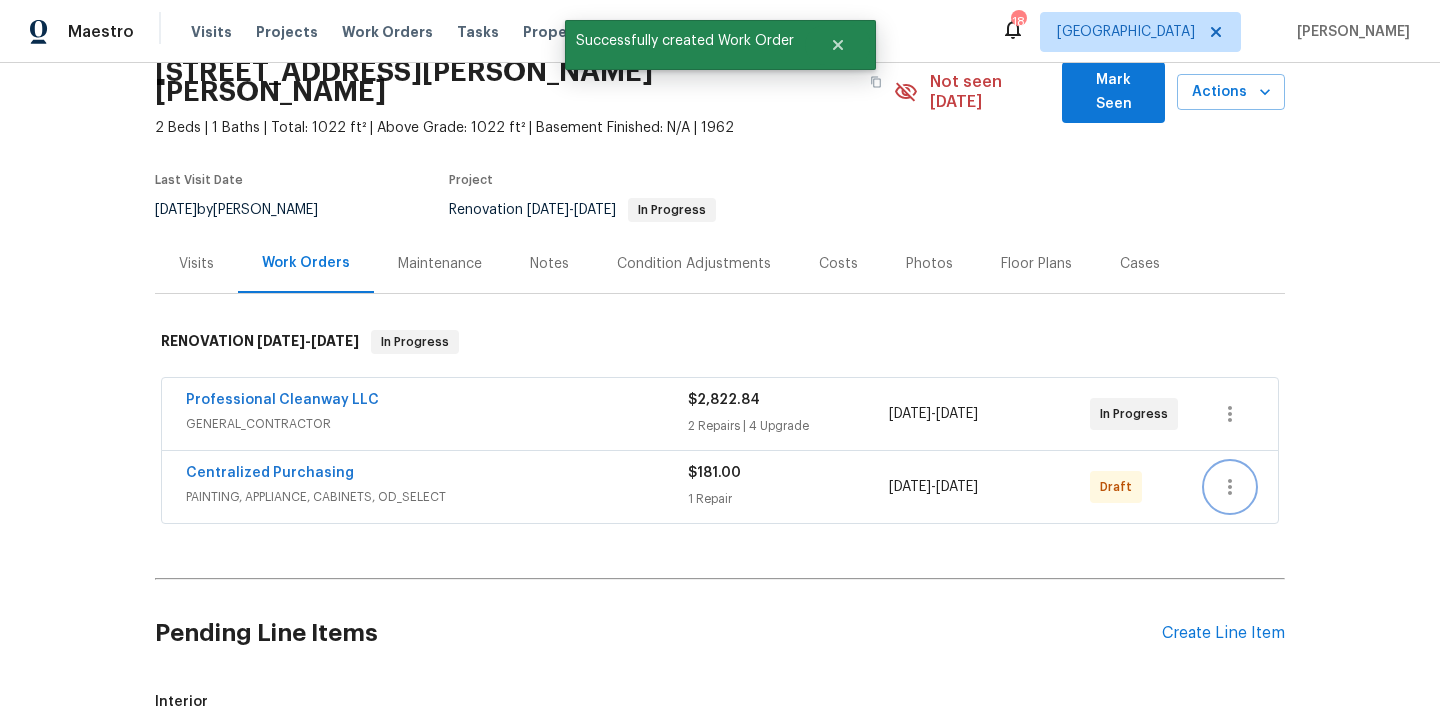 click 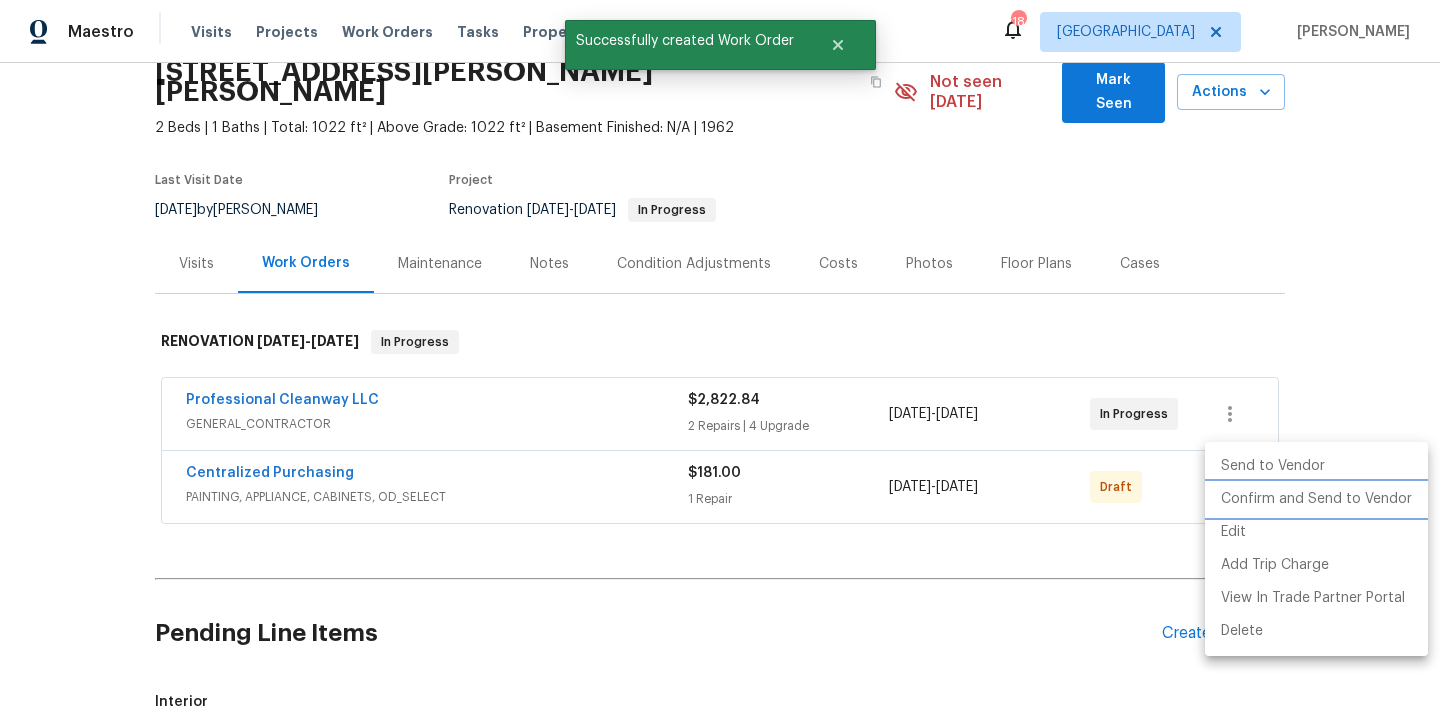 click on "Confirm and Send to Vendor" at bounding box center (1316, 499) 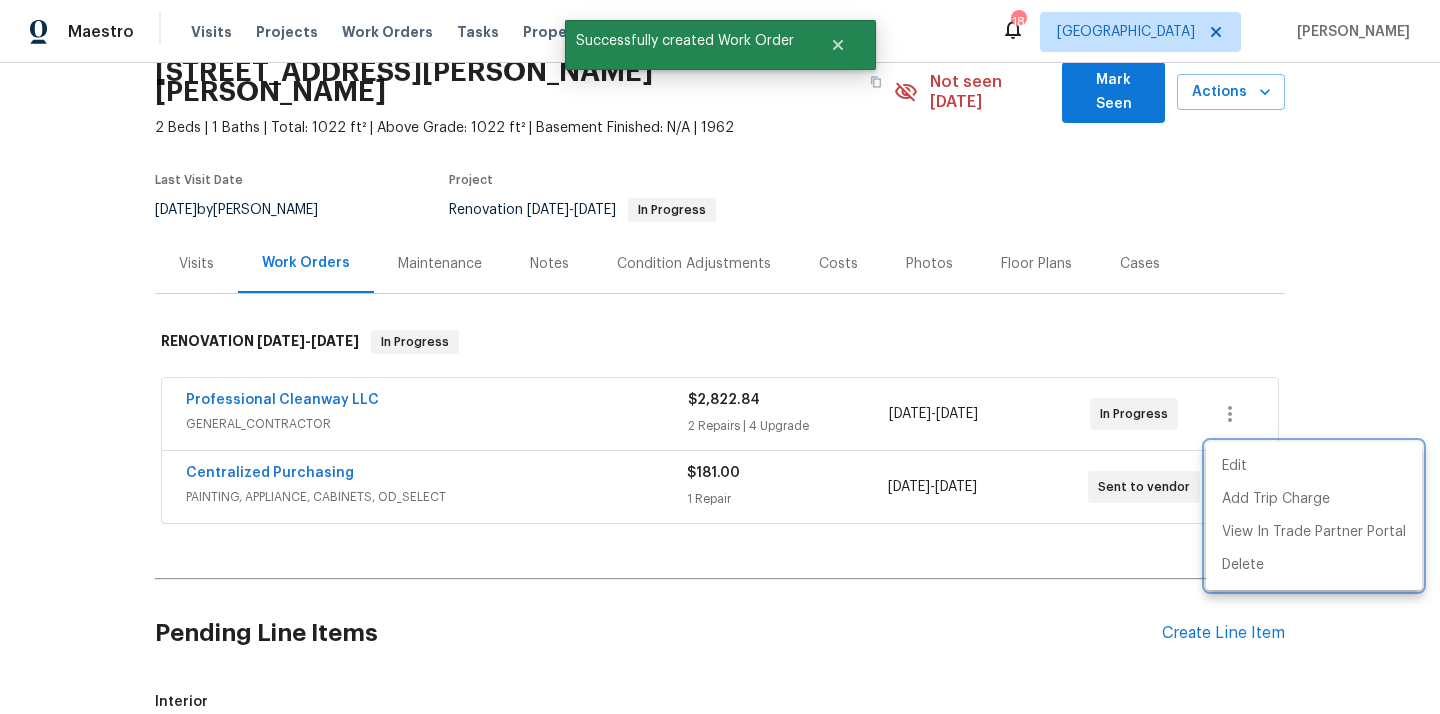 click at bounding box center (720, 357) 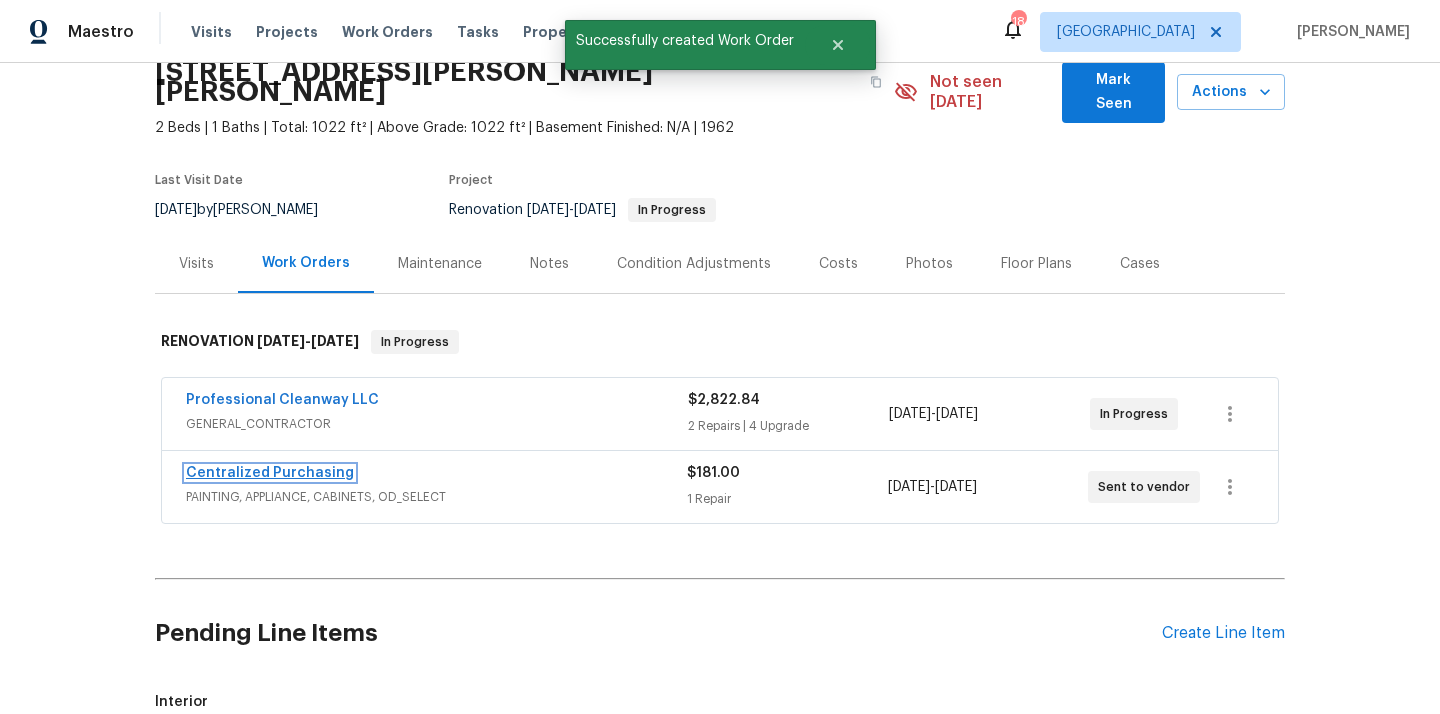 click on "Centralized Purchasing" at bounding box center (270, 473) 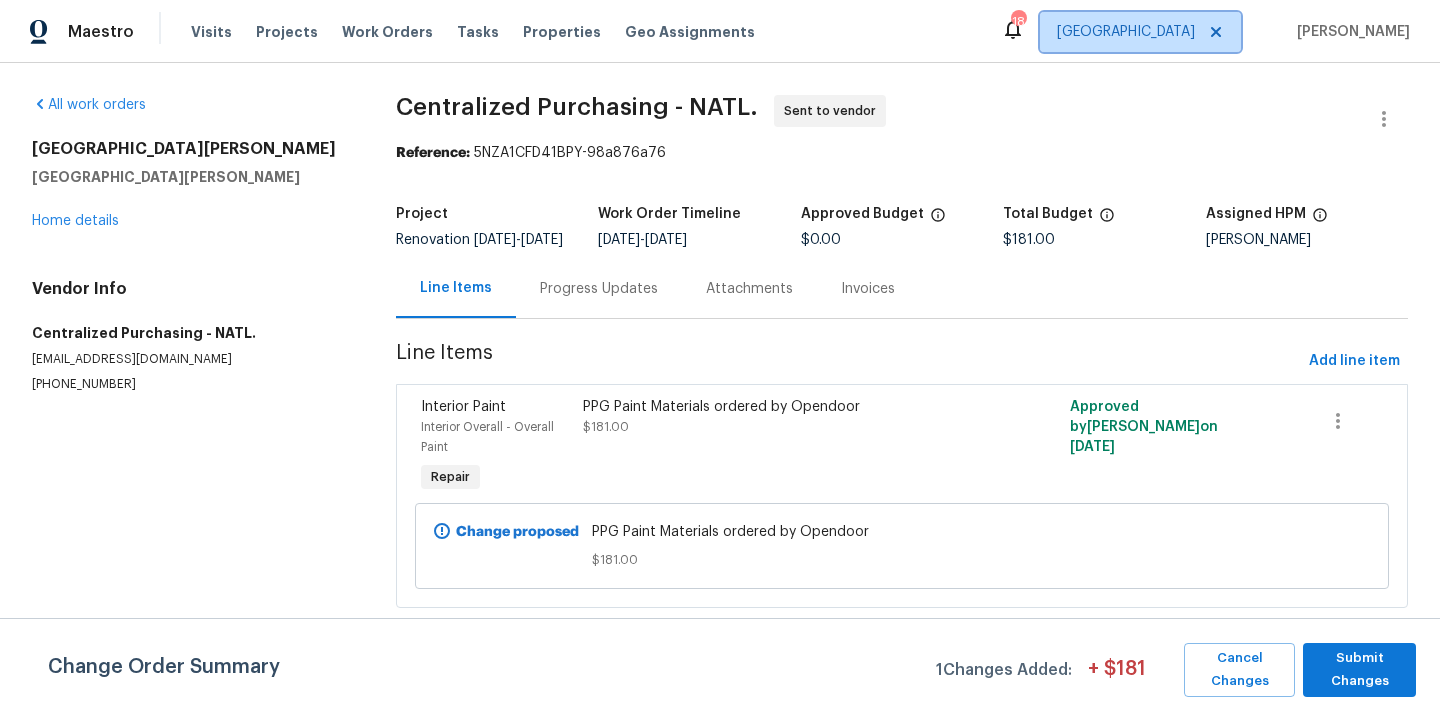 click 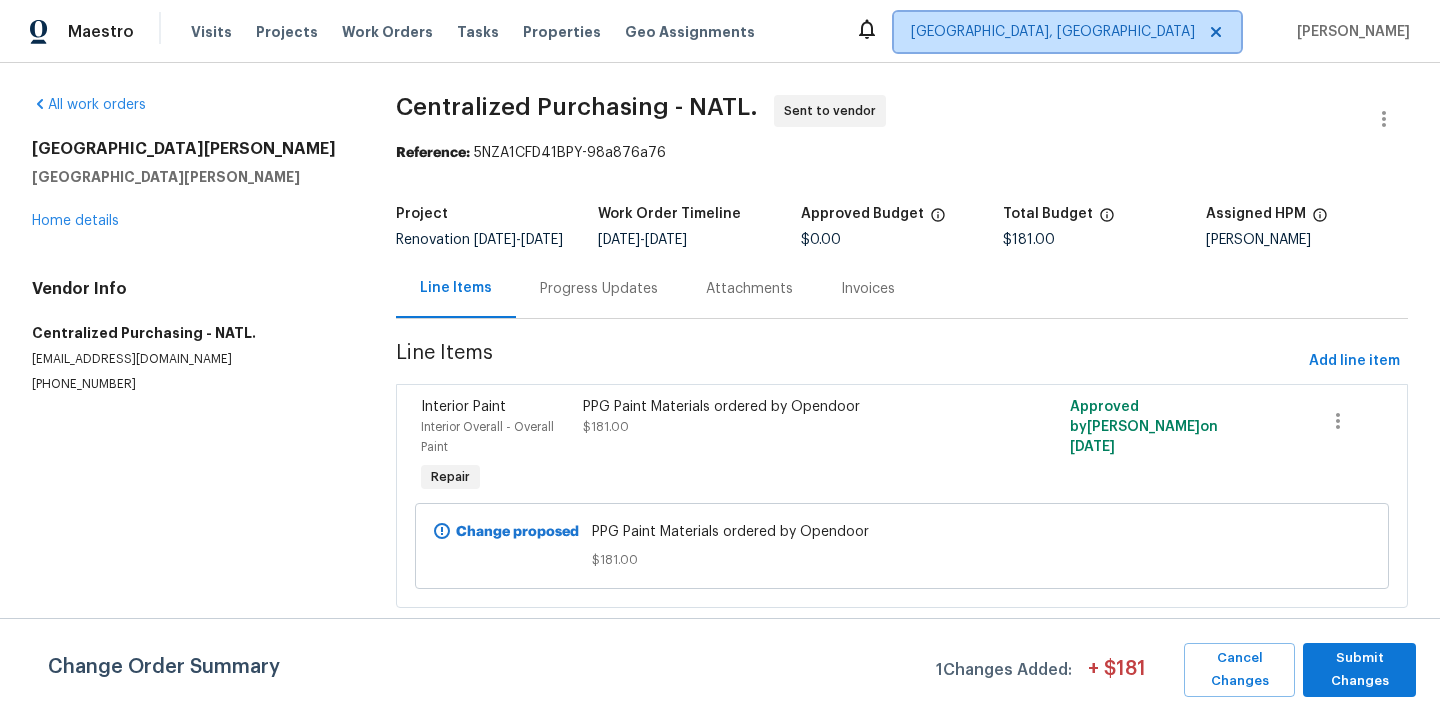 click on "[GEOGRAPHIC_DATA], [GEOGRAPHIC_DATA]" at bounding box center (1053, 32) 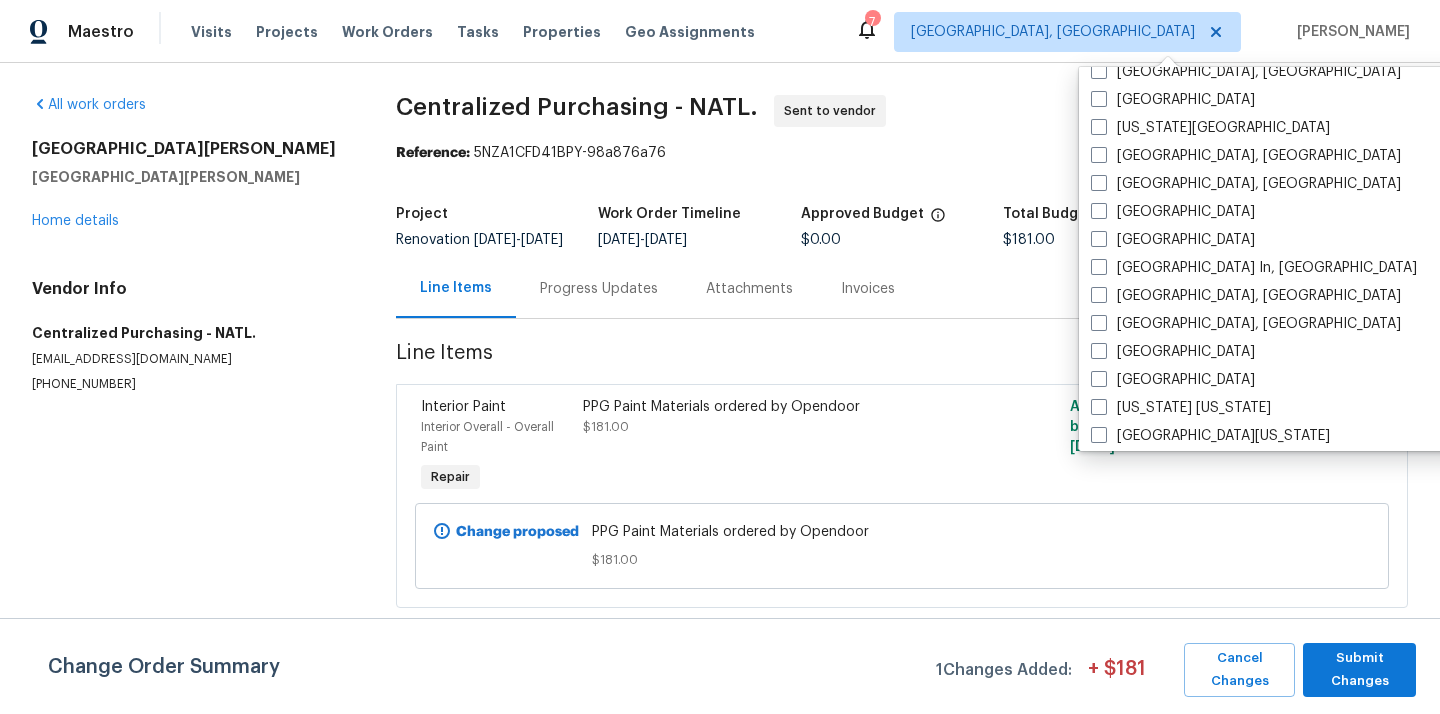 scroll, scrollTop: 682, scrollLeft: 0, axis: vertical 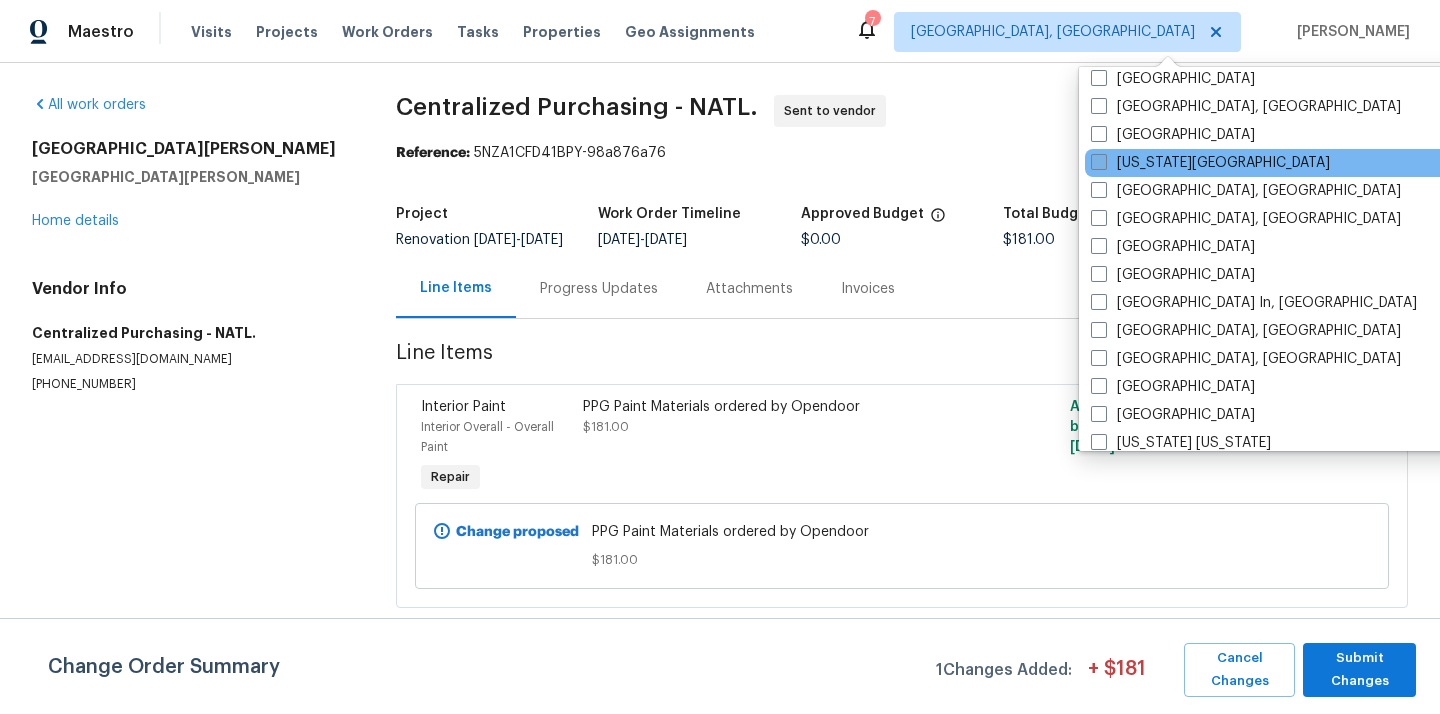 click on "[US_STATE][GEOGRAPHIC_DATA]" at bounding box center (1210, 163) 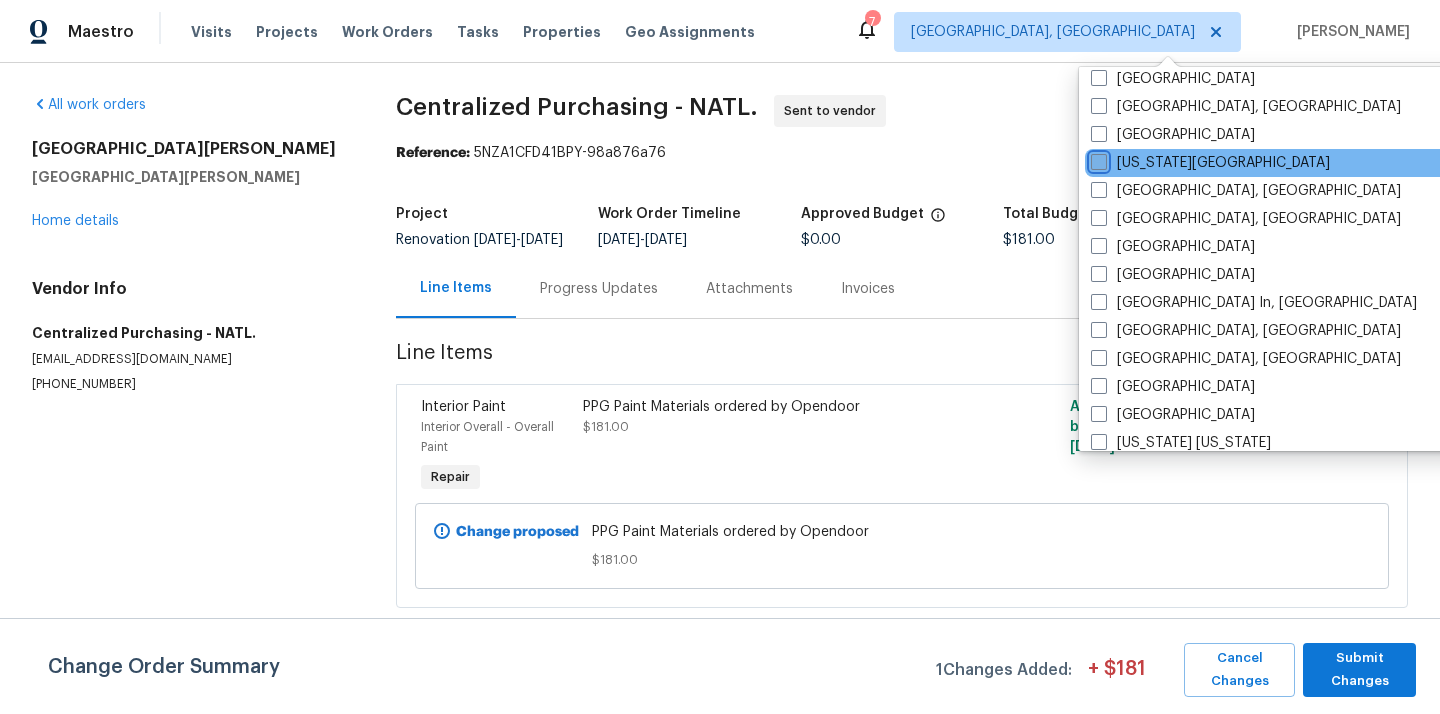 click on "[US_STATE][GEOGRAPHIC_DATA]" at bounding box center (1097, 159) 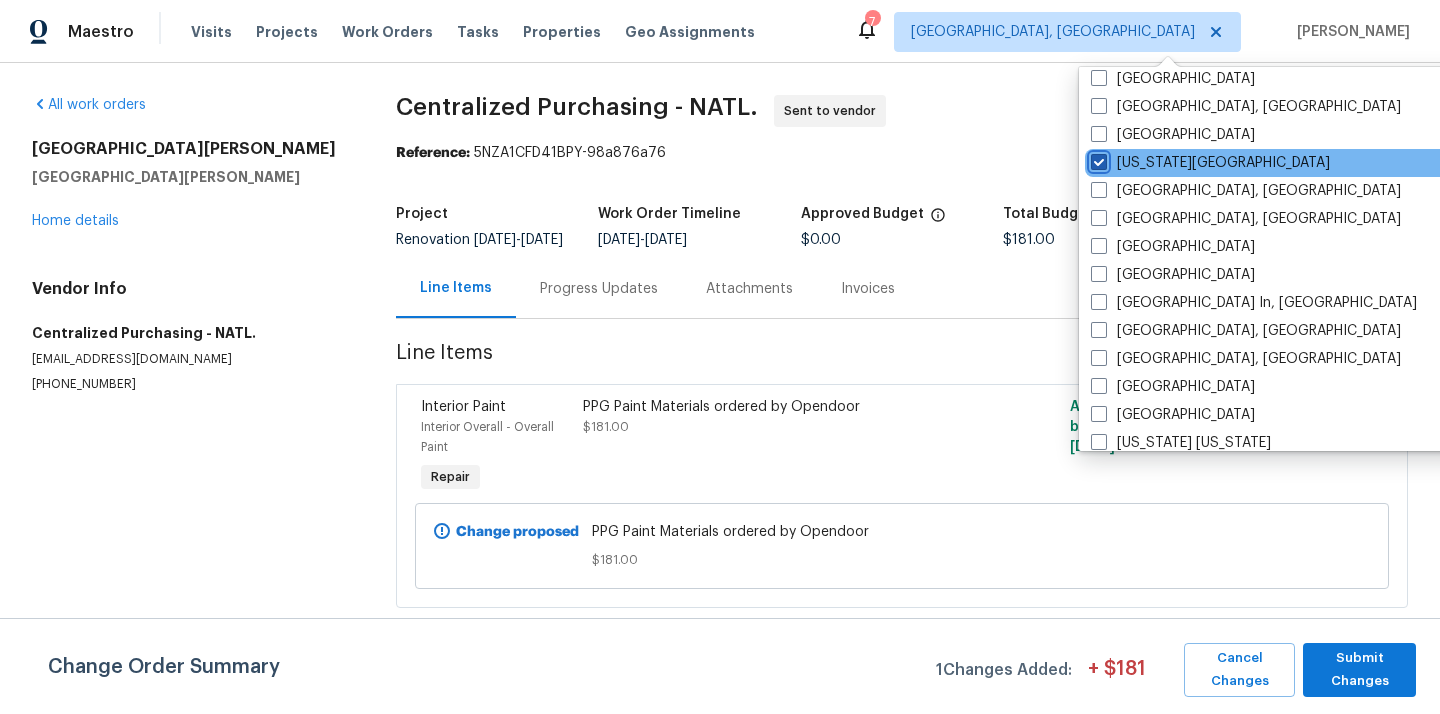 checkbox on "true" 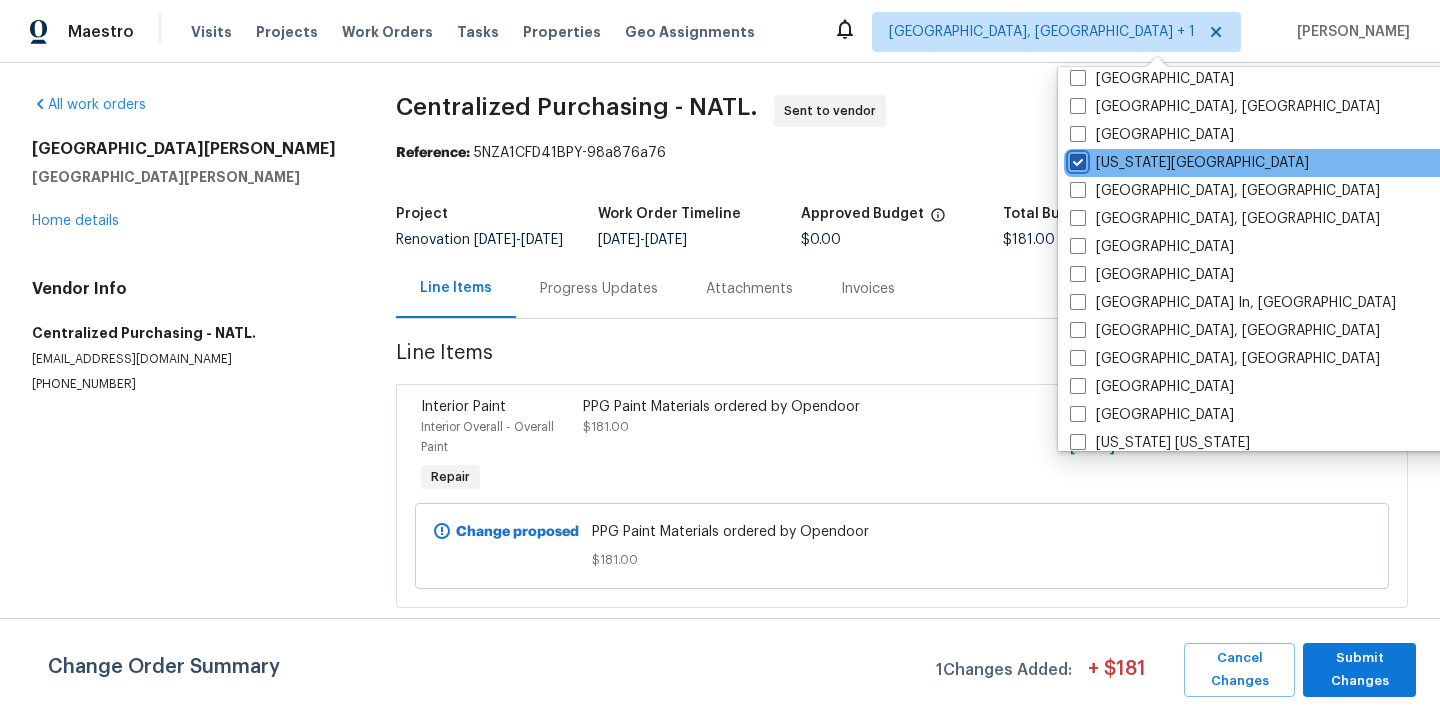 scroll, scrollTop: 0, scrollLeft: 0, axis: both 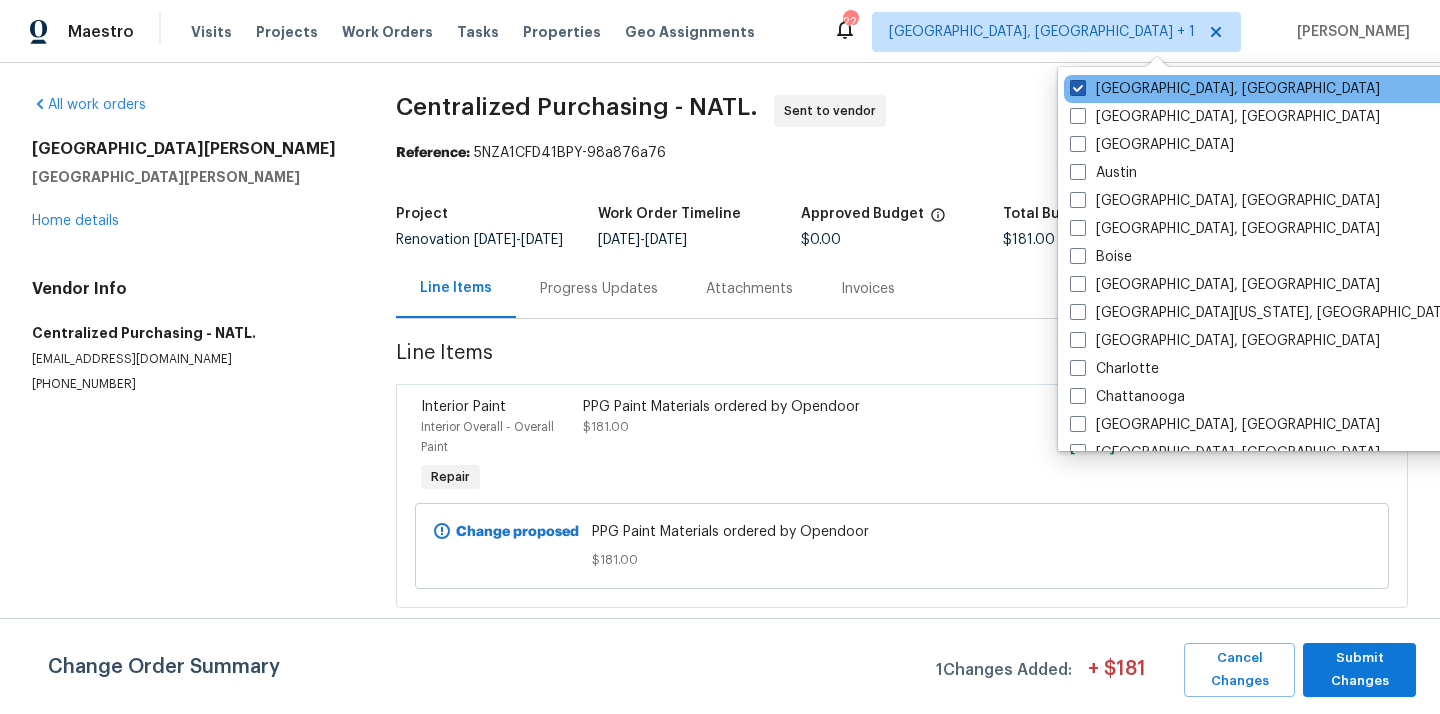 click on "[GEOGRAPHIC_DATA], [GEOGRAPHIC_DATA]" at bounding box center (1225, 89) 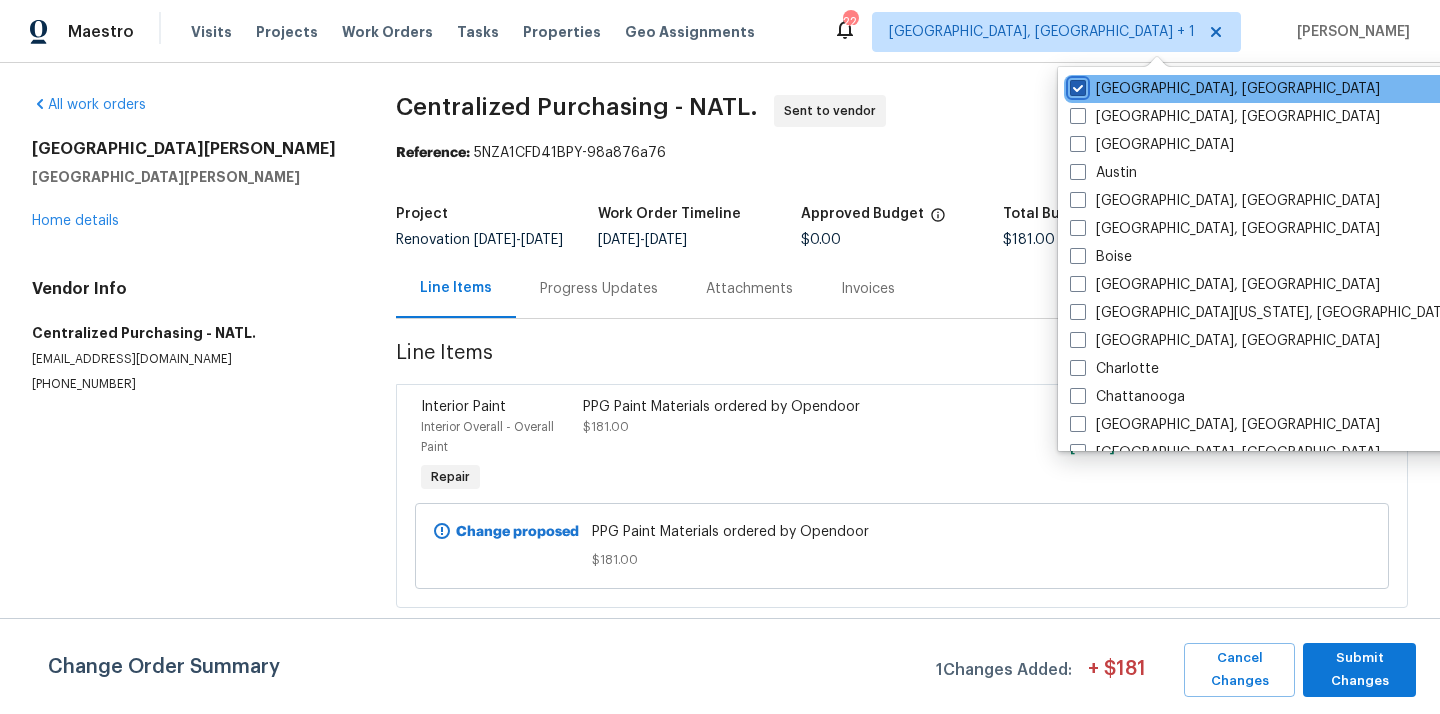 click on "[GEOGRAPHIC_DATA], [GEOGRAPHIC_DATA]" at bounding box center (1076, 85) 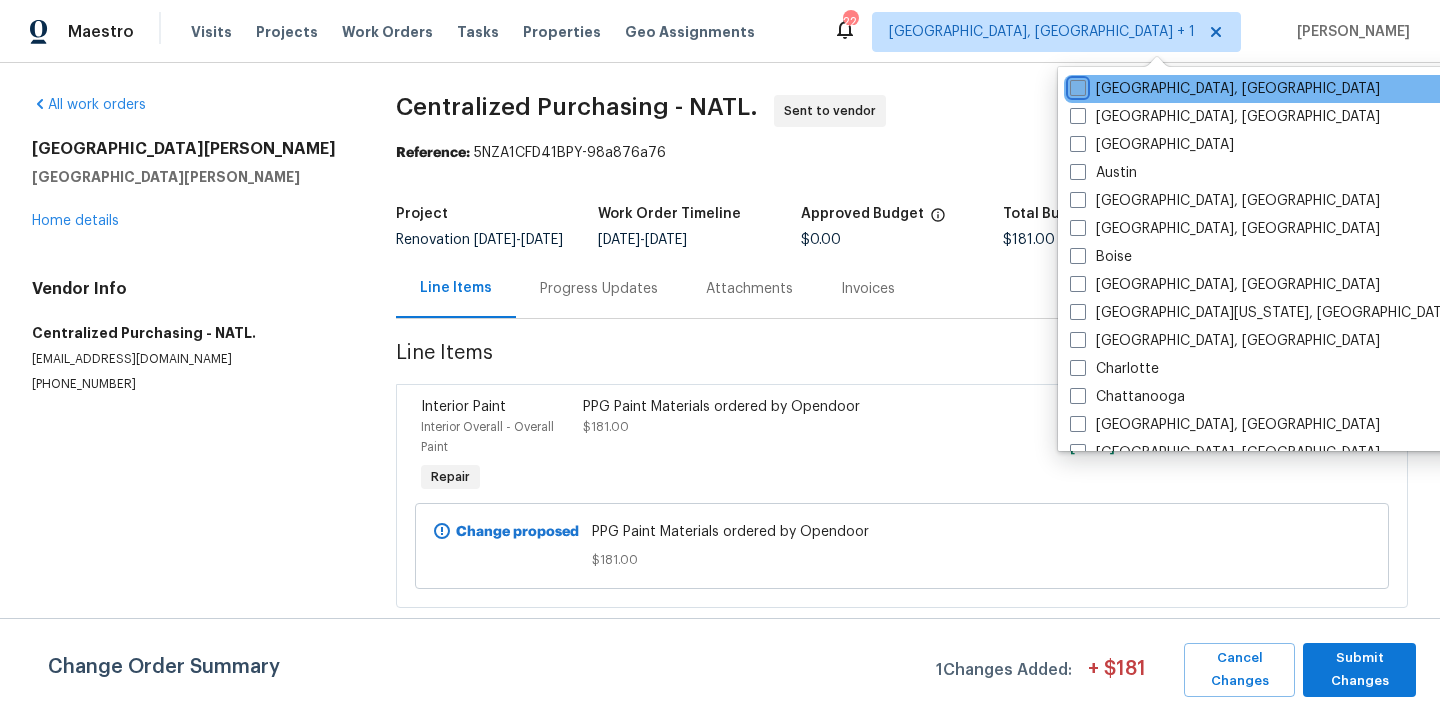 checkbox on "false" 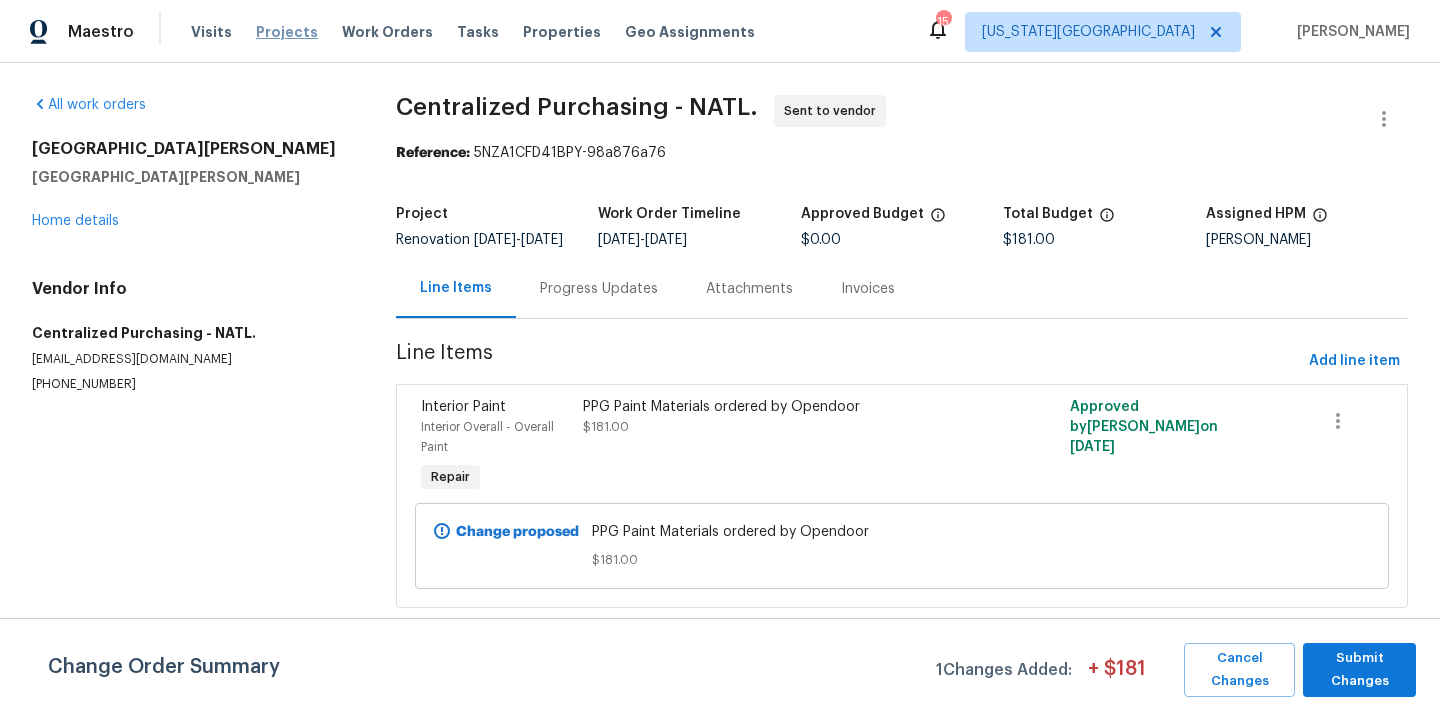 click on "Projects" at bounding box center [287, 32] 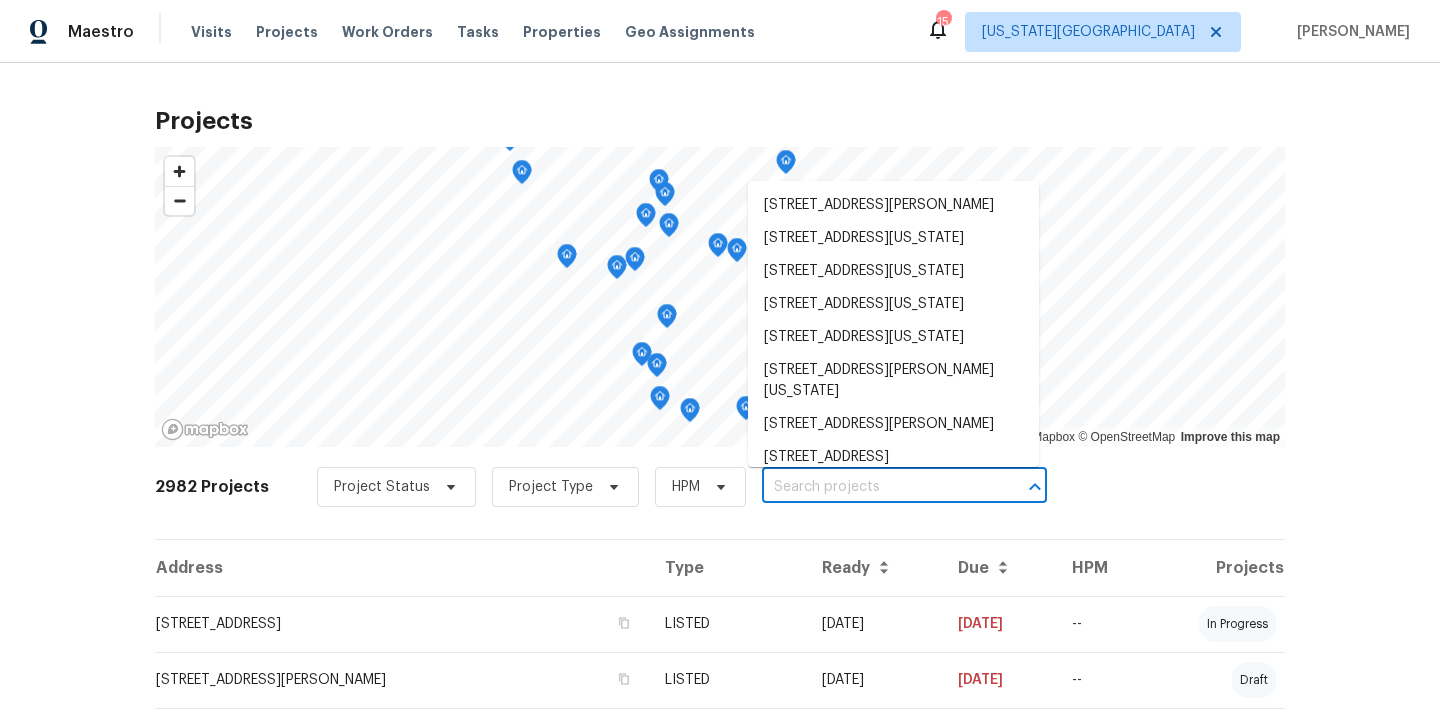 click at bounding box center (876, 487) 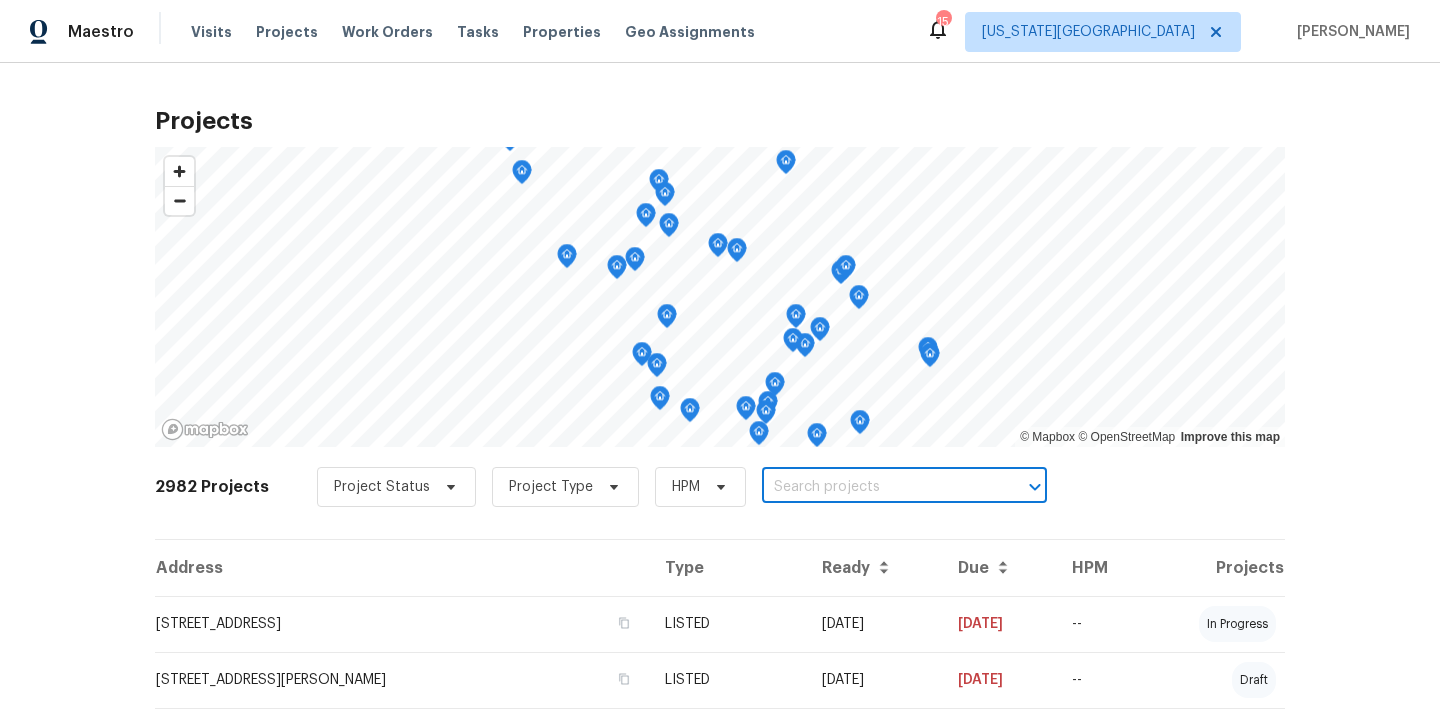paste on "[STREET_ADDRESS][PERSON_NAME]" 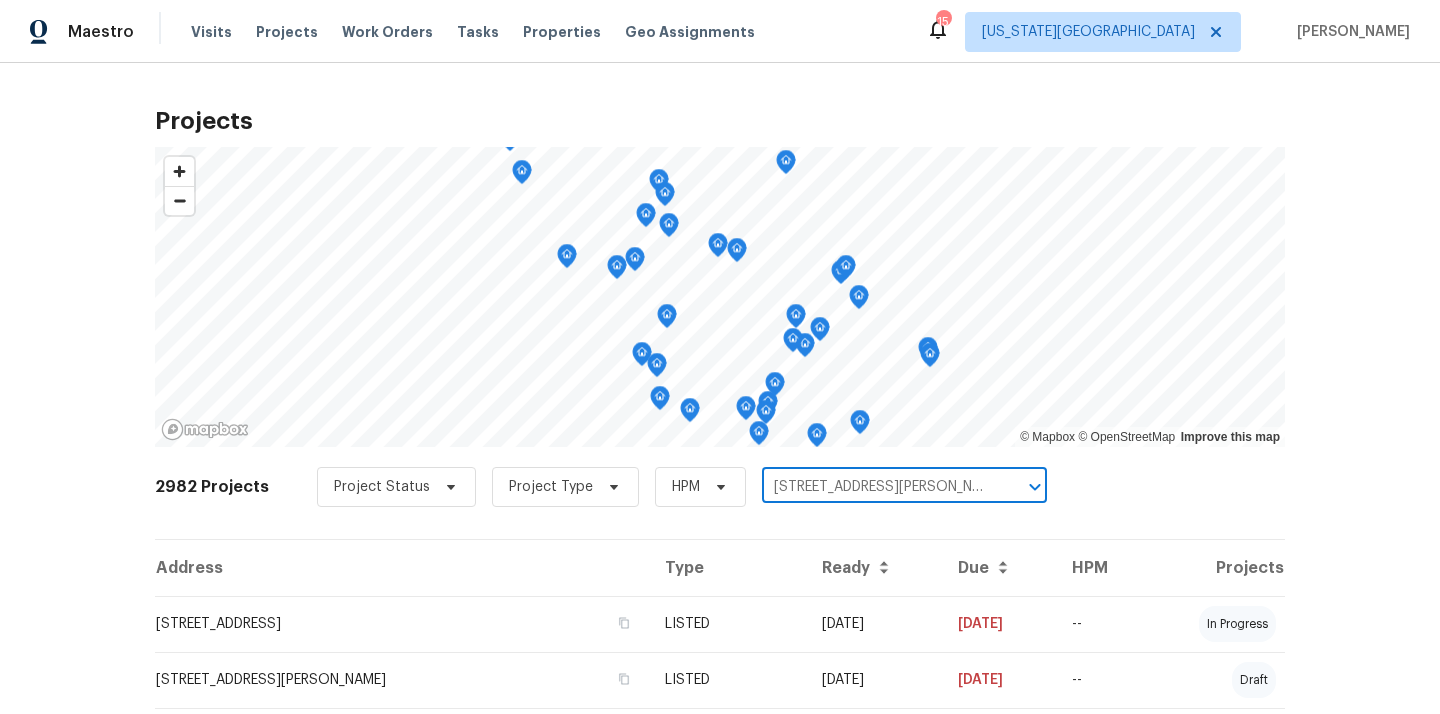 scroll, scrollTop: 0, scrollLeft: 39, axis: horizontal 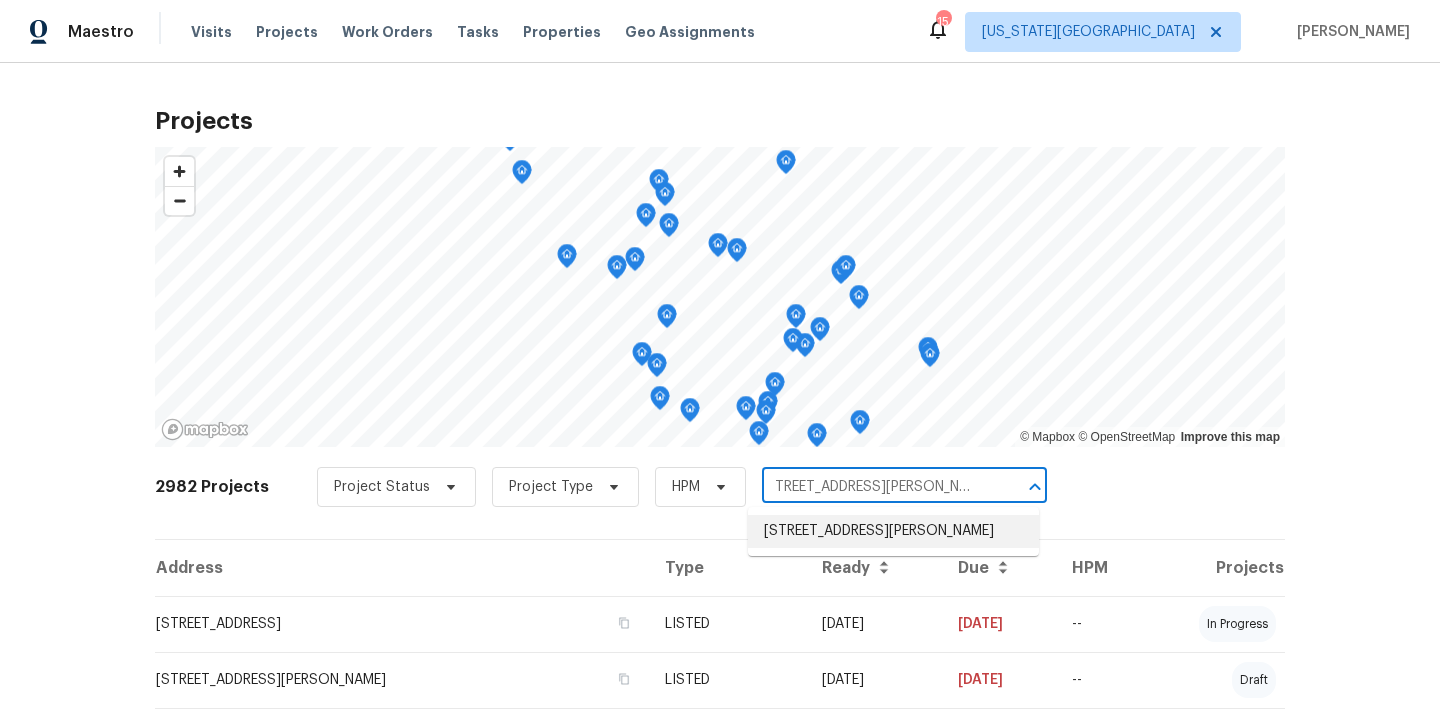 click on "[STREET_ADDRESS][PERSON_NAME]" at bounding box center (893, 531) 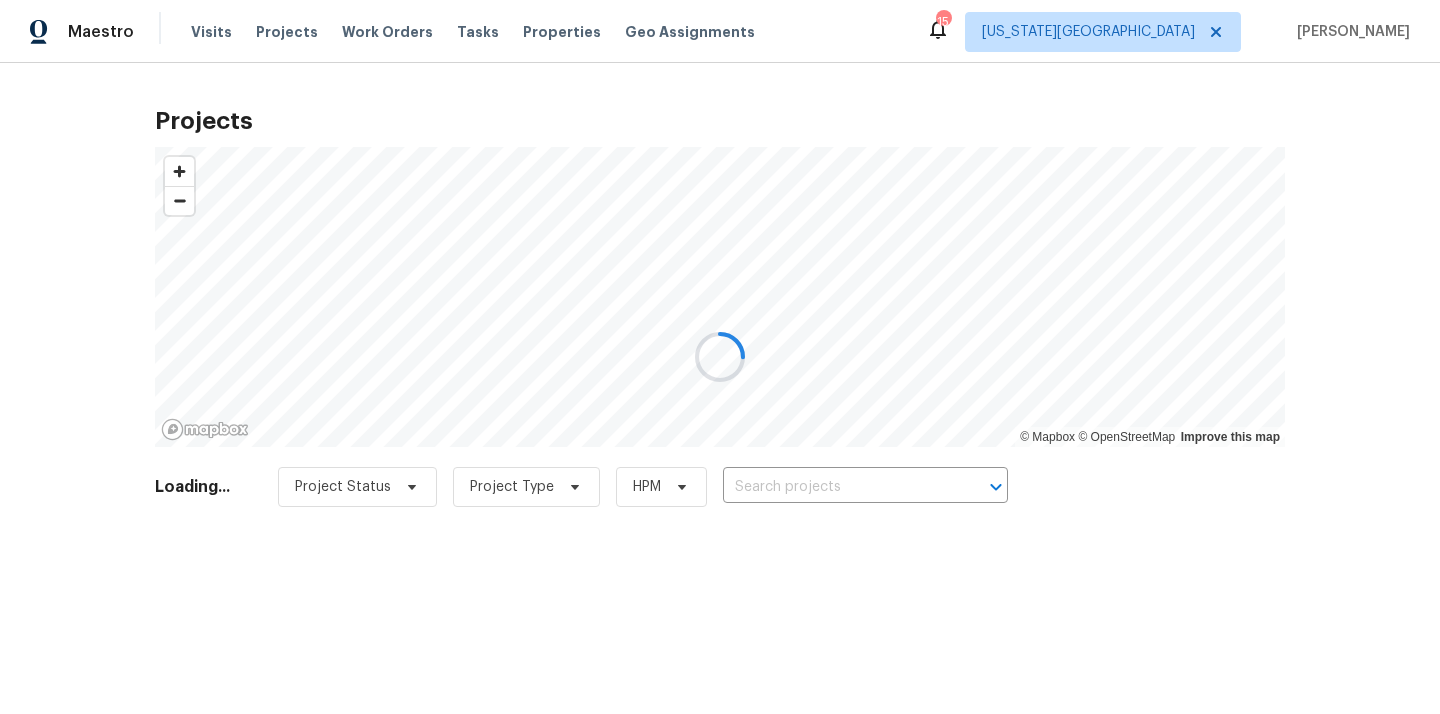 type on "[STREET_ADDRESS][PERSON_NAME]" 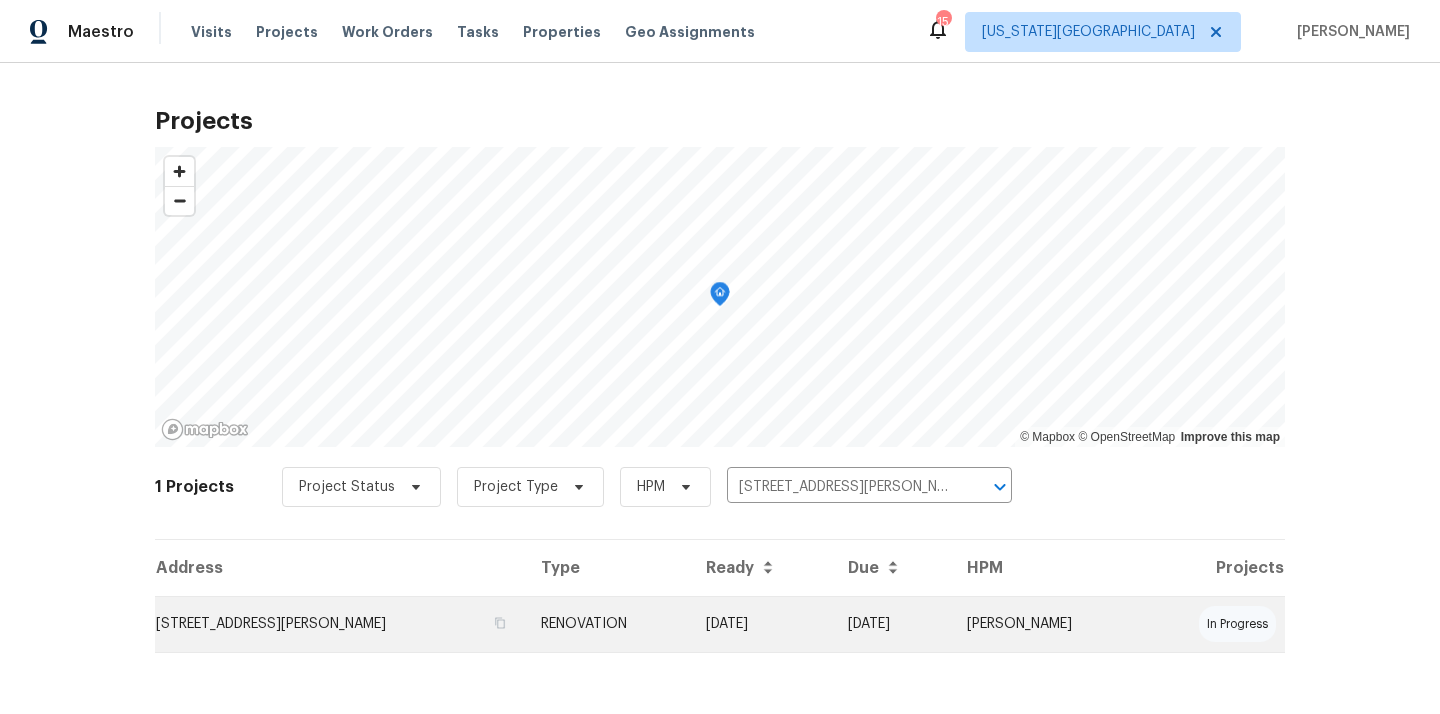 click on "[DATE]" at bounding box center (761, 624) 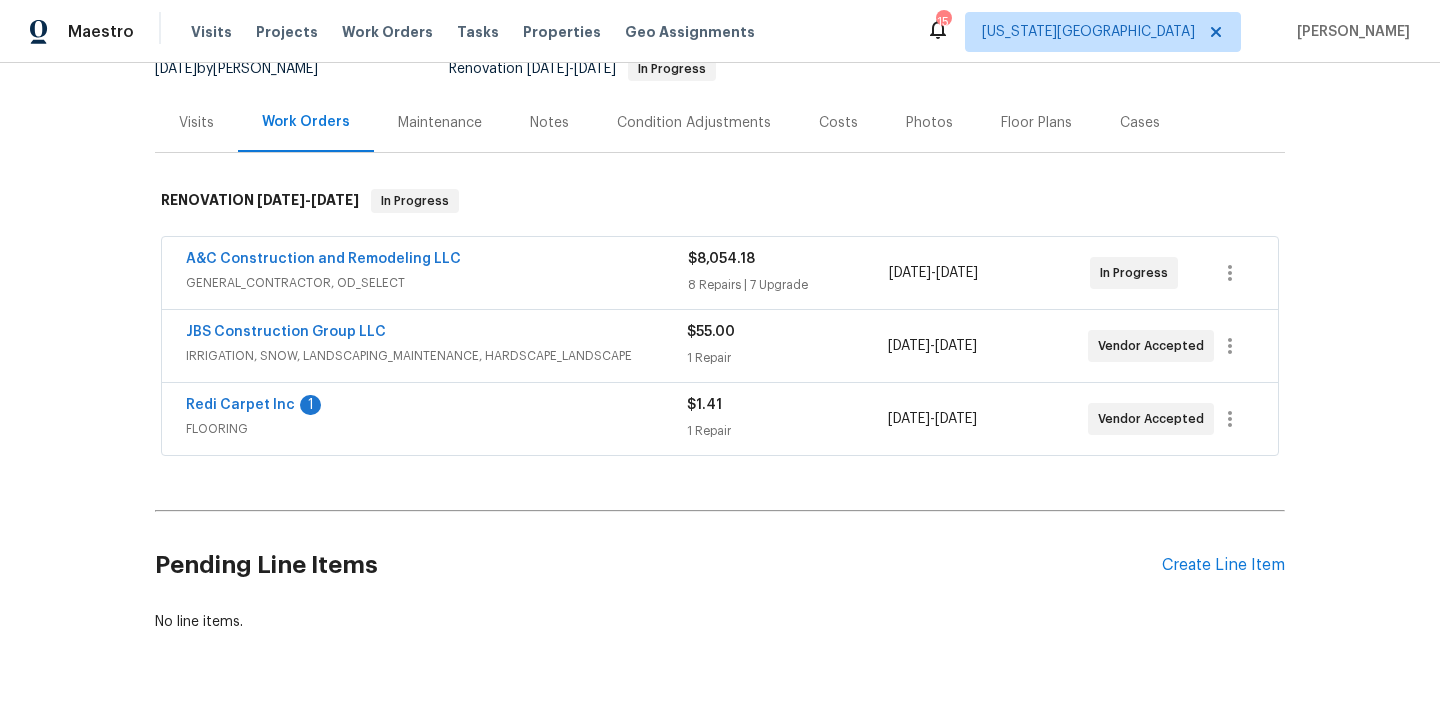 scroll, scrollTop: 250, scrollLeft: 0, axis: vertical 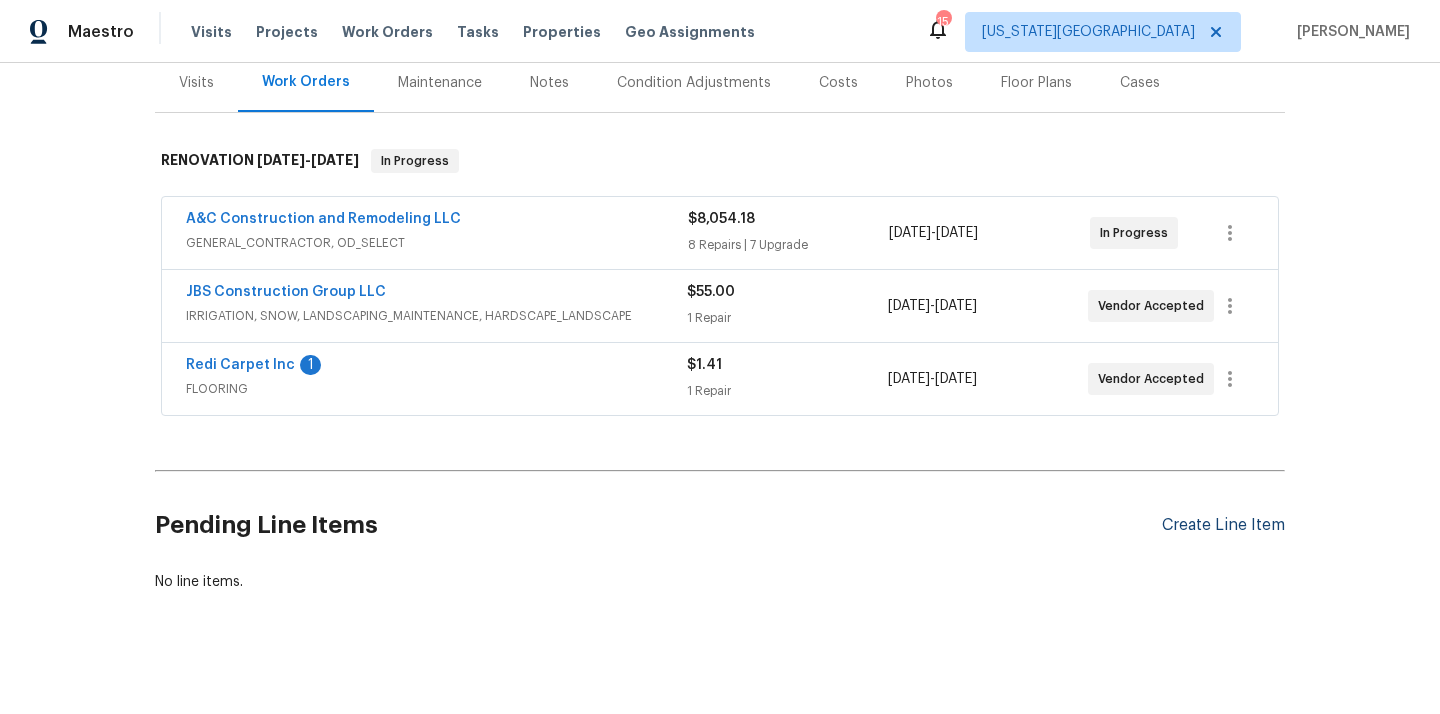 click on "Create Line Item" at bounding box center [1223, 525] 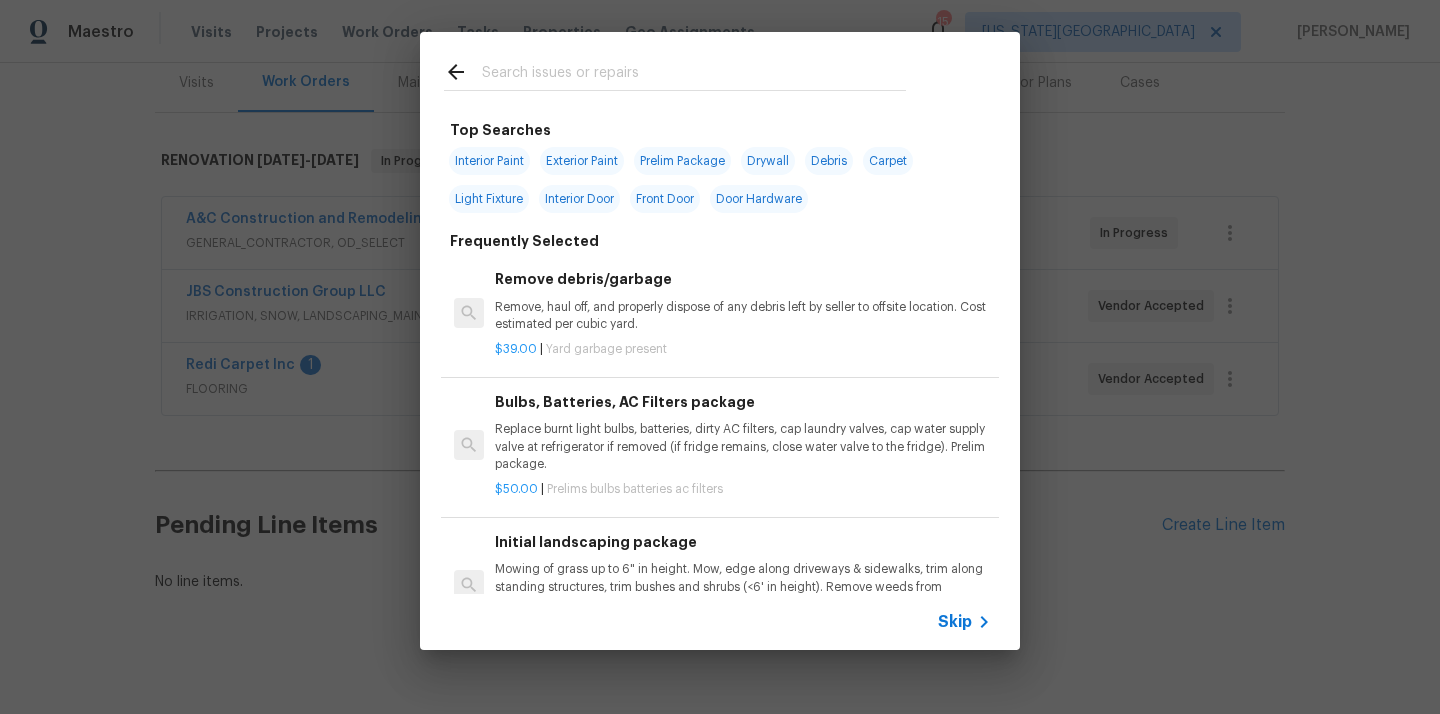 click at bounding box center (694, 75) 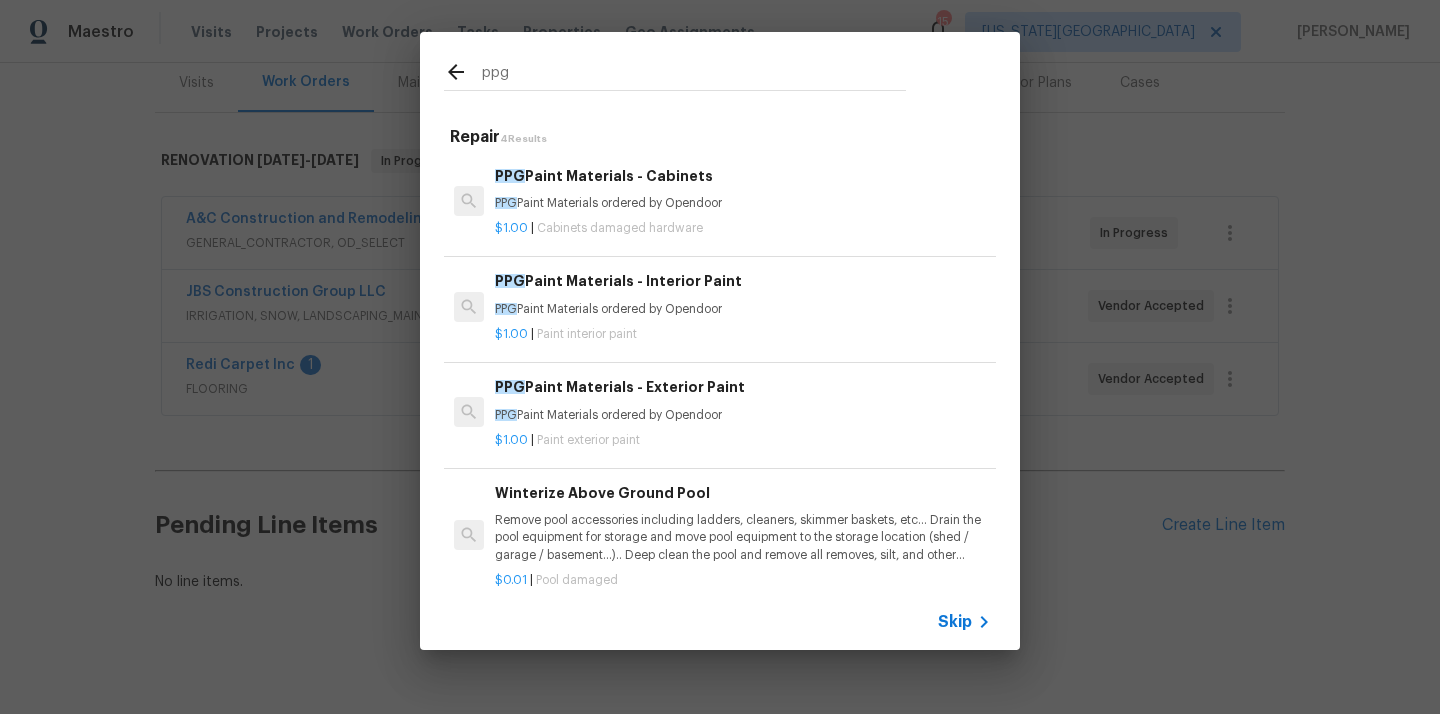 type on "ppg" 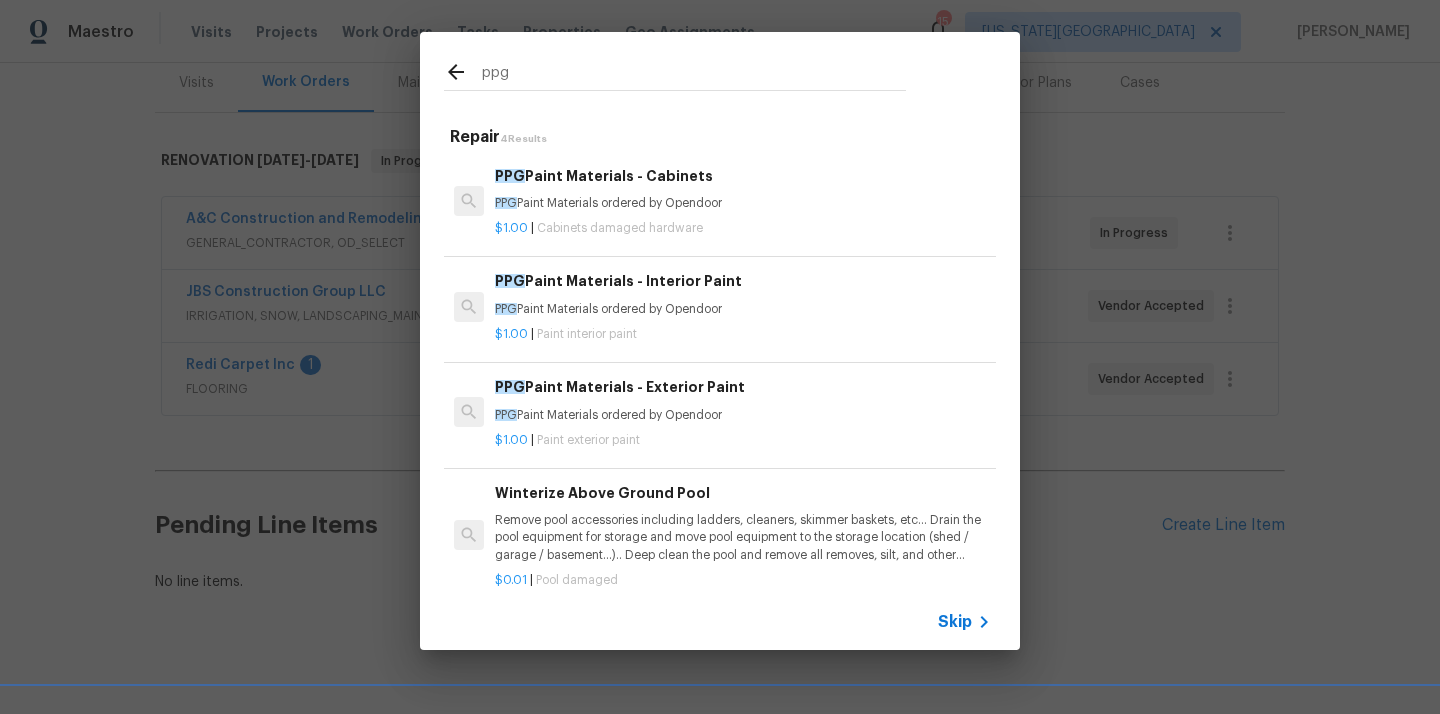 click on "PPG  Paint Materials ordered by Opendoor" at bounding box center [743, 203] 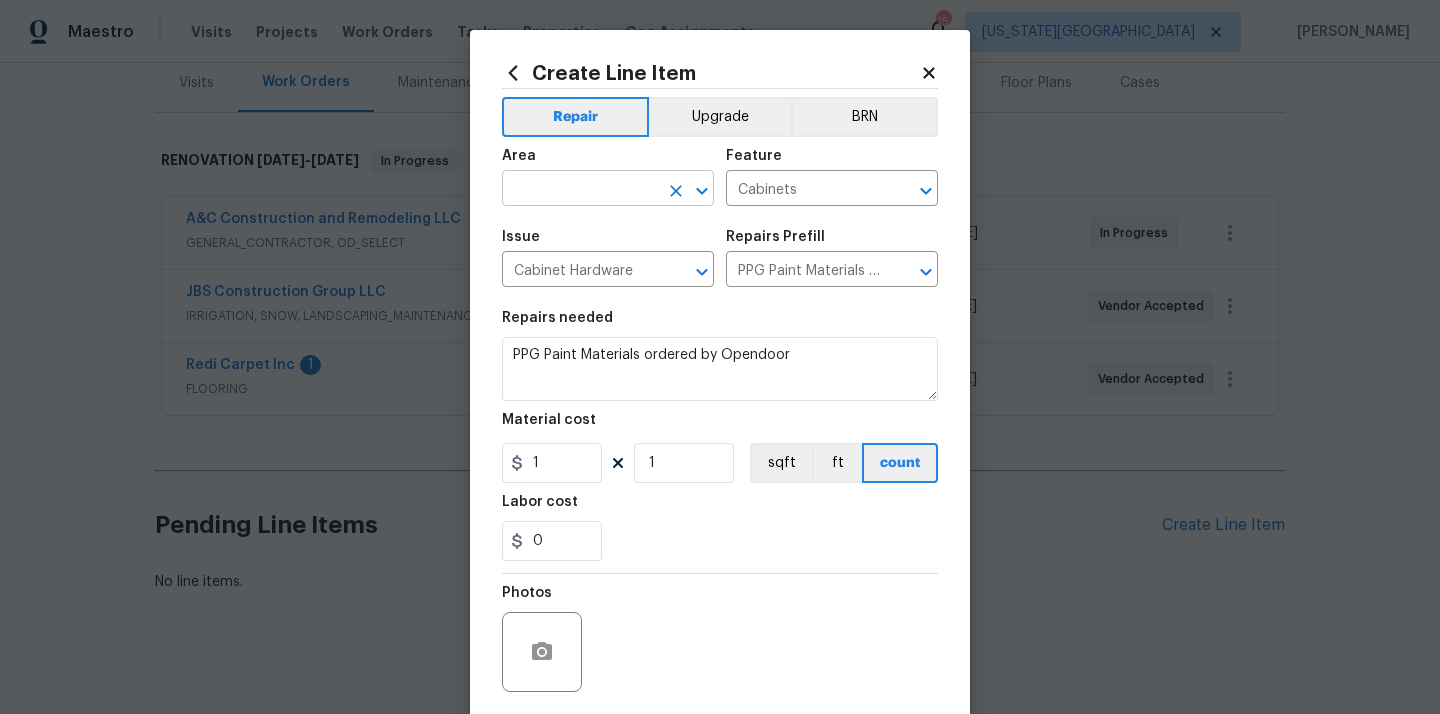 click at bounding box center (580, 190) 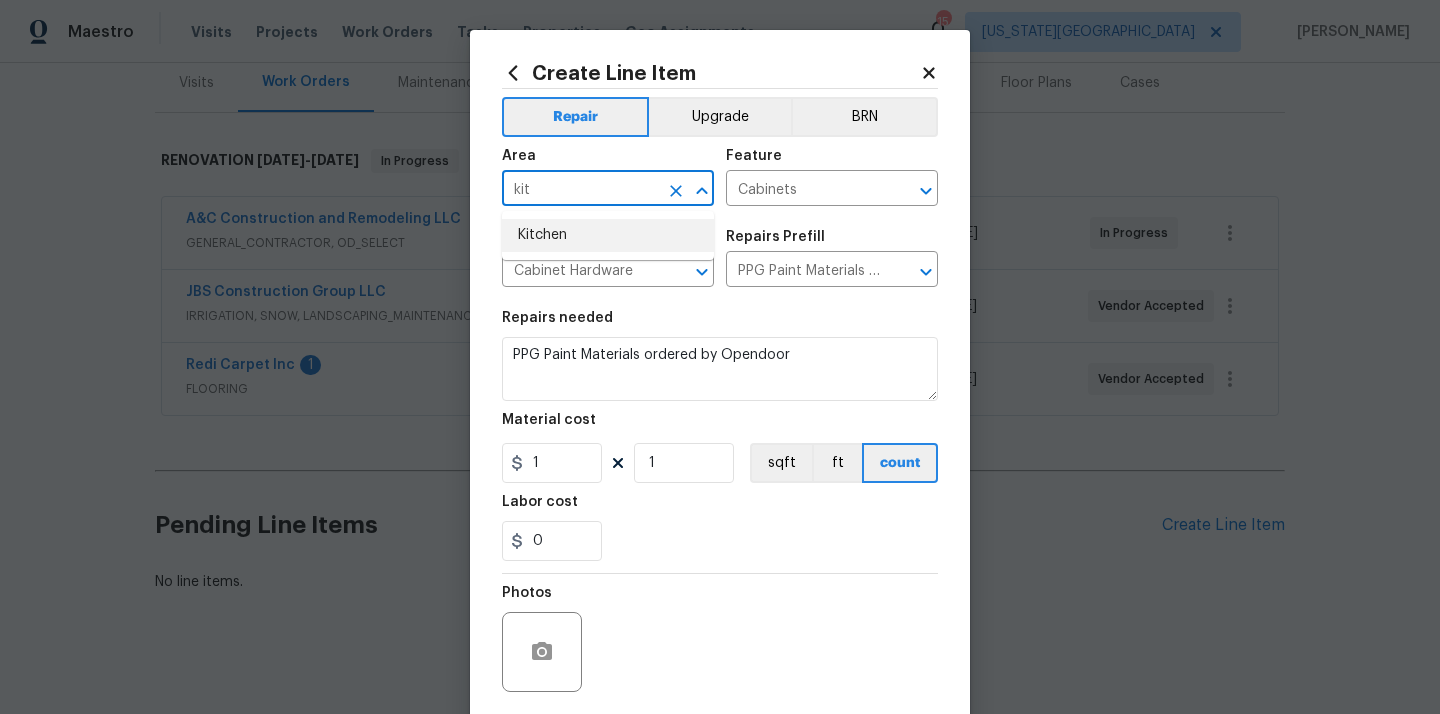 click on "Kitchen" at bounding box center [608, 235] 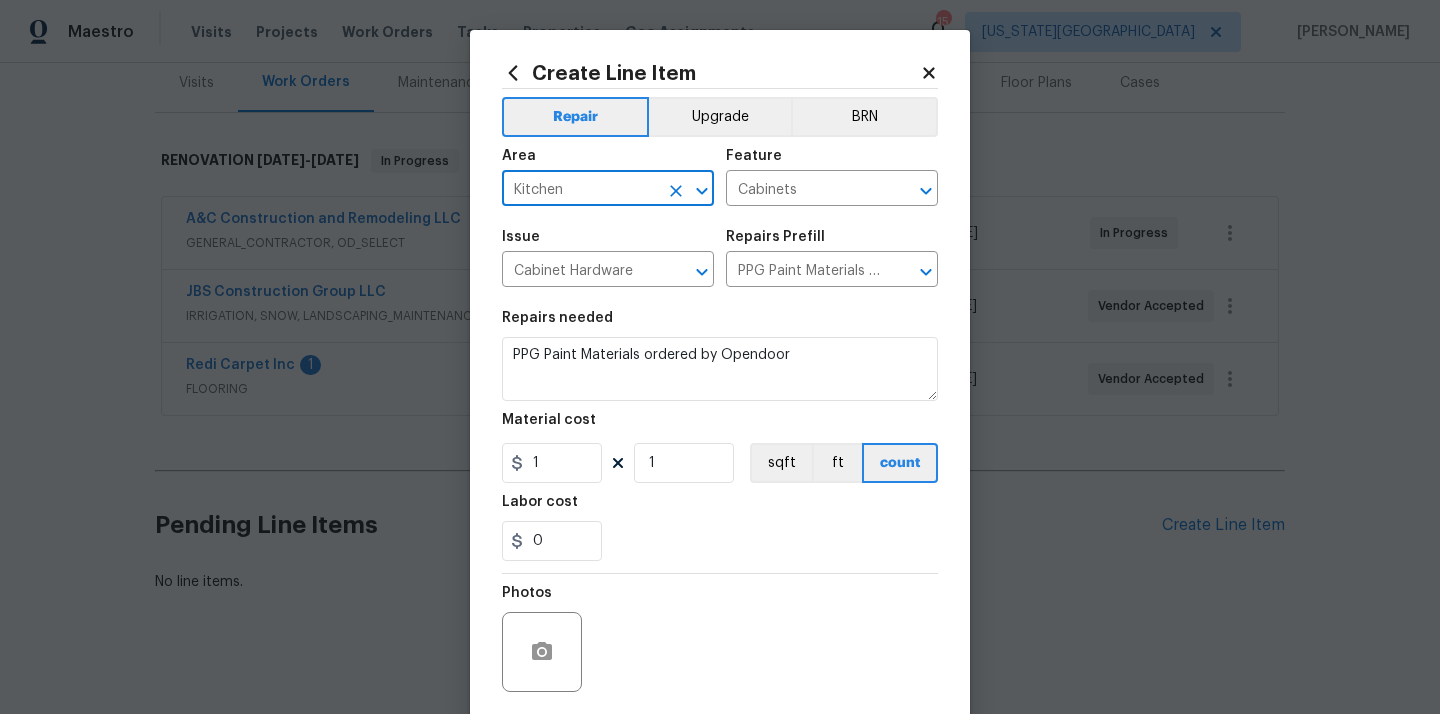 type on "Kitchen" 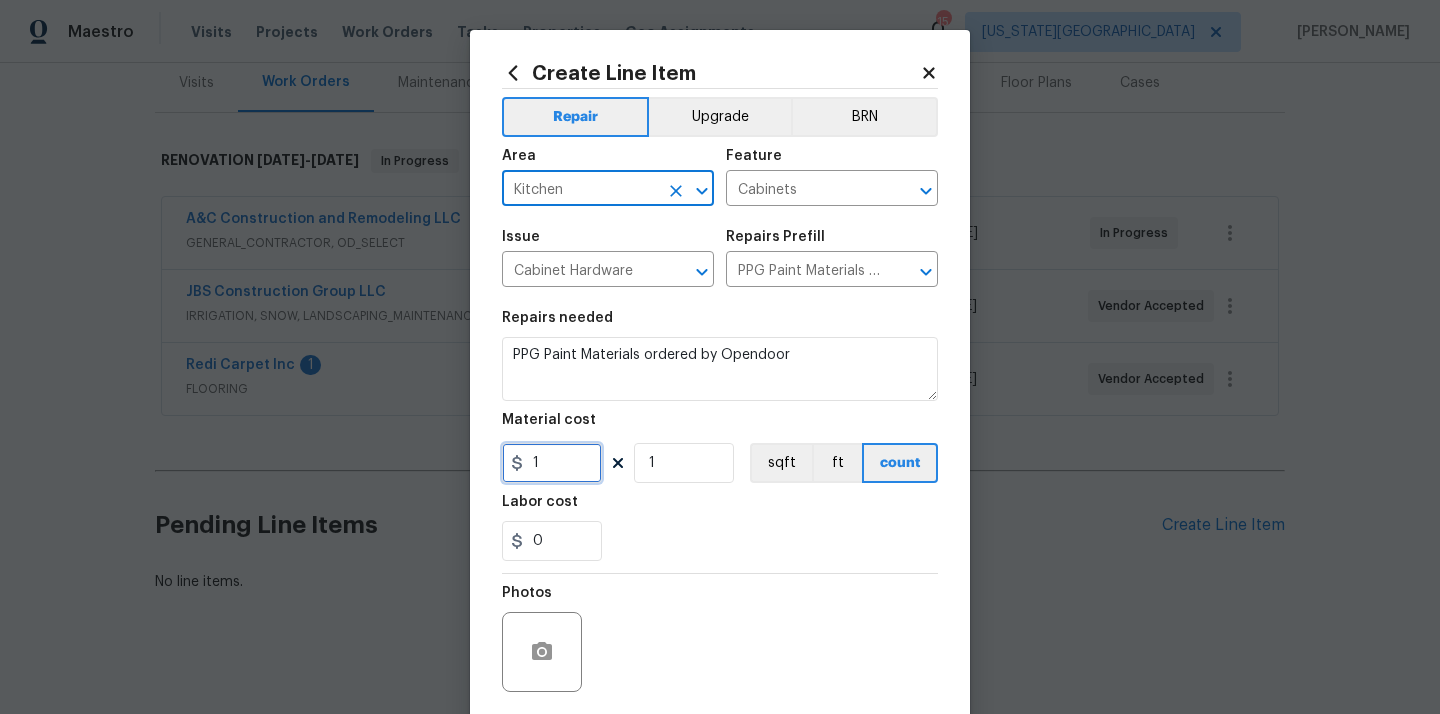 drag, startPoint x: 533, startPoint y: 471, endPoint x: 497, endPoint y: 468, distance: 36.124783 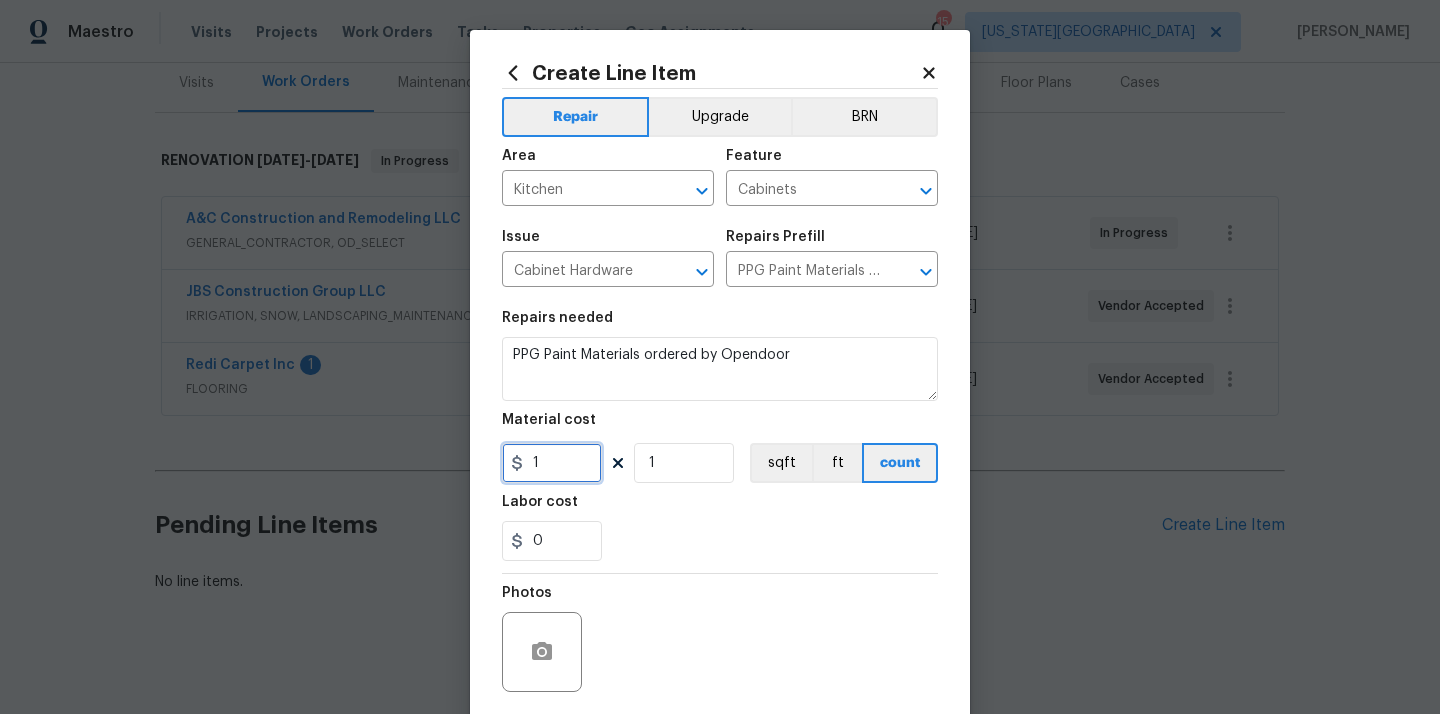 paste on "590.23" 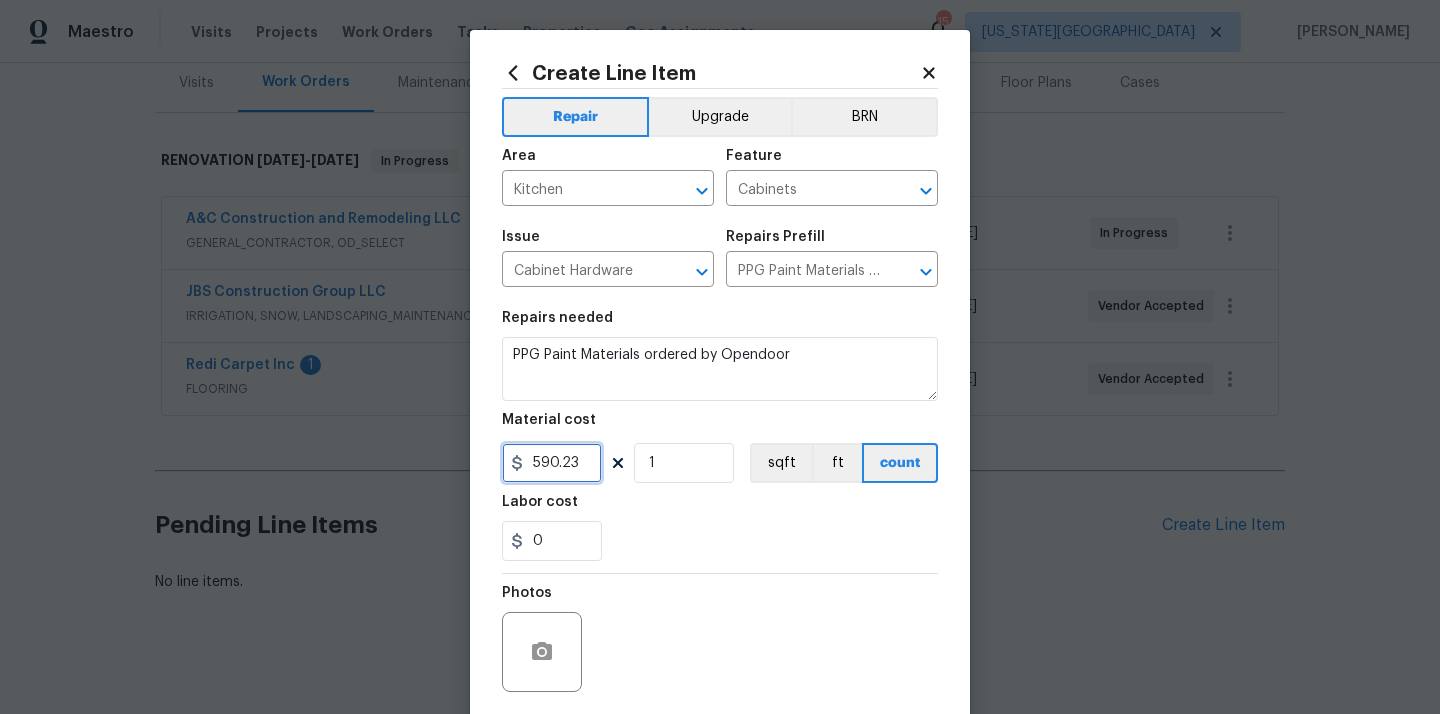 type on "590.23" 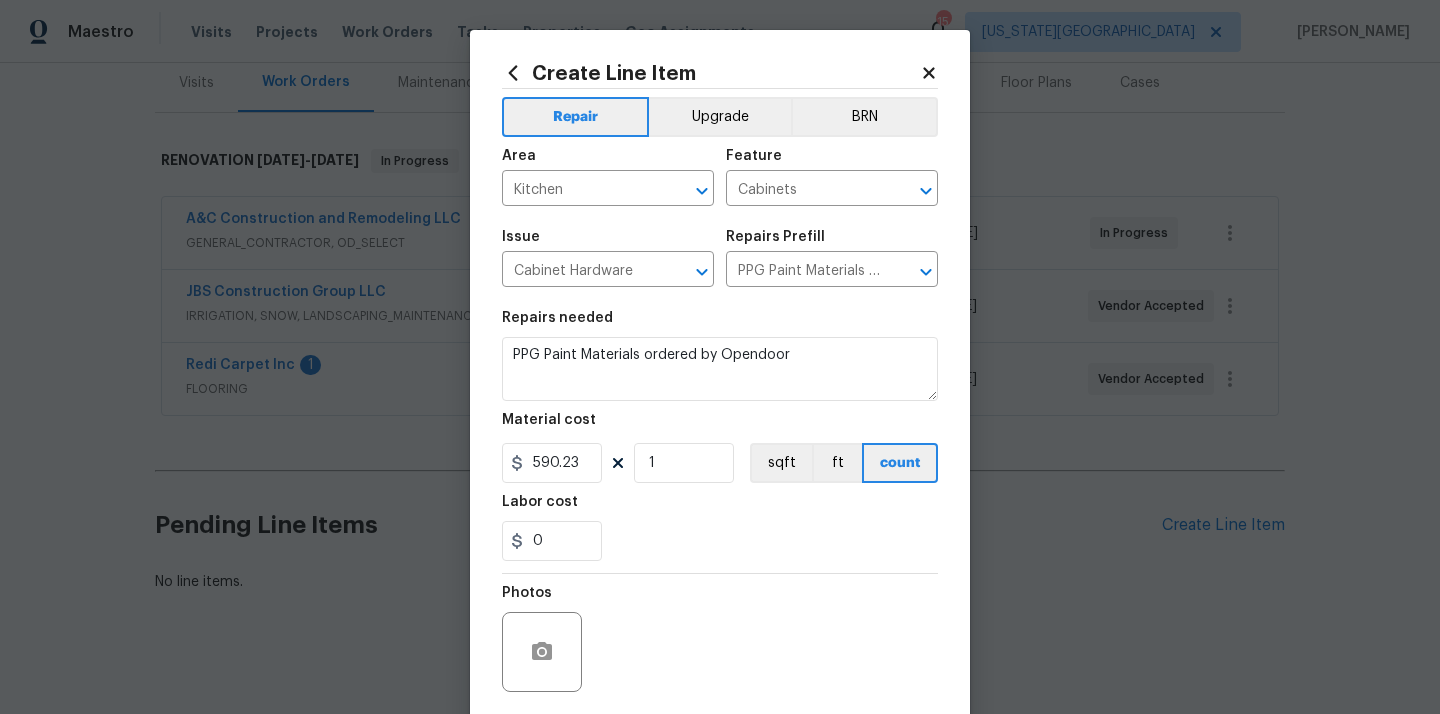 click on "0" at bounding box center (720, 541) 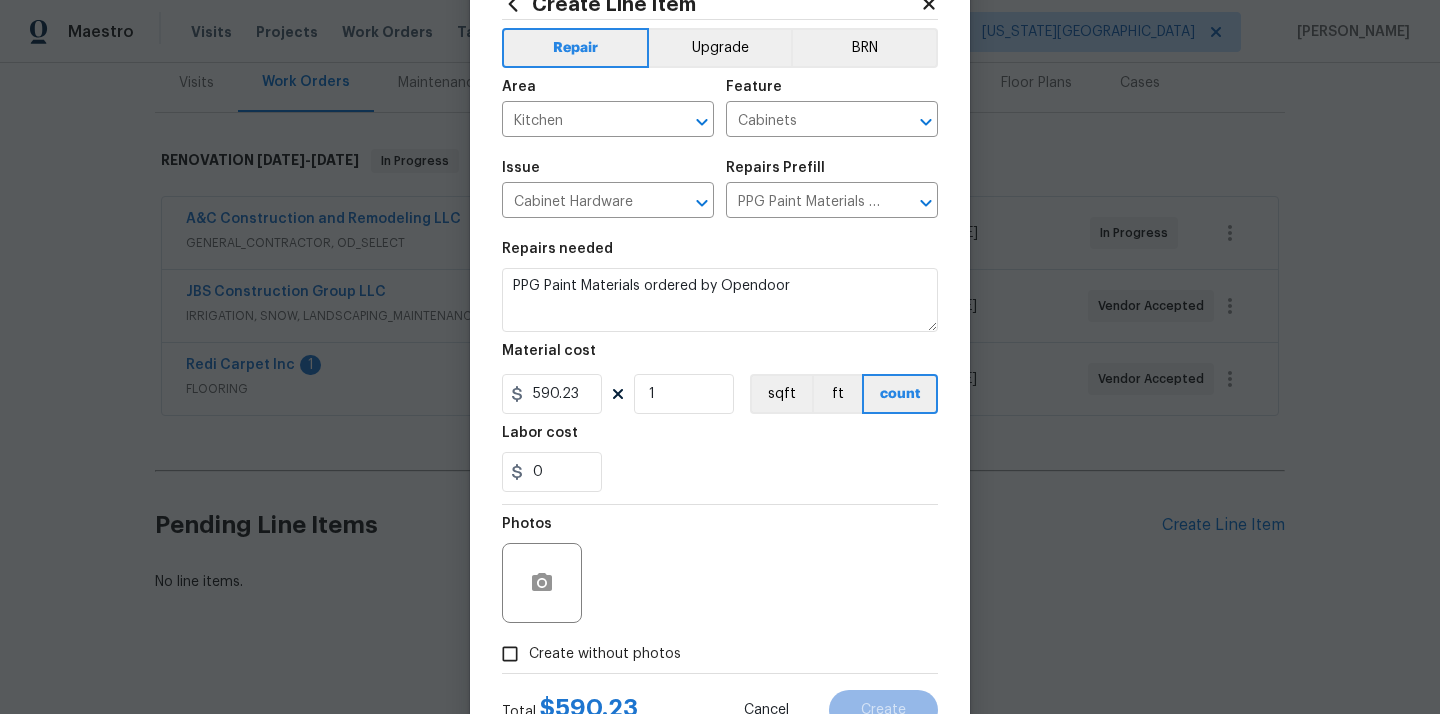 scroll, scrollTop: 148, scrollLeft: 0, axis: vertical 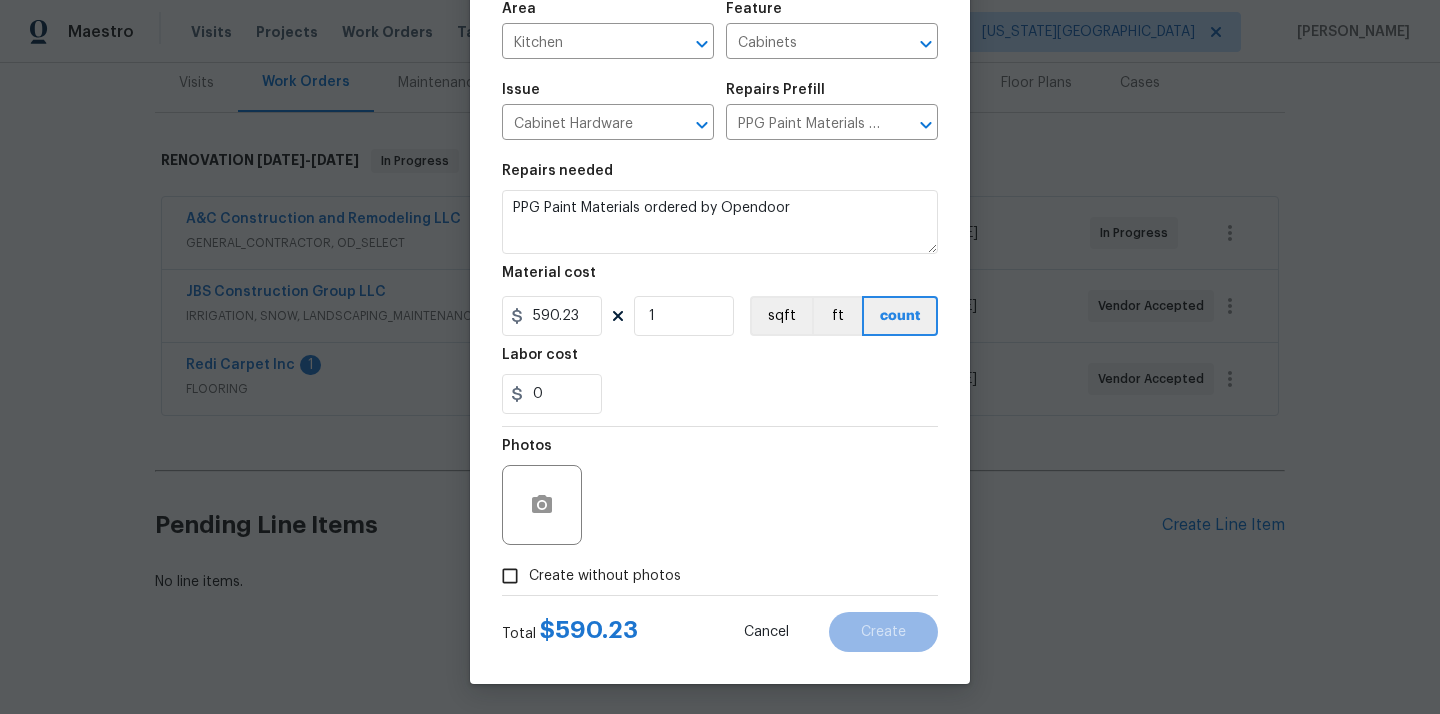 click on "Create without photos" at bounding box center (586, 576) 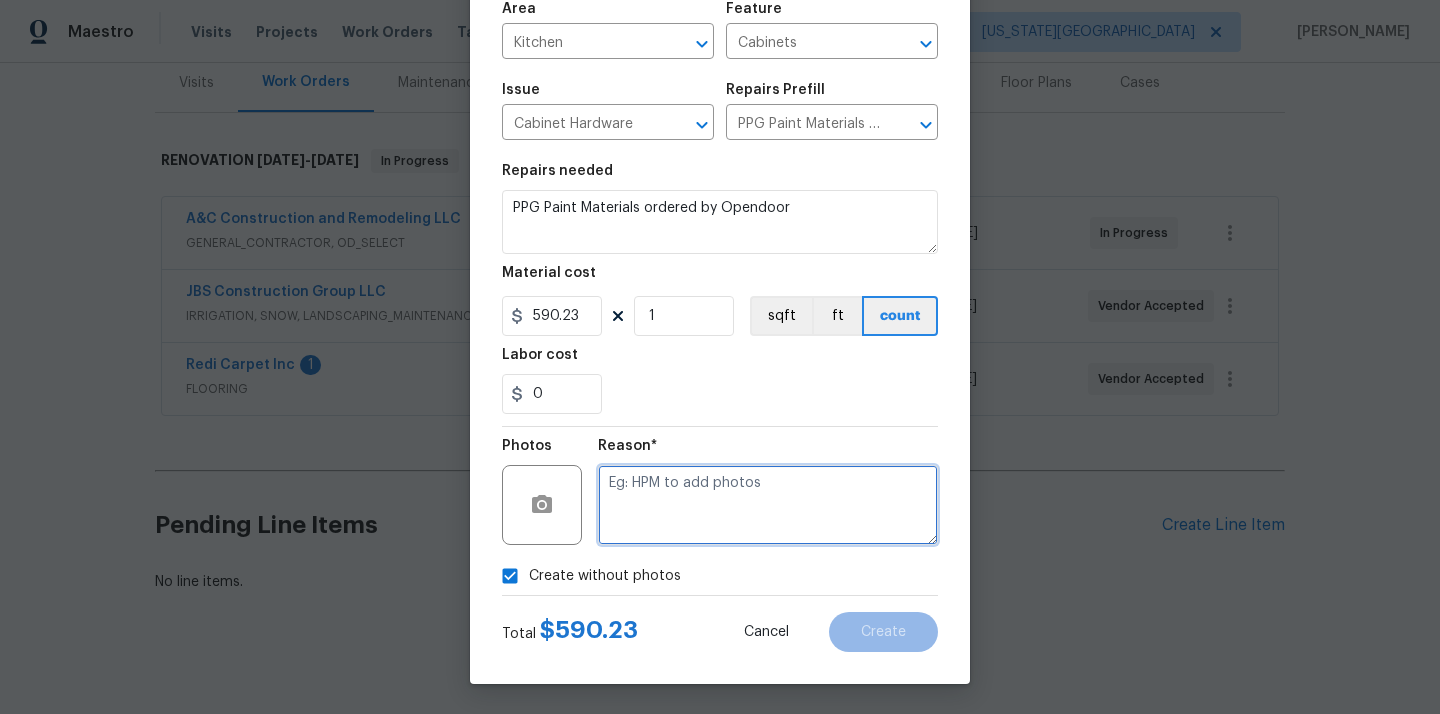 click at bounding box center (768, 505) 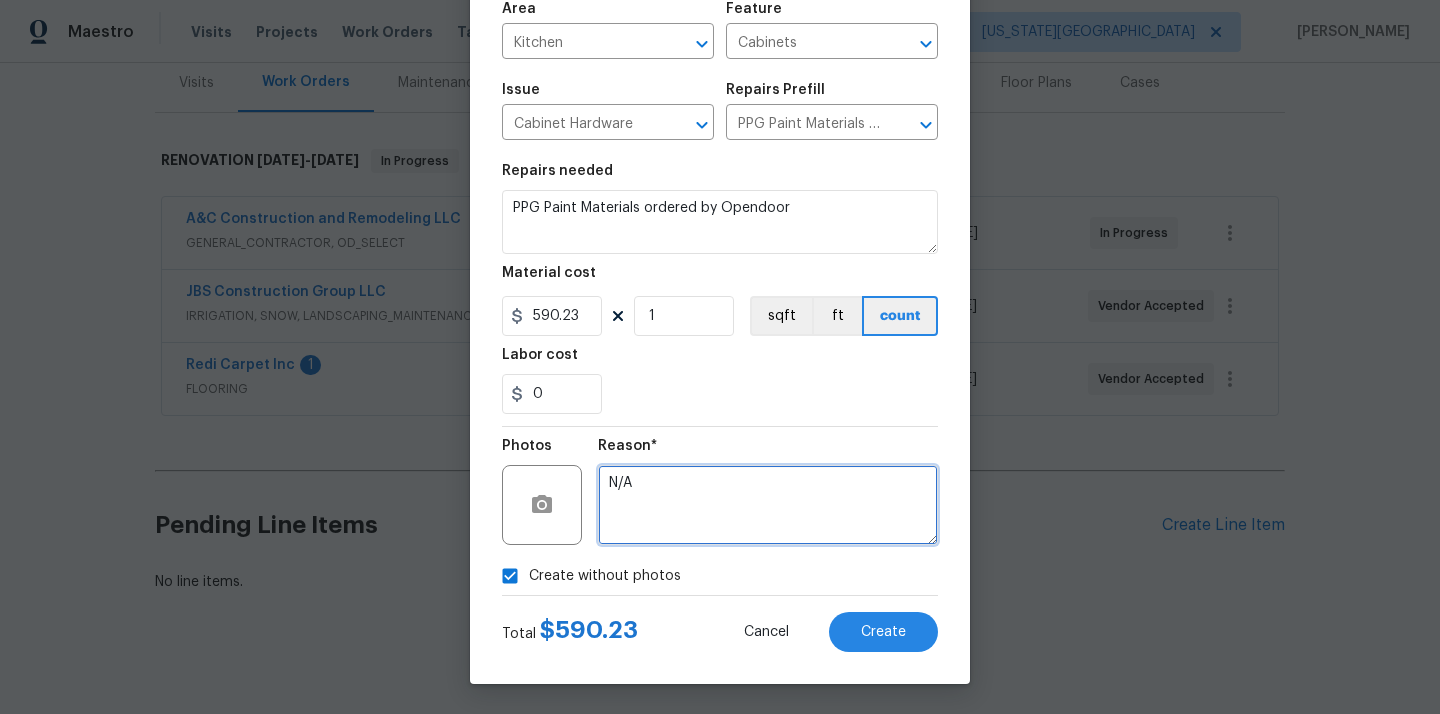 type on "N/A" 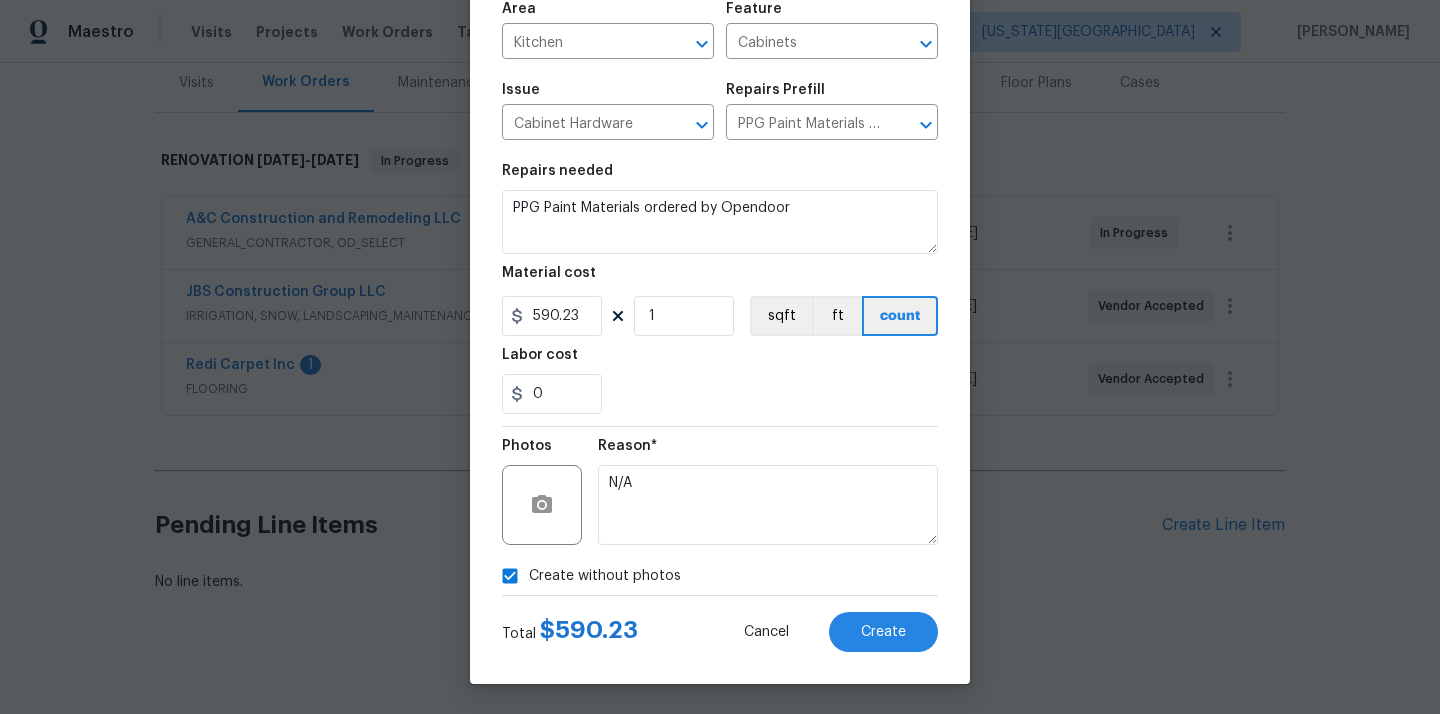 click on "Total   $ 590.23 Cancel Create" at bounding box center (720, 624) 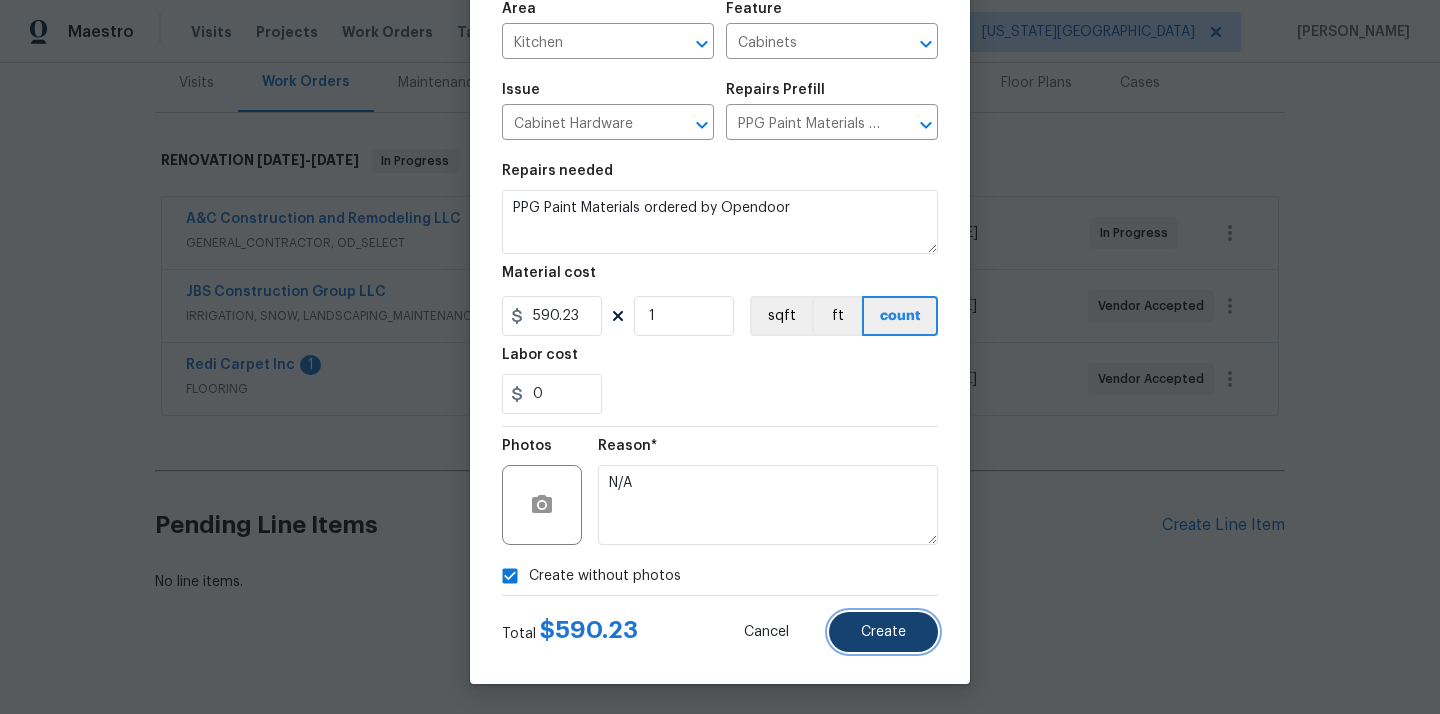 click on "Create" at bounding box center (883, 632) 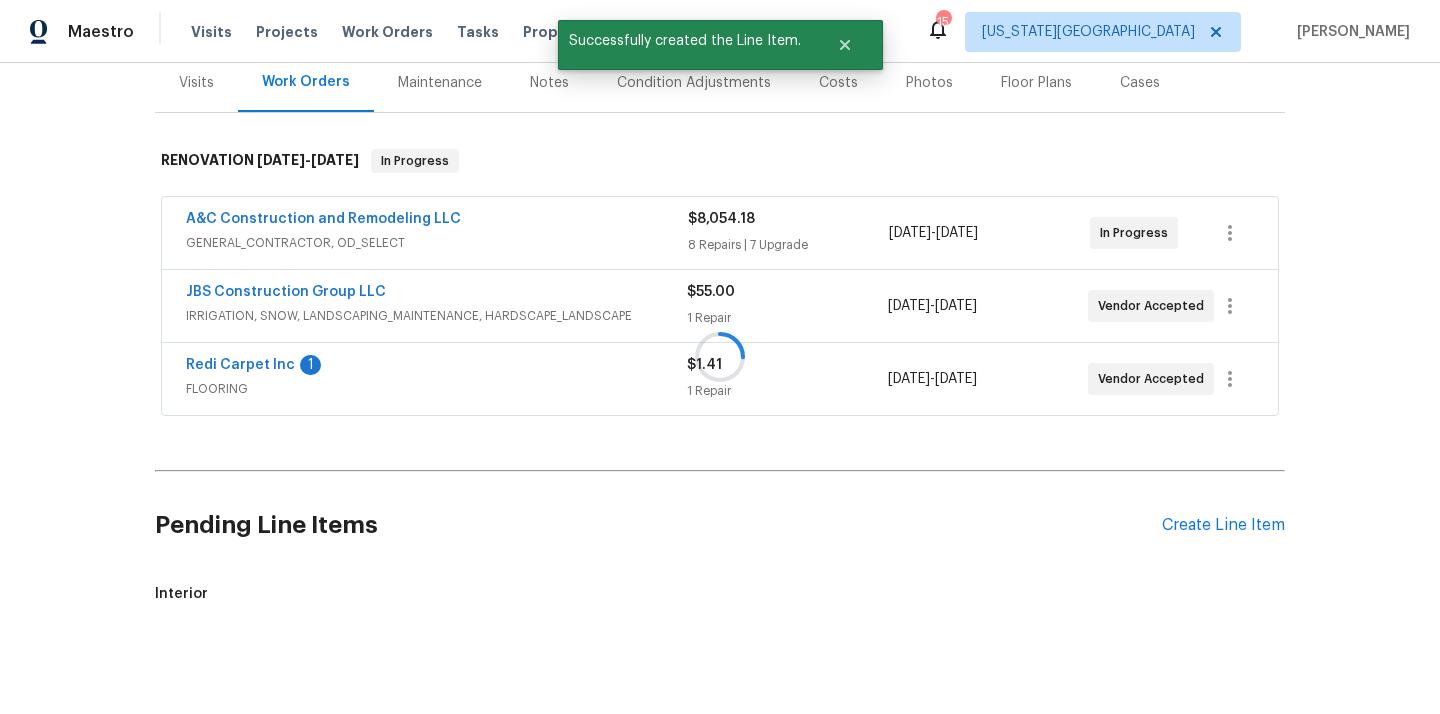 click at bounding box center [720, 357] 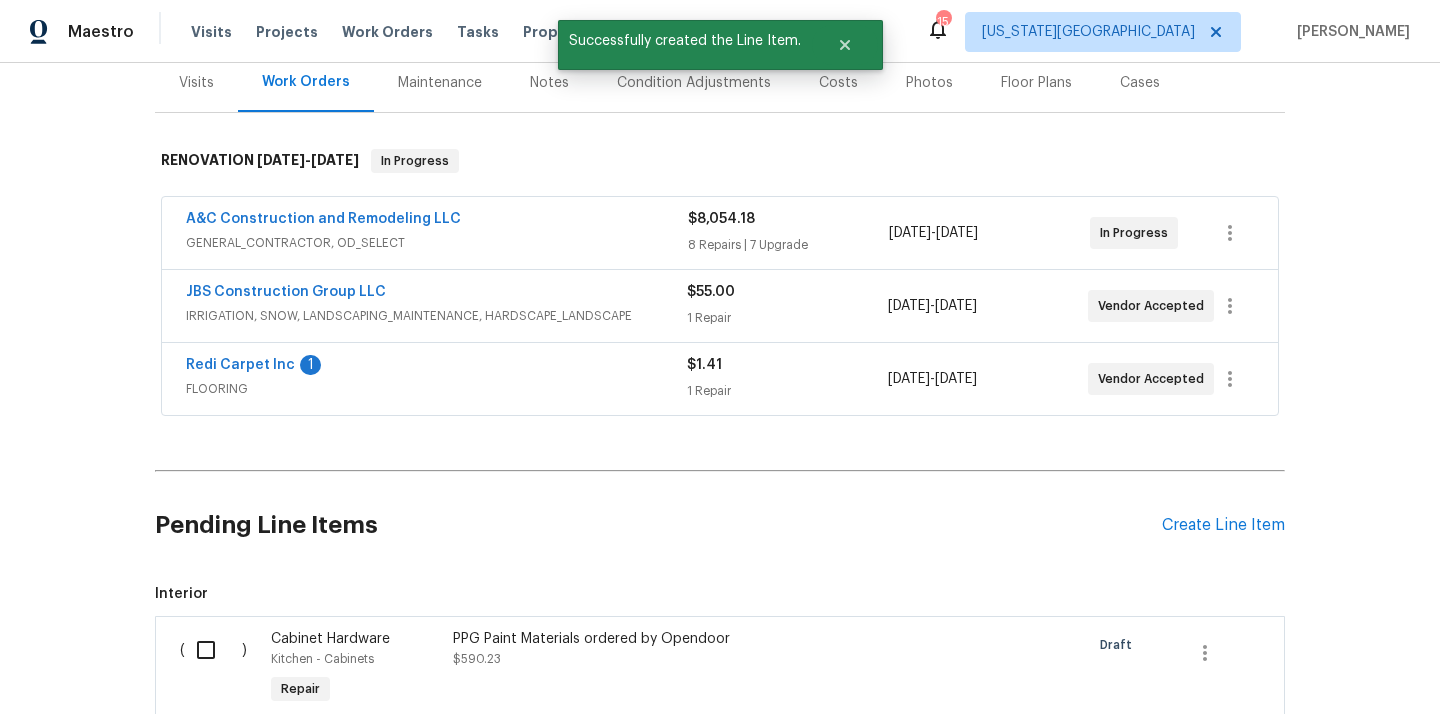 click on "Create Line Item" at bounding box center (1223, 525) 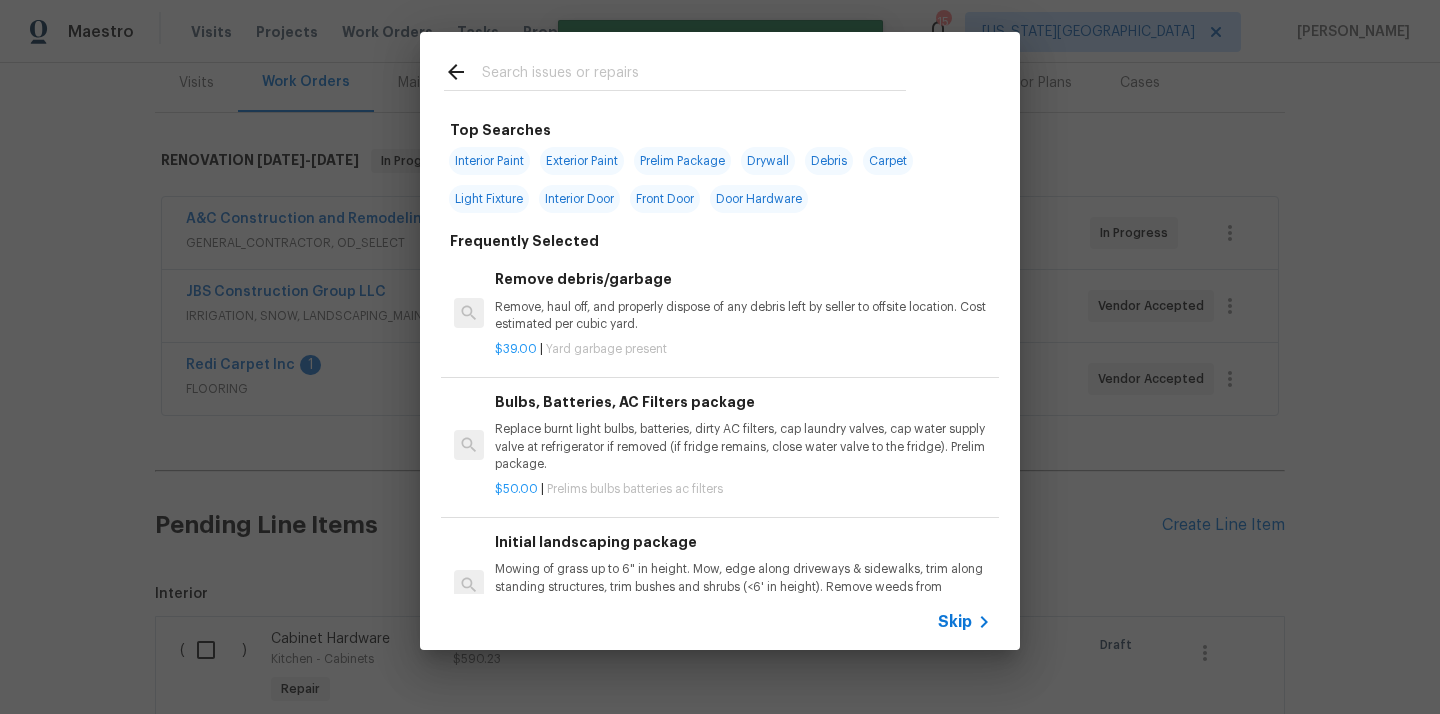 click at bounding box center [694, 75] 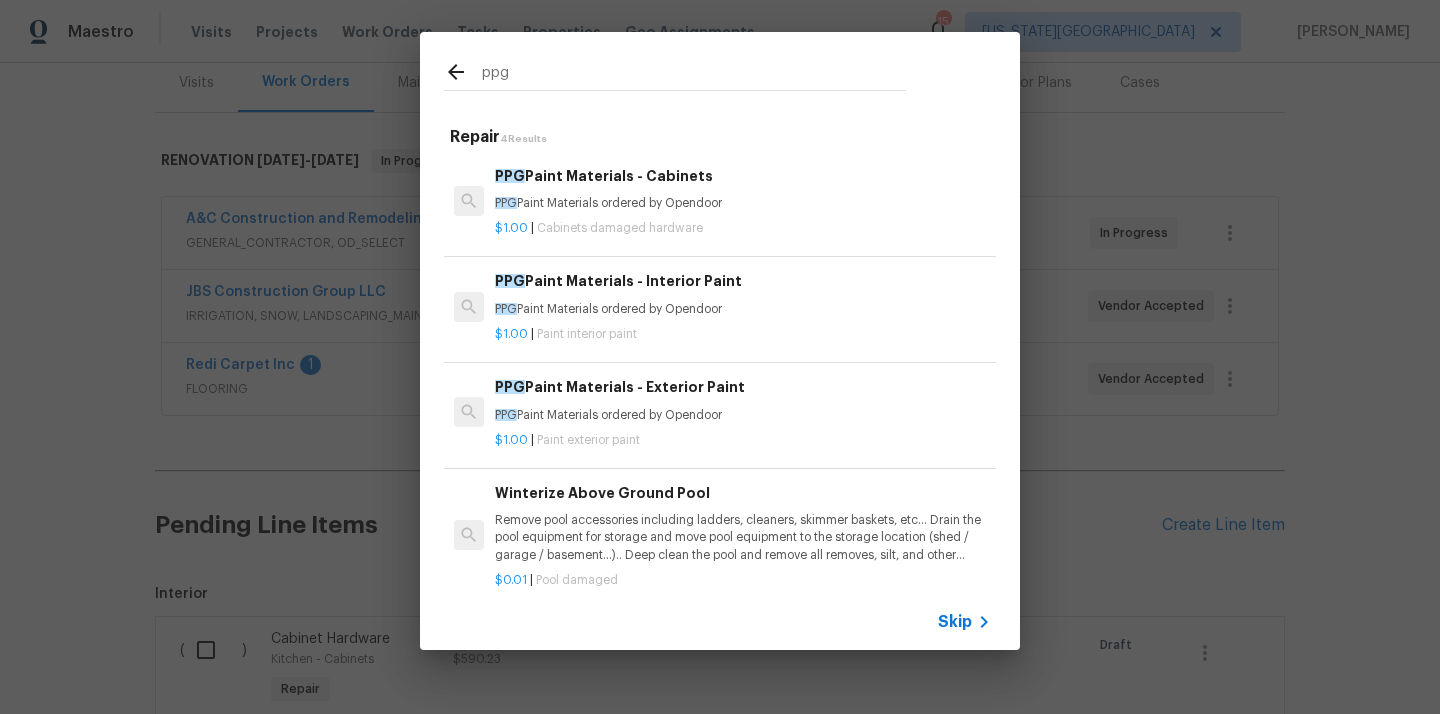 type on "ppg" 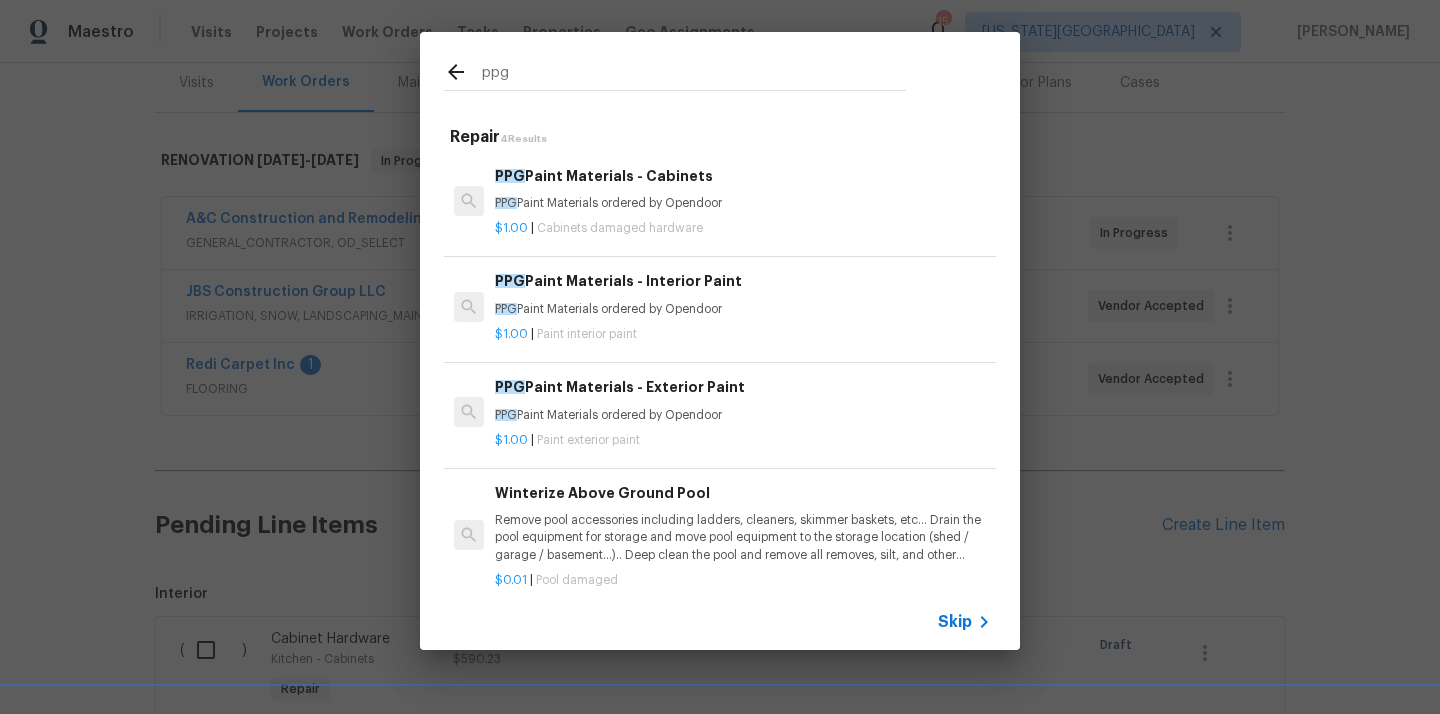 click on "$1.00   |   Paint interior paint" at bounding box center (743, 330) 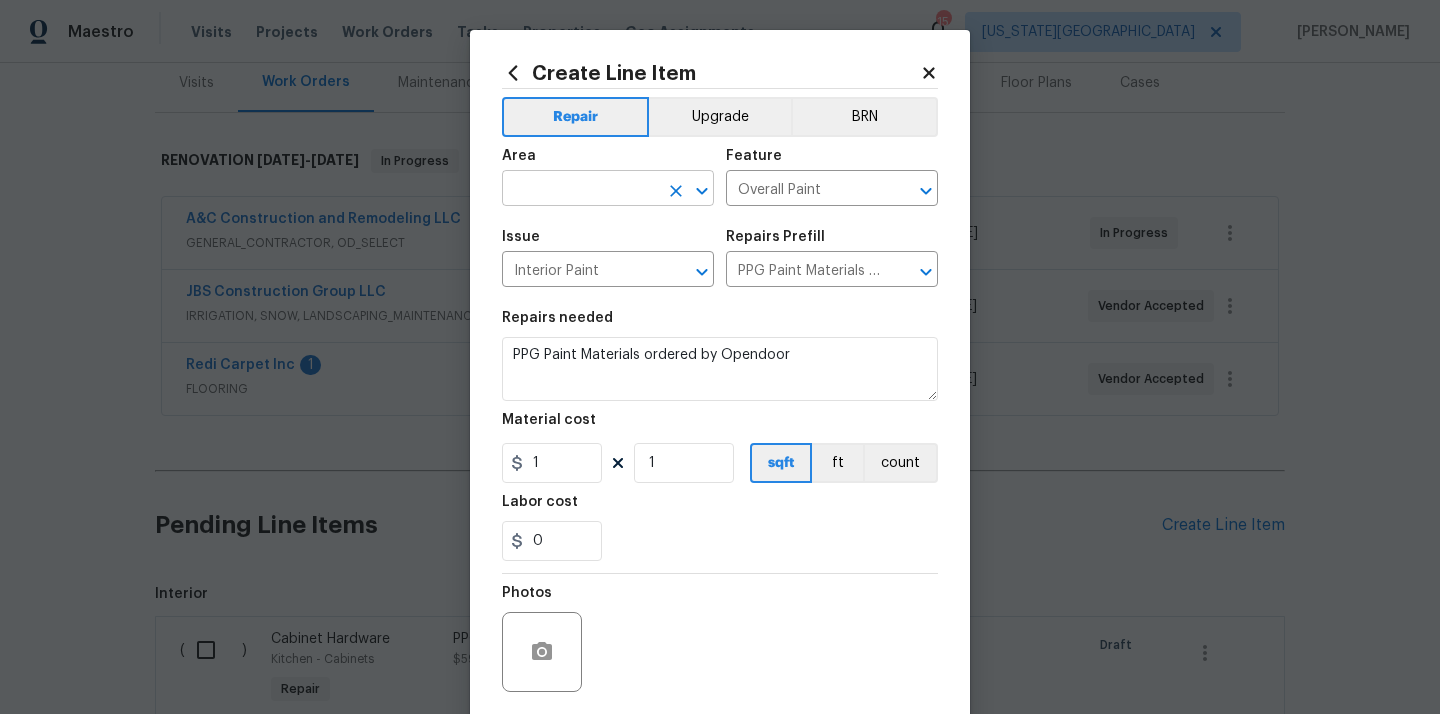 click at bounding box center (580, 190) 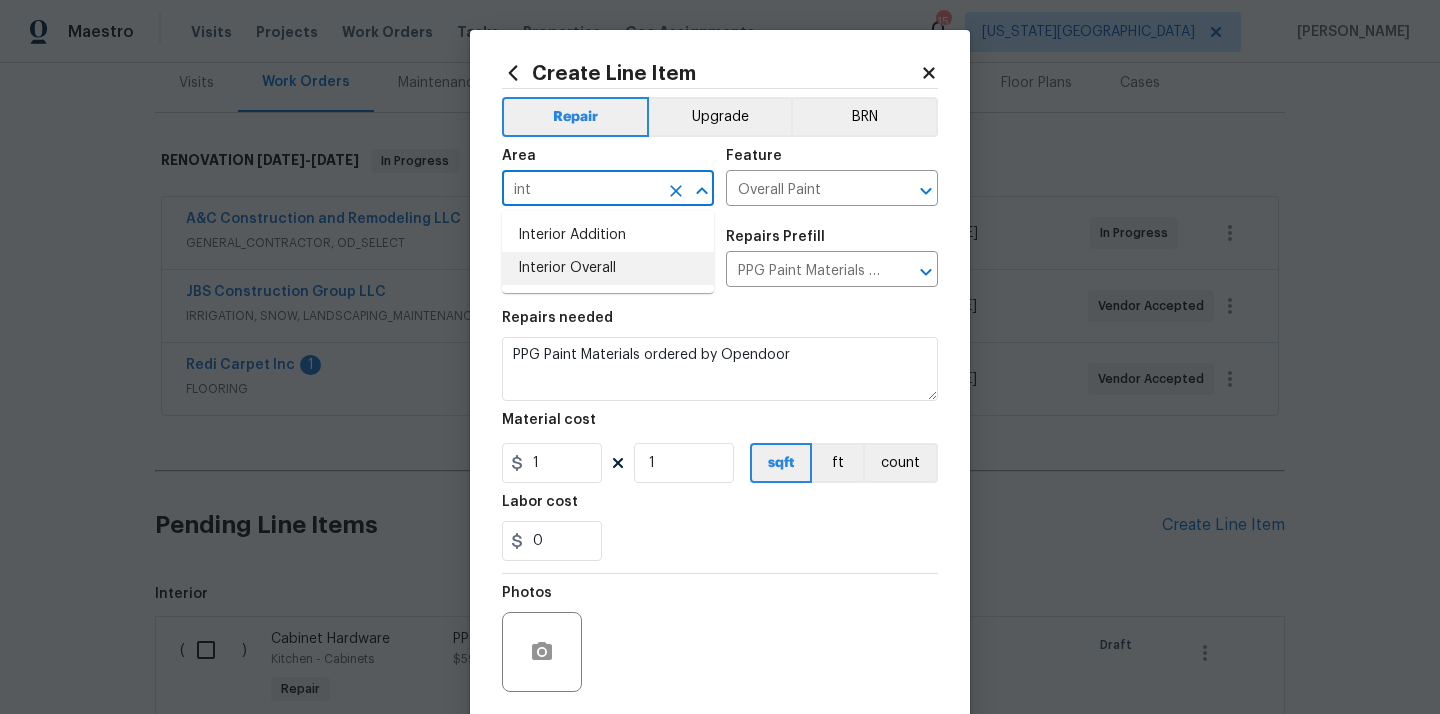 click on "Interior Overall" at bounding box center [608, 268] 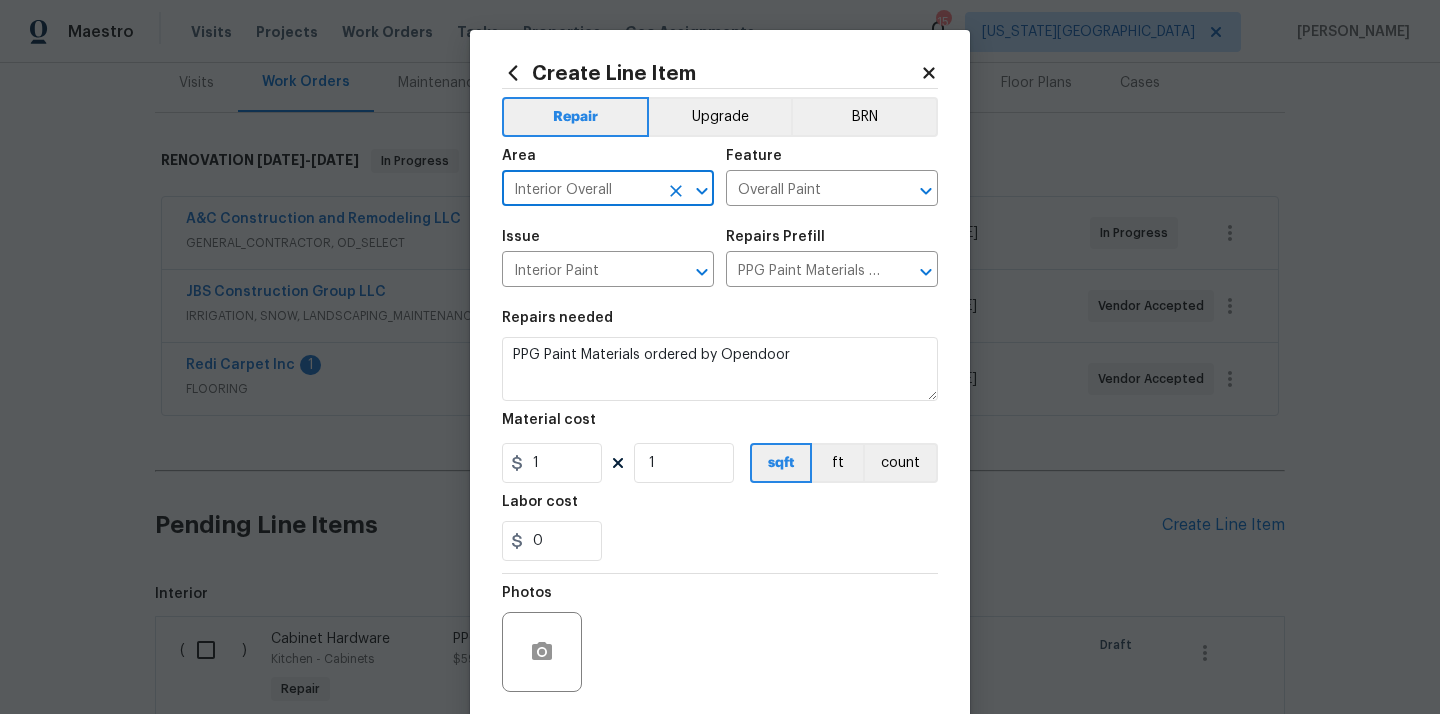 type on "Interior Overall" 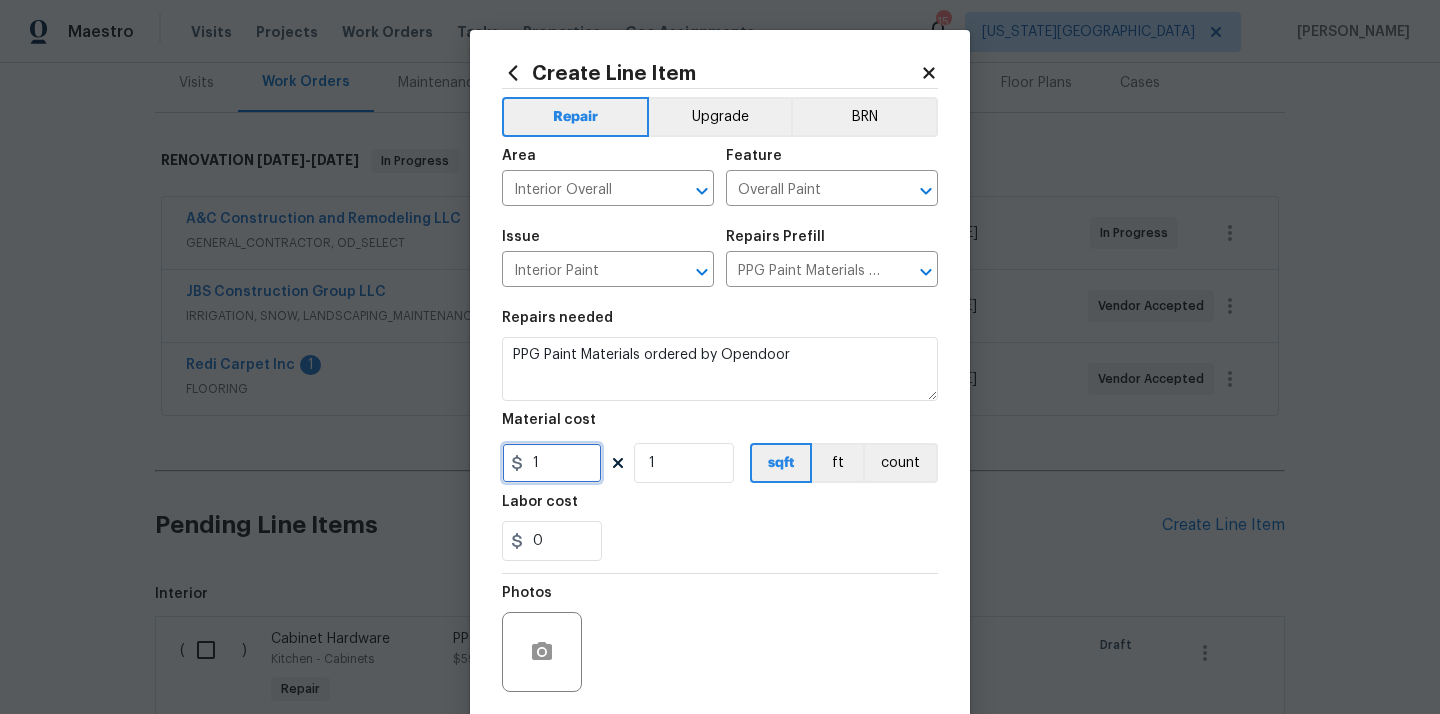drag, startPoint x: 554, startPoint y: 466, endPoint x: 494, endPoint y: 463, distance: 60.074955 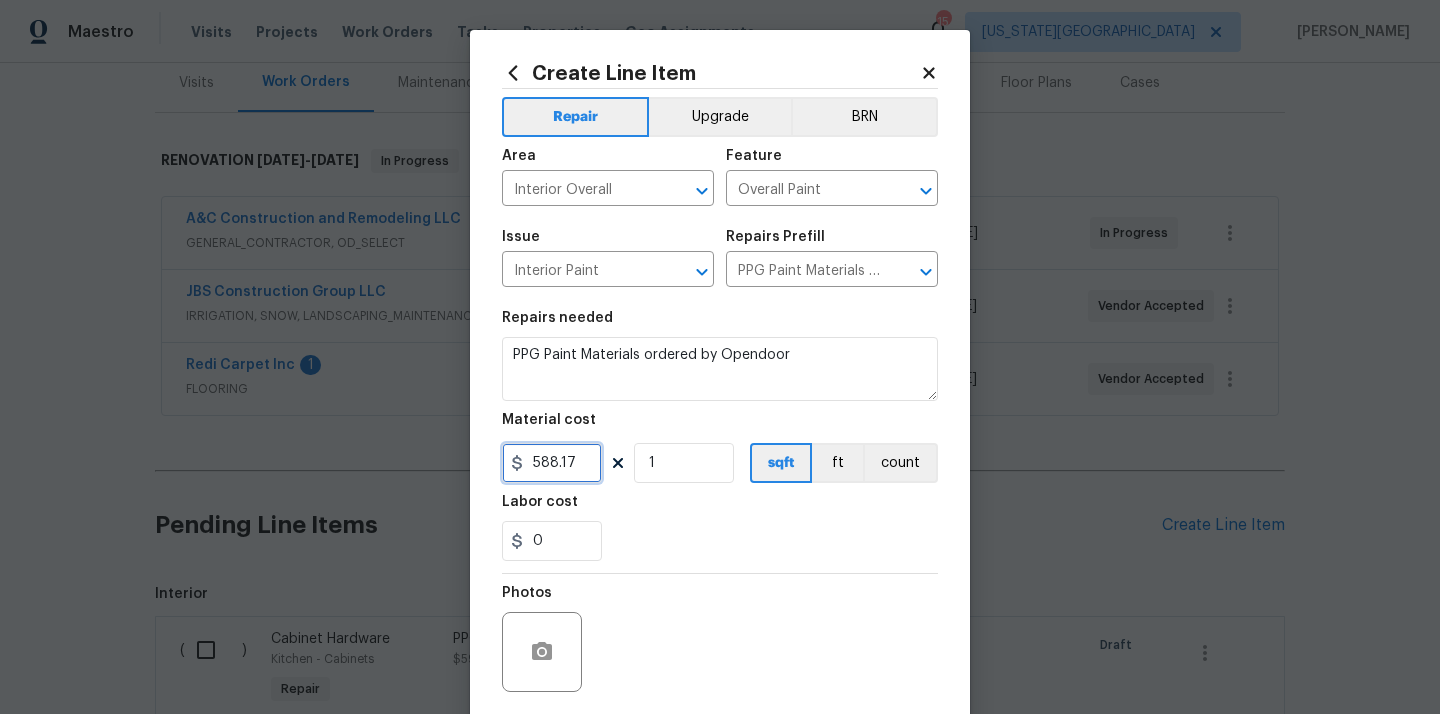 type on "588.17" 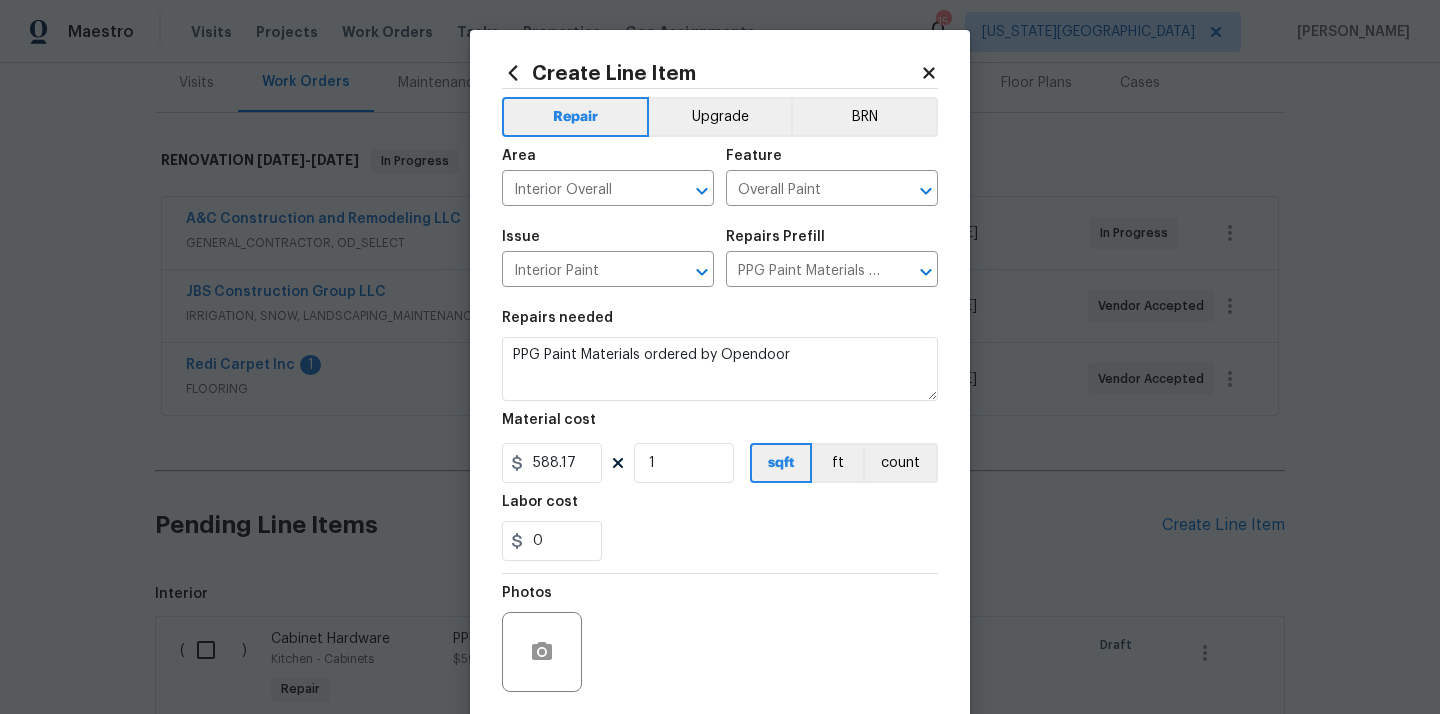 click on "Repairs needed PPG Paint Materials ordered by Opendoor Material cost 588.17 1 sqft ft count Labor cost 0" at bounding box center [720, 436] 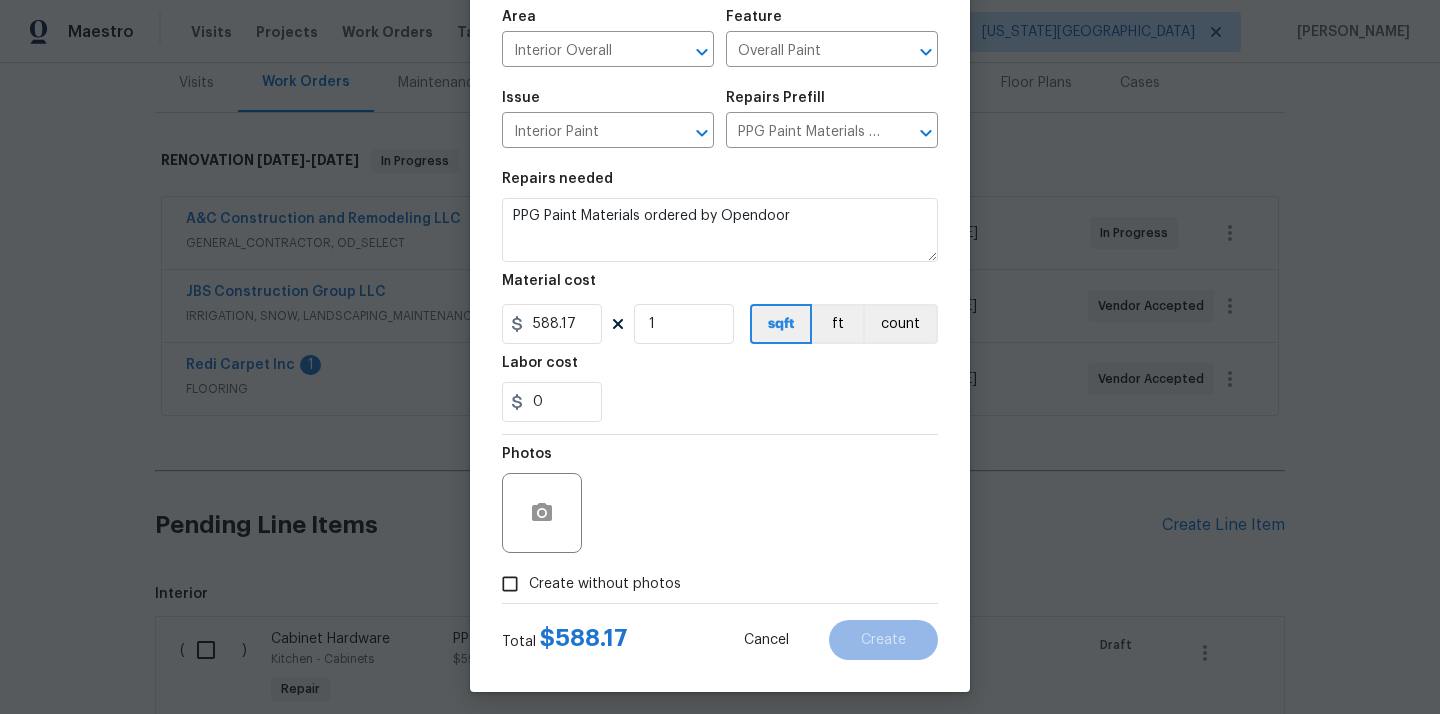 scroll, scrollTop: 148, scrollLeft: 0, axis: vertical 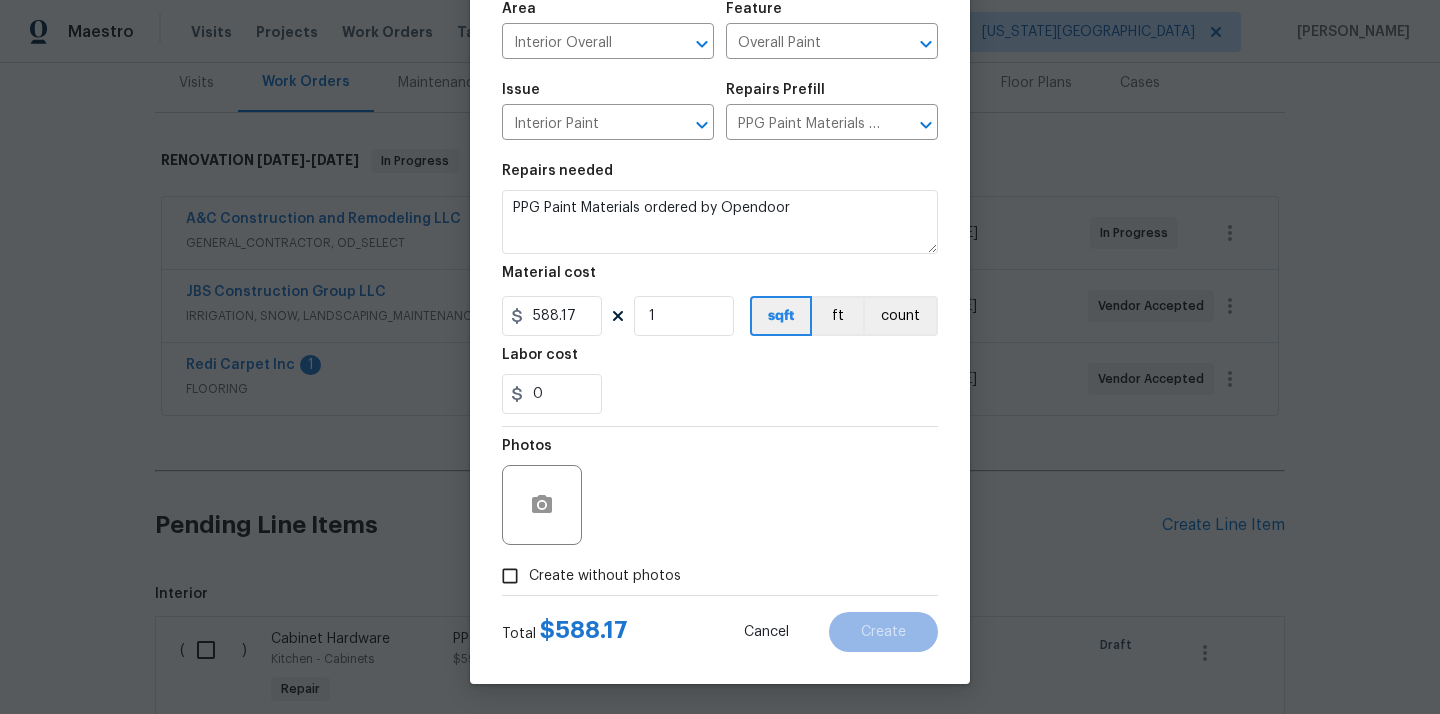 click on "Create without photos" at bounding box center [605, 576] 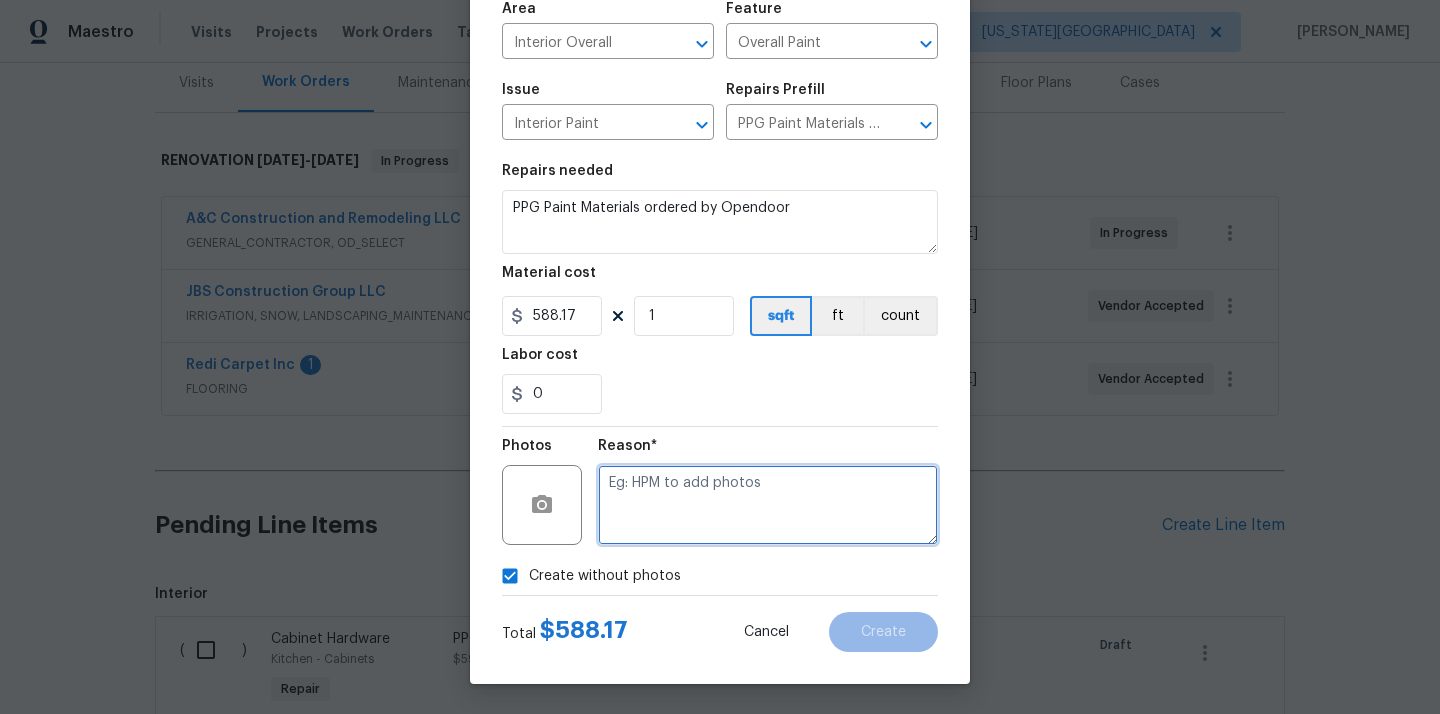 click at bounding box center [768, 505] 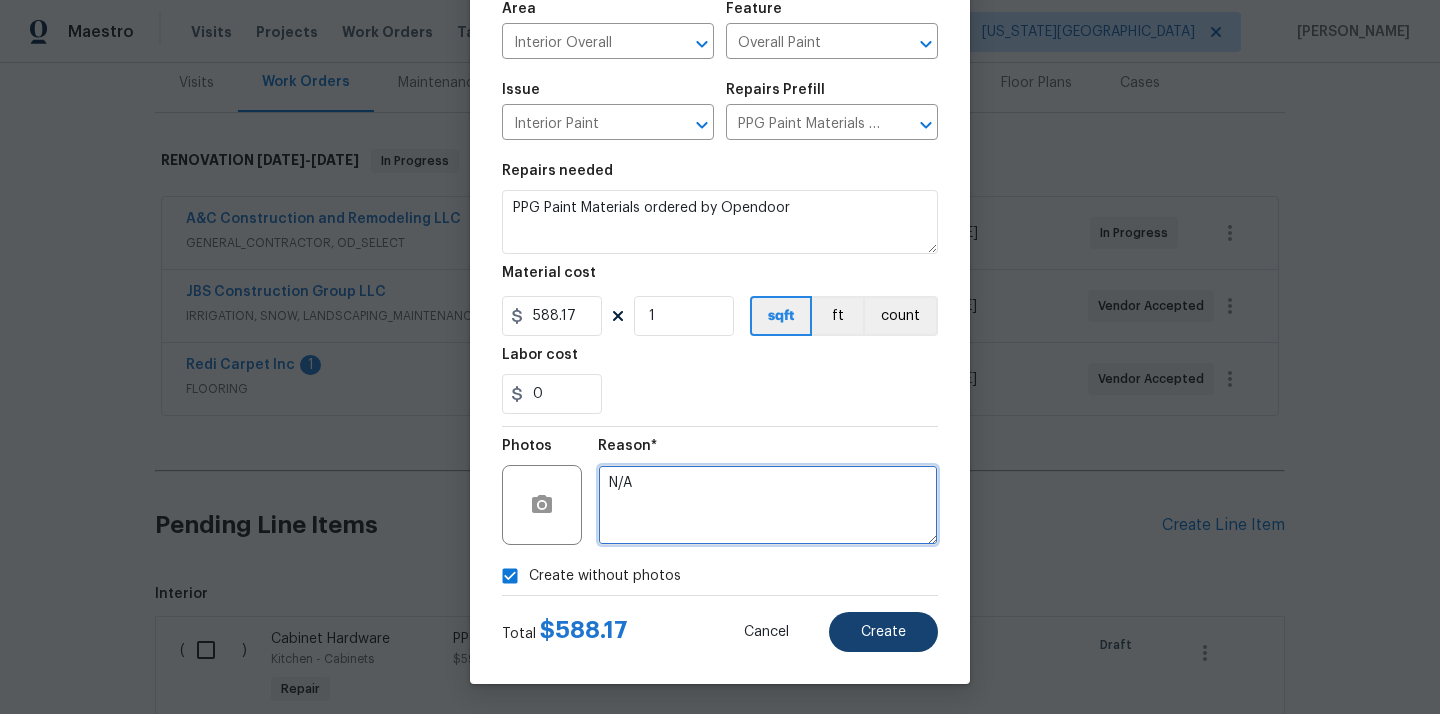 type on "N/A" 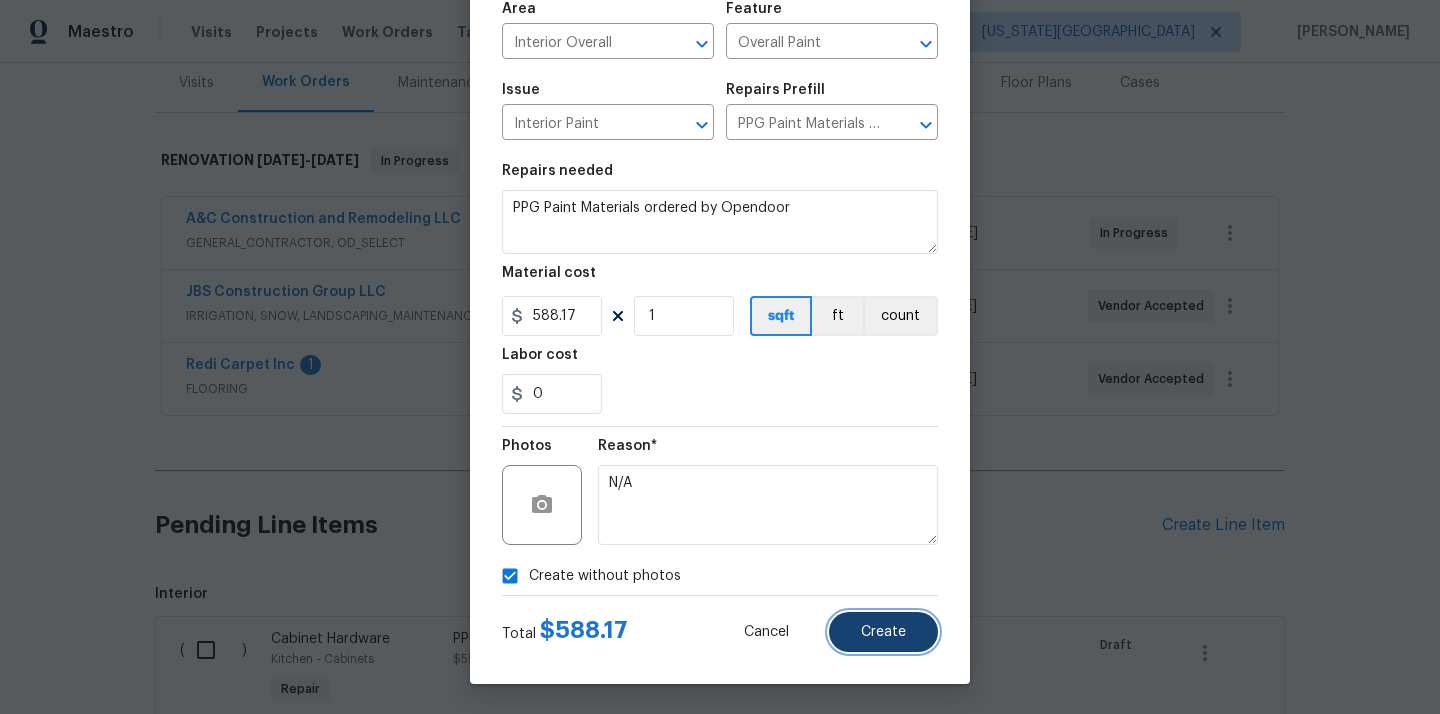 click on "Create" at bounding box center [883, 632] 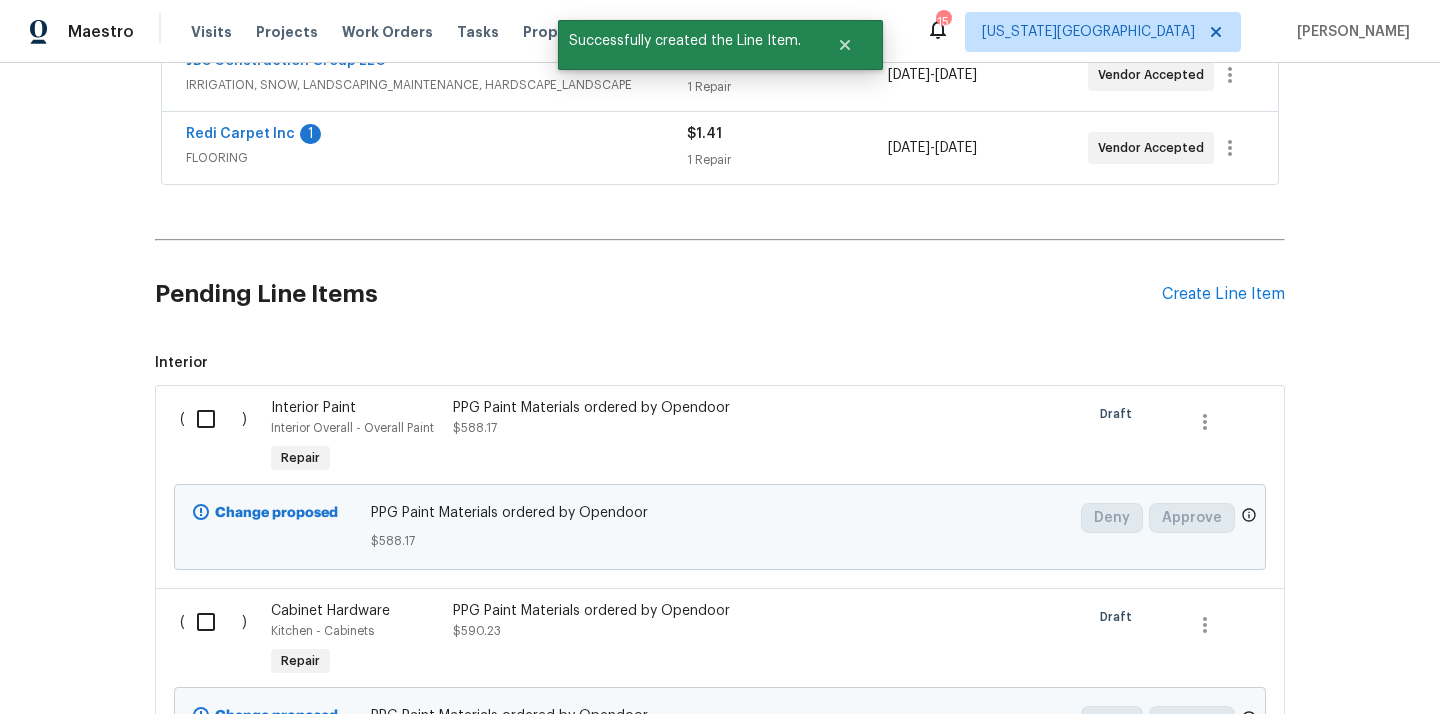 scroll, scrollTop: 527, scrollLeft: 0, axis: vertical 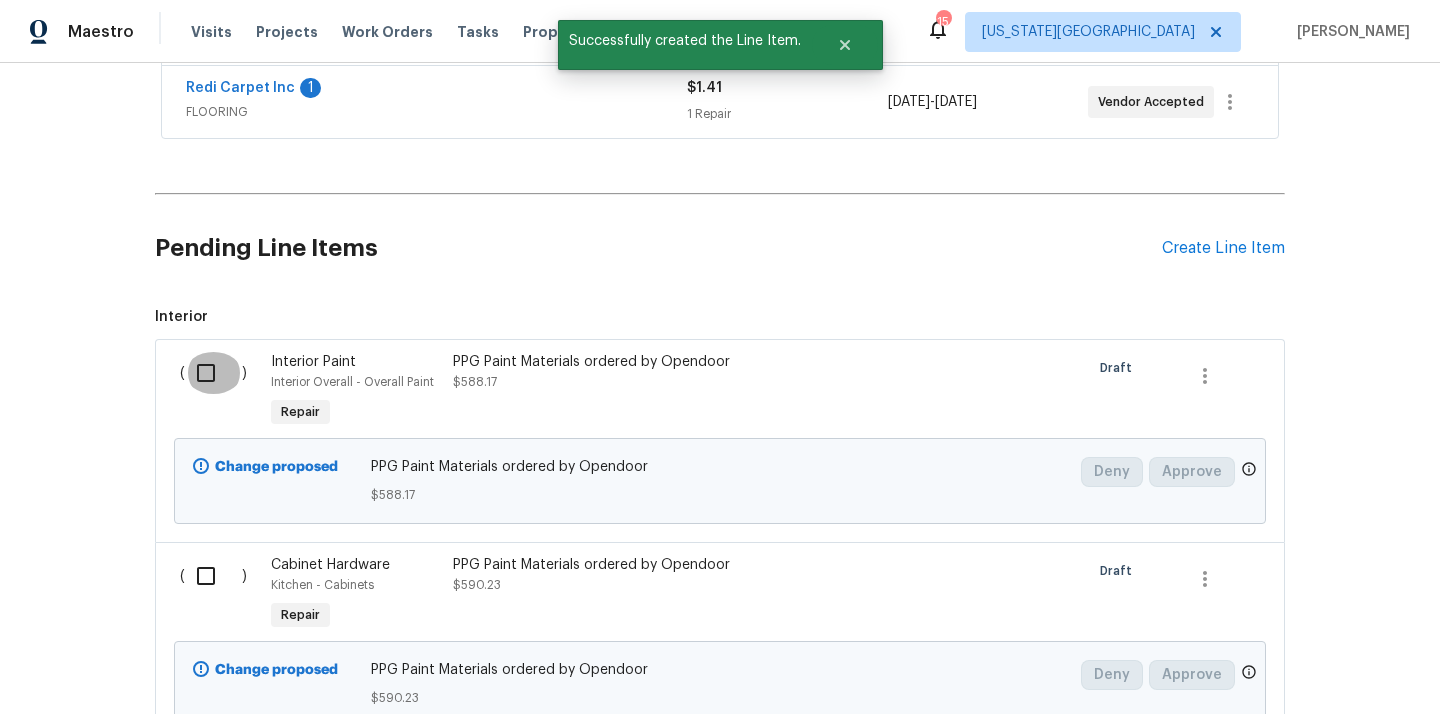 click at bounding box center (213, 373) 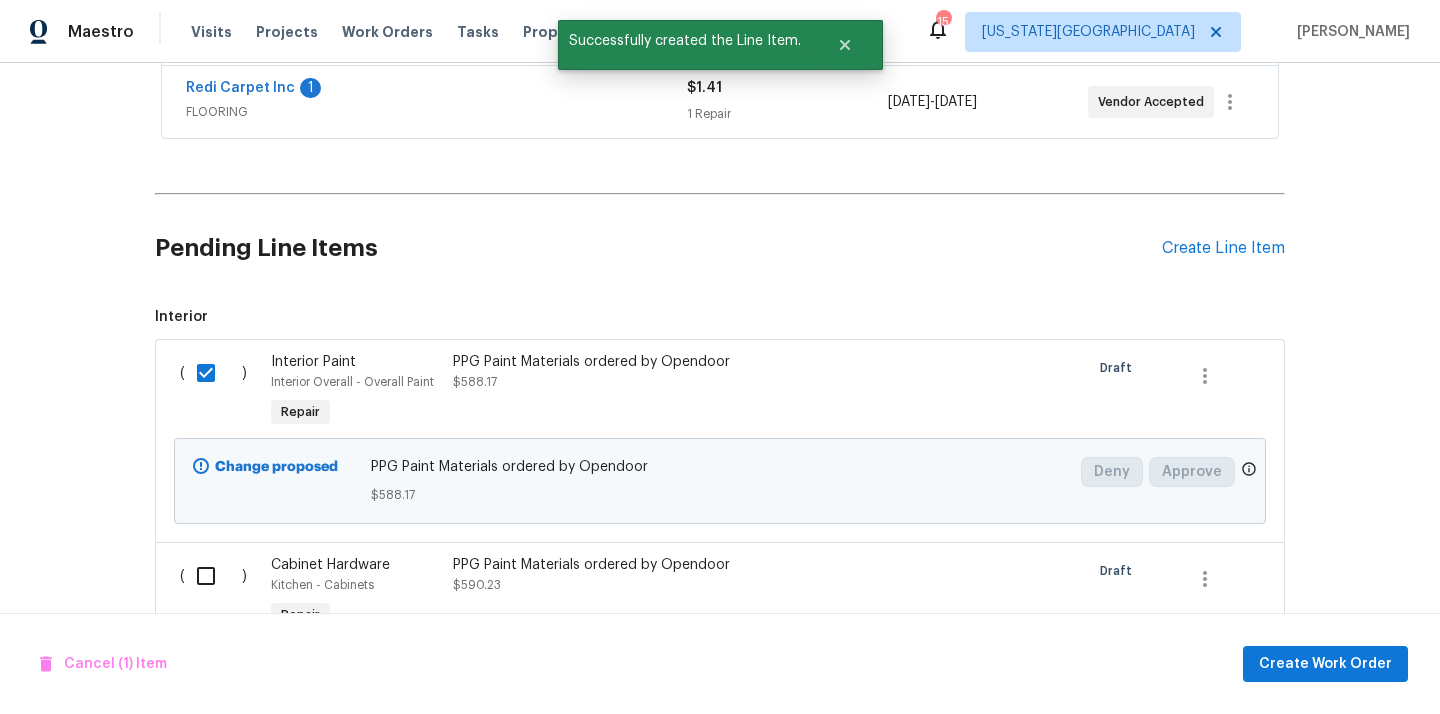click at bounding box center (213, 576) 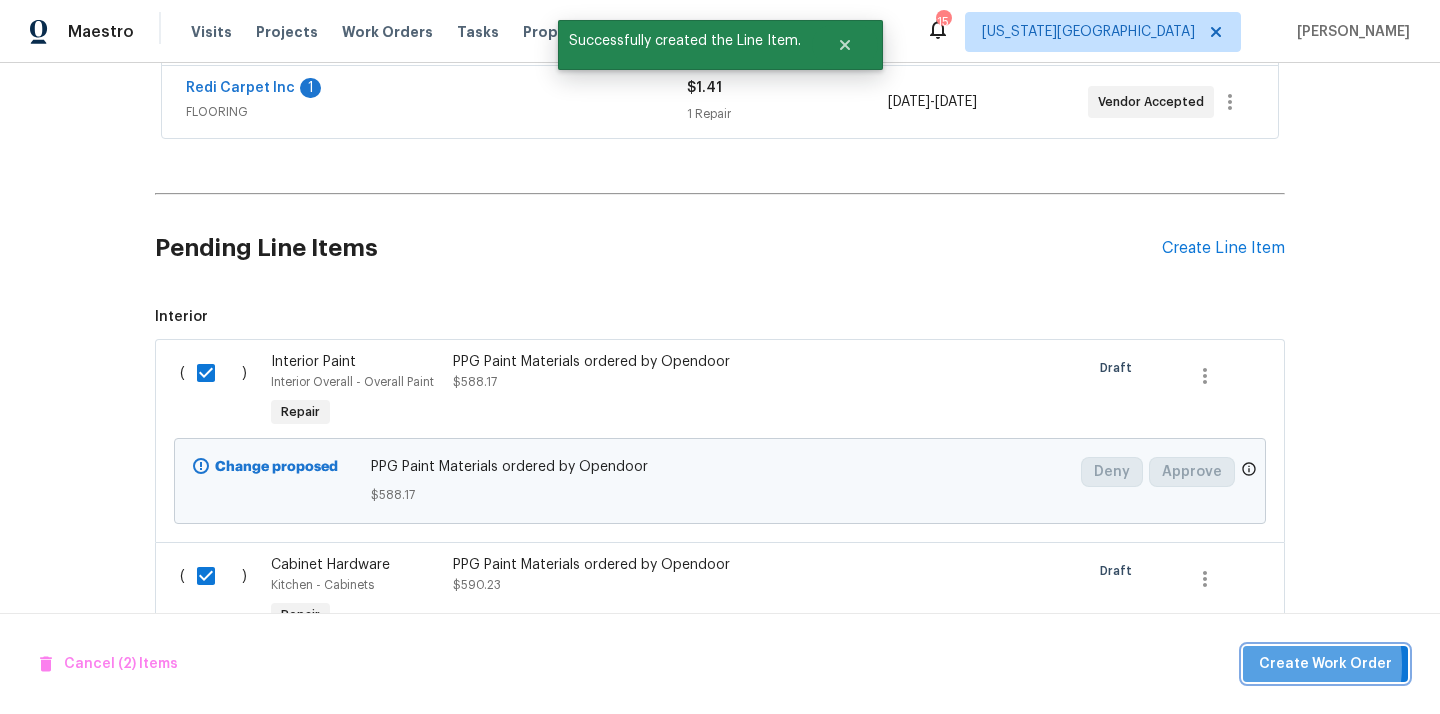 click on "Create Work Order" at bounding box center (1325, 664) 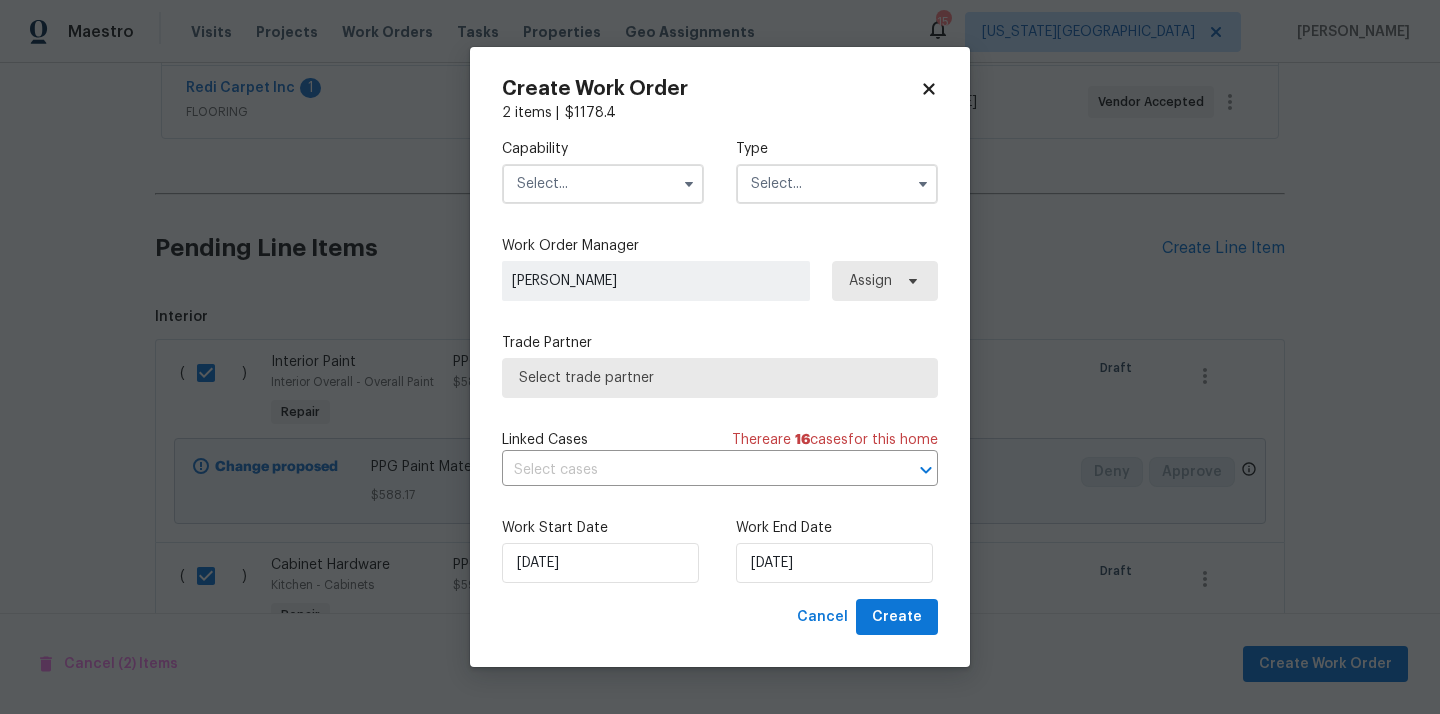 click at bounding box center (603, 184) 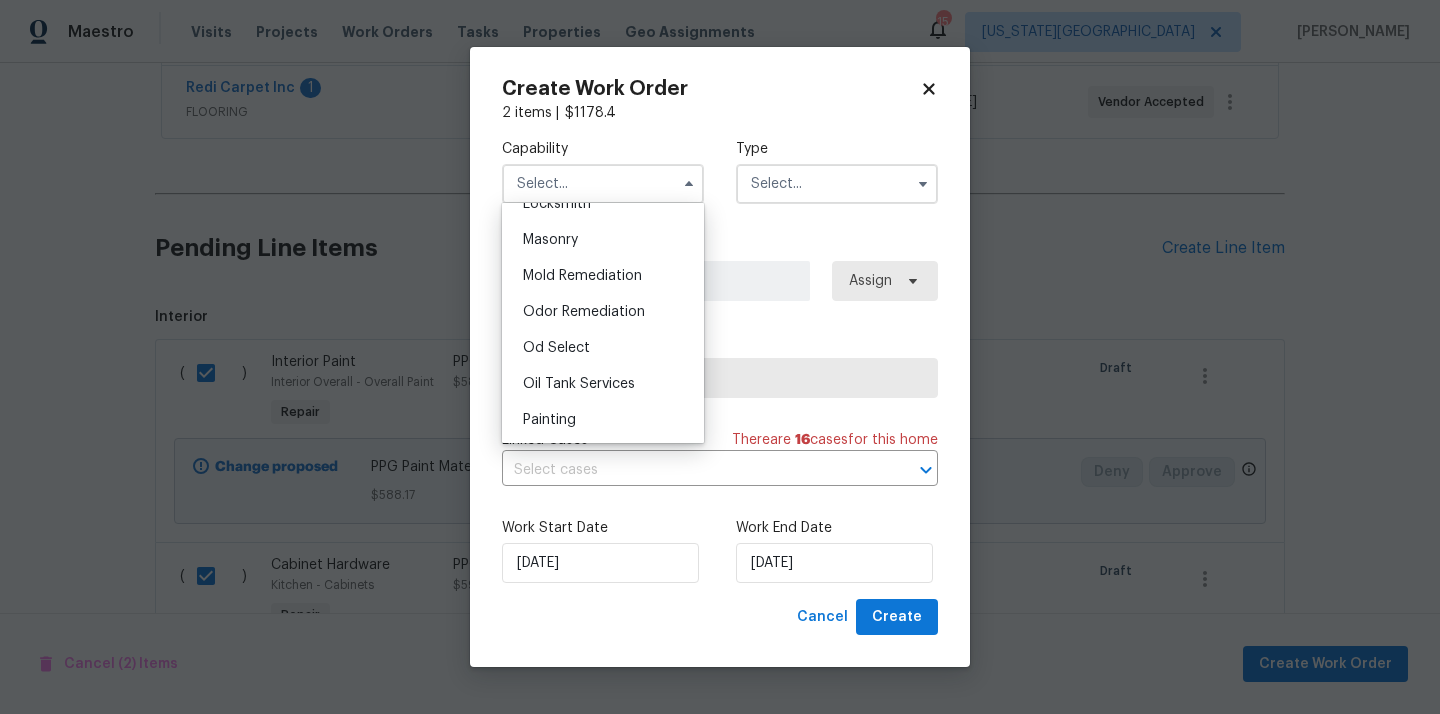scroll, scrollTop: 1564, scrollLeft: 0, axis: vertical 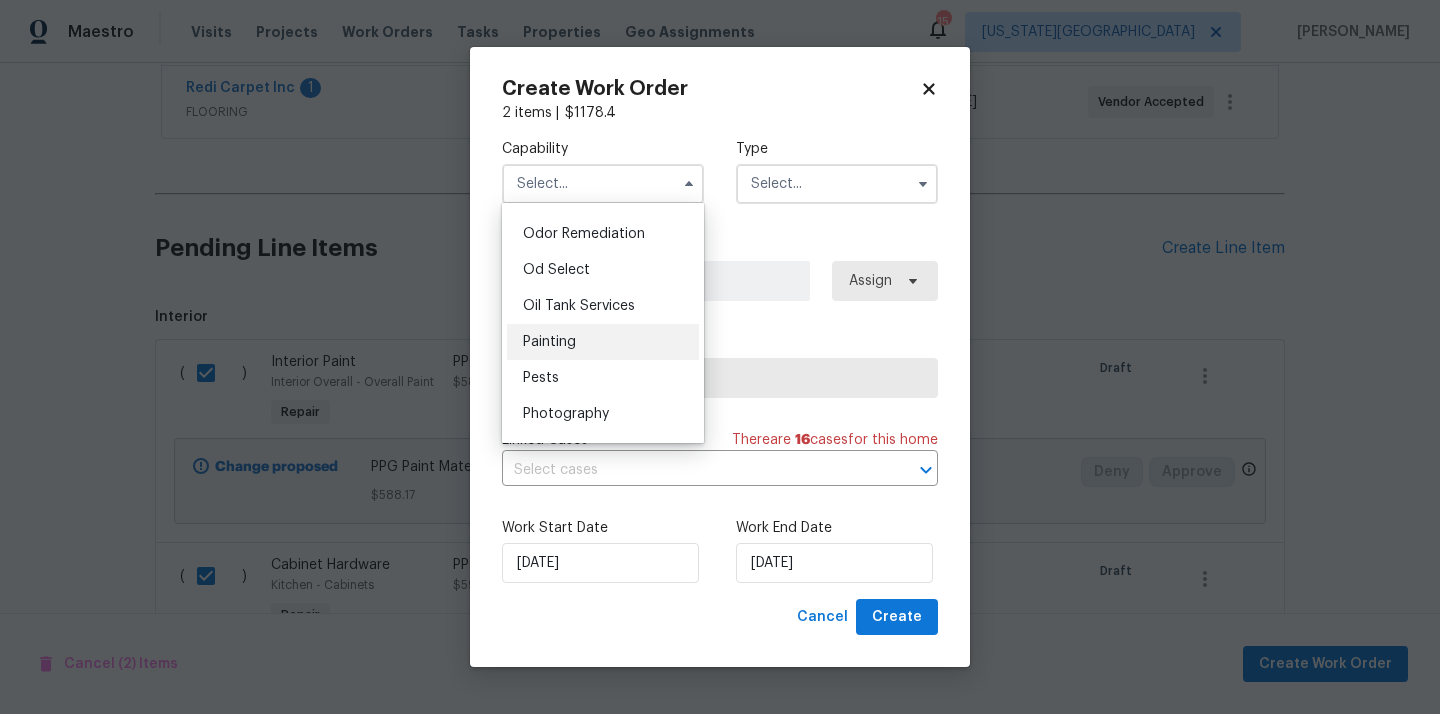 click on "Painting" at bounding box center (603, 342) 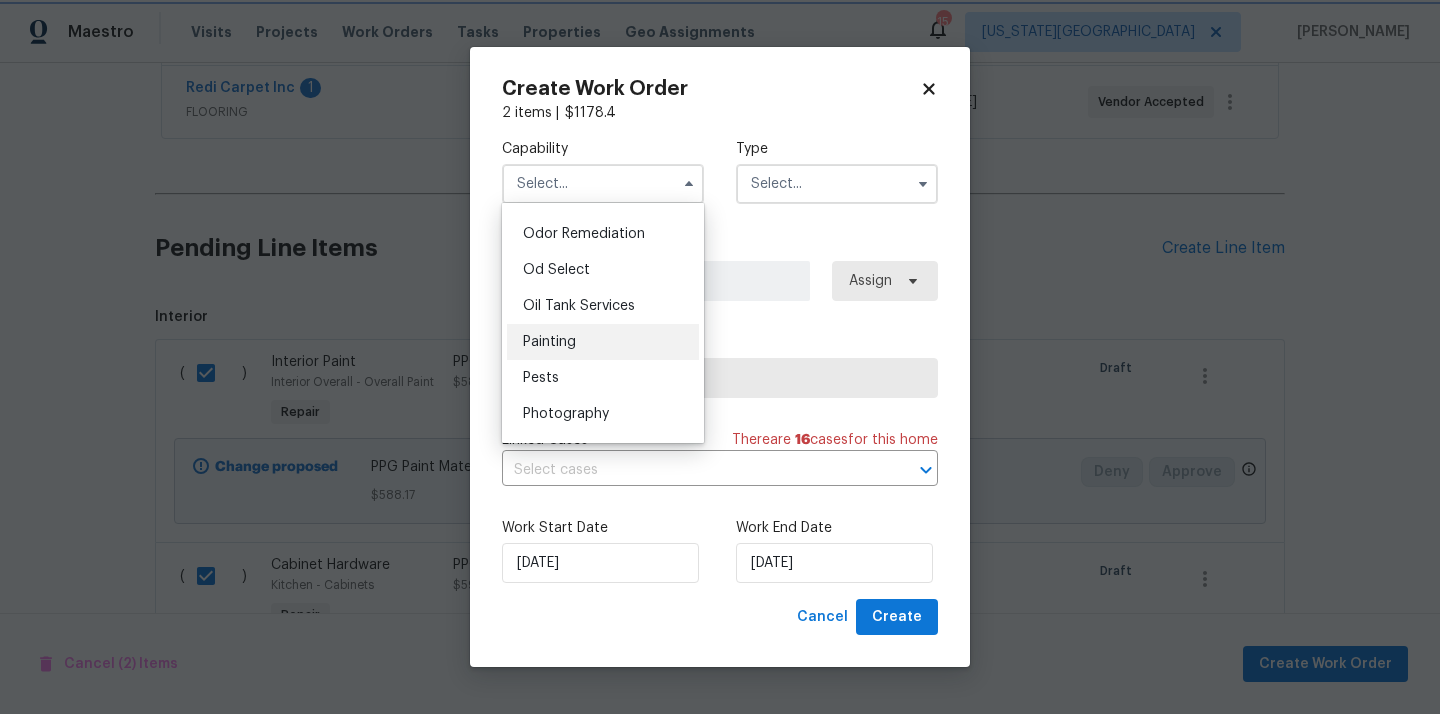 type on "Painting" 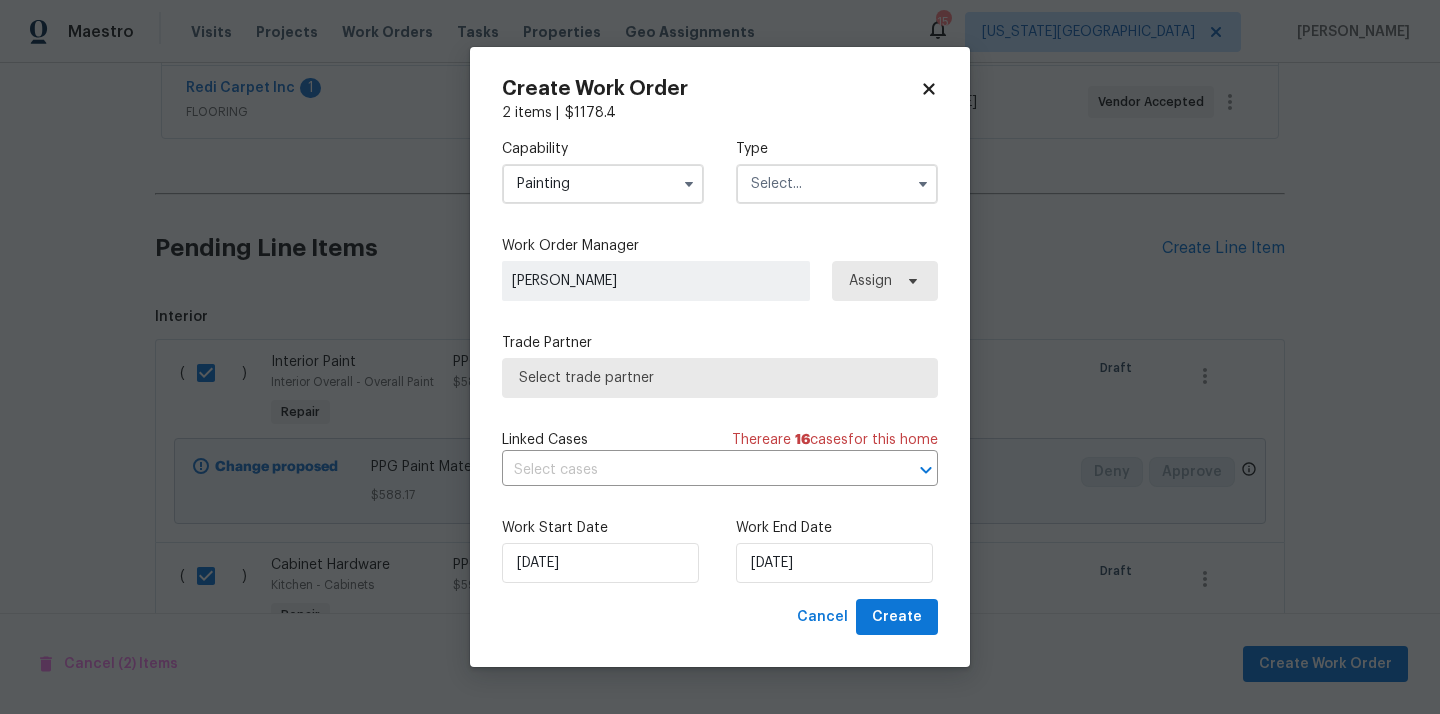 click at bounding box center (837, 184) 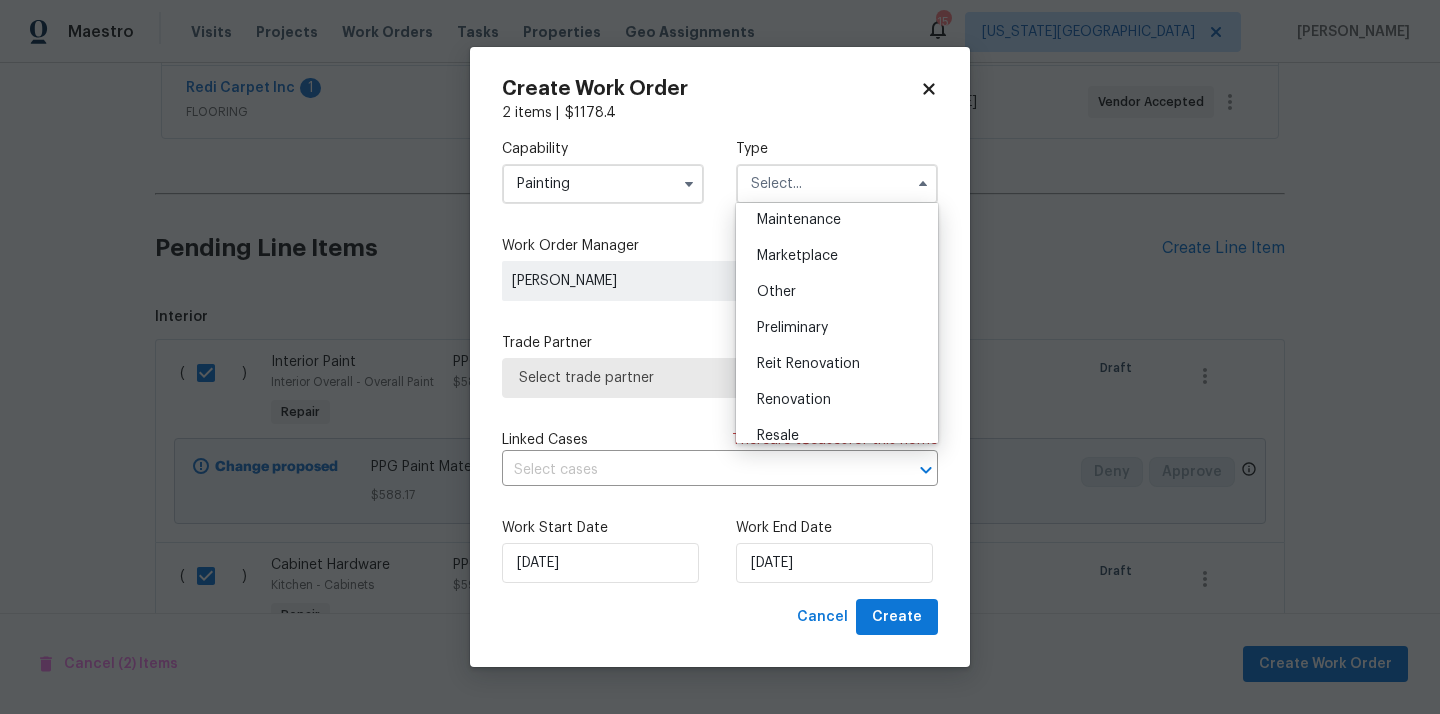 scroll, scrollTop: 454, scrollLeft: 0, axis: vertical 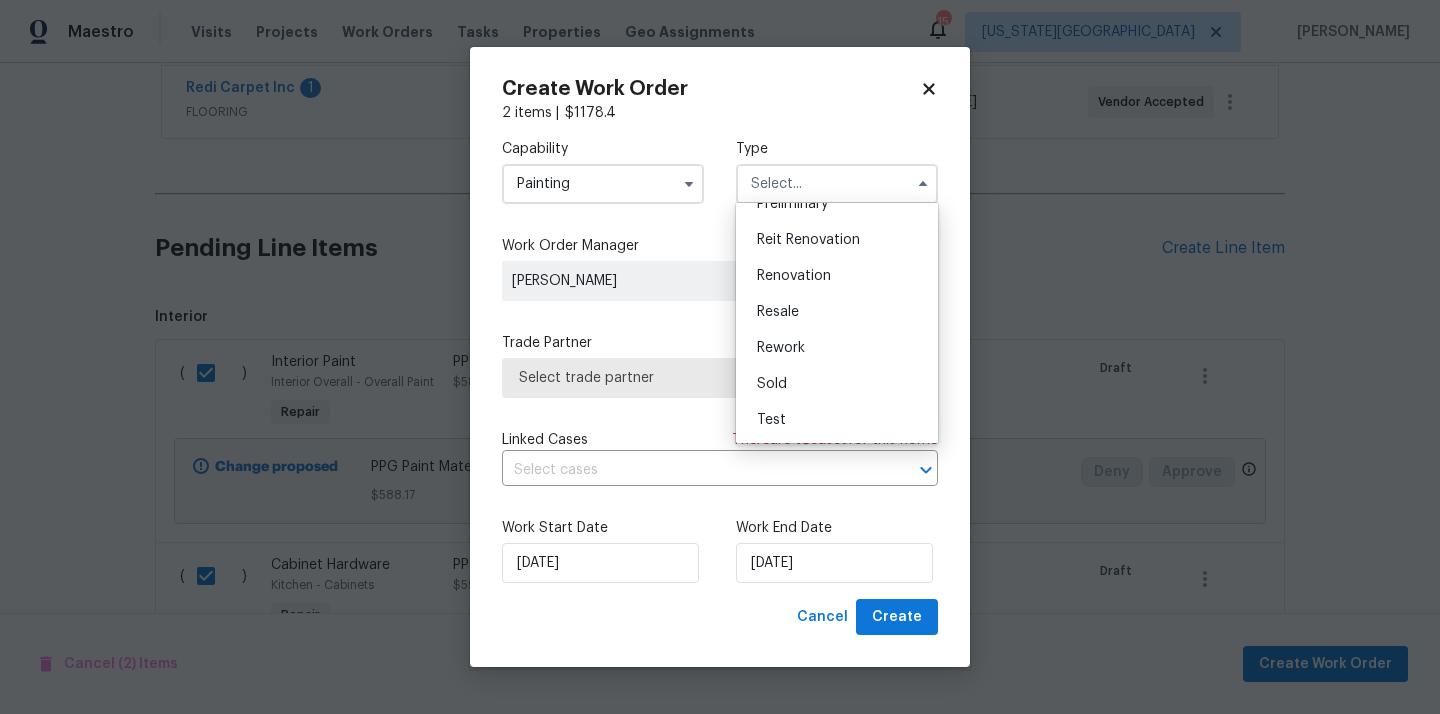 click on "Renovation" at bounding box center [837, 276] 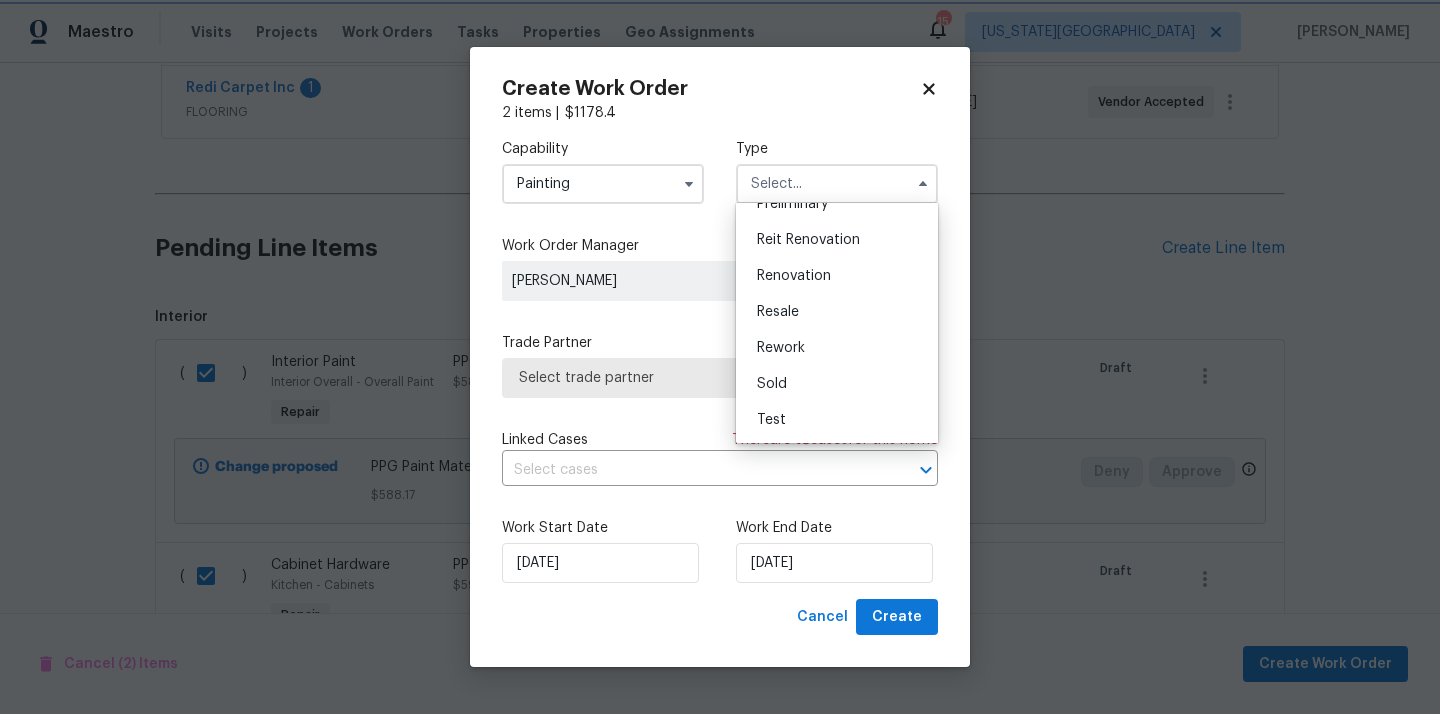 type on "Renovation" 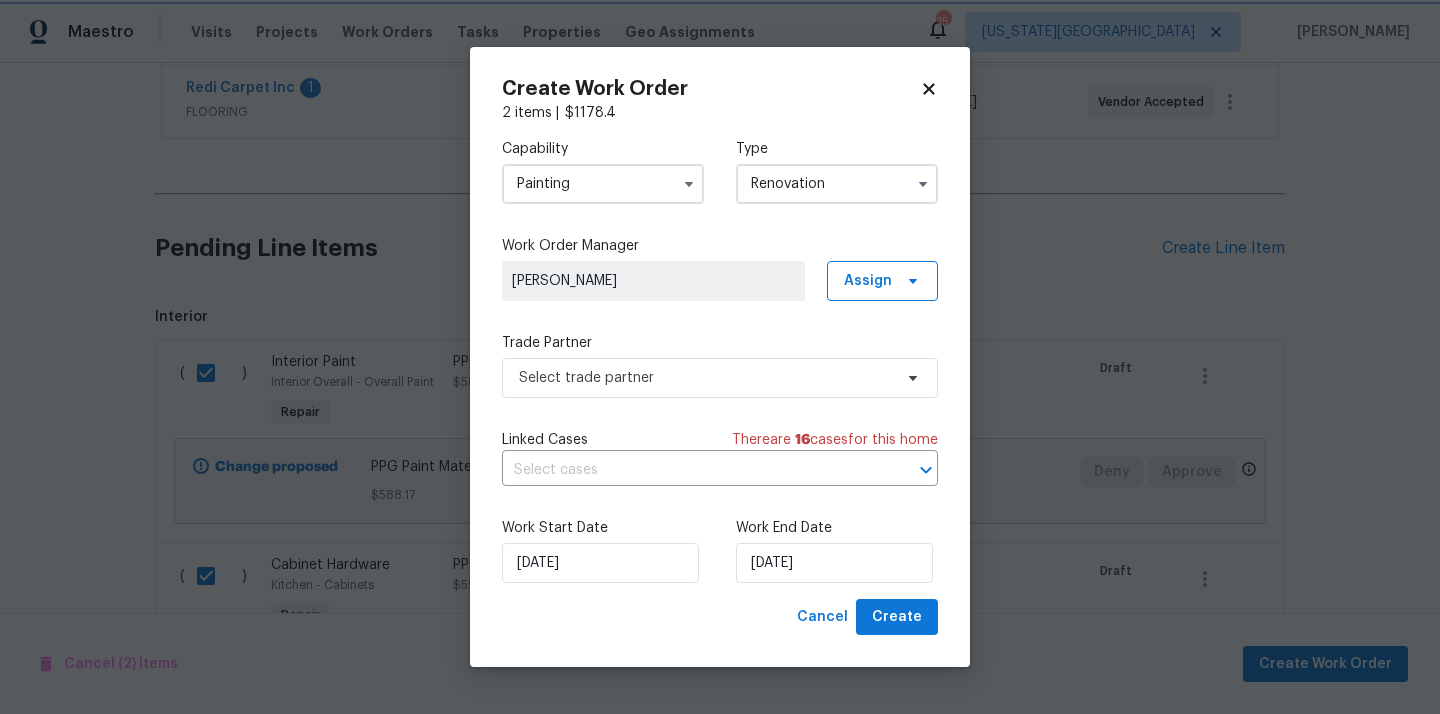 scroll, scrollTop: 0, scrollLeft: 0, axis: both 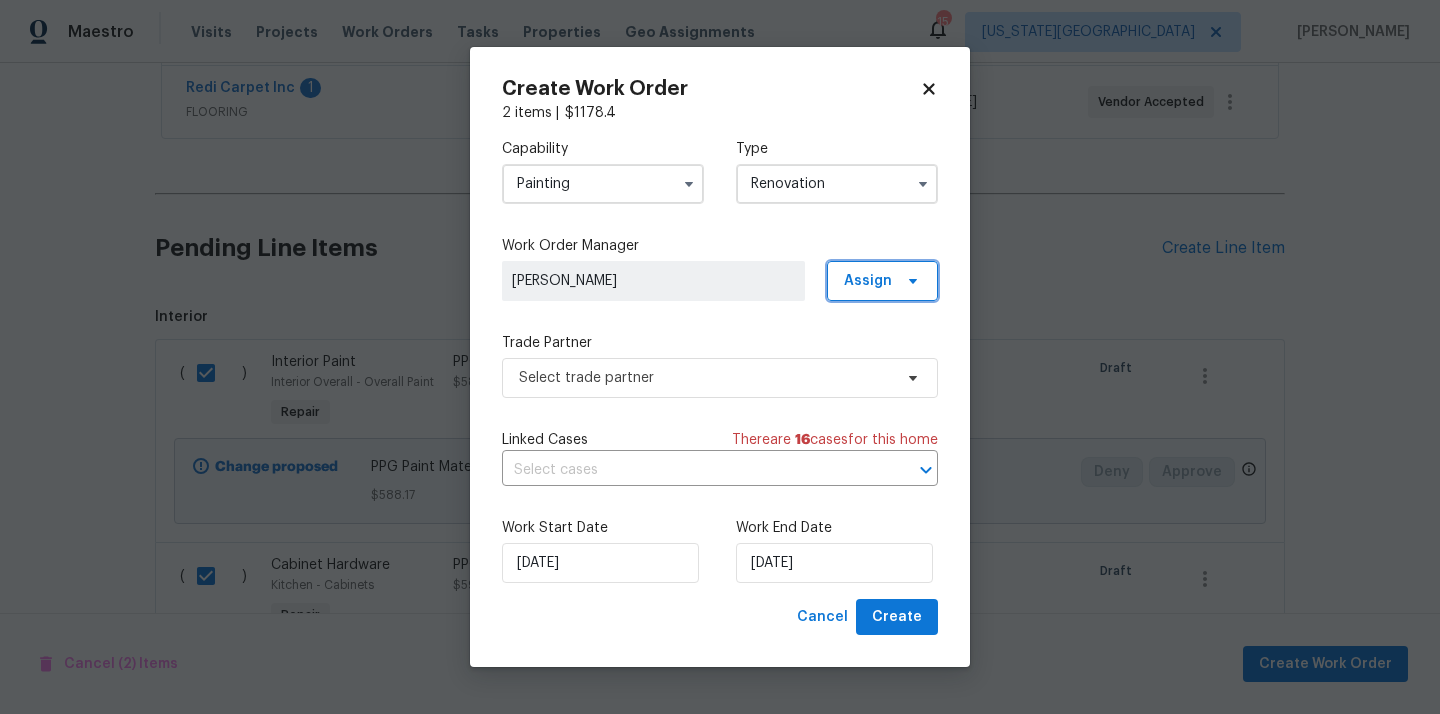 click on "Assign" at bounding box center [882, 281] 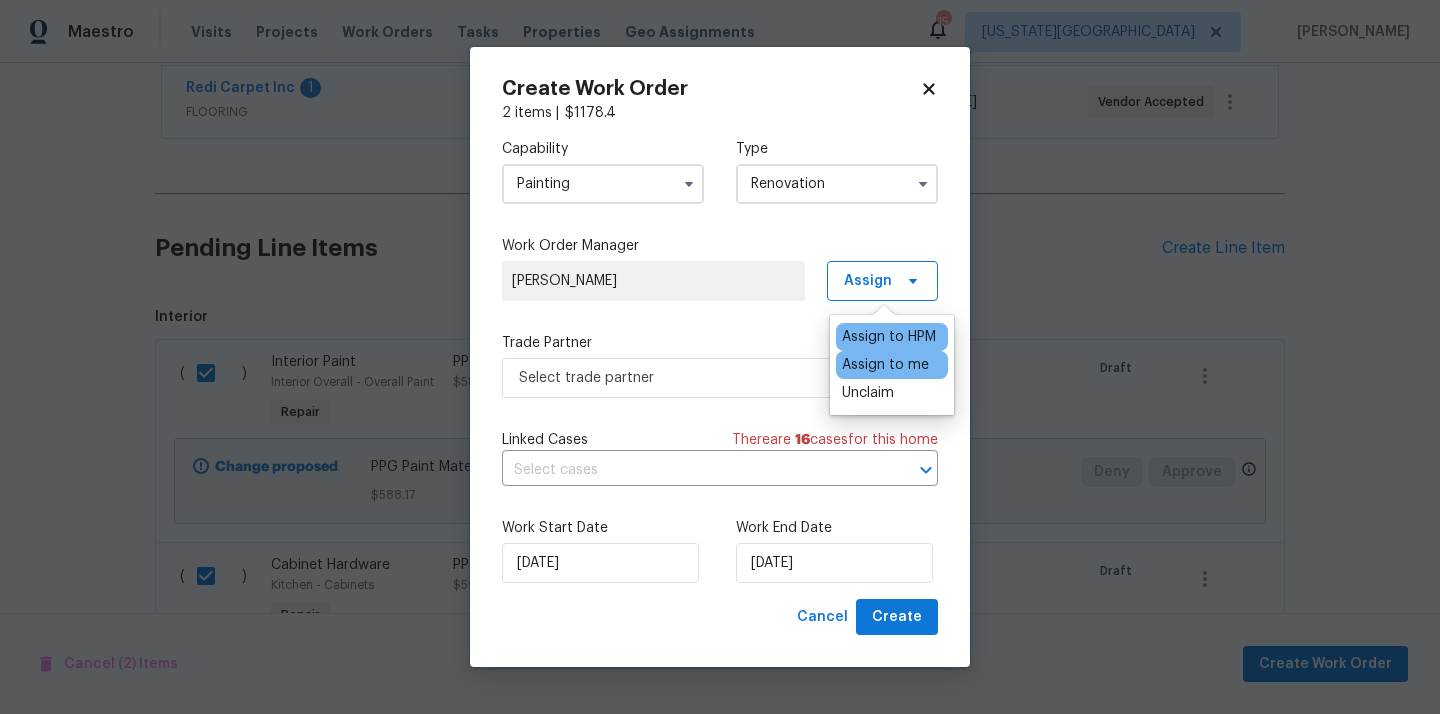 click on "Assign to me" at bounding box center (885, 365) 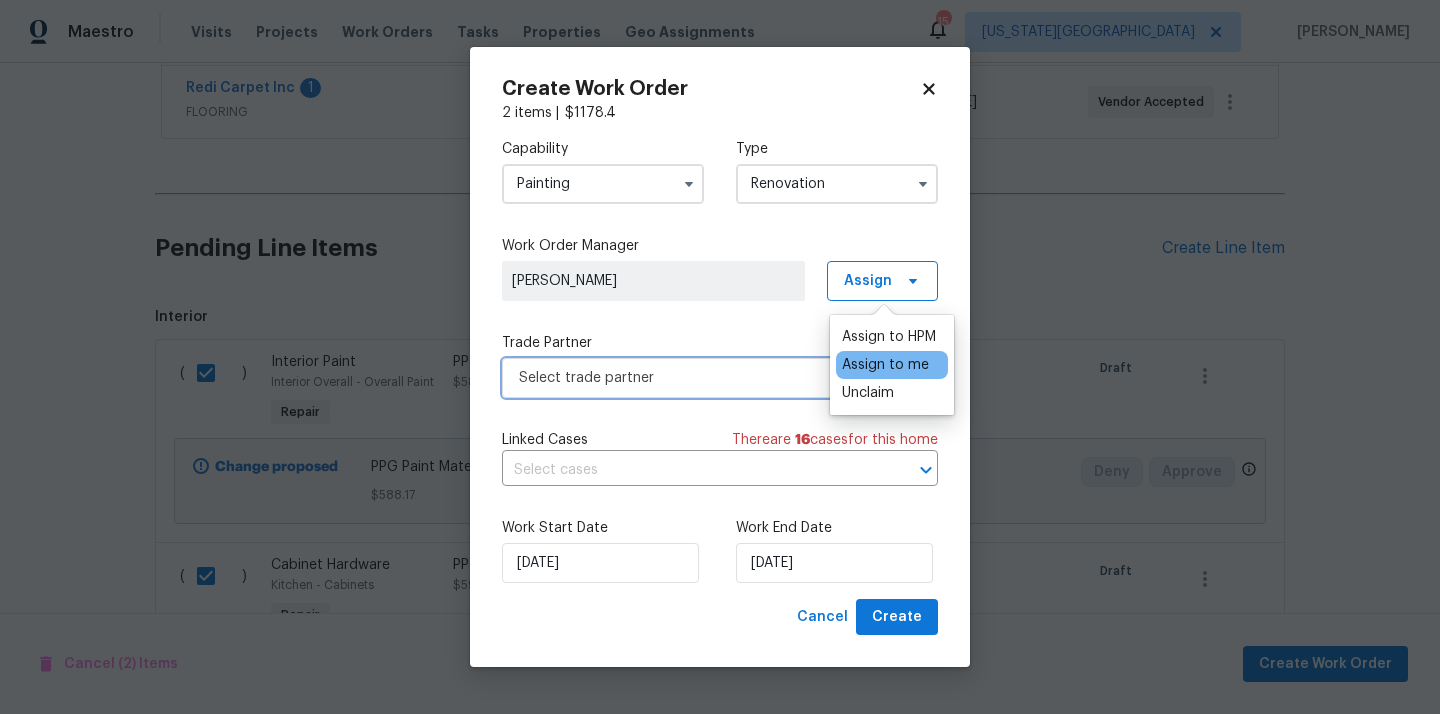 click on "Select trade partner" at bounding box center (705, 378) 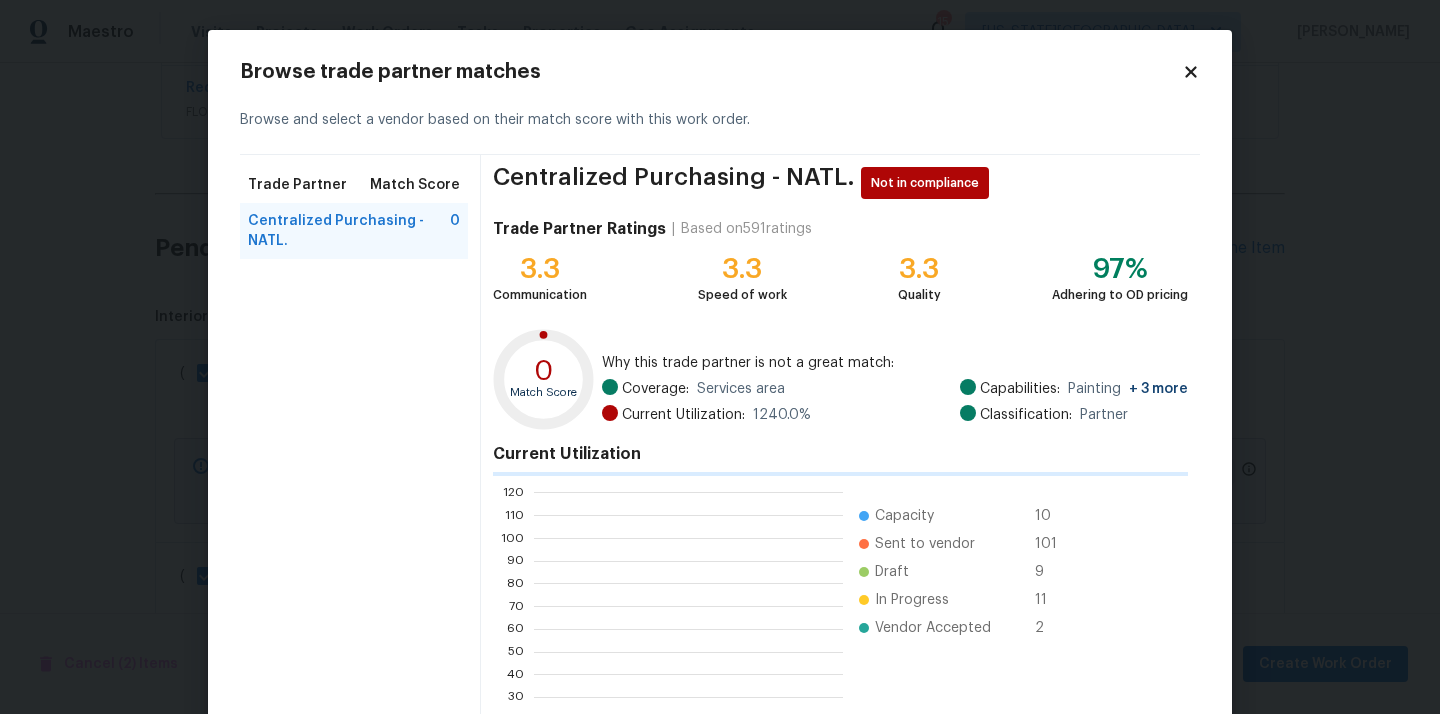 scroll, scrollTop: 2, scrollLeft: 2, axis: both 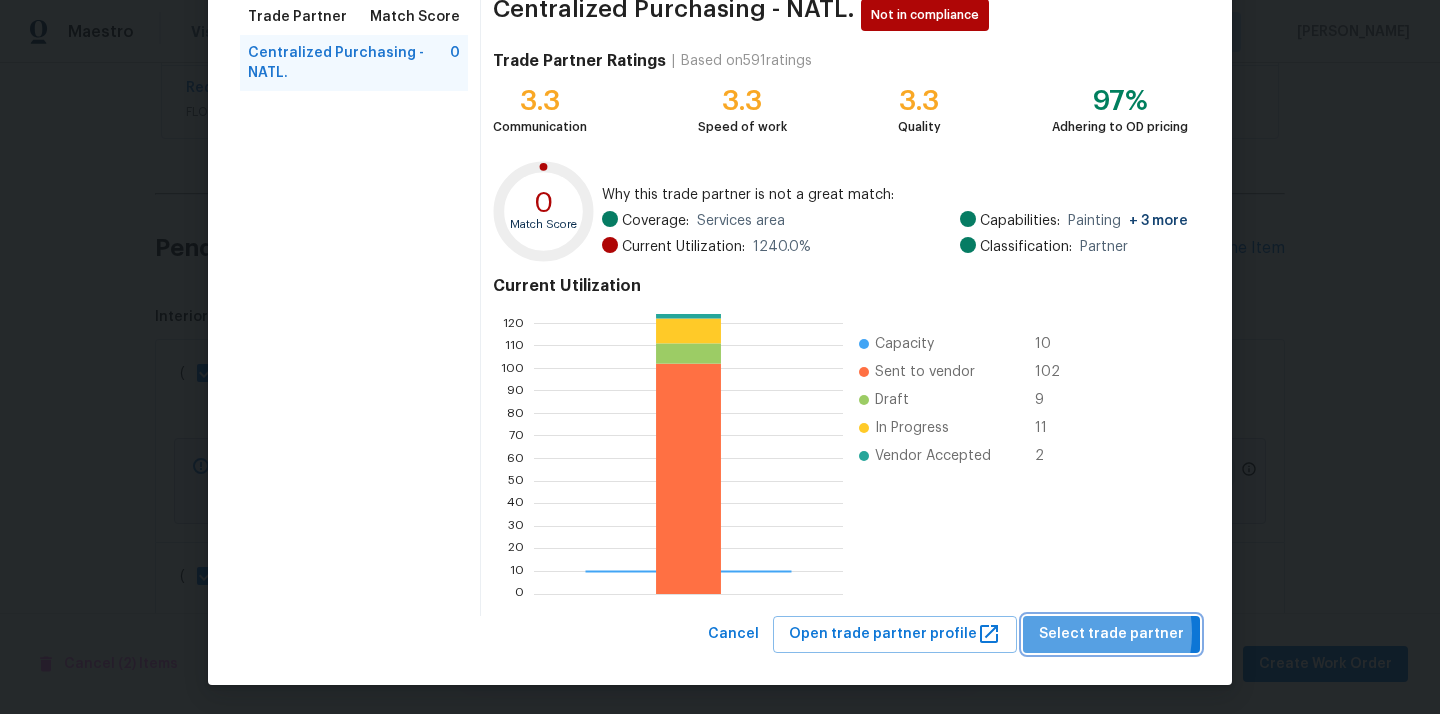 click on "Select trade partner" at bounding box center [1111, 634] 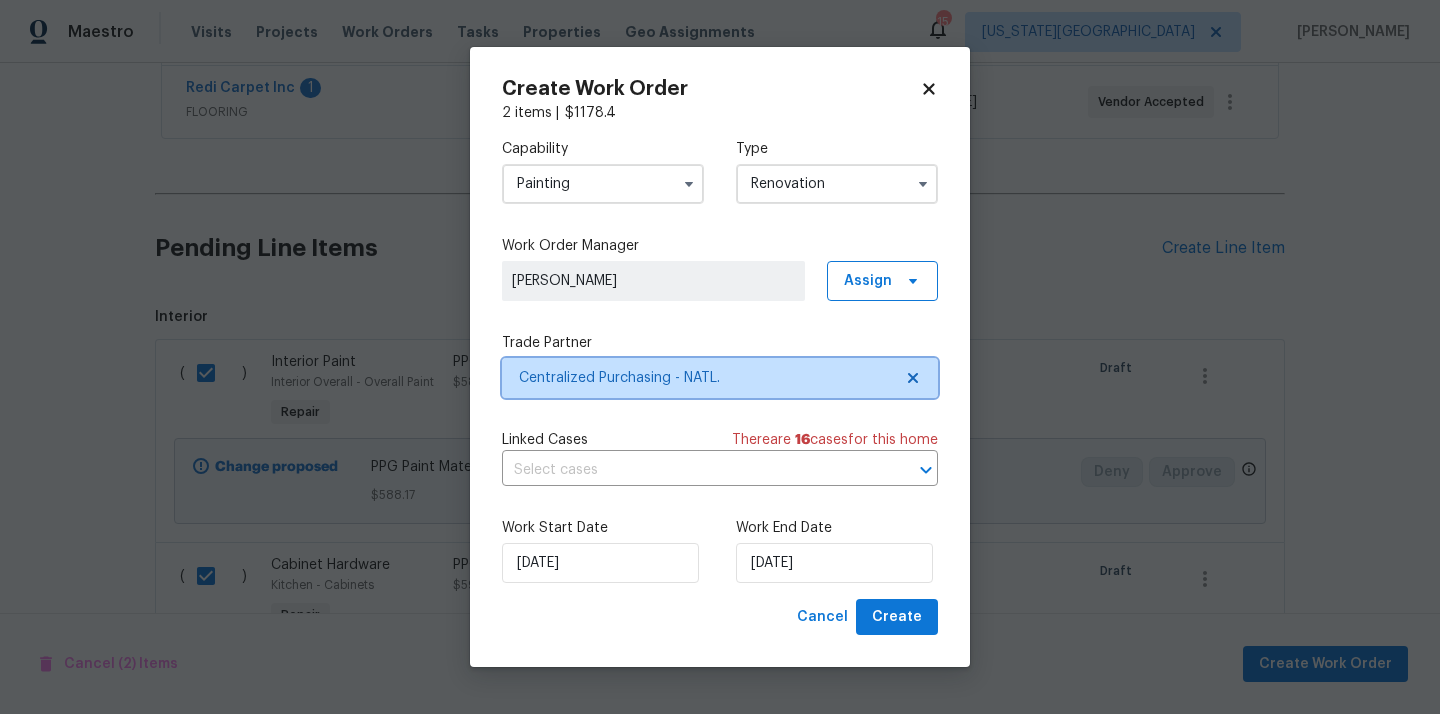 scroll, scrollTop: 0, scrollLeft: 0, axis: both 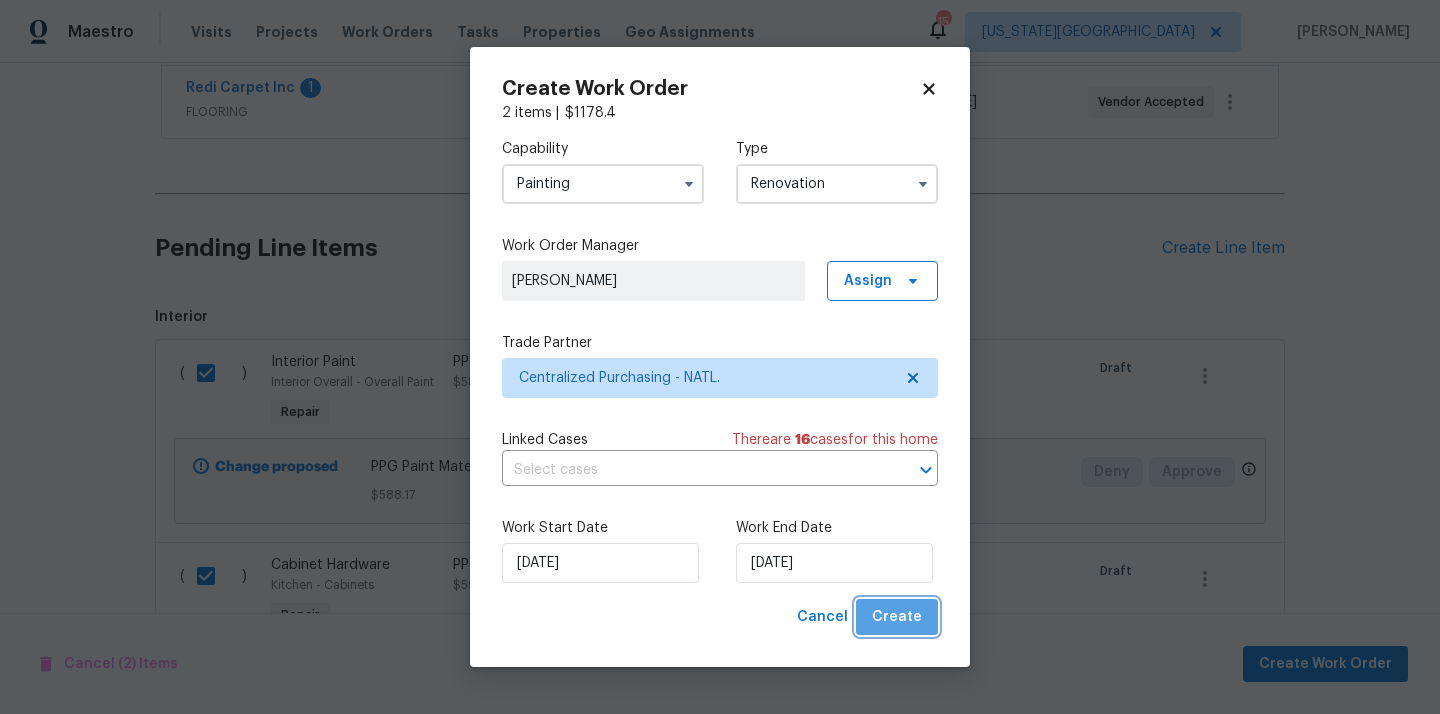 click on "Create" at bounding box center (897, 617) 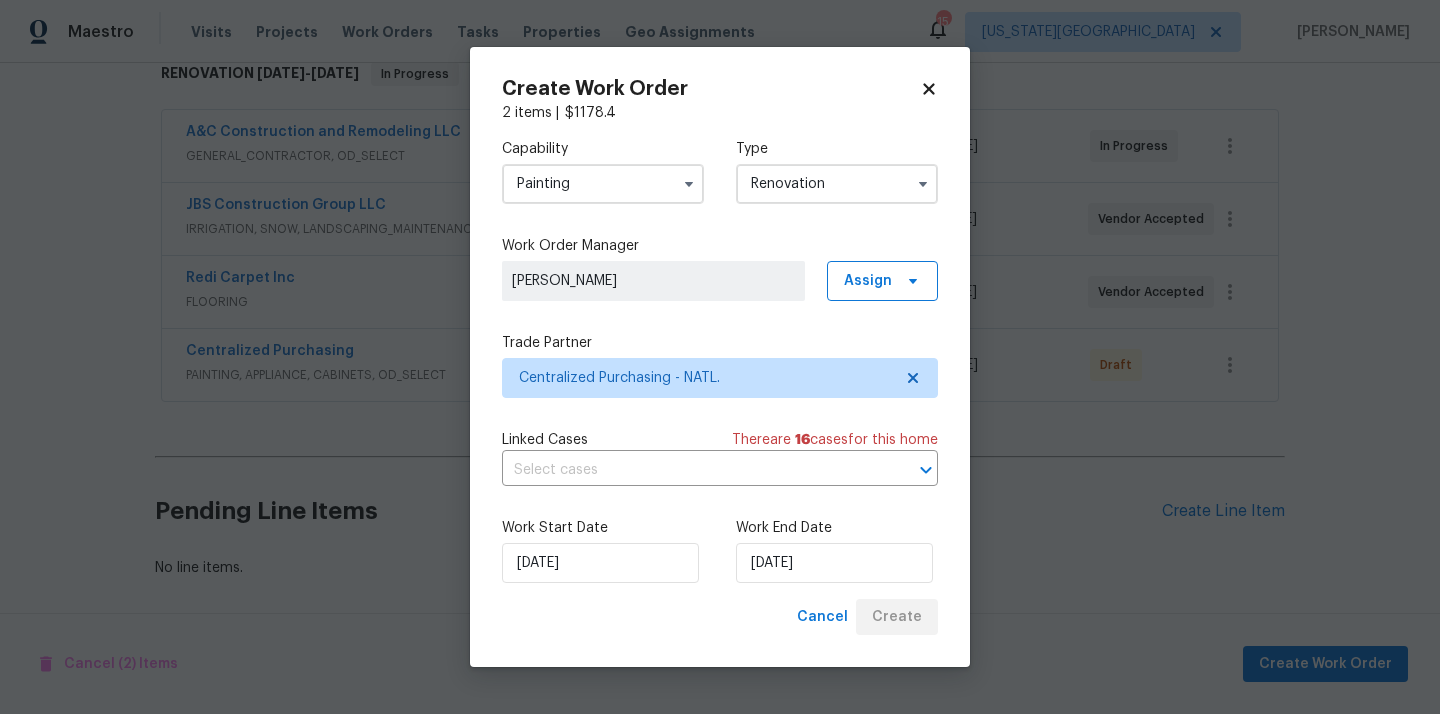 scroll, scrollTop: 337, scrollLeft: 0, axis: vertical 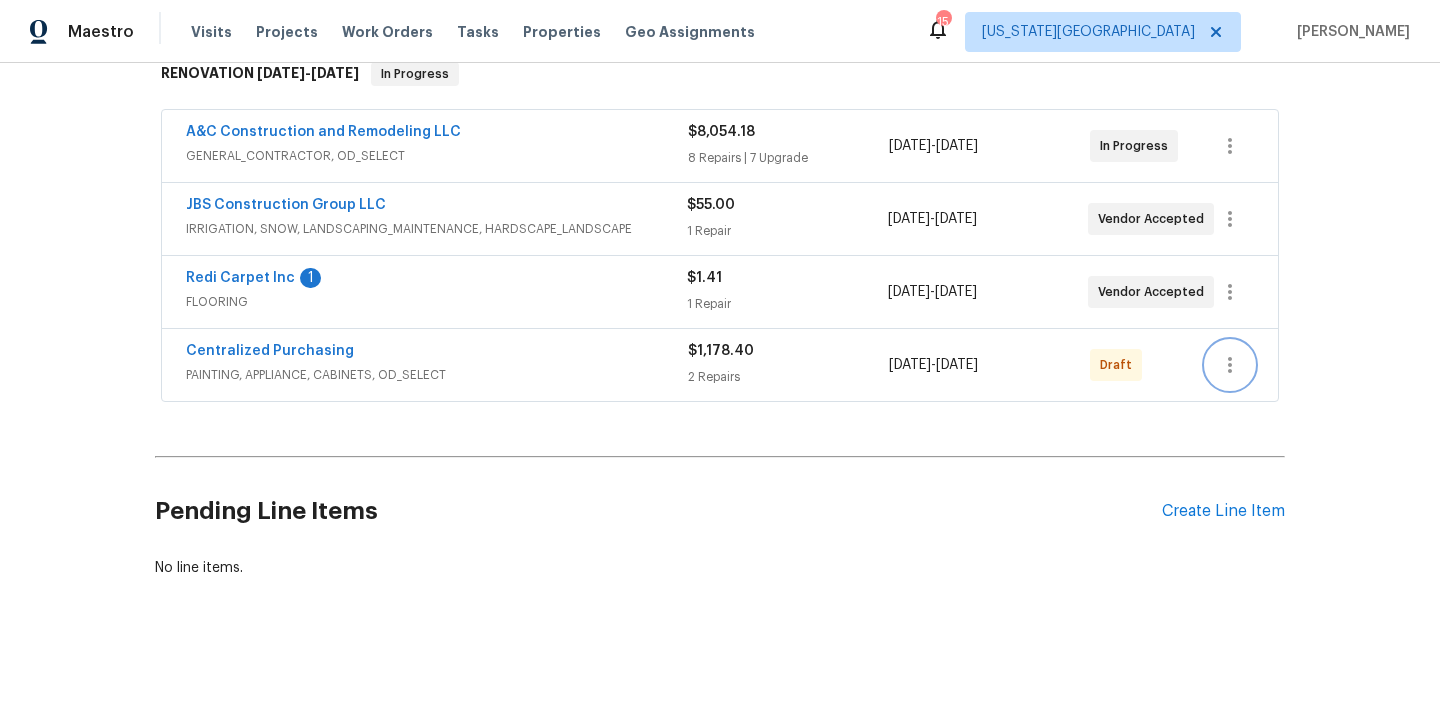 click 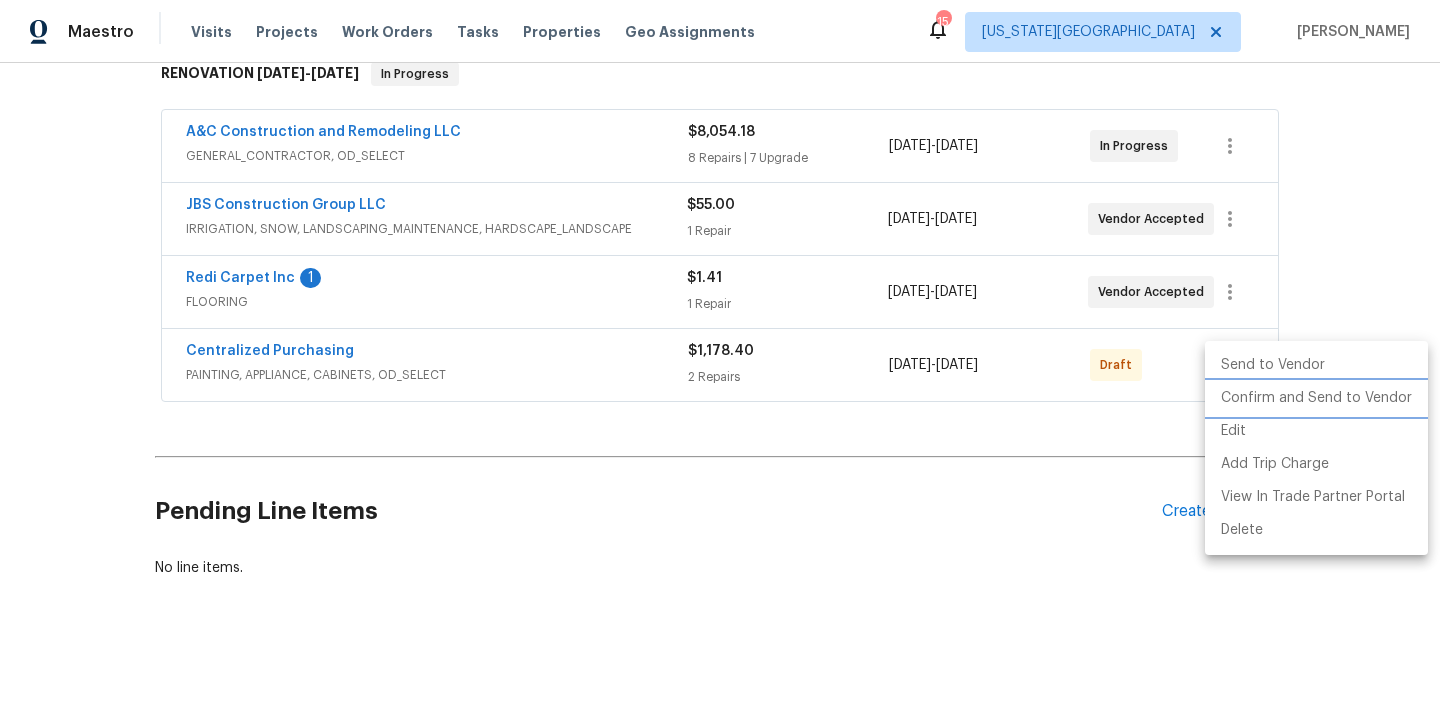 click on "Confirm and Send to Vendor" at bounding box center [1316, 398] 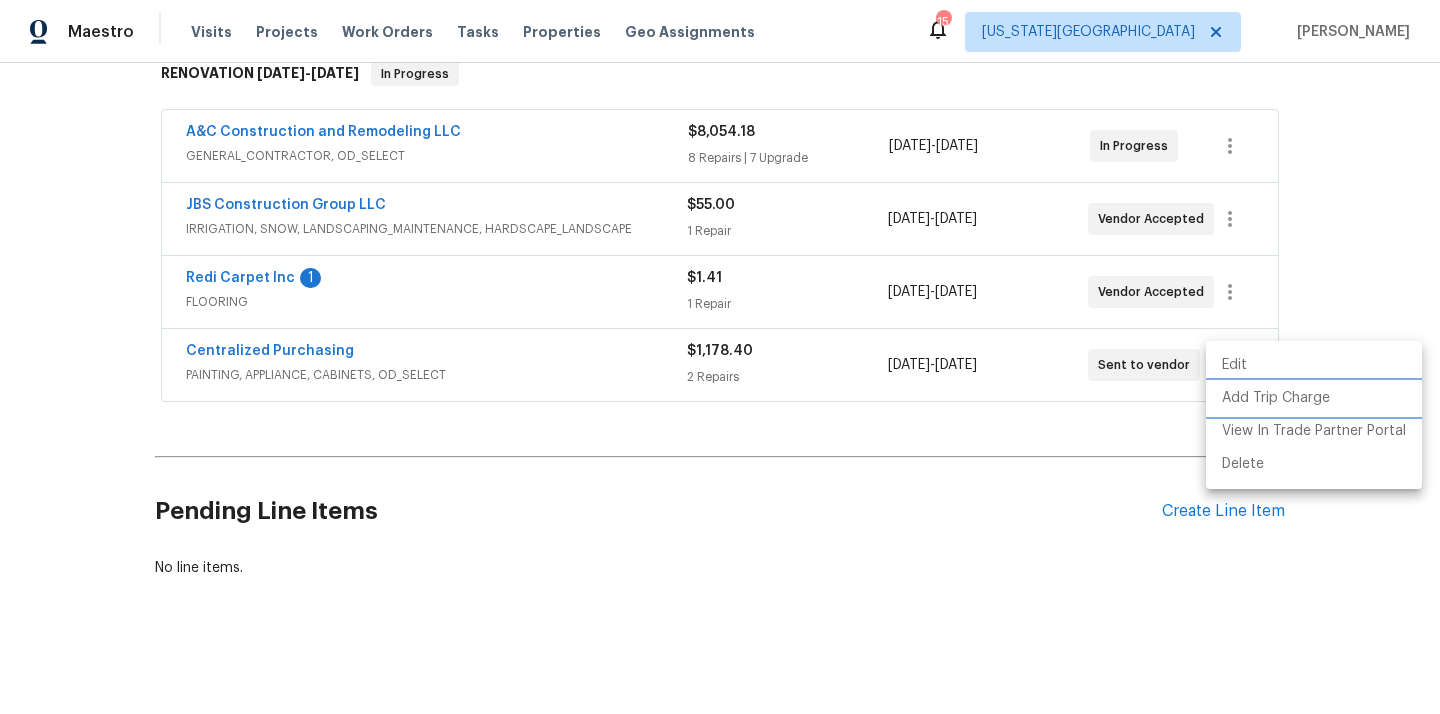 click on "Add Trip Charge" at bounding box center [1314, 398] 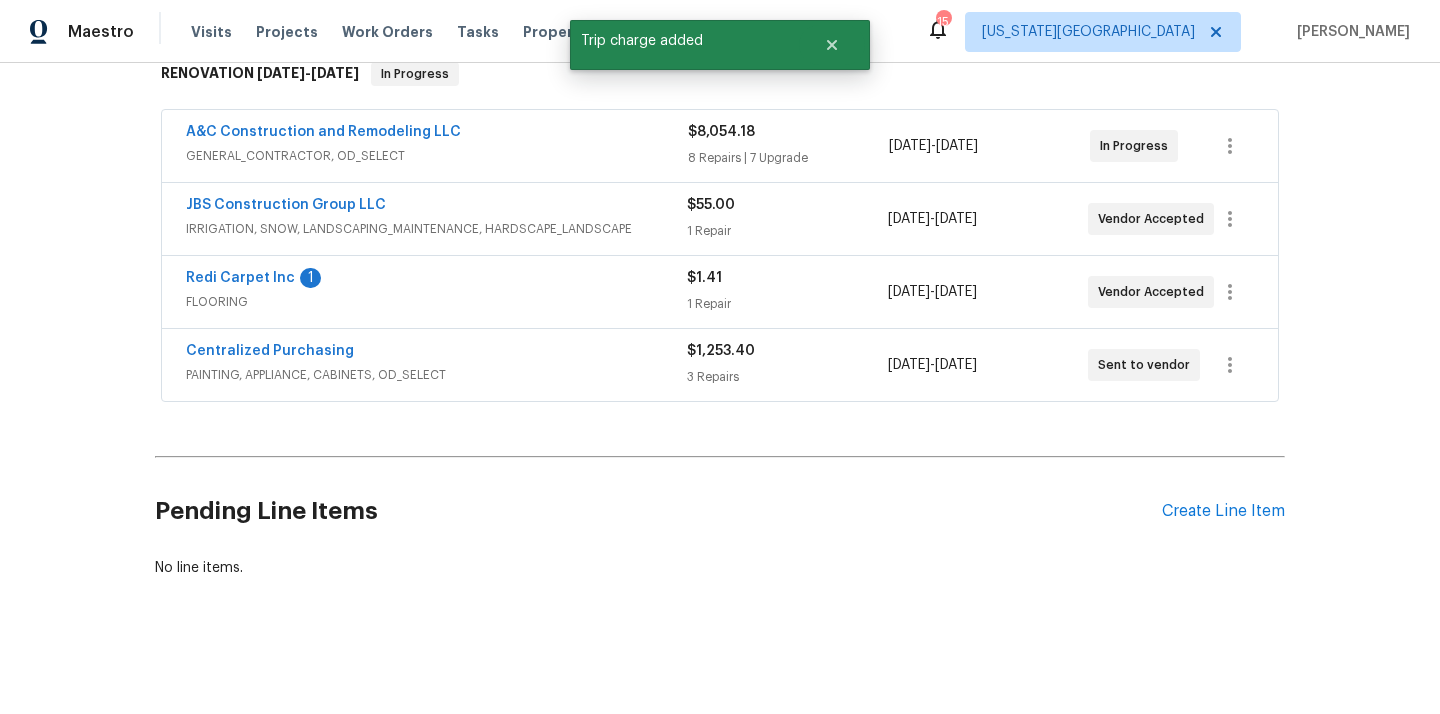 click on "Centralized Purchasing PAINTING, APPLIANCE, CABINETS, OD_SELECT $1,253.40 3 Repairs [DATE]  -  [DATE] Sent to vendor" at bounding box center (720, 365) 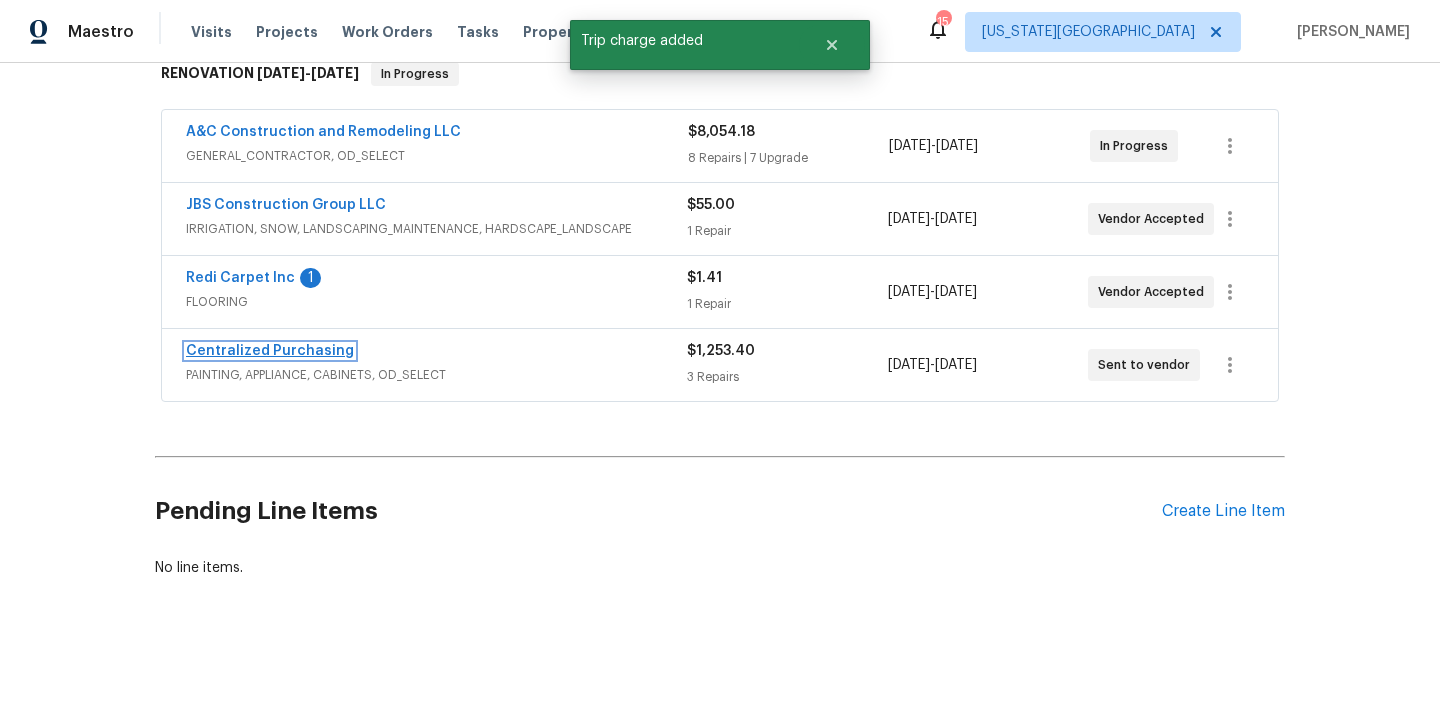 click on "Centralized Purchasing" at bounding box center (270, 351) 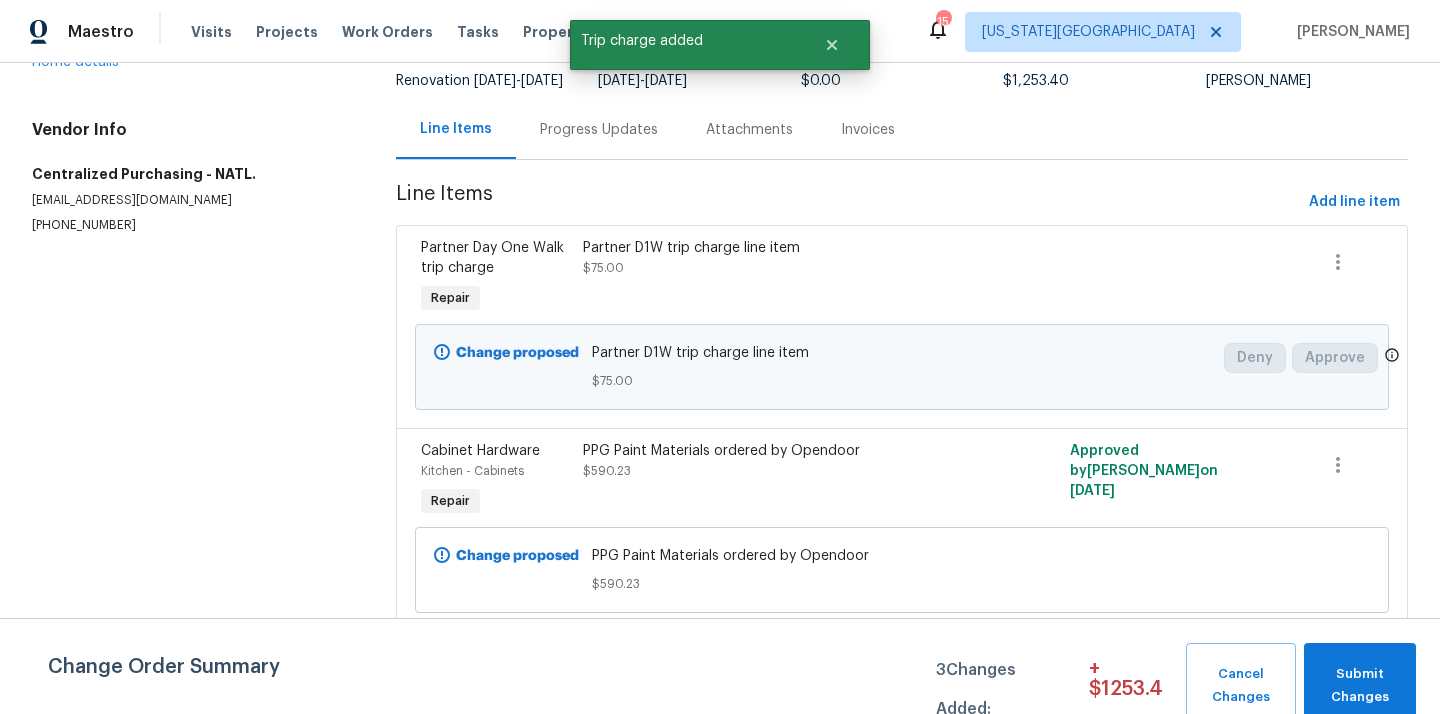 scroll, scrollTop: 157, scrollLeft: 0, axis: vertical 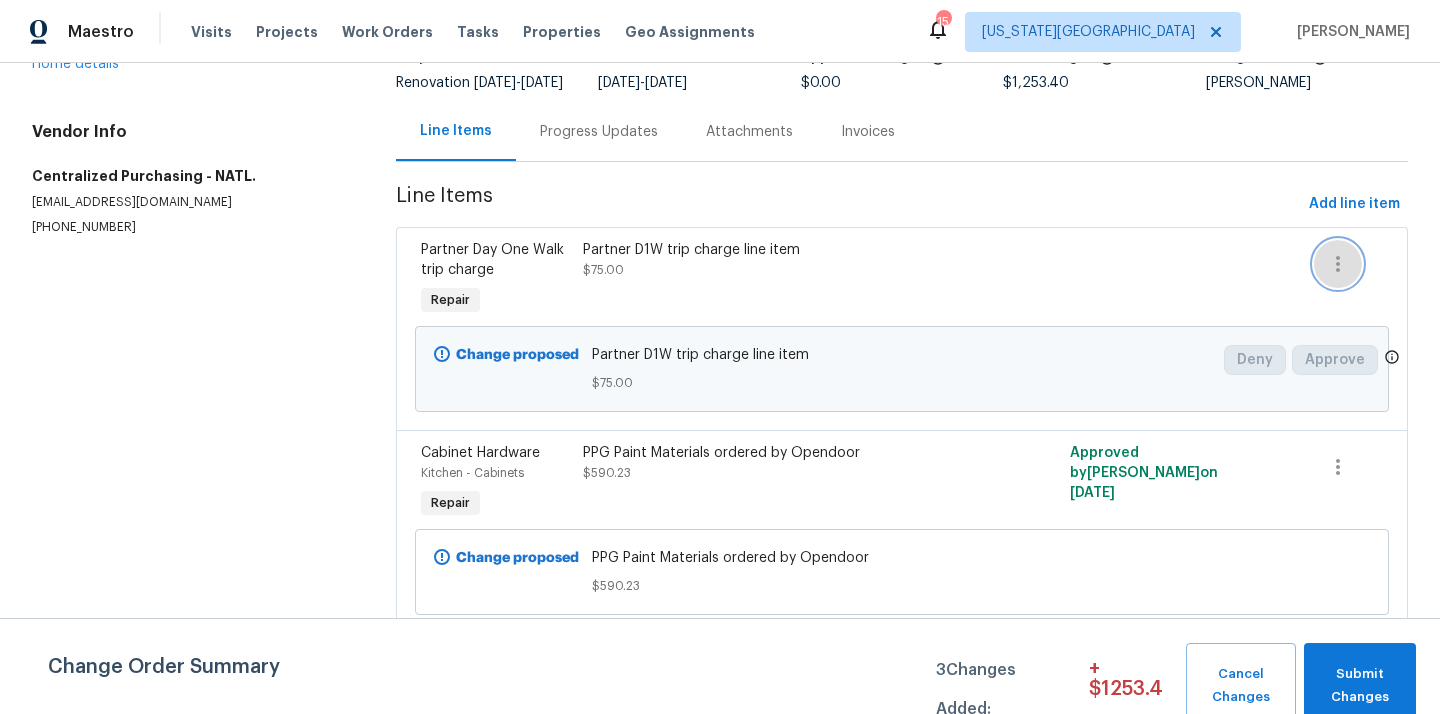 click at bounding box center [1338, 264] 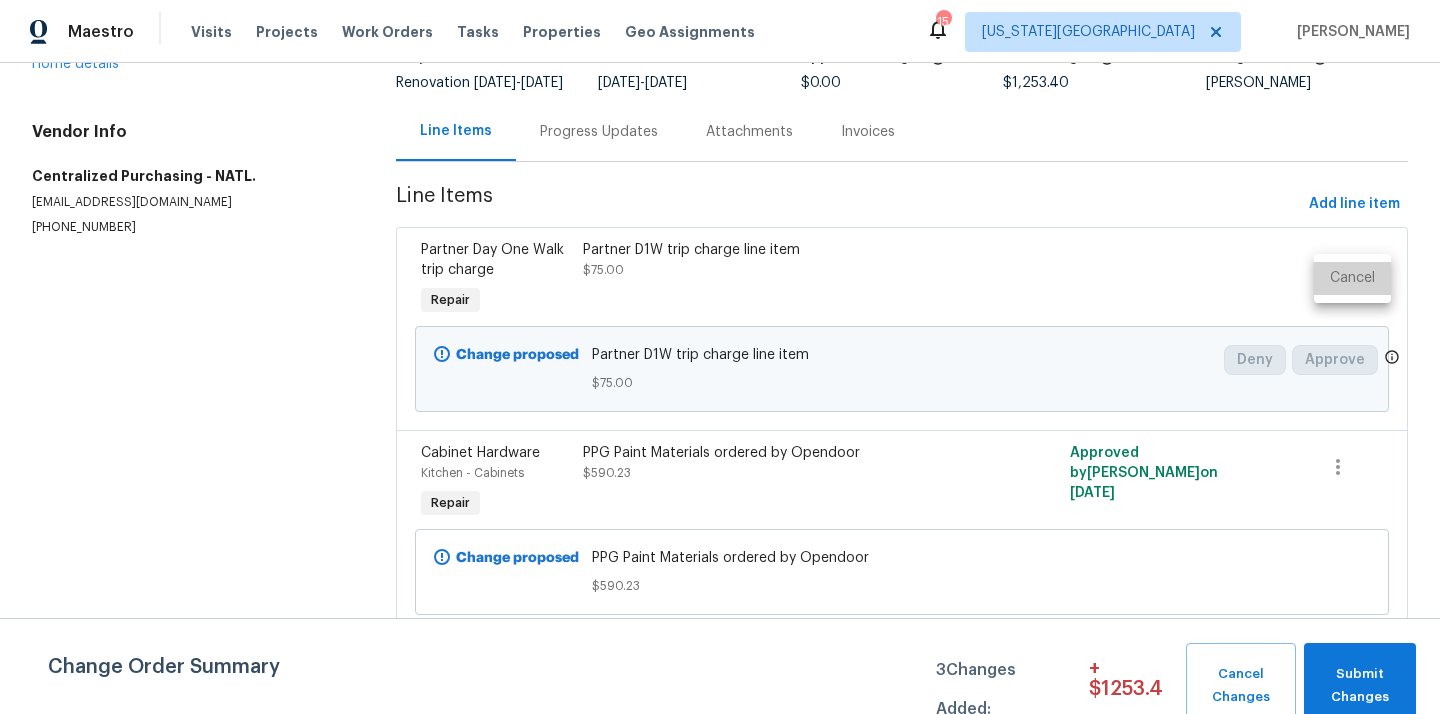 click on "Cancel" at bounding box center (1352, 278) 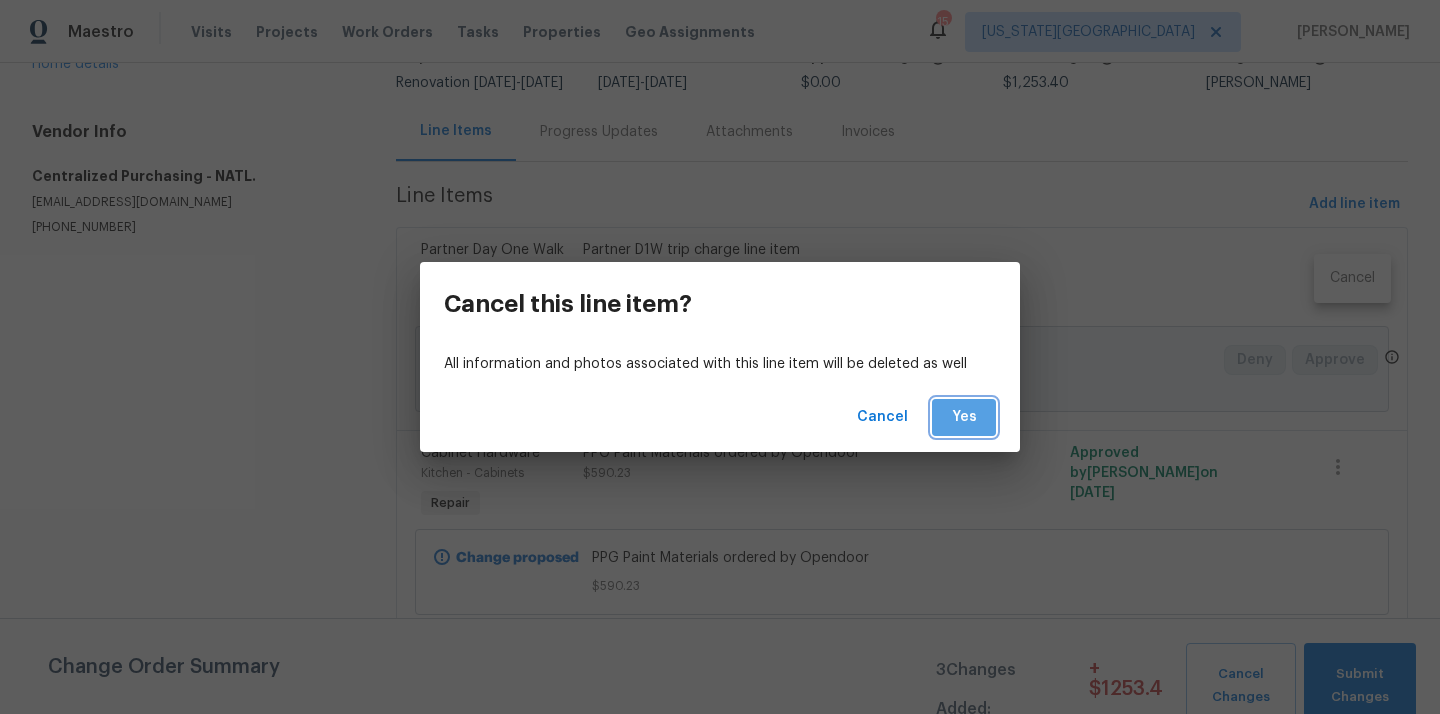 click on "Yes" at bounding box center (964, 417) 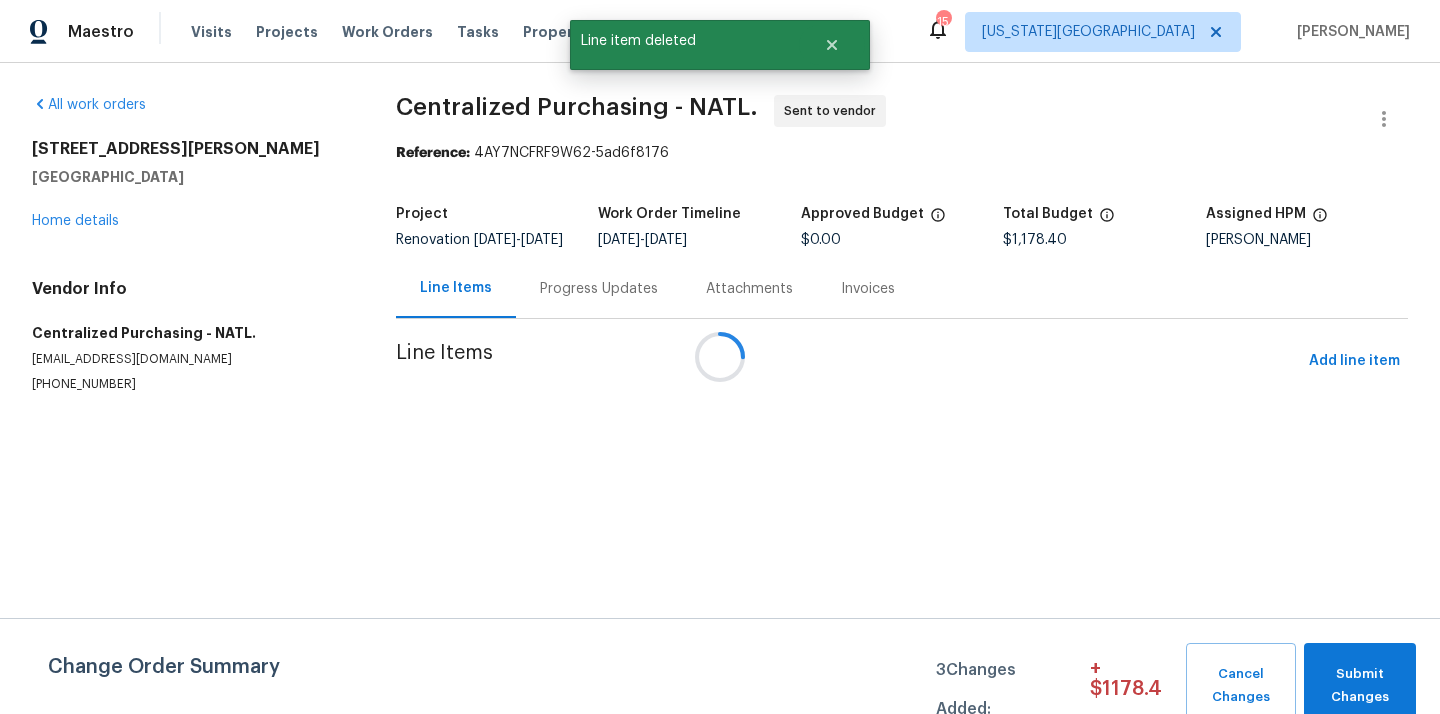 scroll, scrollTop: 0, scrollLeft: 0, axis: both 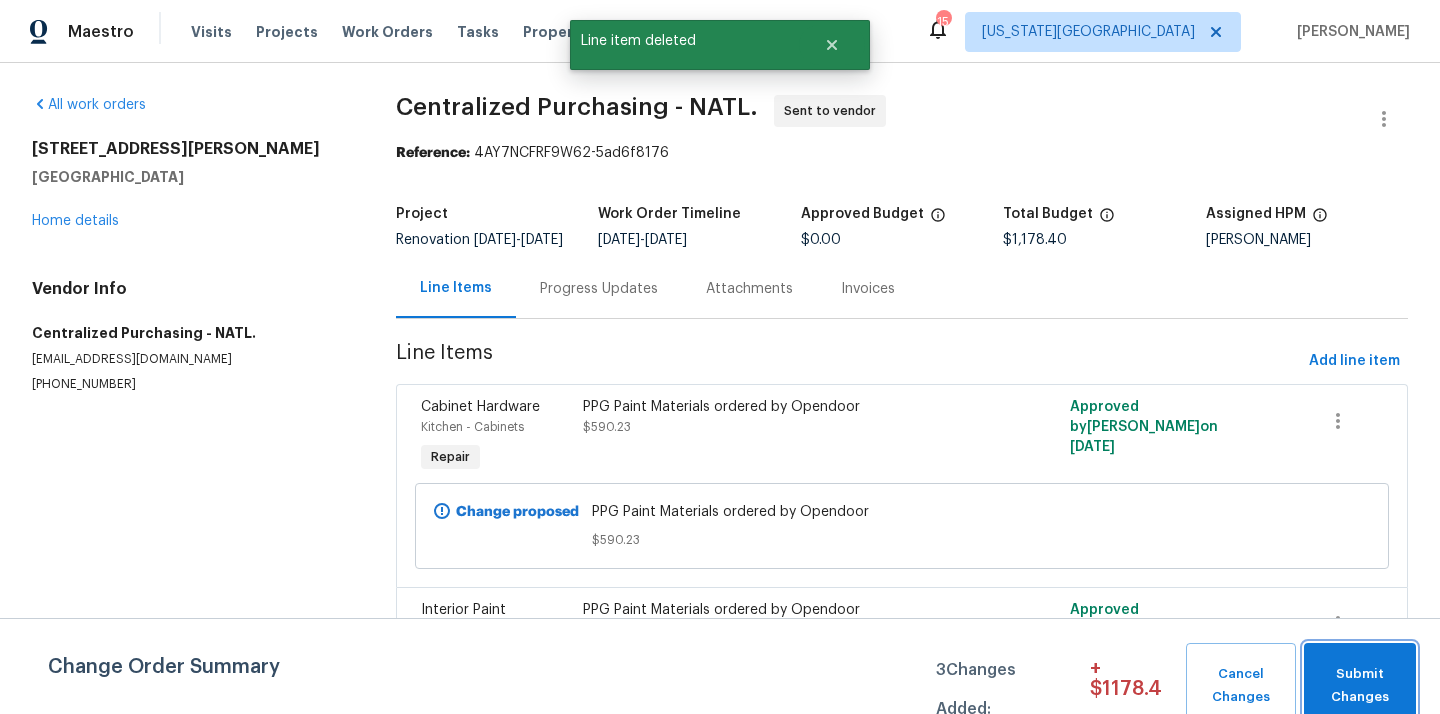 click on "Submit Changes" at bounding box center (1360, 686) 